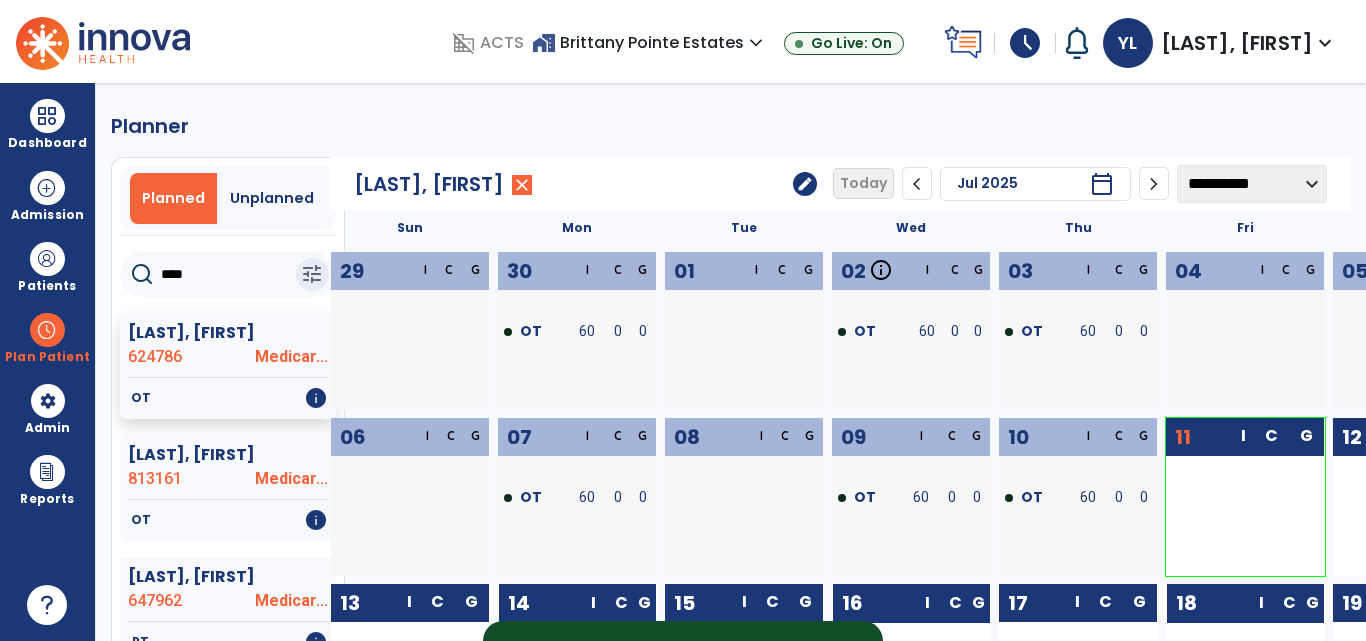 scroll, scrollTop: 0, scrollLeft: 0, axis: both 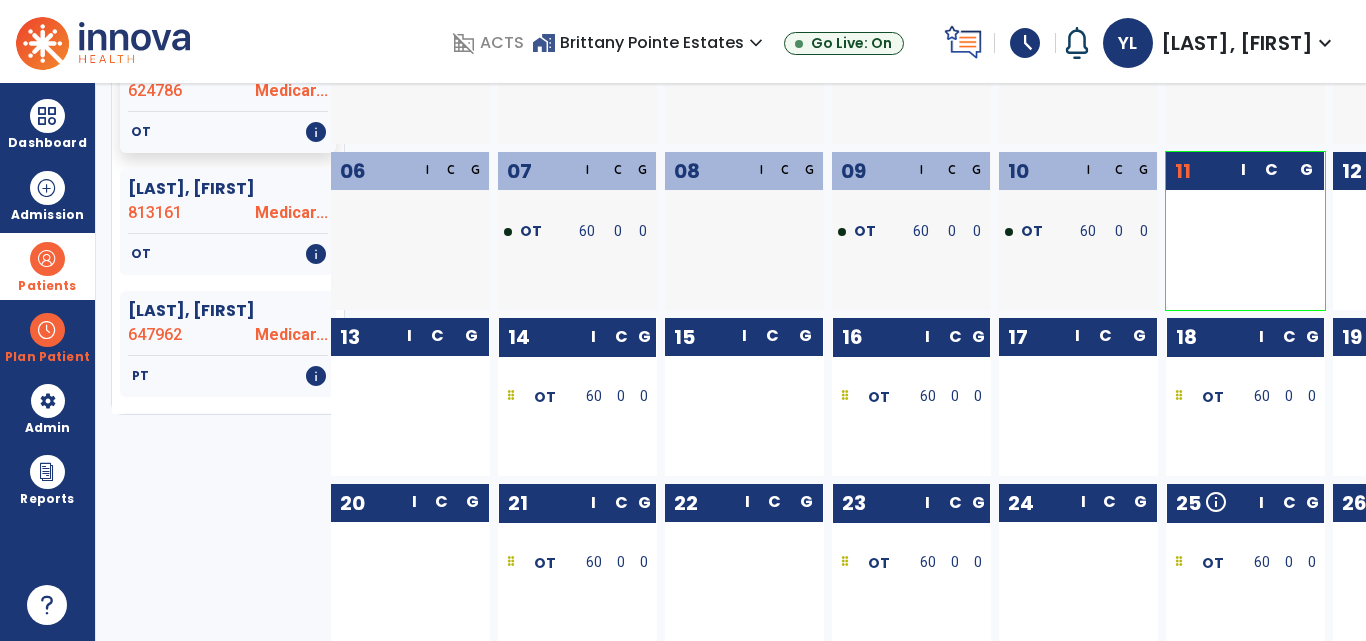 click on "Patients" at bounding box center [47, 266] 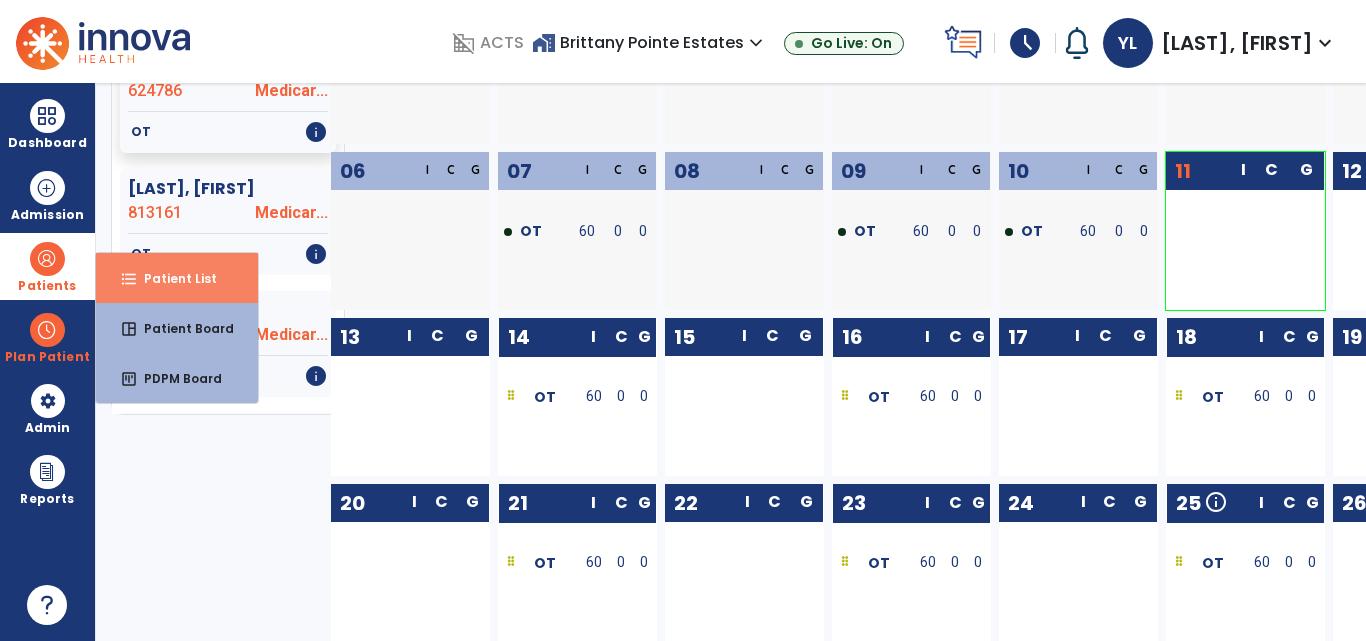click on "format_list_bulleted  Patient List" at bounding box center (177, 278) 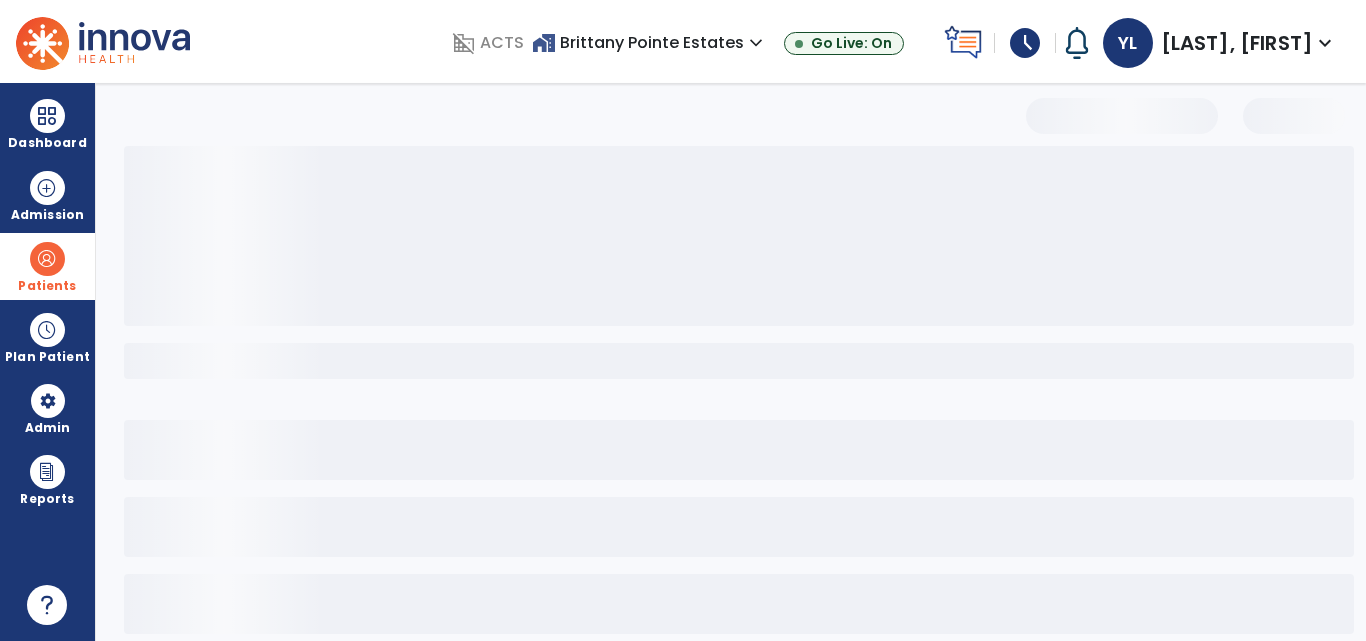 select on "***" 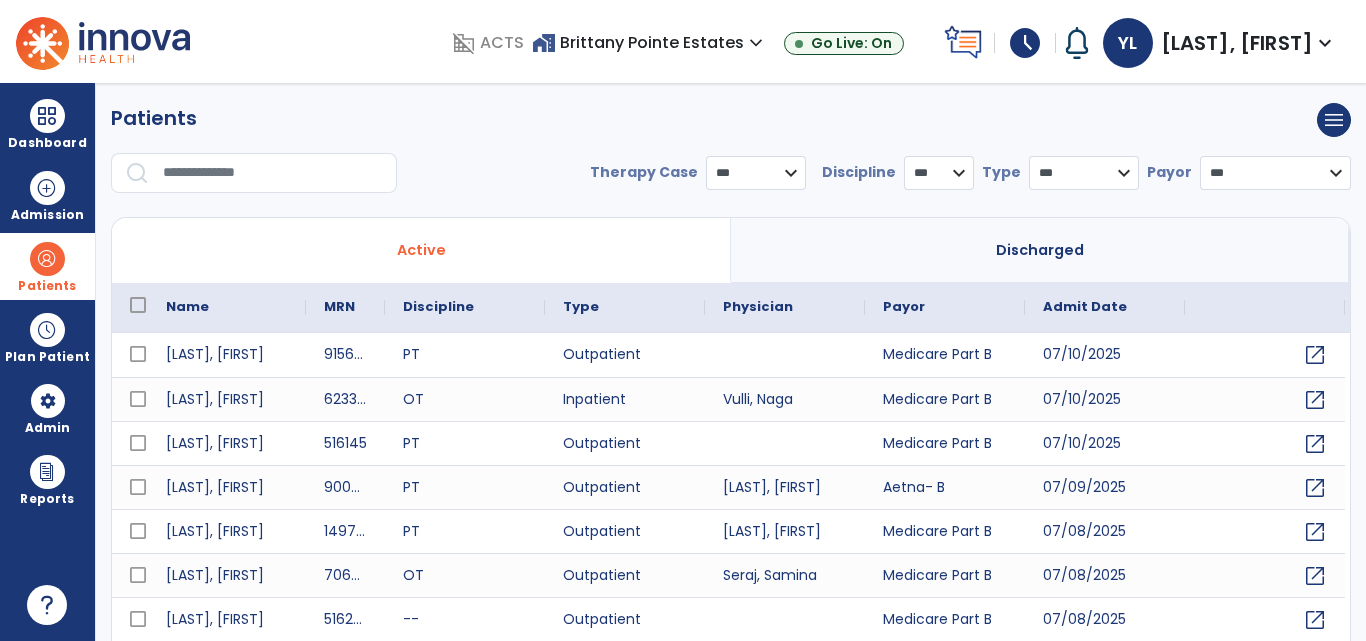 click at bounding box center (273, 173) 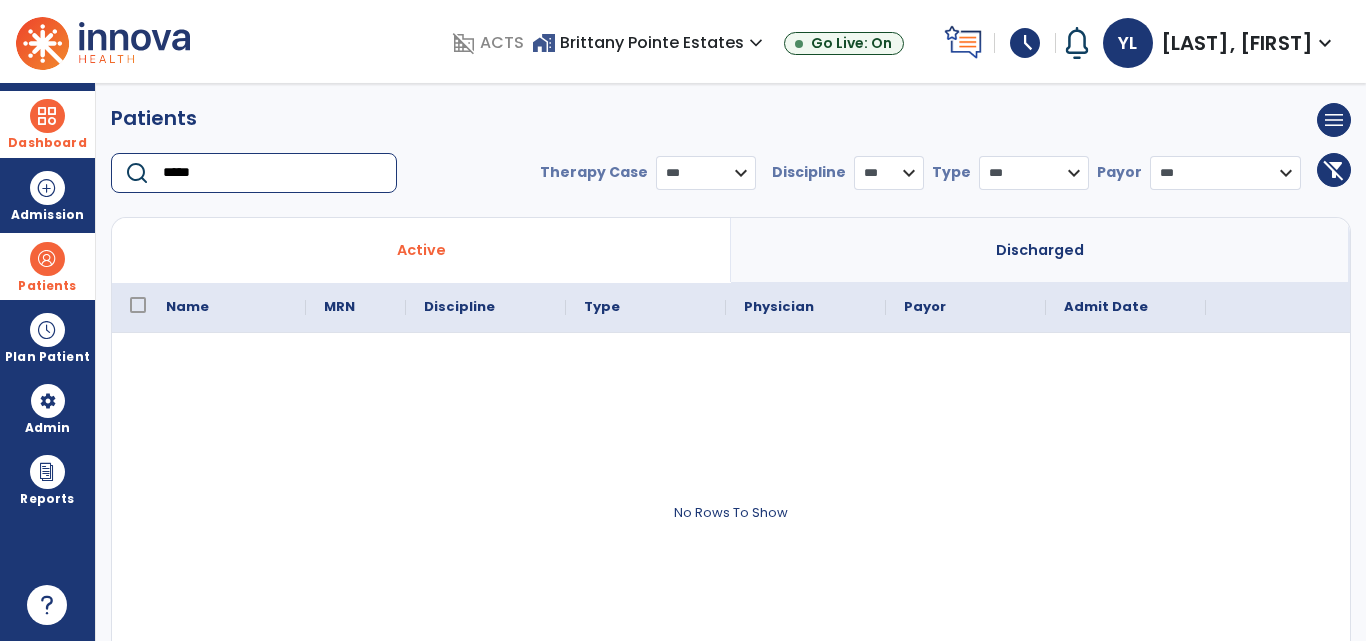 type on "*****" 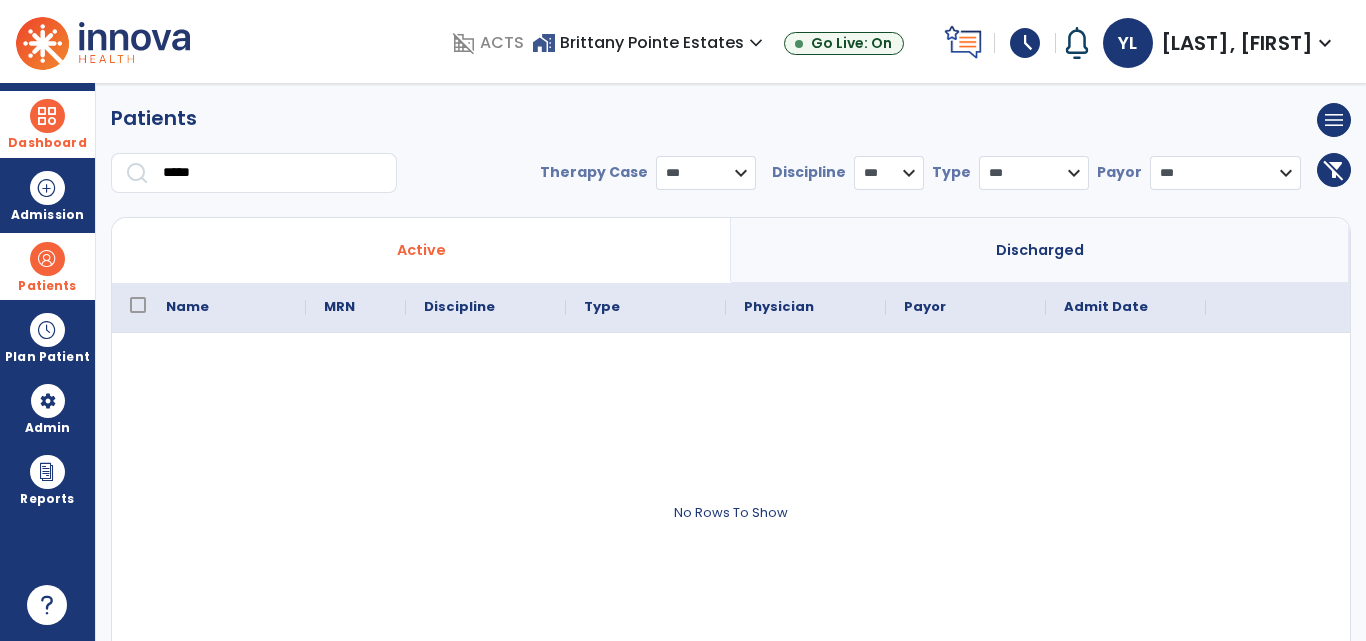 click at bounding box center [47, 116] 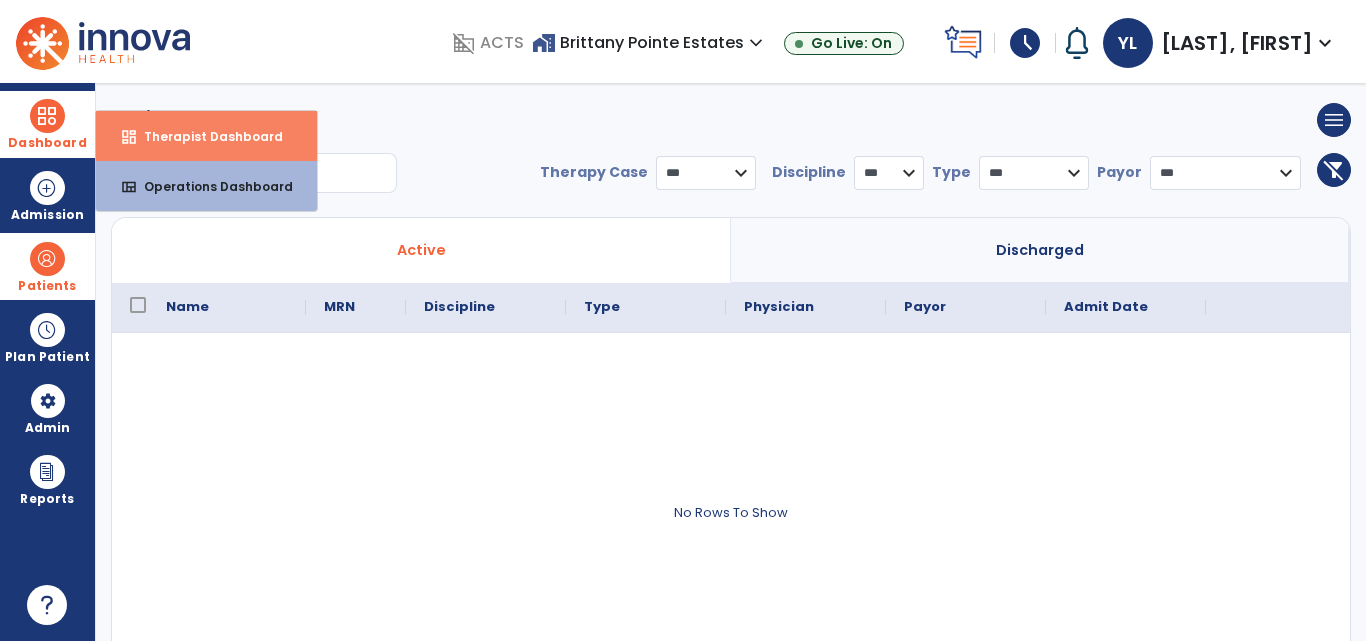 click on "dashboard  Therapist Dashboard" at bounding box center [206, 136] 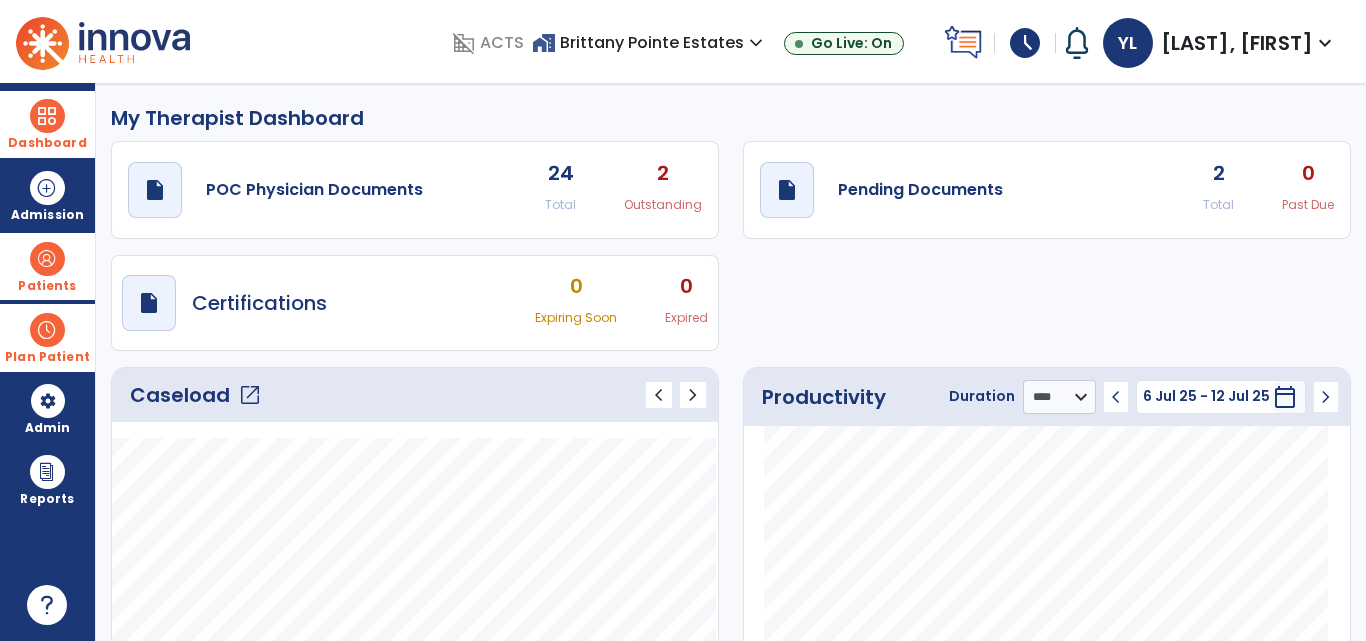 click at bounding box center [47, 330] 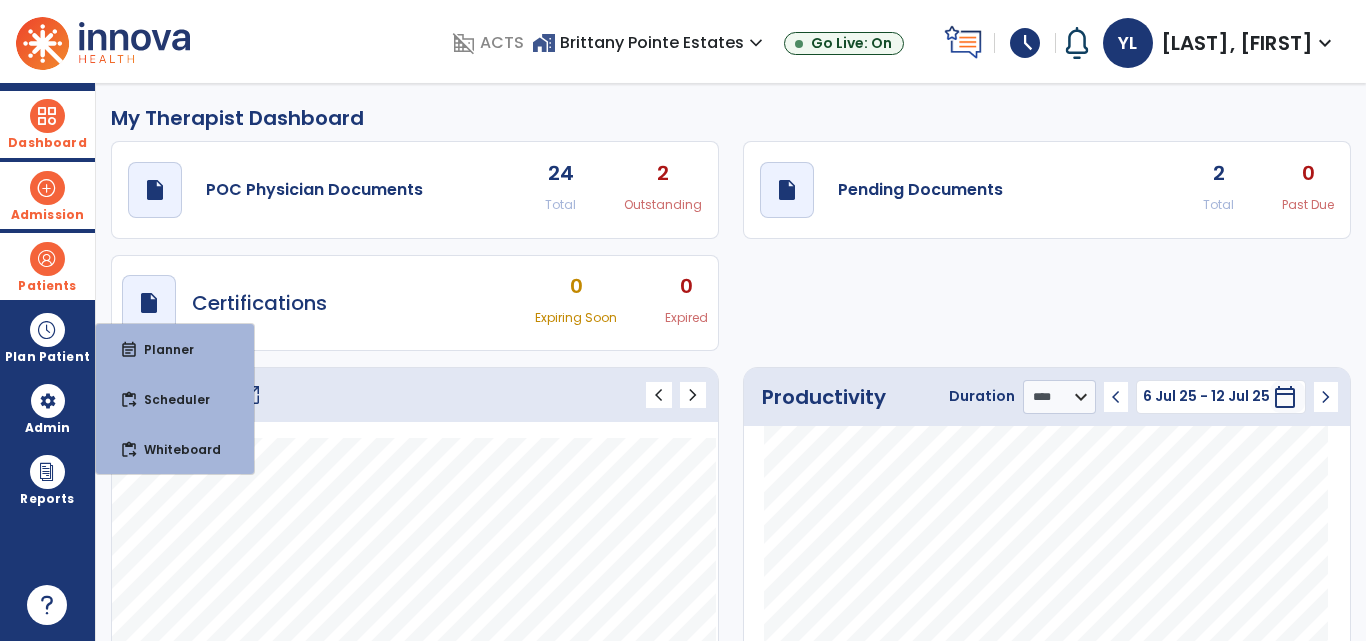click on "Admission" at bounding box center [47, 195] 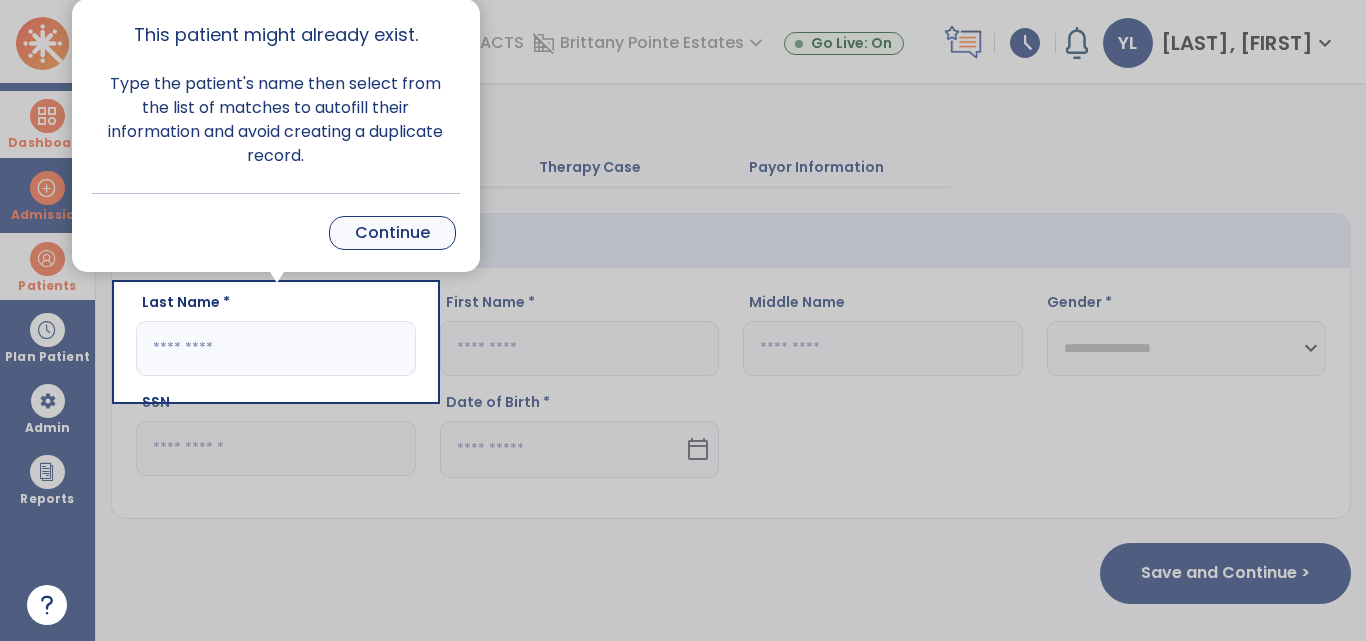 click on "Continue" at bounding box center [392, 233] 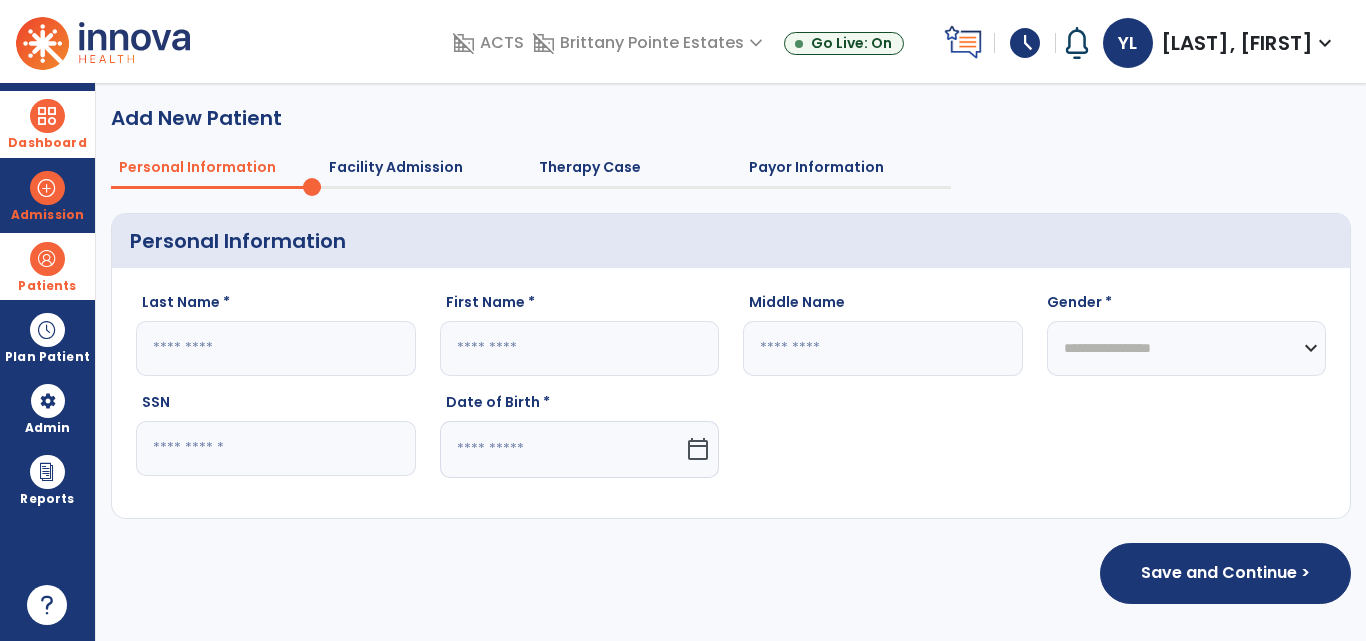 click 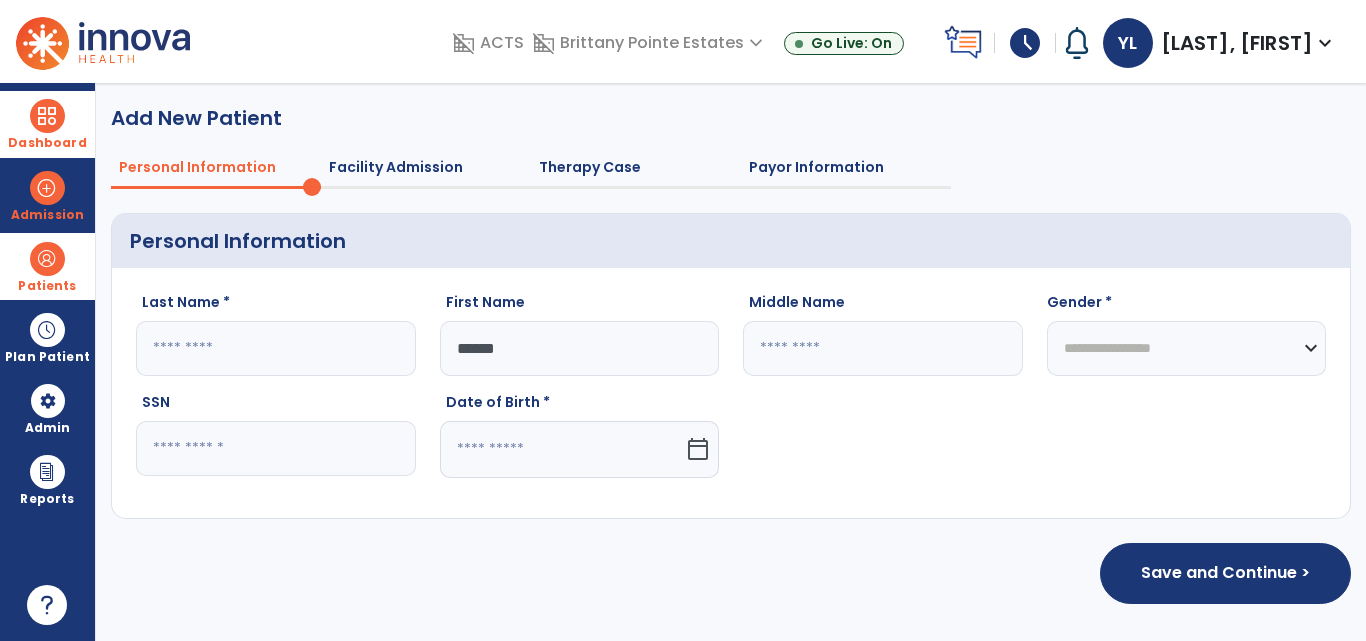 type on "*****" 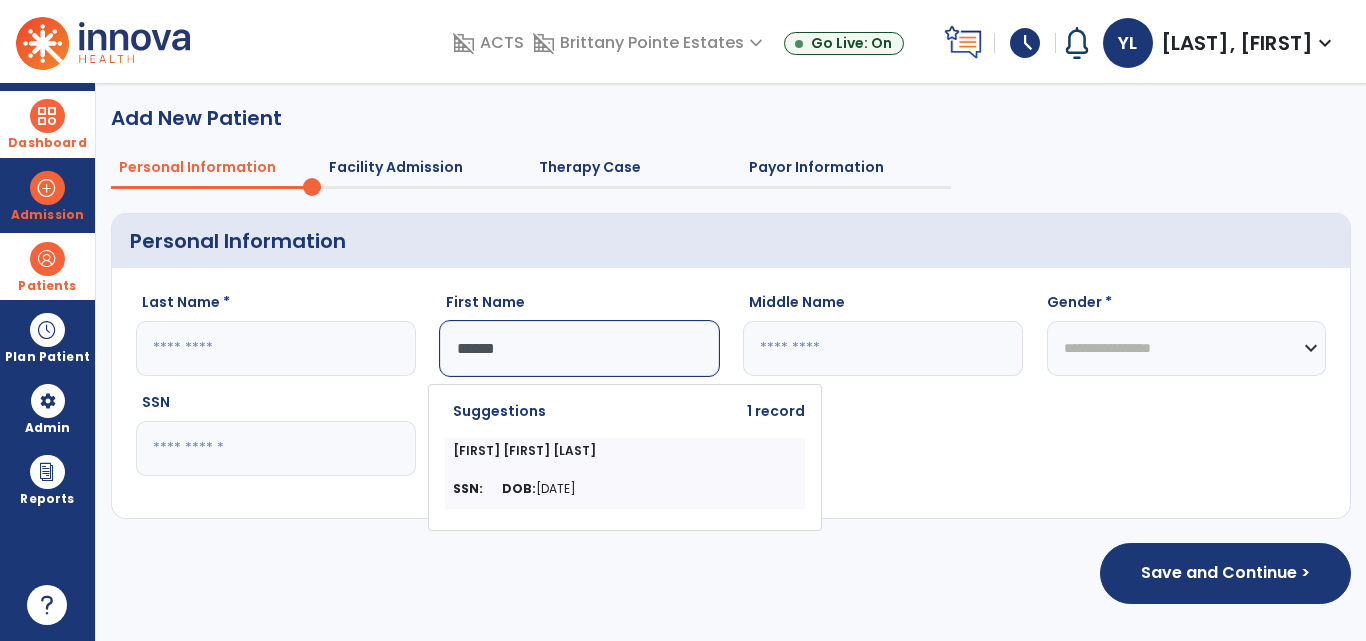 click 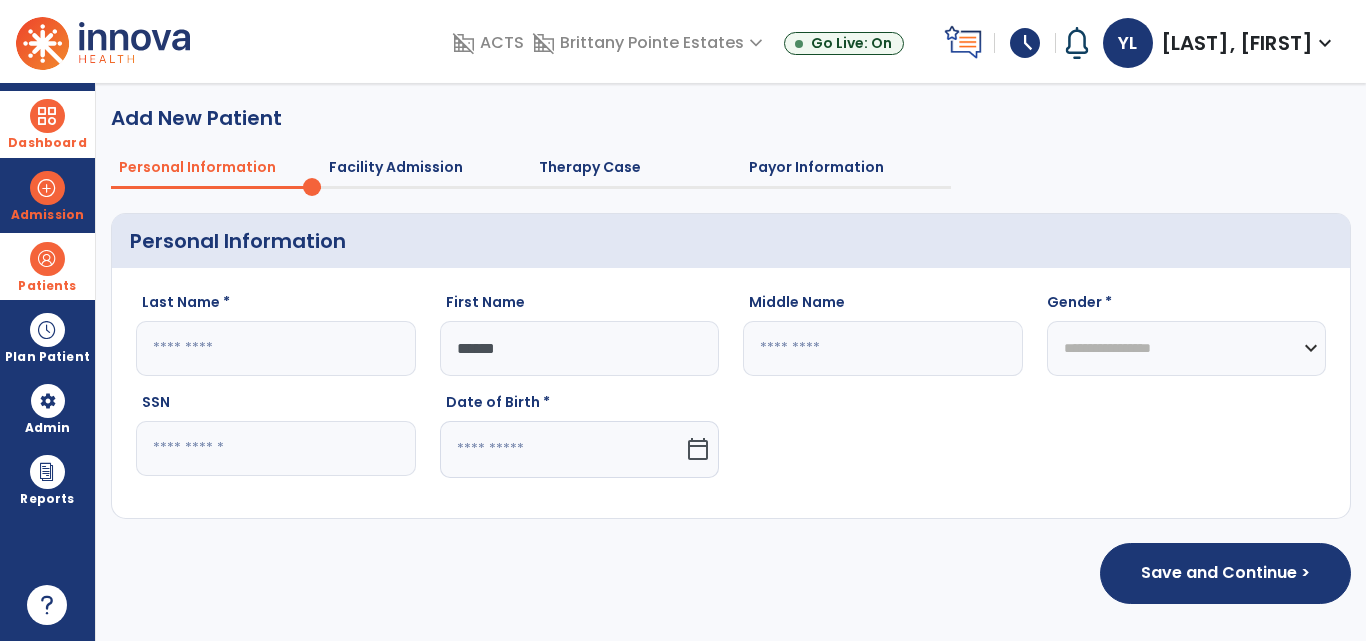 paste on "**********" 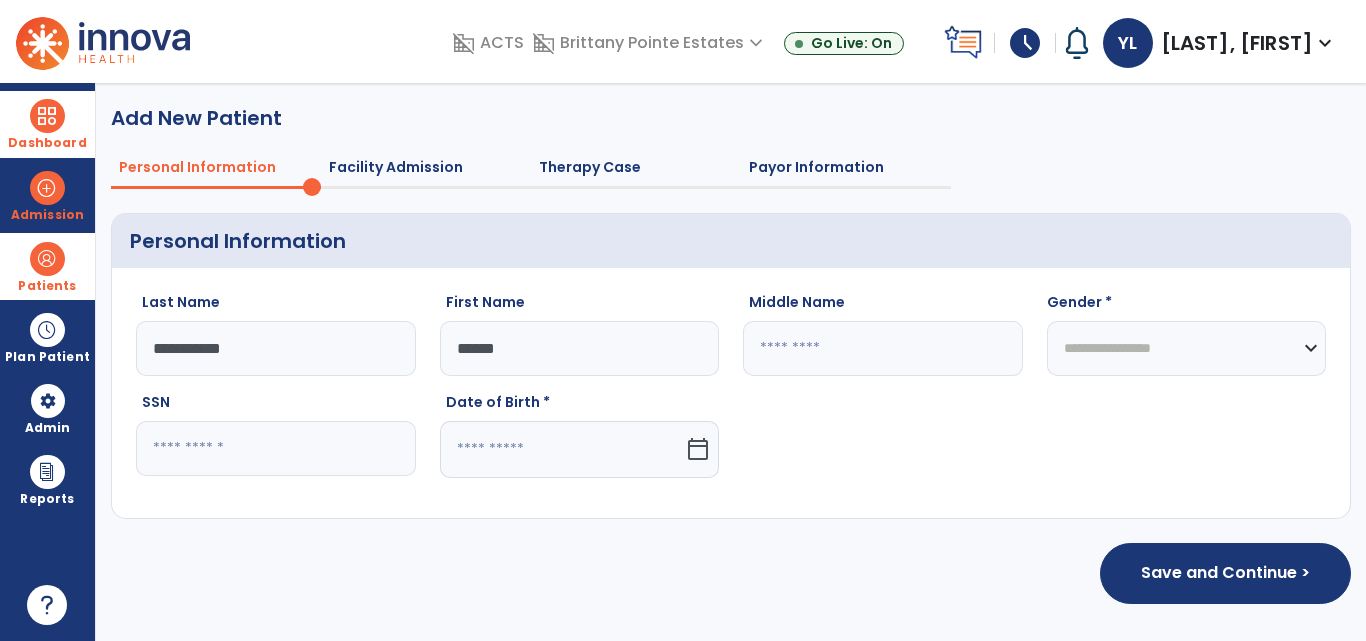 type on "**********" 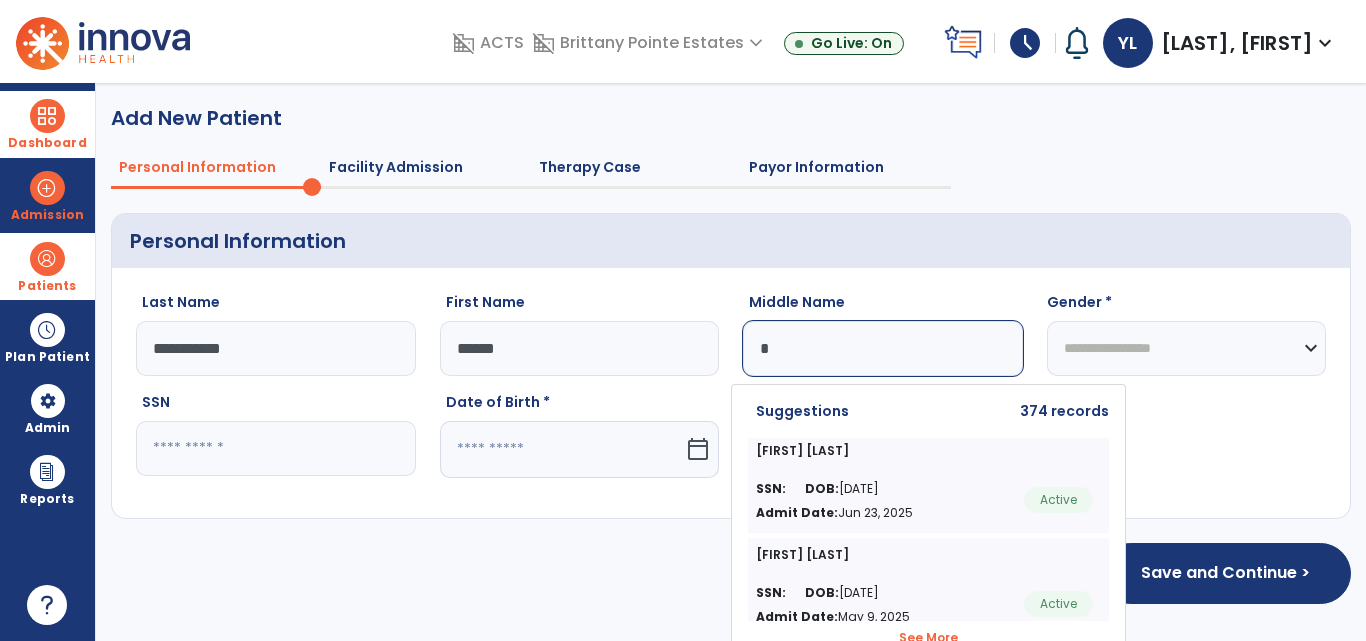 type on "*" 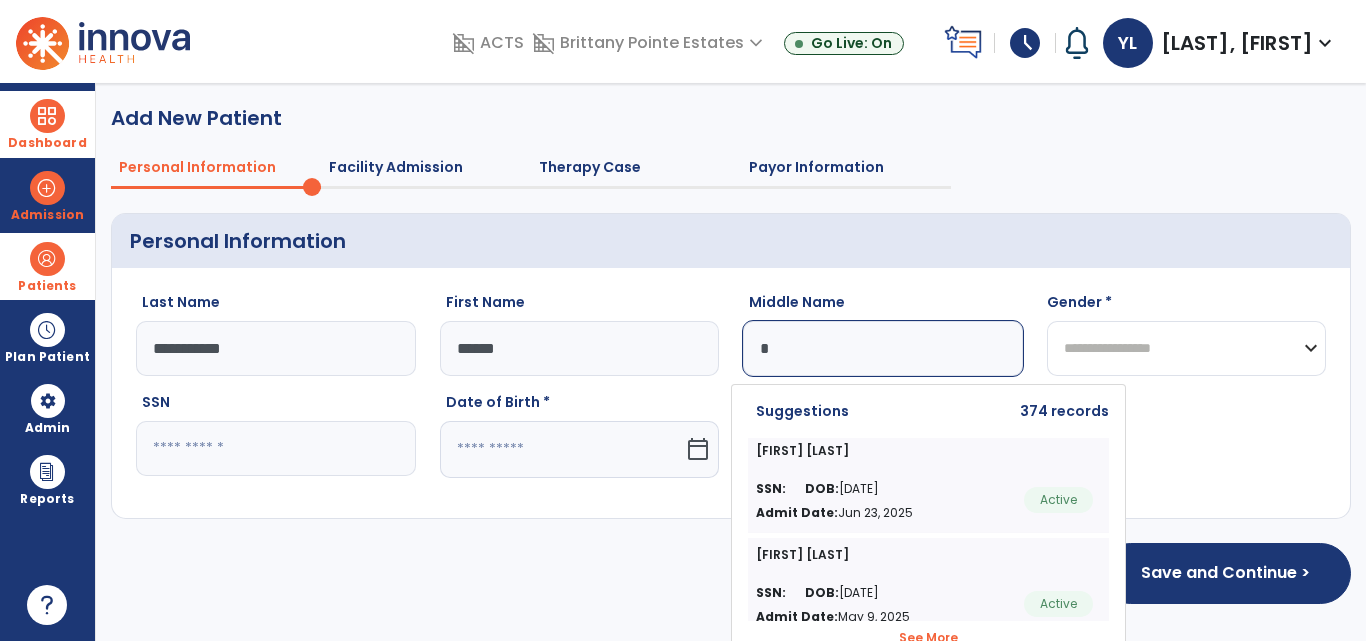 click on "**********" 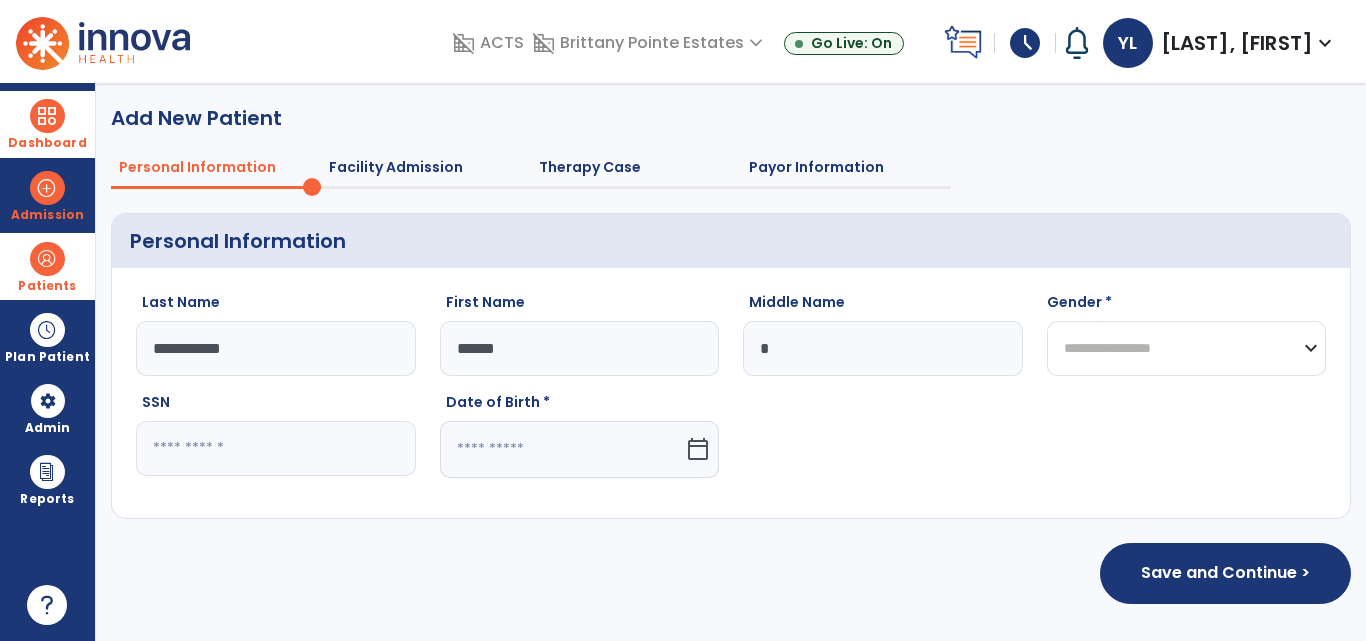 select on "******" 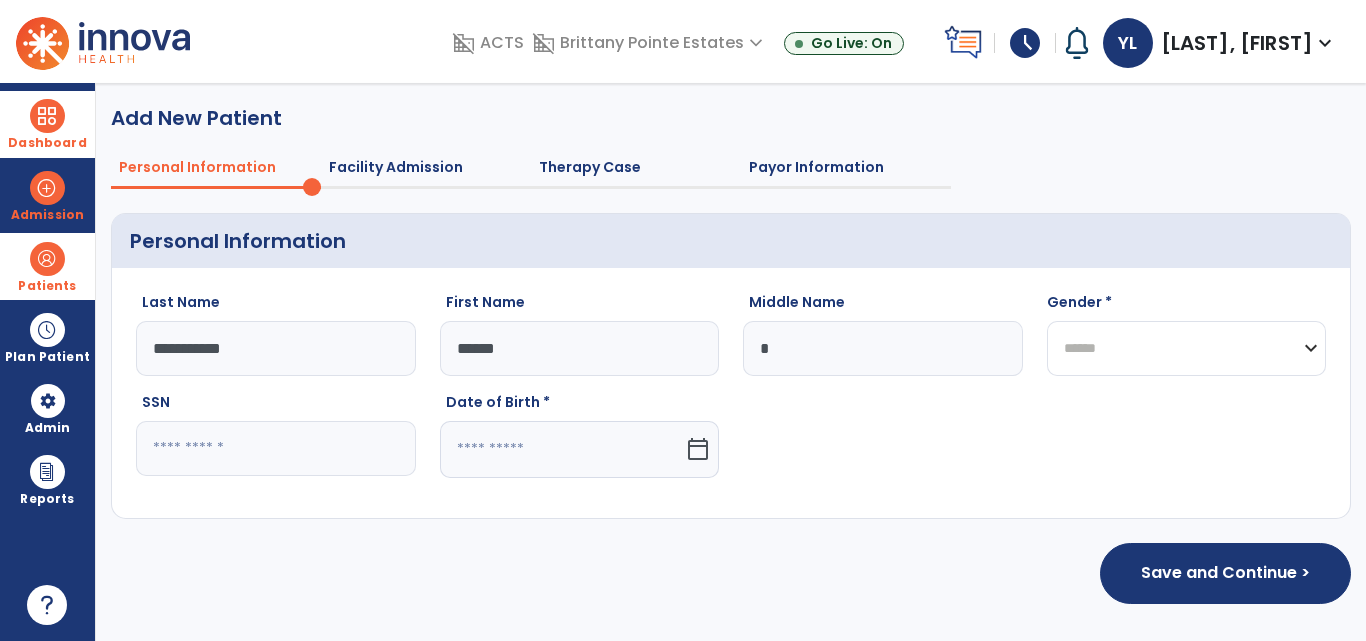 click on "**********" 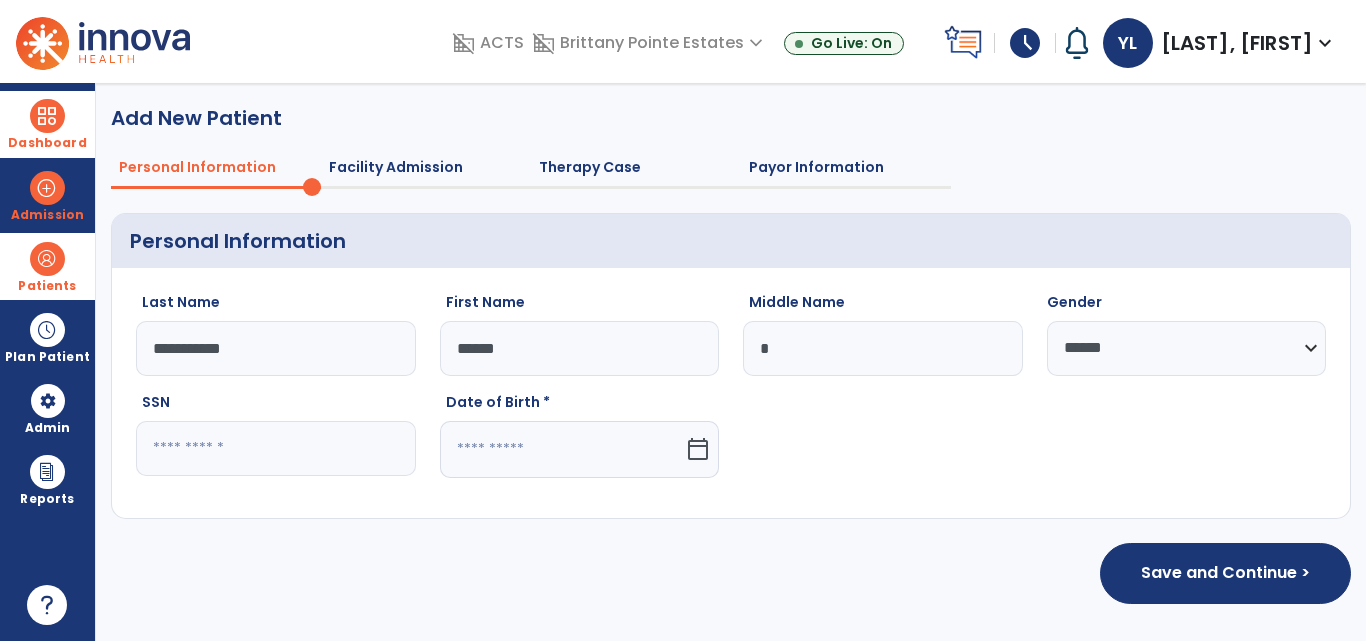 click on "**********" 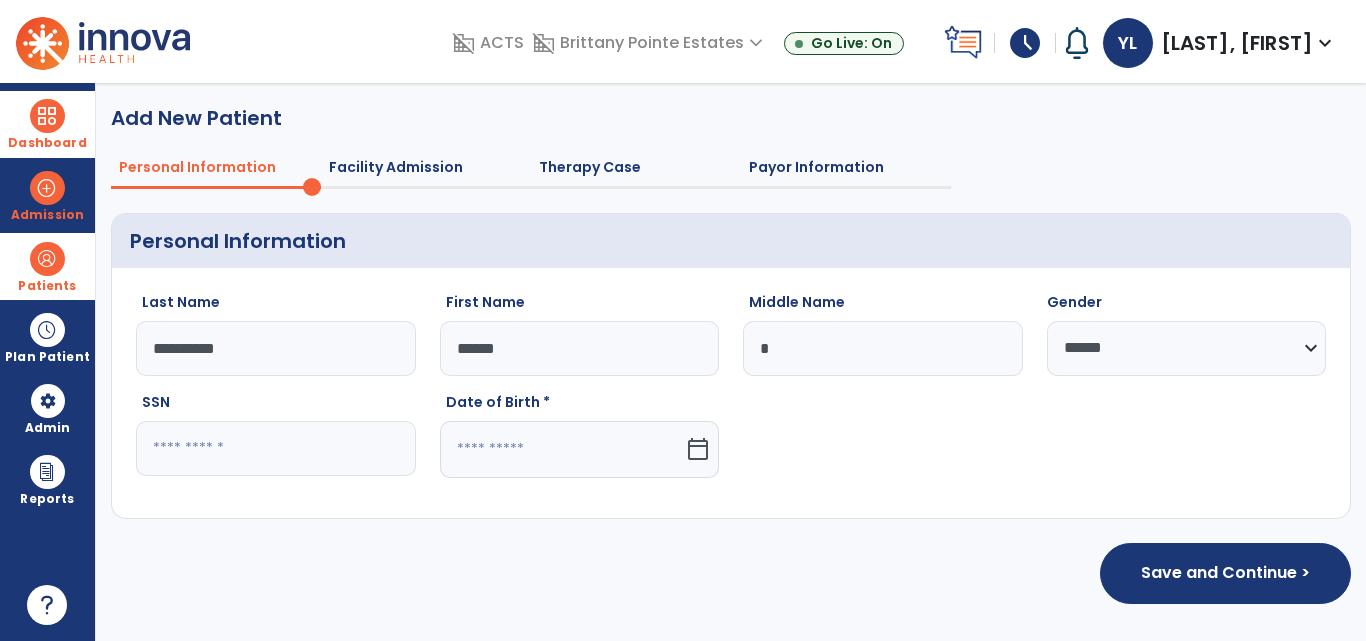 type on "**********" 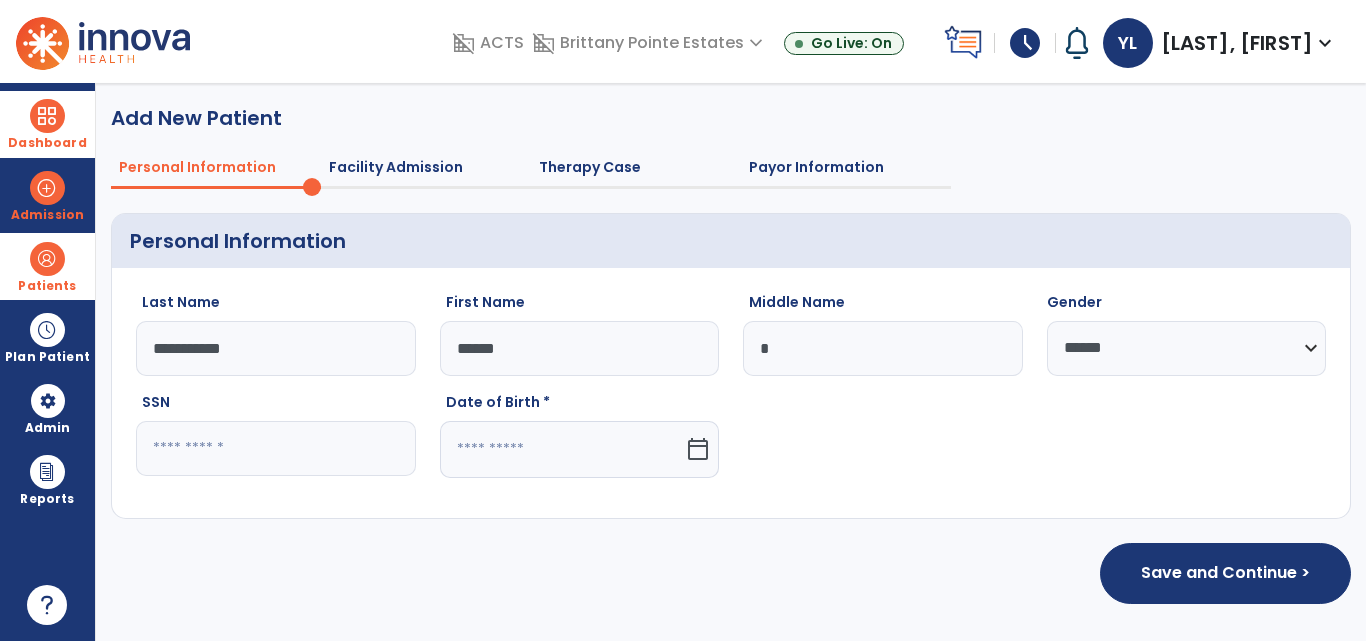 click on "*****" 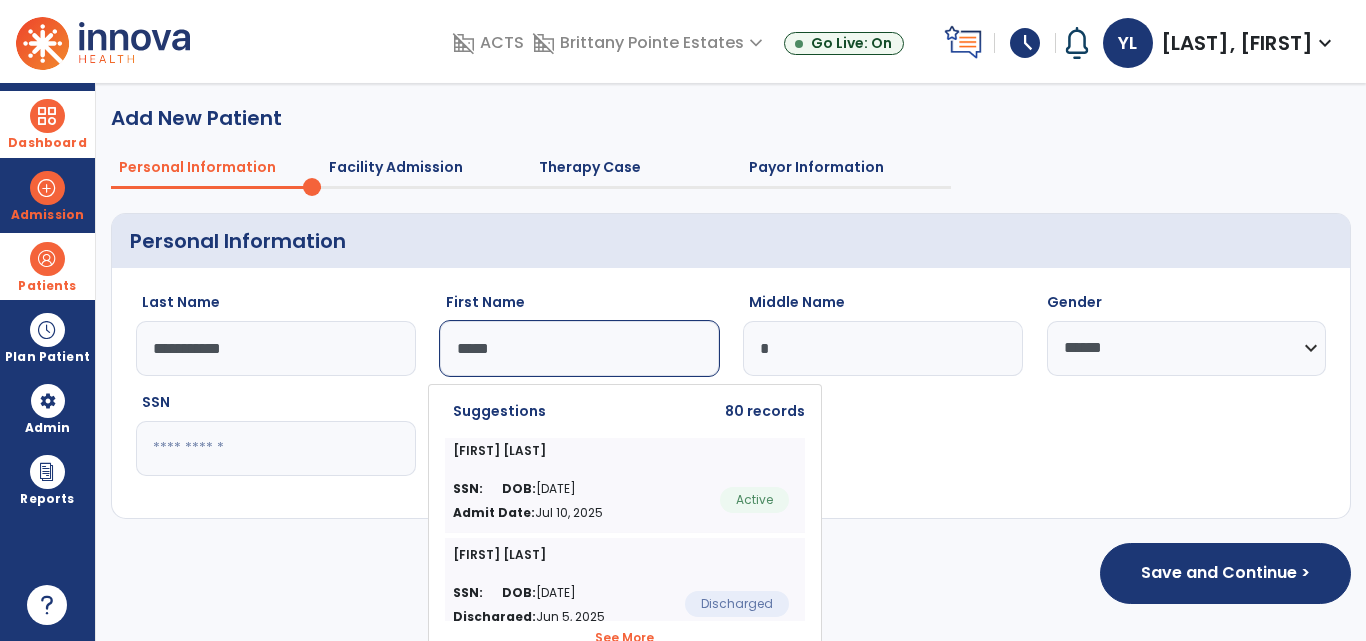 type on "*****" 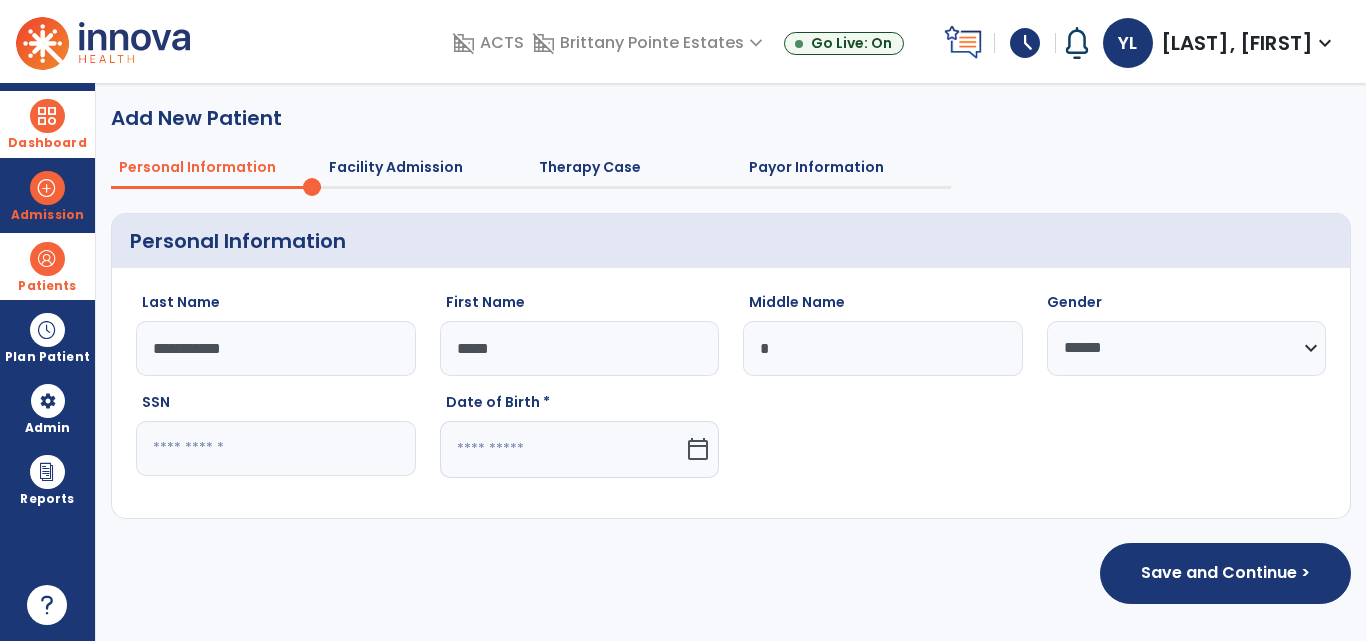 click on "calendar_today" 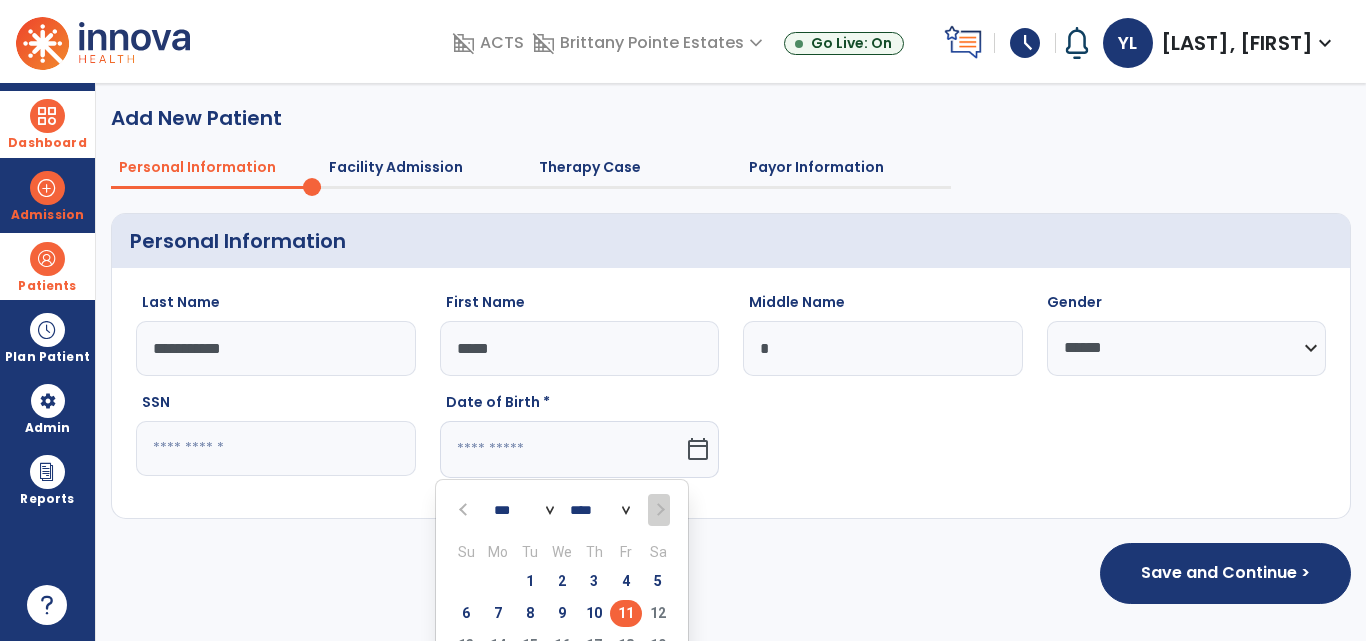 click on "**** **** **** **** **** **** **** **** **** **** **** **** **** **** **** **** **** **** **** **** **** **** **** **** **** **** **** **** **** **** **** **** **** **** **** **** **** **** **** **** **** **** **** **** **** **** **** **** **** **** **** **** **** **** **** **** **** **** **** **** **** **** **** **** **** **** **** **** **** **** **** **** **** **** **** **** **** **** **** **** **** **** **** **** **** **** **** **** **** **** **** **** **** **** **** **** **** **** **** **** **** **** **** **** **** **** **** **** **** **** **** **** **** **** **** **** **** **** **** **** **** **** **** **** **** ****" 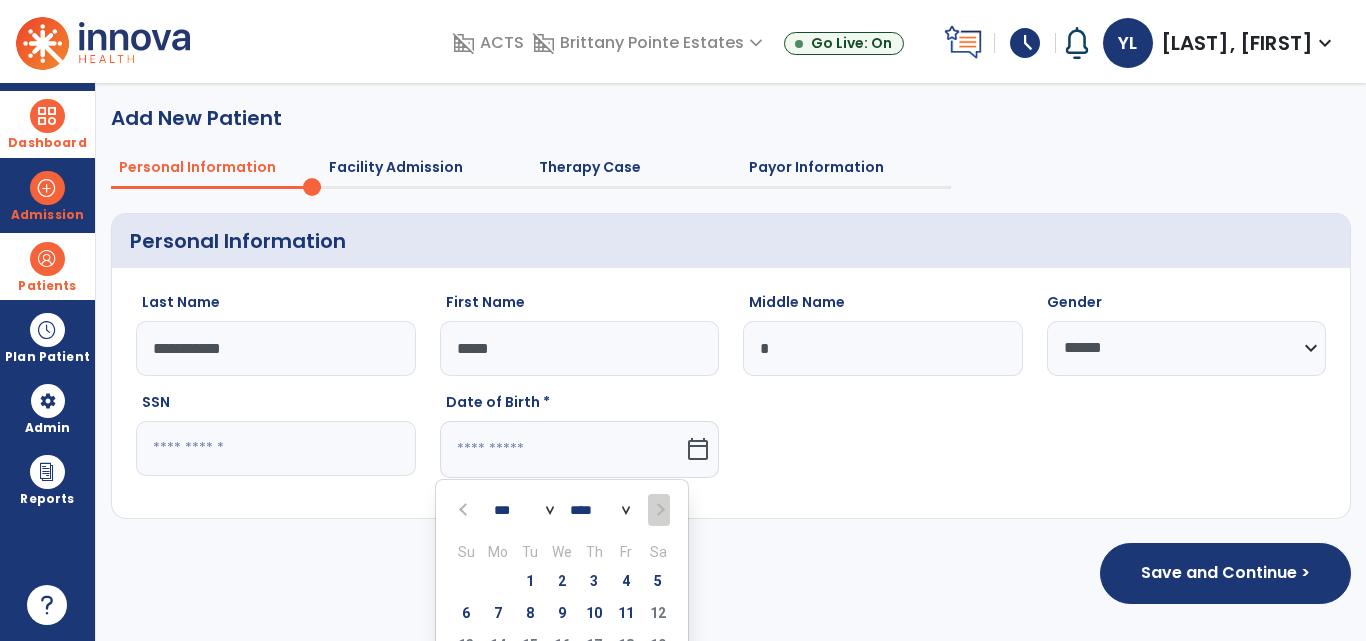 select on "****" 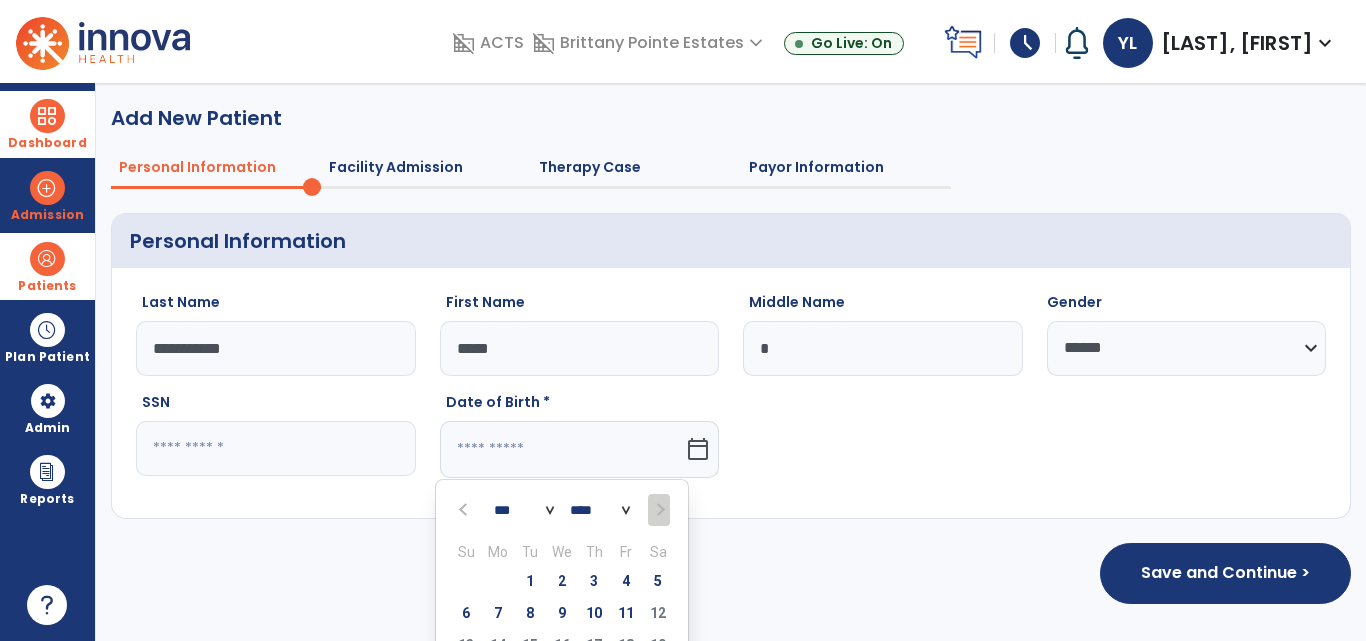 click on "**** **** **** **** **** **** **** **** **** **** **** **** **** **** **** **** **** **** **** **** **** **** **** **** **** **** **** **** **** **** **** **** **** **** **** **** **** **** **** **** **** **** **** **** **** **** **** **** **** **** **** **** **** **** **** **** **** **** **** **** **** **** **** **** **** **** **** **** **** **** **** **** **** **** **** **** **** **** **** **** **** **** **** **** **** **** **** **** **** **** **** **** **** **** **** **** **** **** **** **** **** **** **** **** **** **** **** **** **** **** **** **** **** **** **** **** **** **** **** **** **** **** **** **** **** ****" 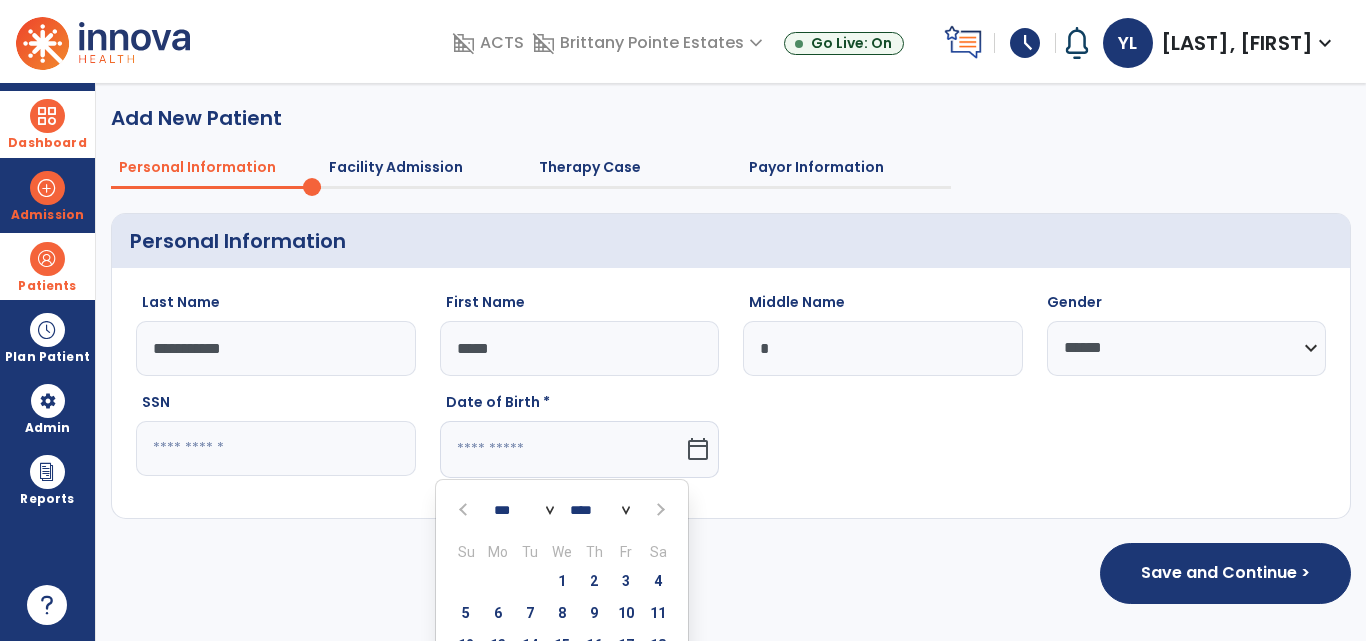 click on "*** *** *** *** *** *** *** *** *** *** *** ***" 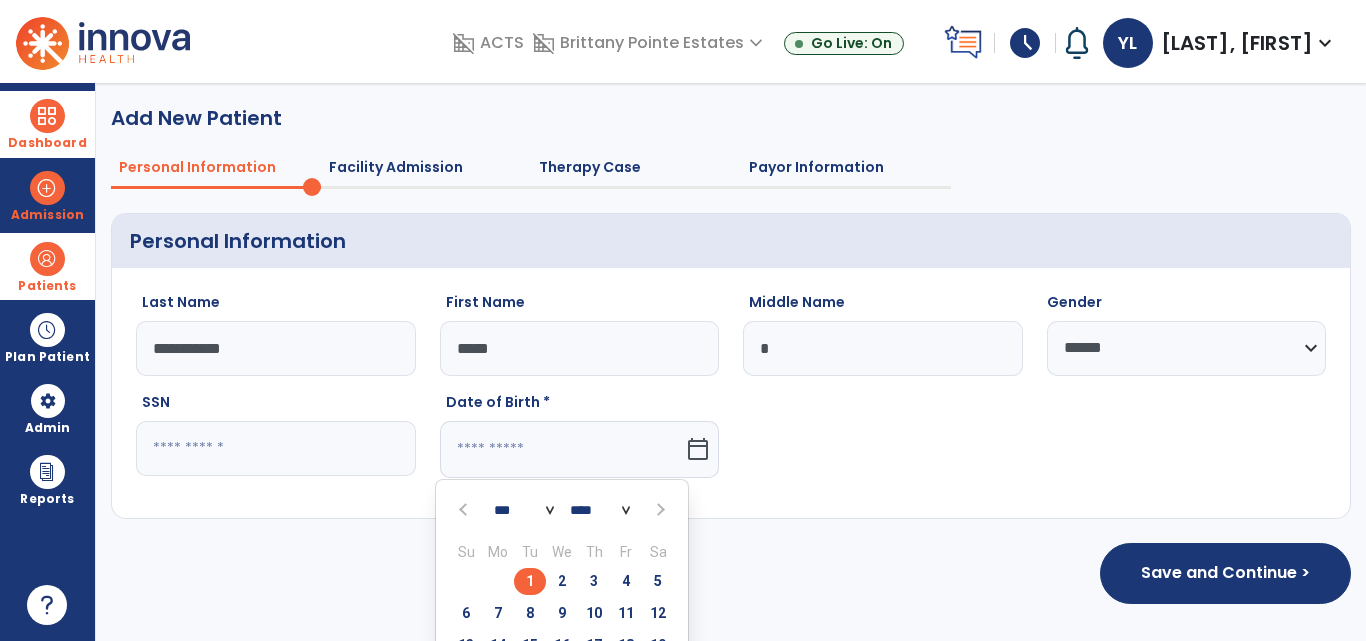 click on "1" 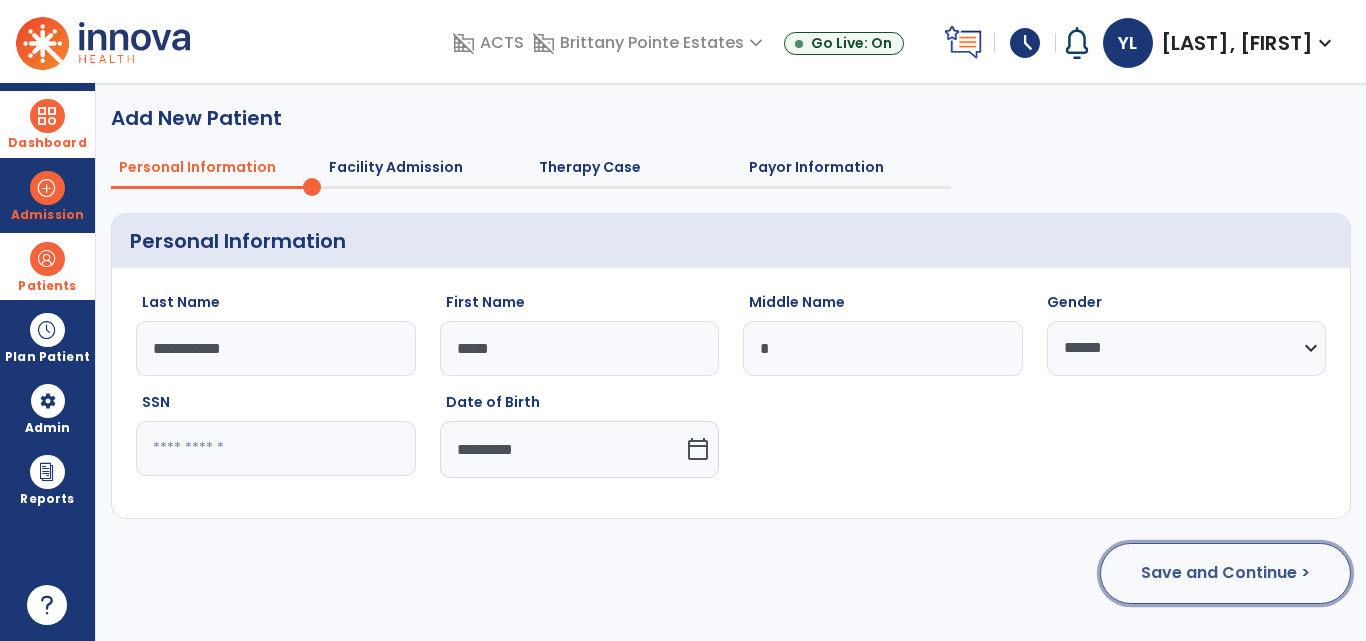 click on "Save and Continue >" 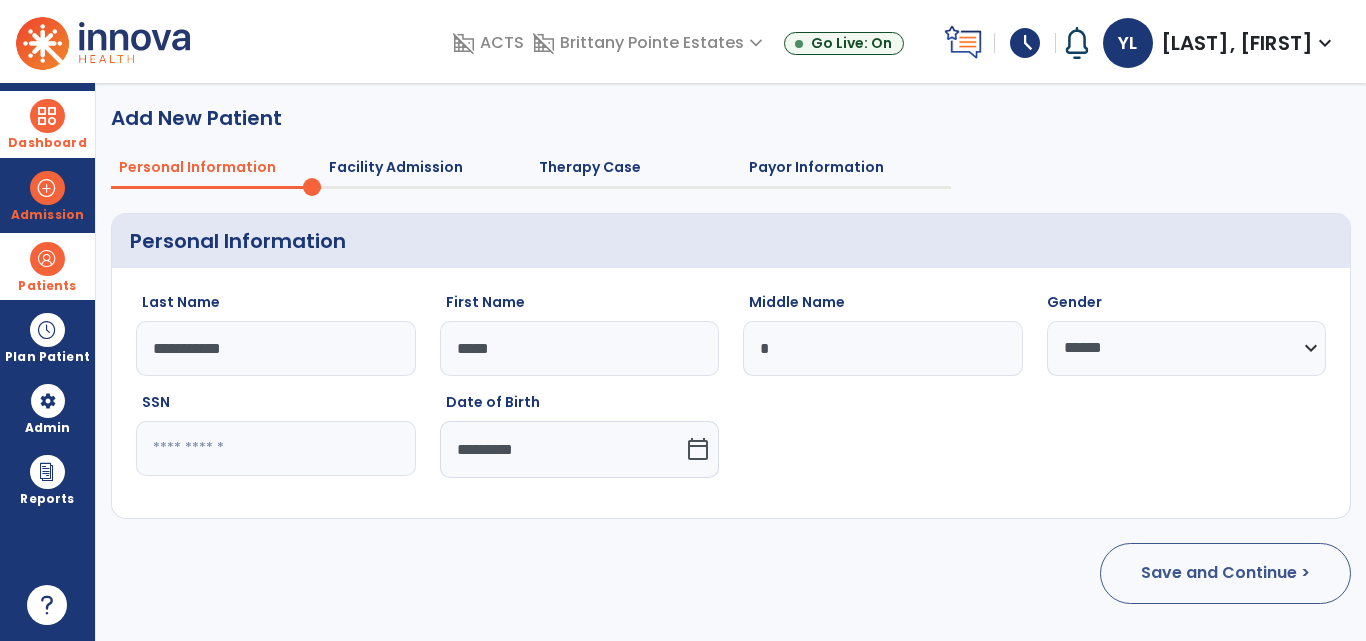 select on "**********" 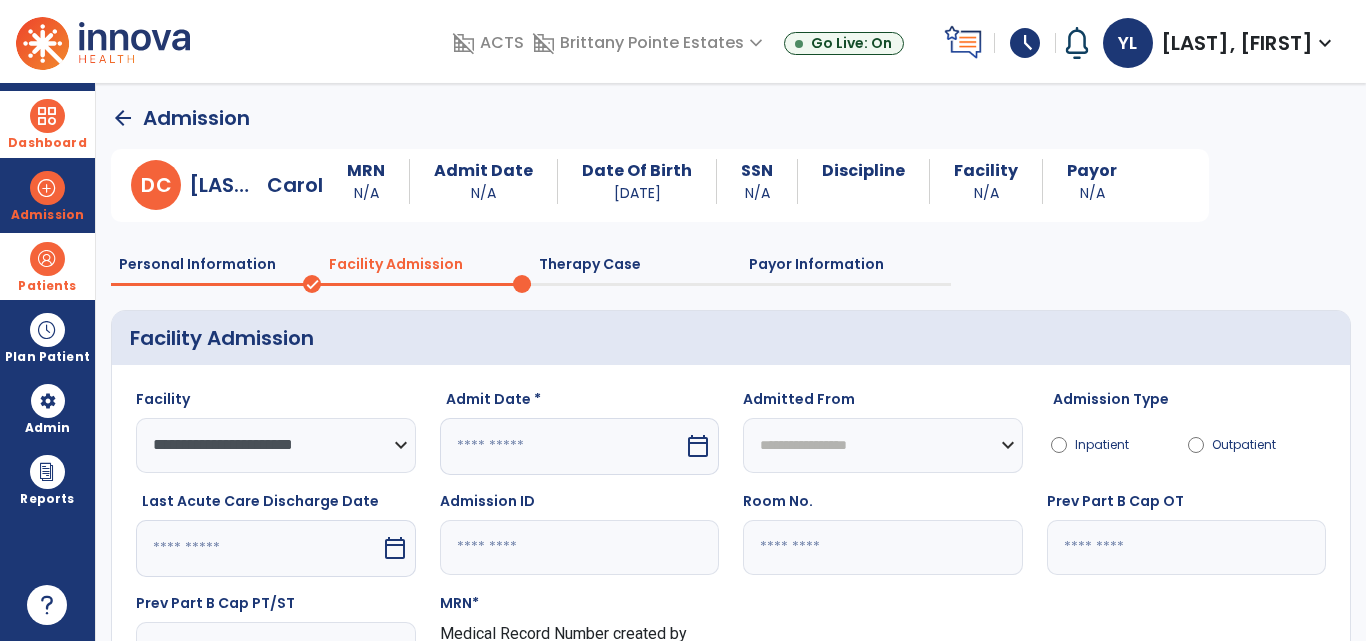 click on "calendar_today" at bounding box center [698, 446] 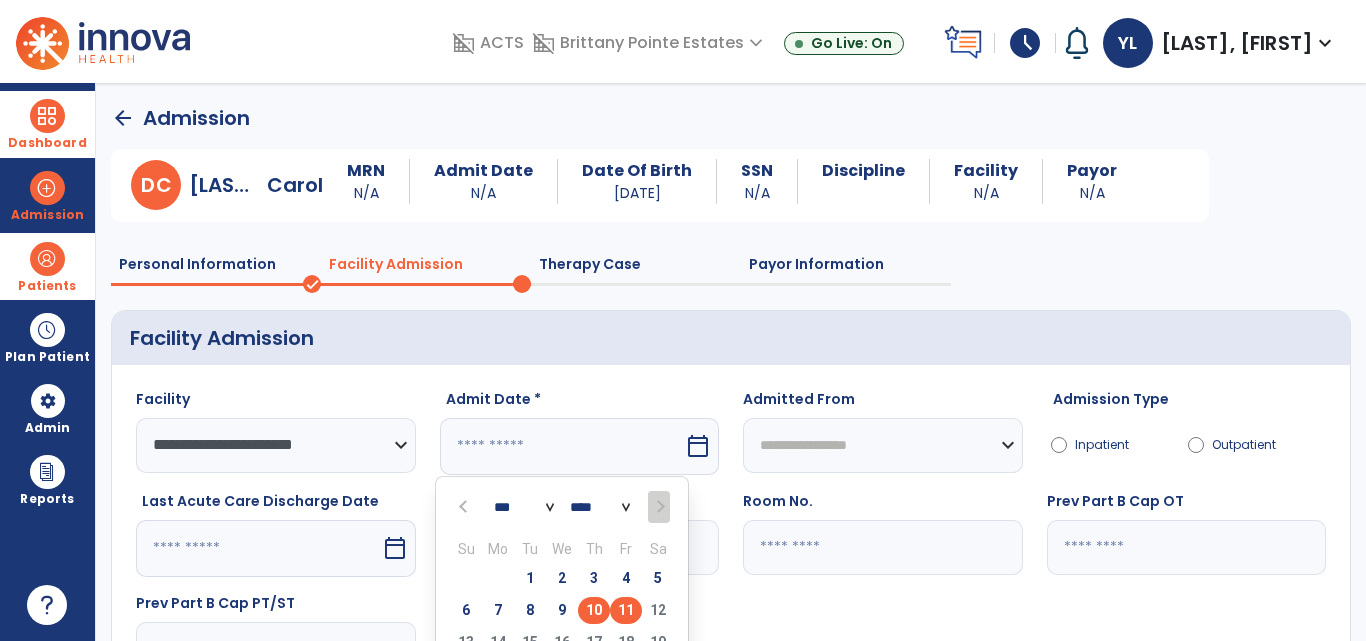 click on "10" at bounding box center (594, 610) 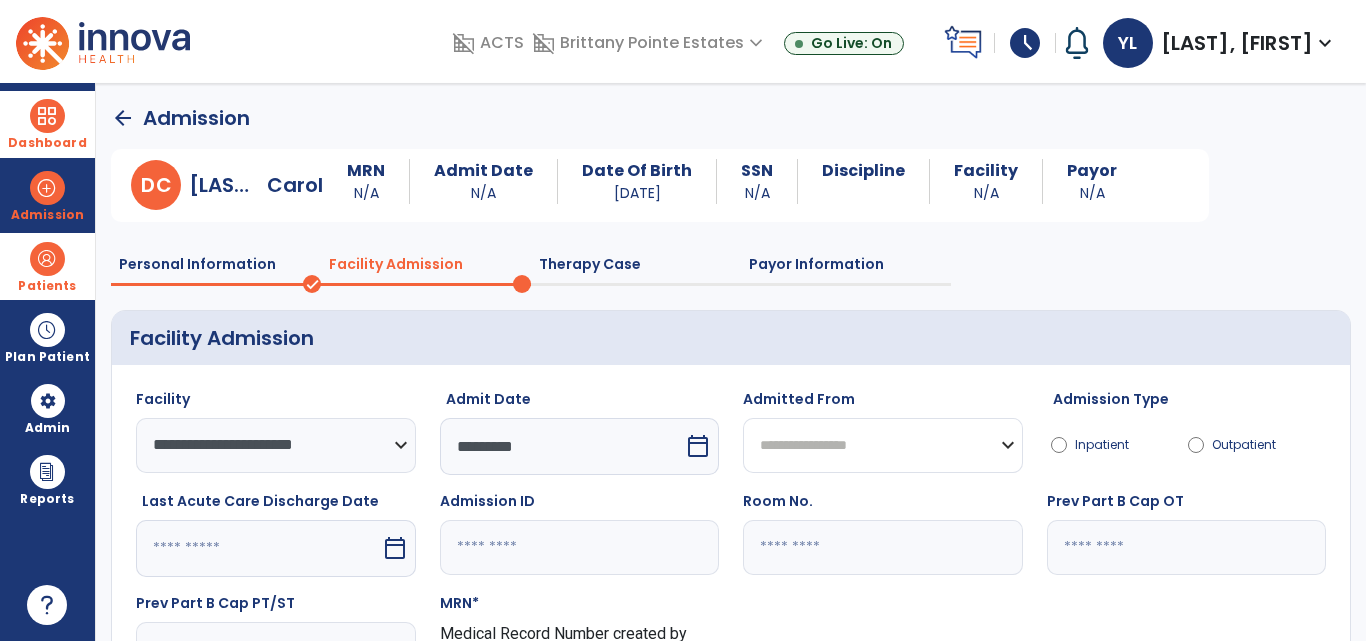 click on "**********" 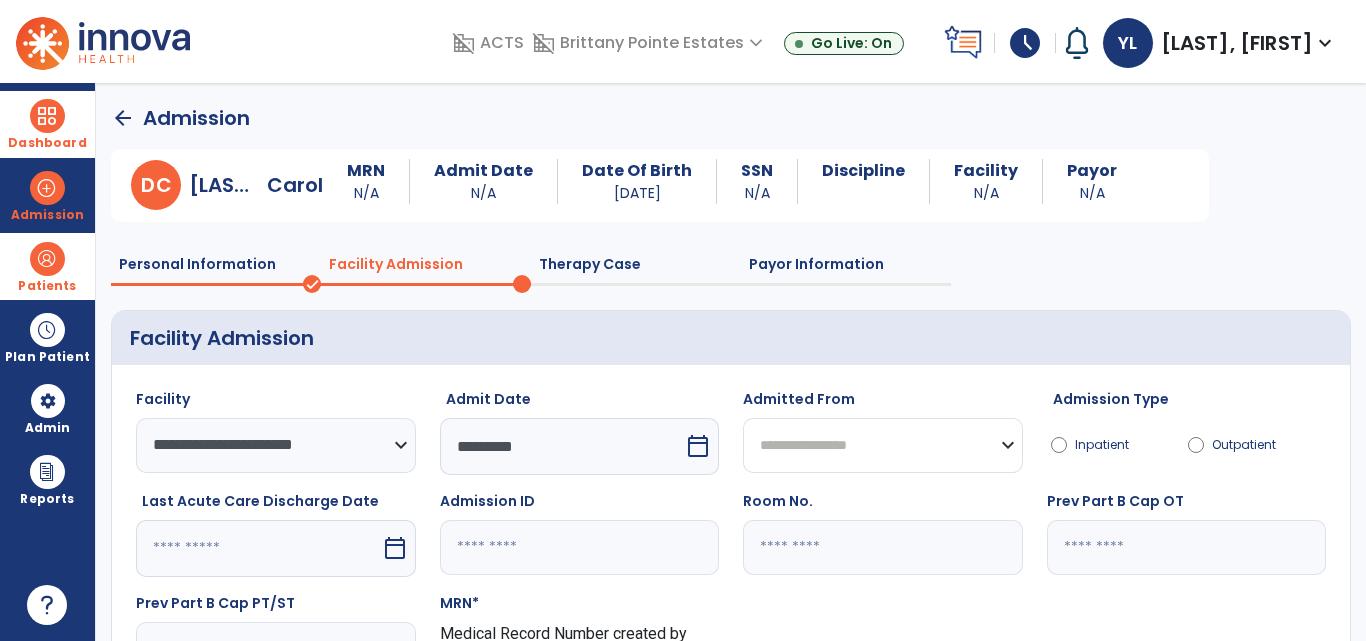 select on "***" 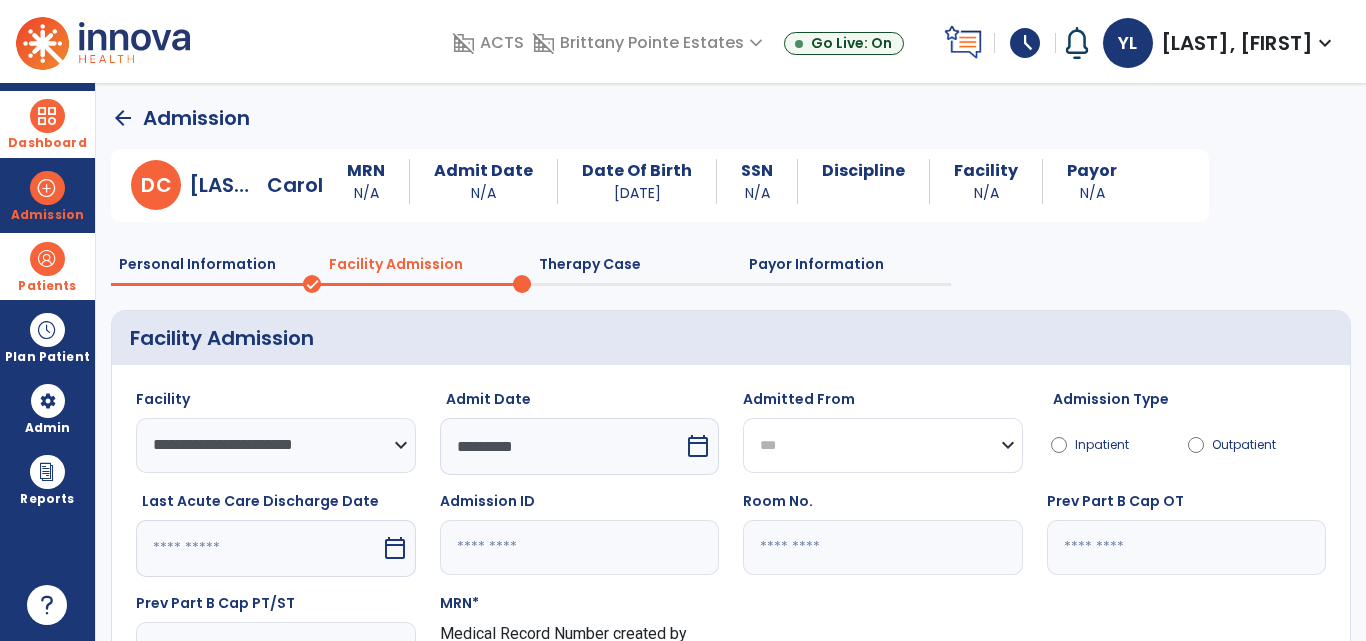 click on "**********" 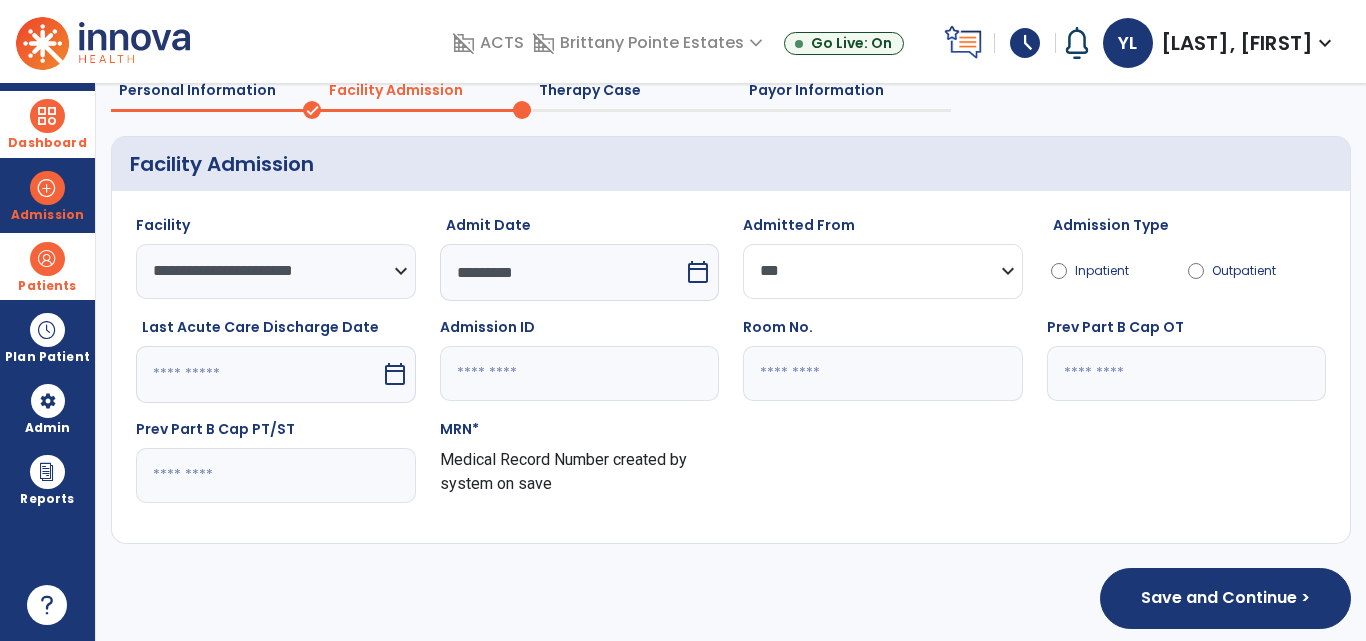 scroll, scrollTop: 186, scrollLeft: 0, axis: vertical 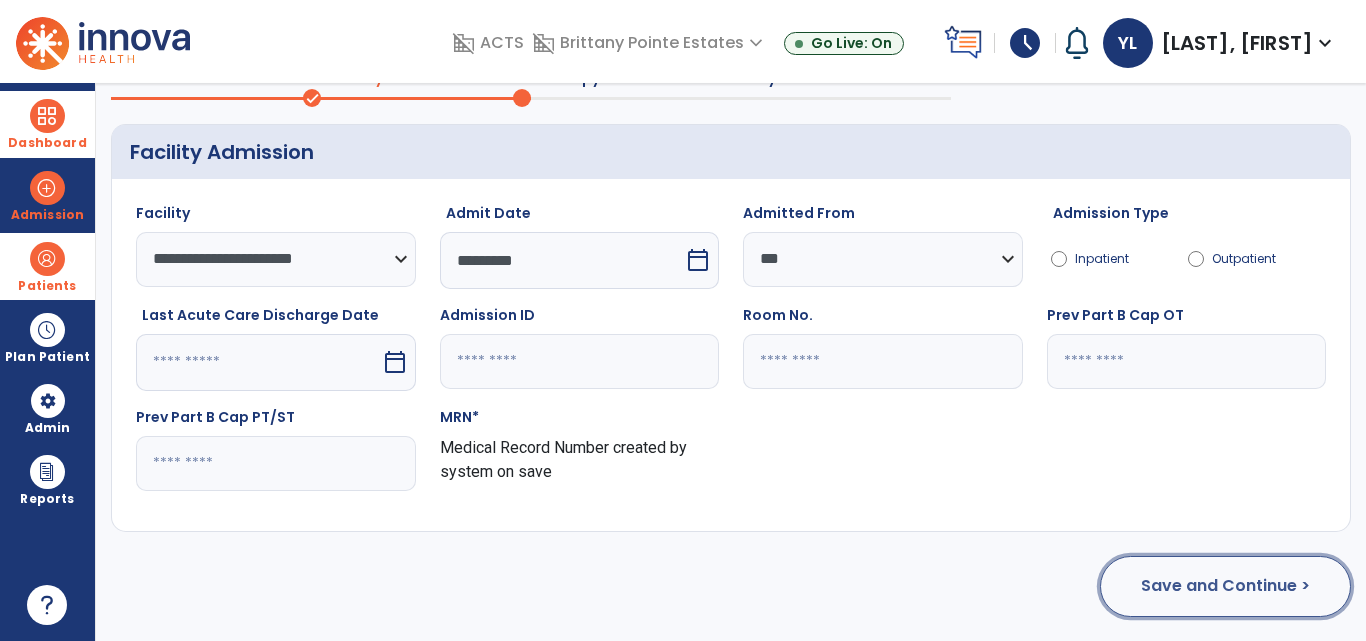 click on "Save and Continue >" 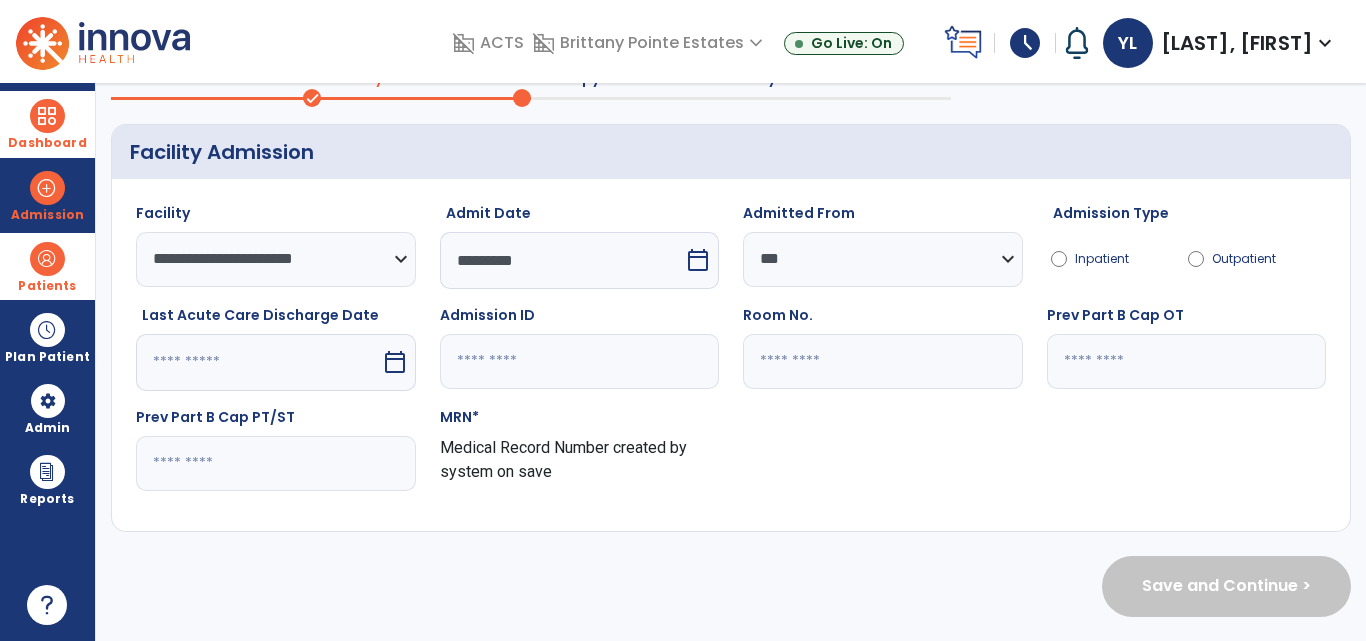 scroll, scrollTop: 0, scrollLeft: 0, axis: both 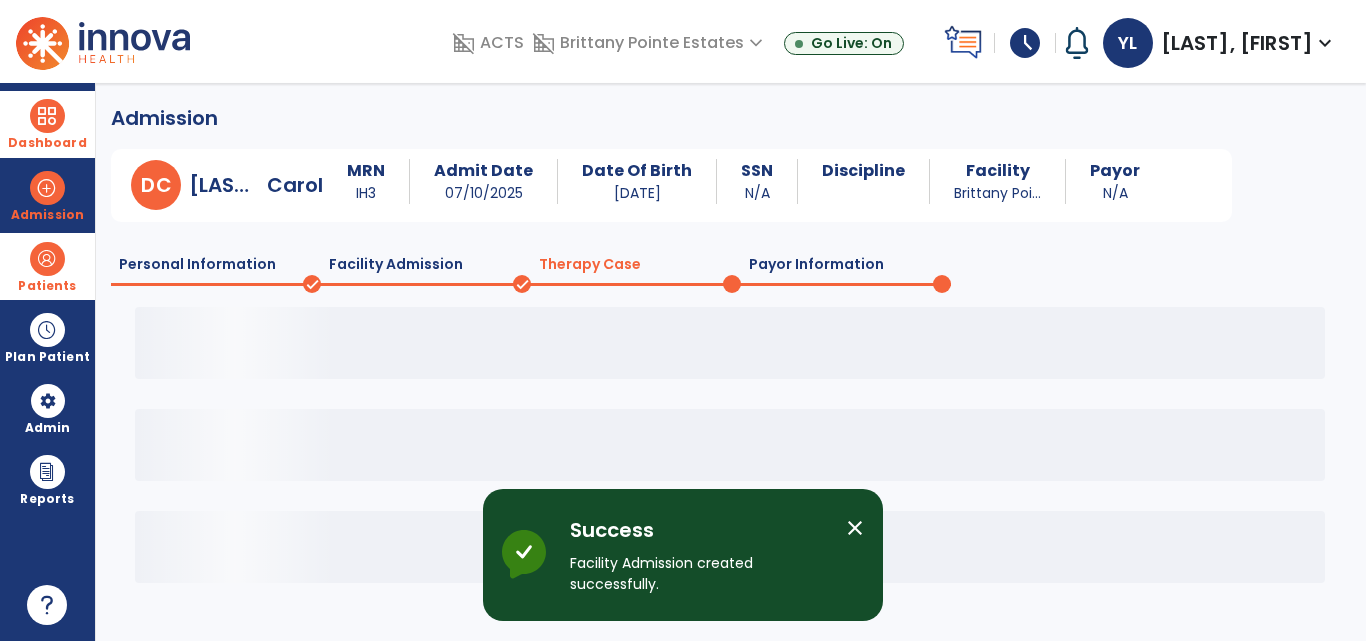 click on "close" at bounding box center [855, 528] 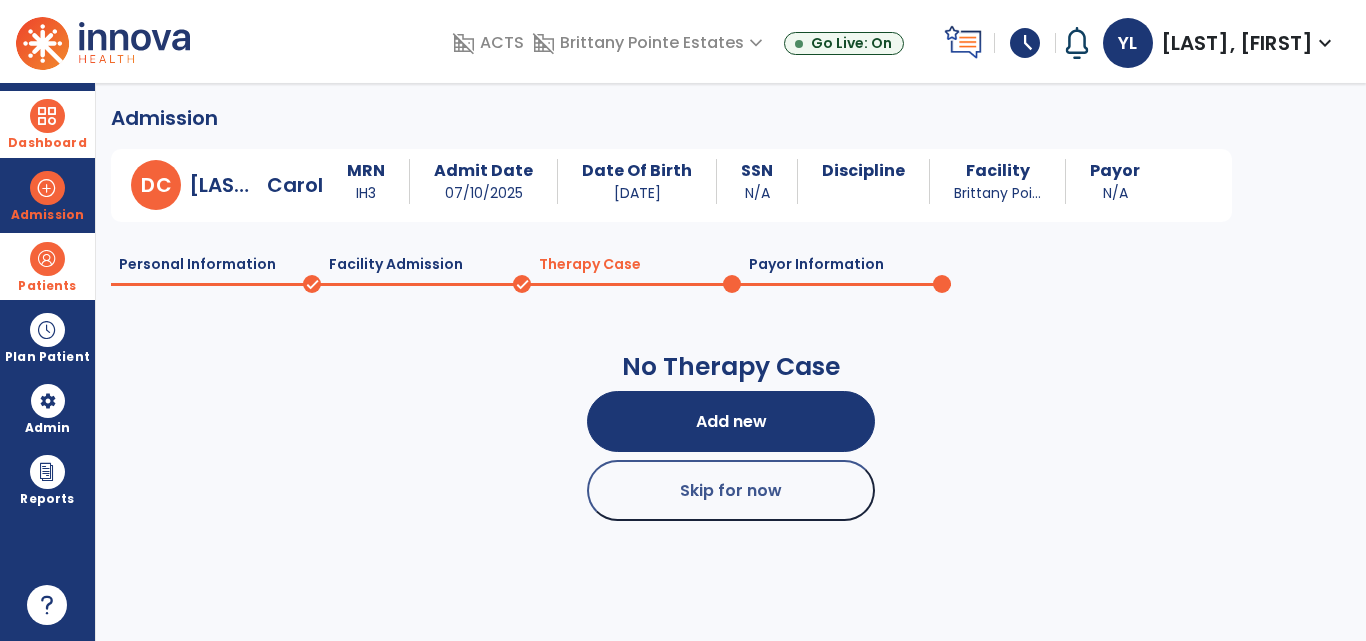 click on "Payor Information" 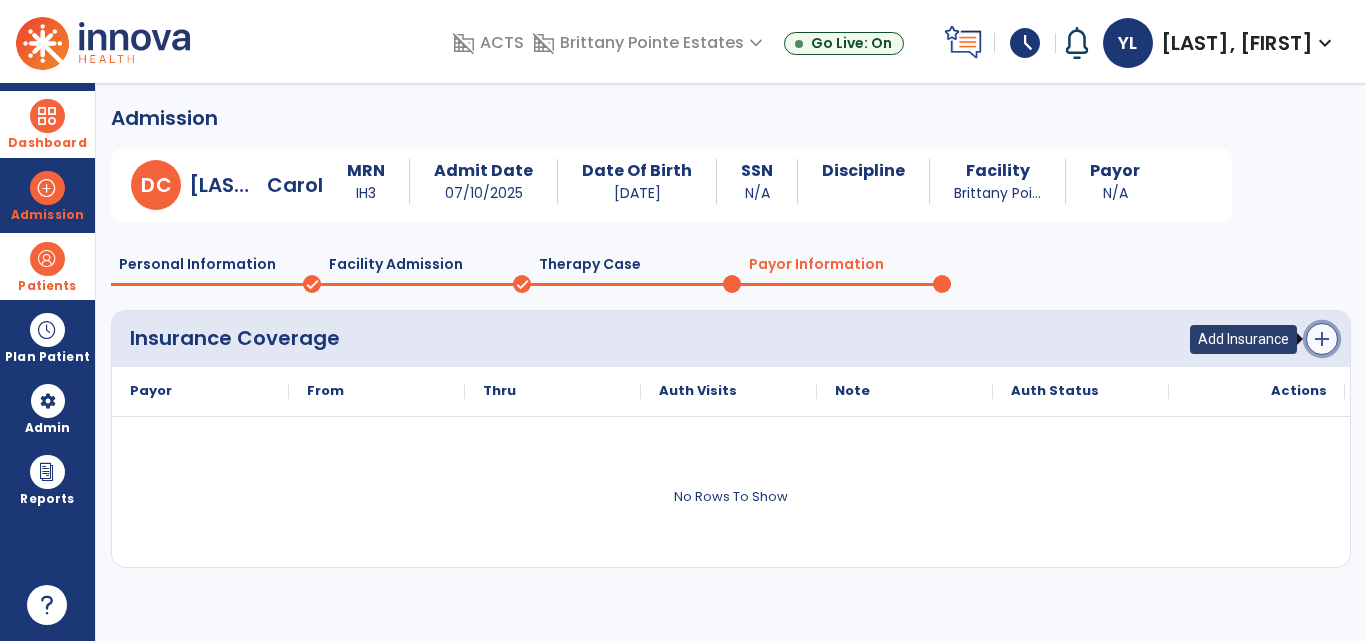 click on "add" 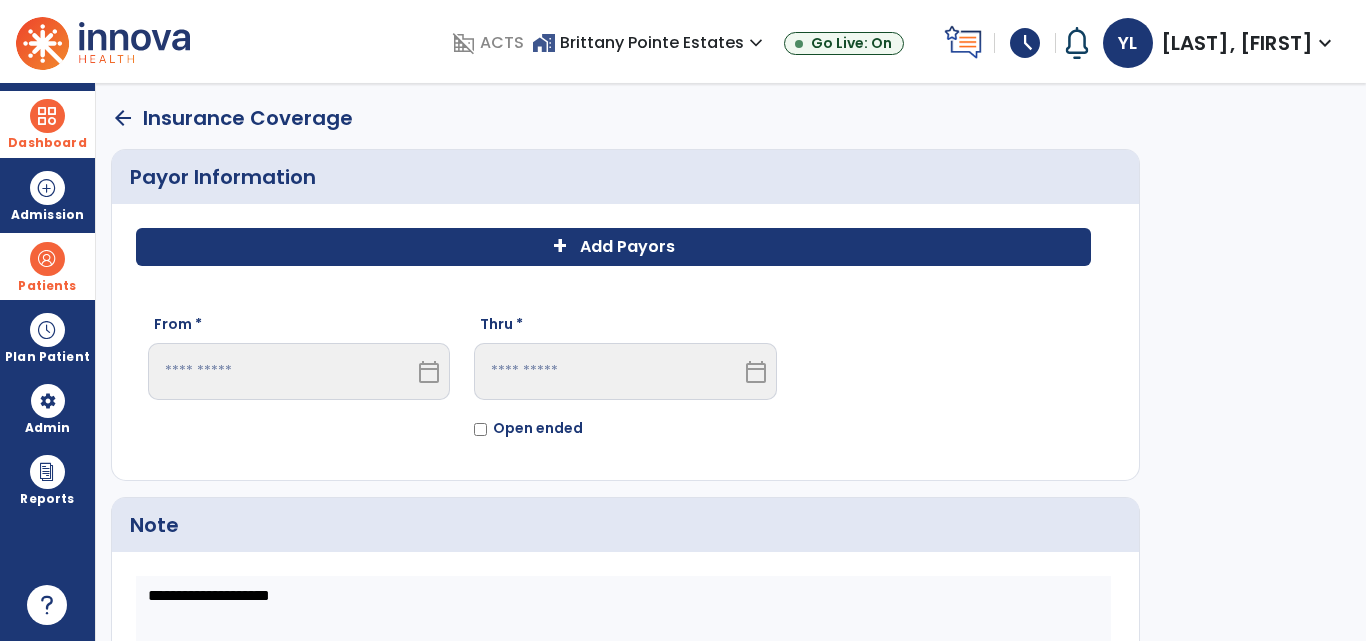 click on "Add Payors" 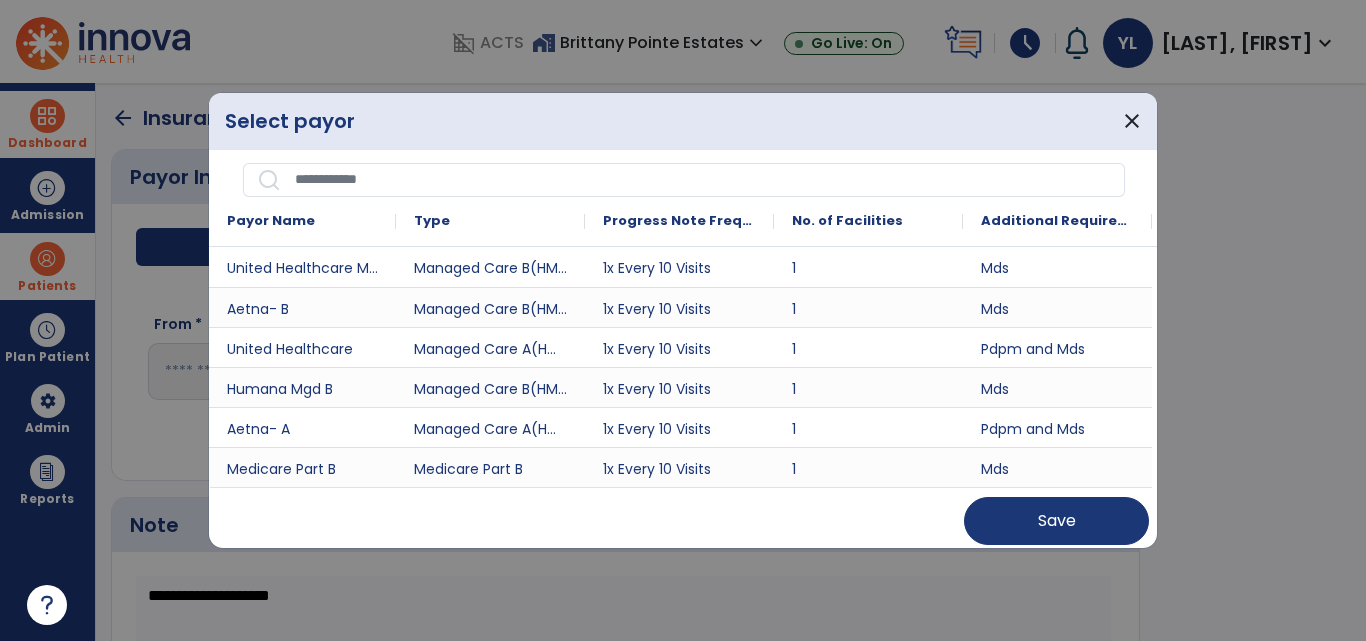 drag, startPoint x: 502, startPoint y: 172, endPoint x: 501, endPoint y: 157, distance: 15.033297 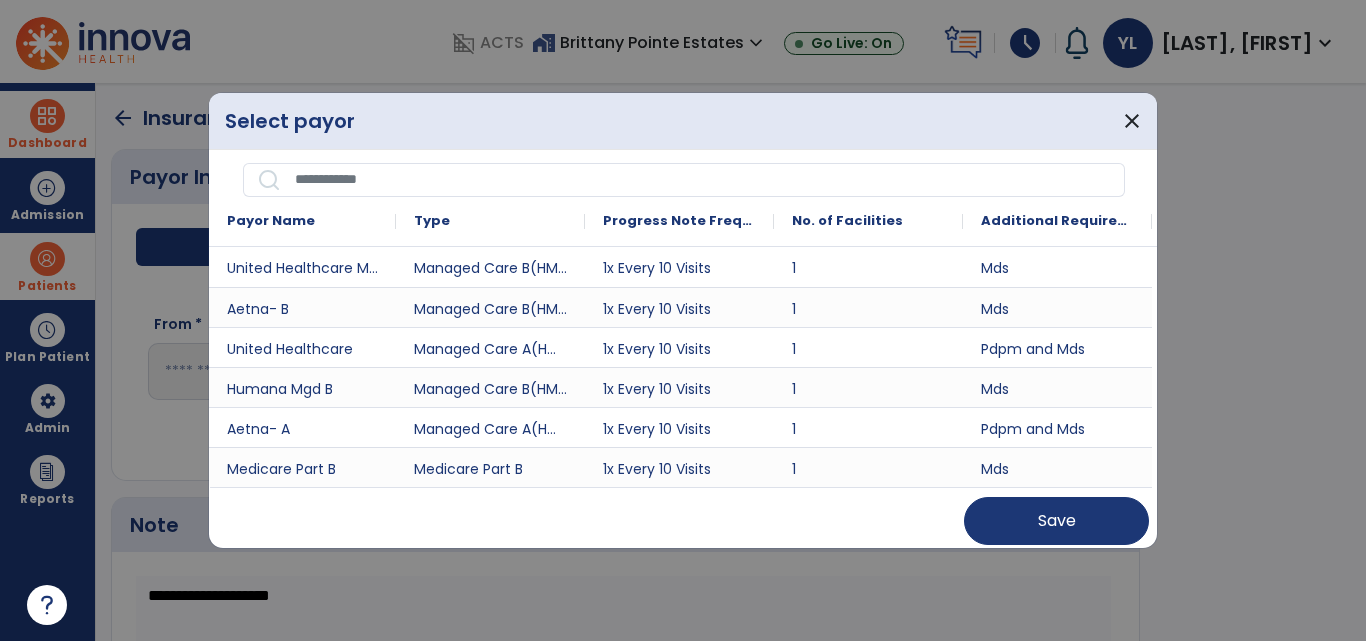 click on "Payor Name
Type
Progress Note Frequency" at bounding box center (683, 349) 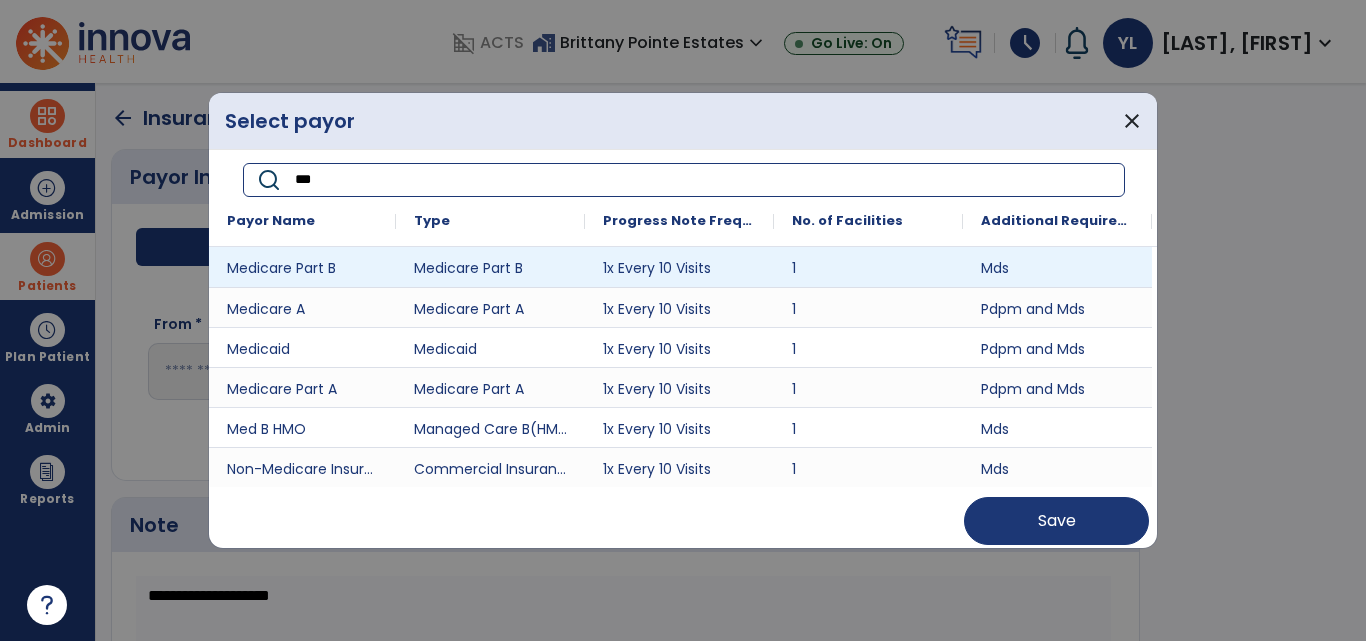 type on "***" 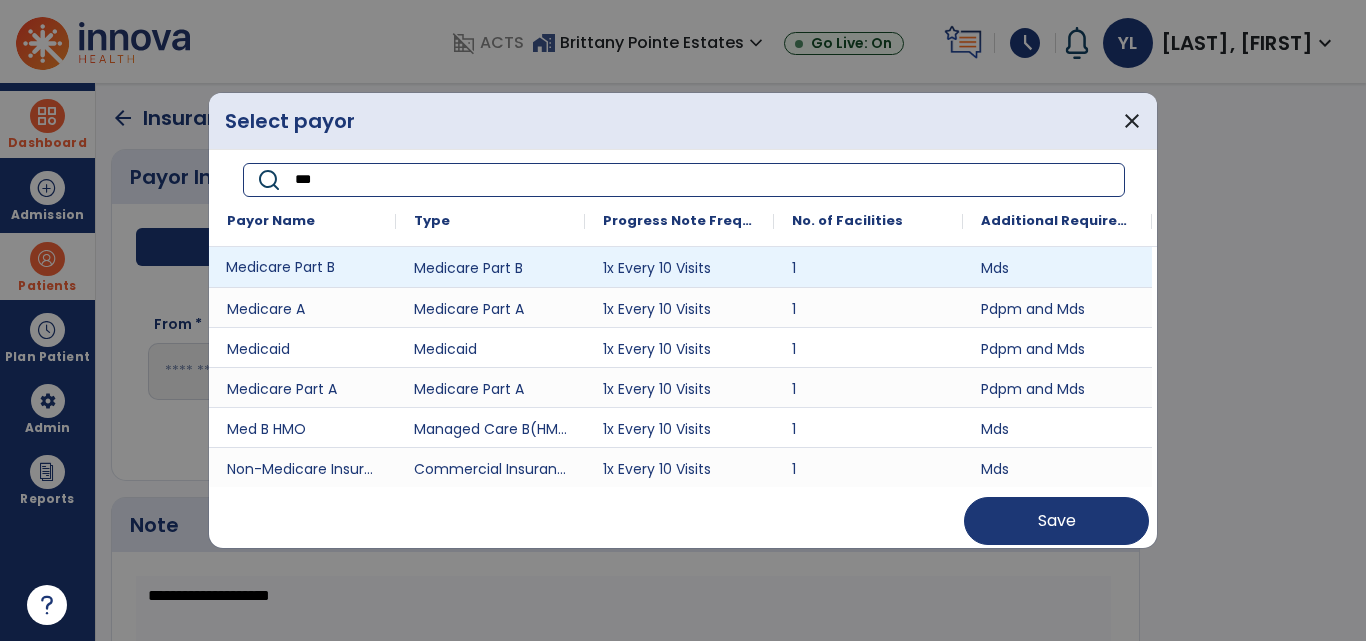 click on "Medicare Part B" at bounding box center (302, 267) 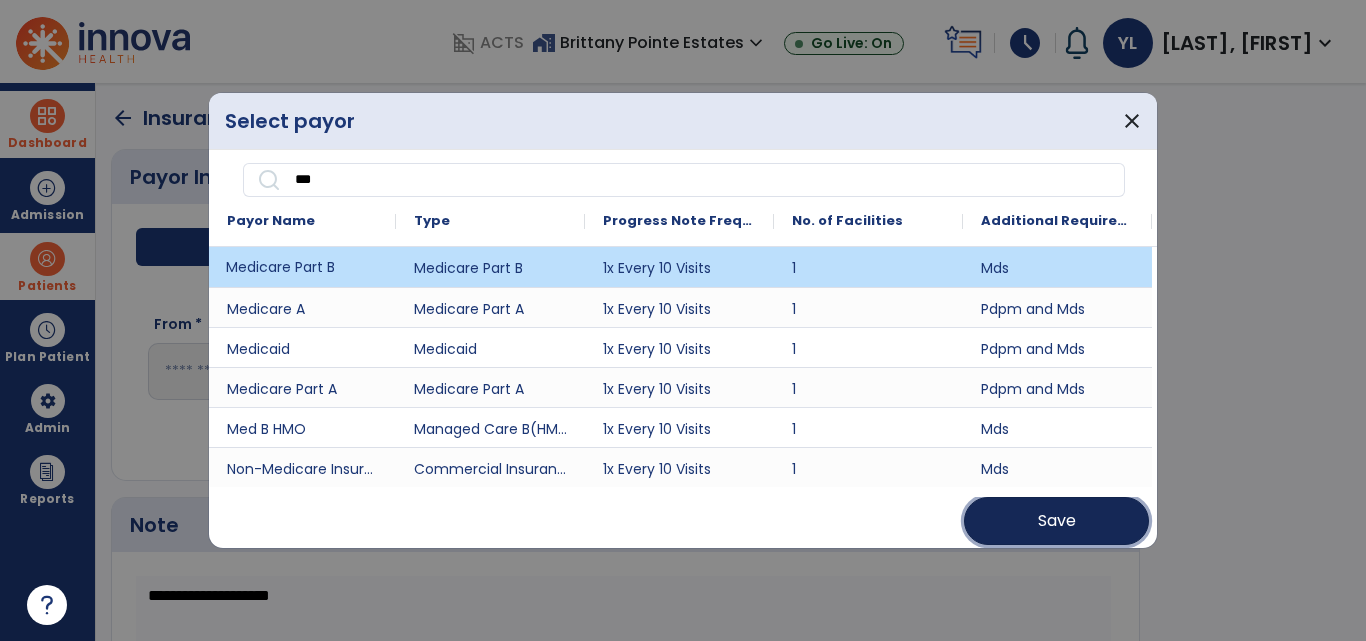 click on "Save" at bounding box center (1057, 521) 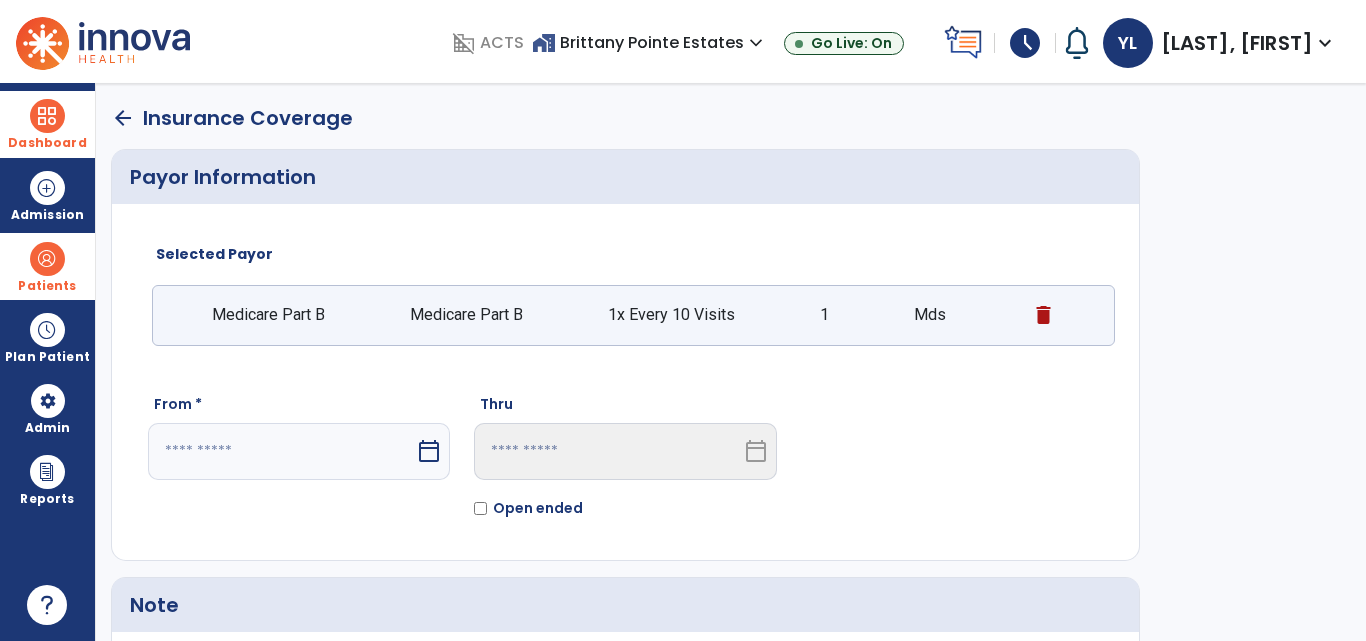 click on "calendar_today" at bounding box center (429, 451) 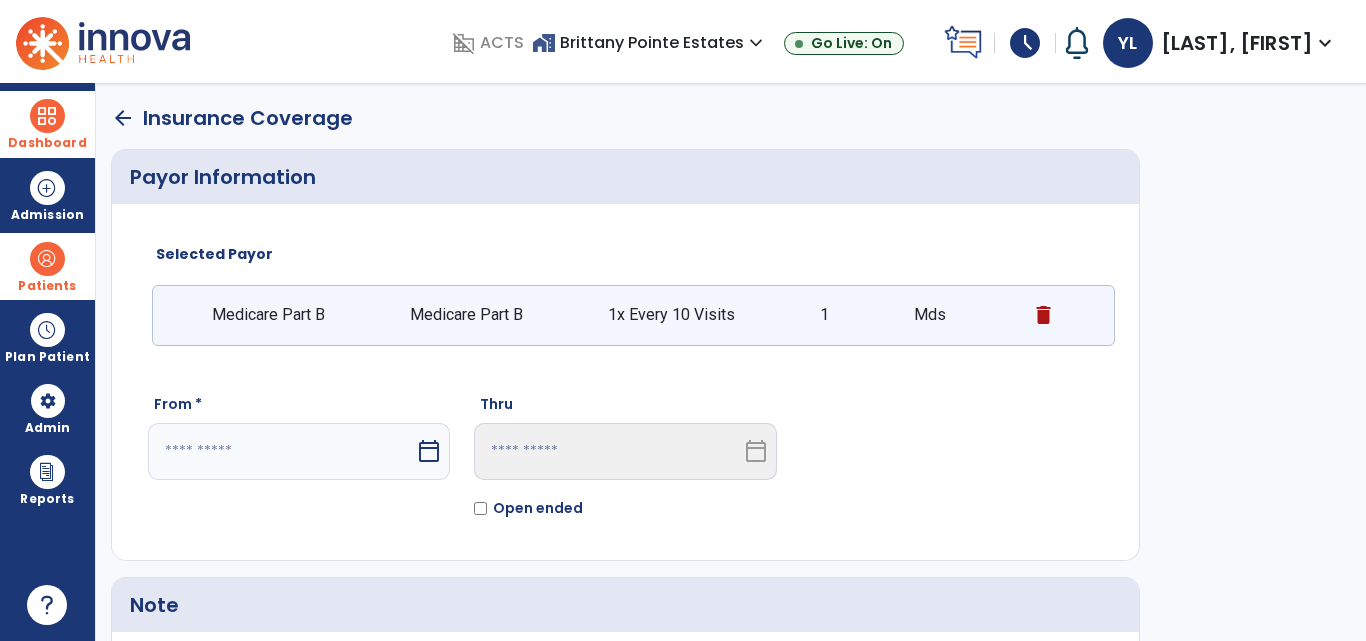 select on "*" 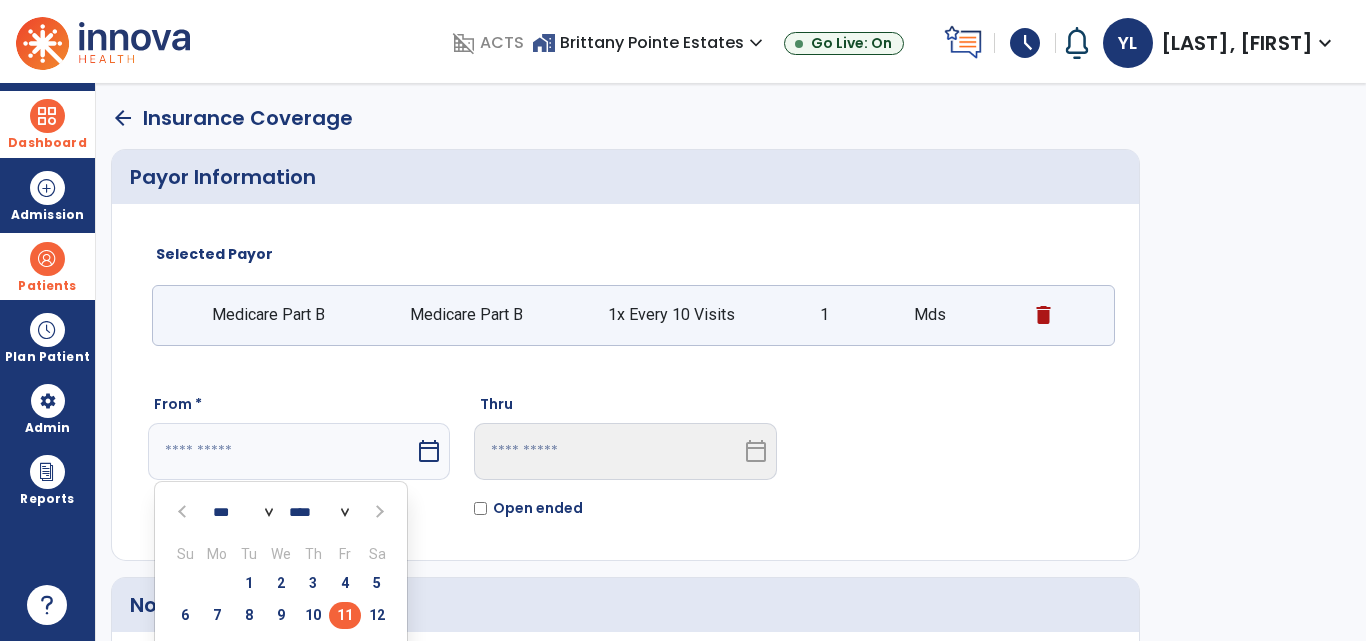 click on "11" at bounding box center (345, 615) 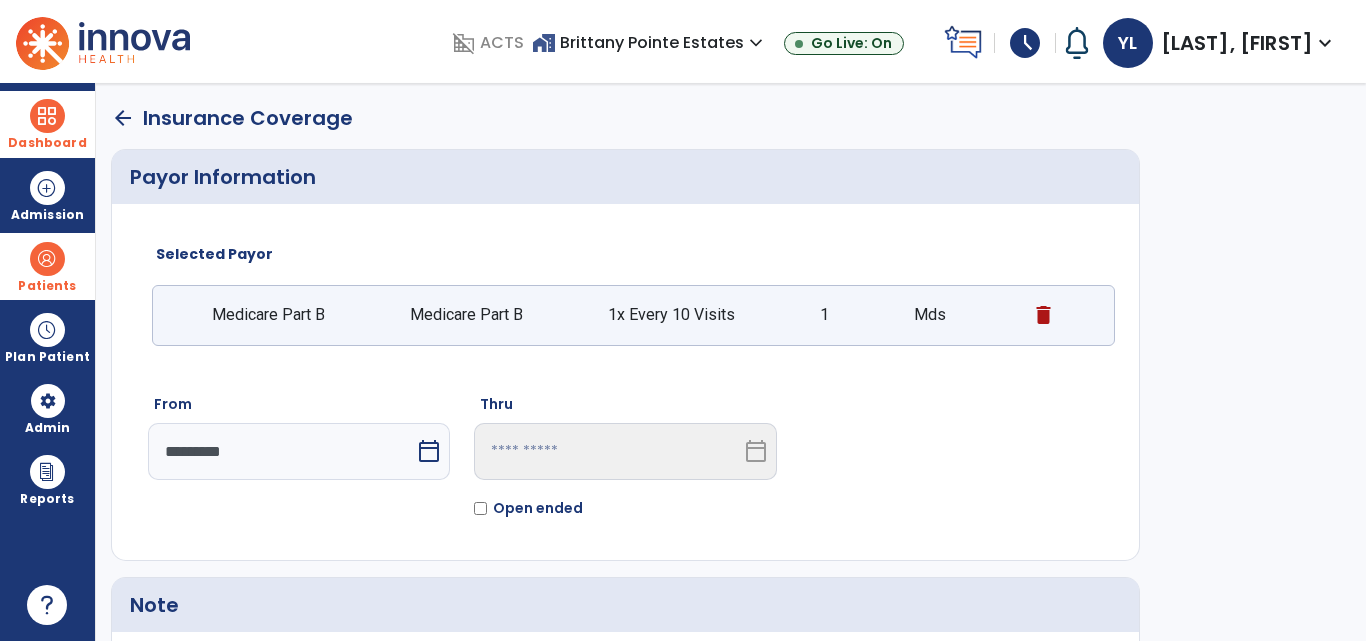 scroll, scrollTop: 264, scrollLeft: 0, axis: vertical 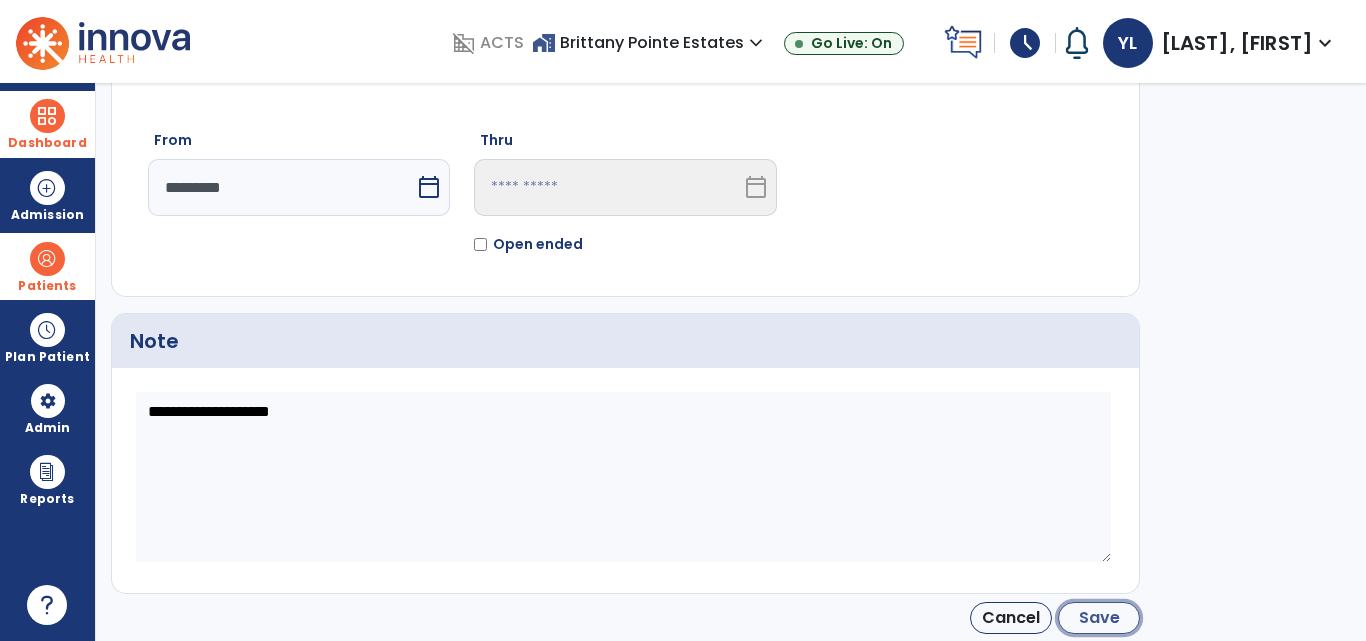 click on "Save" 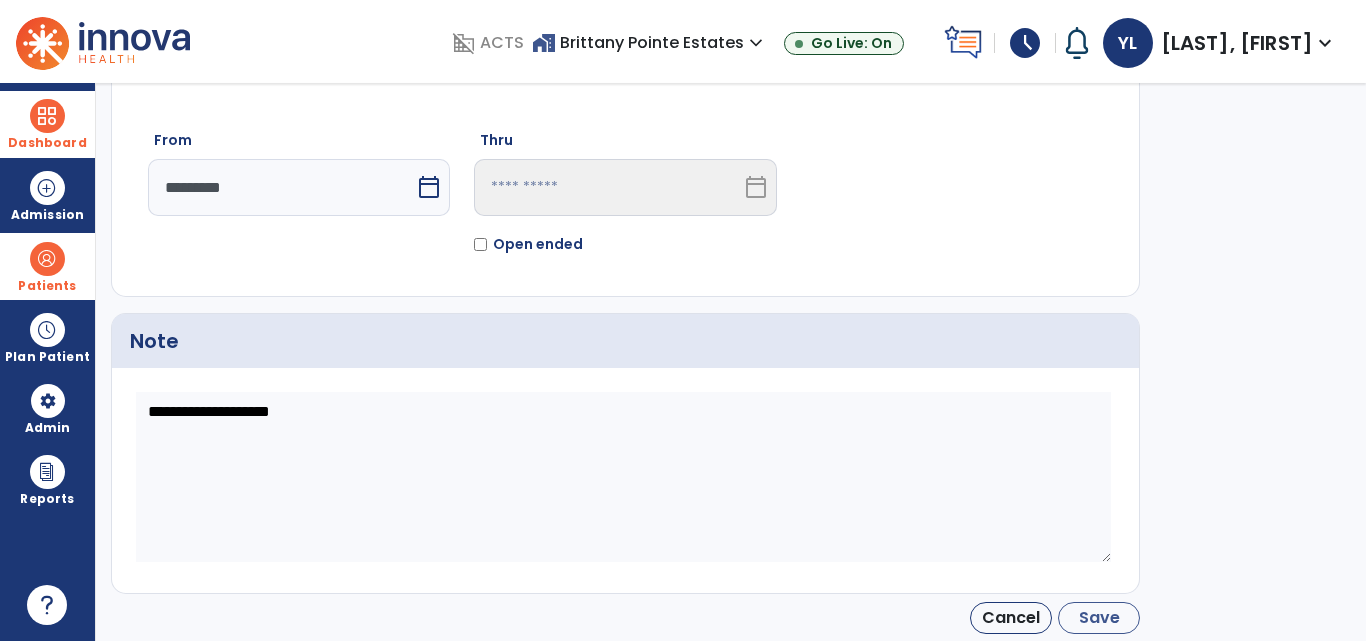 type on "*********" 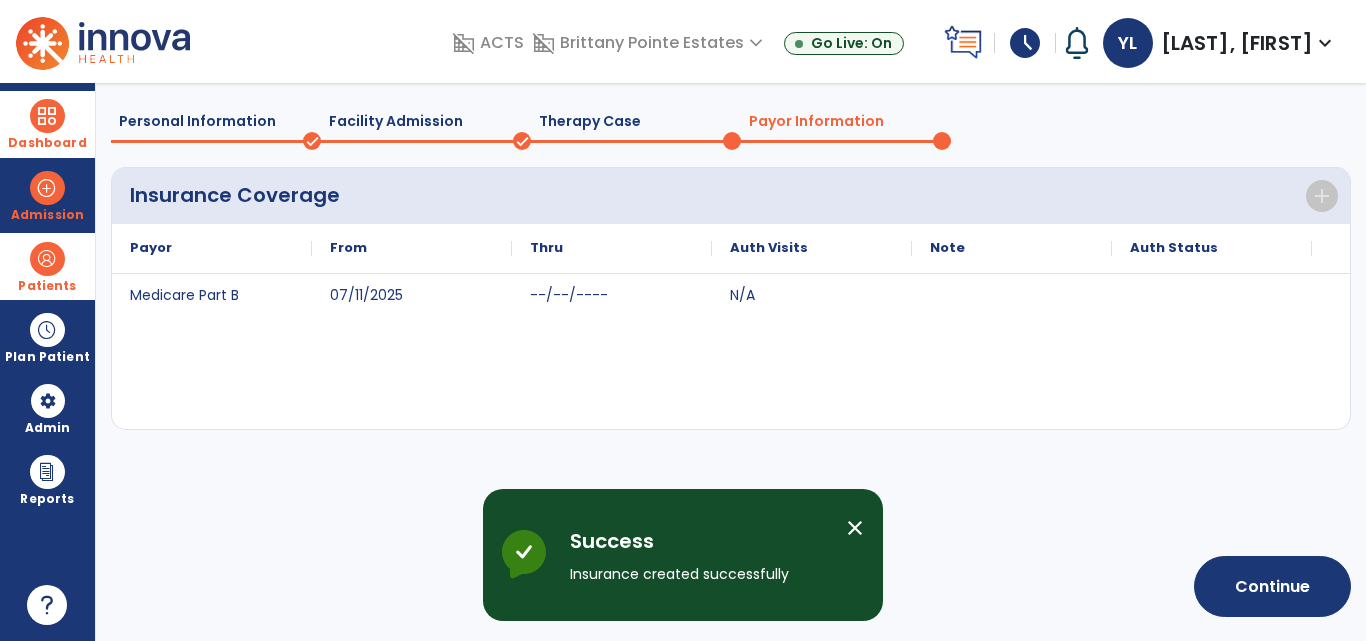 scroll, scrollTop: 104, scrollLeft: 0, axis: vertical 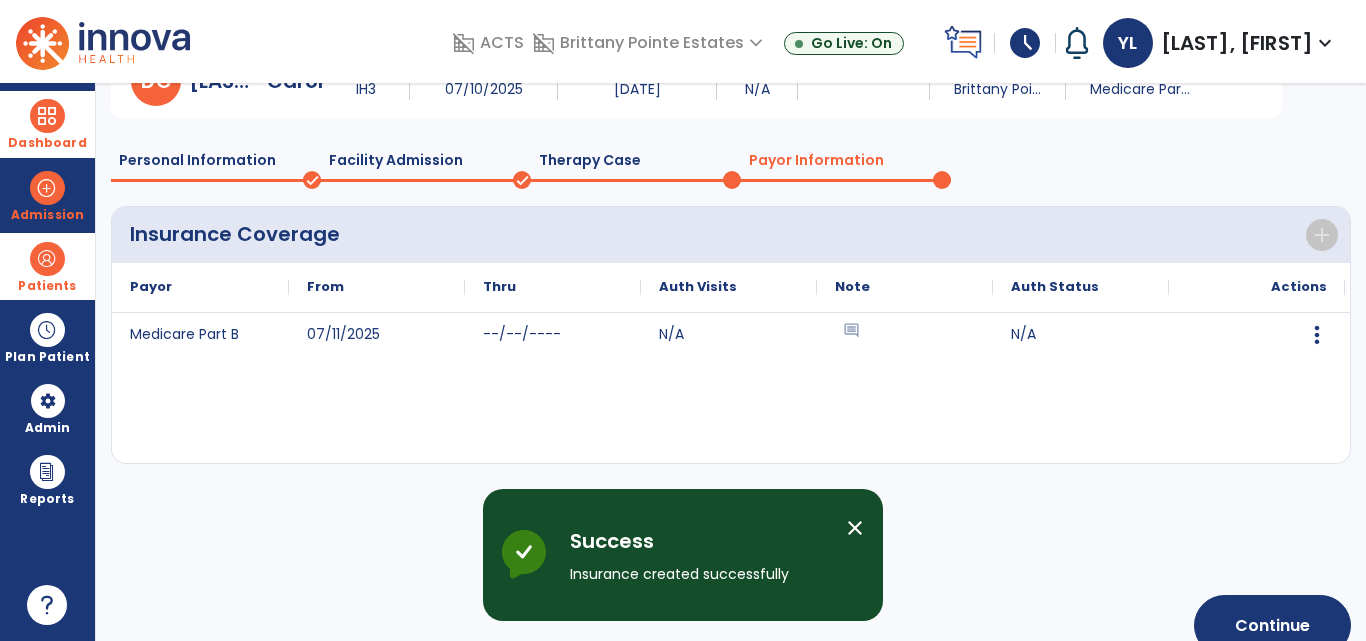 click on "Facility Admission" 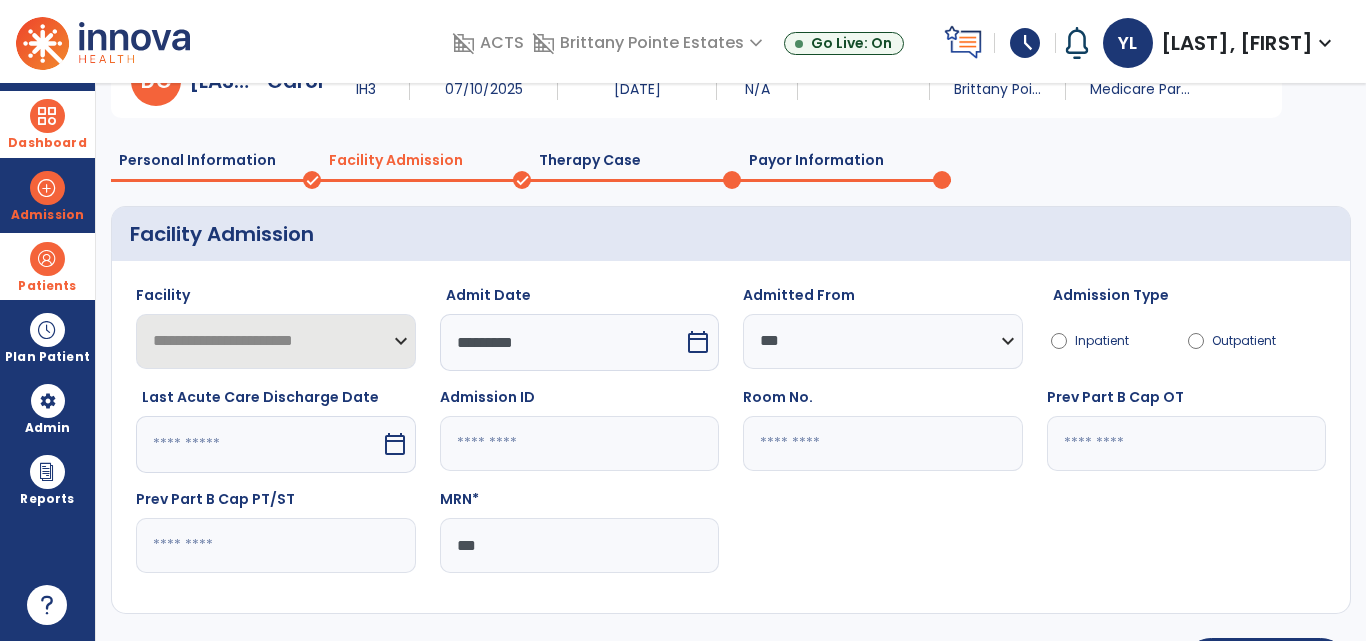 click on "***" 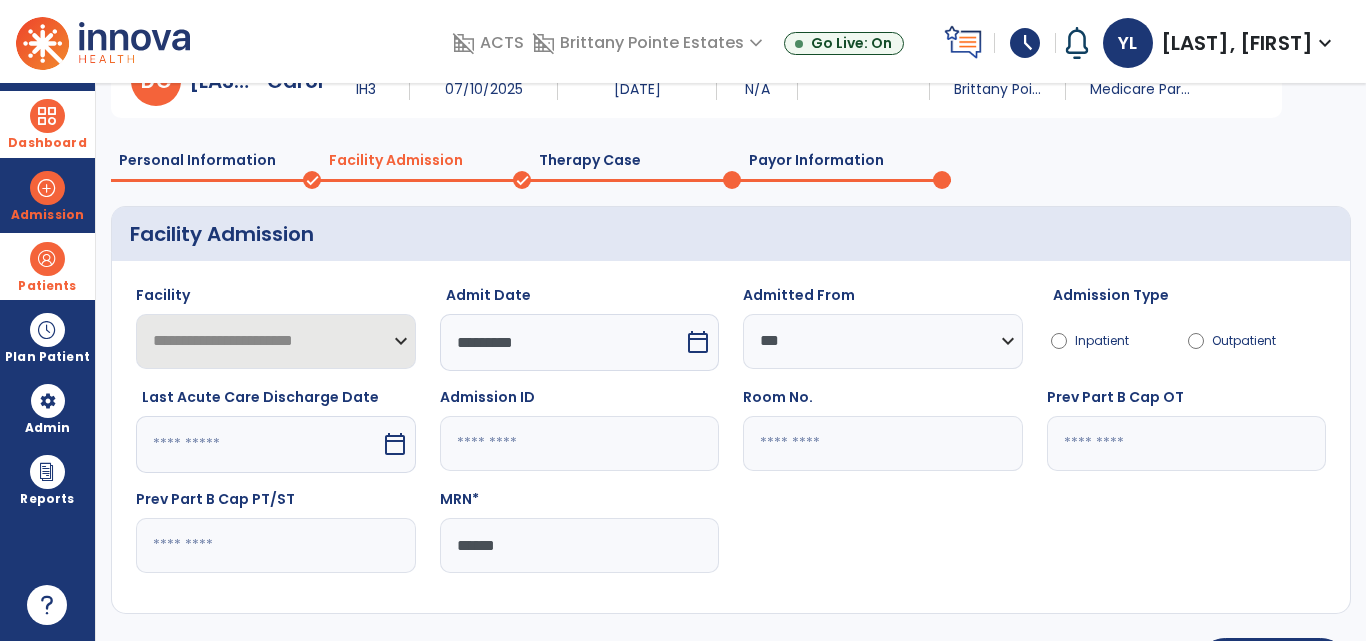 scroll, scrollTop: 186, scrollLeft: 0, axis: vertical 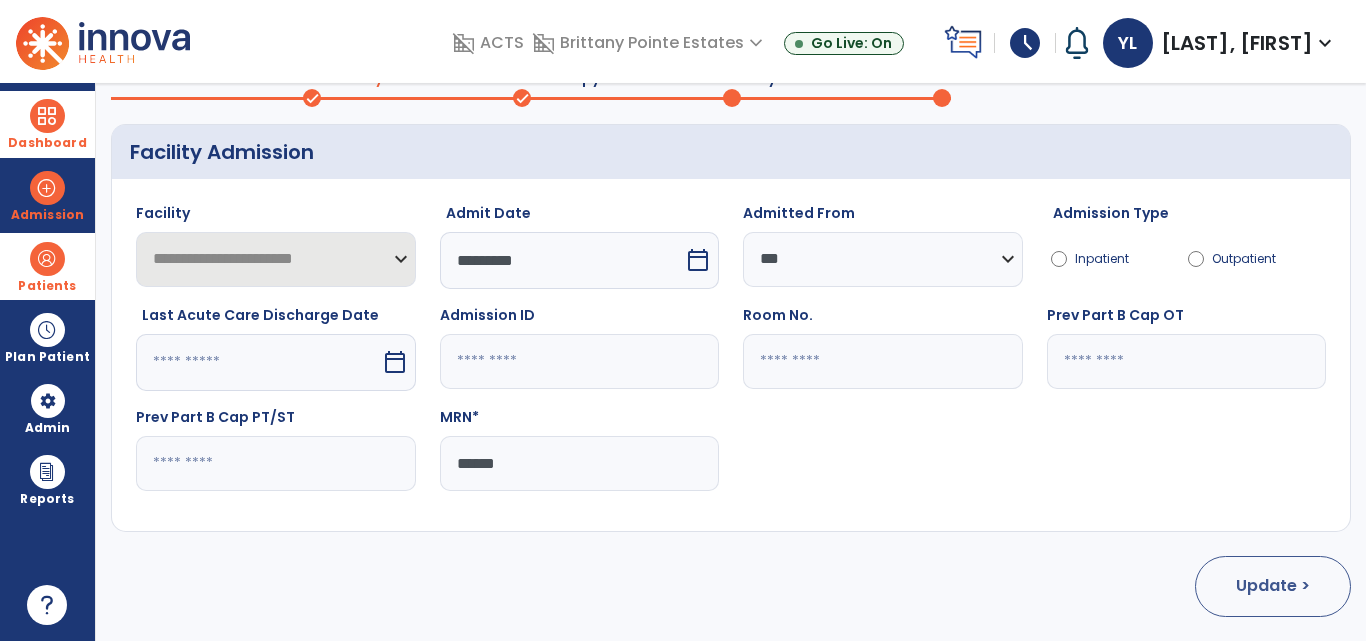 type on "******" 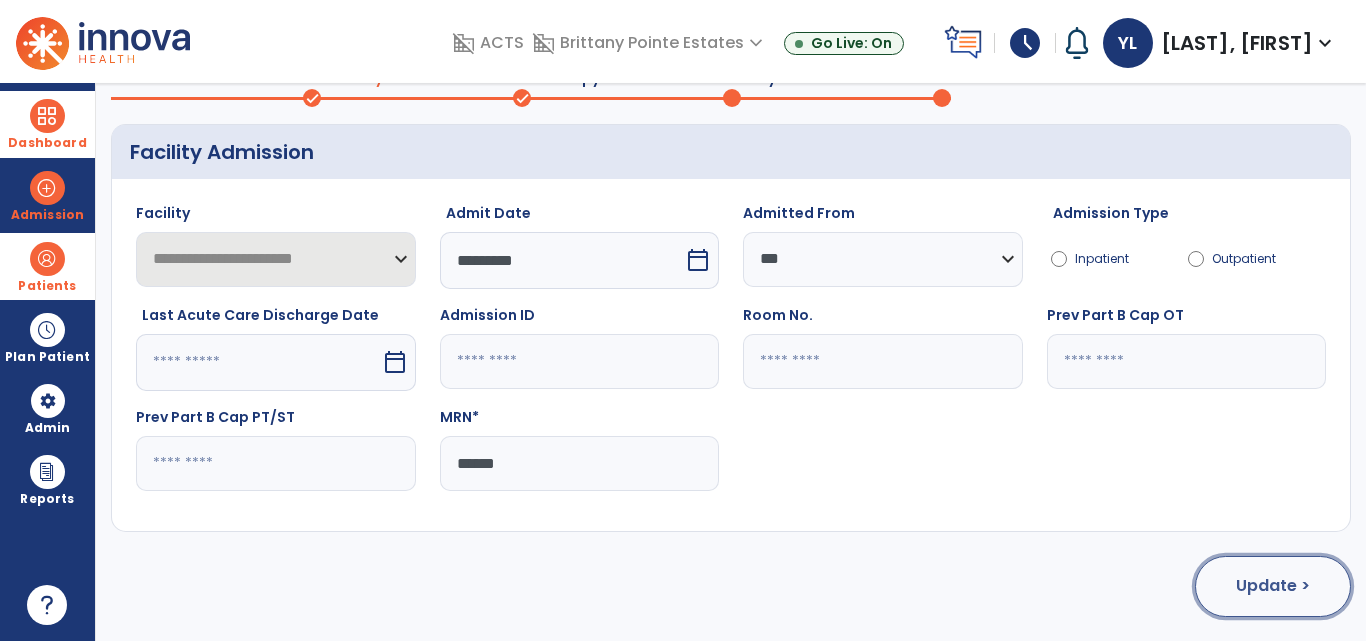 click on "Update >" 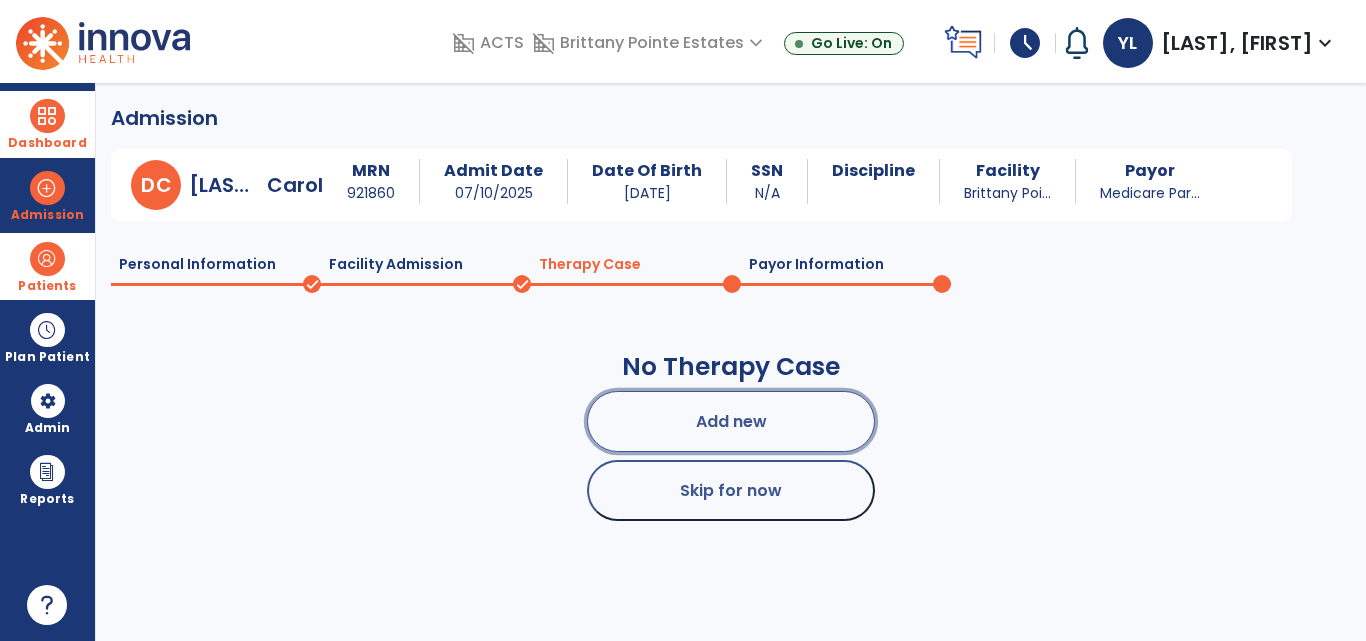 click on "Add new" at bounding box center (731, 421) 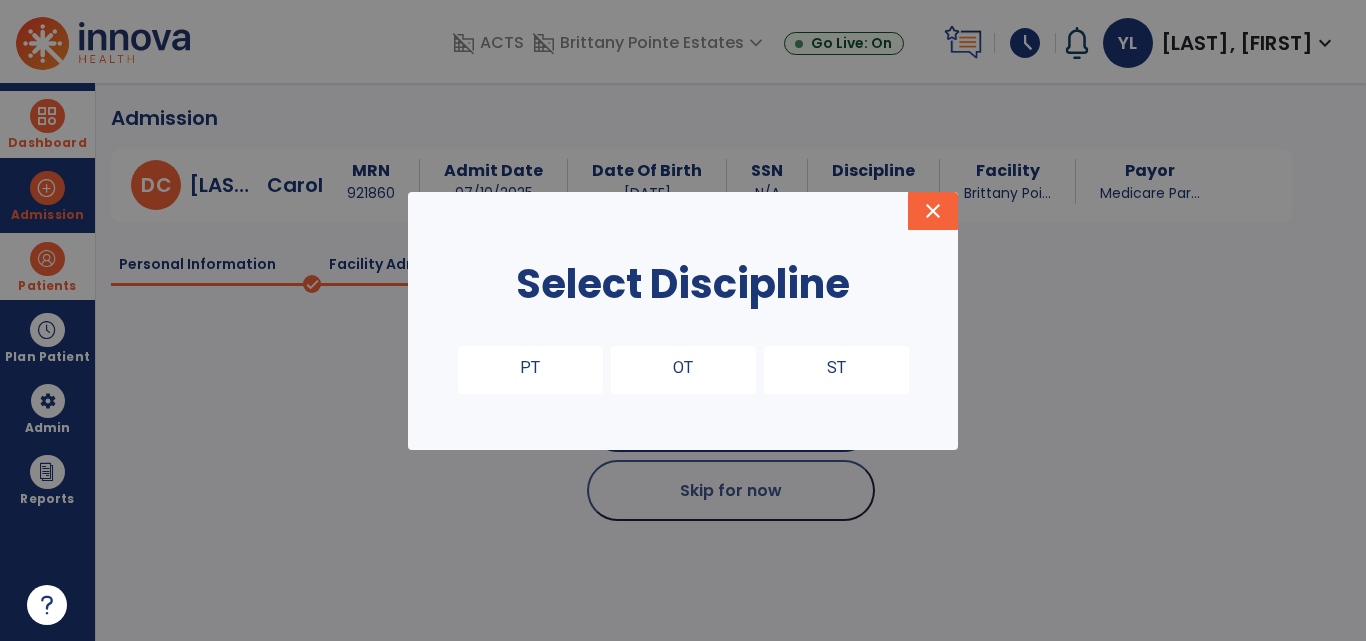 click on "OT" at bounding box center [683, 370] 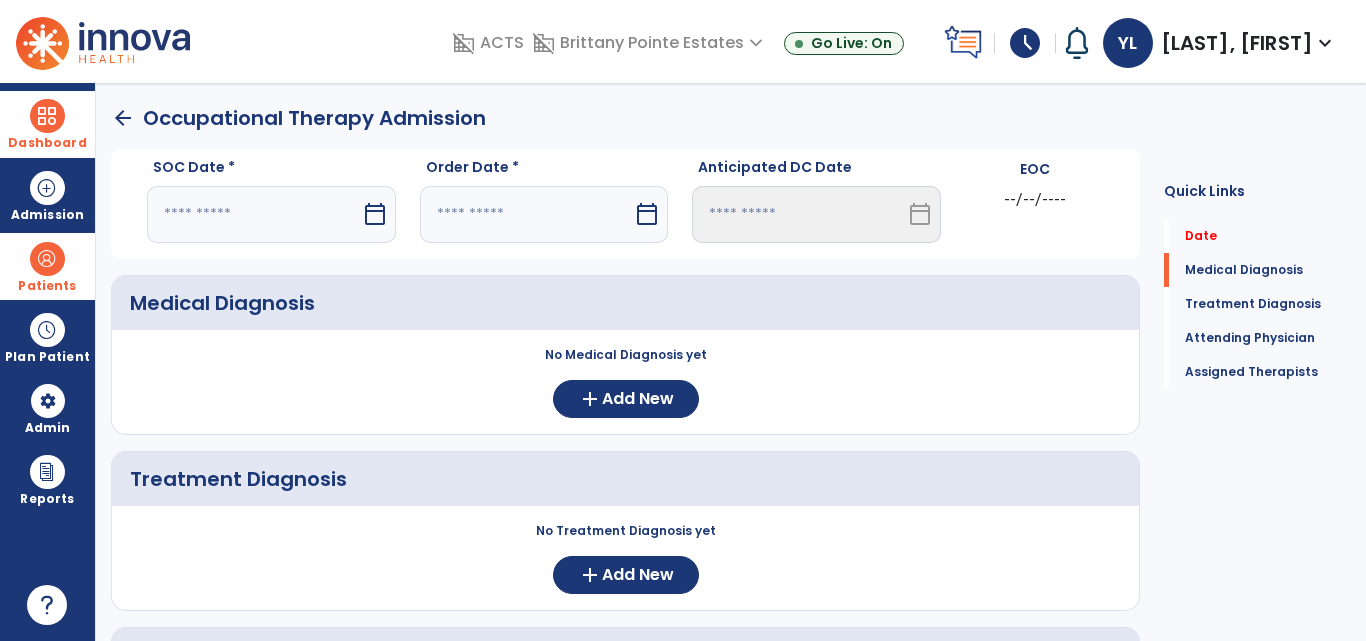 click on "calendar_today" at bounding box center [375, 214] 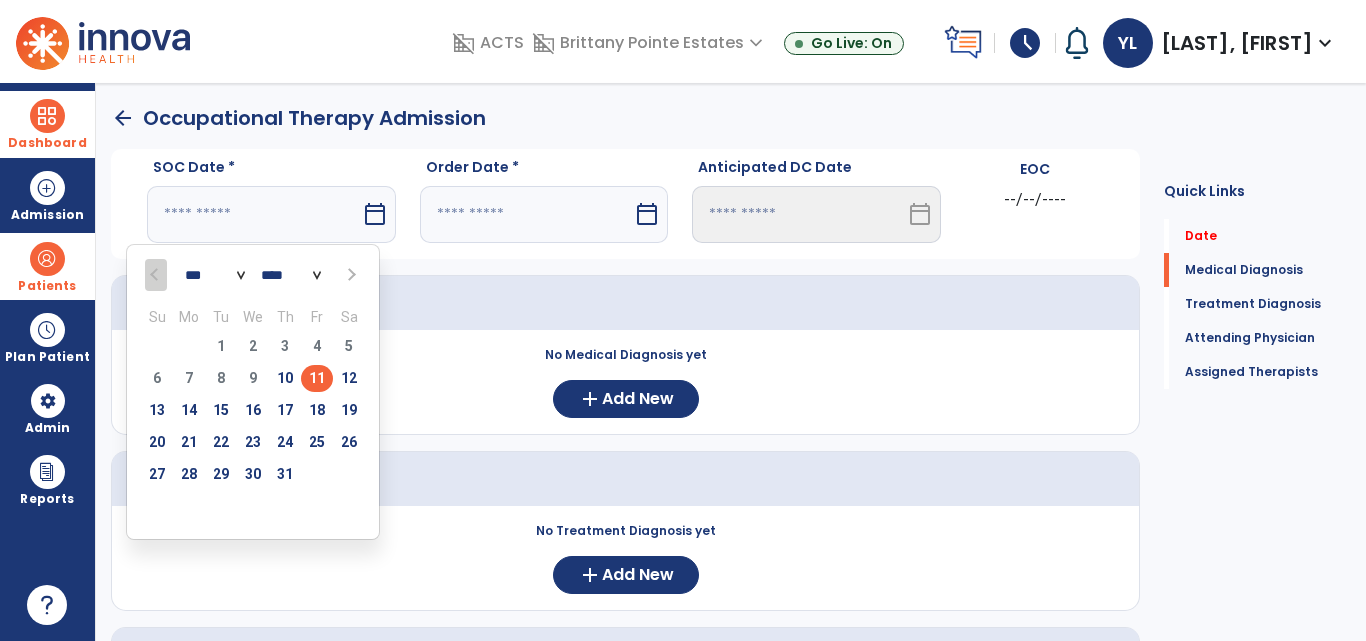 click on "11" at bounding box center [317, 378] 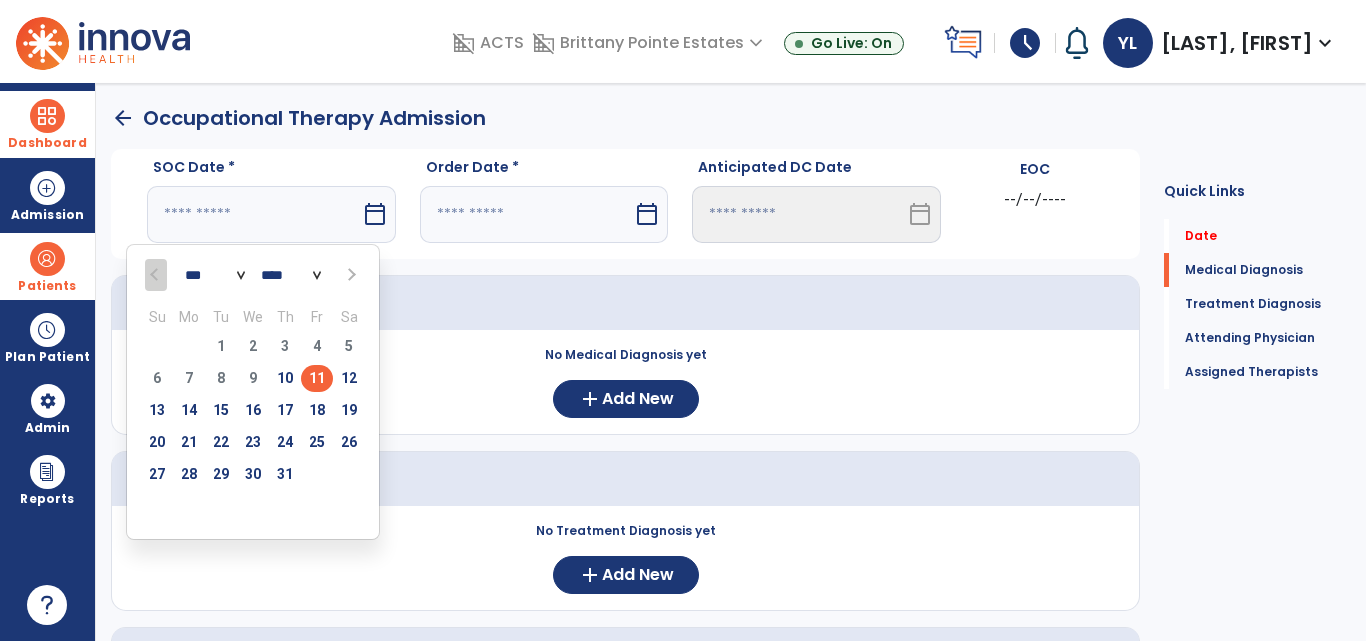 type on "*********" 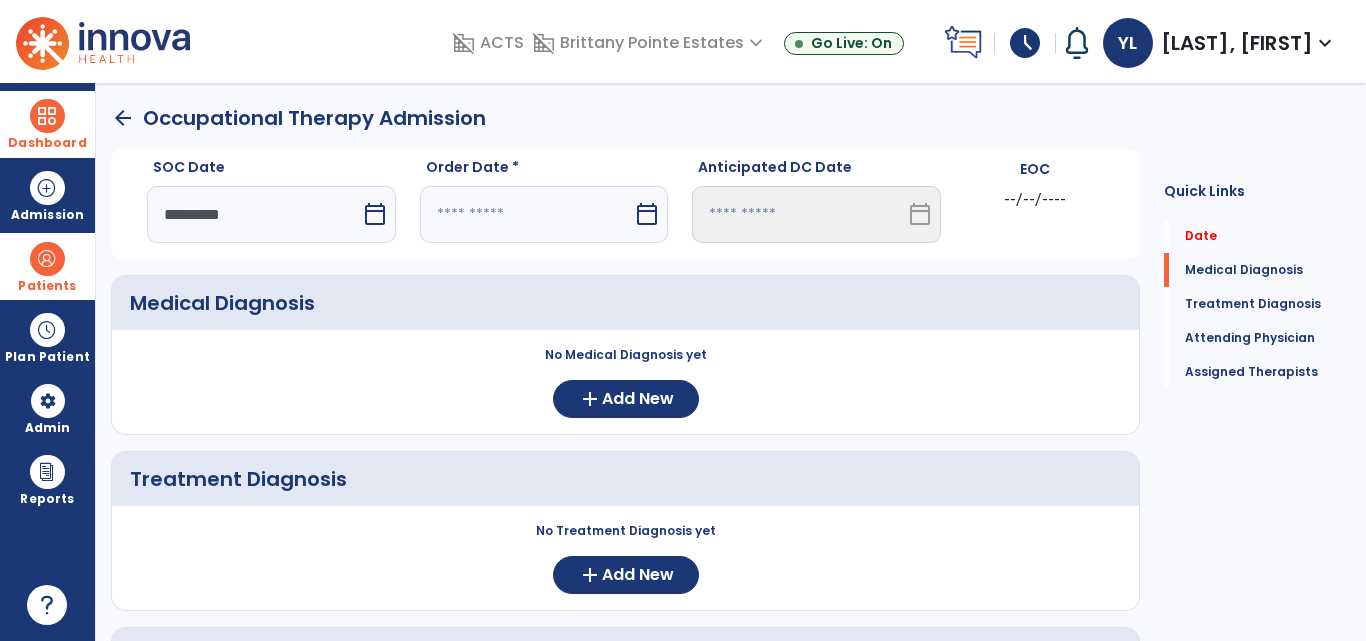 click on "calendar_today" at bounding box center (647, 214) 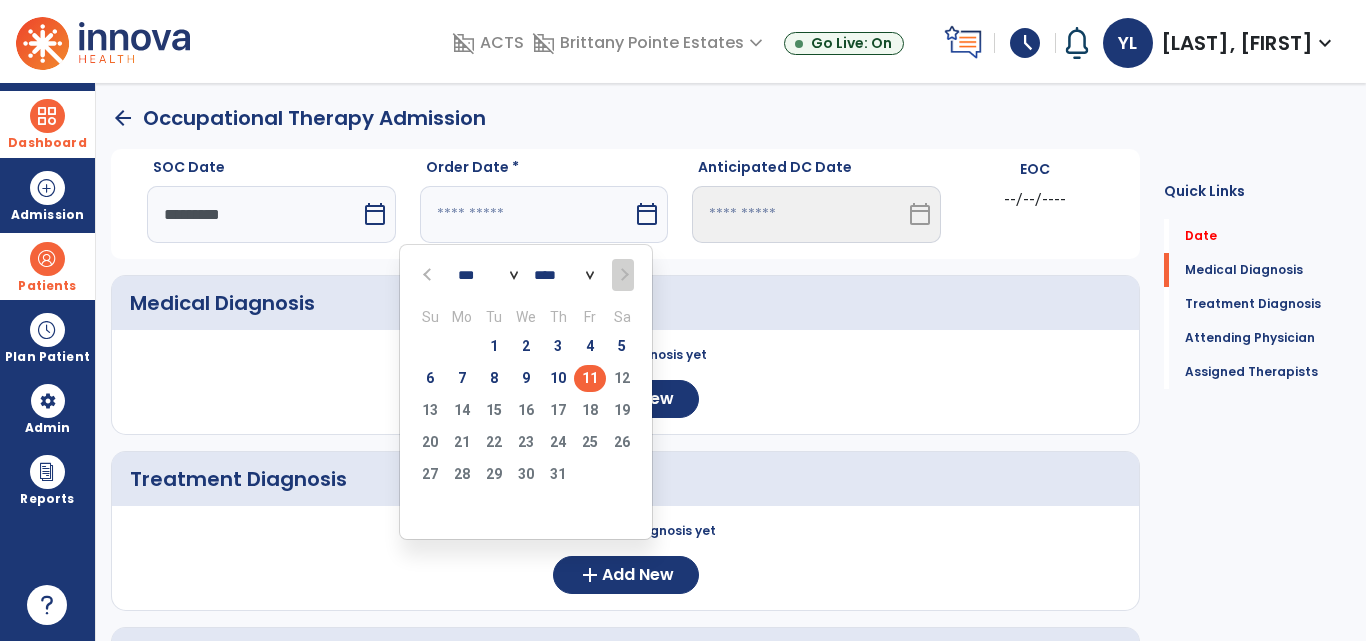 click on "11" at bounding box center (590, 378) 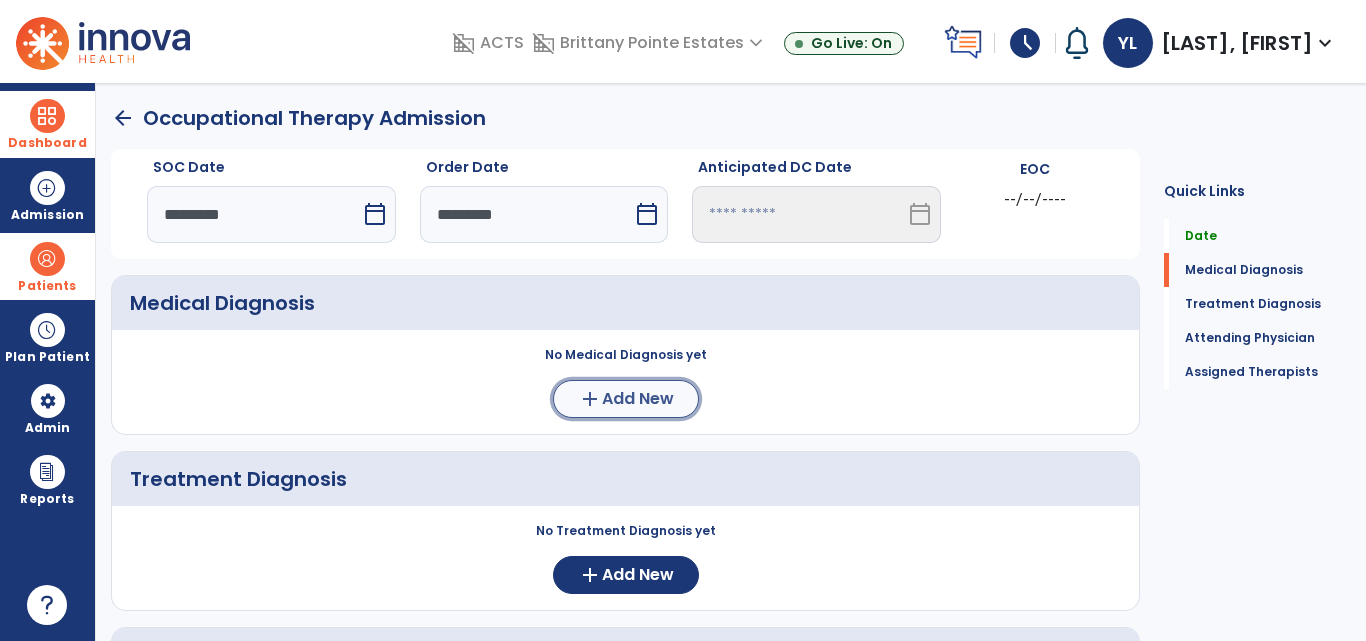 click on "Add New" 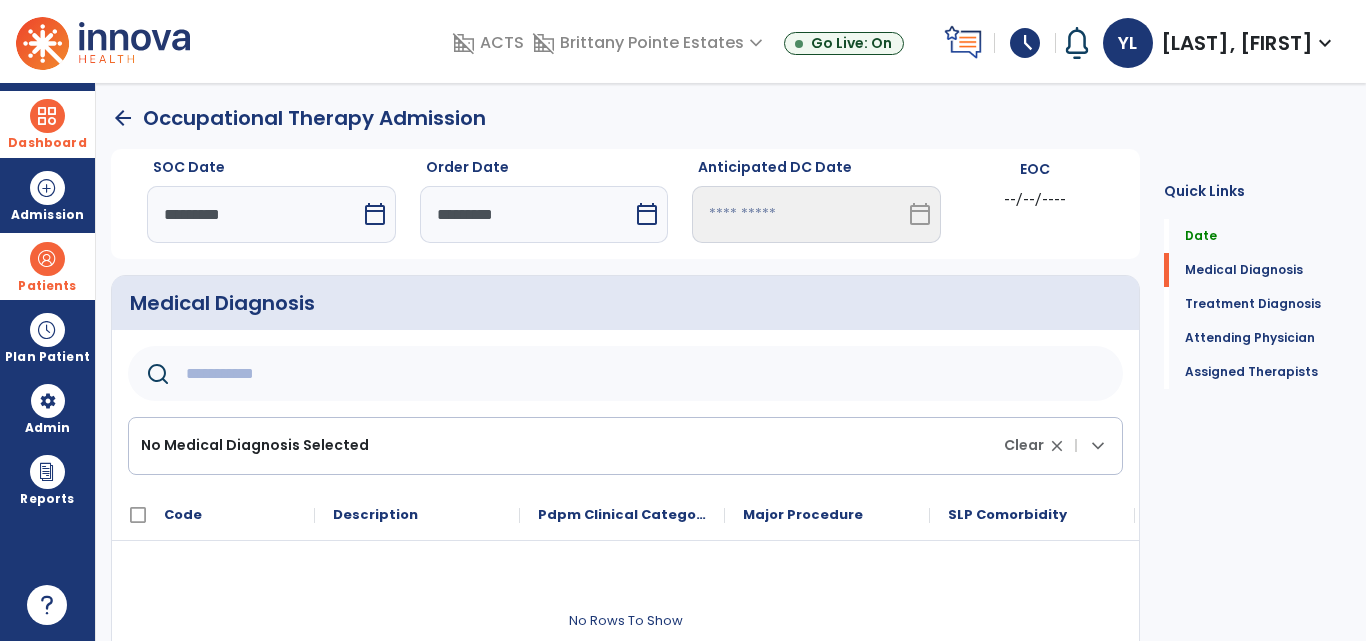 click 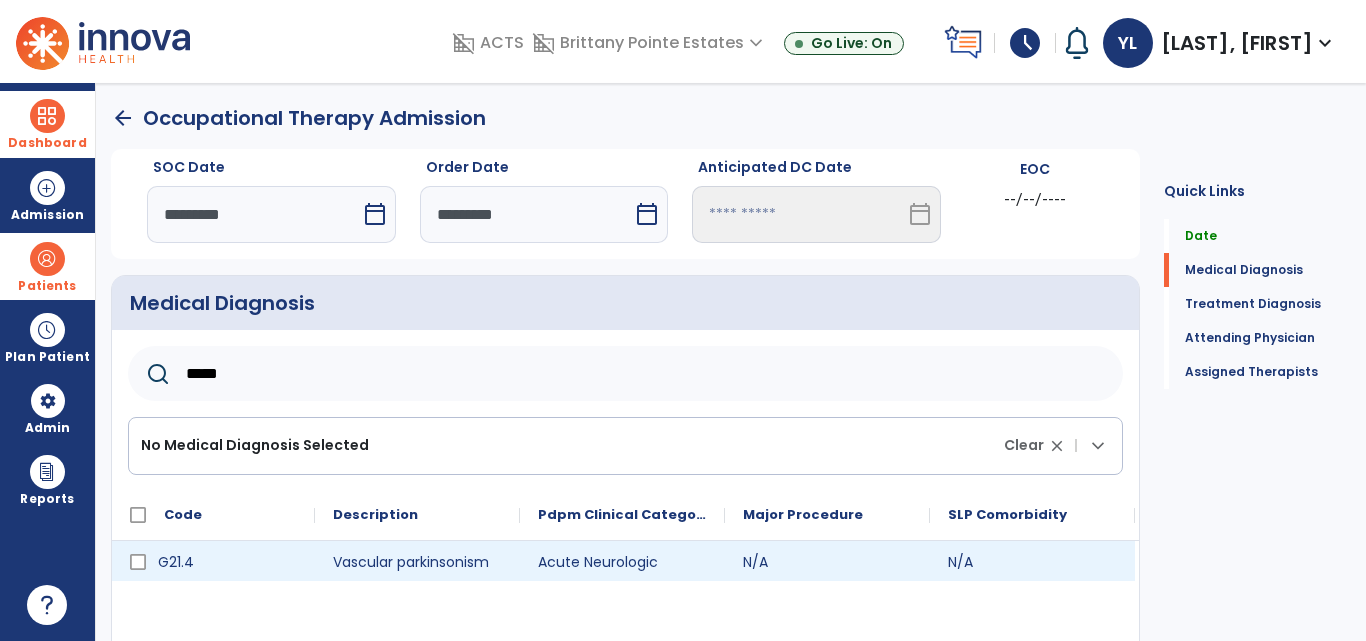 type on "*****" 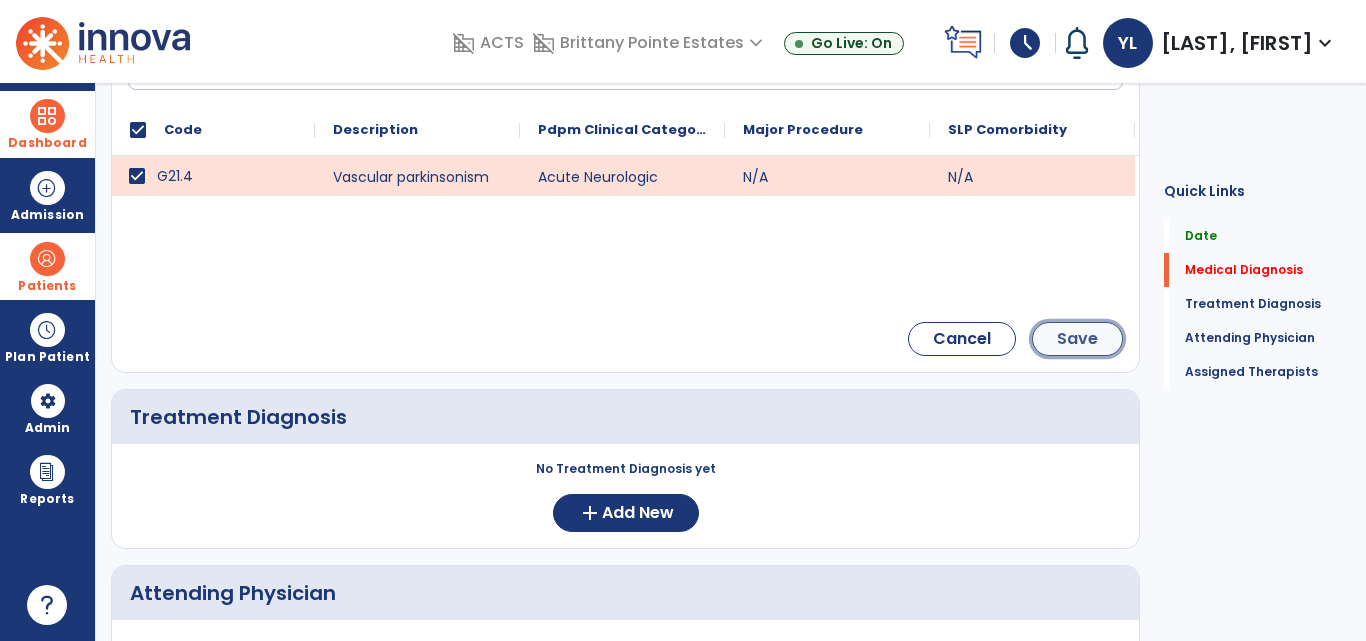 click on "Save" 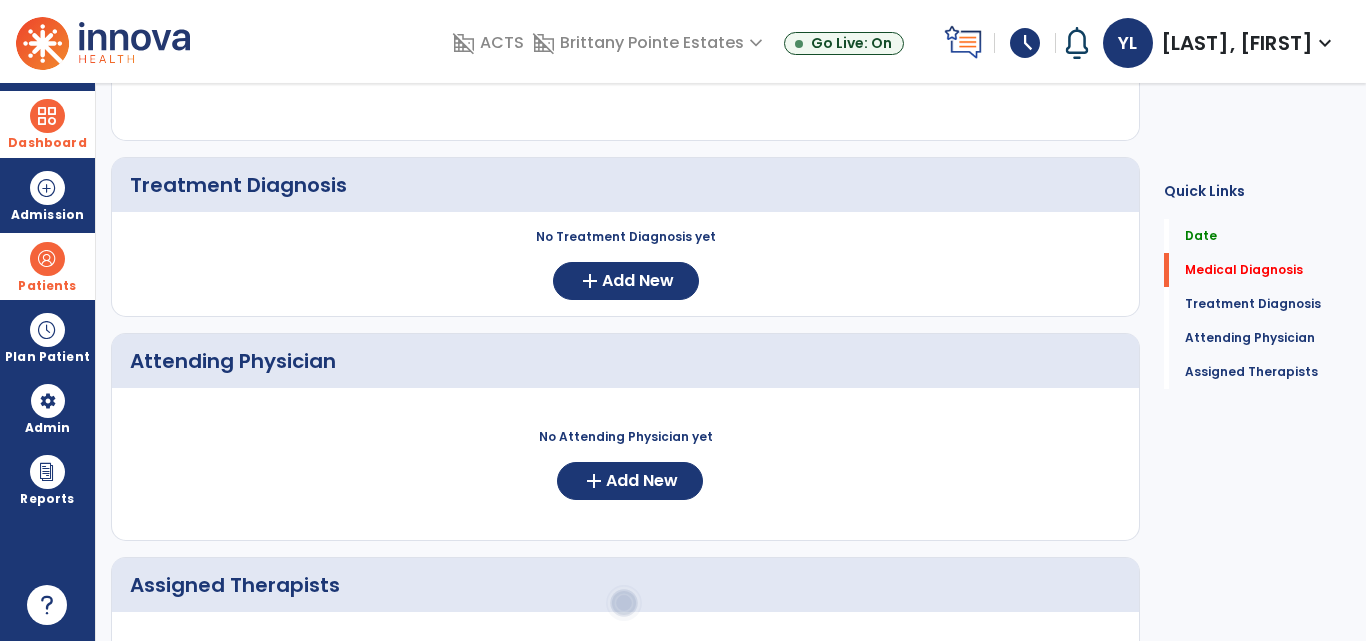 scroll, scrollTop: 226, scrollLeft: 0, axis: vertical 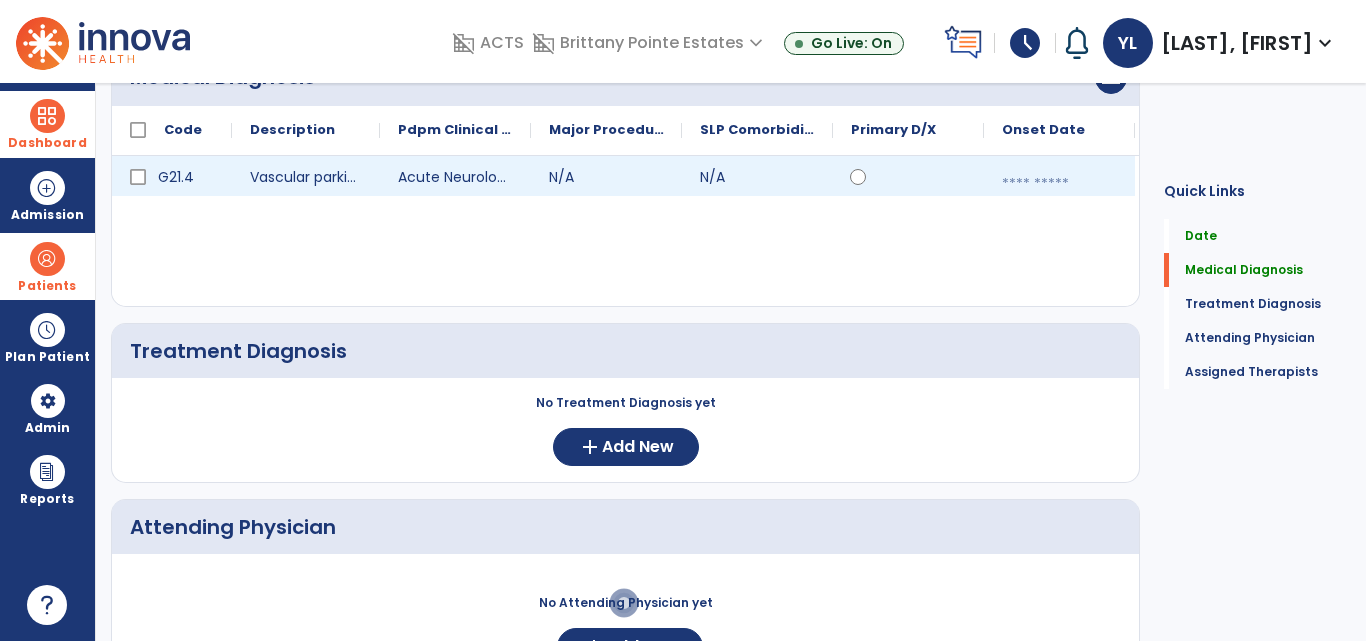 click at bounding box center [1059, 184] 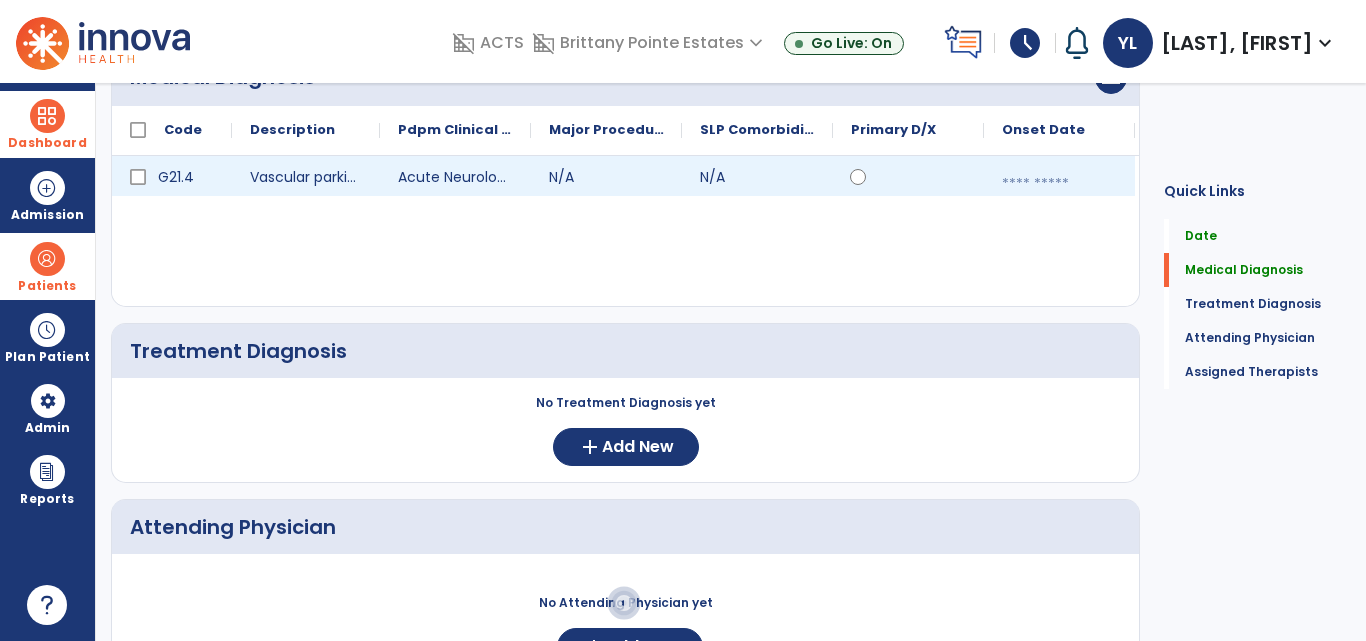 select on "*" 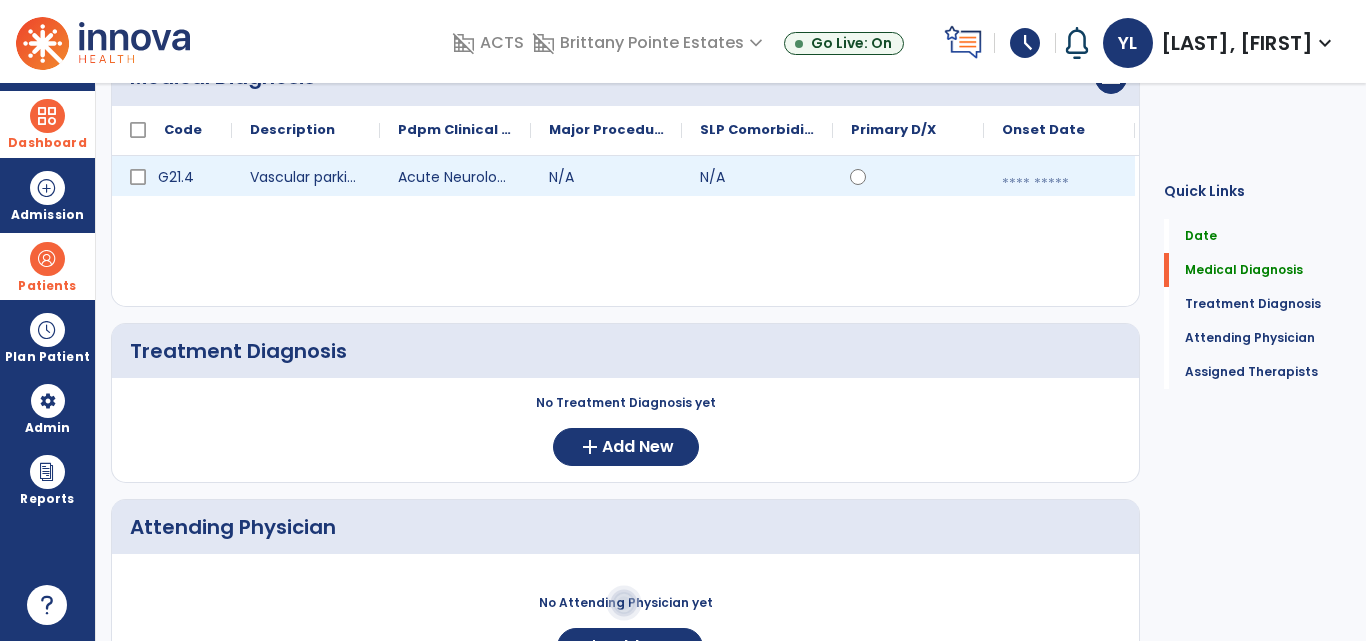 select on "****" 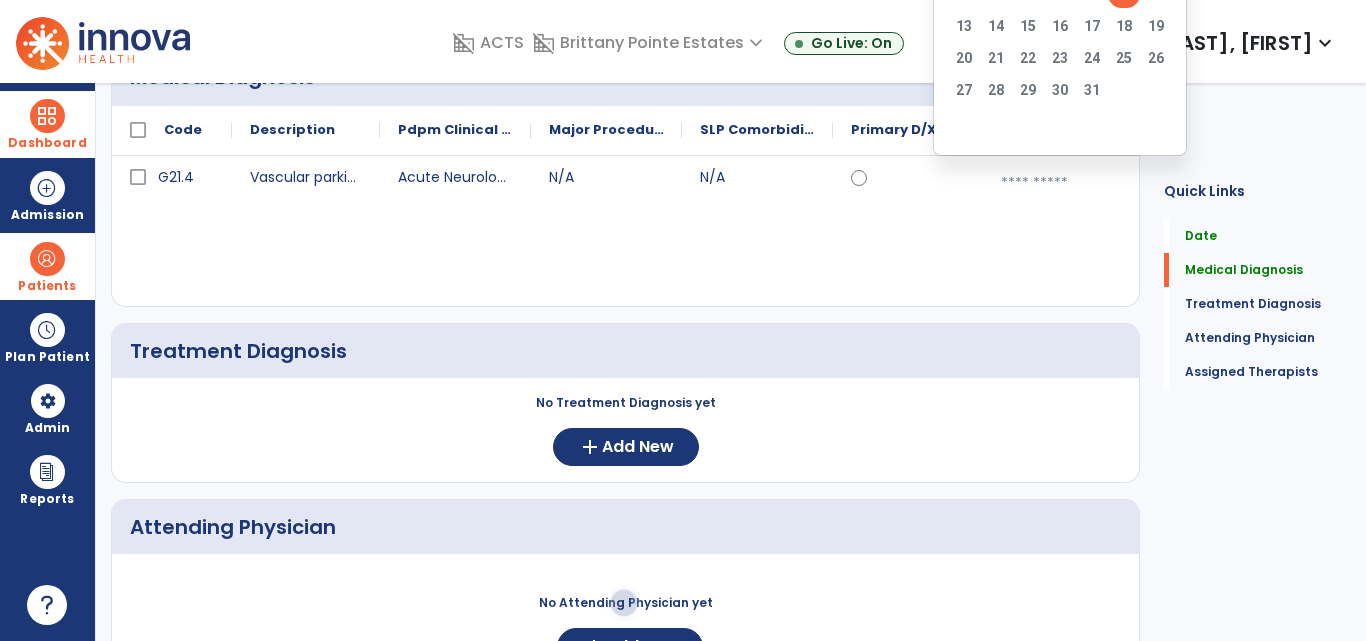 click on "11" 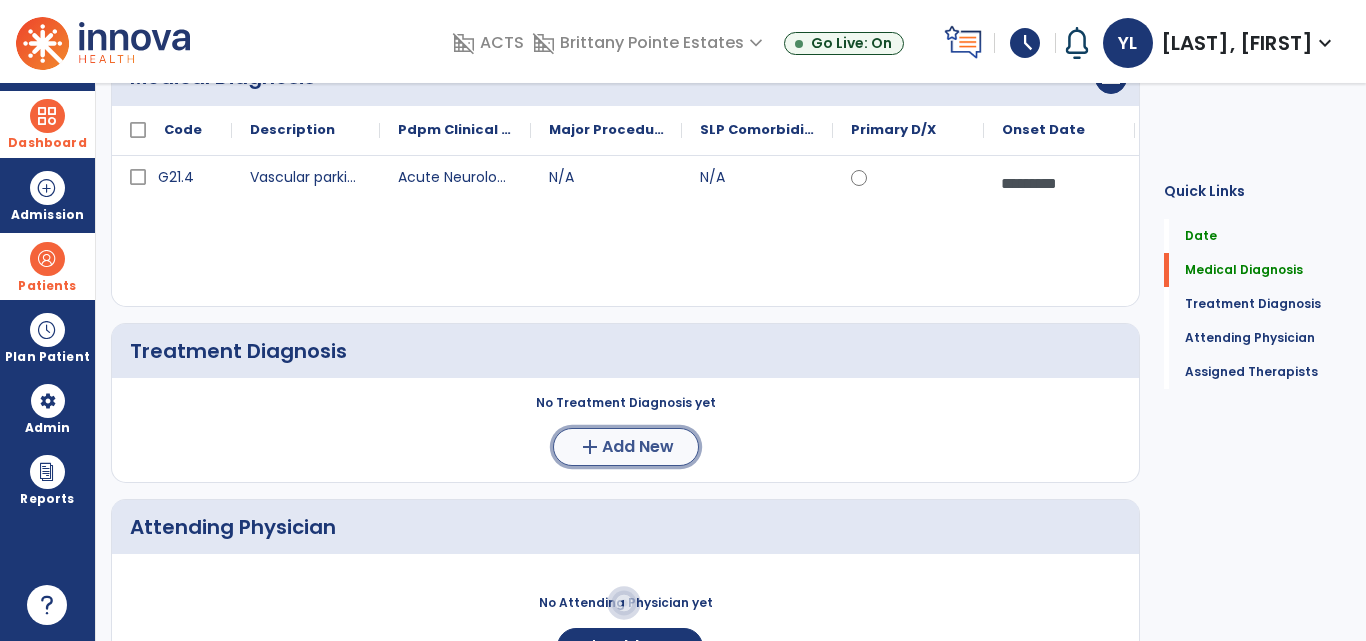 click on "Add New" 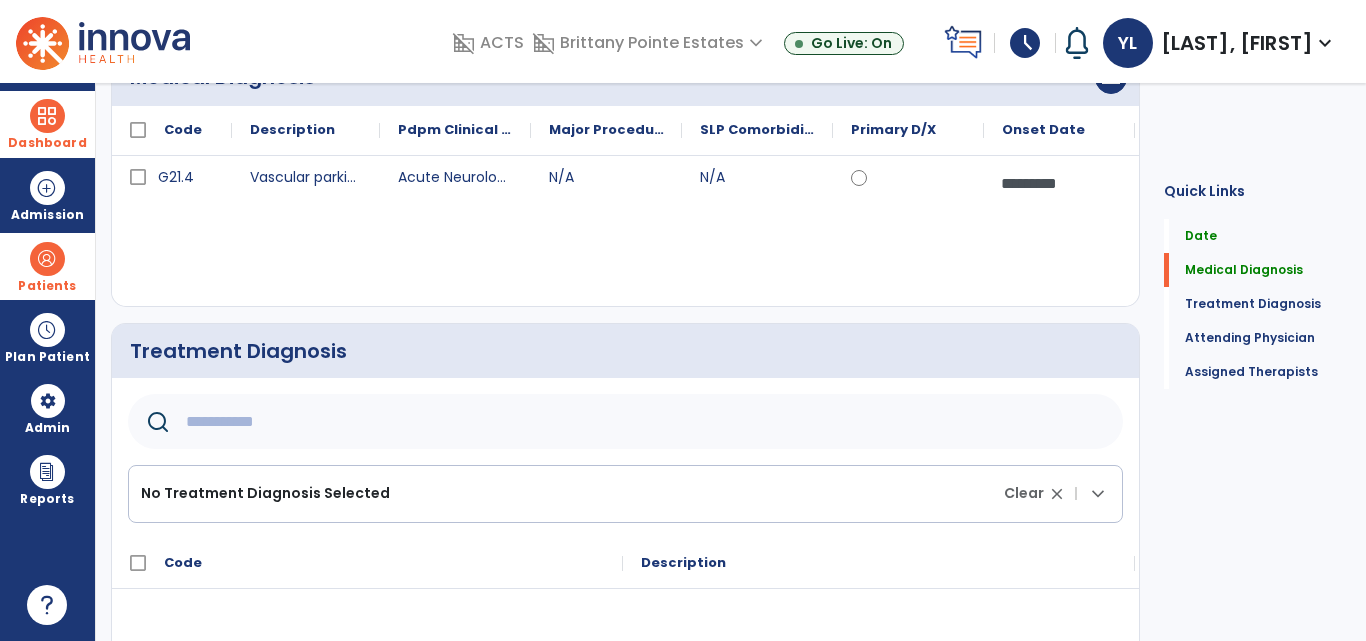 click on "Treatment Diagnosis      No Treatment Diagnosis Selected Clear close |  keyboard_arrow_down
Code
Description" 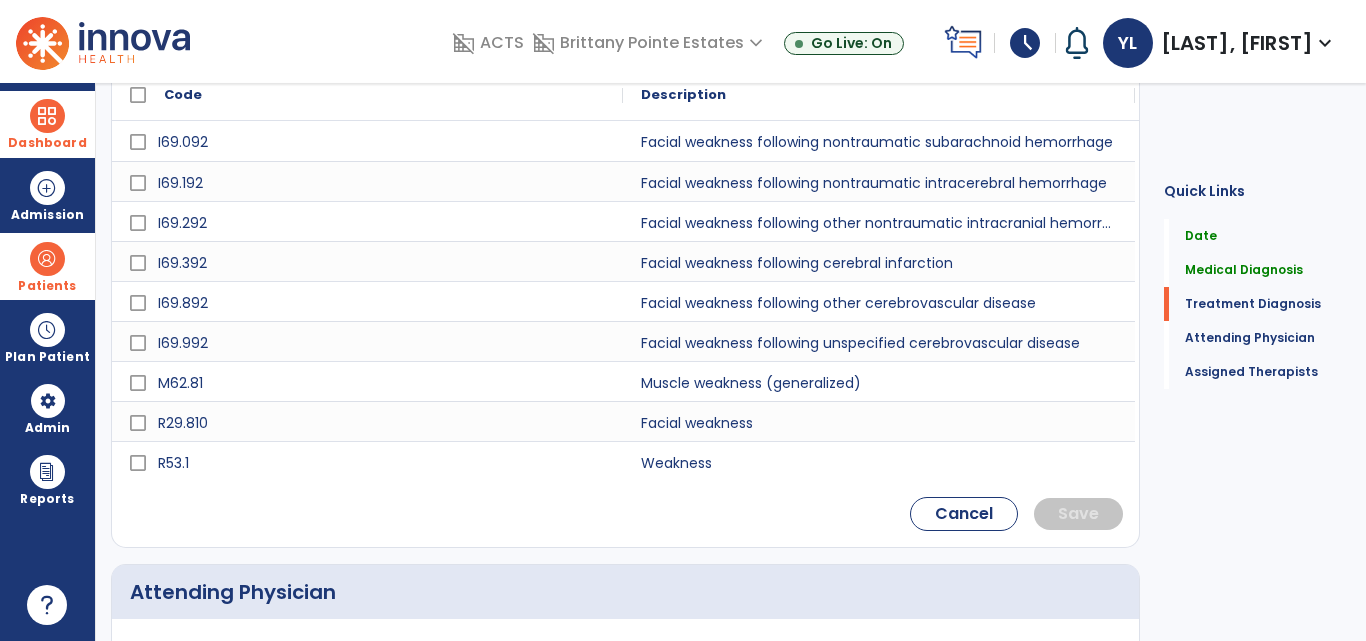 scroll, scrollTop: 700, scrollLeft: 0, axis: vertical 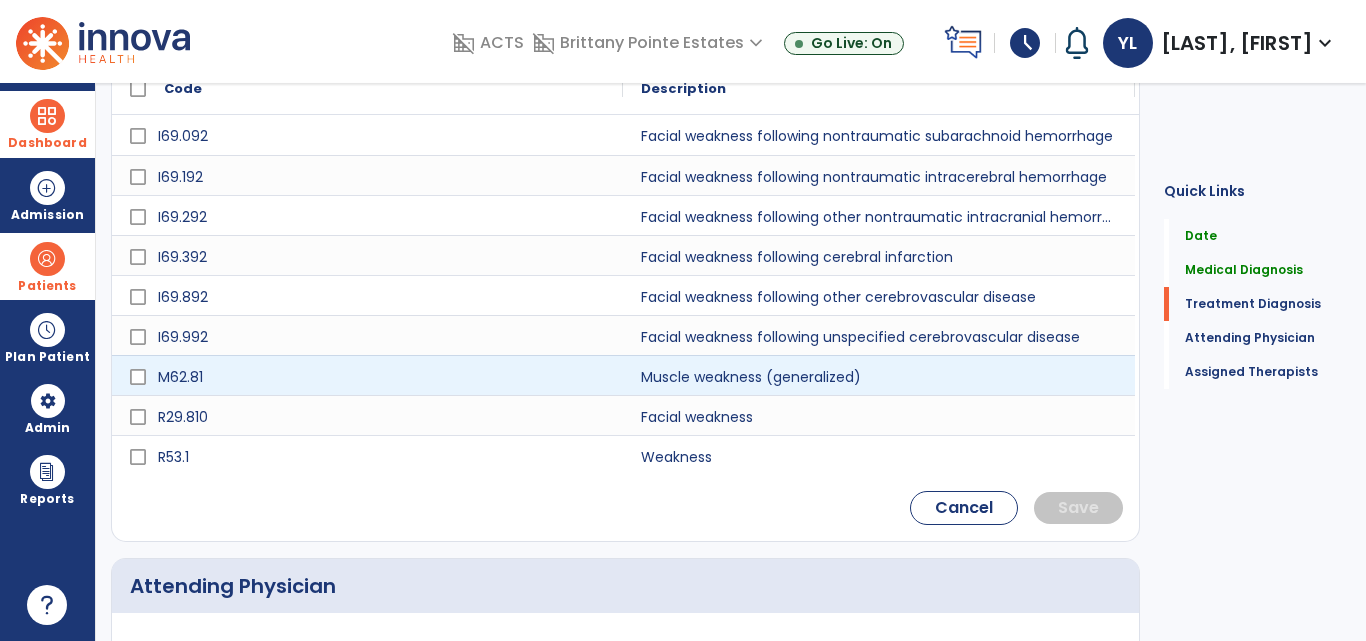 type on "********" 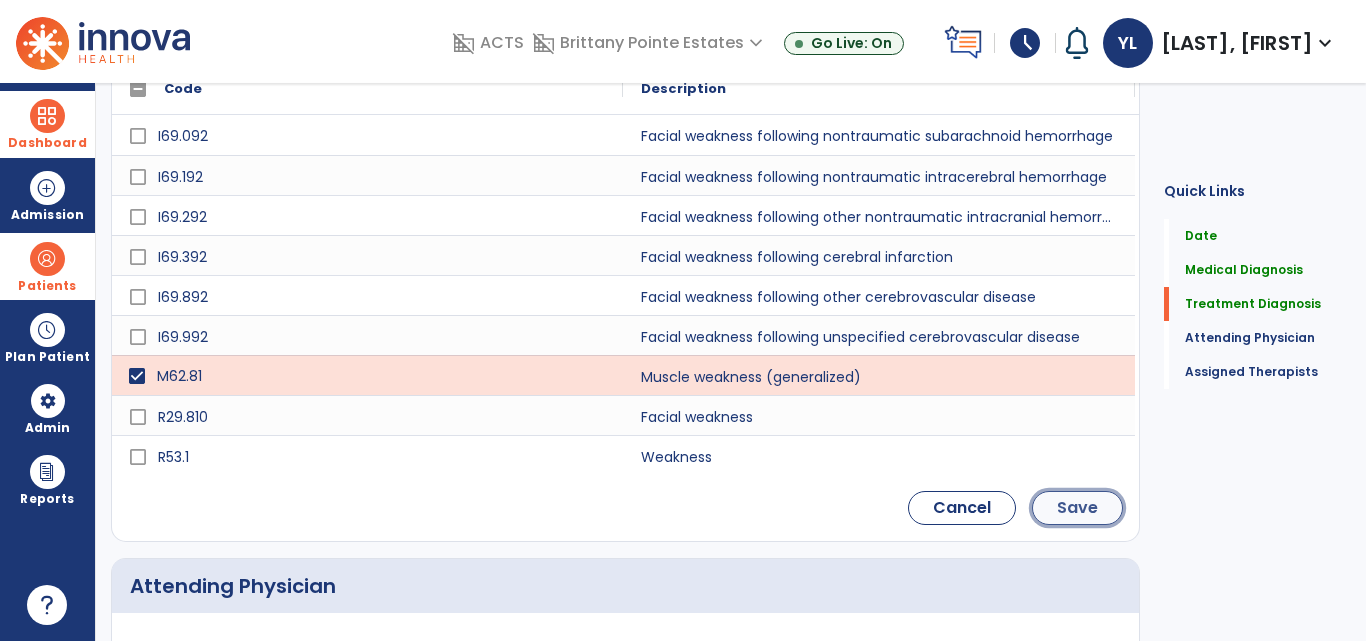 click on "Save" 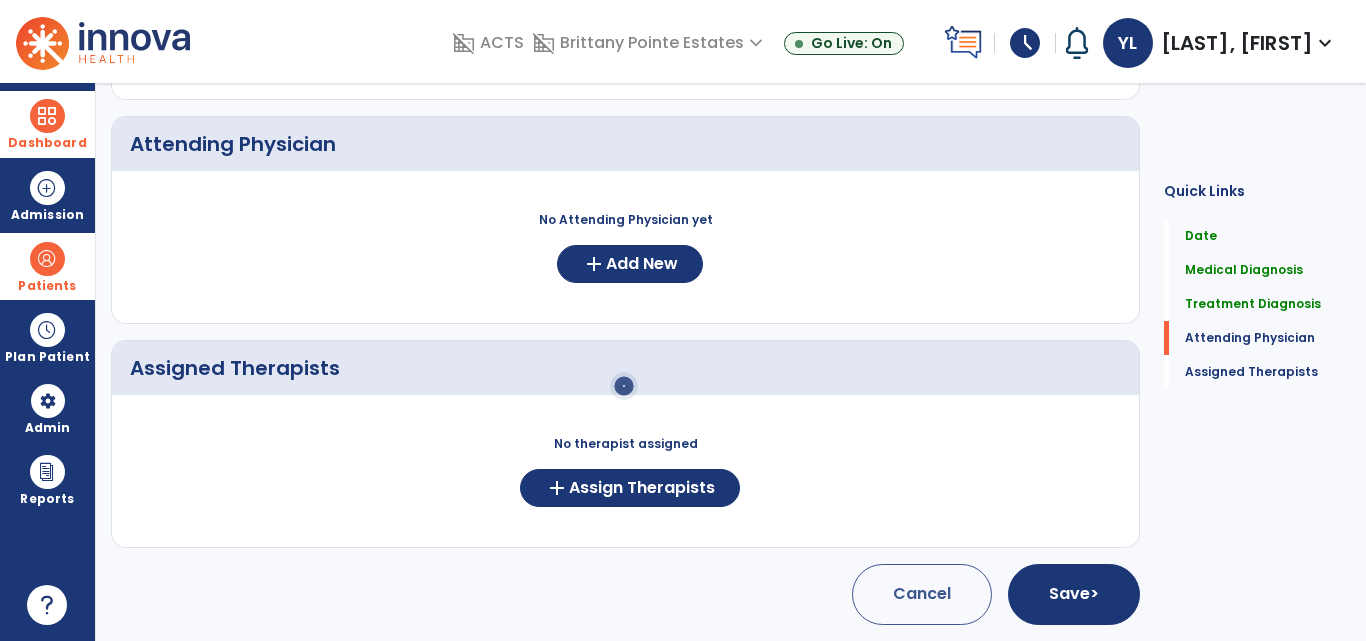 scroll, scrollTop: 541, scrollLeft: 0, axis: vertical 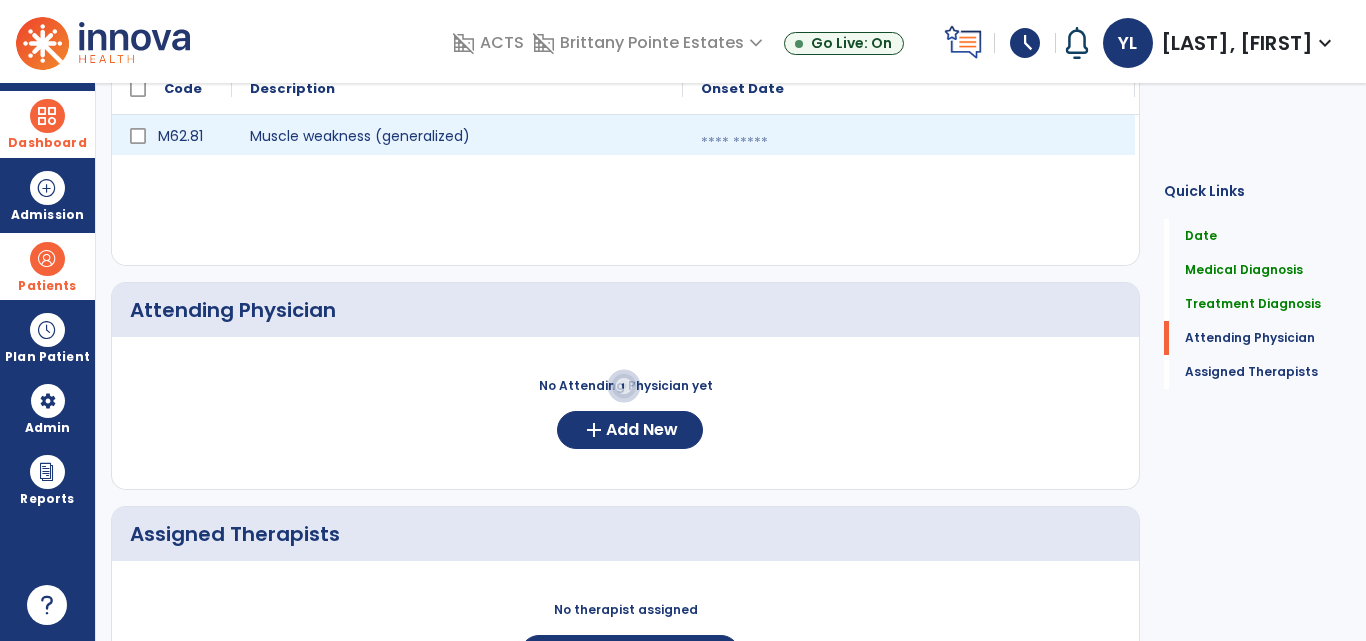 click at bounding box center [909, 143] 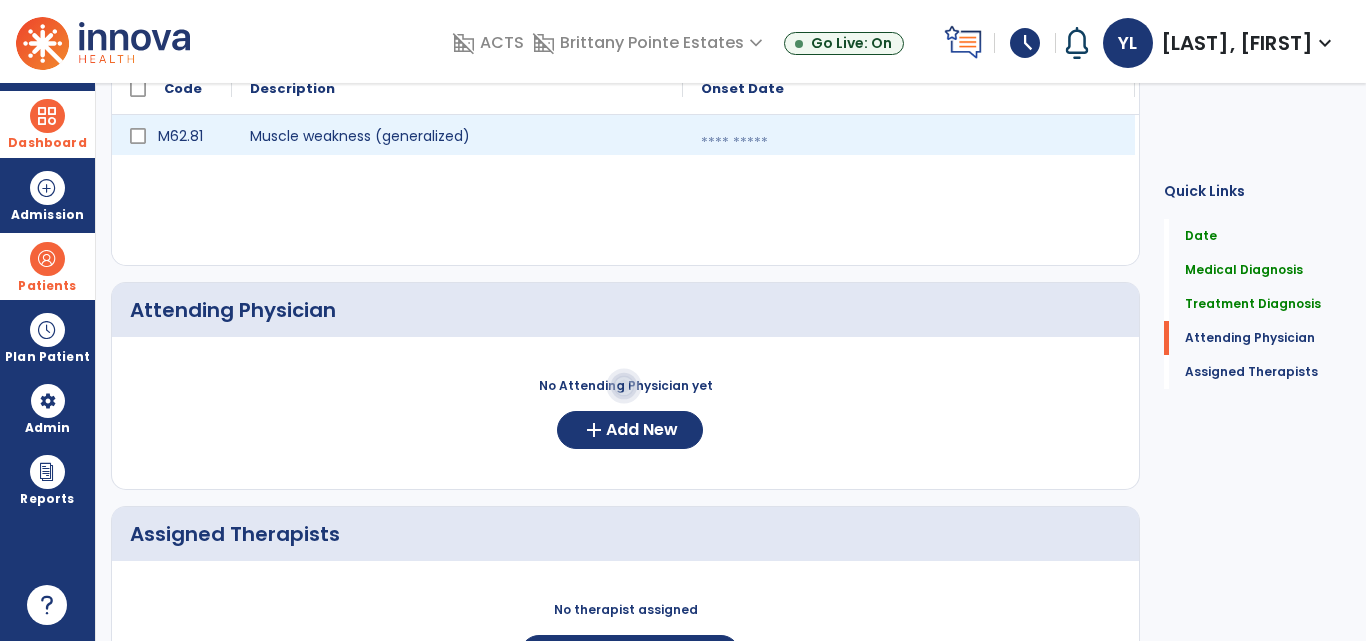 select on "*" 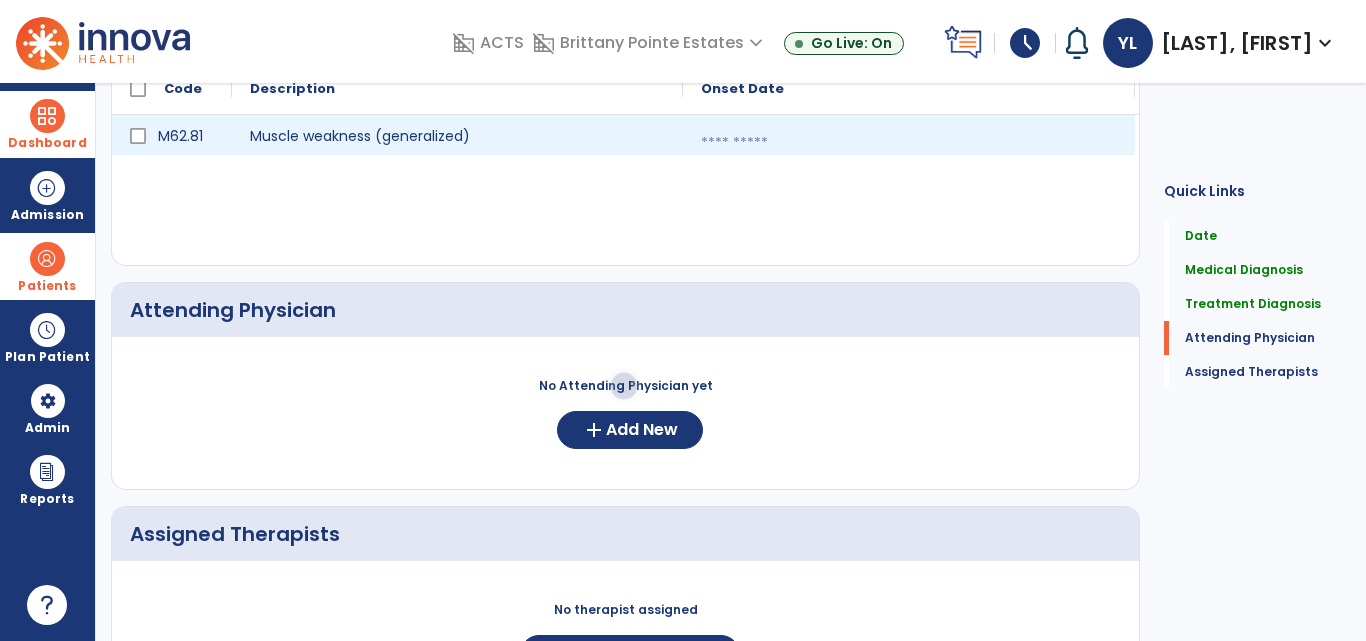 select on "****" 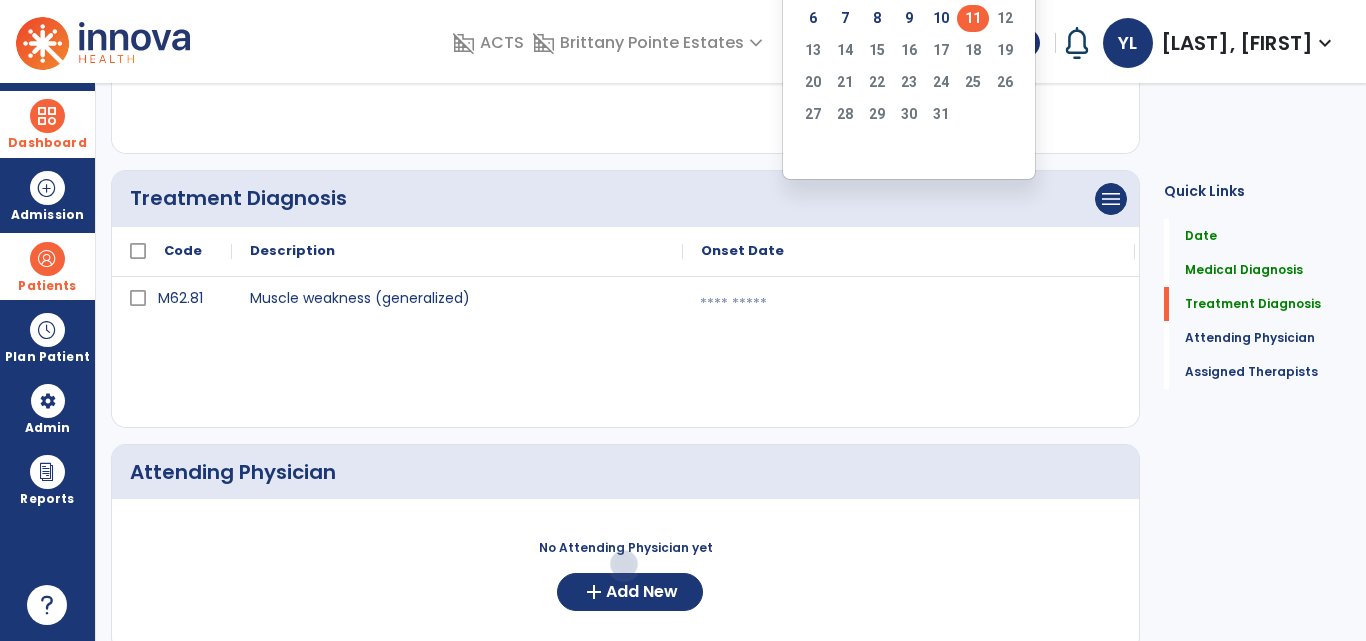 scroll, scrollTop: 360, scrollLeft: 0, axis: vertical 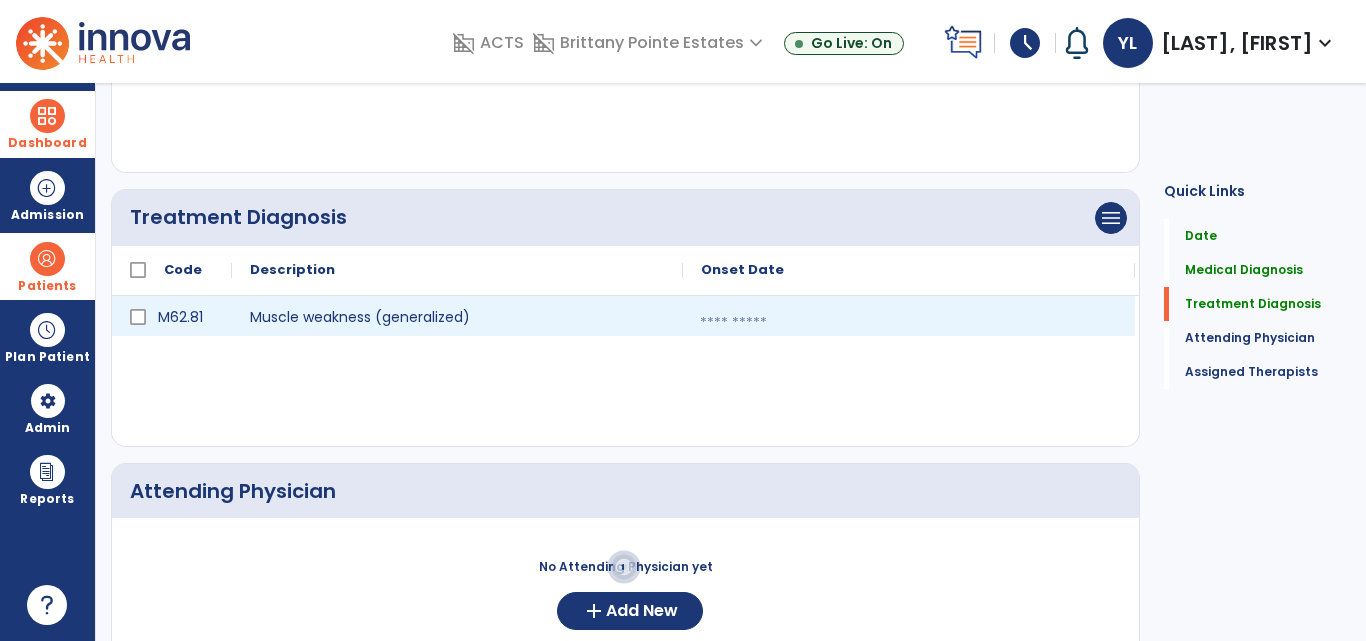 click at bounding box center (909, 323) 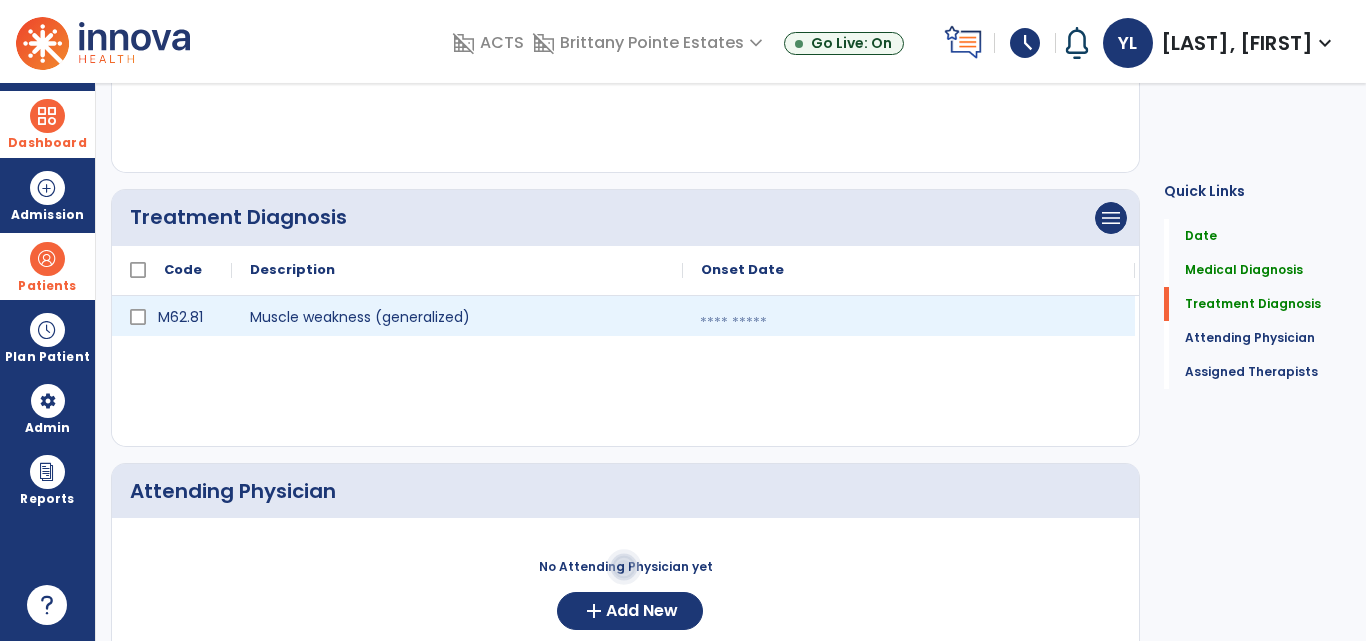 select on "*" 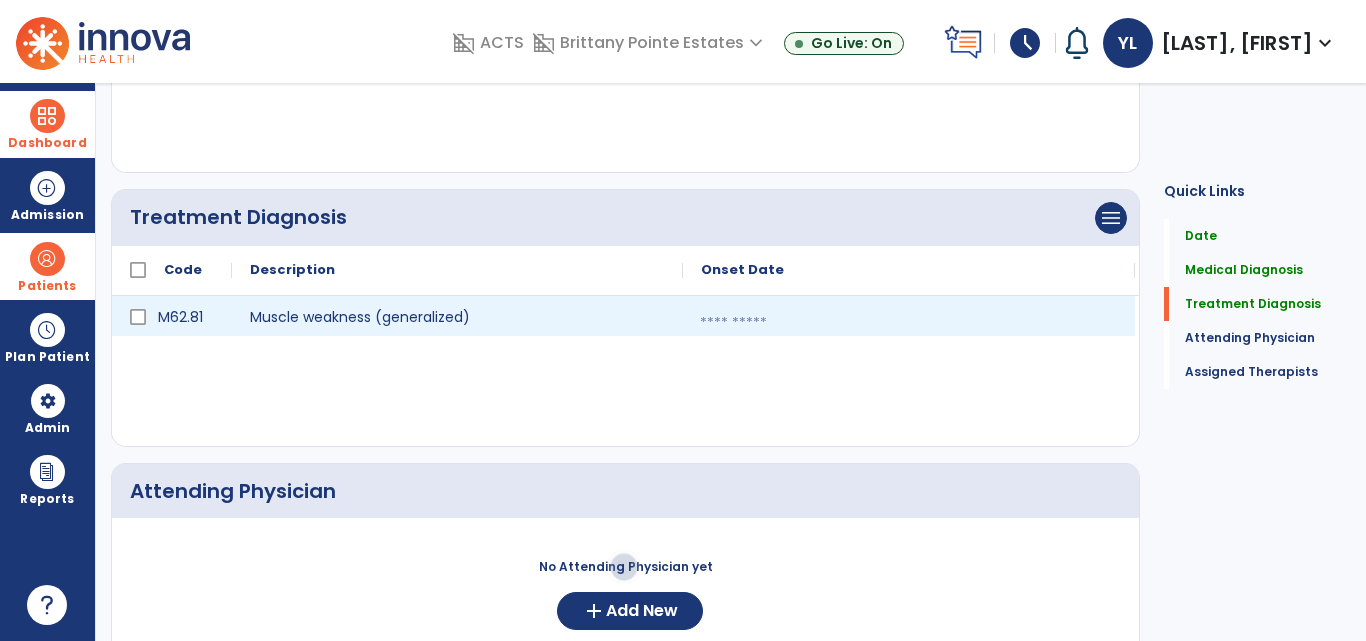 select on "****" 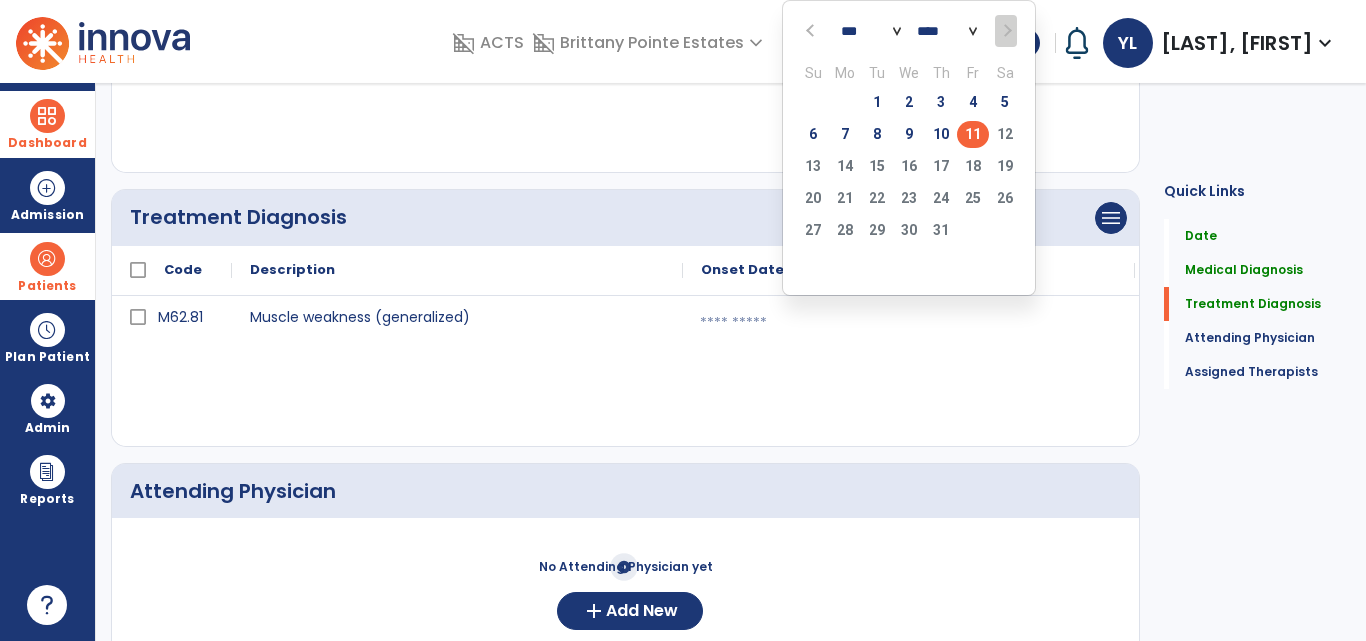 click on "11" 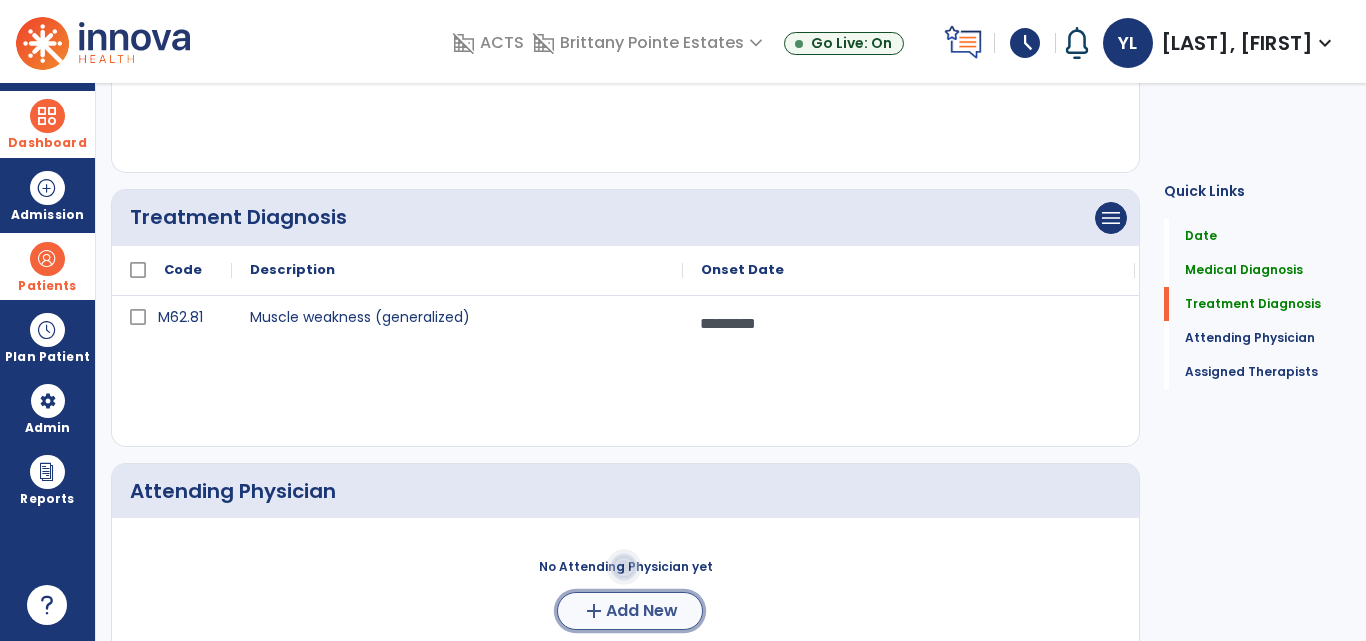 click on "add  Add New" 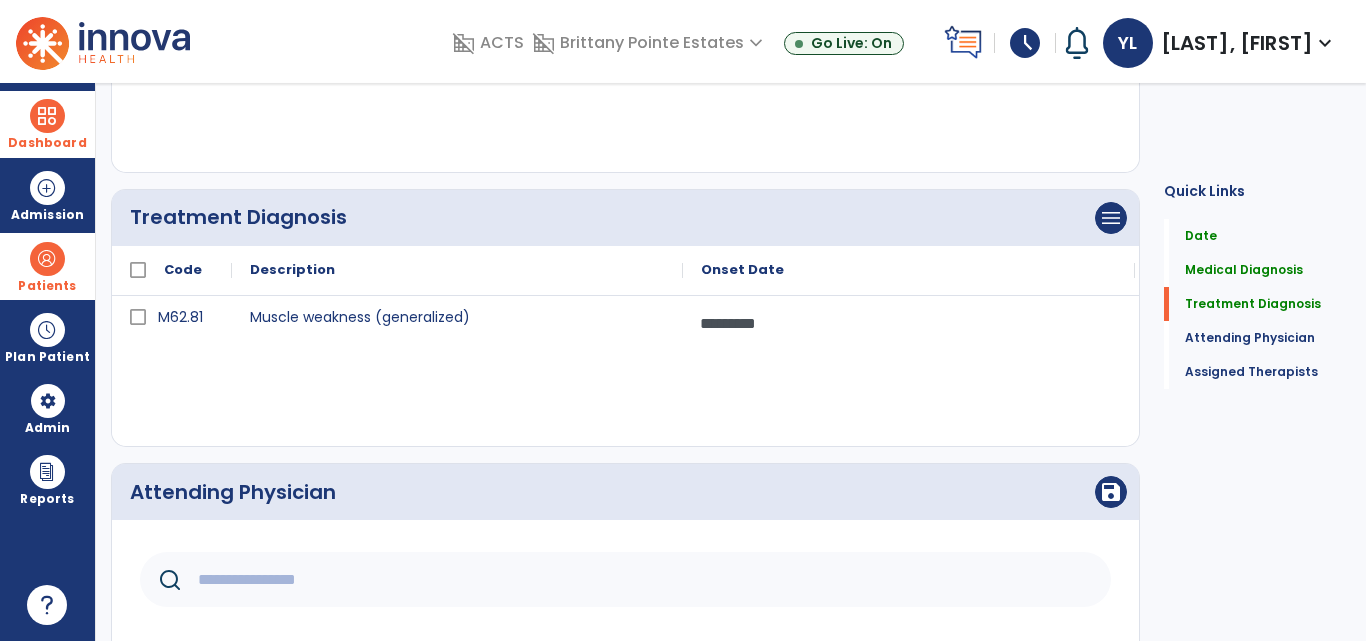 click 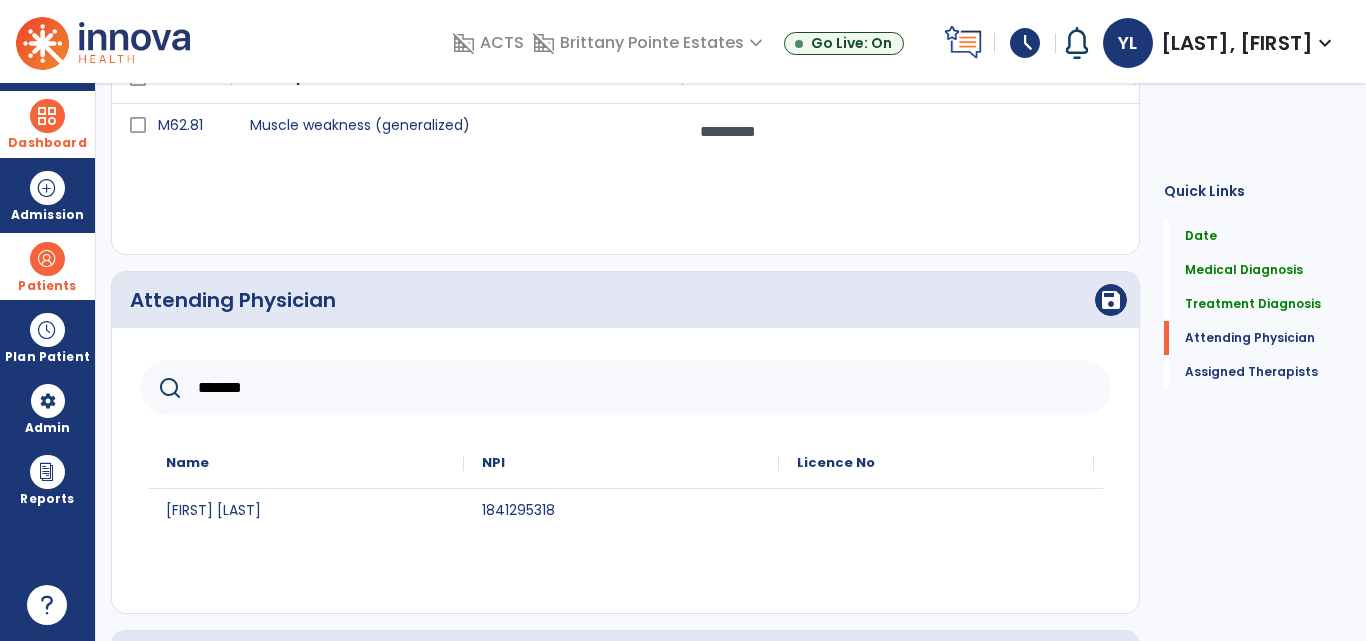 scroll, scrollTop: 599, scrollLeft: 0, axis: vertical 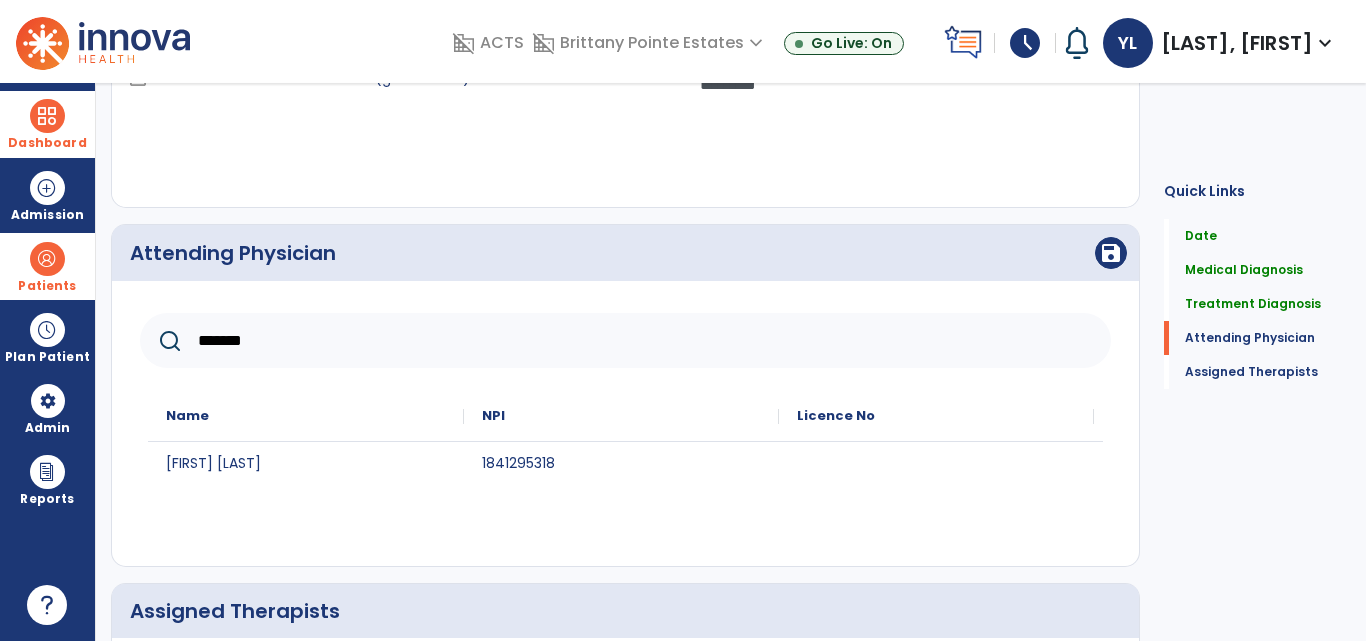 type on "*******" 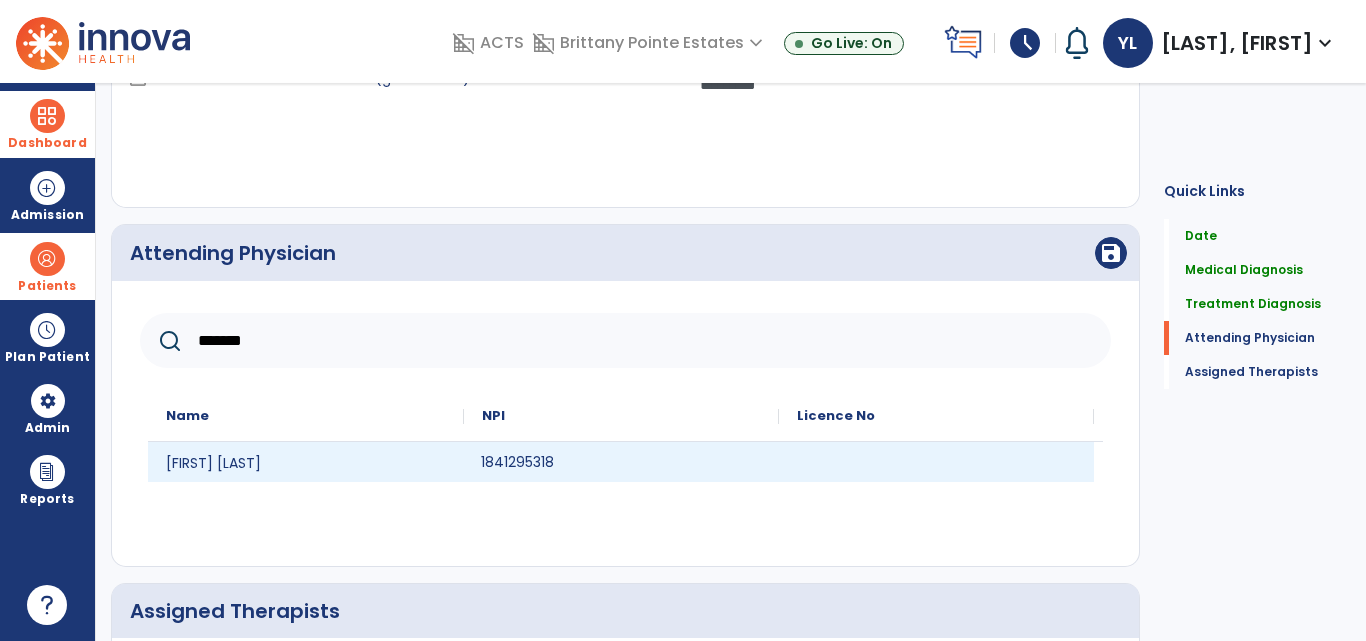 click on "1841295318" 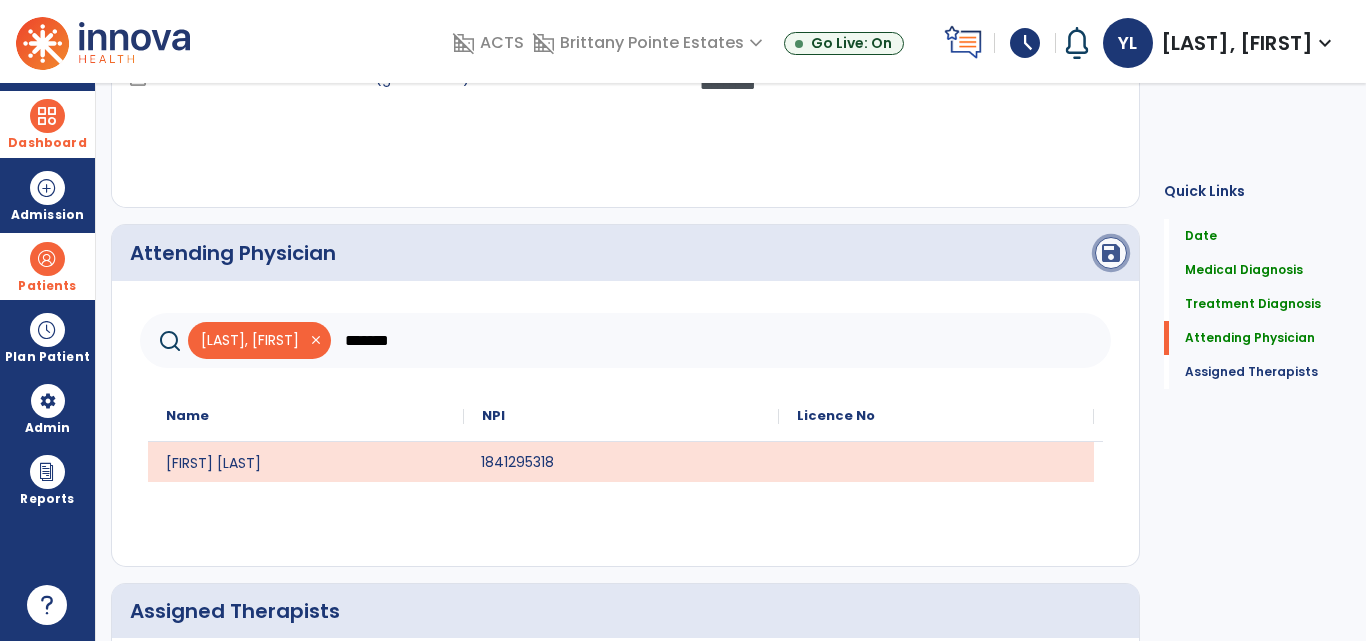 click on "save" 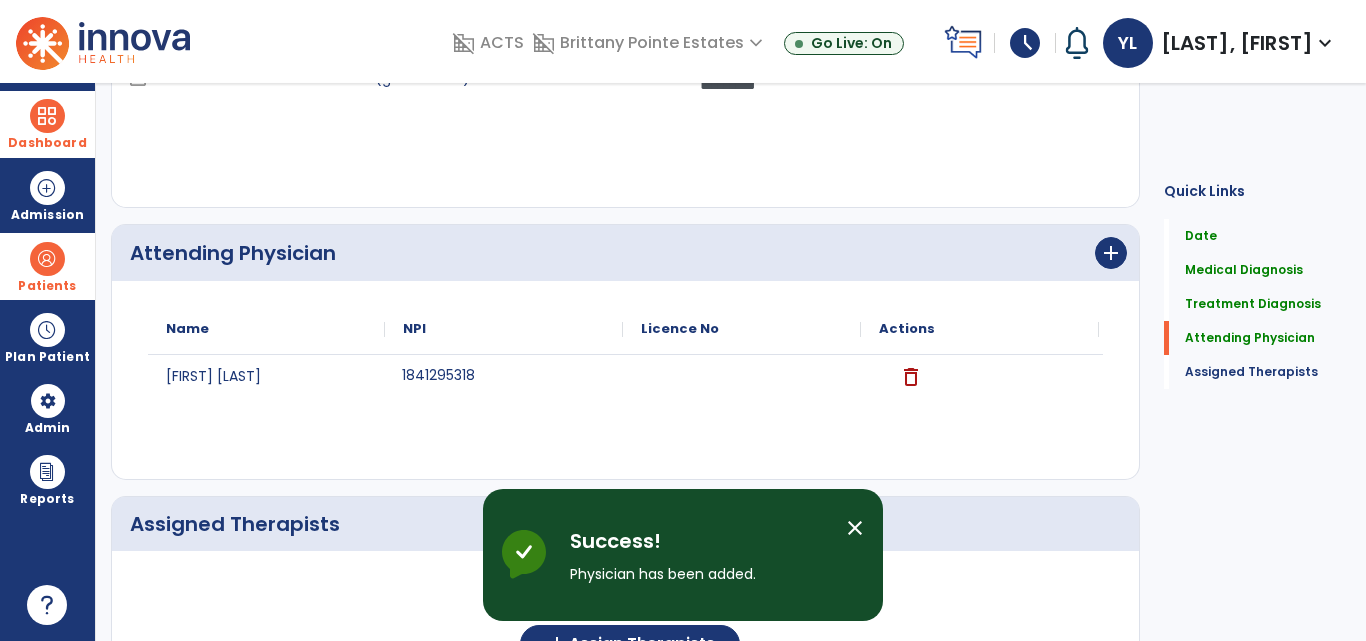 scroll, scrollTop: 755, scrollLeft: 0, axis: vertical 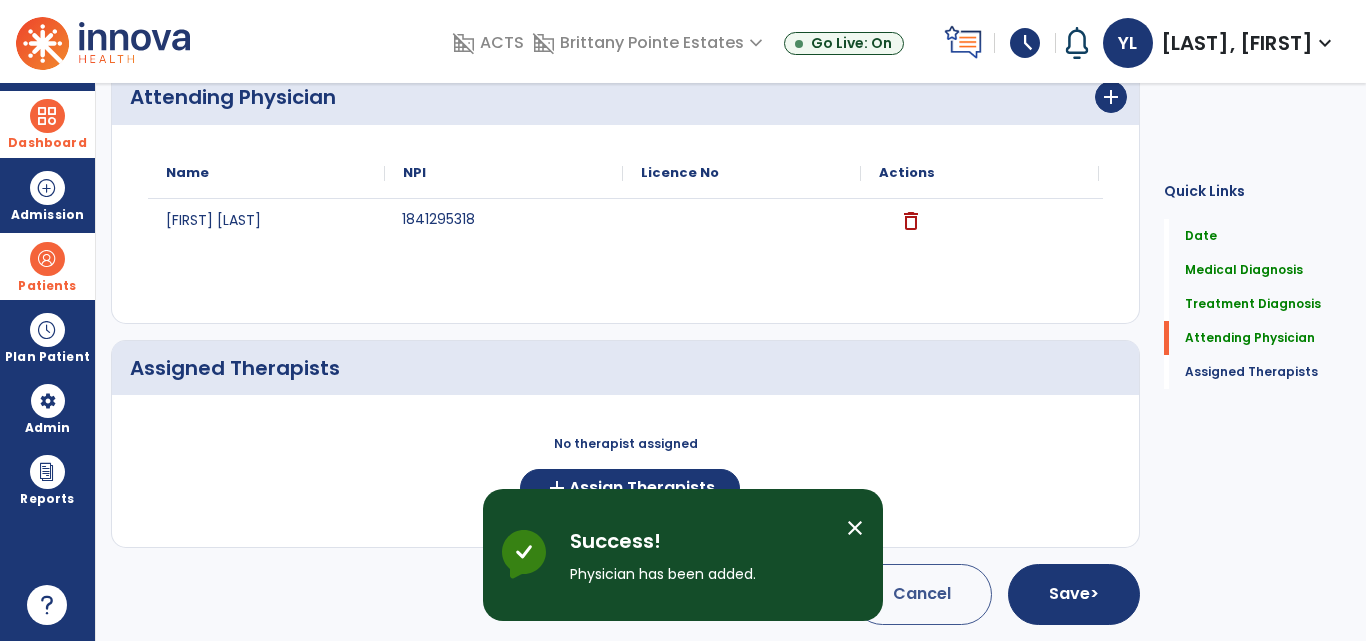 click on "close" at bounding box center (855, 528) 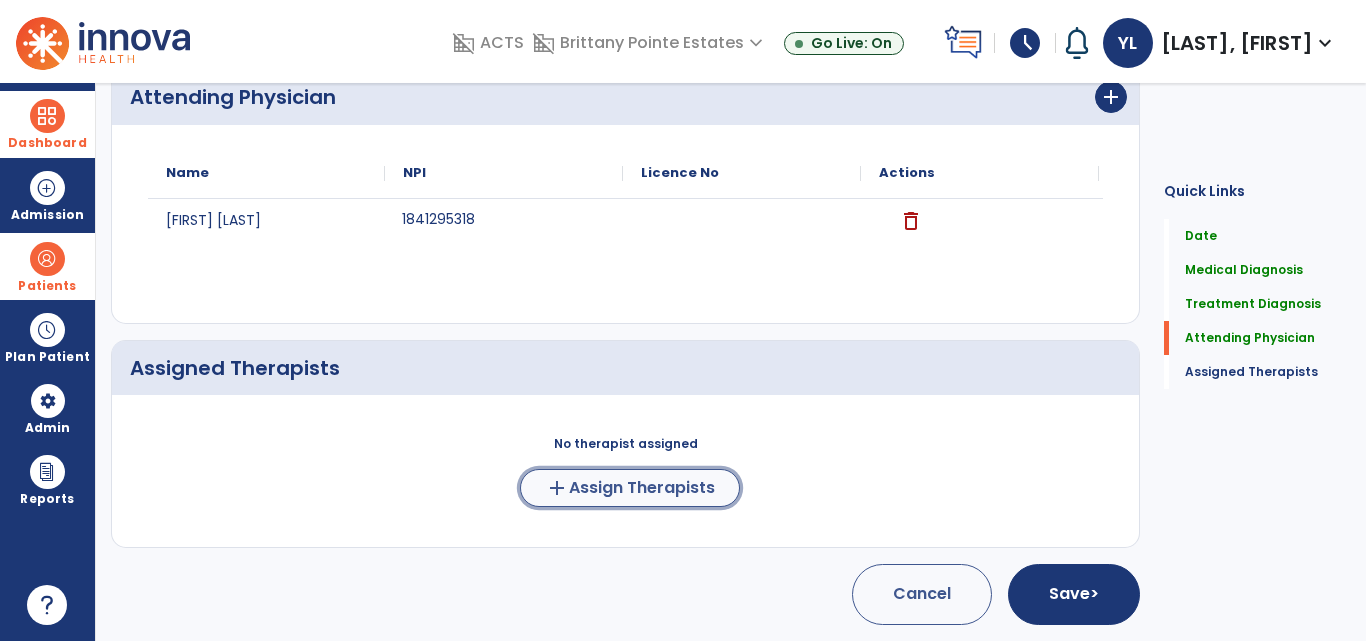 click on "Assign Therapists" 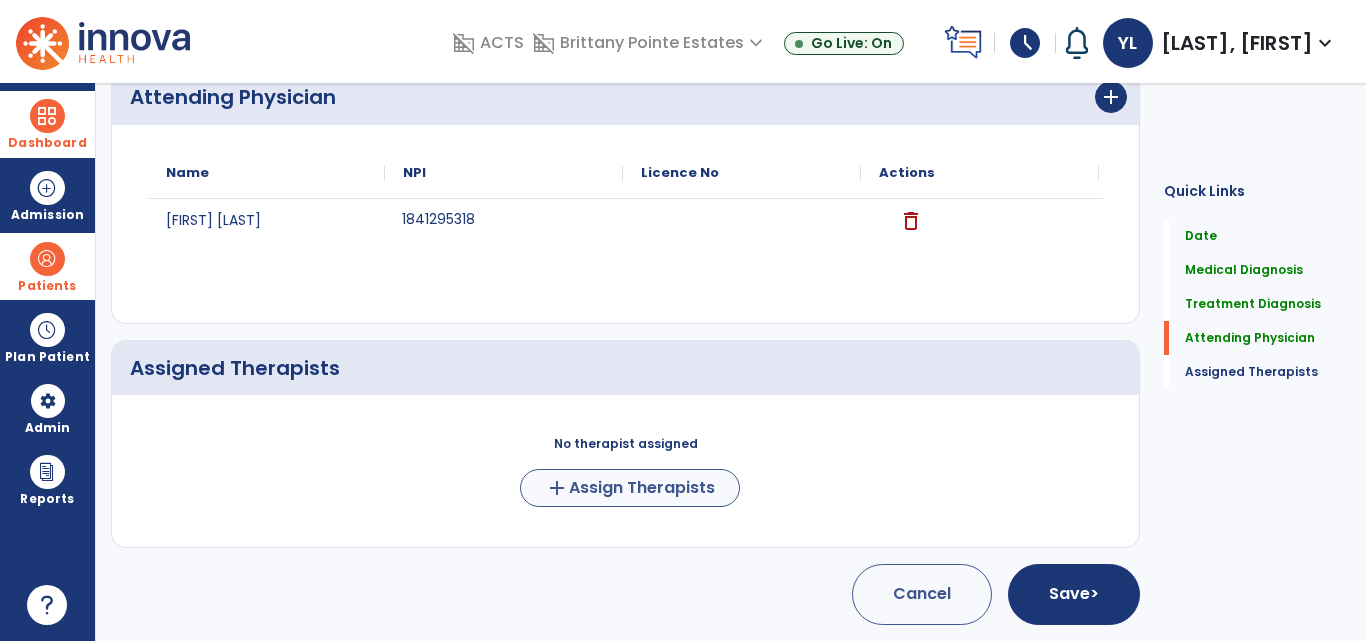 scroll, scrollTop: 751, scrollLeft: 0, axis: vertical 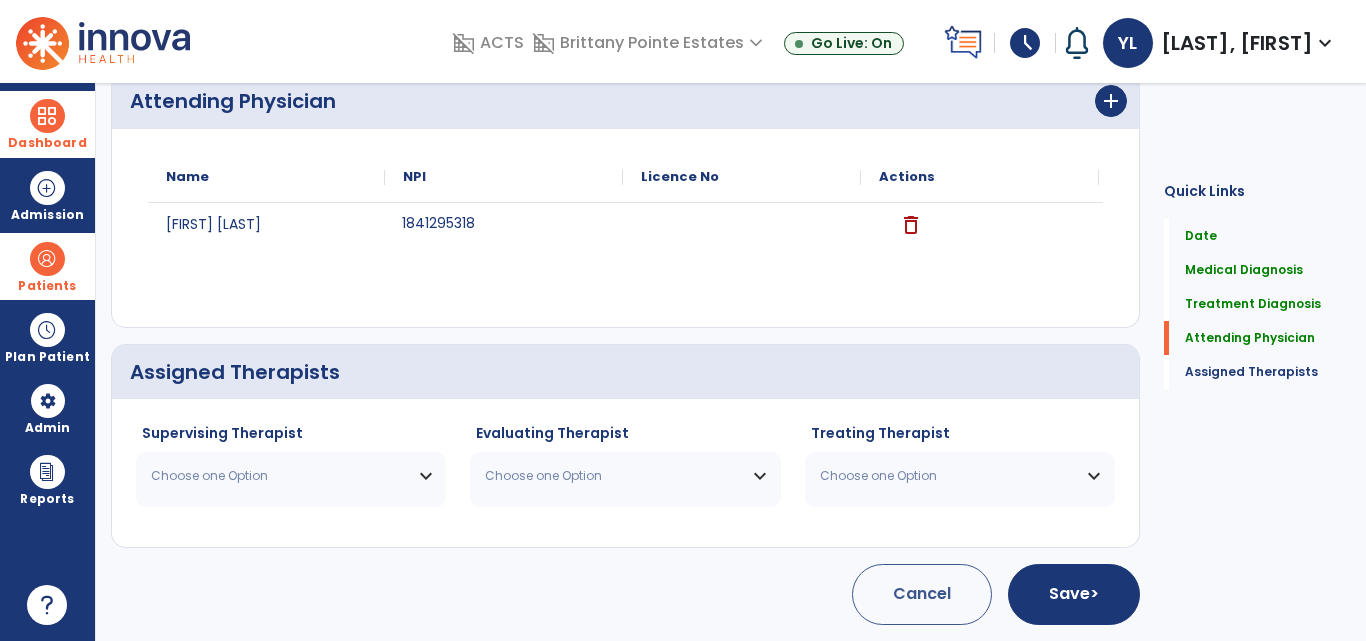 click on "Choose one Option" at bounding box center (278, 476) 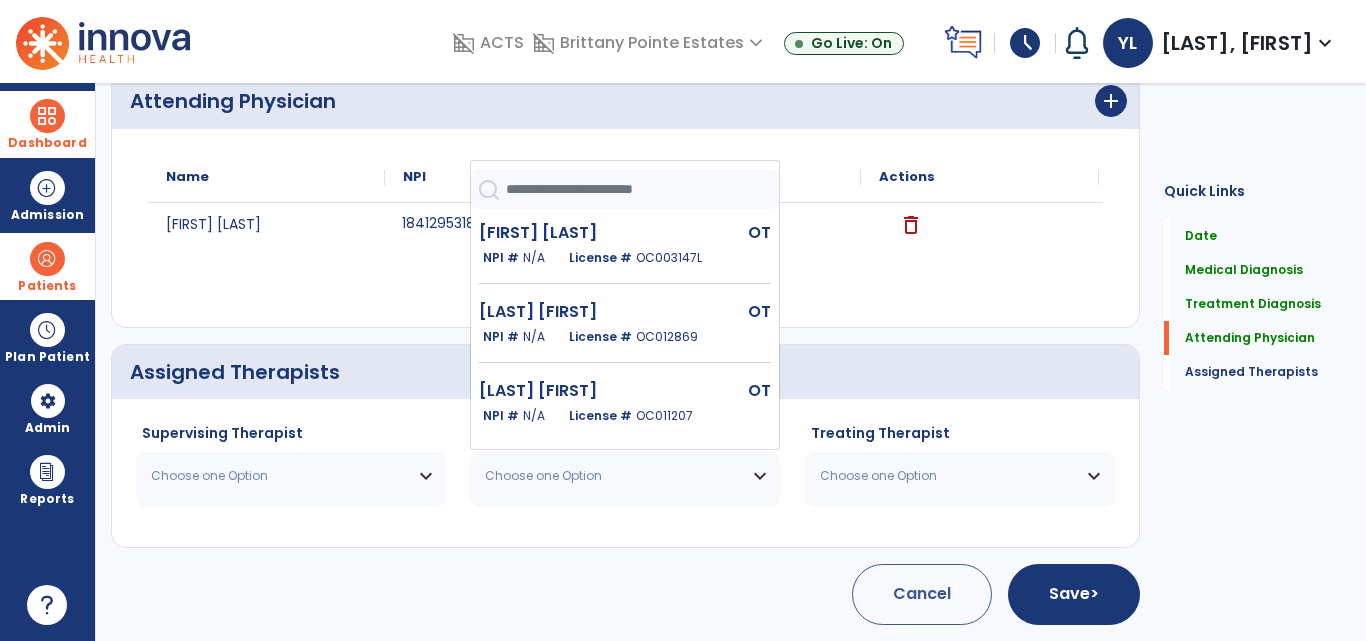 click 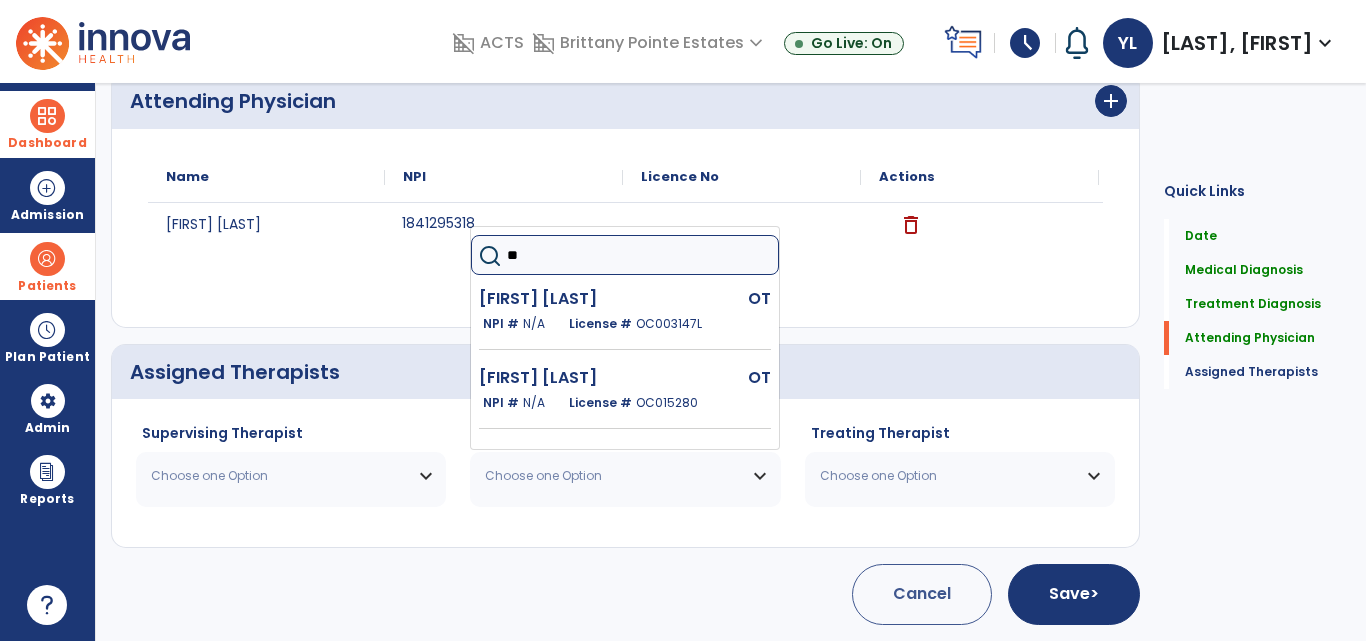 type on "***" 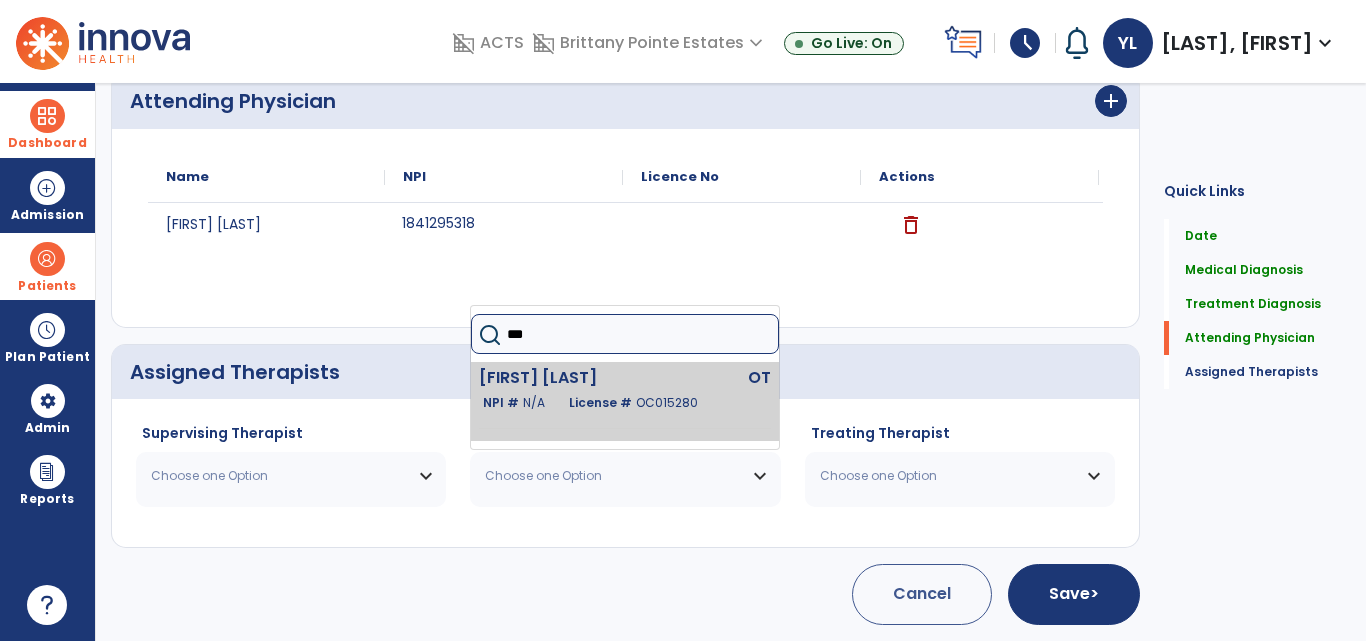 click on "Lin Yan" 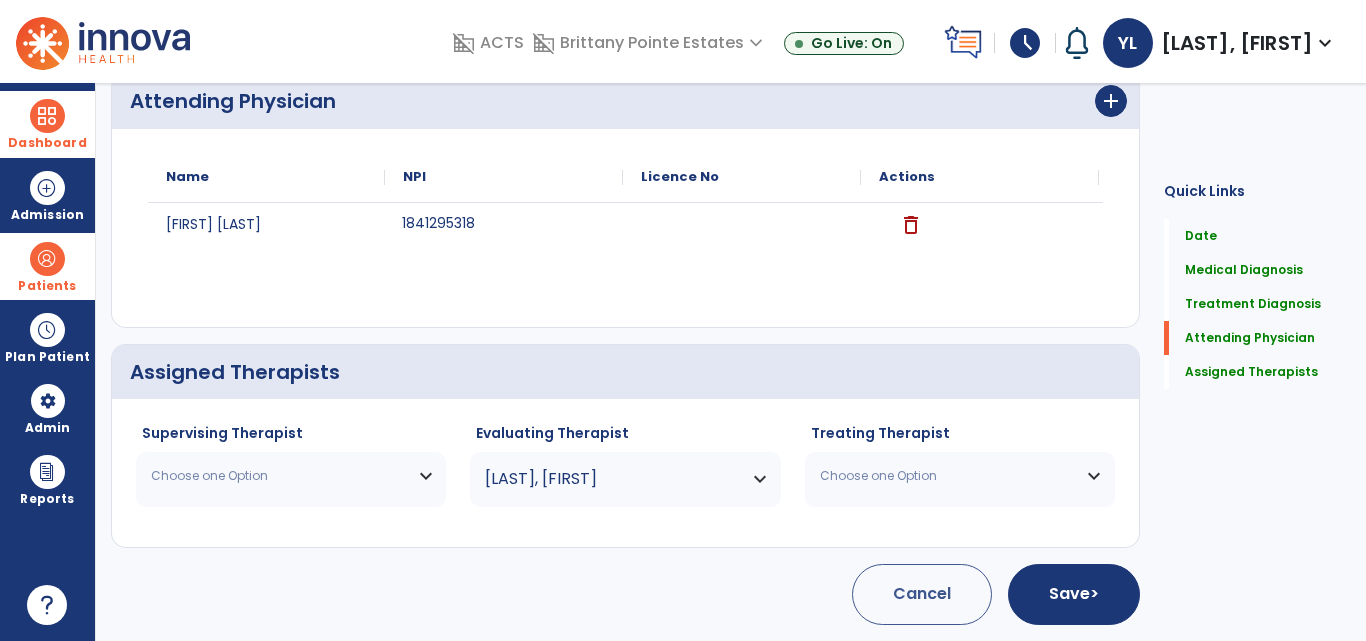 click on "Choose one Option" at bounding box center [291, 476] 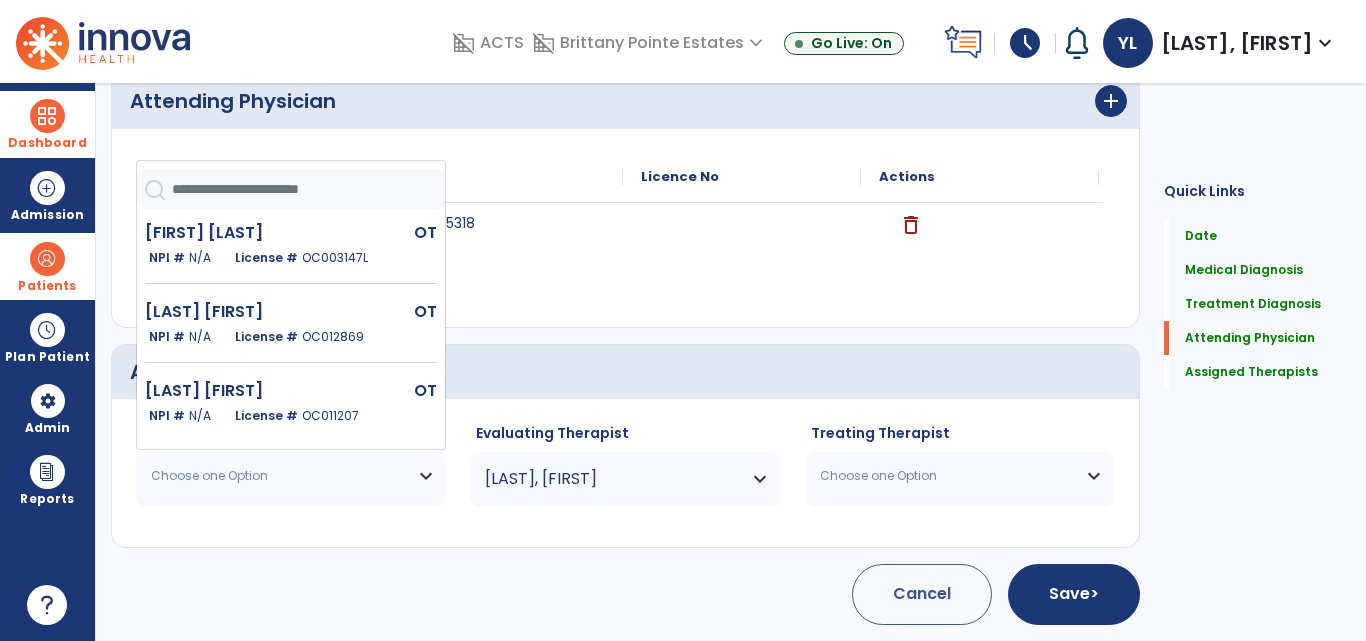 click 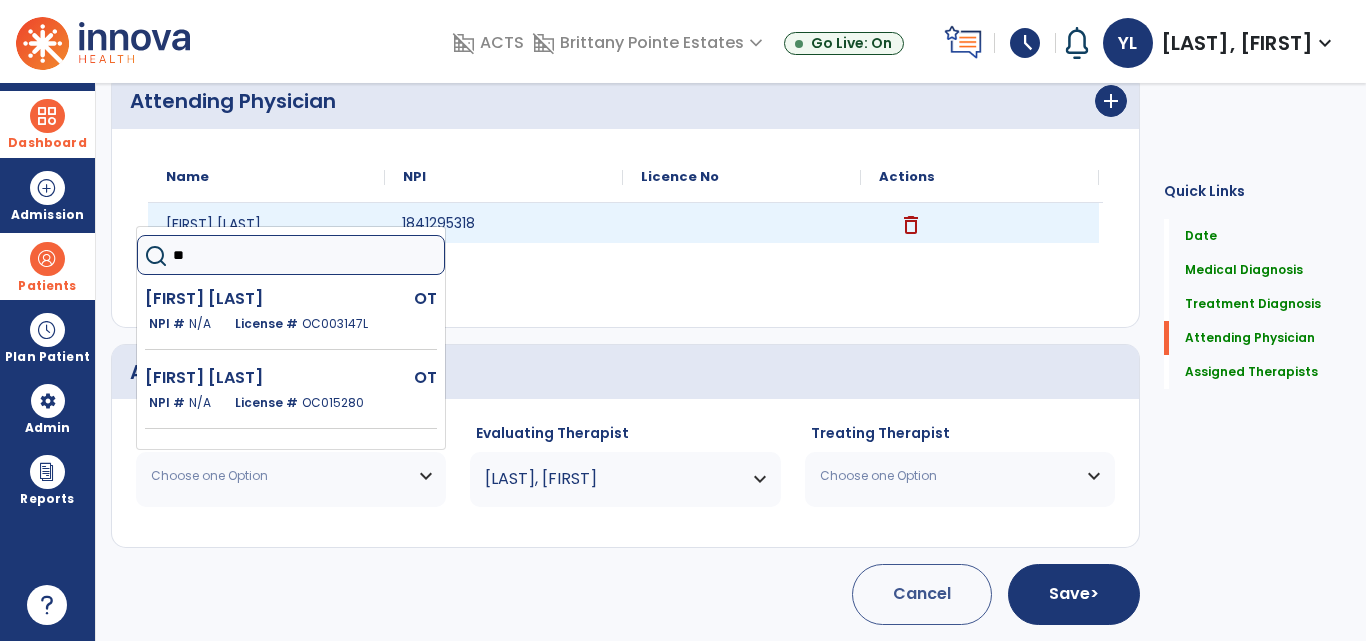 type on "***" 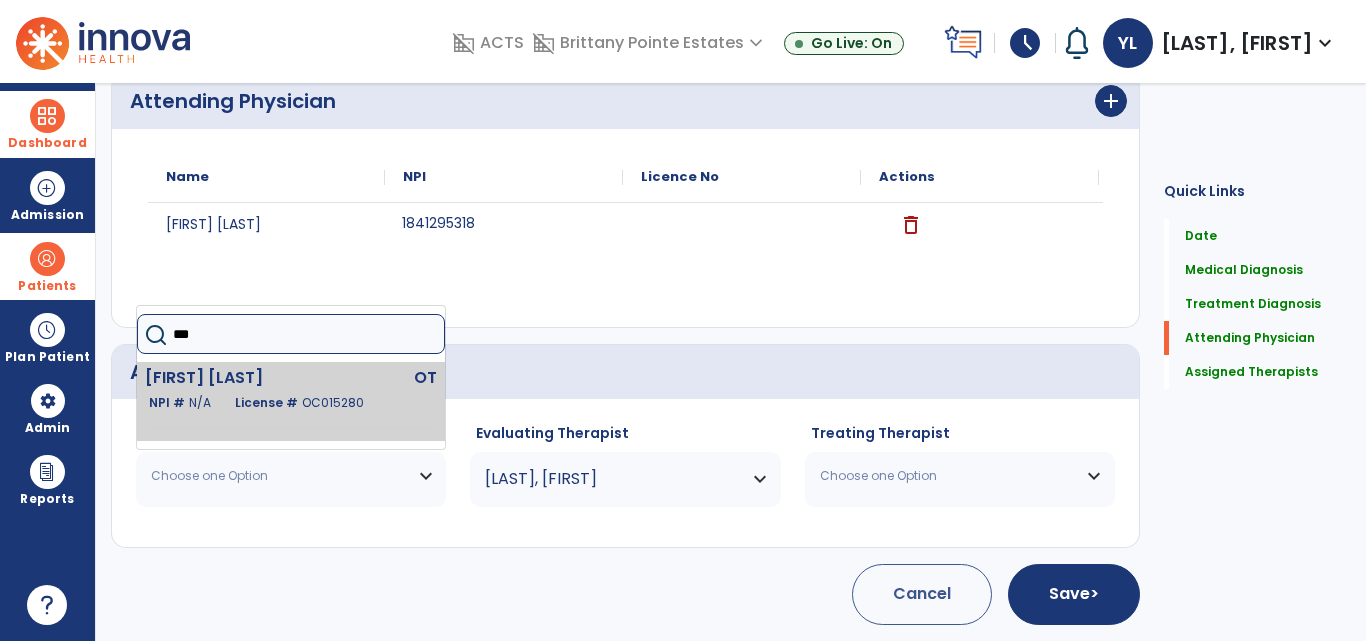 click on "NPI #  N/A   License #  OC015280" 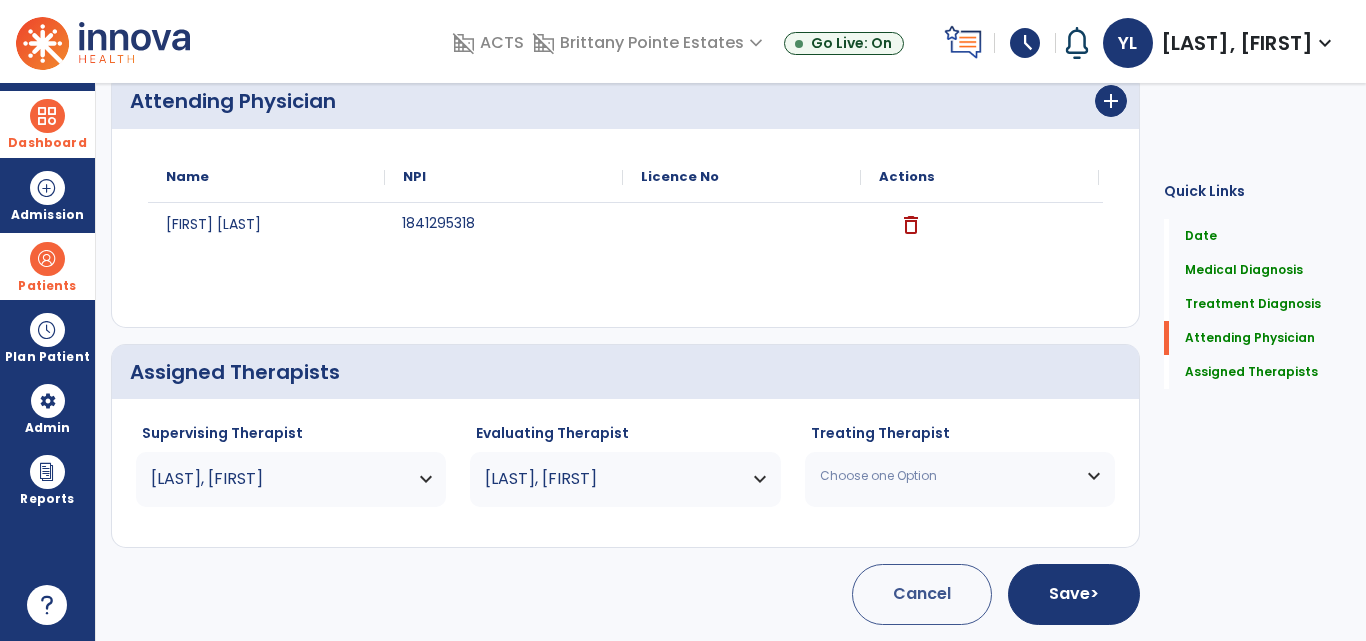 click on "Choose one Option" at bounding box center (947, 476) 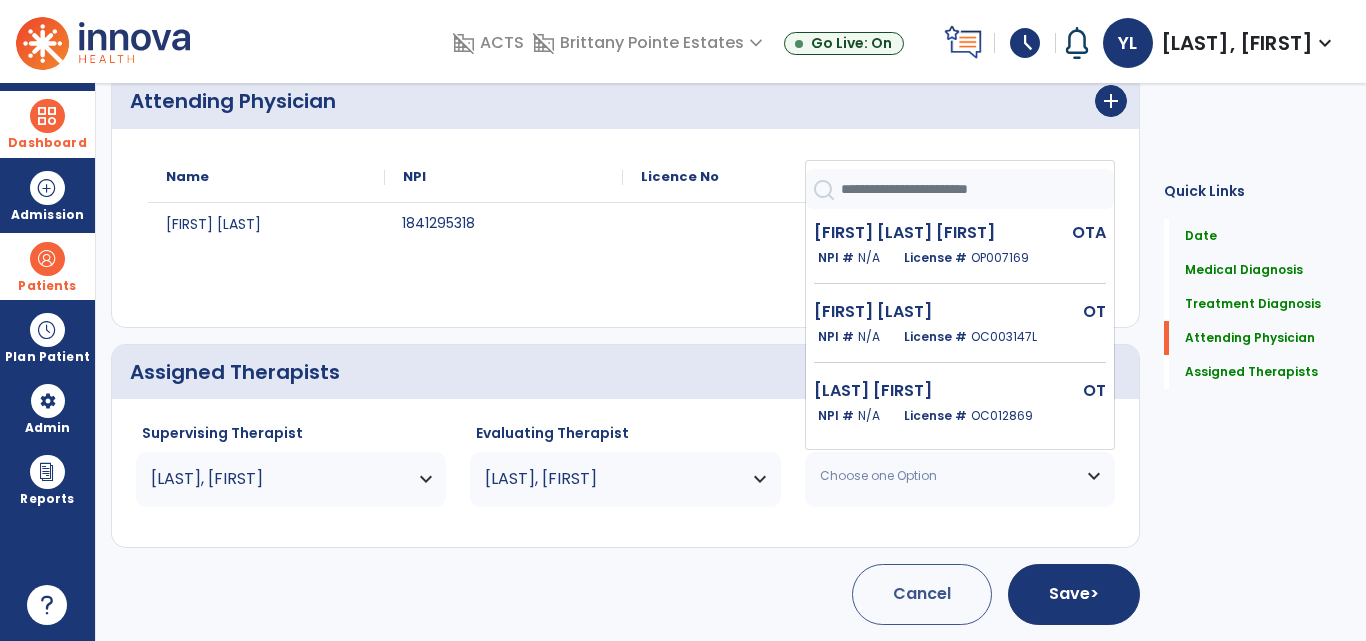 click 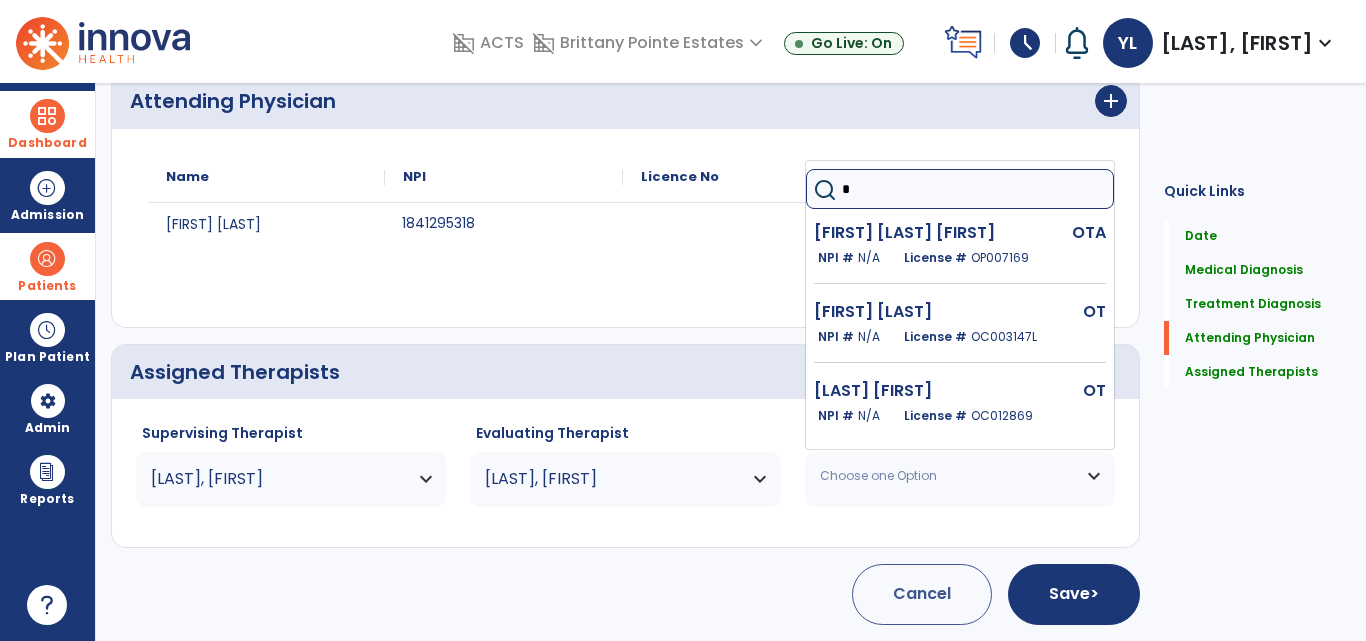 type on "**" 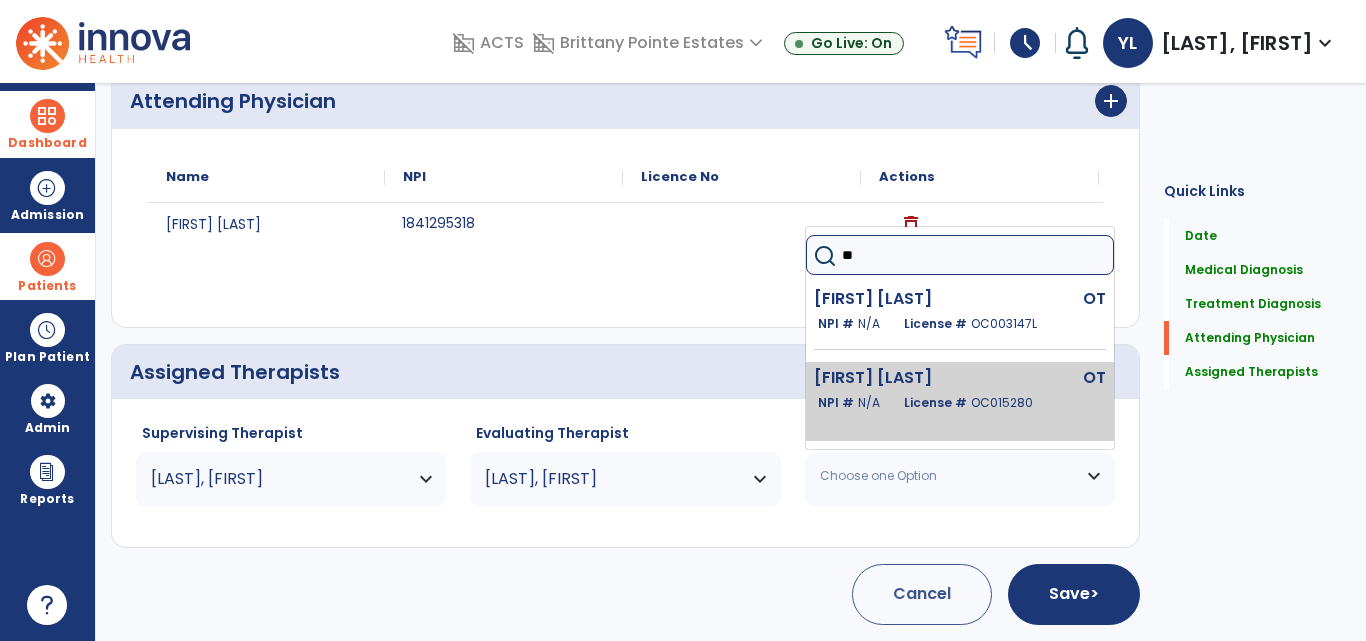 click on "Lin Yan" 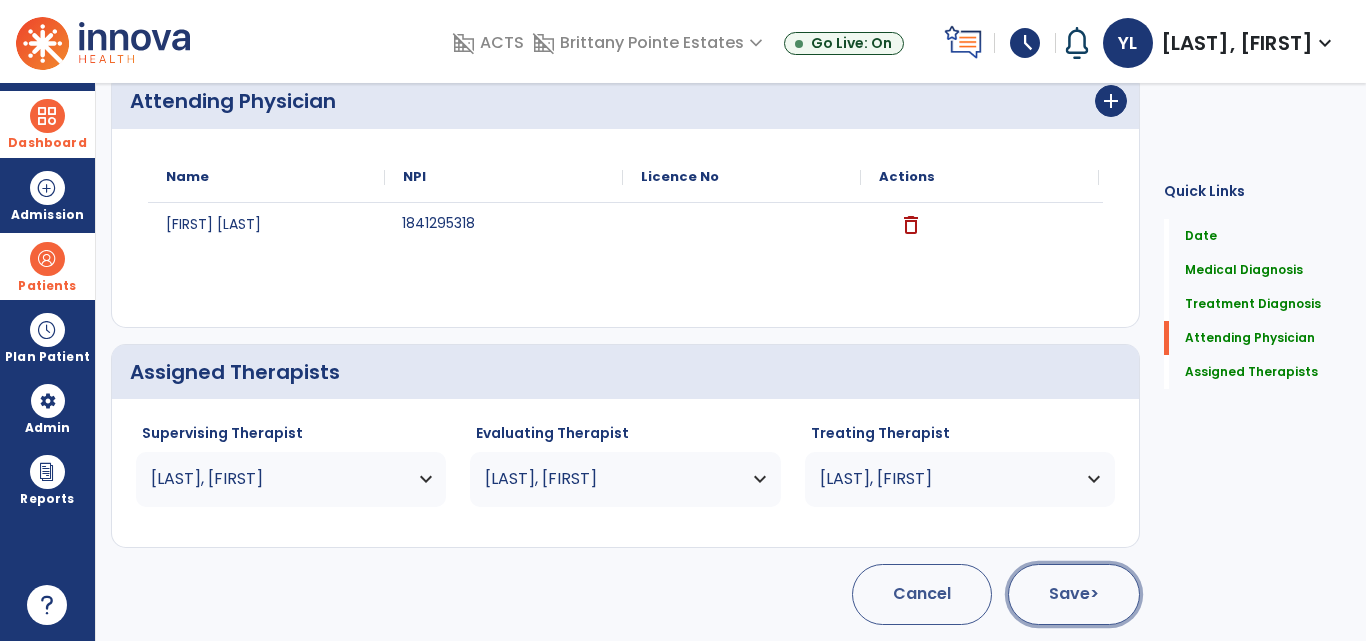 click on "Save  >" 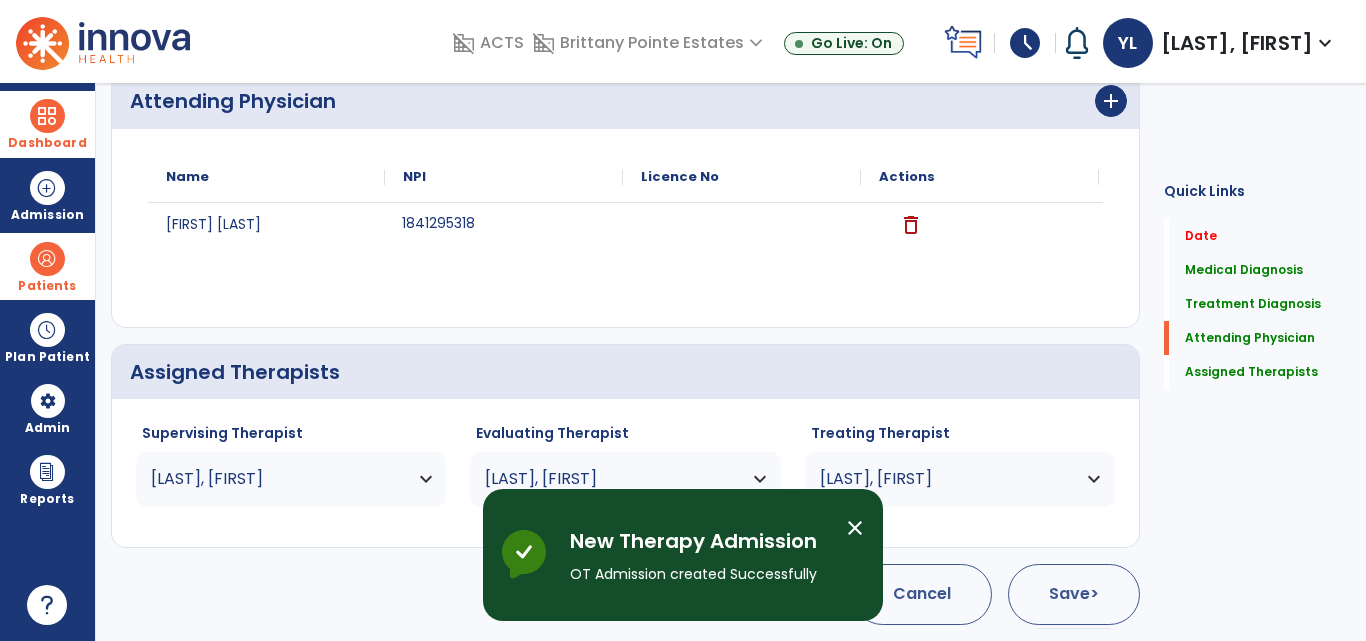 scroll, scrollTop: 104, scrollLeft: 0, axis: vertical 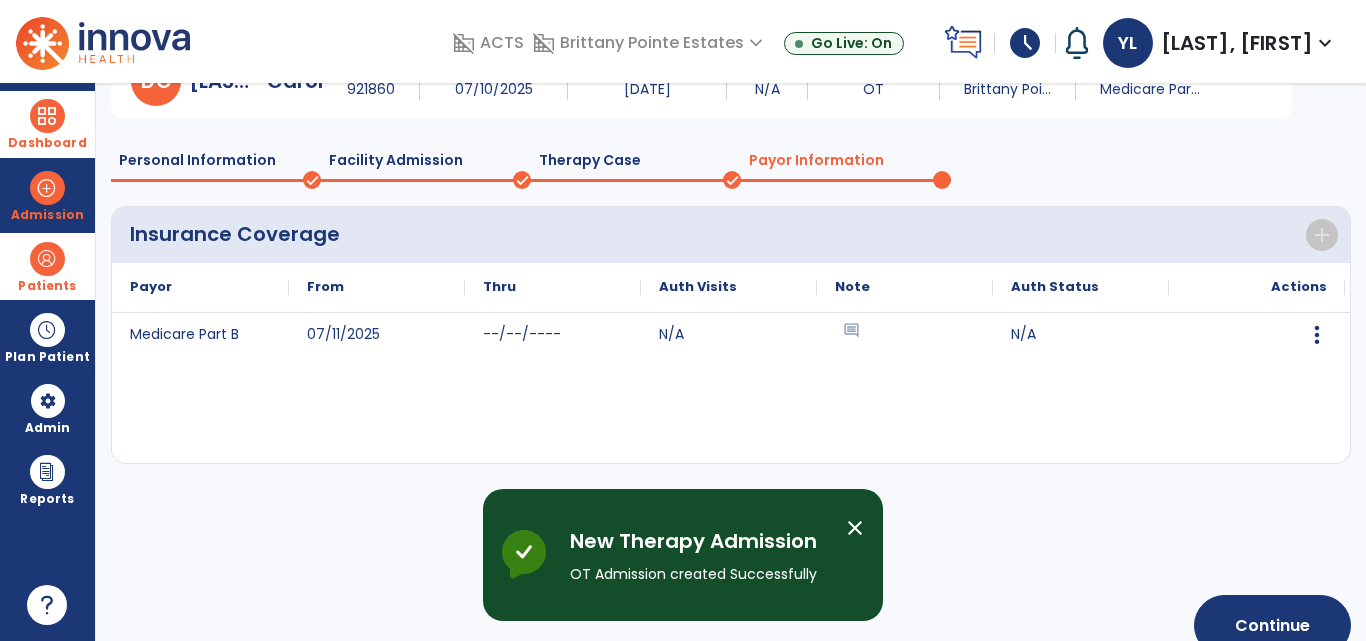 click on "close" at bounding box center [855, 528] 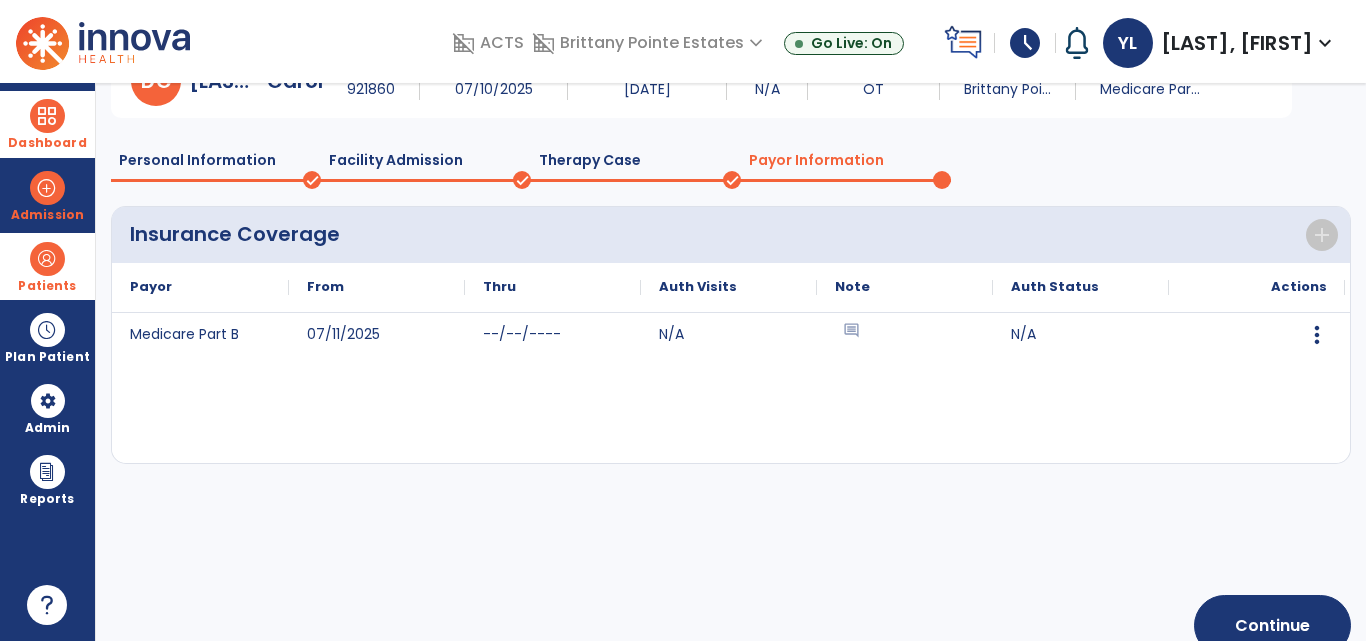 scroll, scrollTop: 0, scrollLeft: 0, axis: both 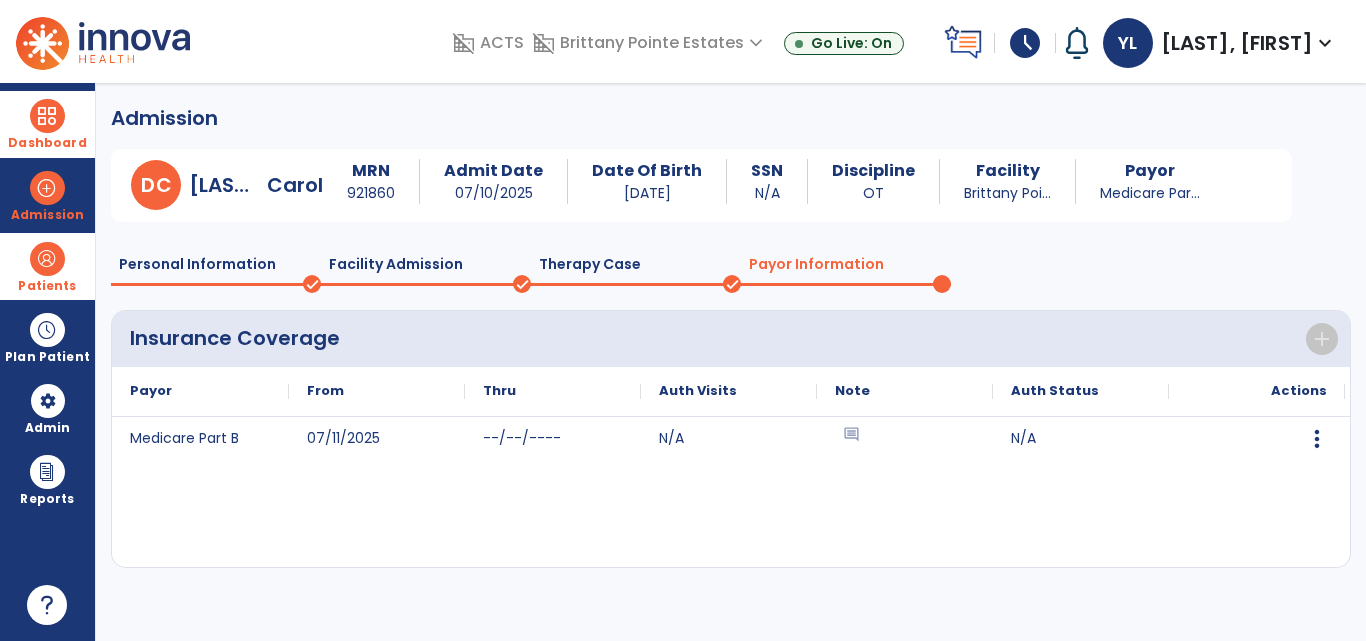 click at bounding box center [103, 41] 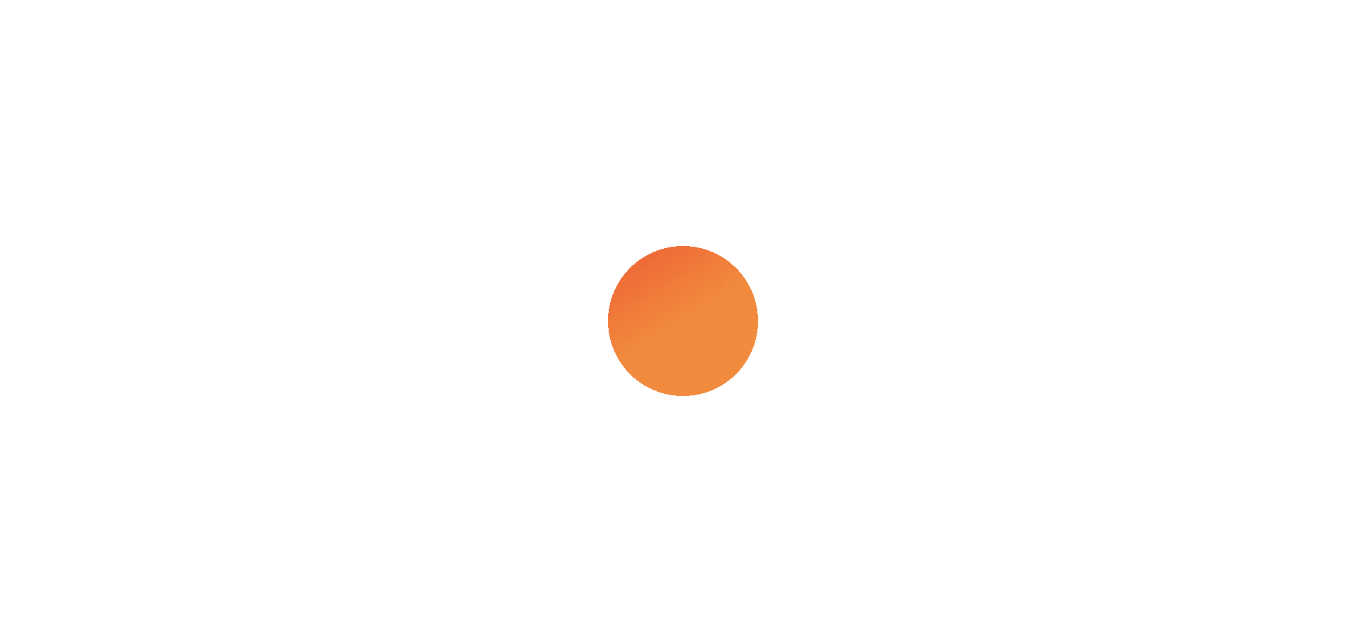 scroll, scrollTop: 0, scrollLeft: 0, axis: both 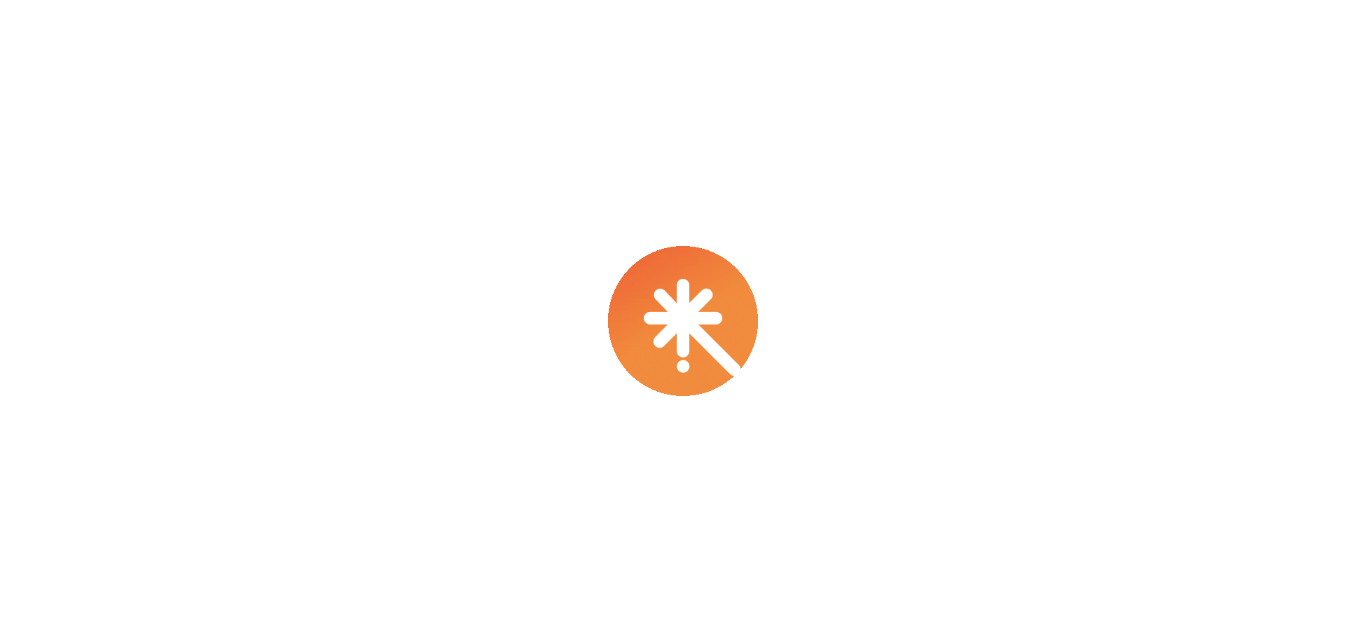 select on "****" 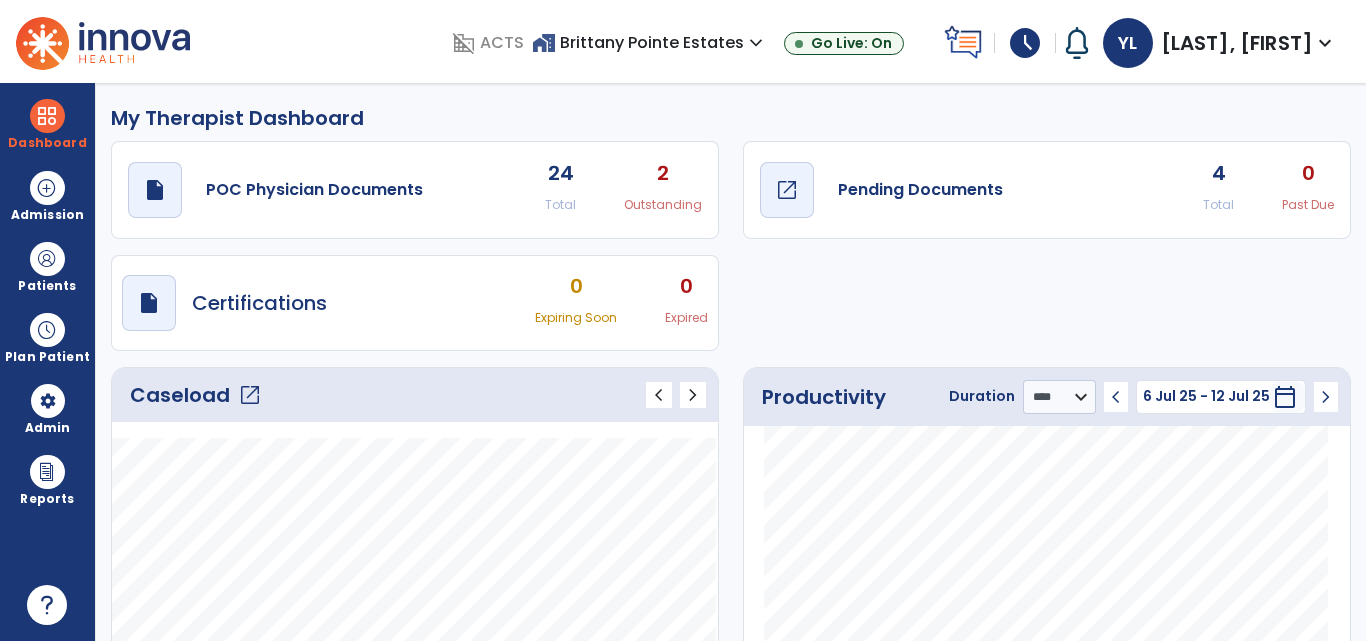 click on "Pending Documents" 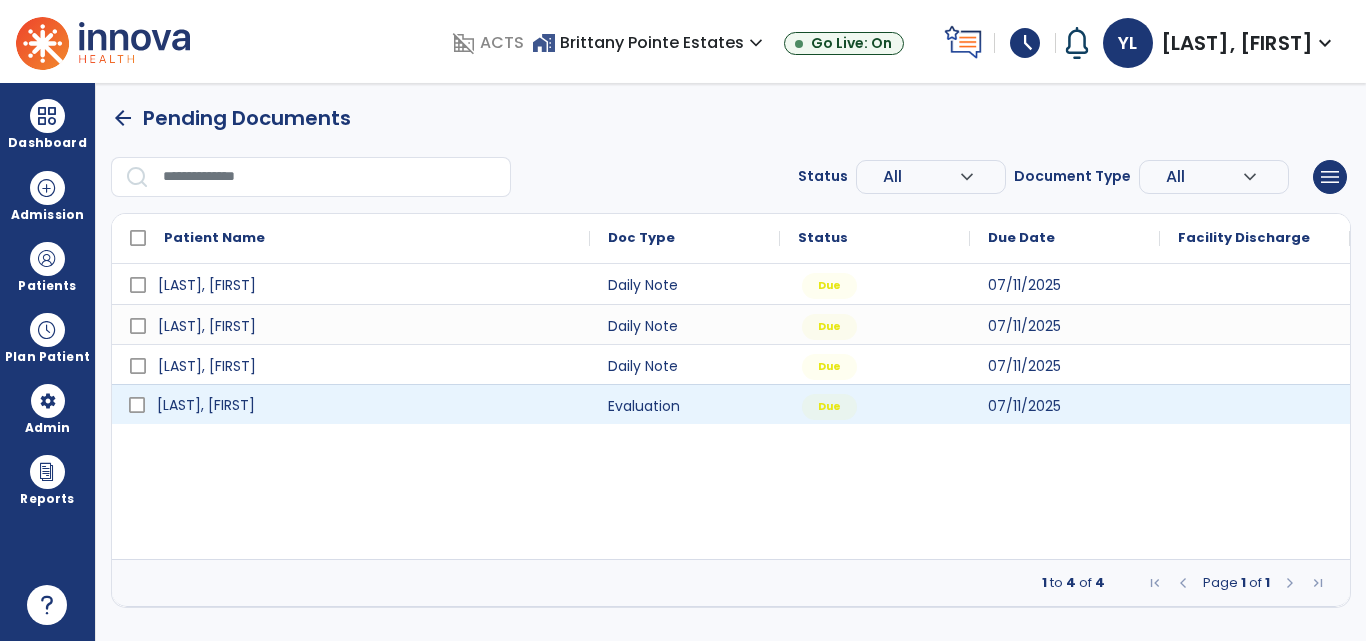 click on "[NAME]" at bounding box center [365, 405] 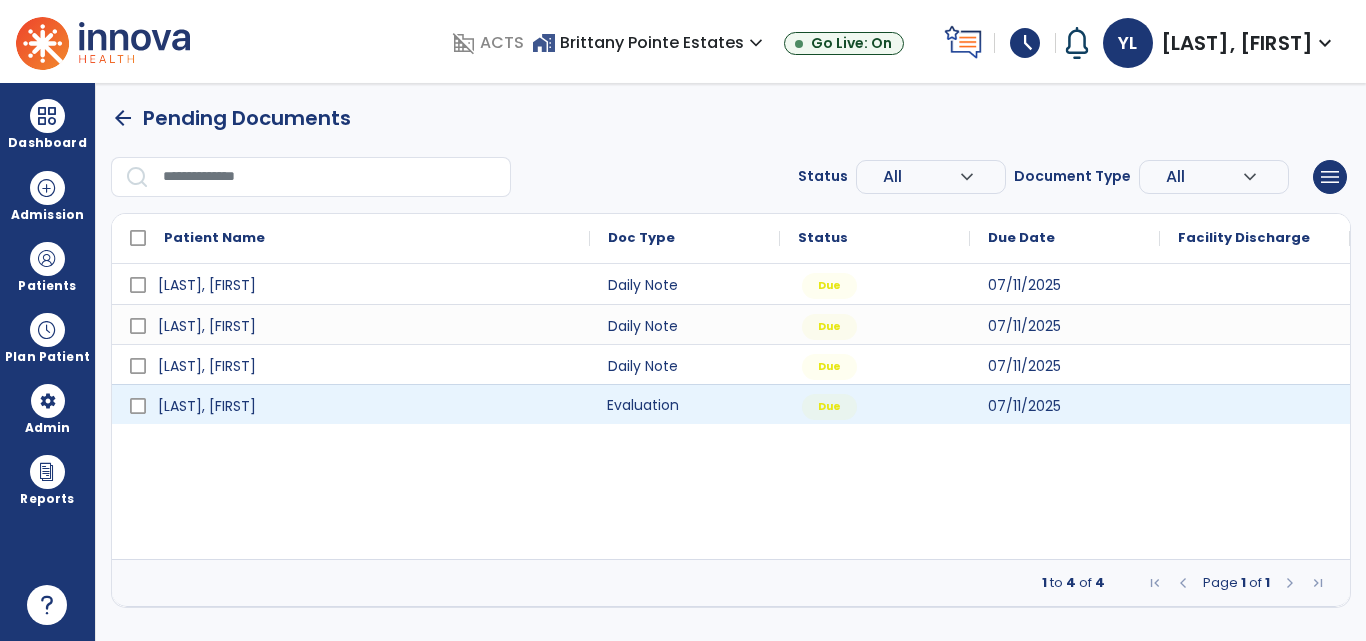click on "Evaluation" at bounding box center [685, 404] 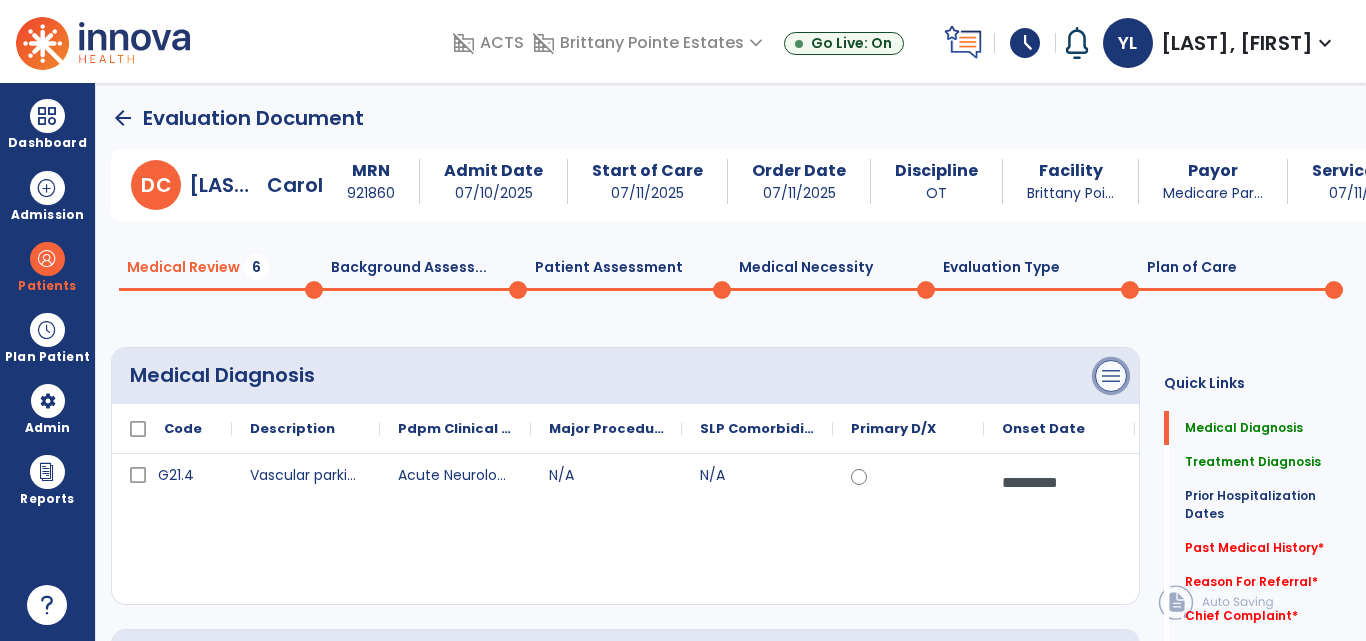 click on "menu" at bounding box center [1111, 376] 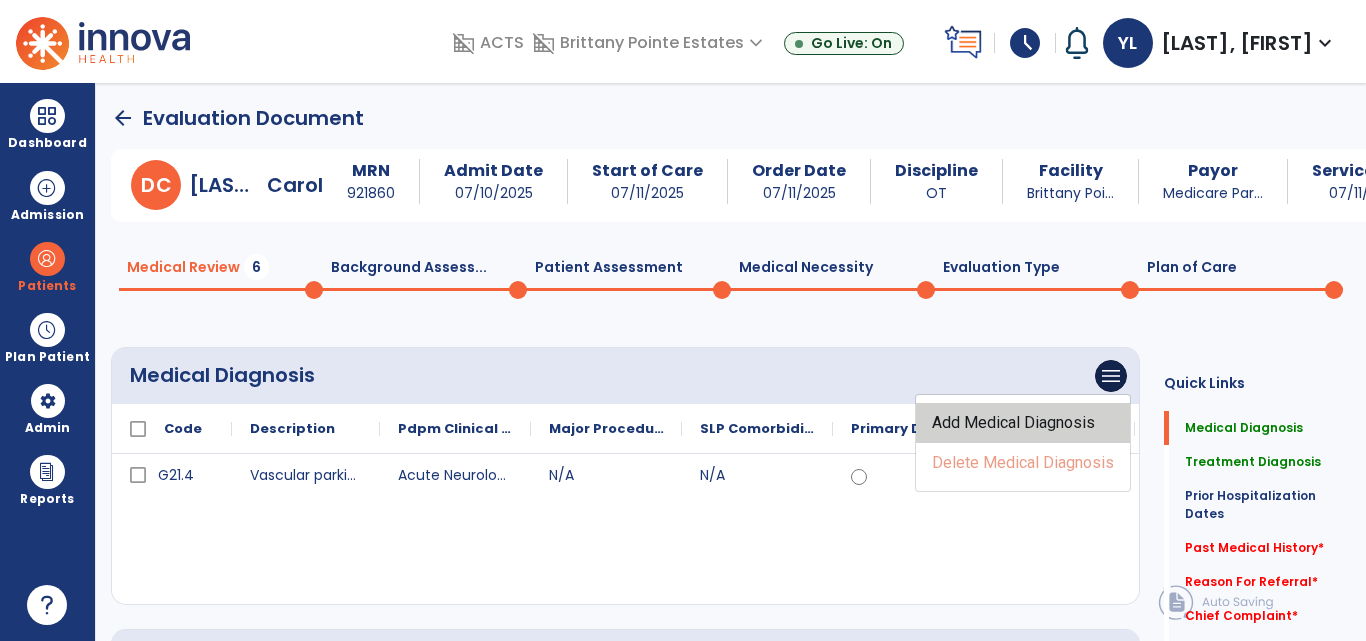 click on "Add Medical Diagnosis" 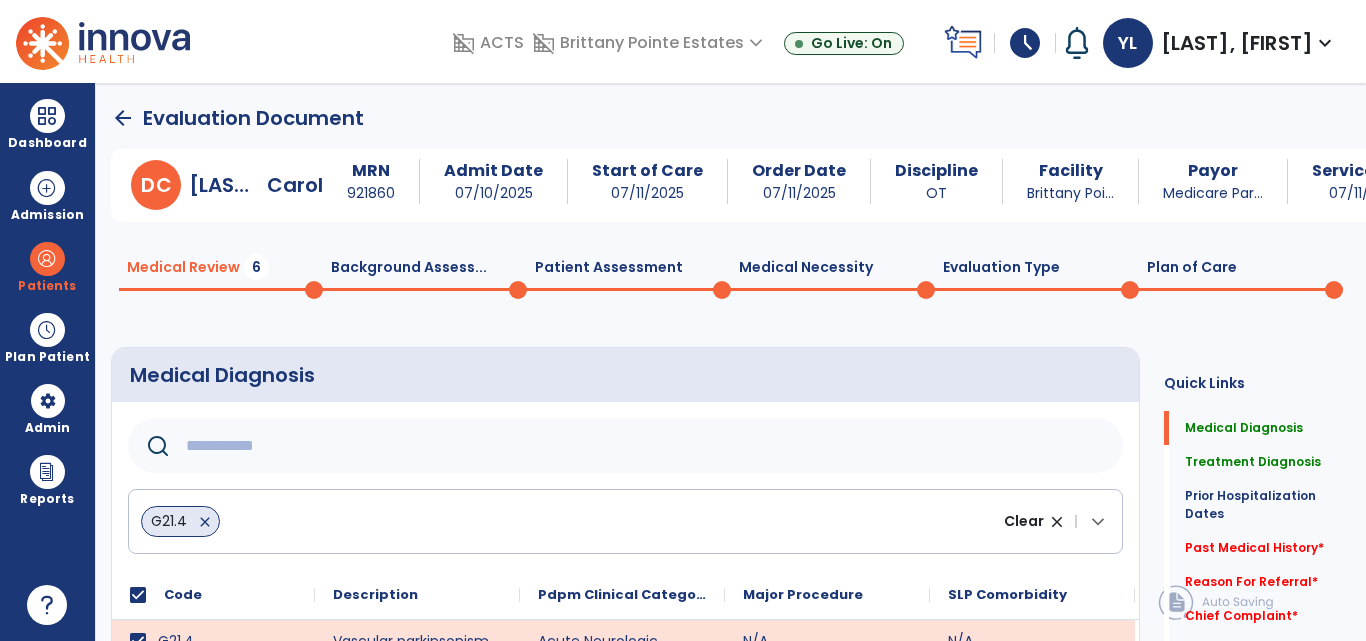 click 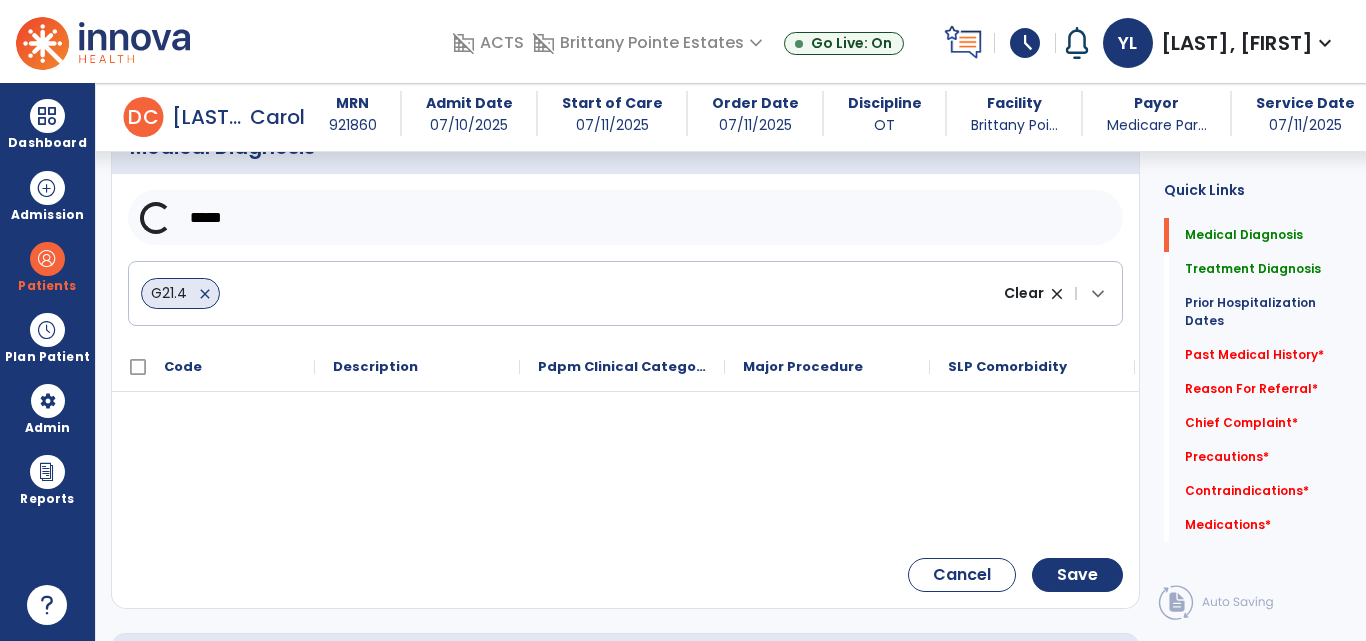 scroll, scrollTop: 232, scrollLeft: 0, axis: vertical 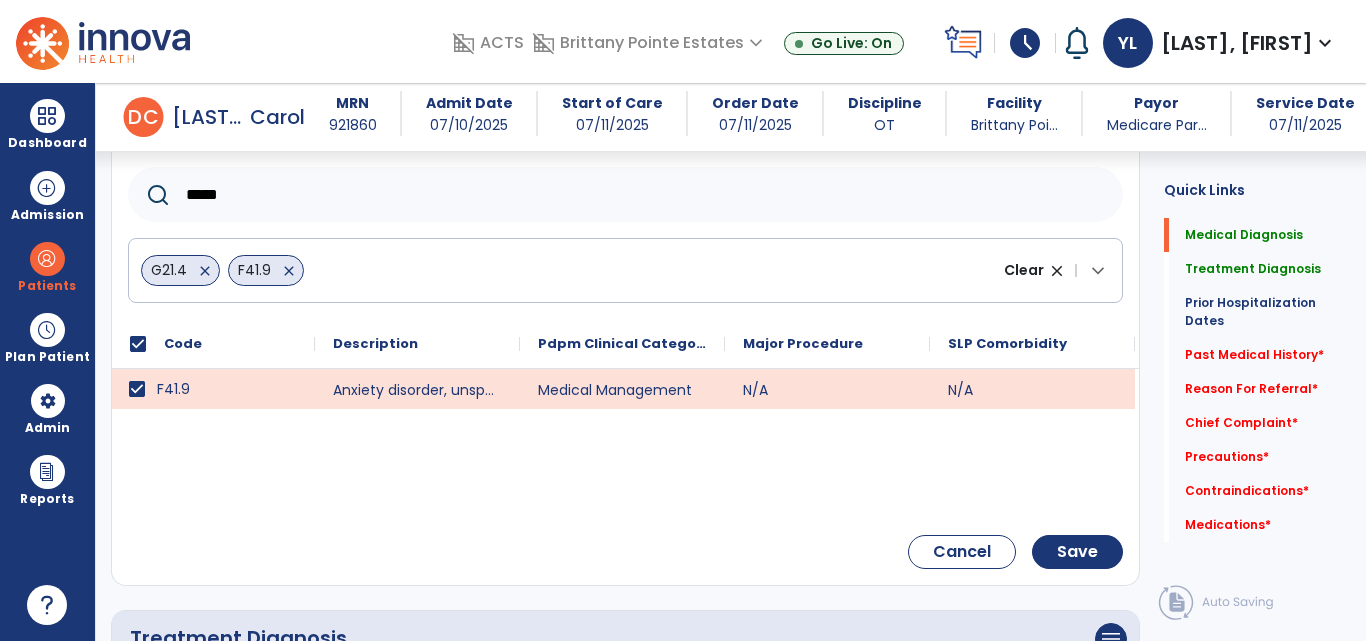 click on "*****" 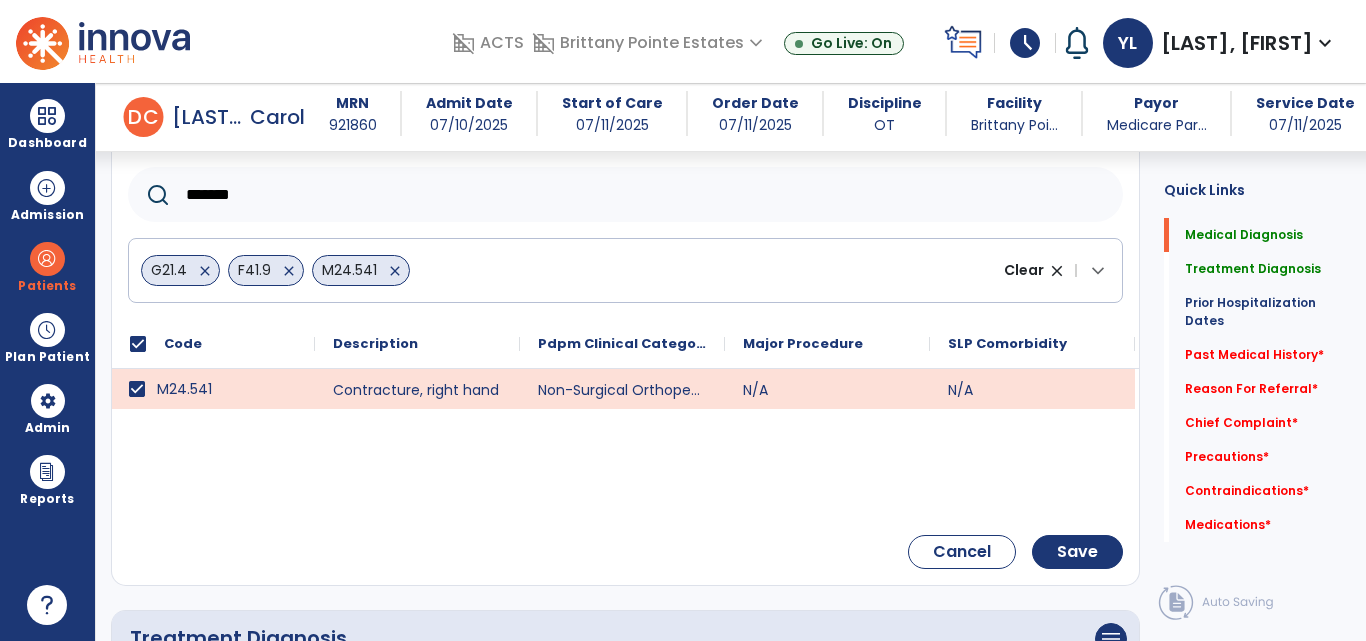 click on "*******" 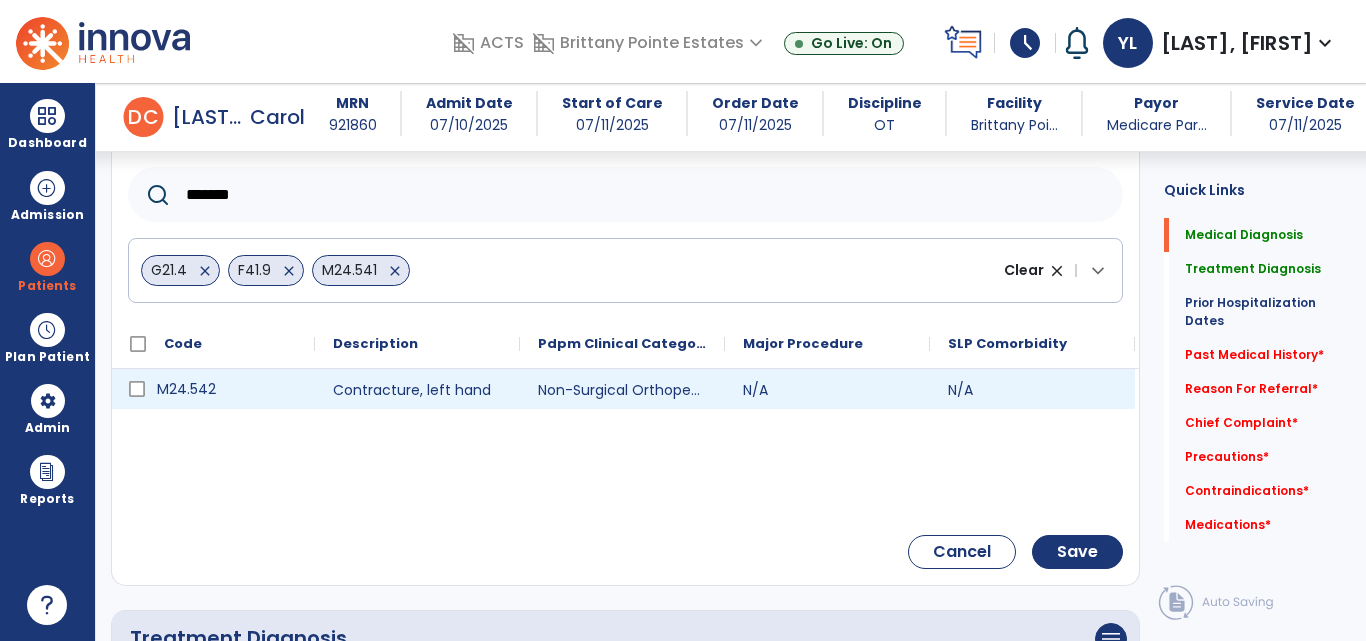 type on "*******" 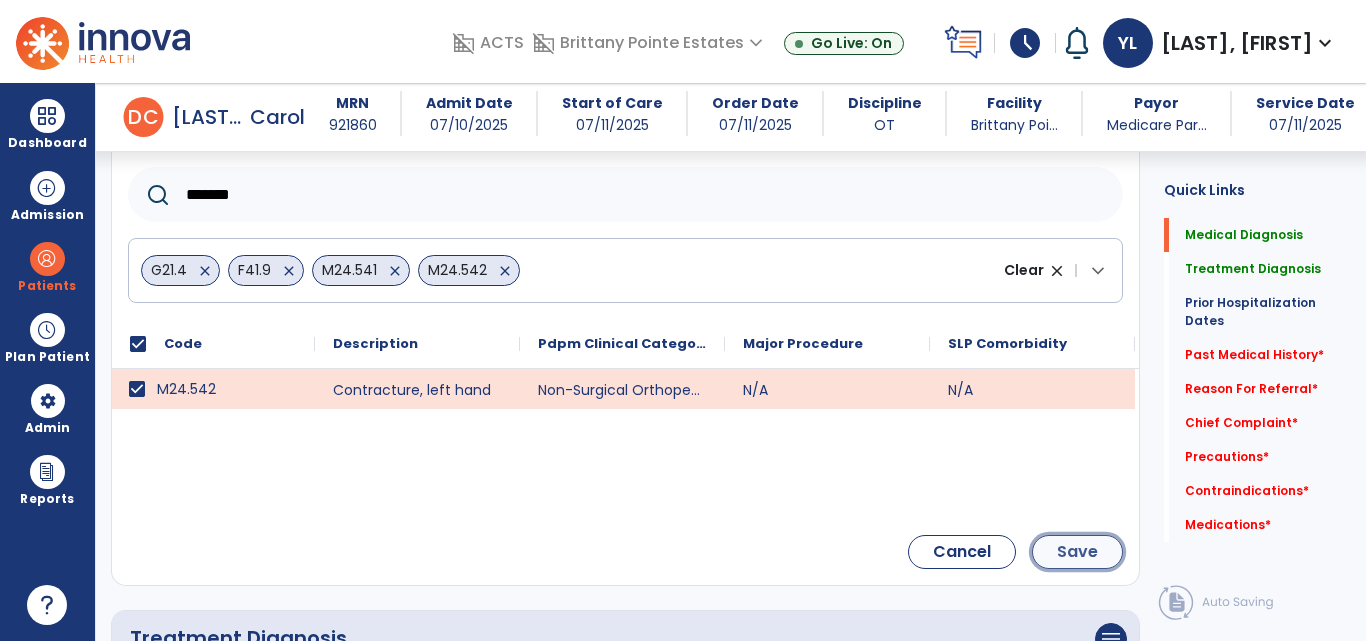 click on "Save" 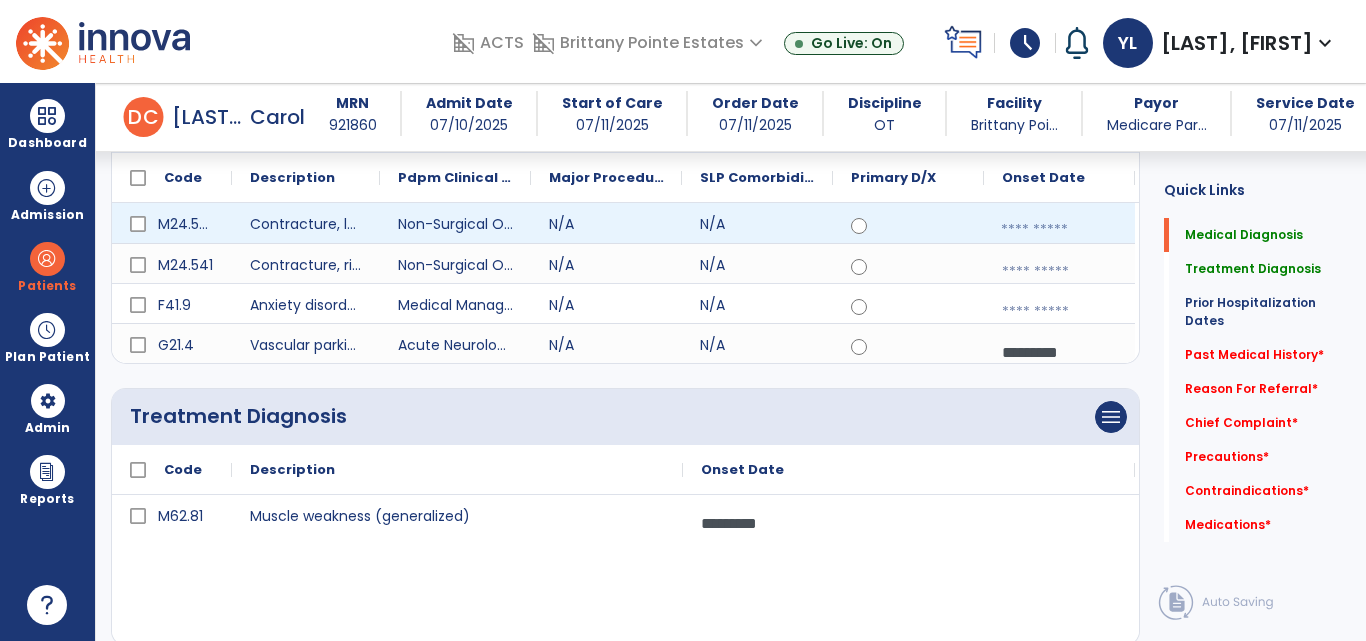 click at bounding box center [1059, 230] 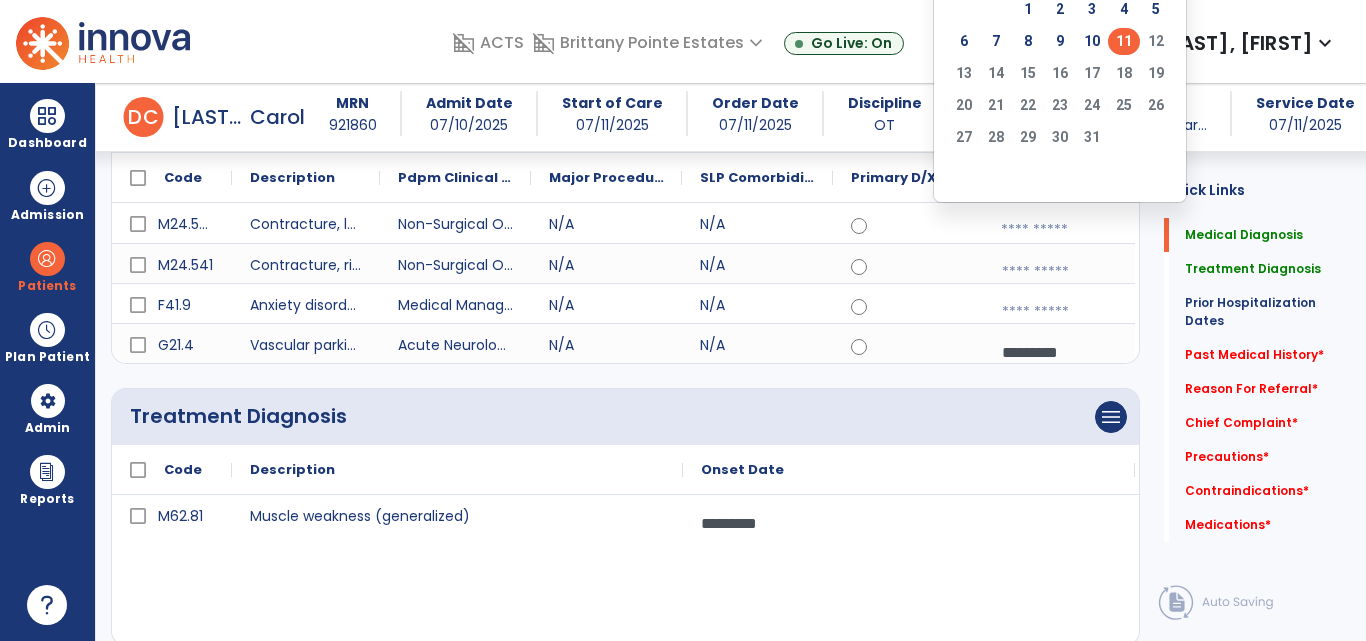 click on "11" 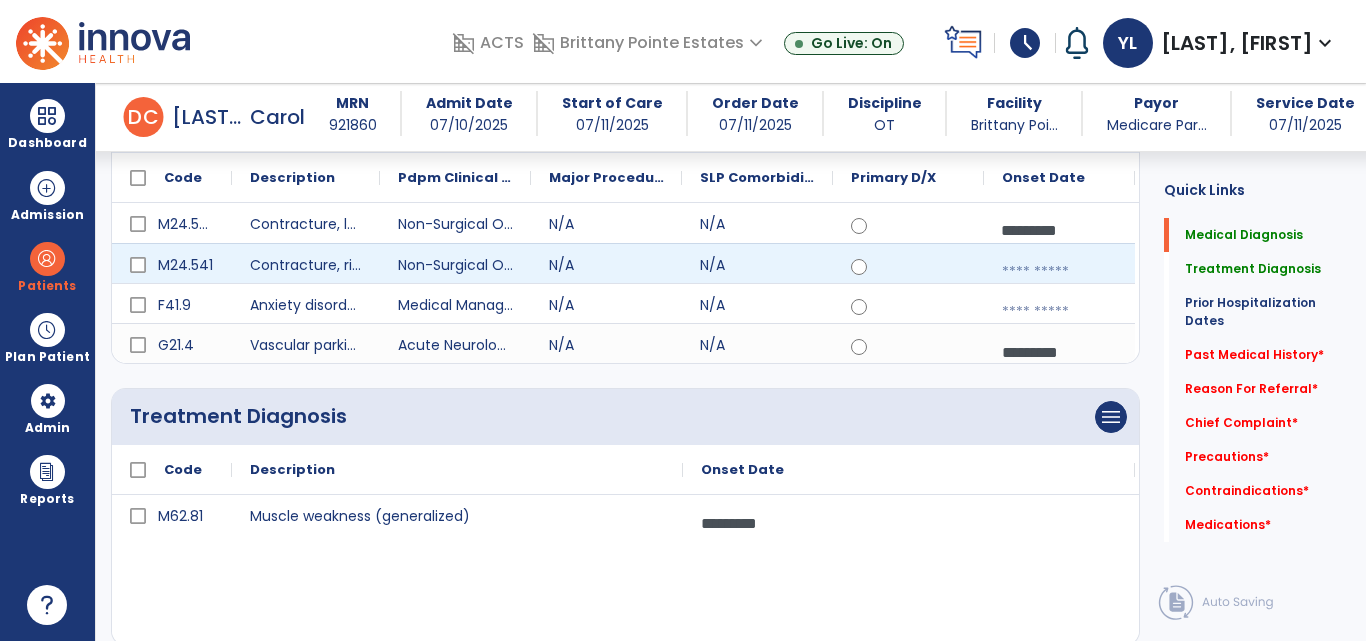 click at bounding box center (1059, 272) 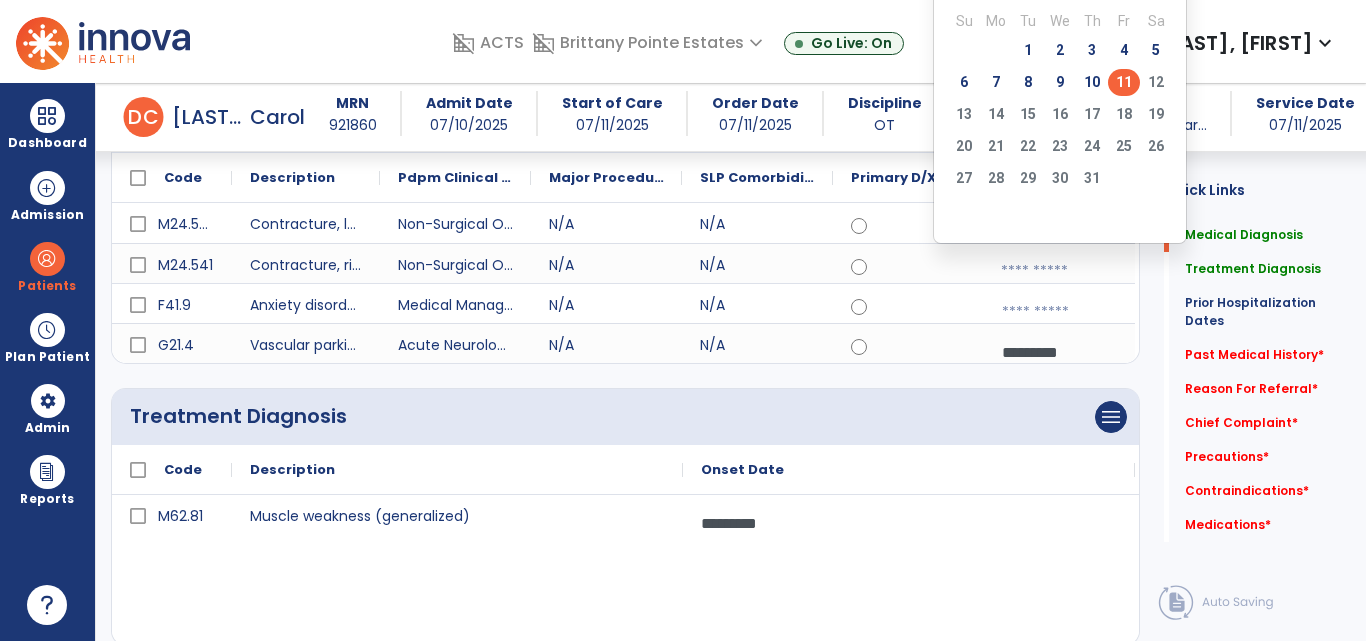 click on "11" 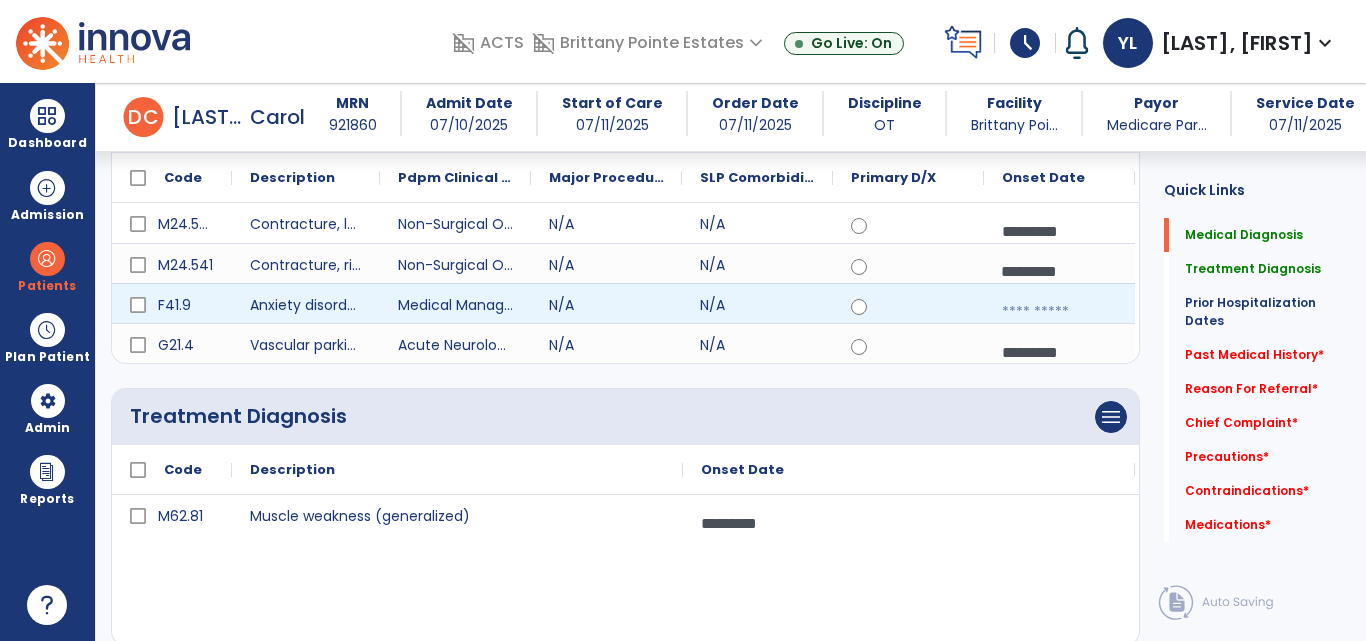 click at bounding box center (1059, 312) 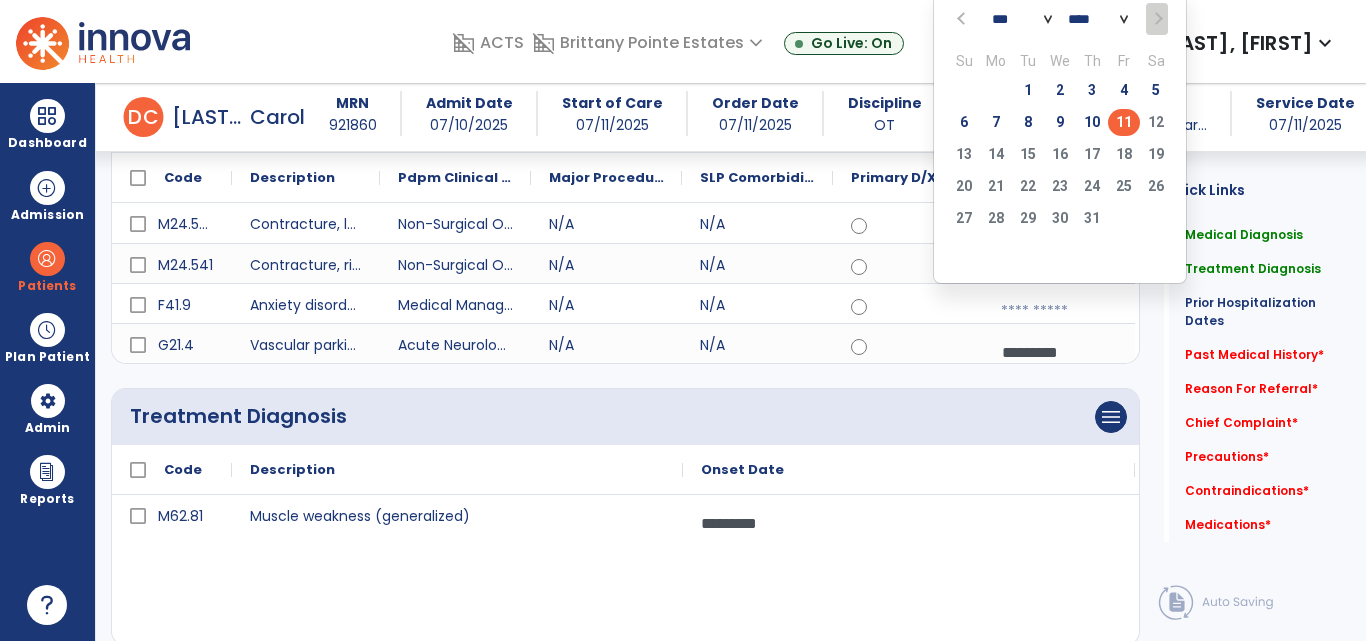 click on "11" 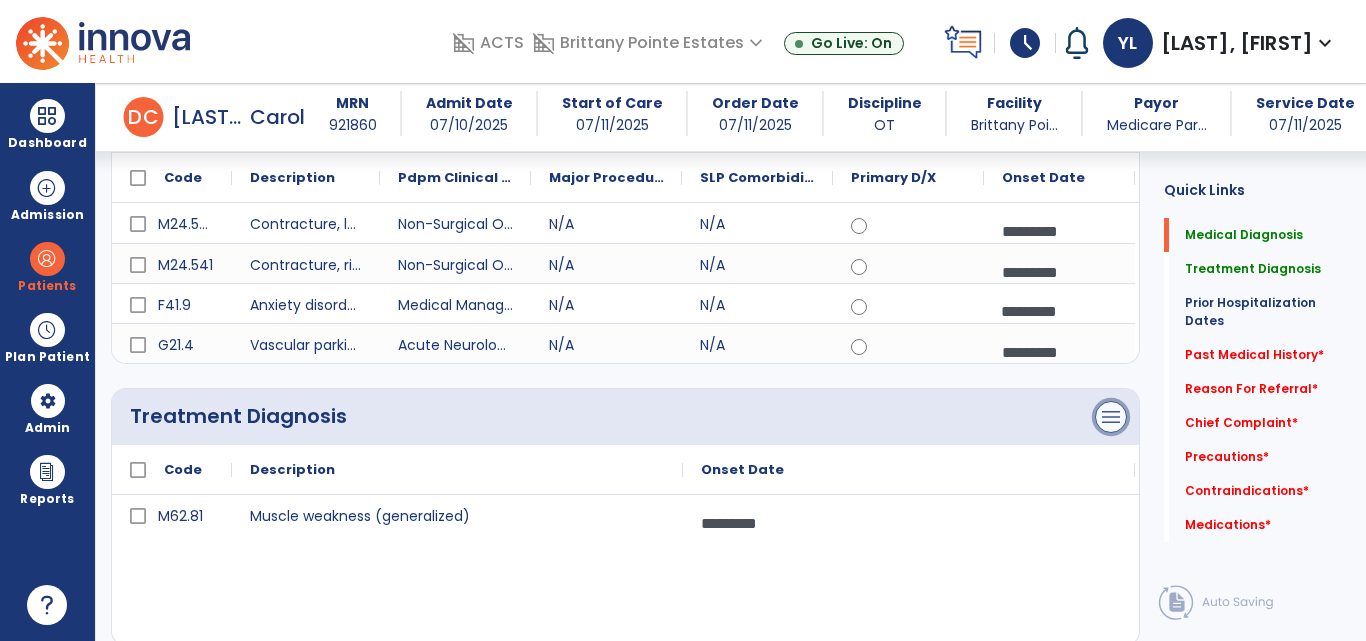 click on "menu" at bounding box center [1111, 125] 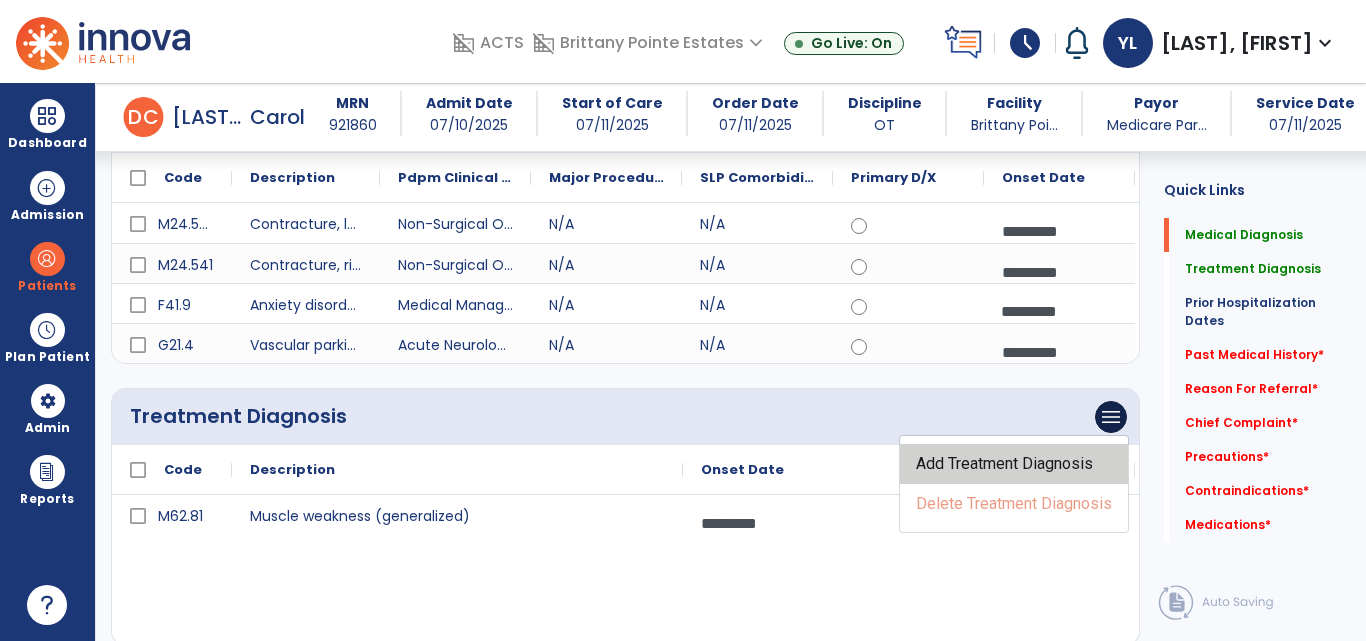click on "Add Treatment Diagnosis" 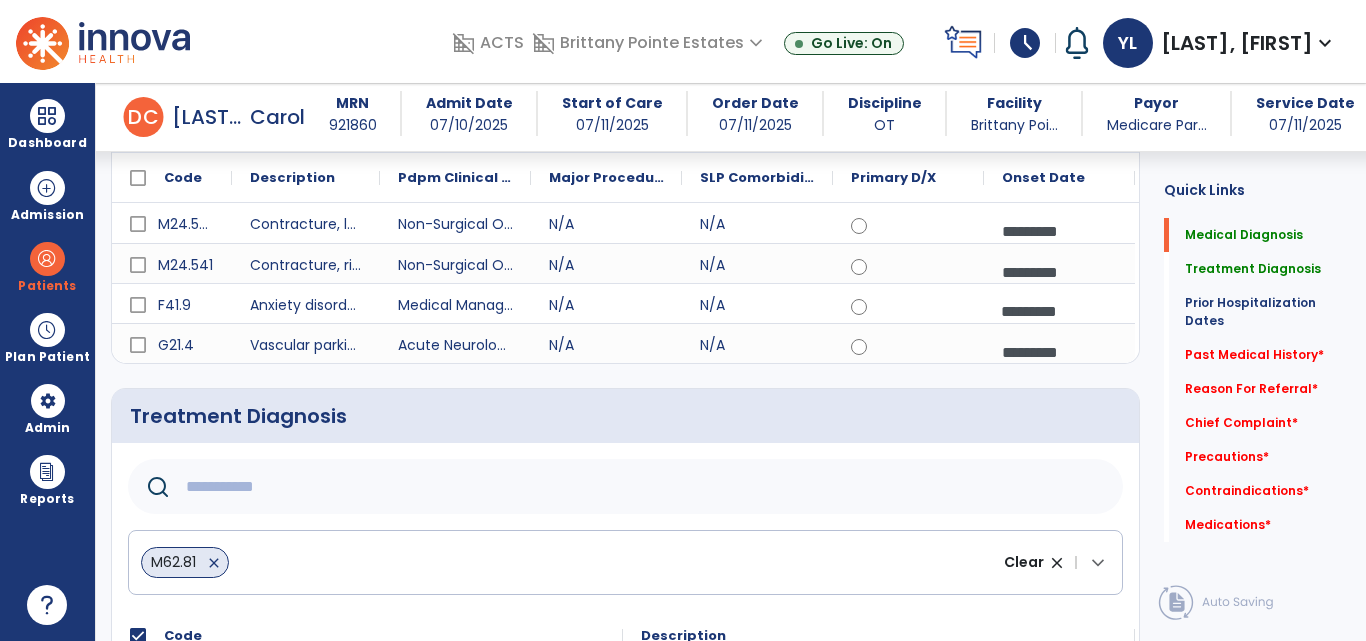 click 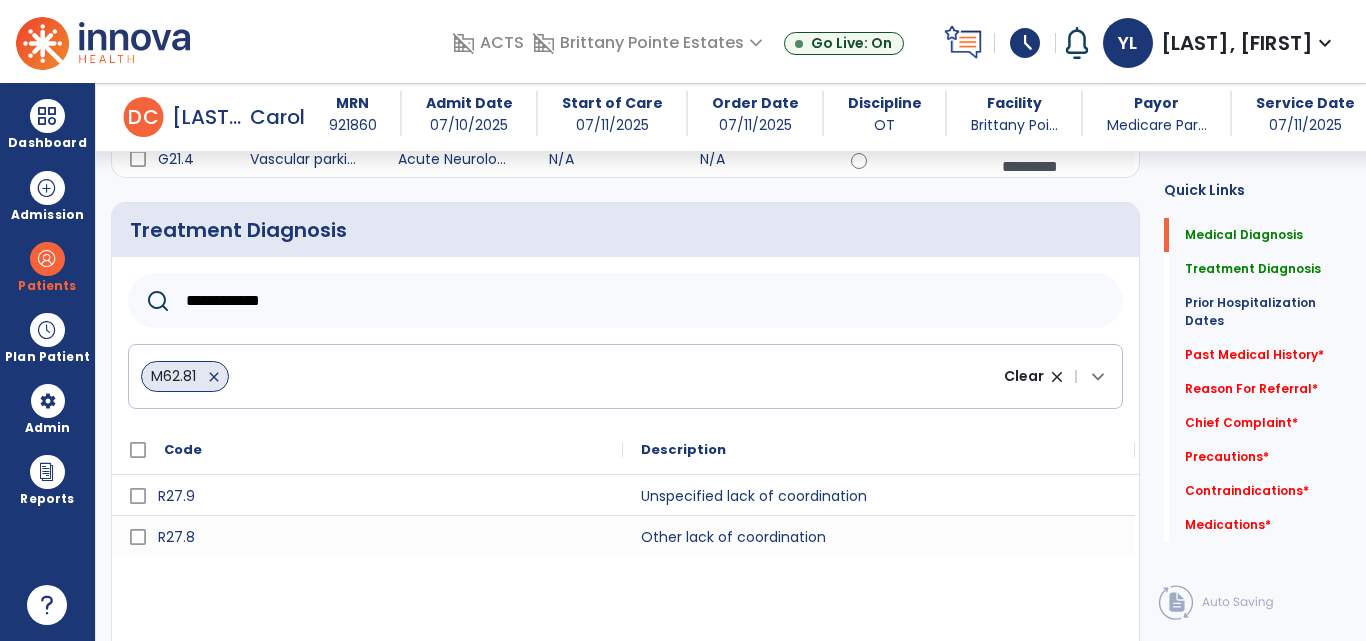 scroll, scrollTop: 480, scrollLeft: 0, axis: vertical 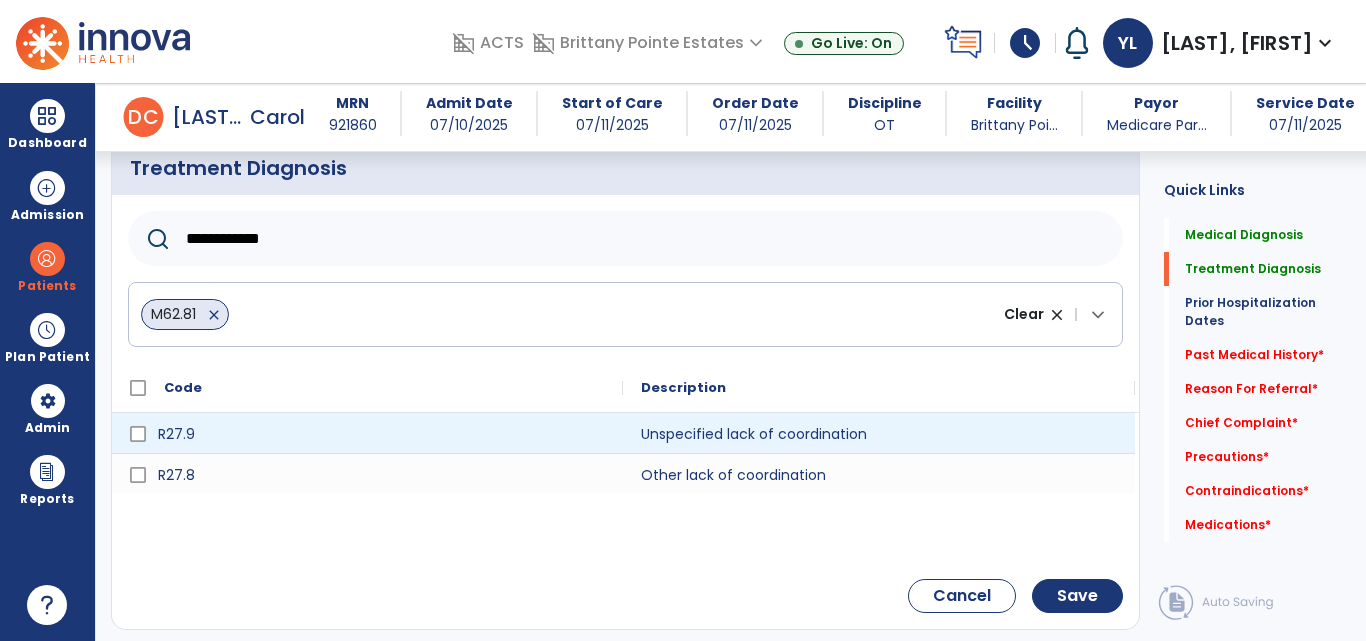 type on "**********" 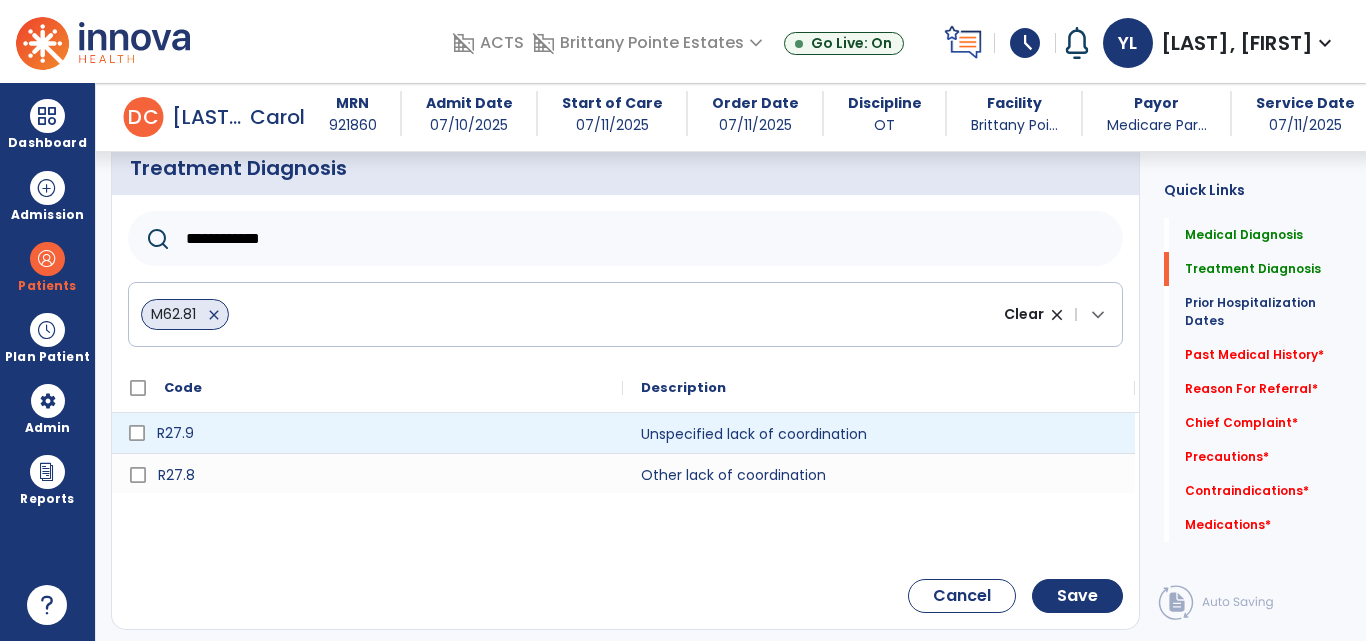 click 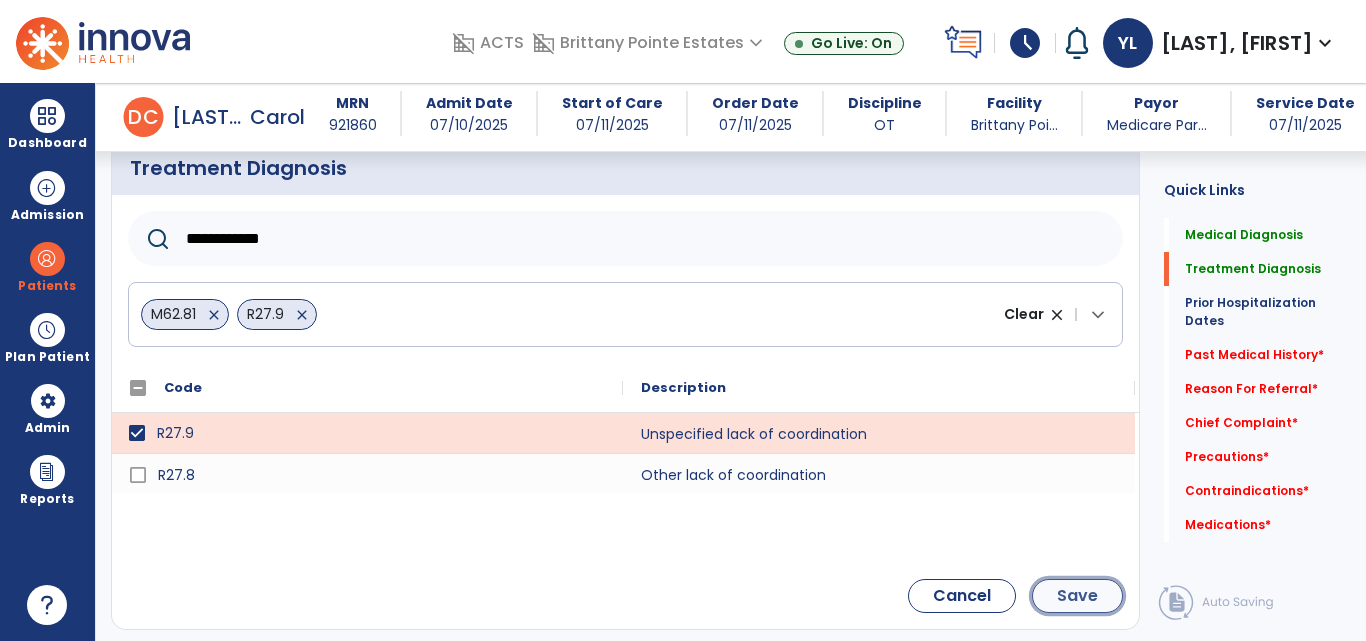 click on "Save" 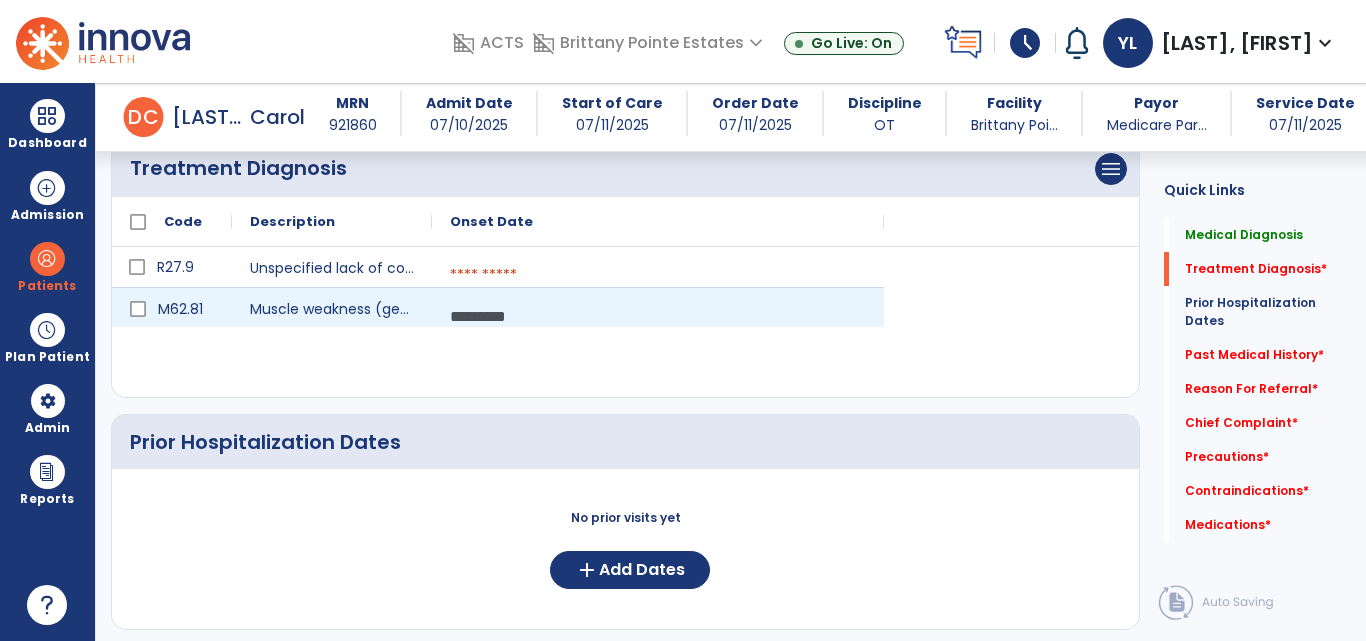 click at bounding box center [658, 275] 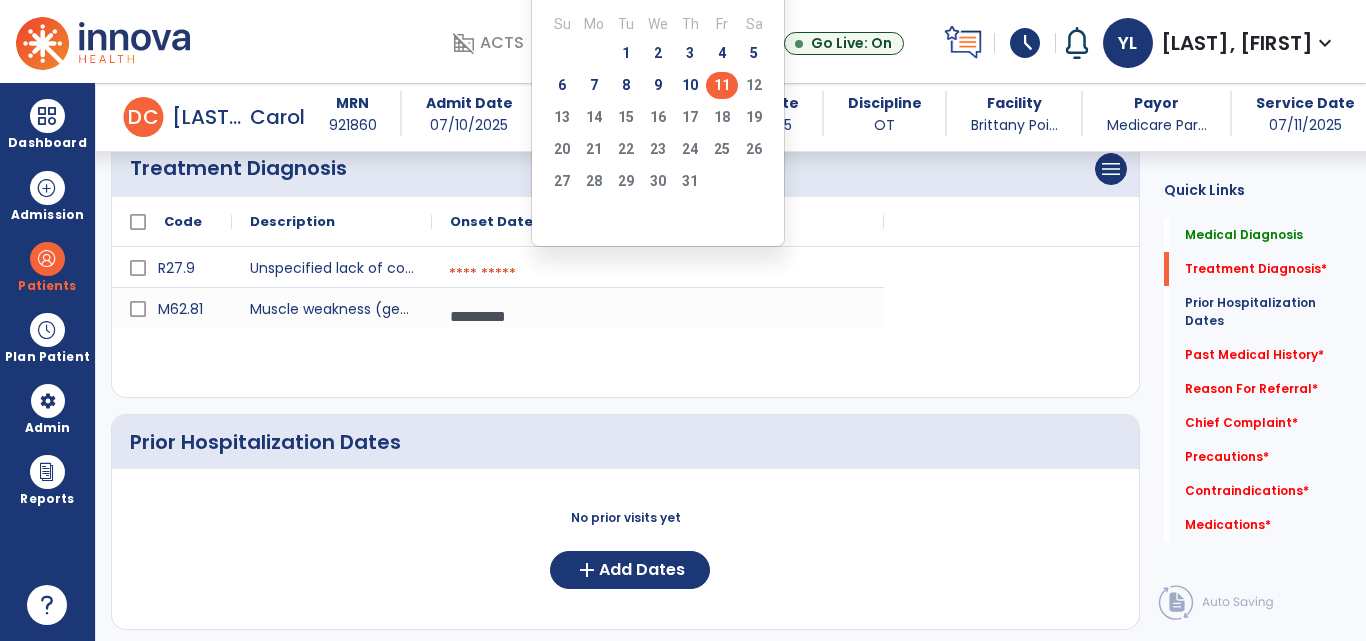 click on "11" 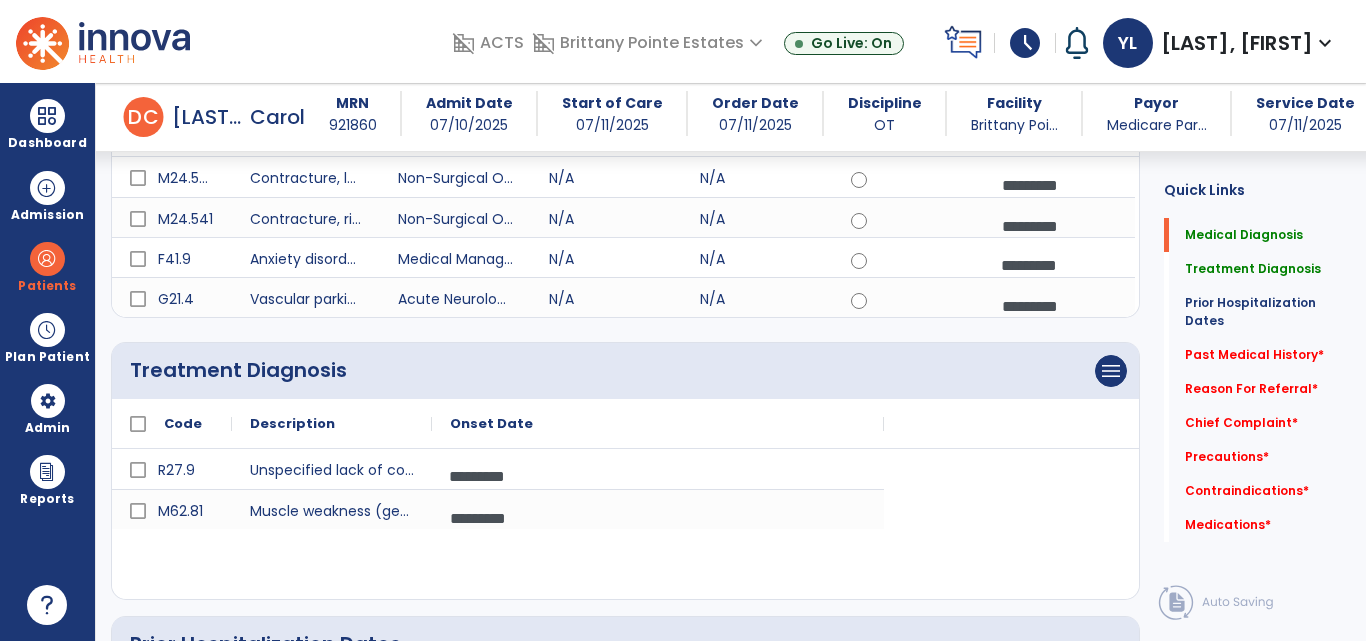 scroll, scrollTop: 191, scrollLeft: 0, axis: vertical 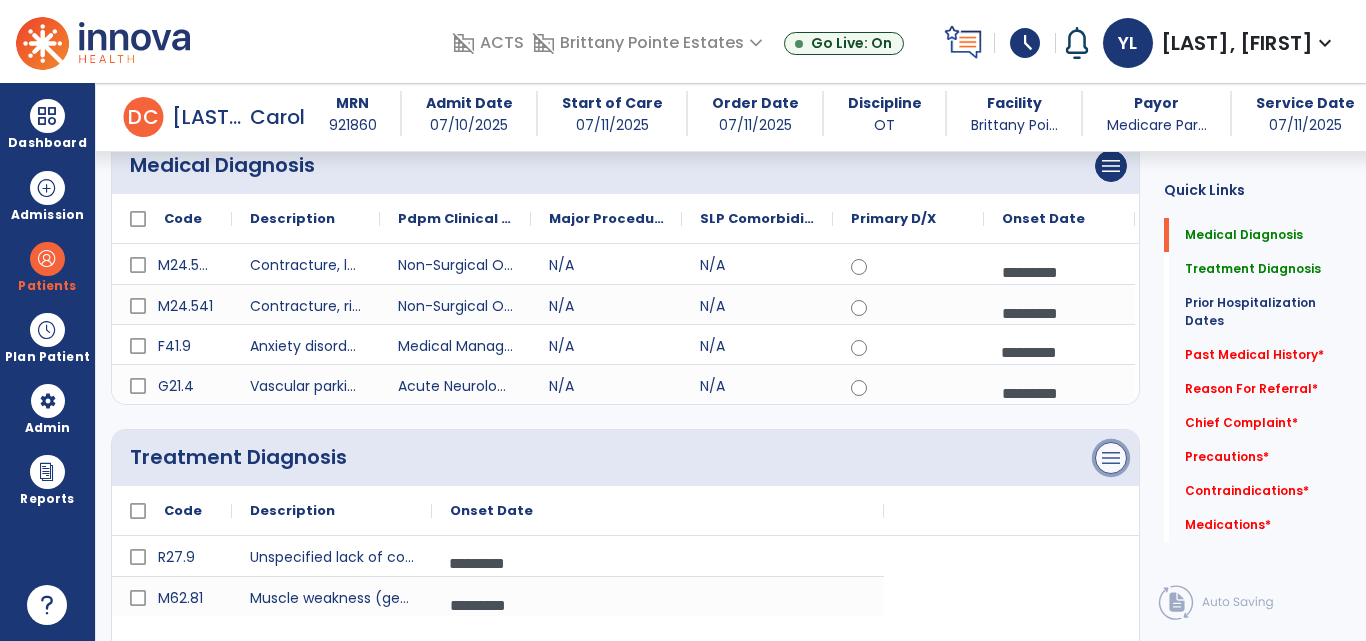 click on "menu" at bounding box center [1111, 166] 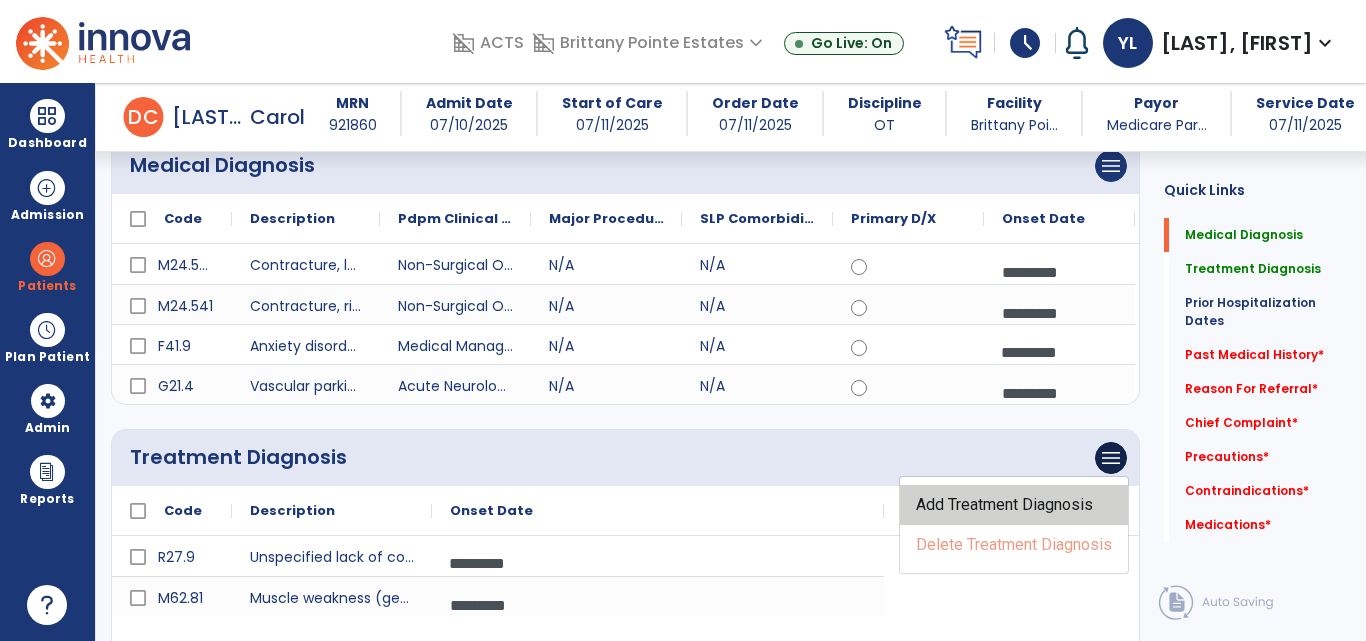 click on "Add Treatment Diagnosis" 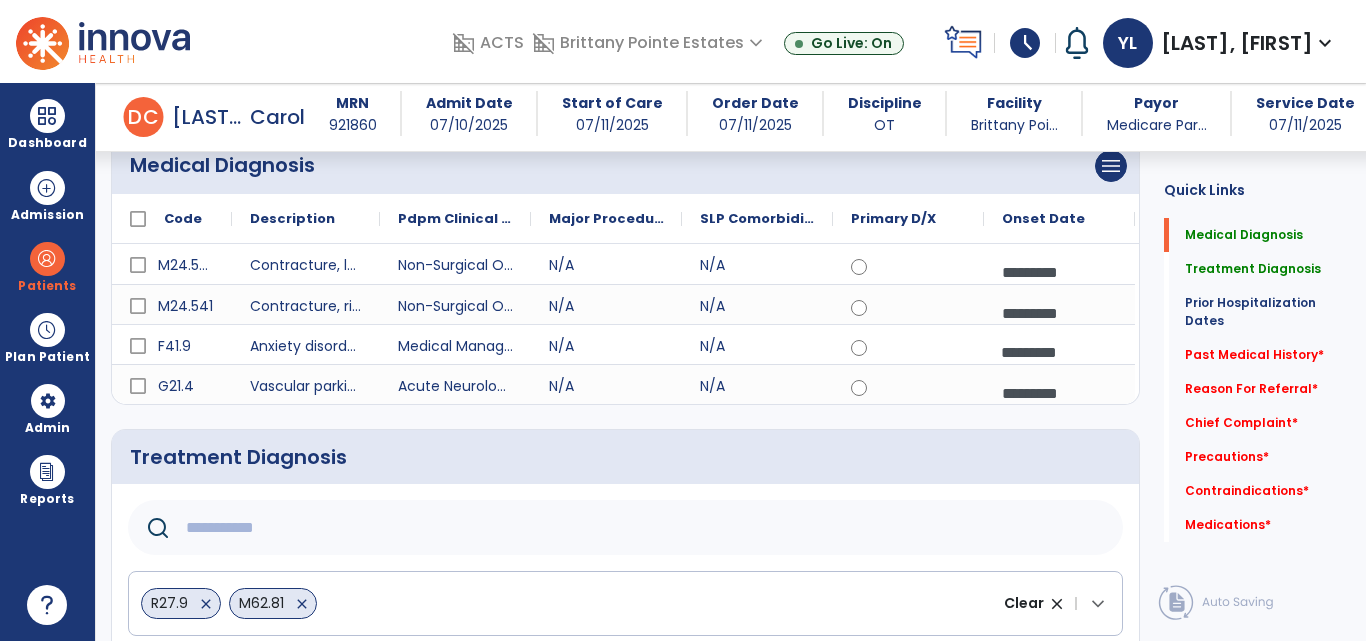 click 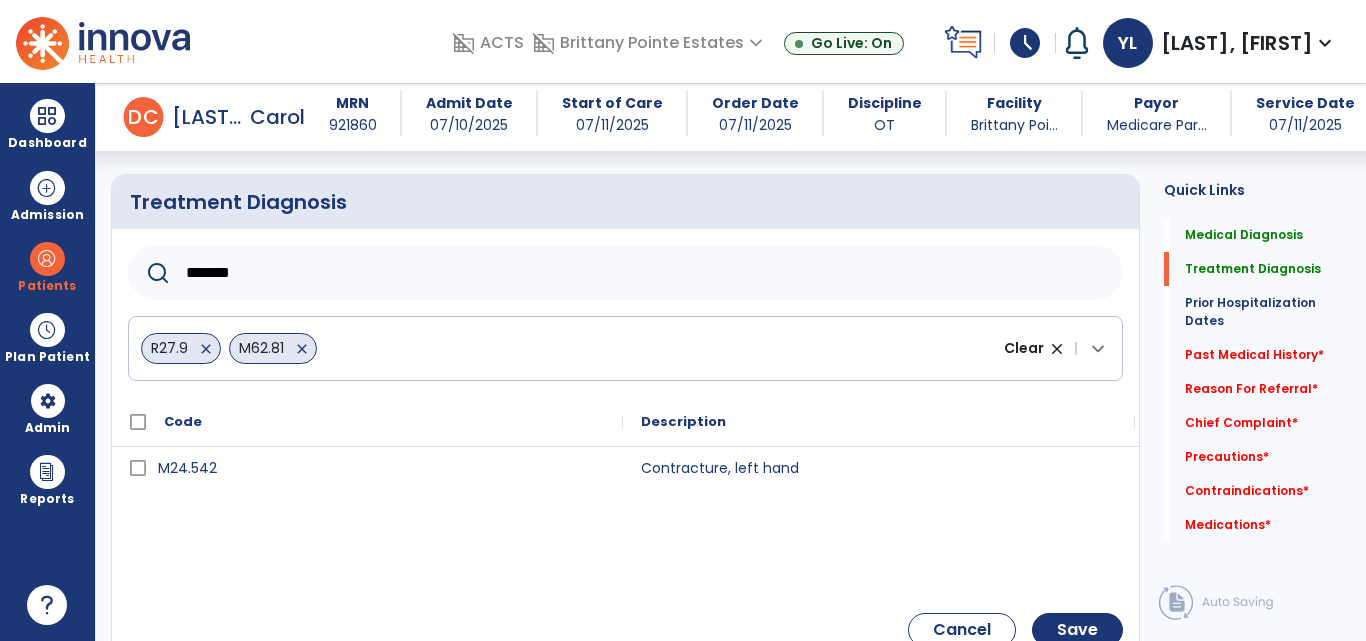 scroll, scrollTop: 456, scrollLeft: 0, axis: vertical 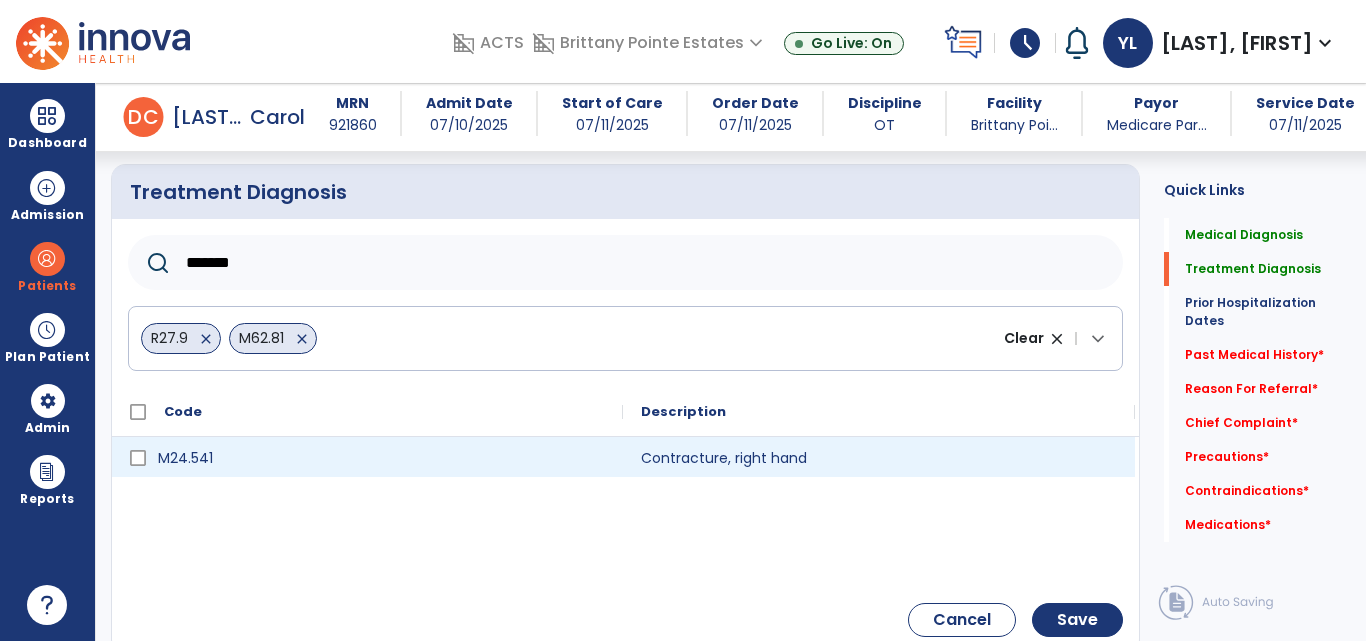 type on "*******" 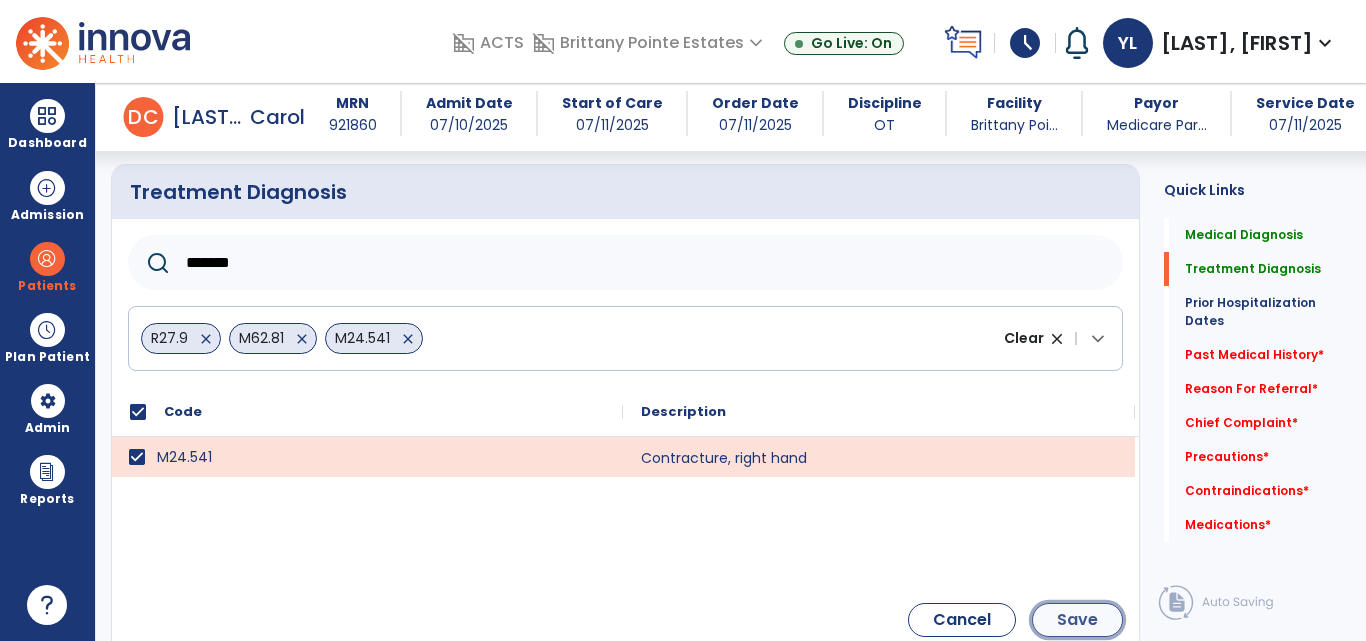 click on "Save" 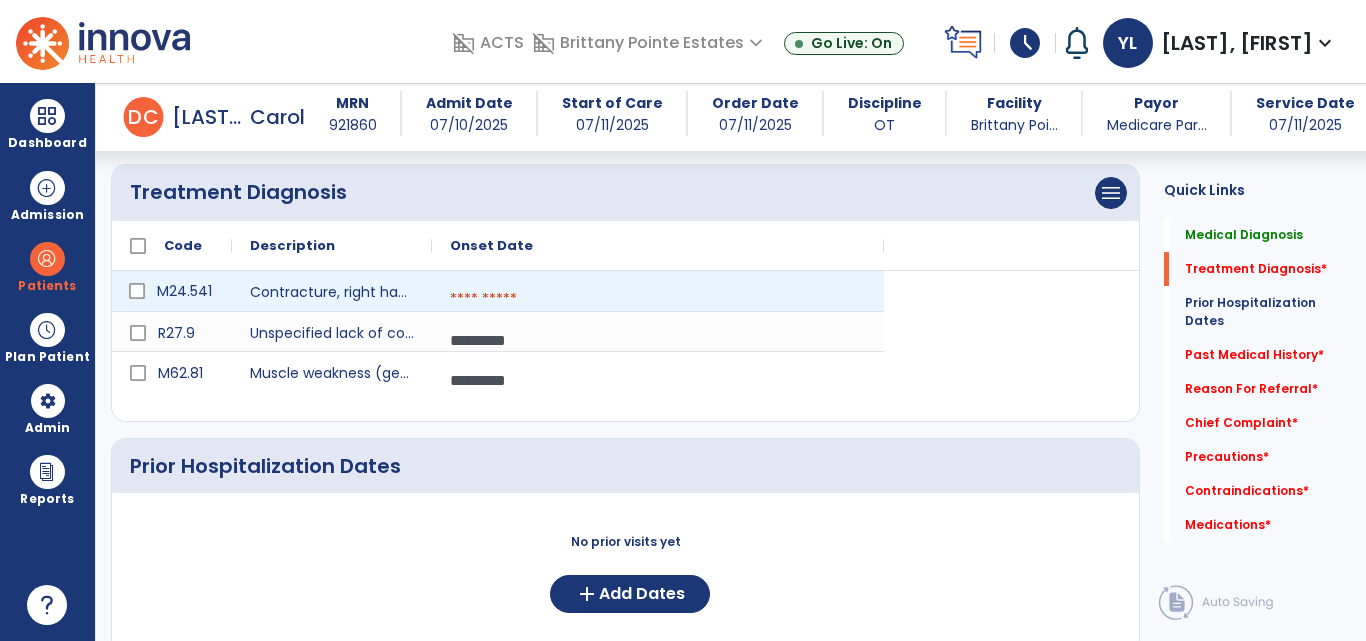 click at bounding box center [658, 299] 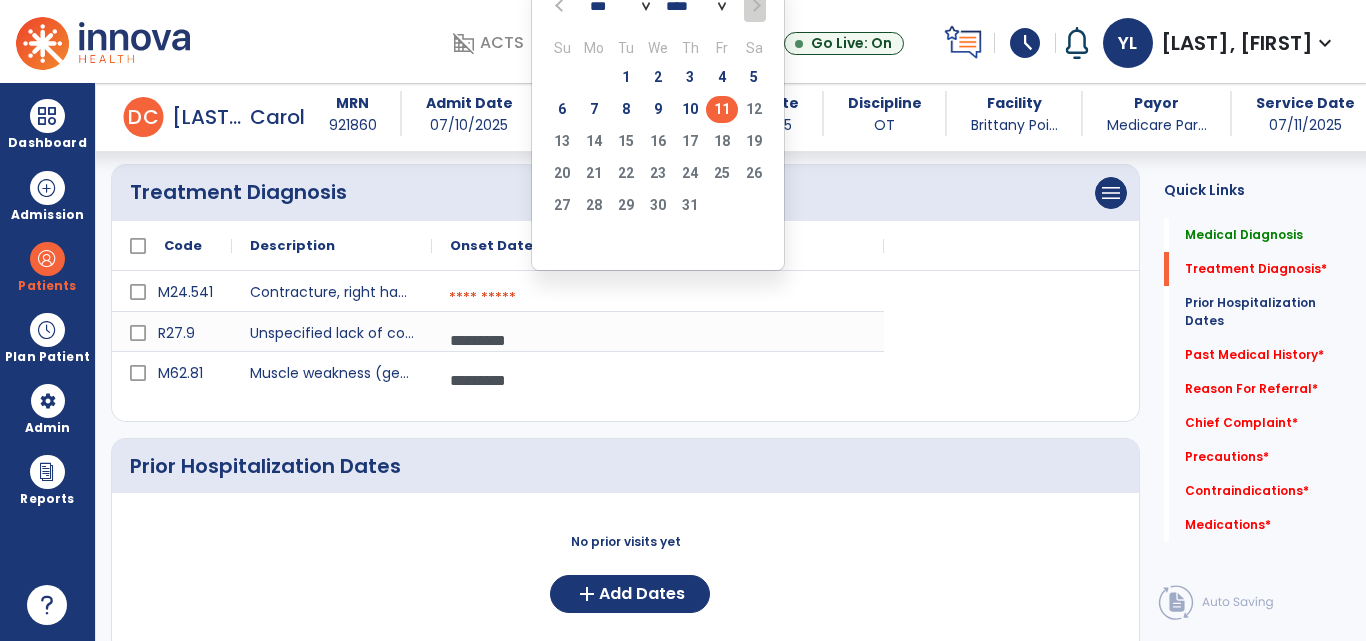 click on "11" 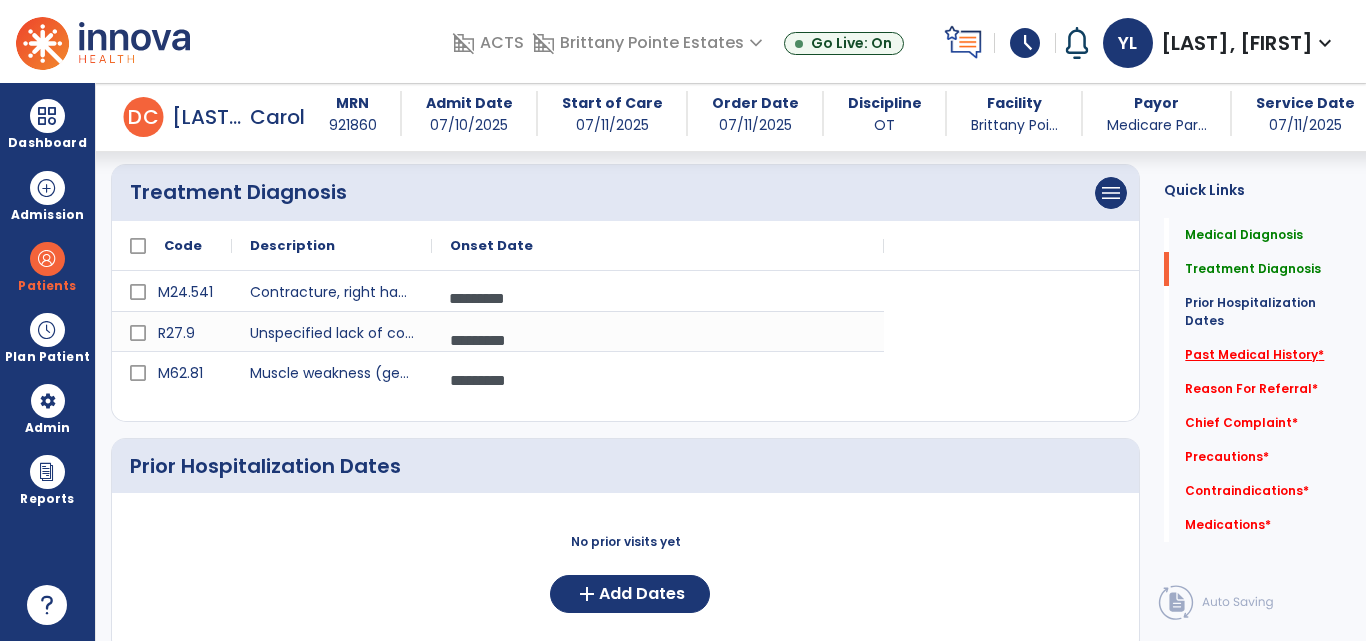 click on "Past Medical History   *" 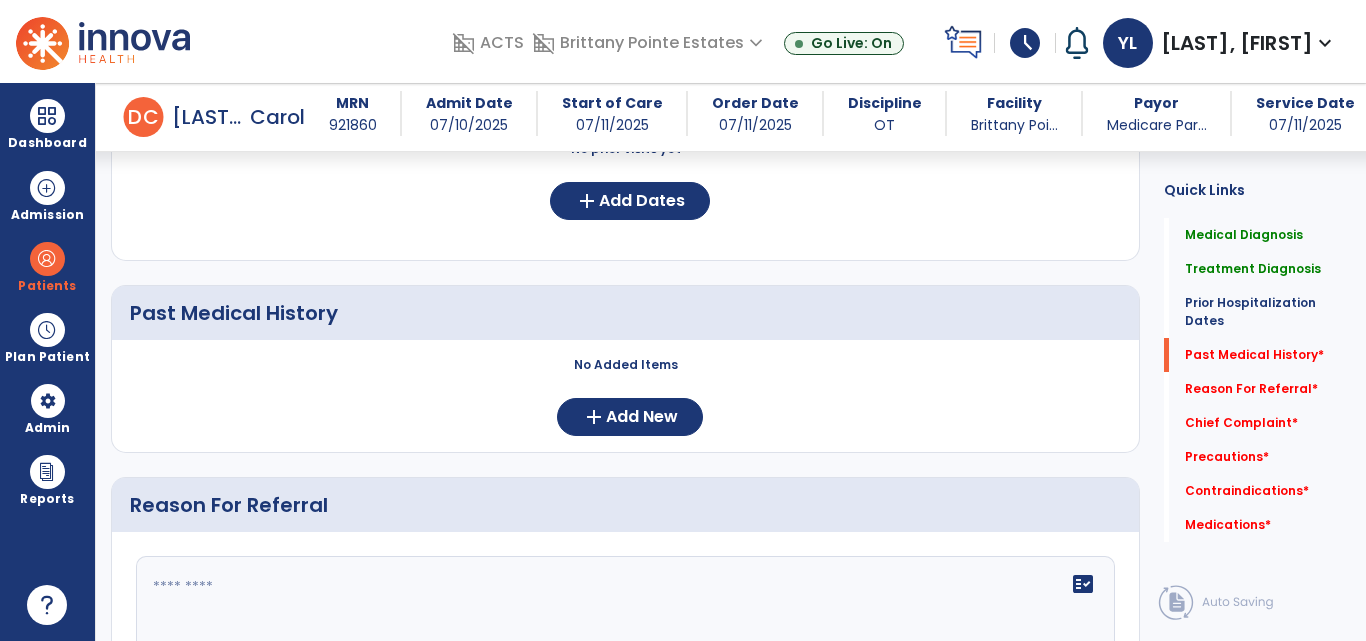 scroll, scrollTop: 857, scrollLeft: 0, axis: vertical 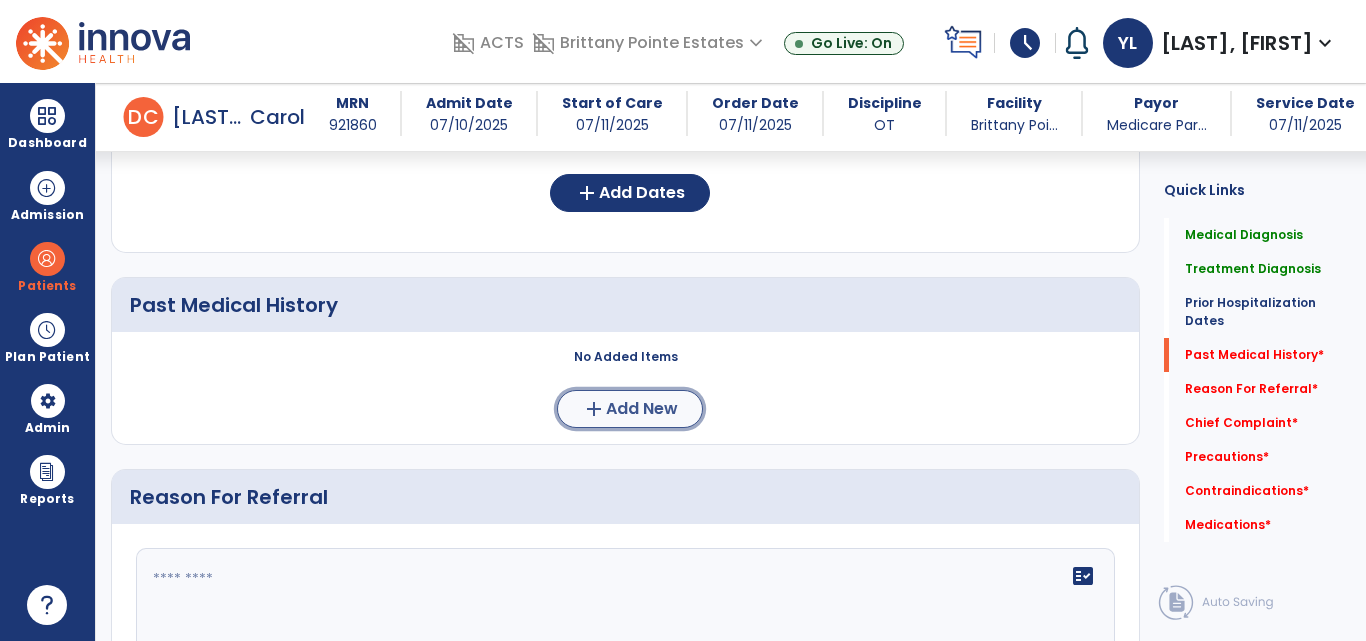 click on "add  Add New" 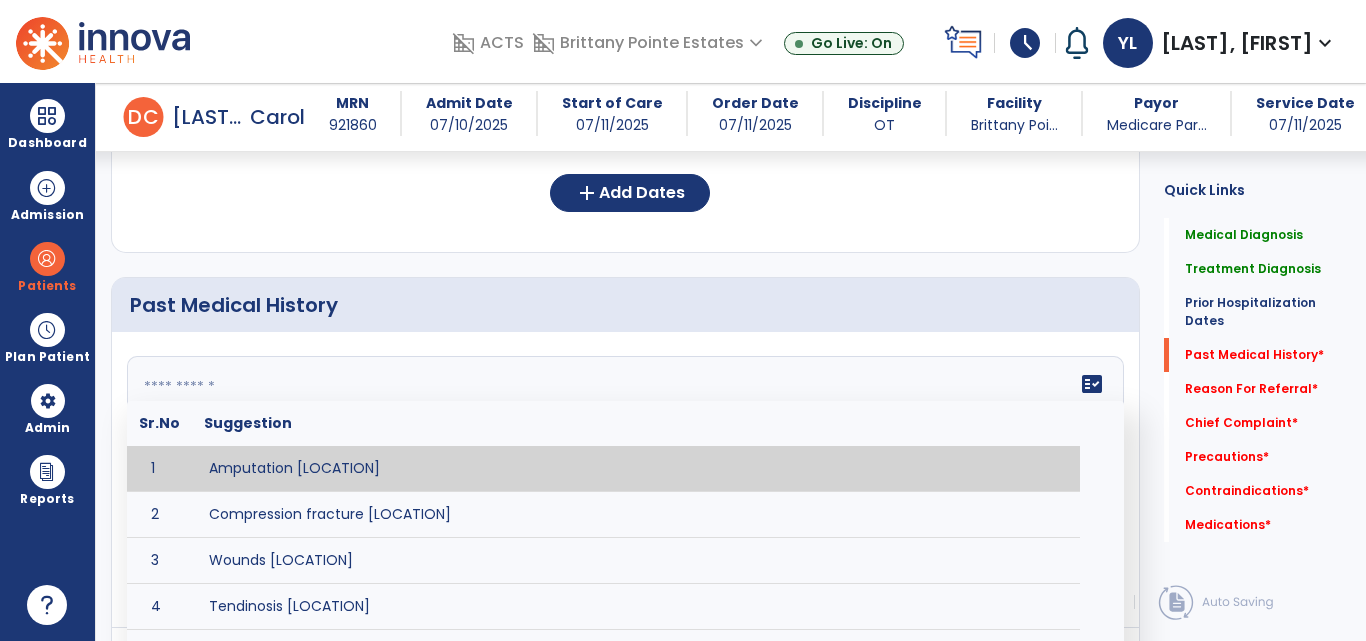 click 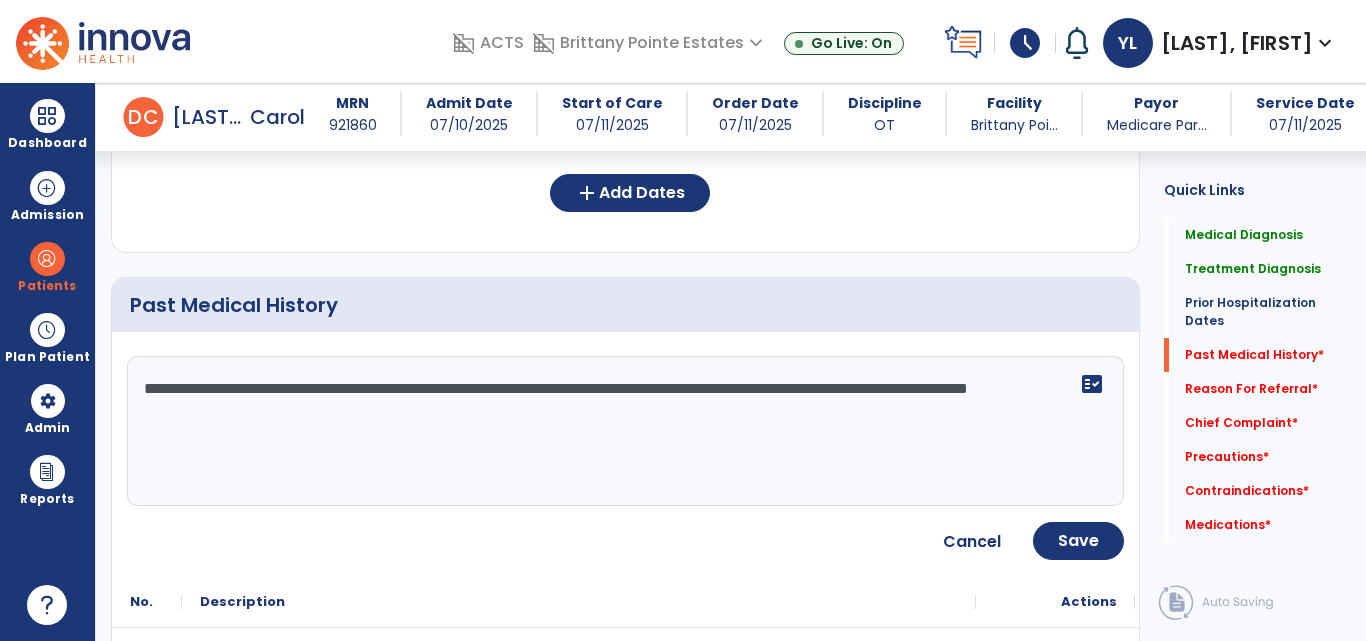 type on "**********" 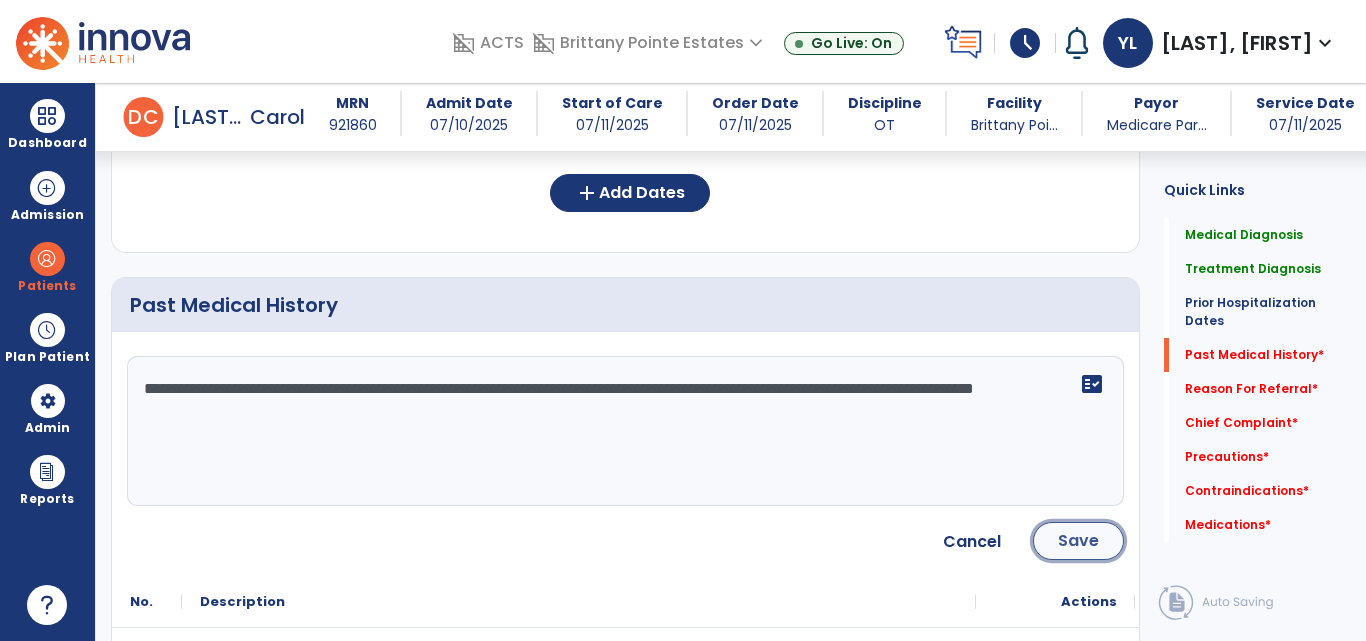 click on "Save" 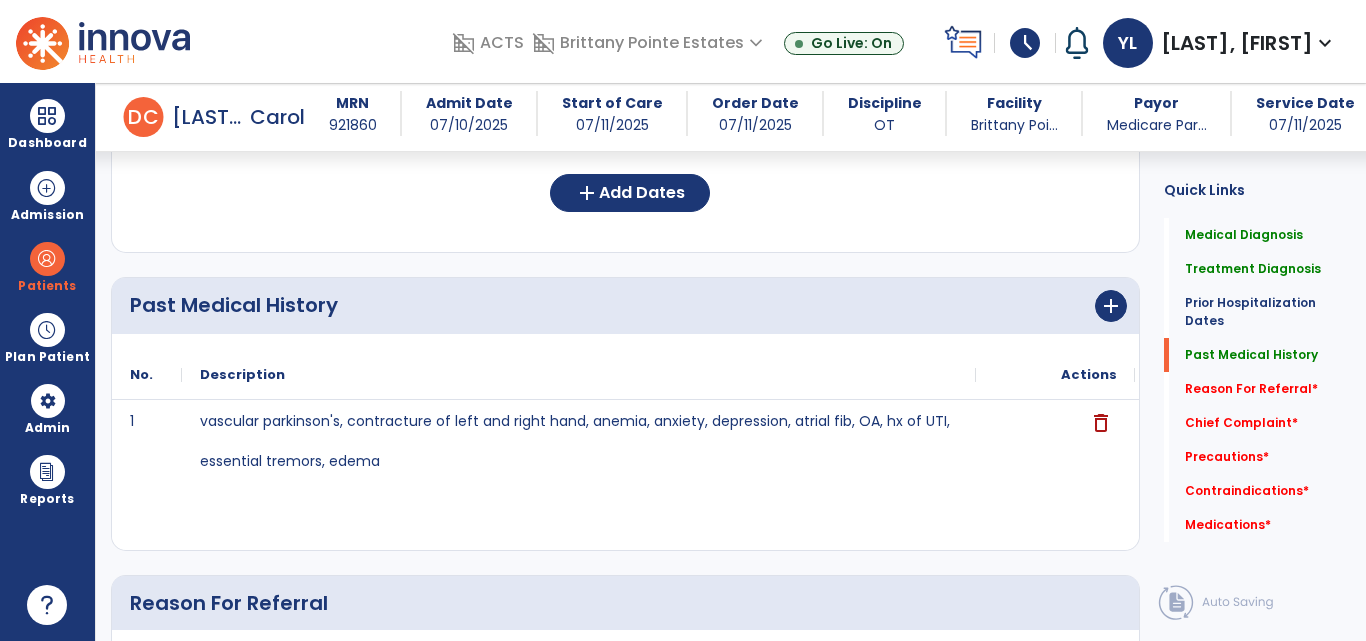 click on "Reason For Referral   *" 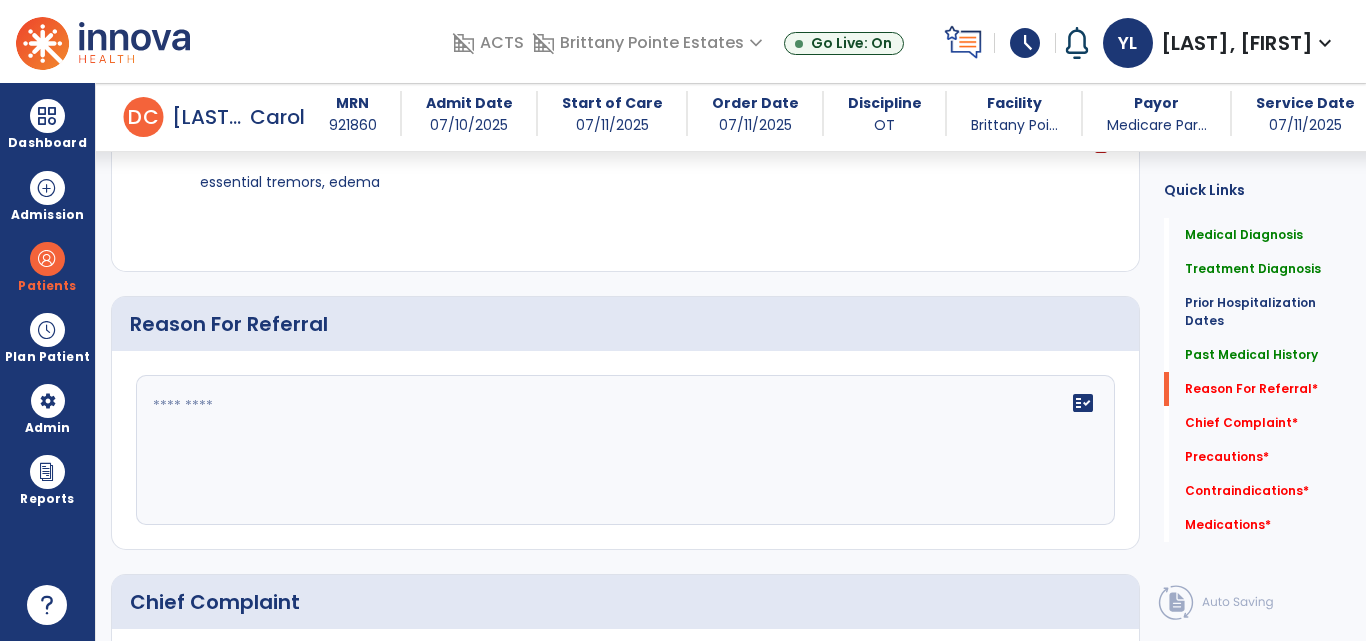 scroll, scrollTop: 1198, scrollLeft: 0, axis: vertical 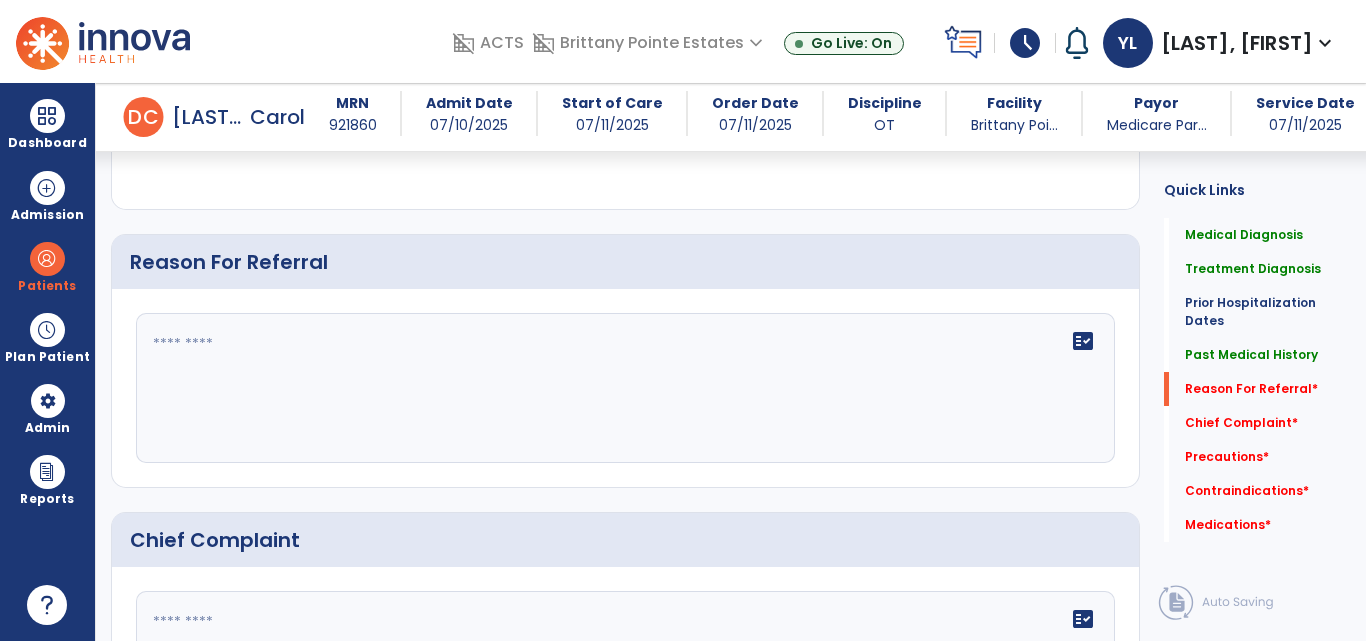 click on "fact_check" 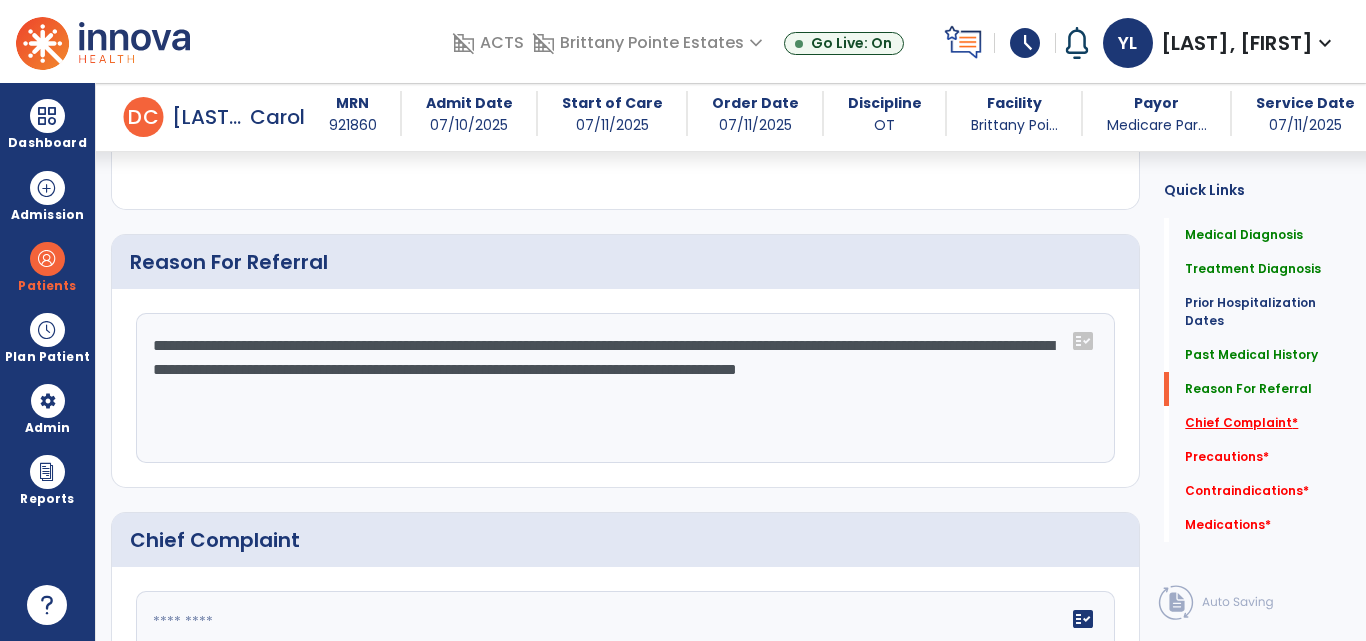 type on "**********" 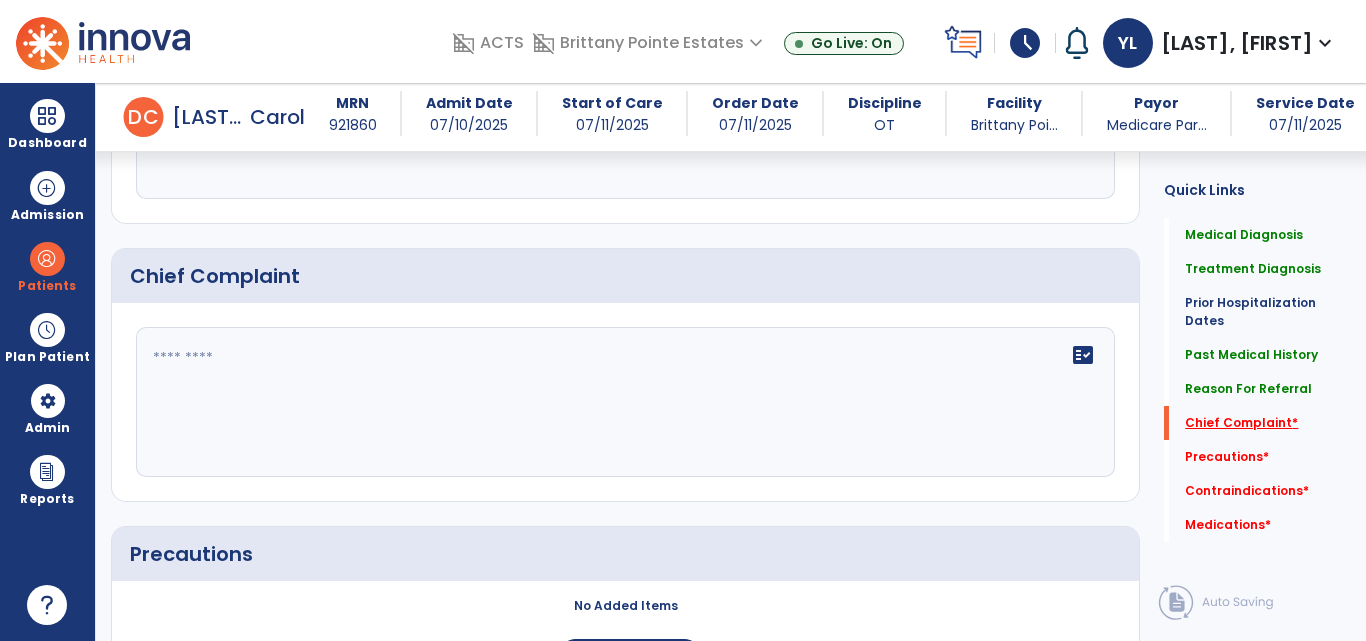 scroll, scrollTop: 1476, scrollLeft: 0, axis: vertical 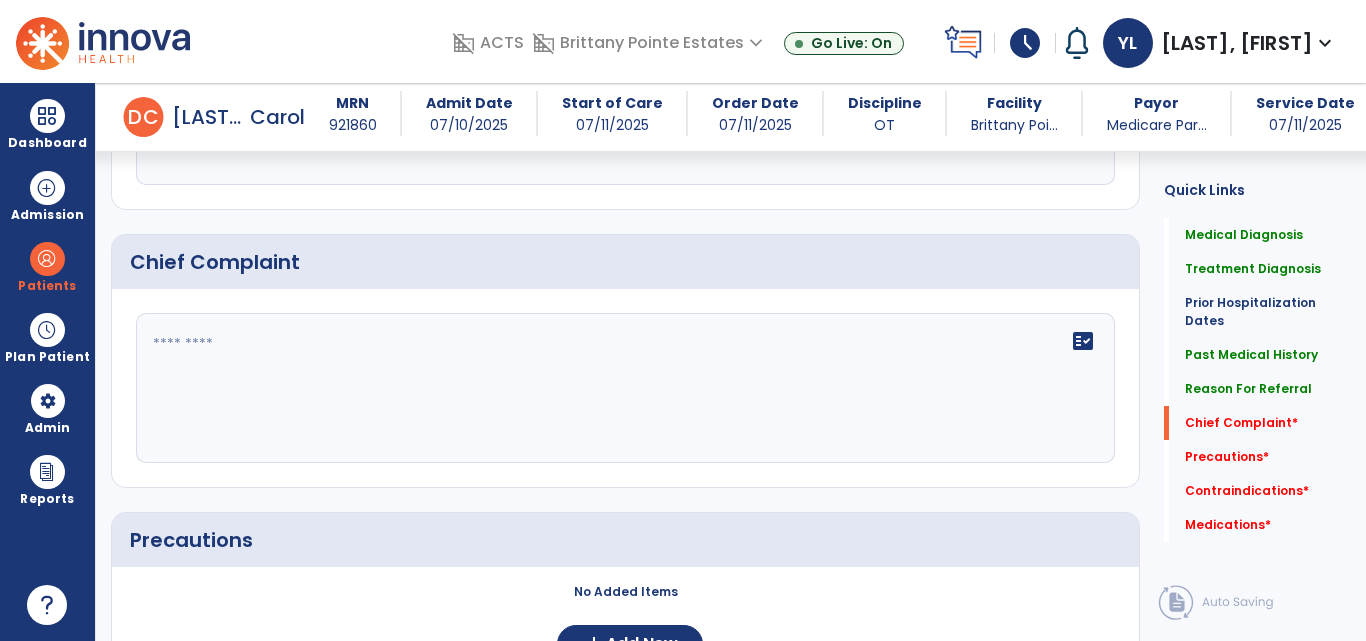 click 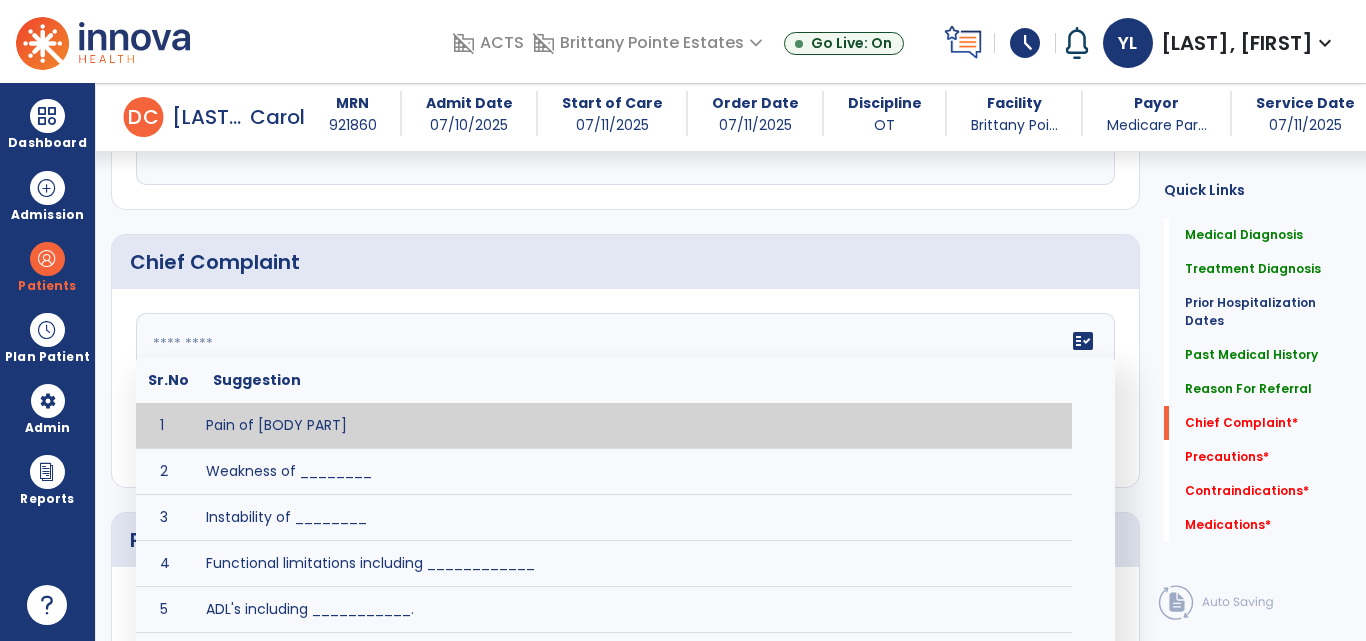 click 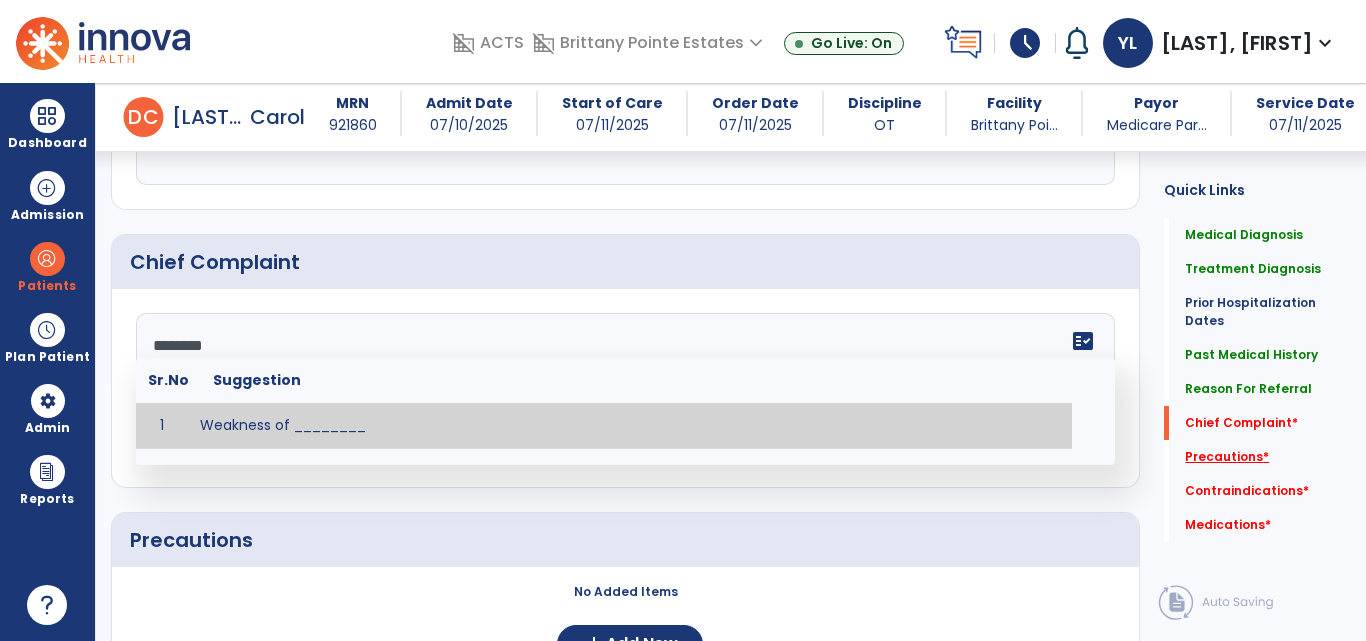 type on "********" 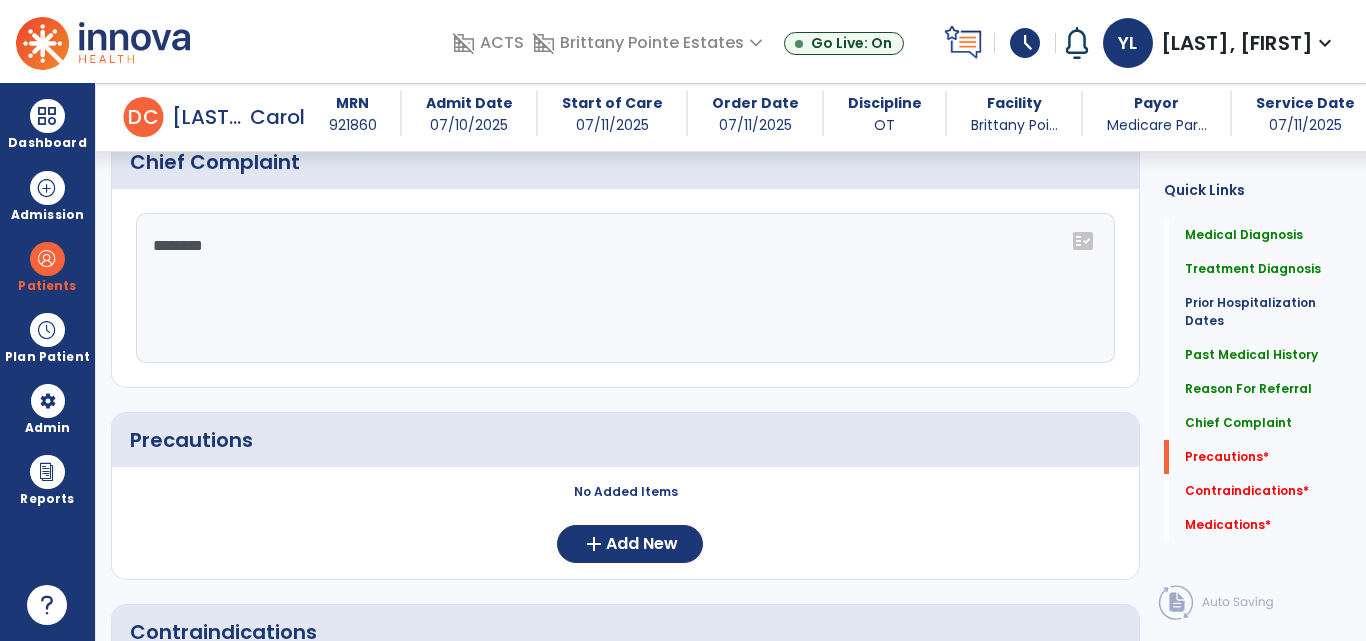 scroll, scrollTop: 1711, scrollLeft: 0, axis: vertical 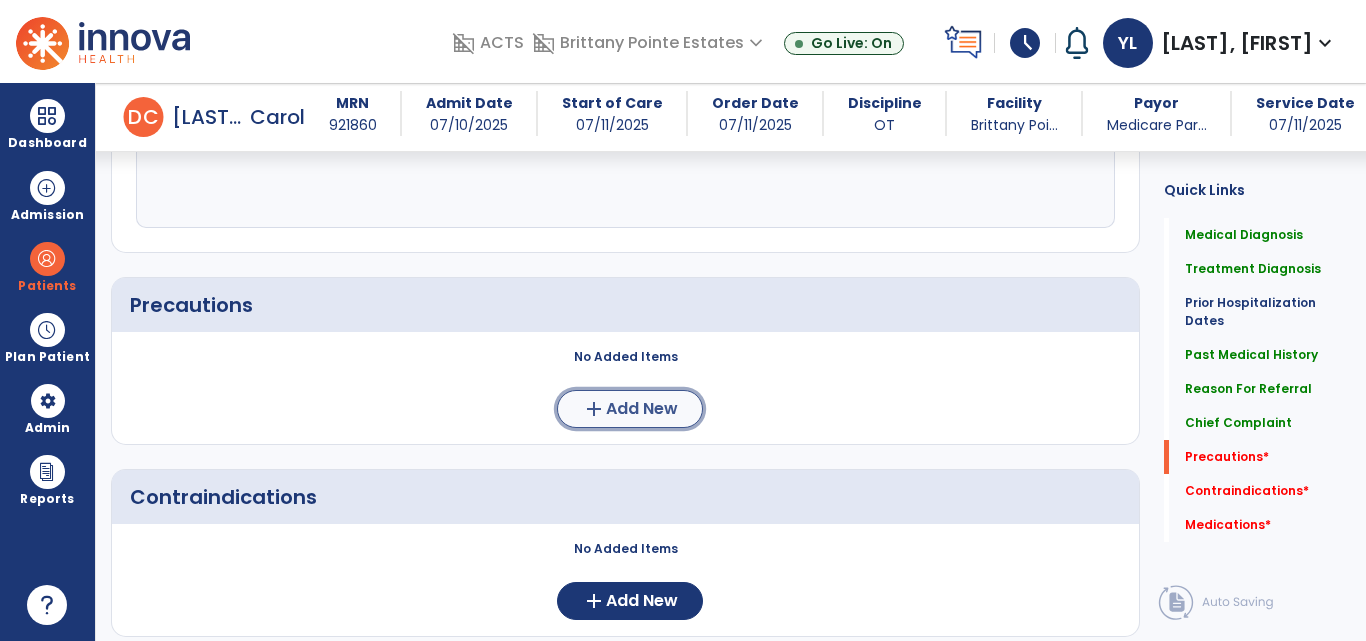click on "add  Add New" 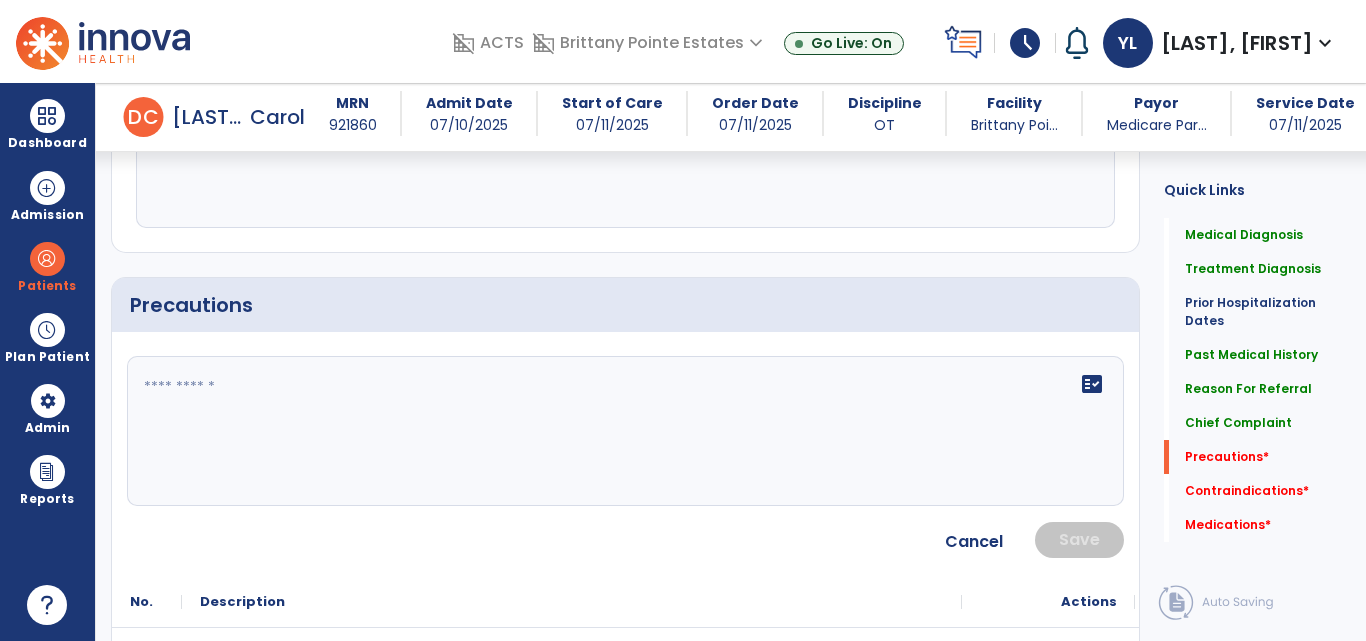 click on "fact_check" 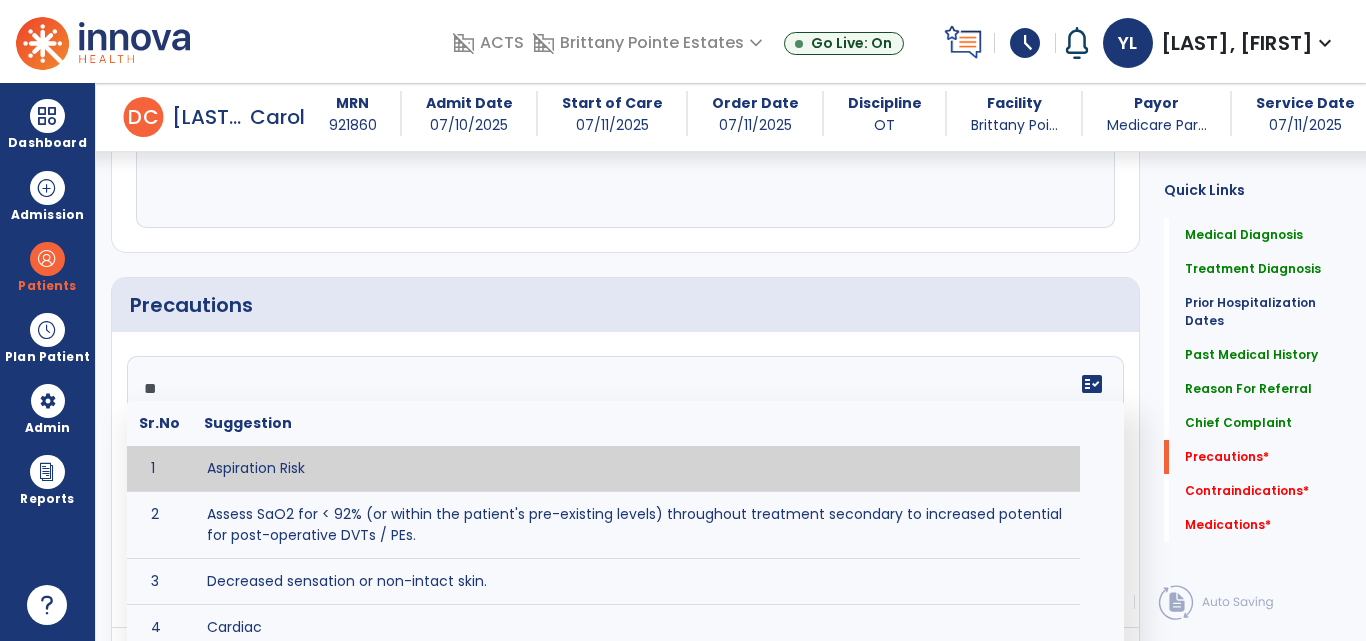 type on "***" 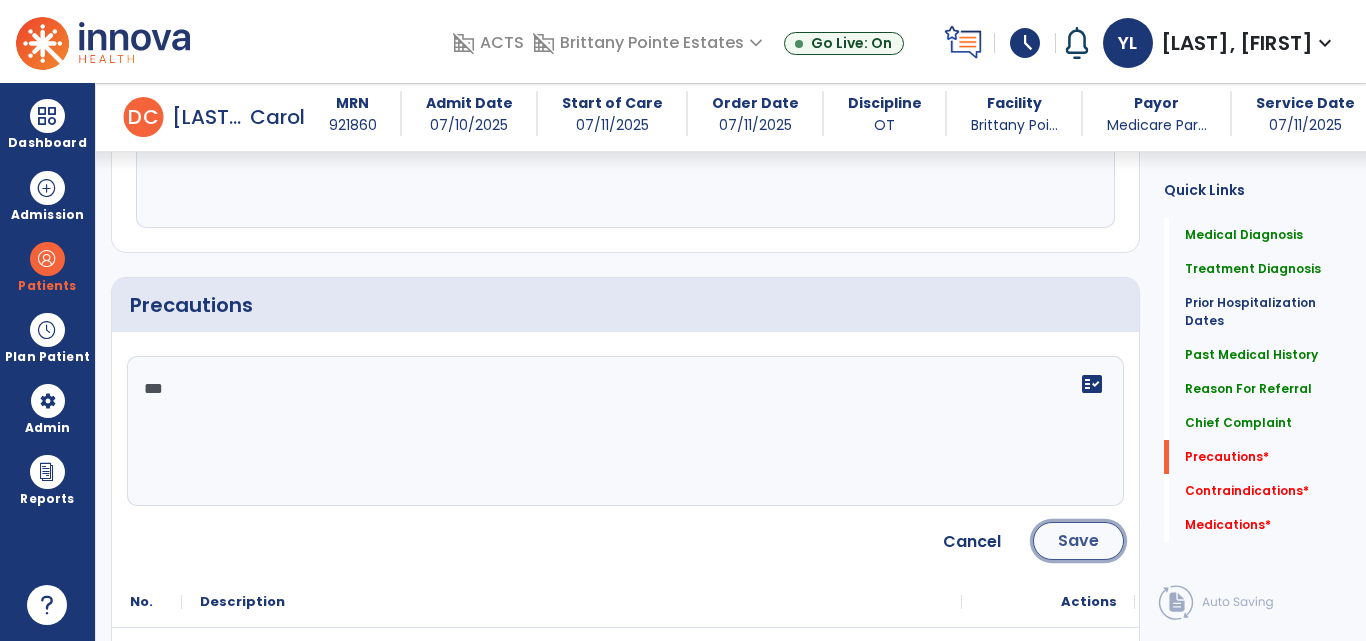 click on "Save" 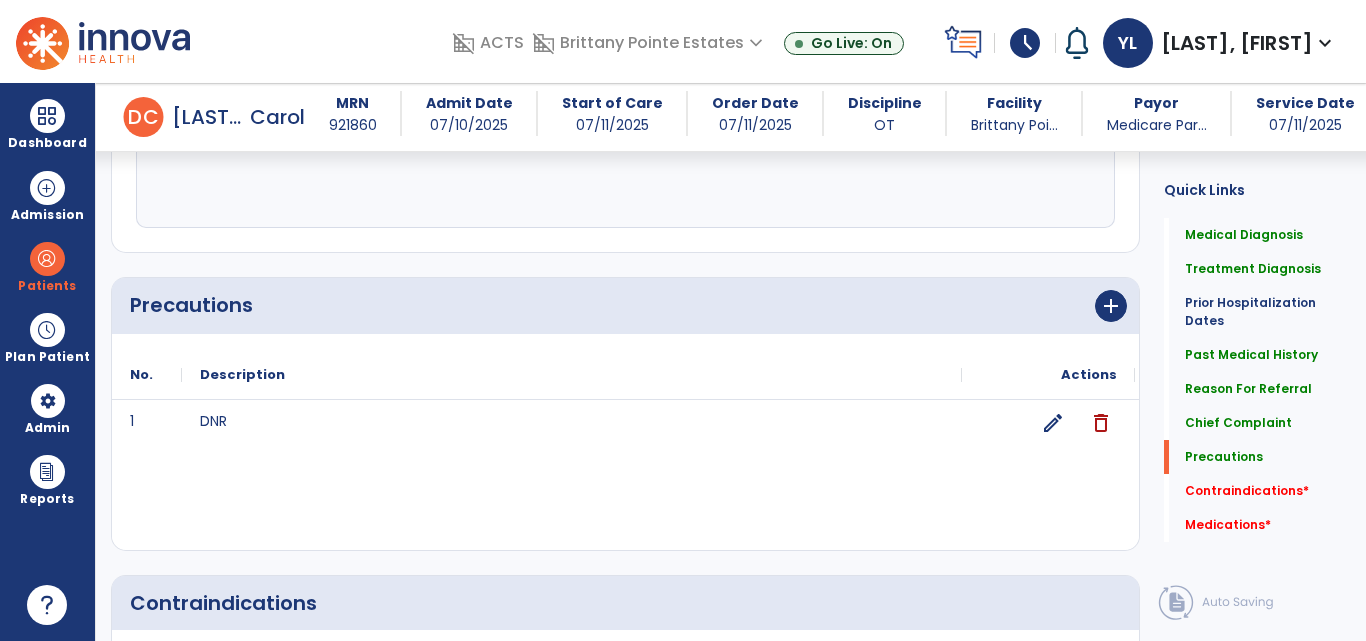 scroll, scrollTop: 2075, scrollLeft: 0, axis: vertical 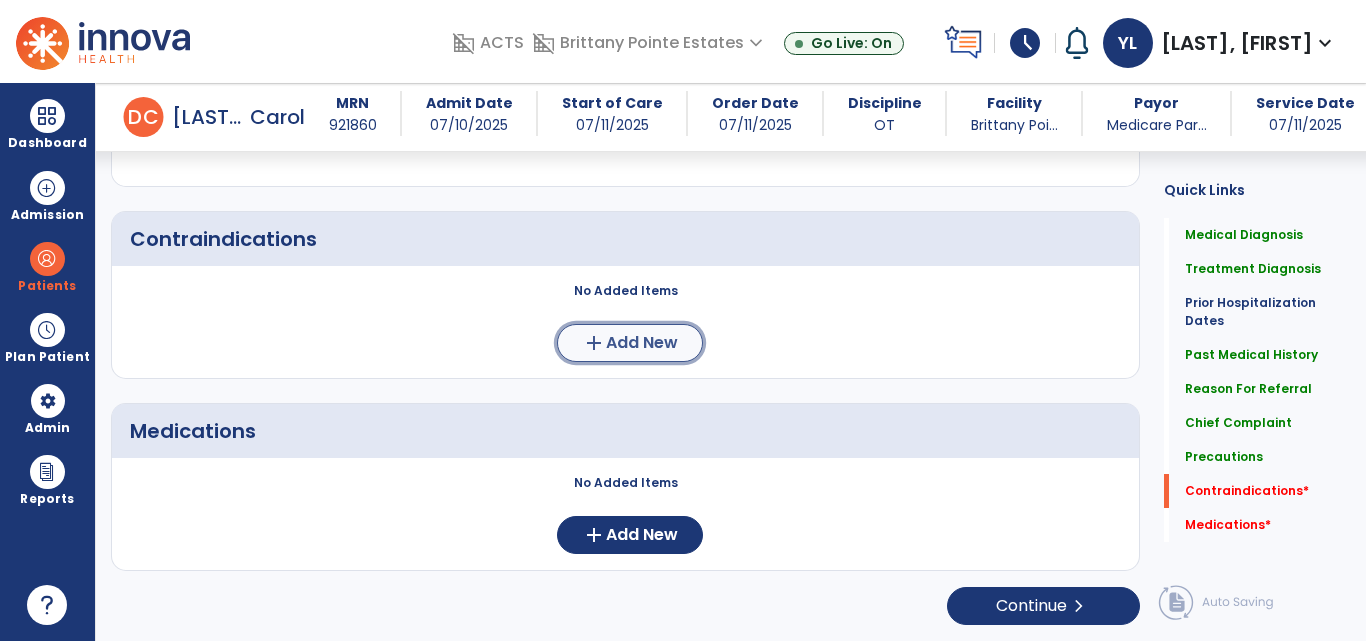 click on "Add New" 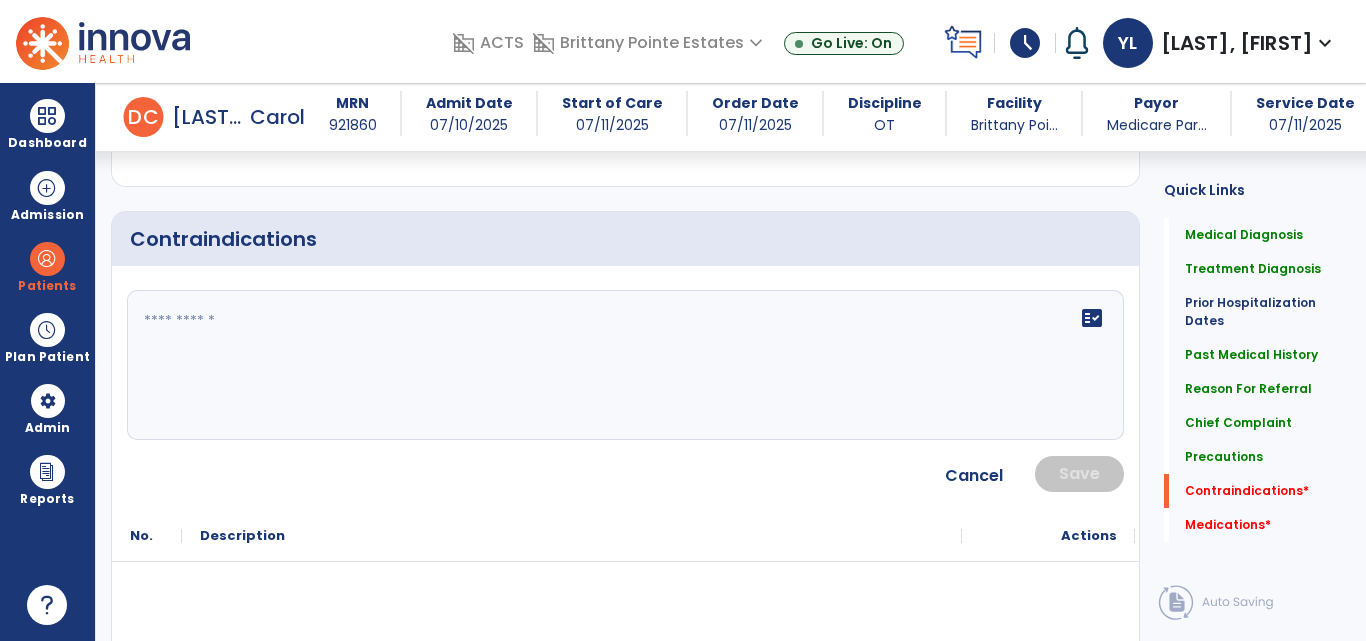 click 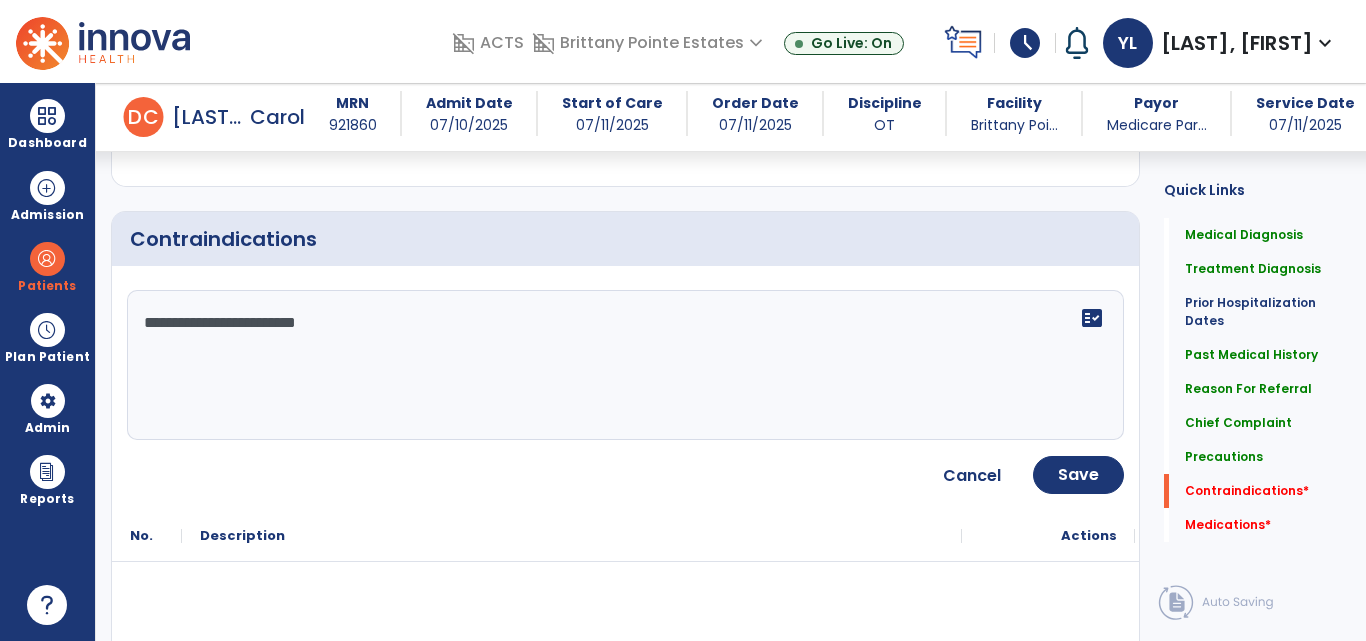 type on "**********" 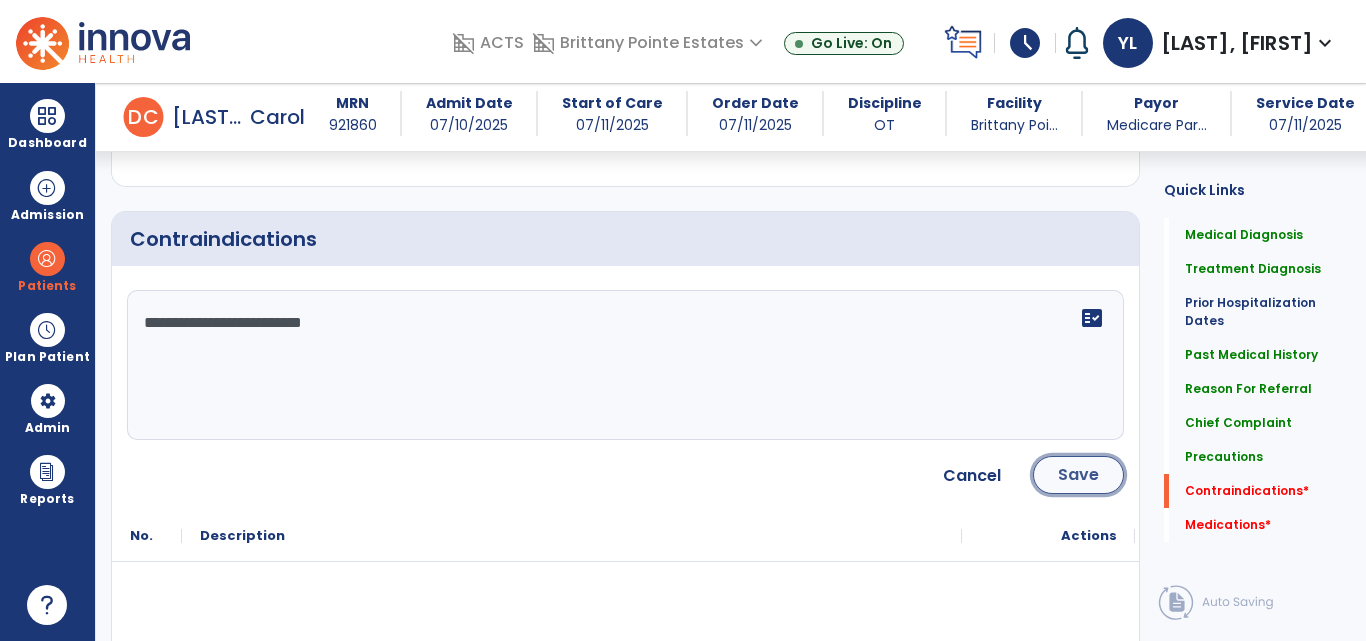 click on "Save" 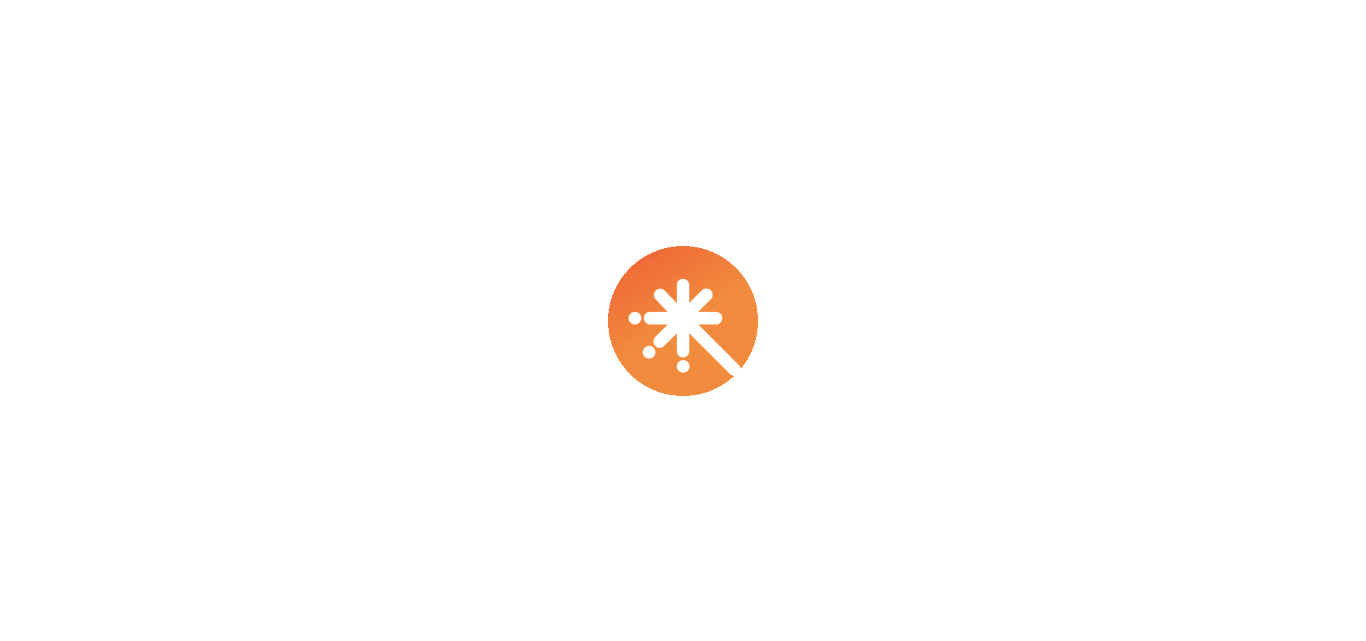 scroll, scrollTop: 0, scrollLeft: 0, axis: both 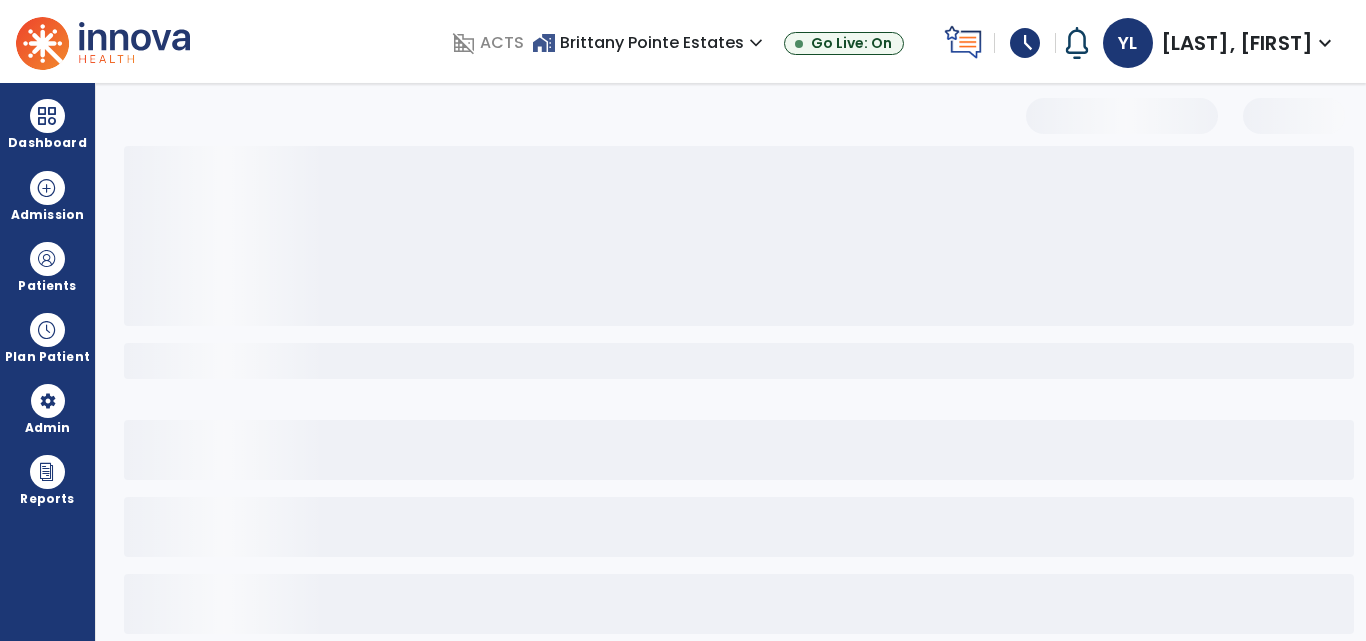 select on "*" 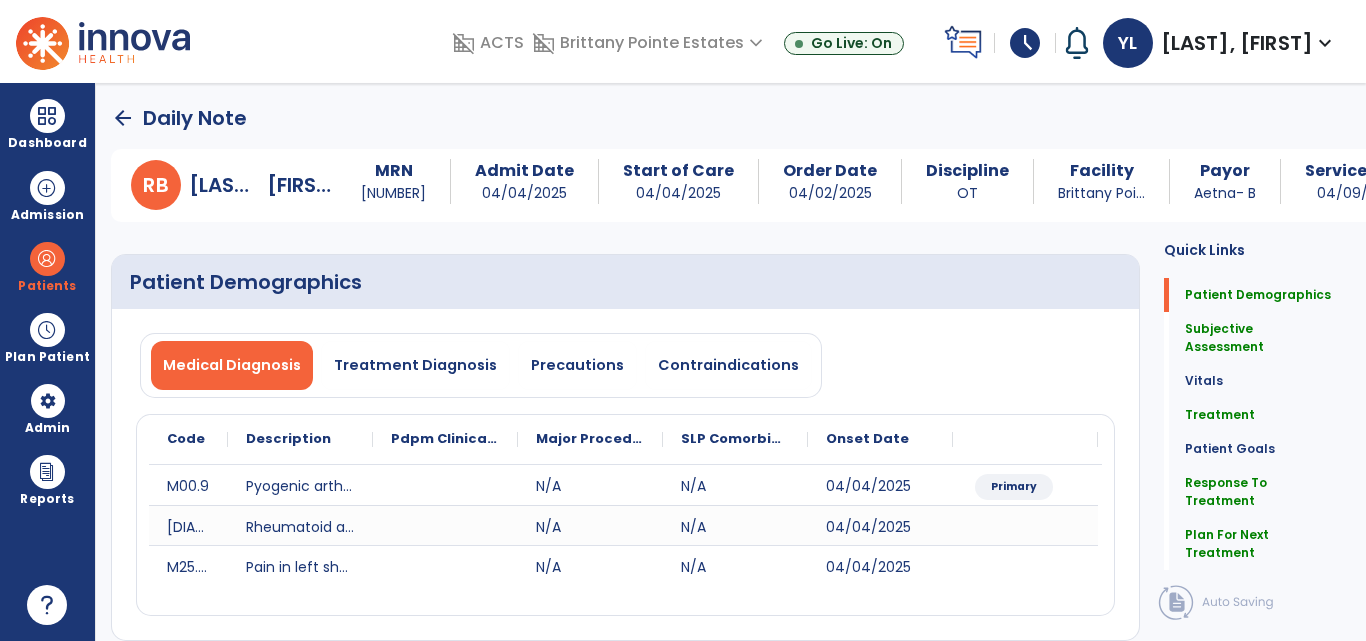 click at bounding box center (103, 41) 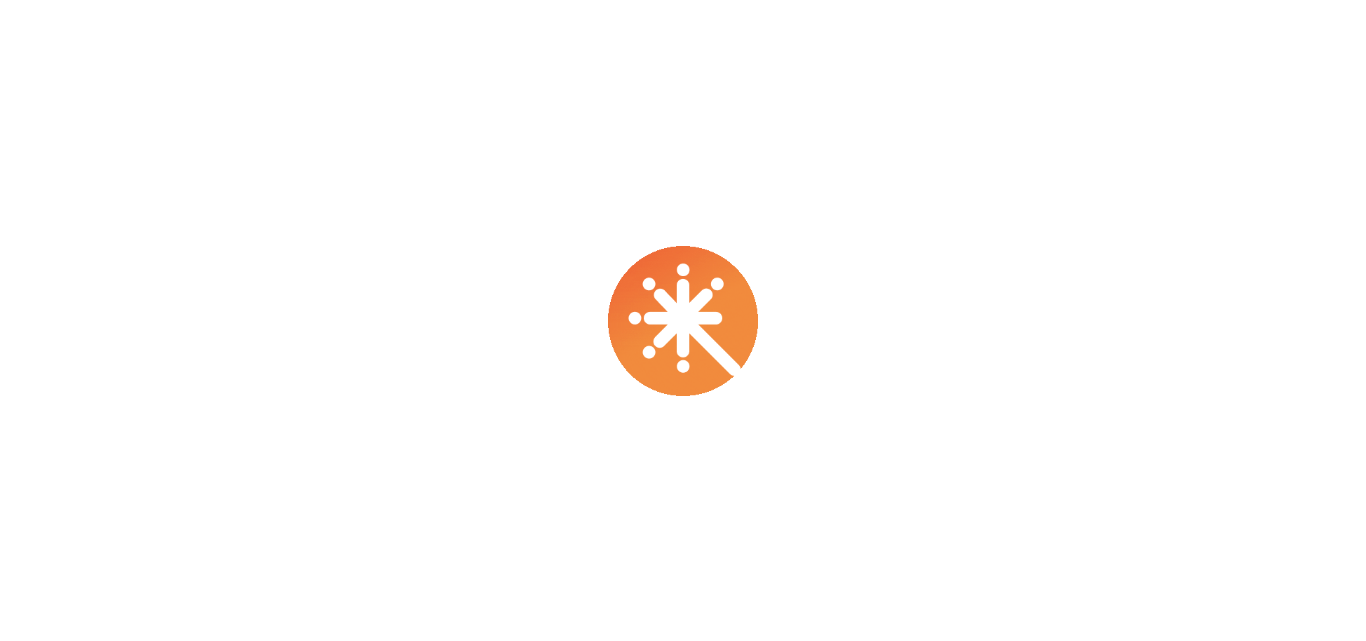 scroll, scrollTop: 0, scrollLeft: 0, axis: both 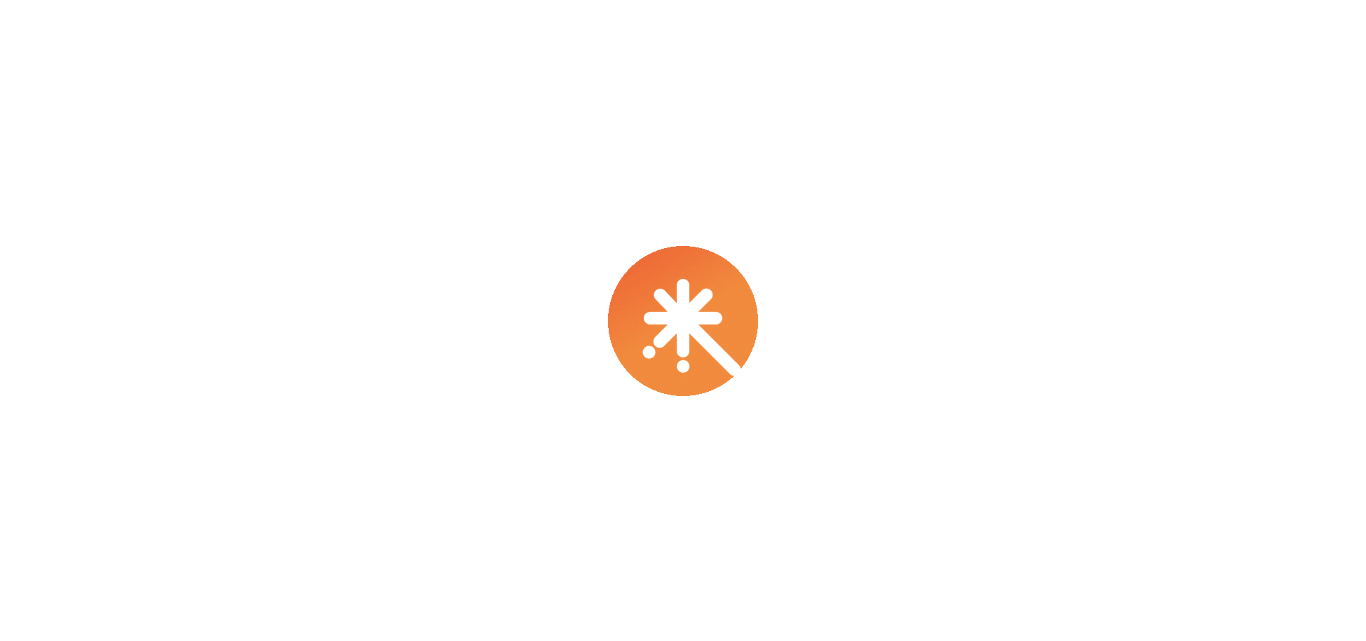 select on "****" 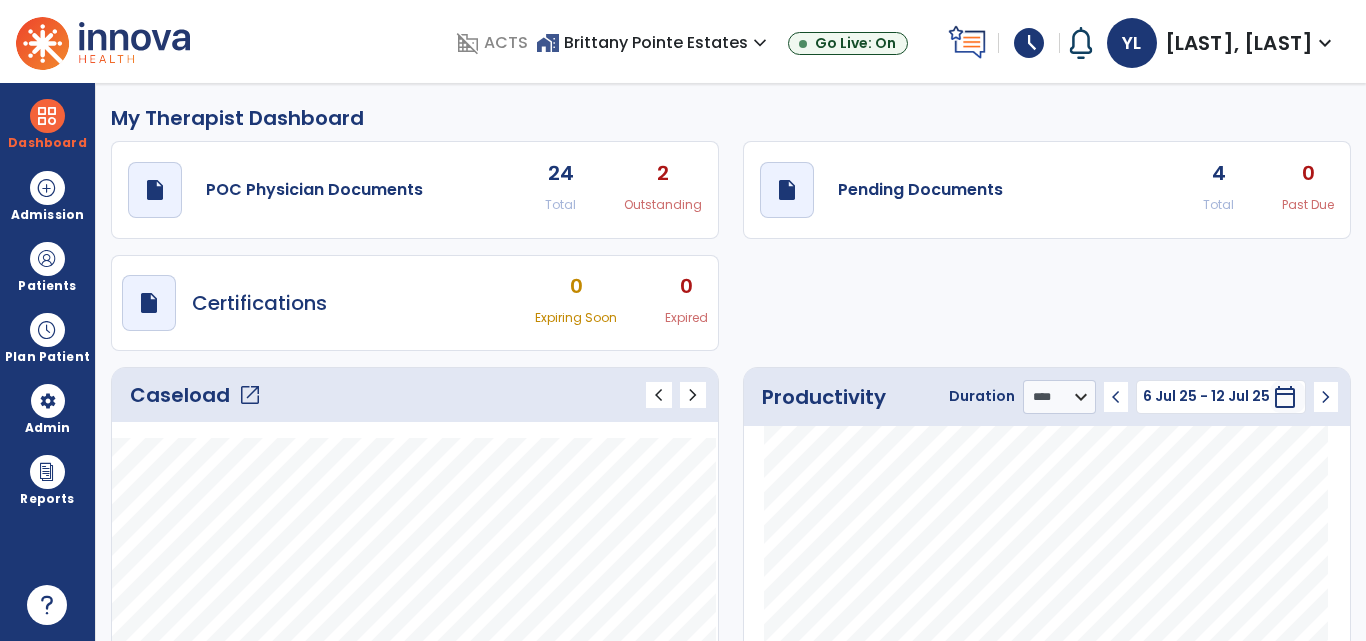 click on "draft   open_in_new  Pending Documents 4 Total 0 Past Due" 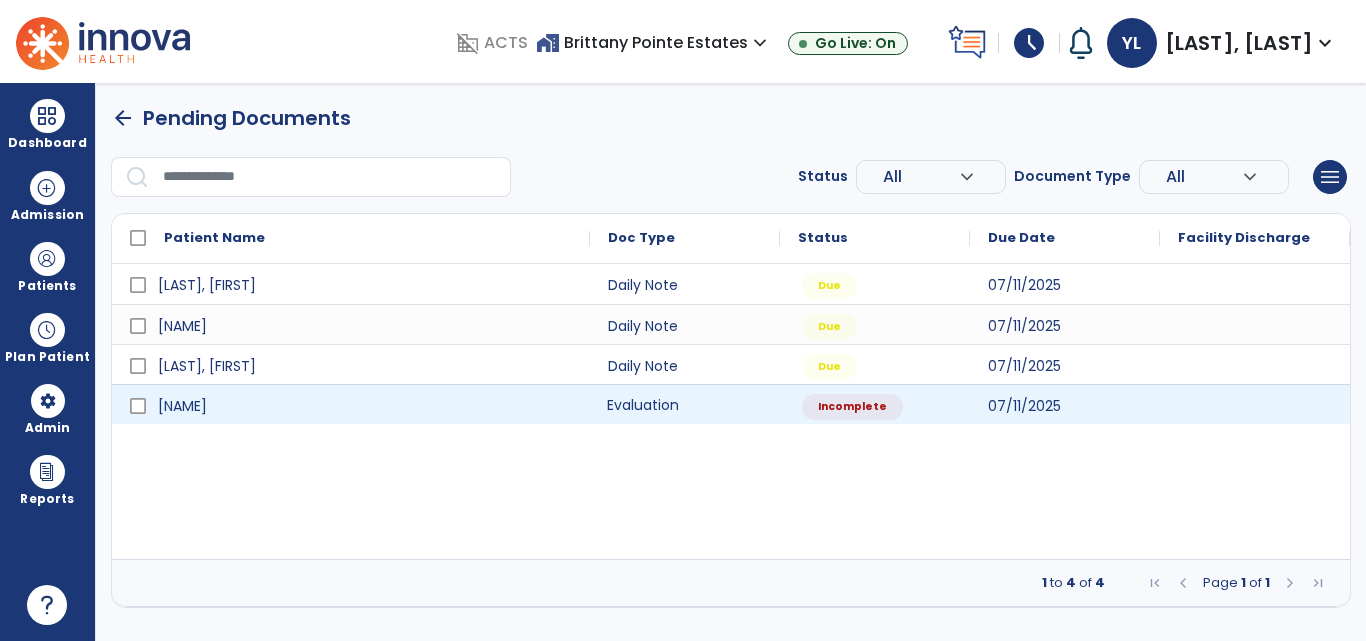 click on "Evaluation" at bounding box center (685, 404) 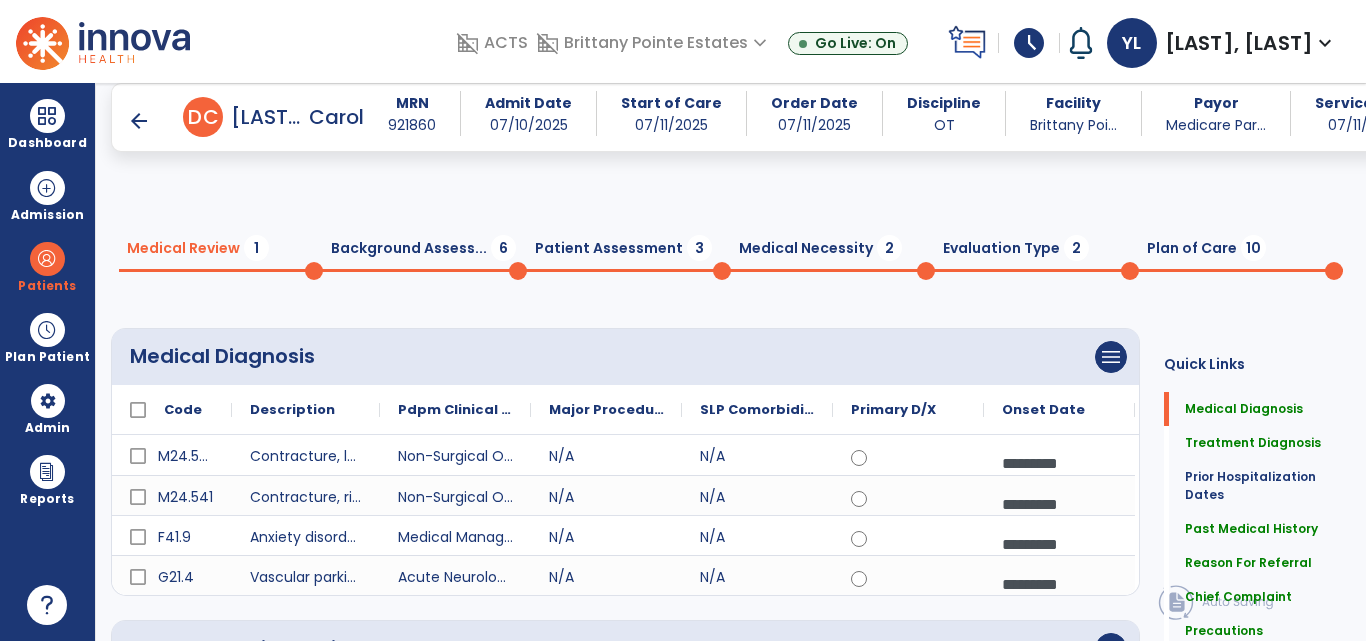 scroll, scrollTop: 2181, scrollLeft: 0, axis: vertical 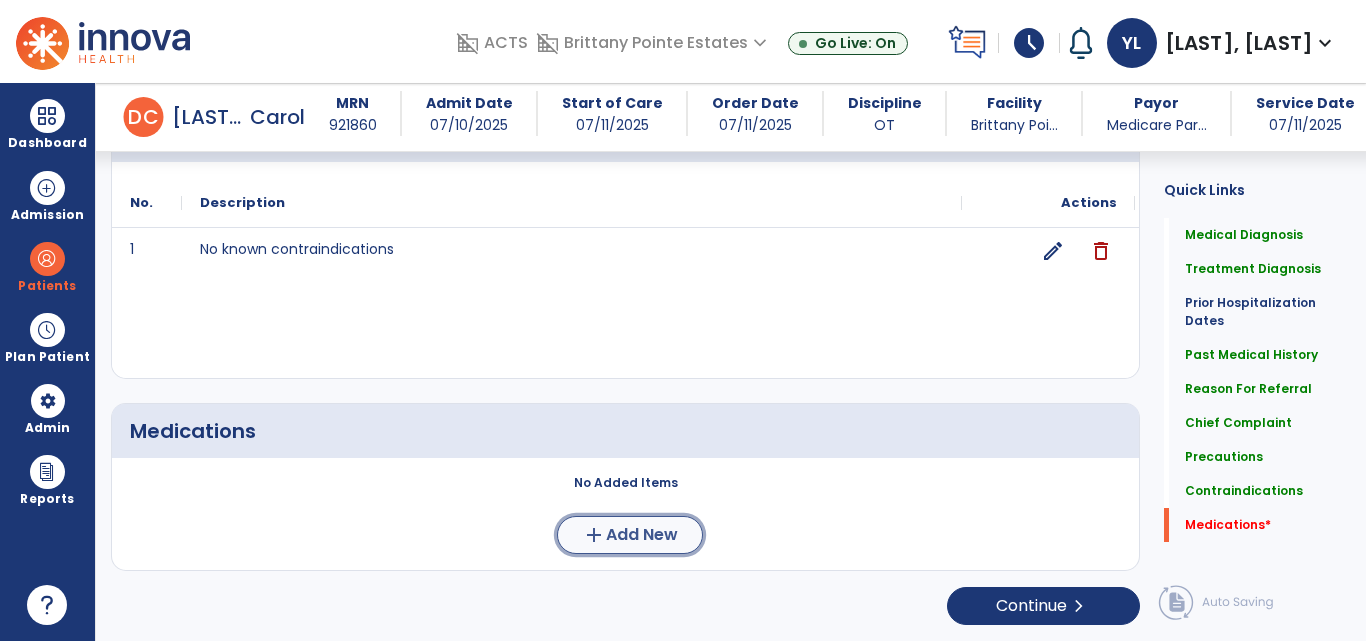 click on "add  Add New" 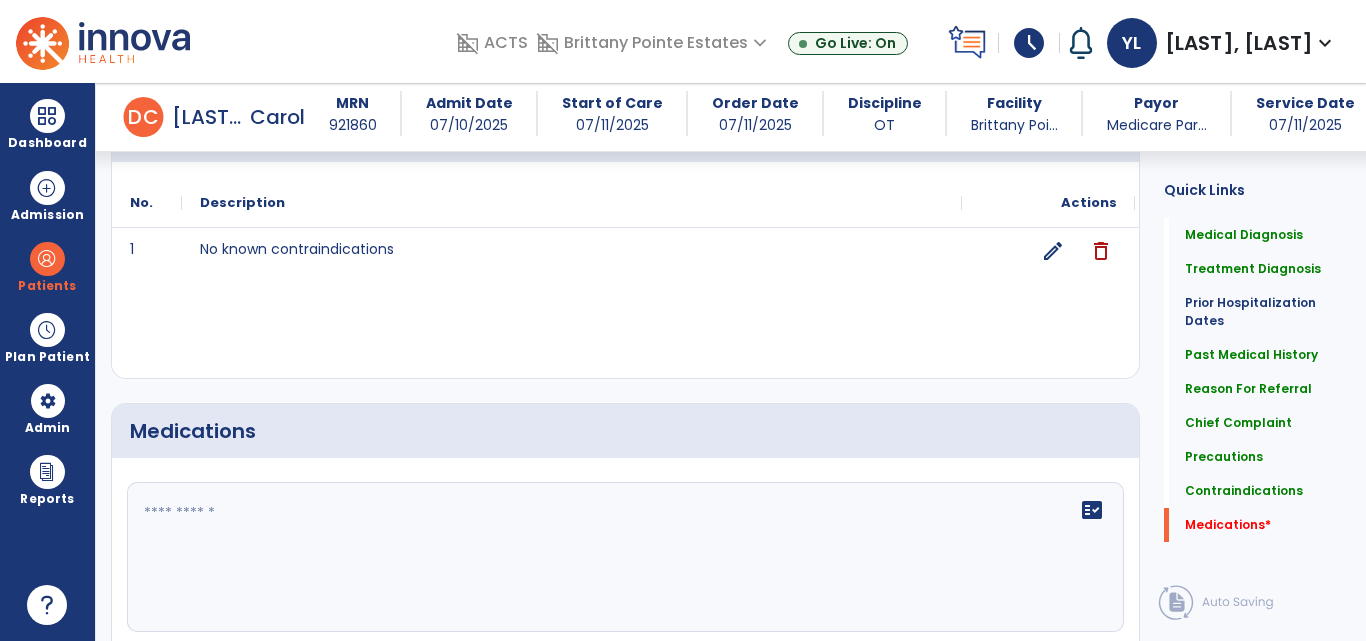 click 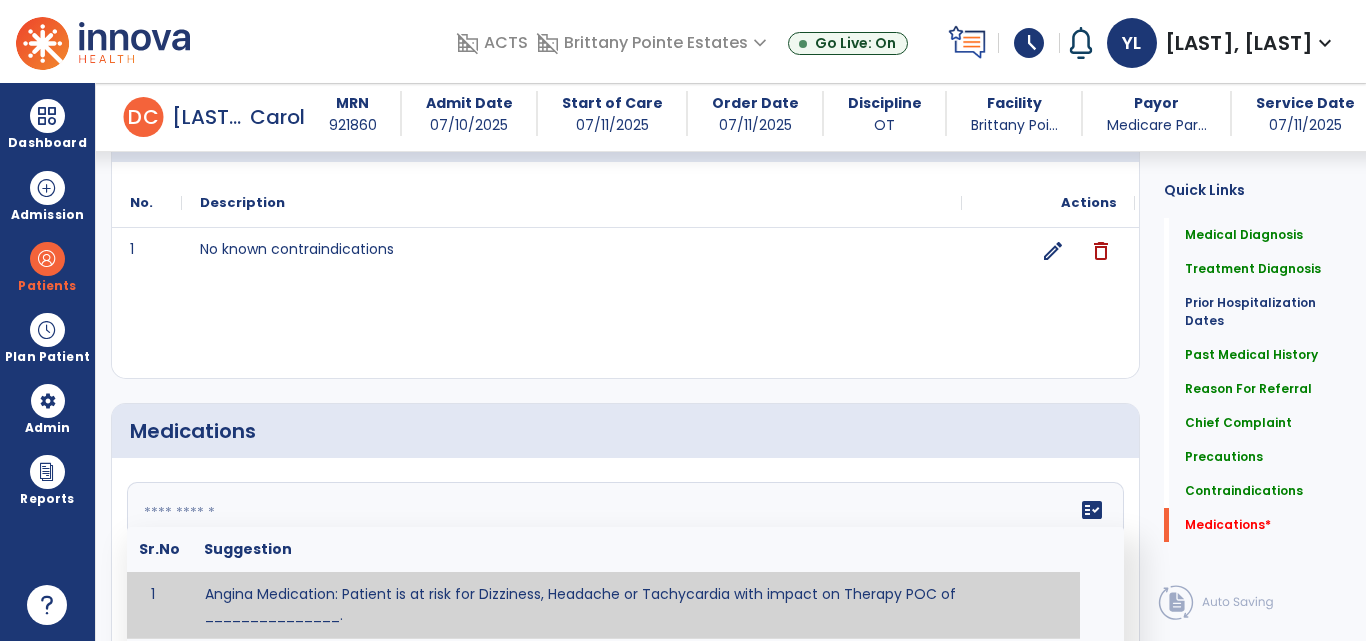 paste on "**********" 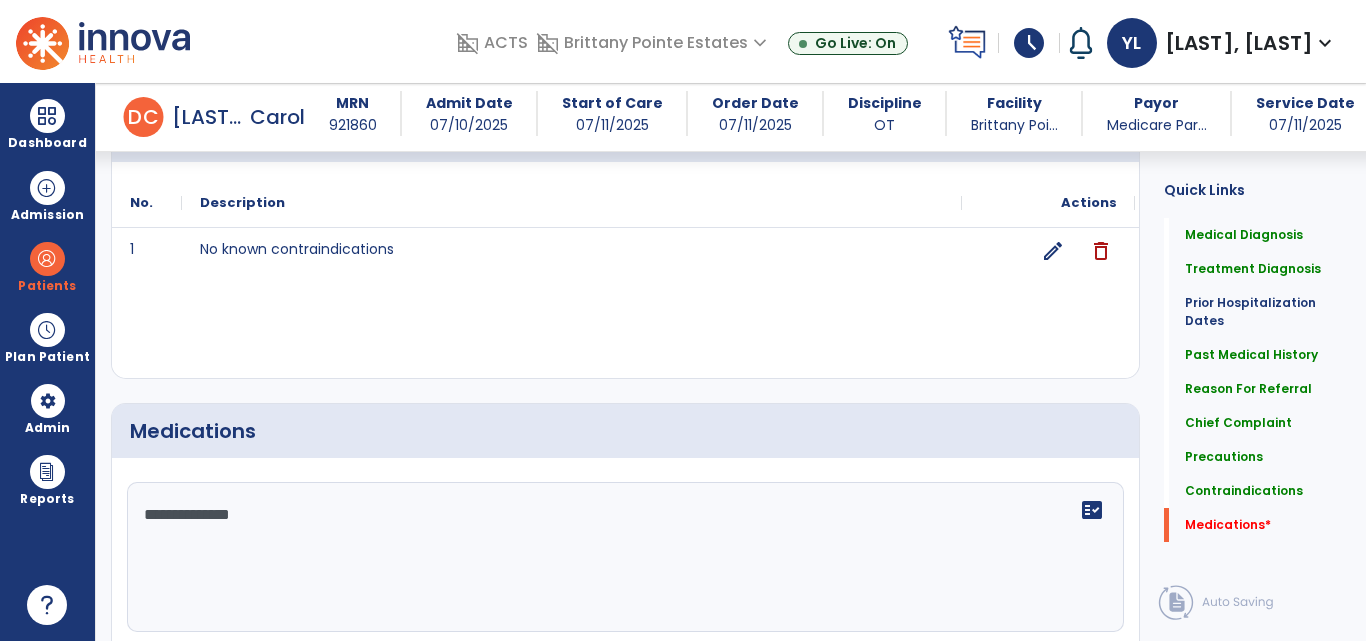 paste on "**********" 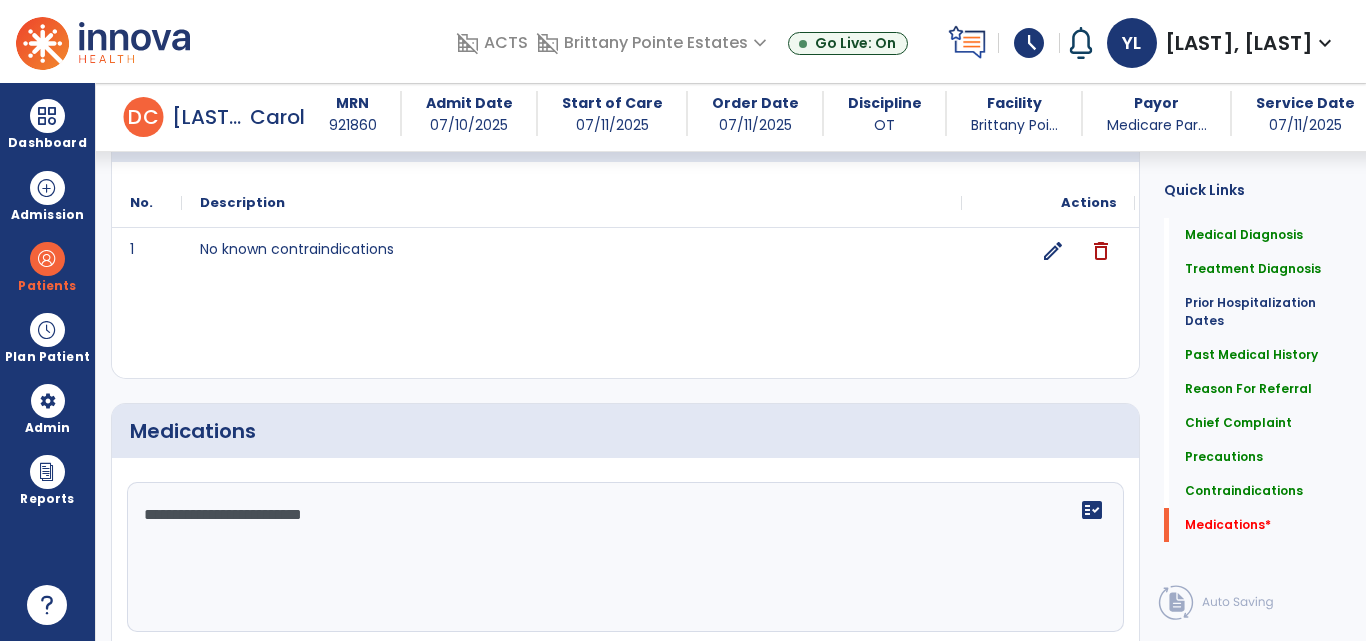 paste on "********" 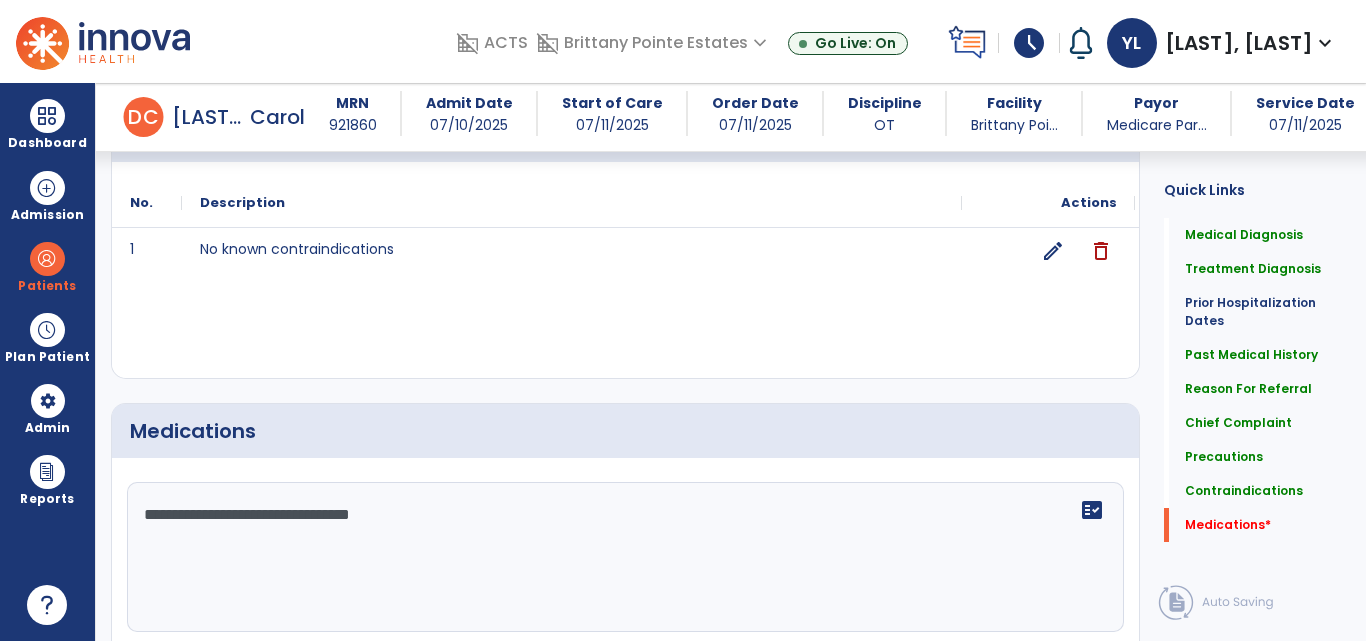 type on "**********" 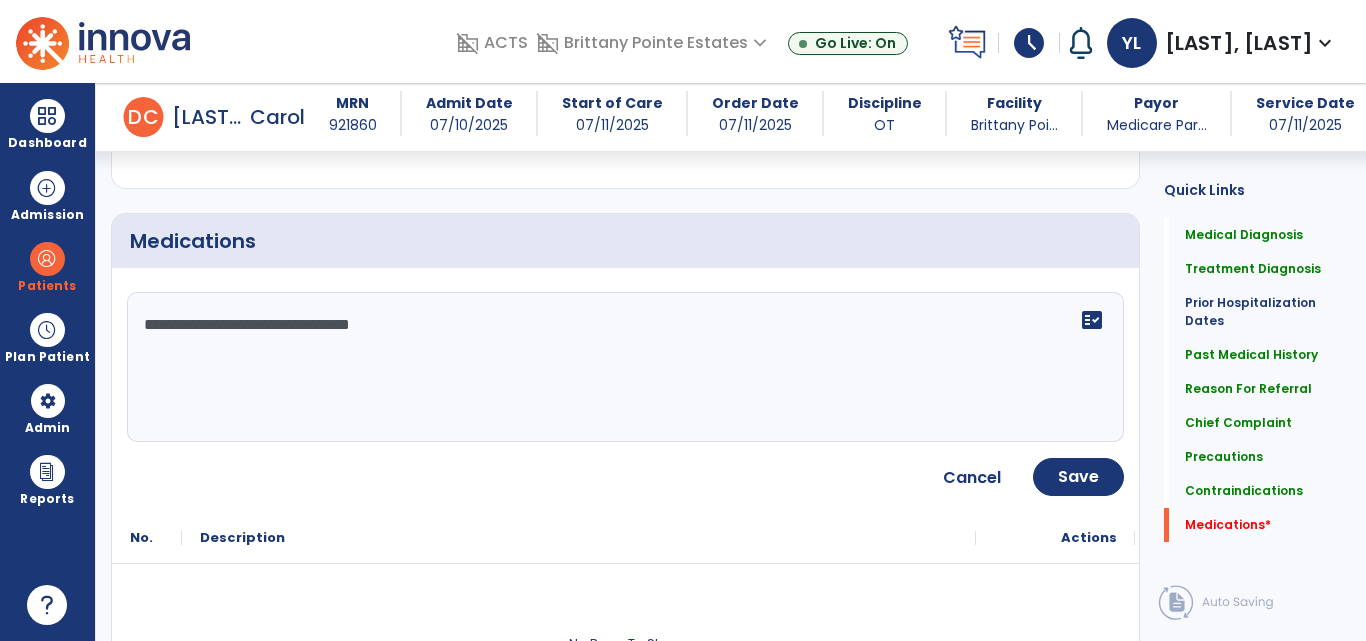 scroll, scrollTop: 2411, scrollLeft: 0, axis: vertical 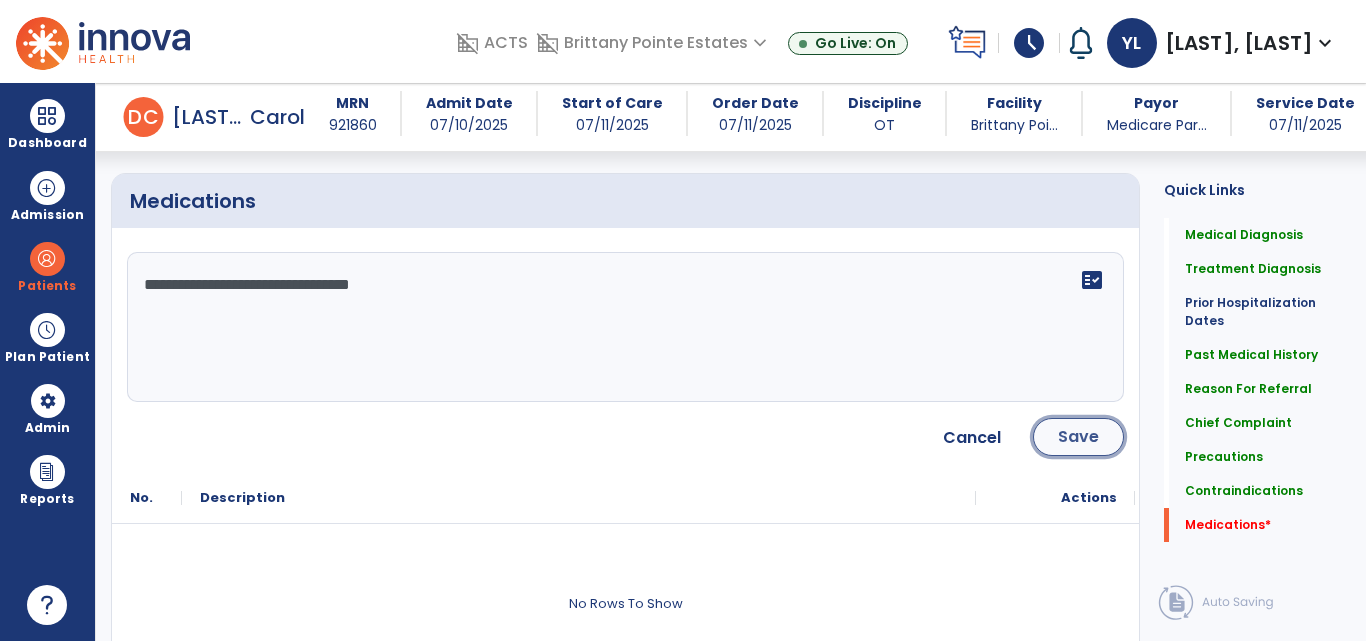 click on "Save" 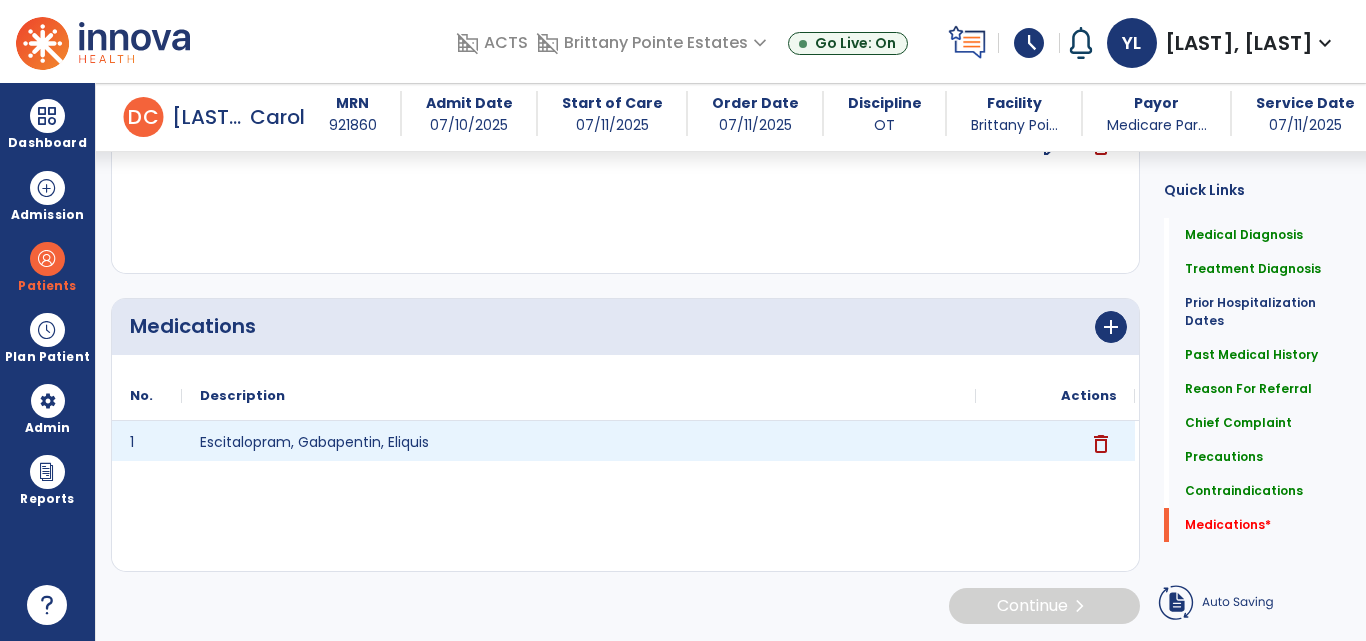 scroll, scrollTop: 2288, scrollLeft: 0, axis: vertical 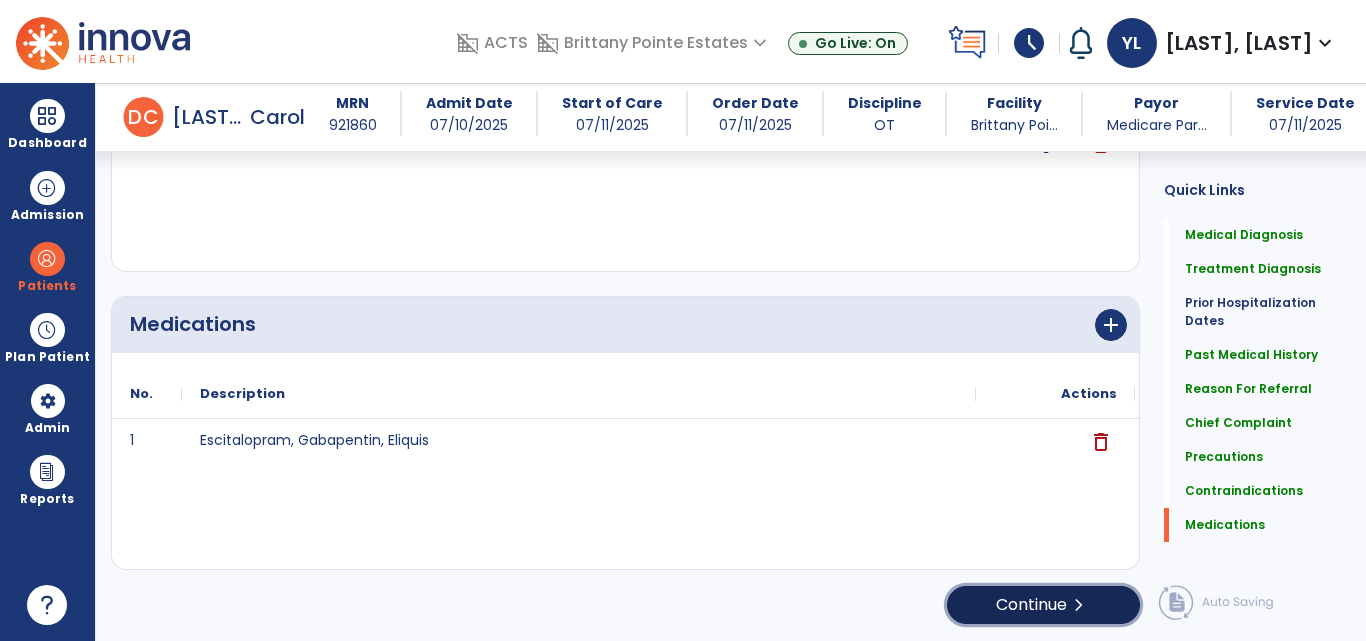 click on "Continue  chevron_right" 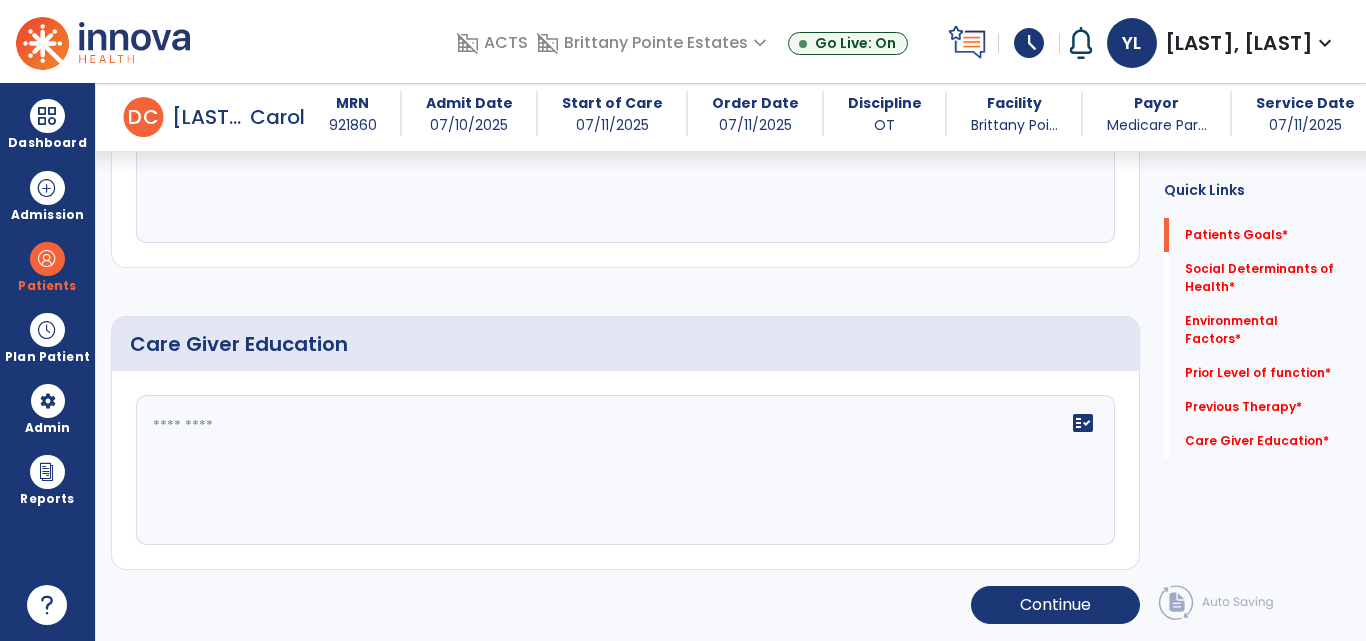 scroll, scrollTop: 64, scrollLeft: 0, axis: vertical 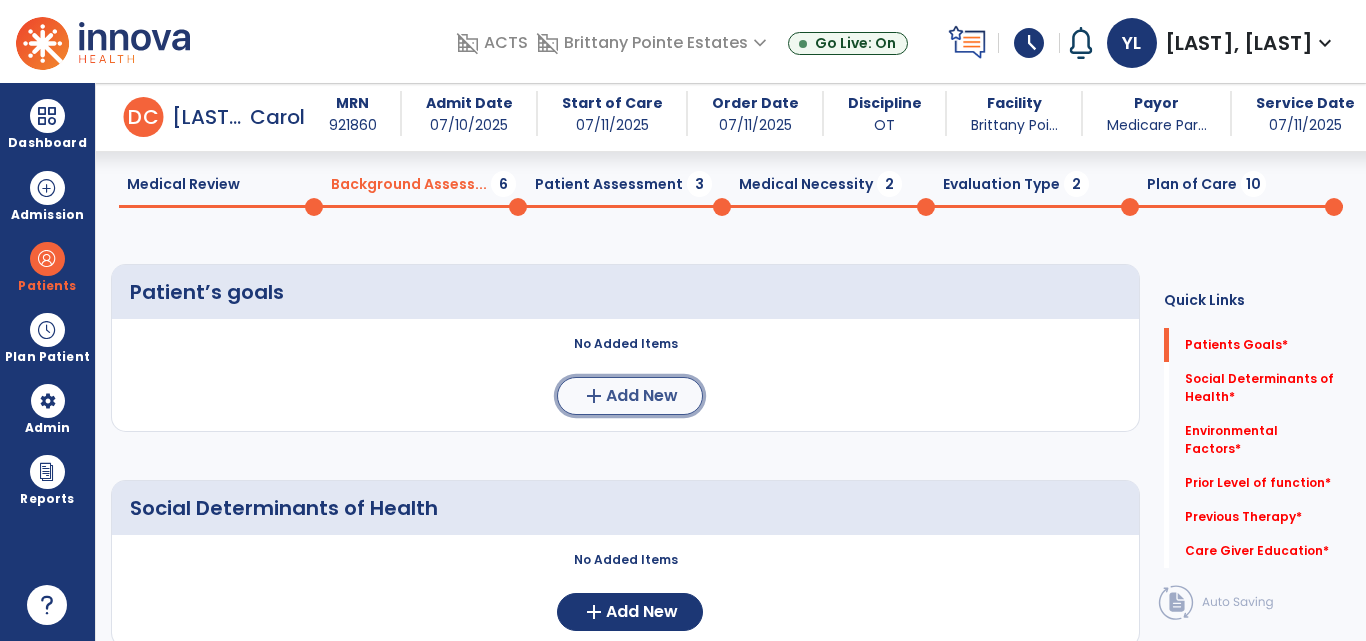 click on "Add New" 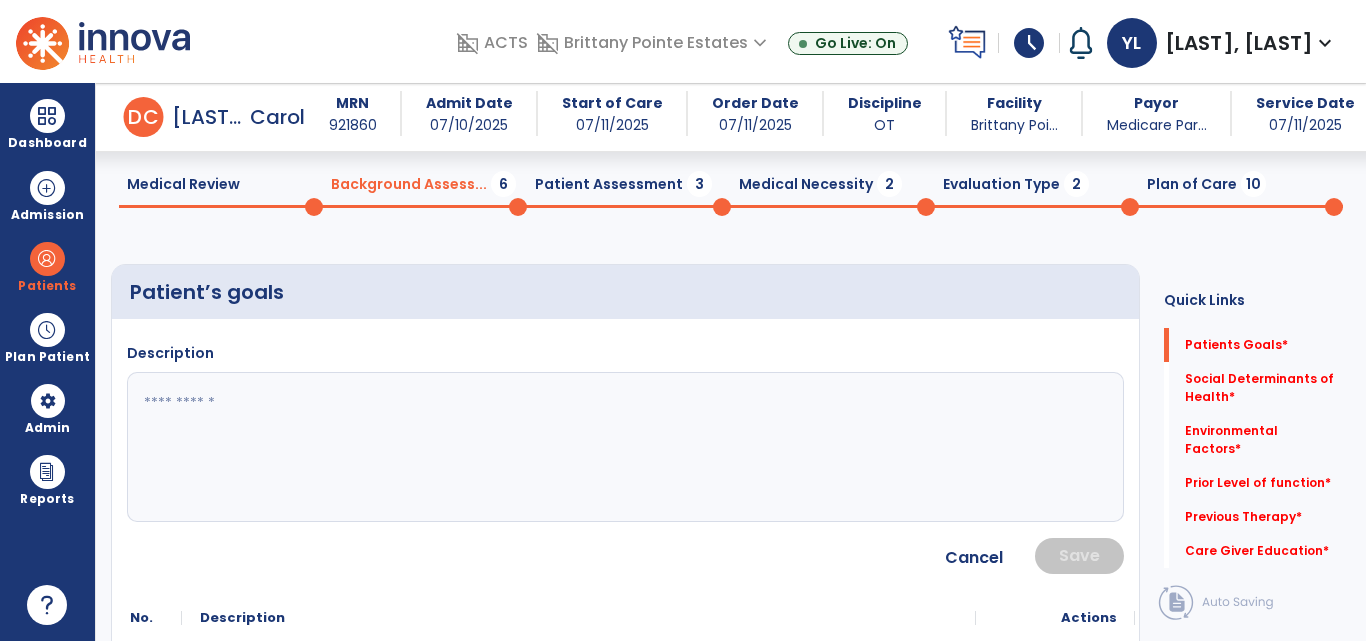 click 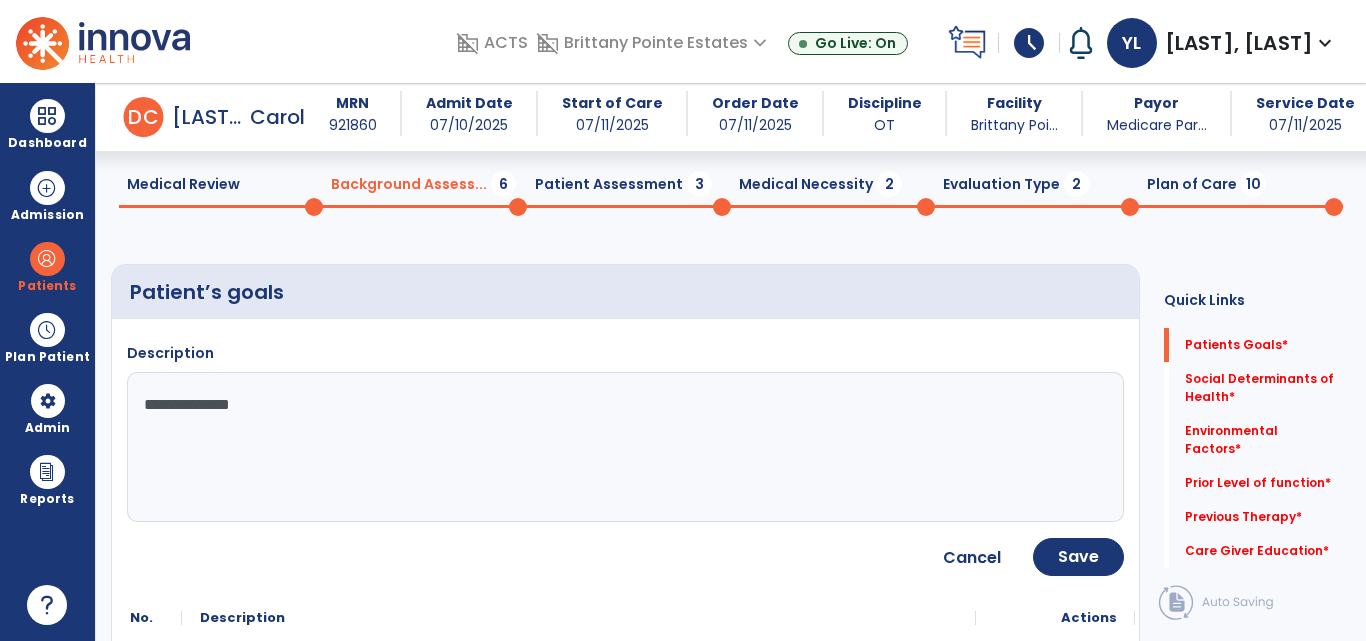 type on "**********" 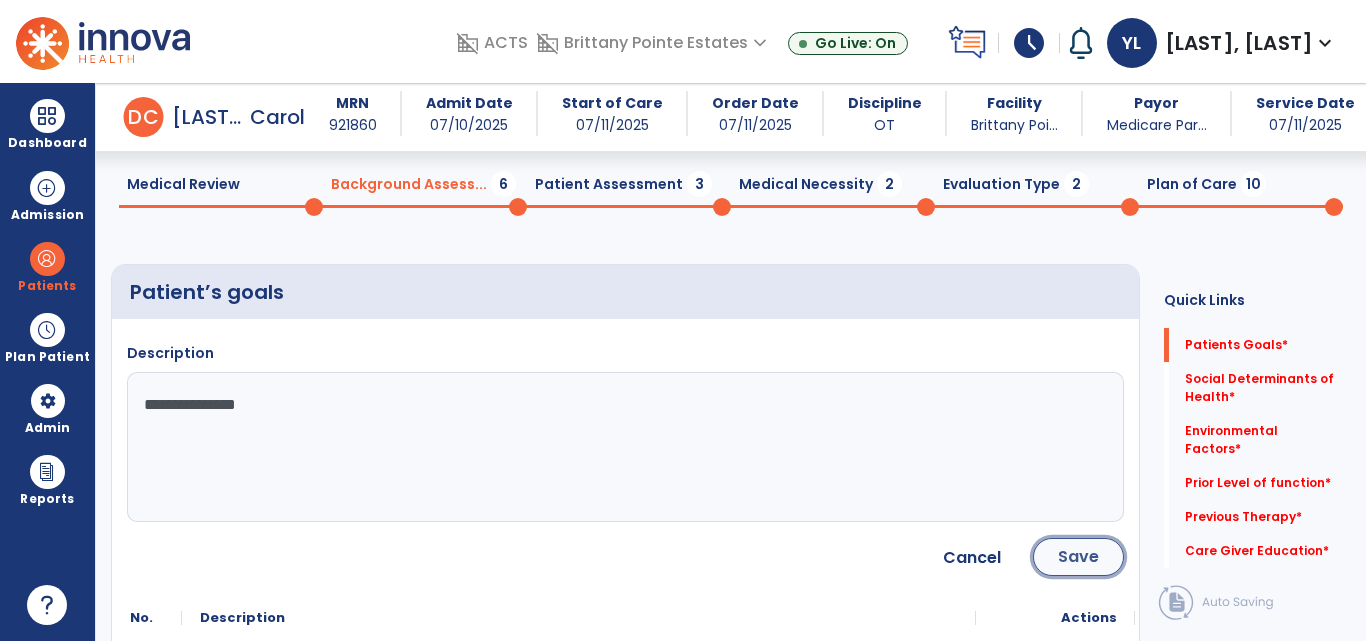 click on "Save" 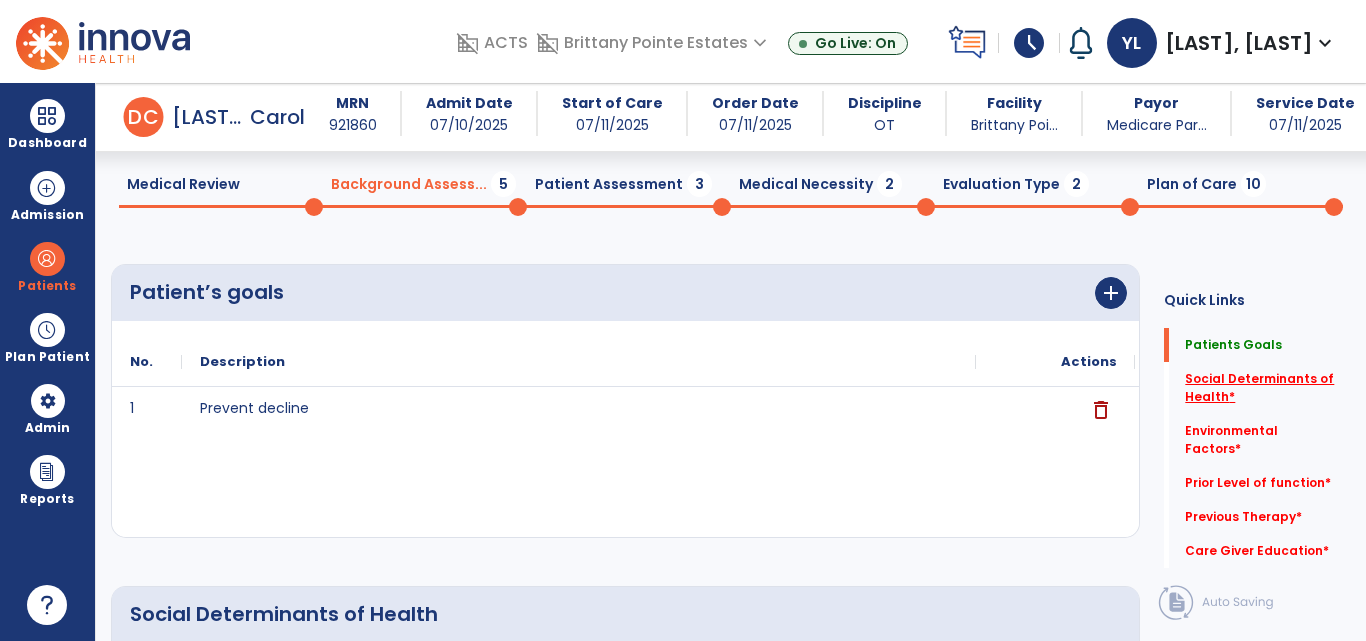click on "Social Determinants of Health   *" 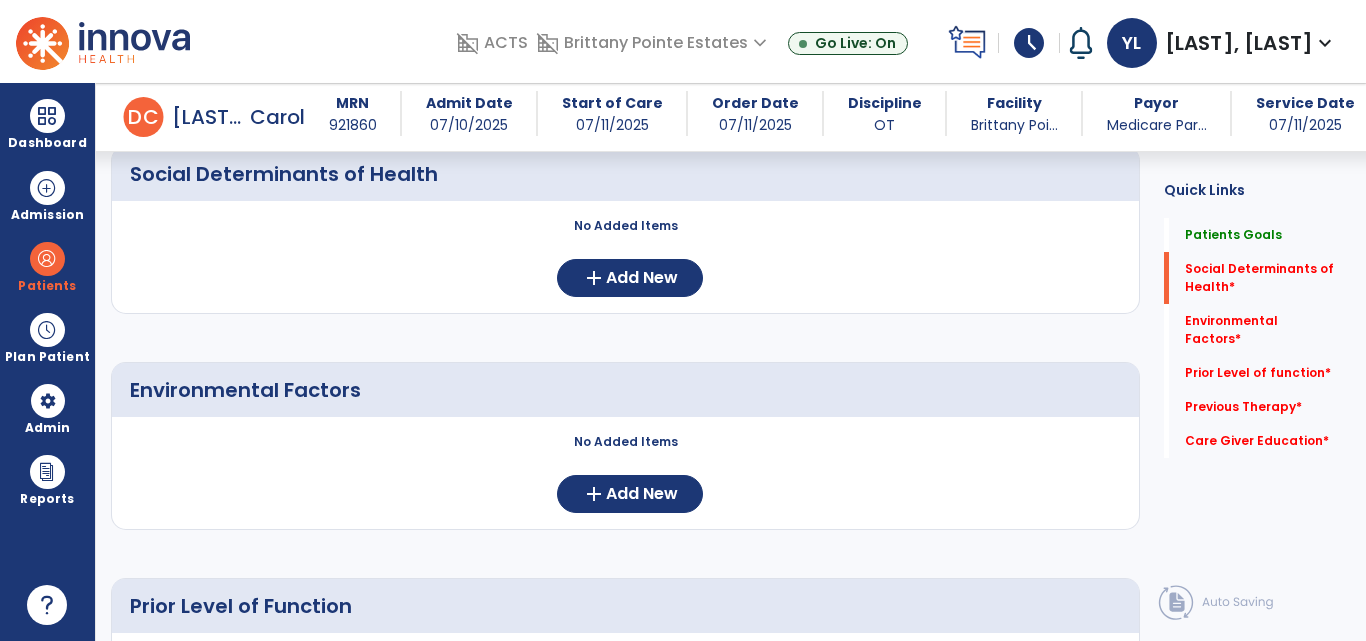 scroll, scrollTop: 528, scrollLeft: 0, axis: vertical 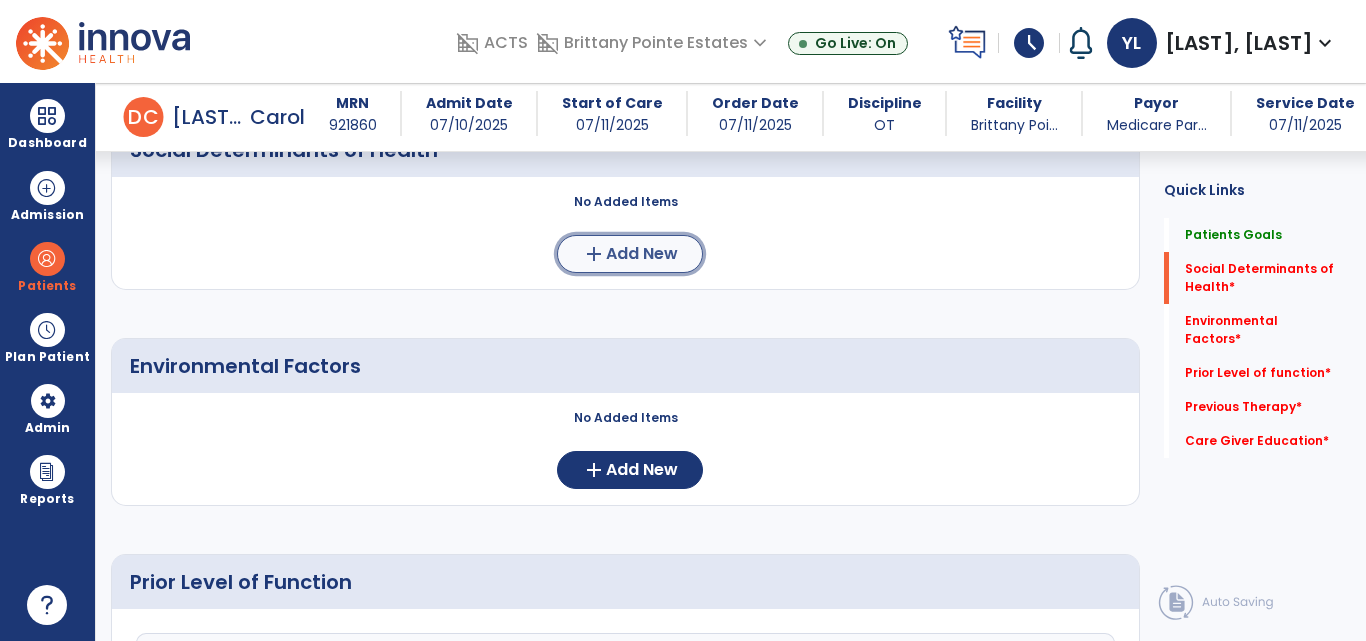 click on "Add New" 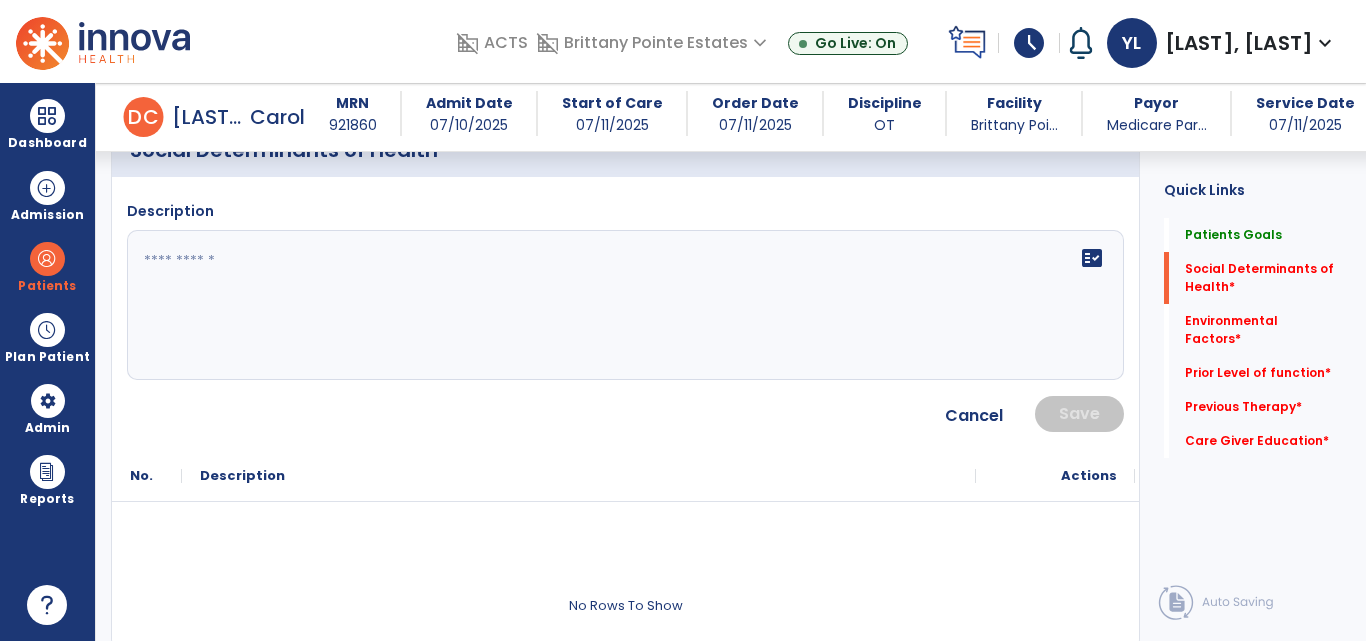 click on "fact_check" 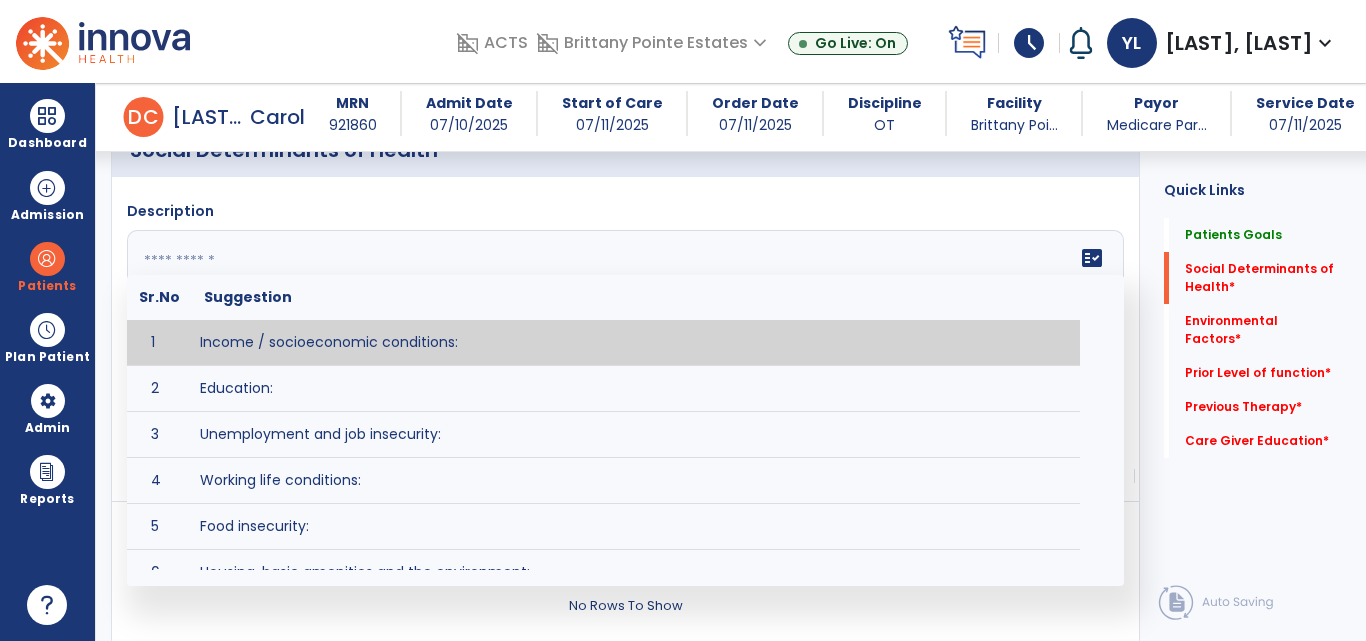 paste on "**********" 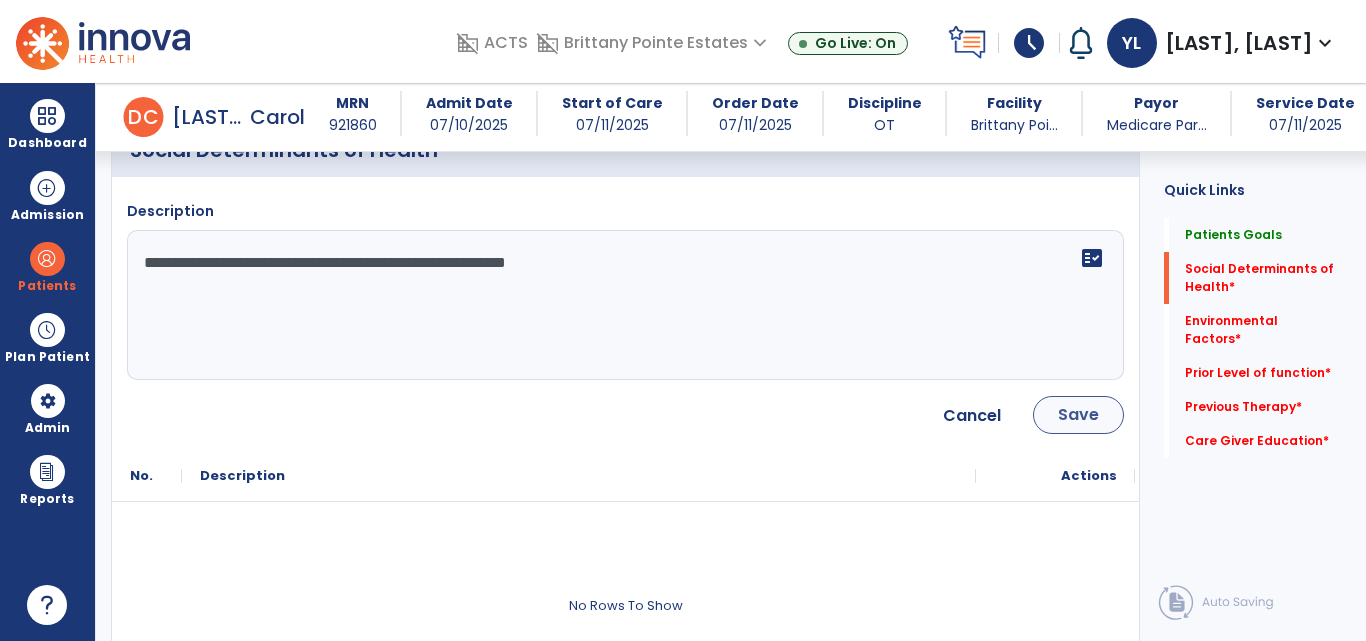 type on "**********" 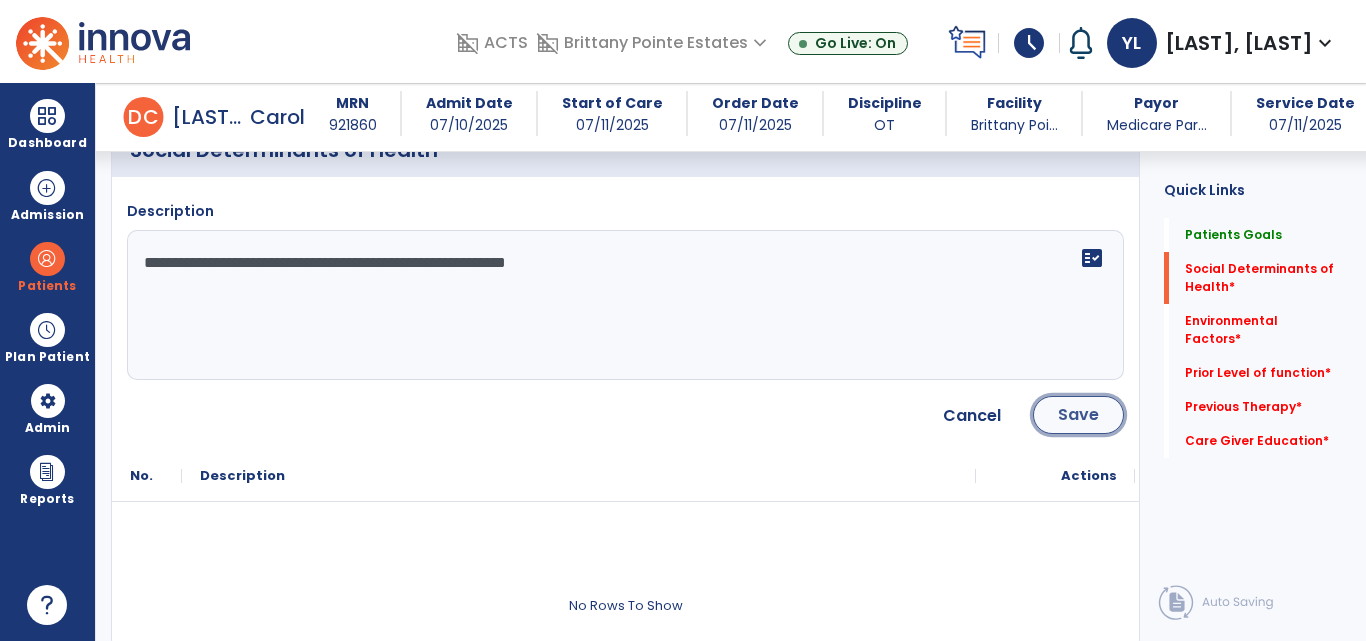click on "Save" 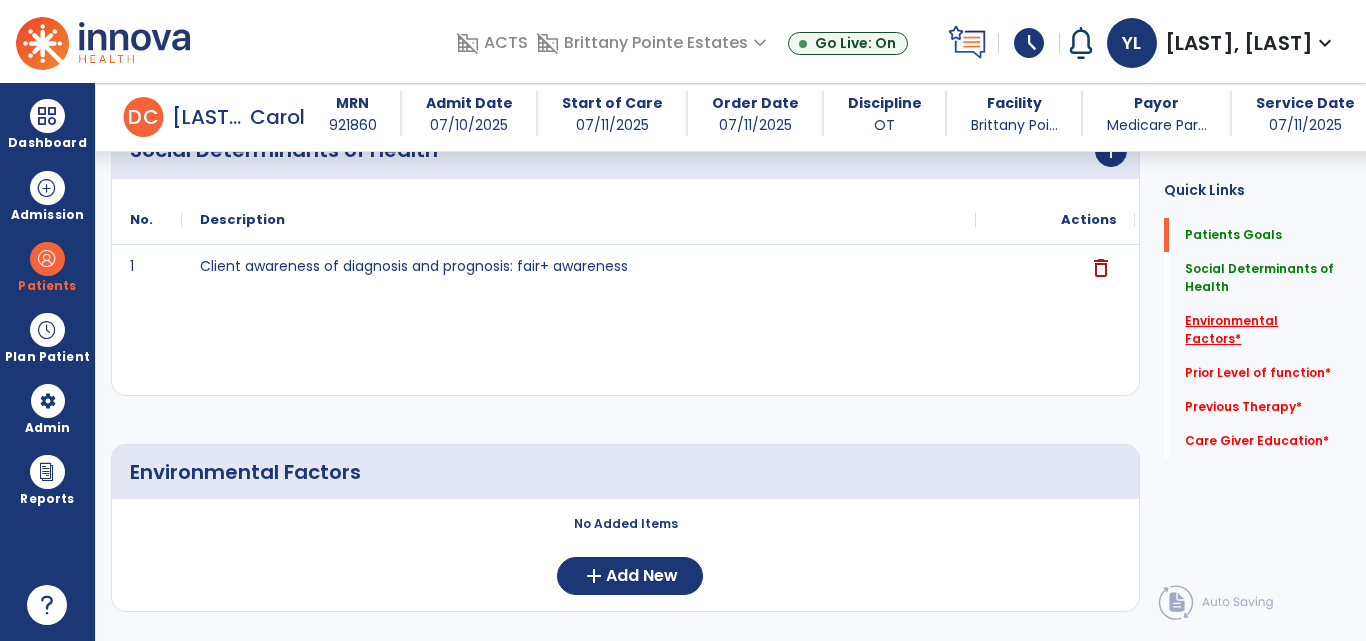 click on "Environmental Factors   *" 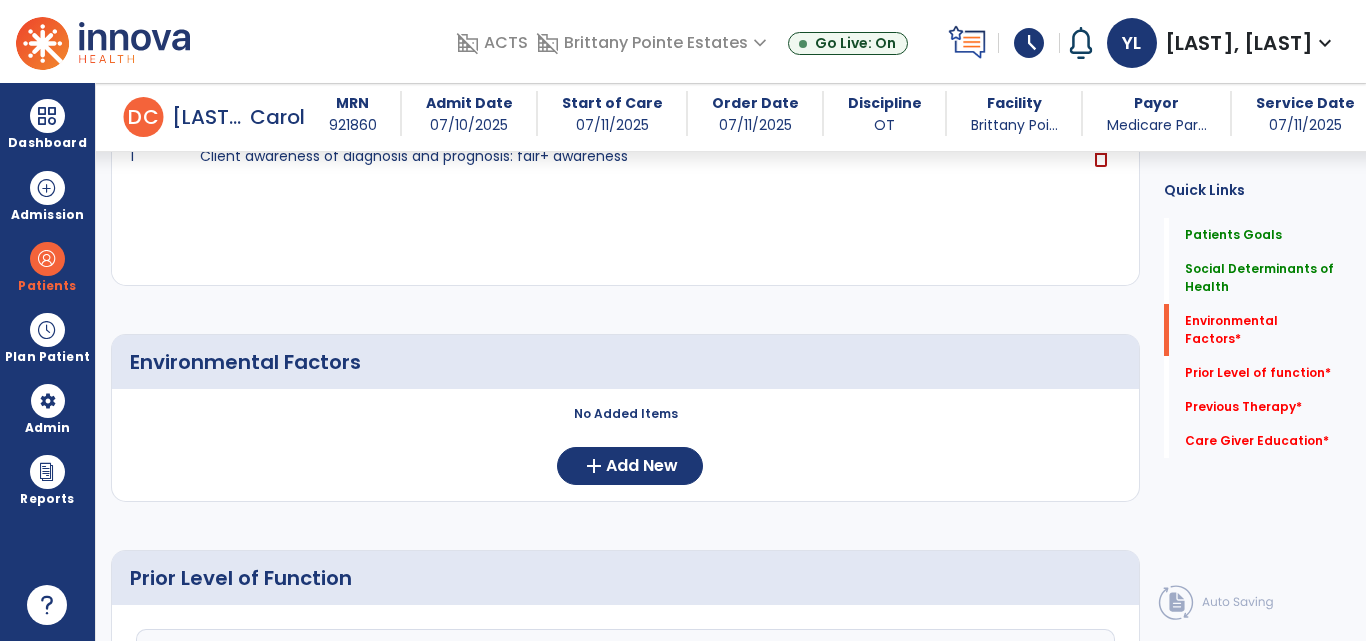 scroll, scrollTop: 671, scrollLeft: 0, axis: vertical 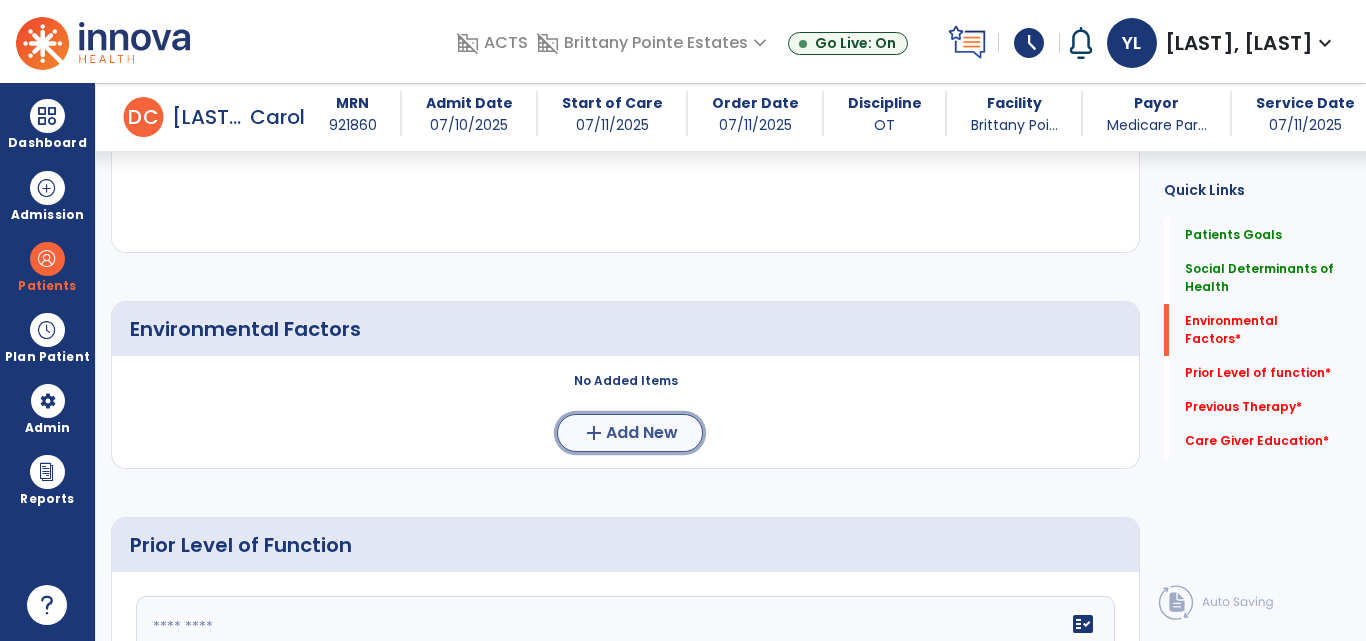 click on "Add New" 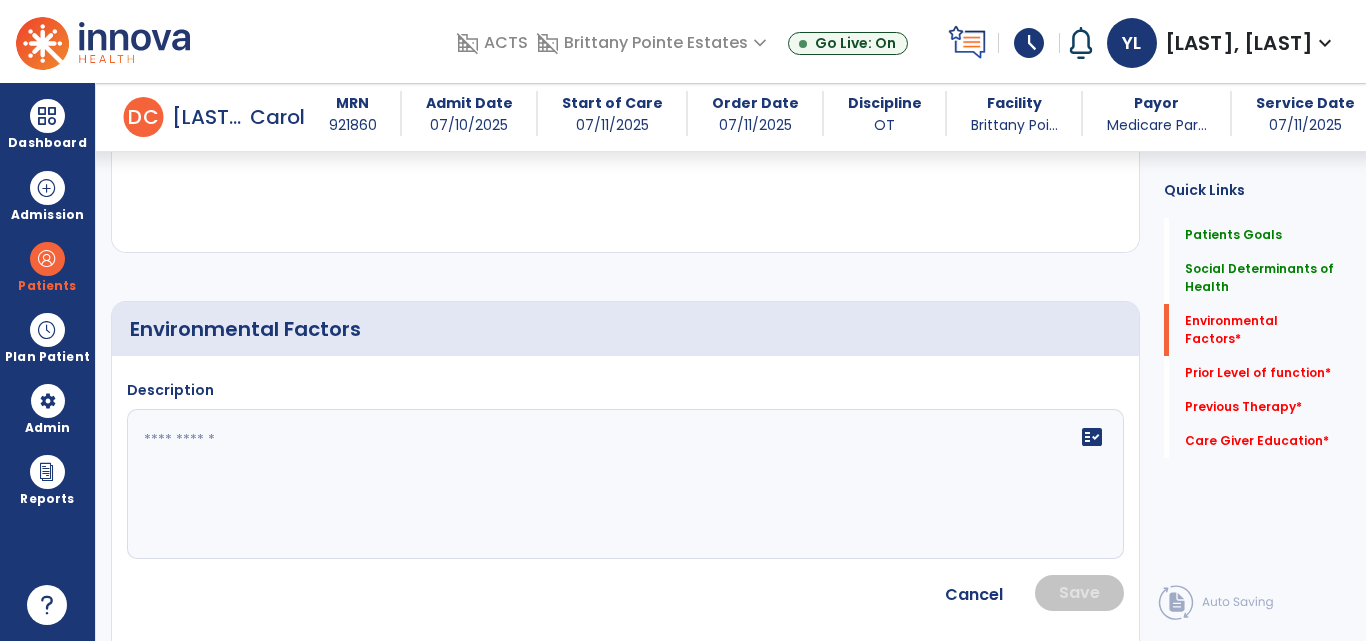 click 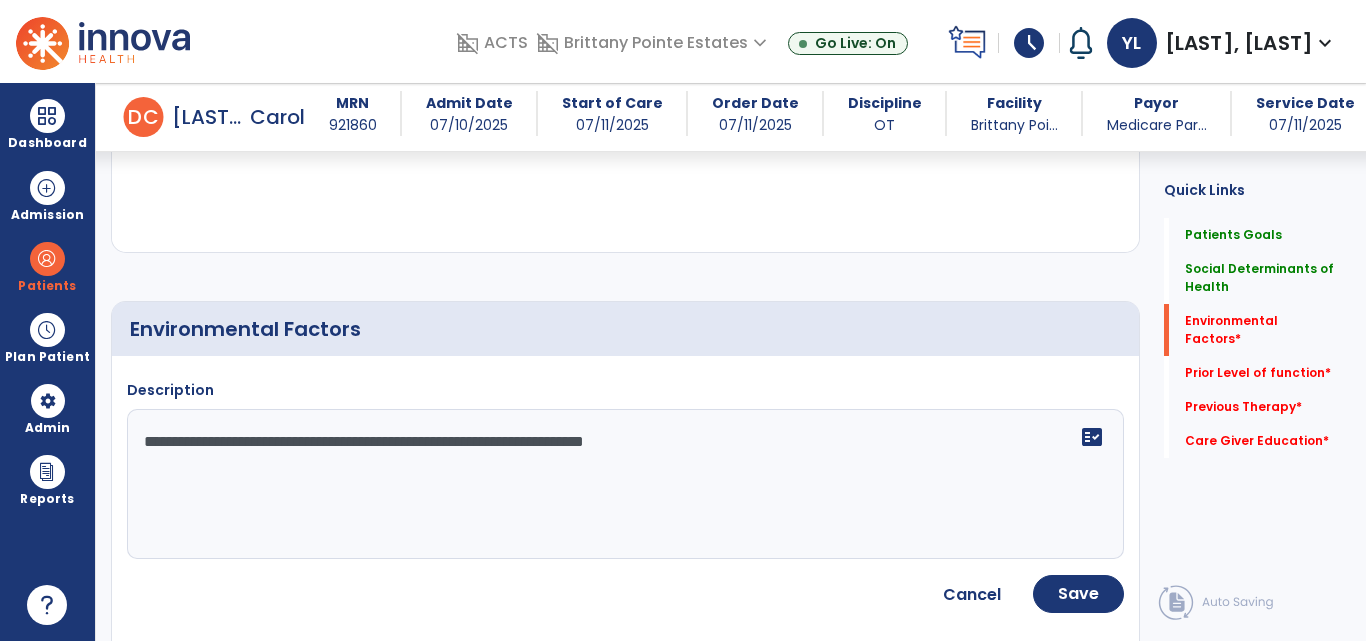 click on "**********" 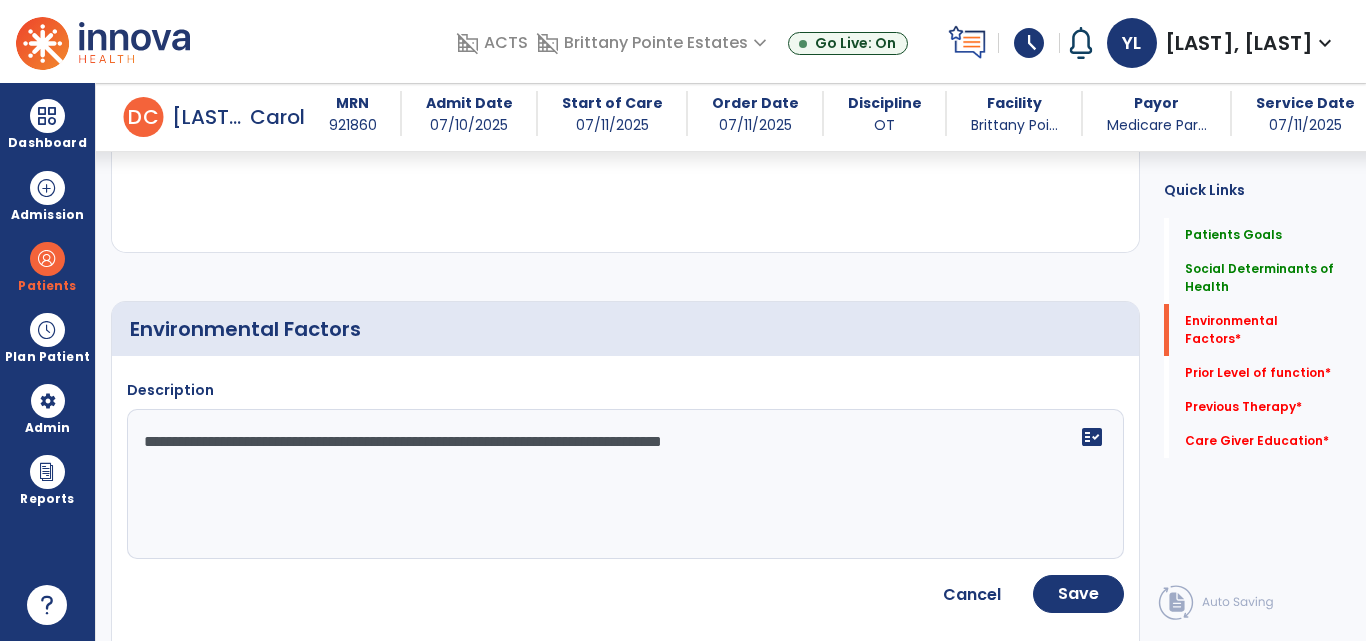 click on "**********" 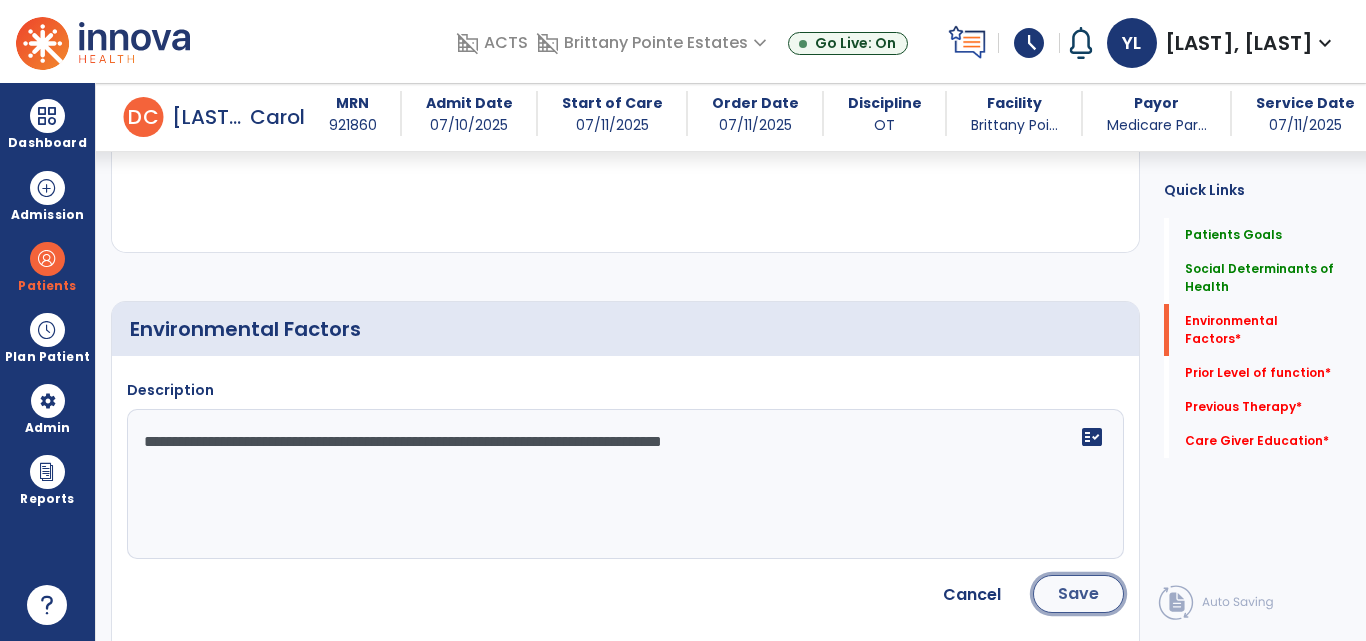 click on "Save" 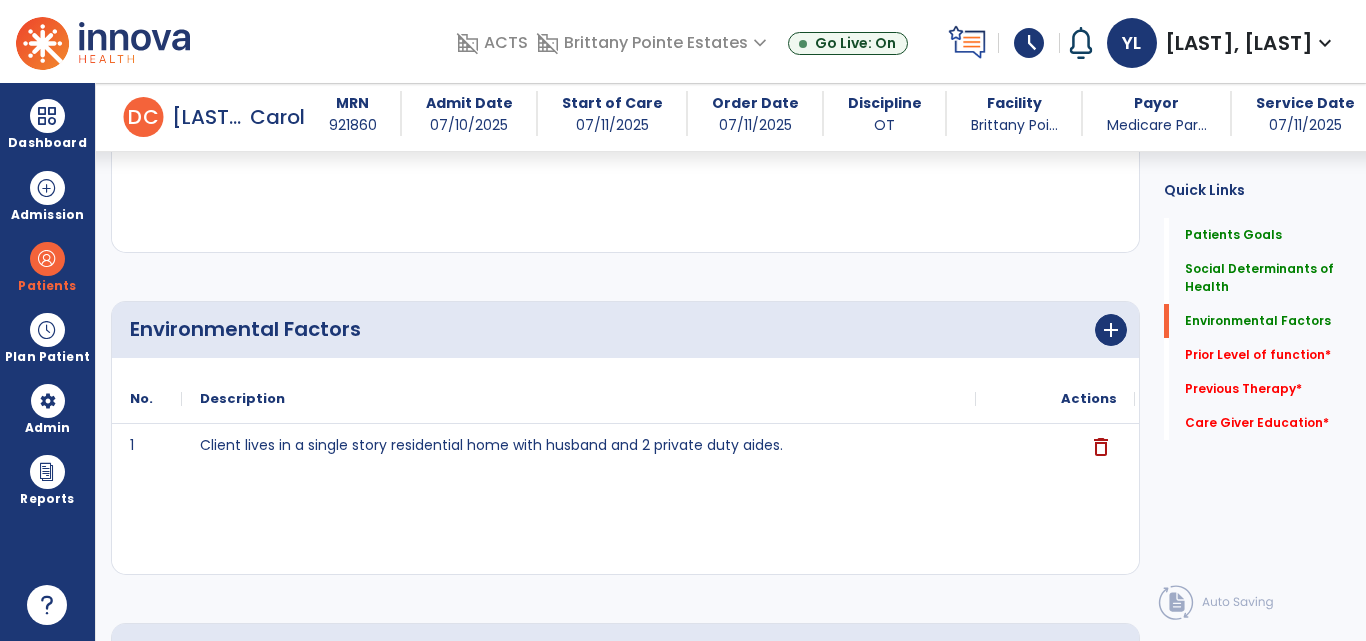 click on "Prior Level of function   *  Prior Level of function   *" 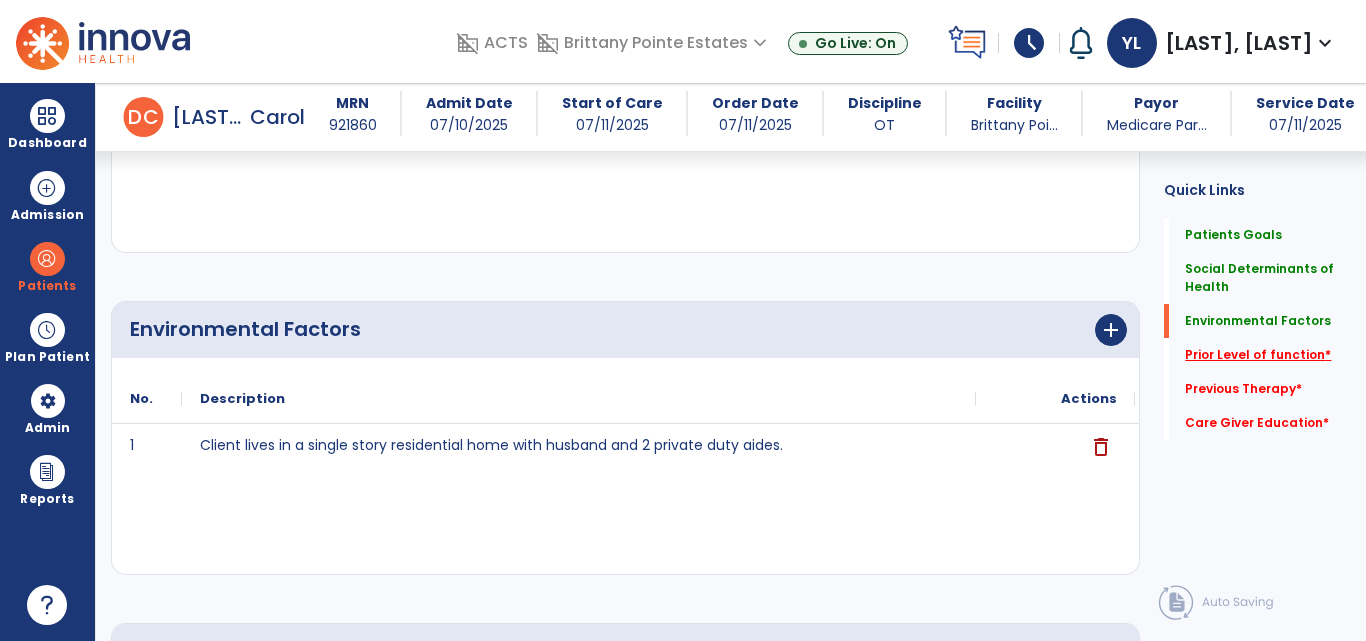 click on "Prior Level of function   *" 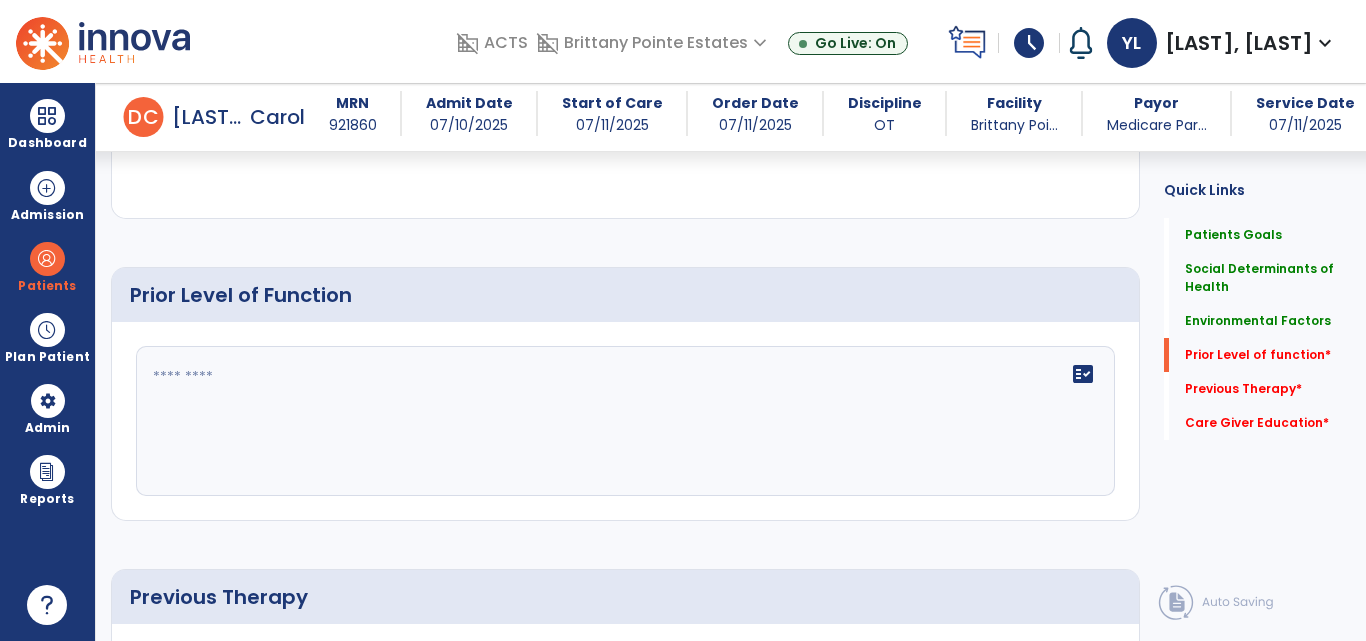 scroll, scrollTop: 1087, scrollLeft: 0, axis: vertical 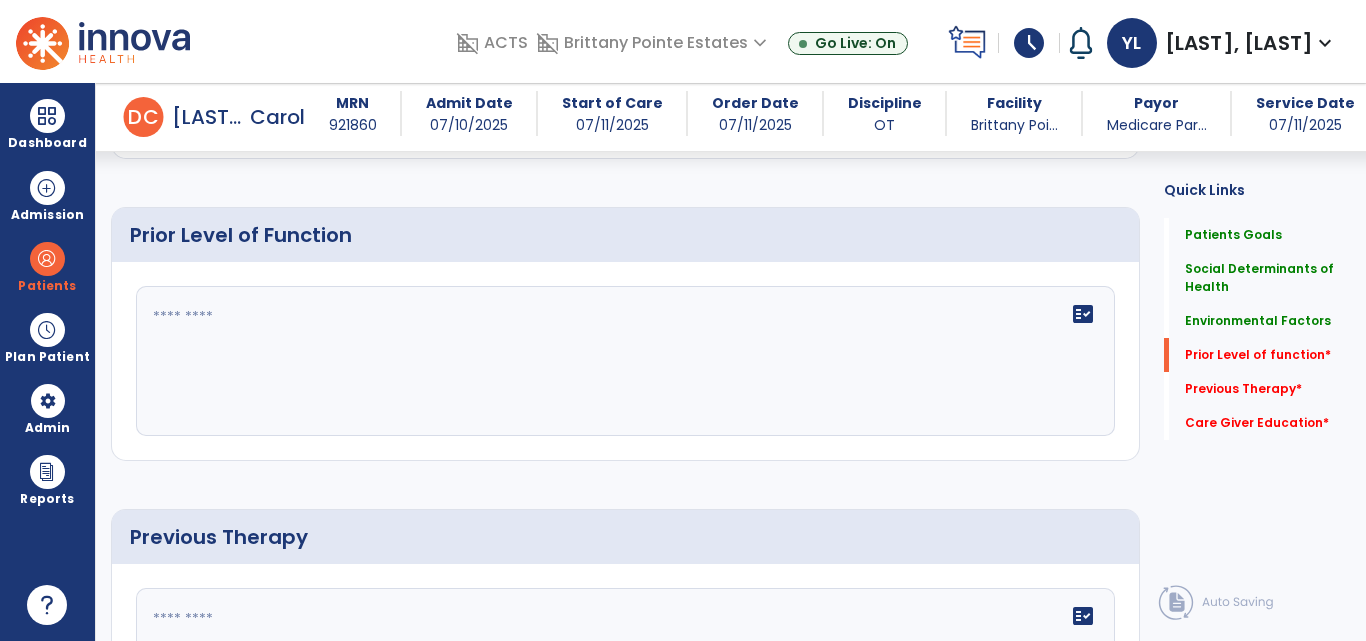 click on "fact_check" 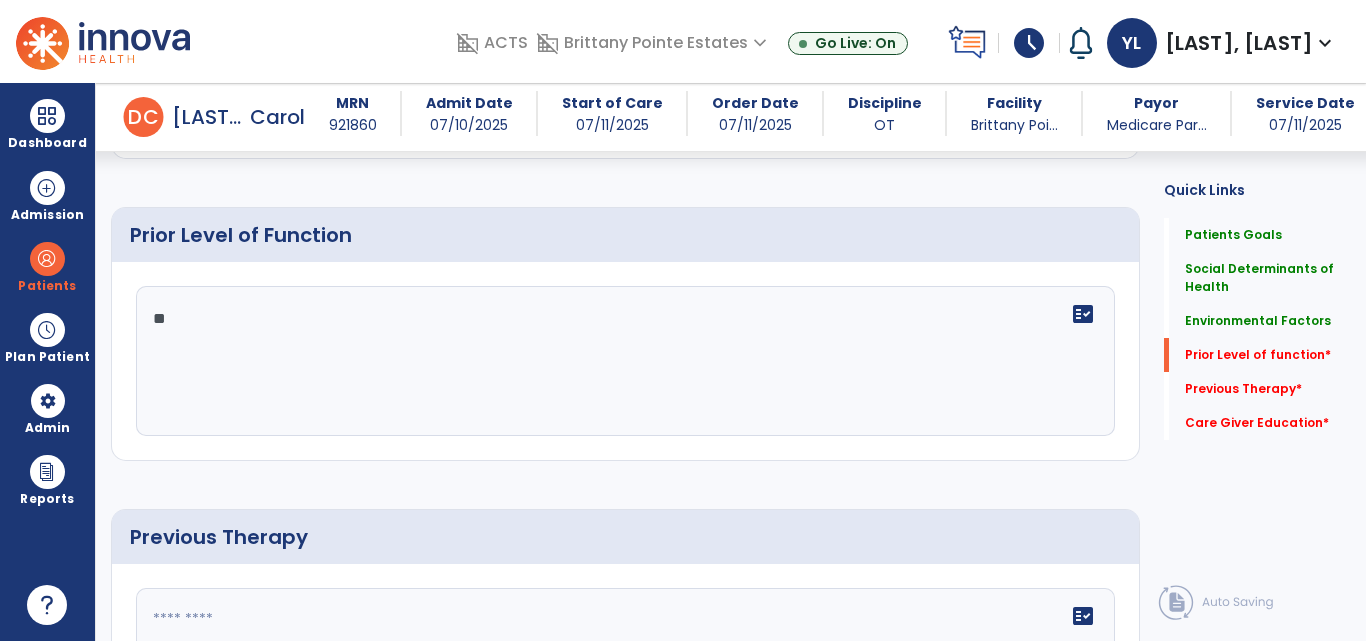 type on "*" 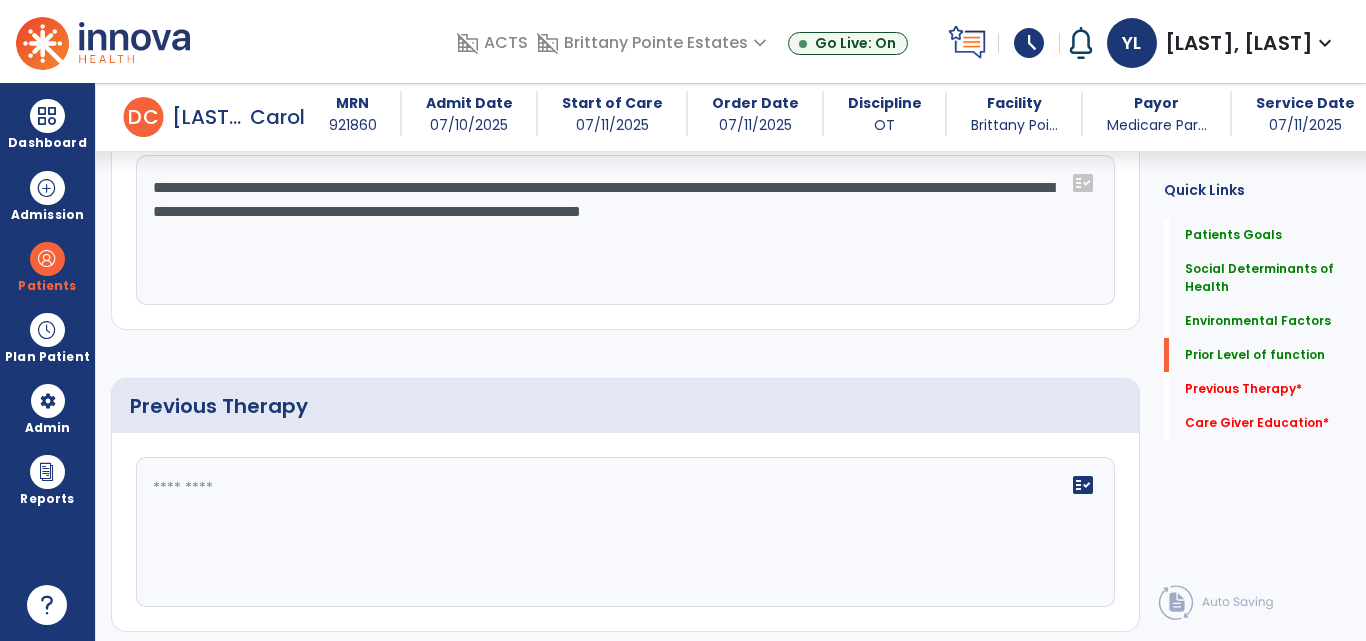scroll, scrollTop: 1253, scrollLeft: 0, axis: vertical 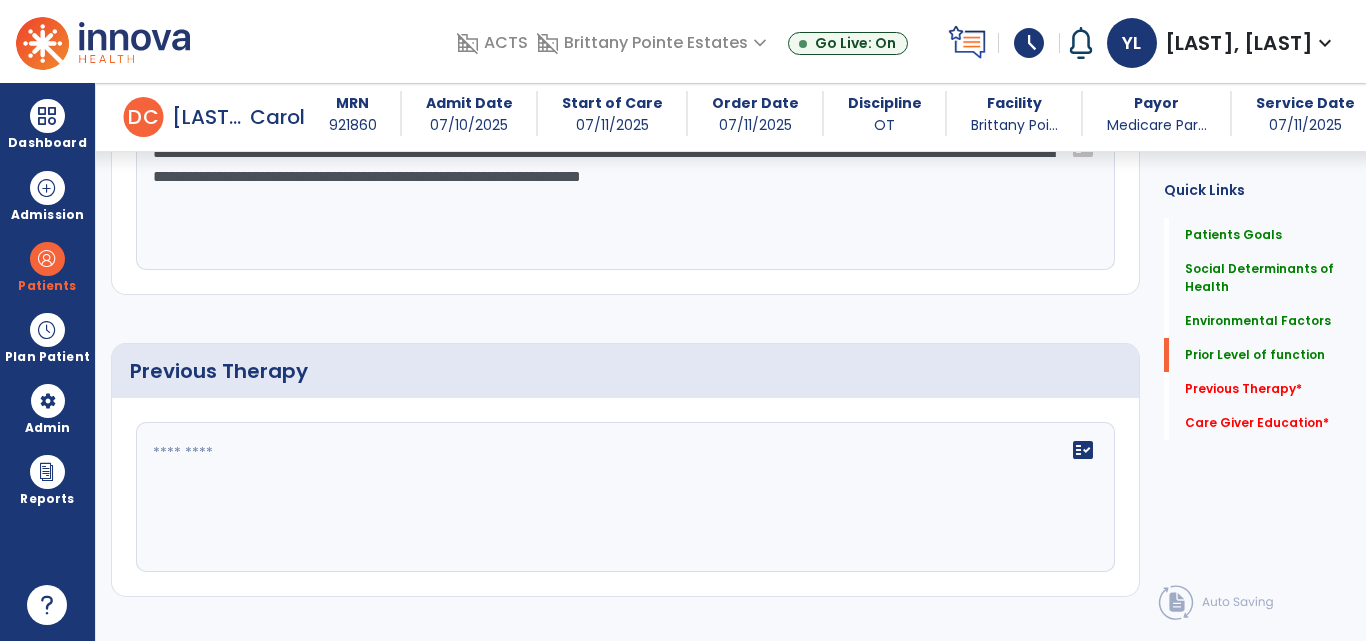 type on "**********" 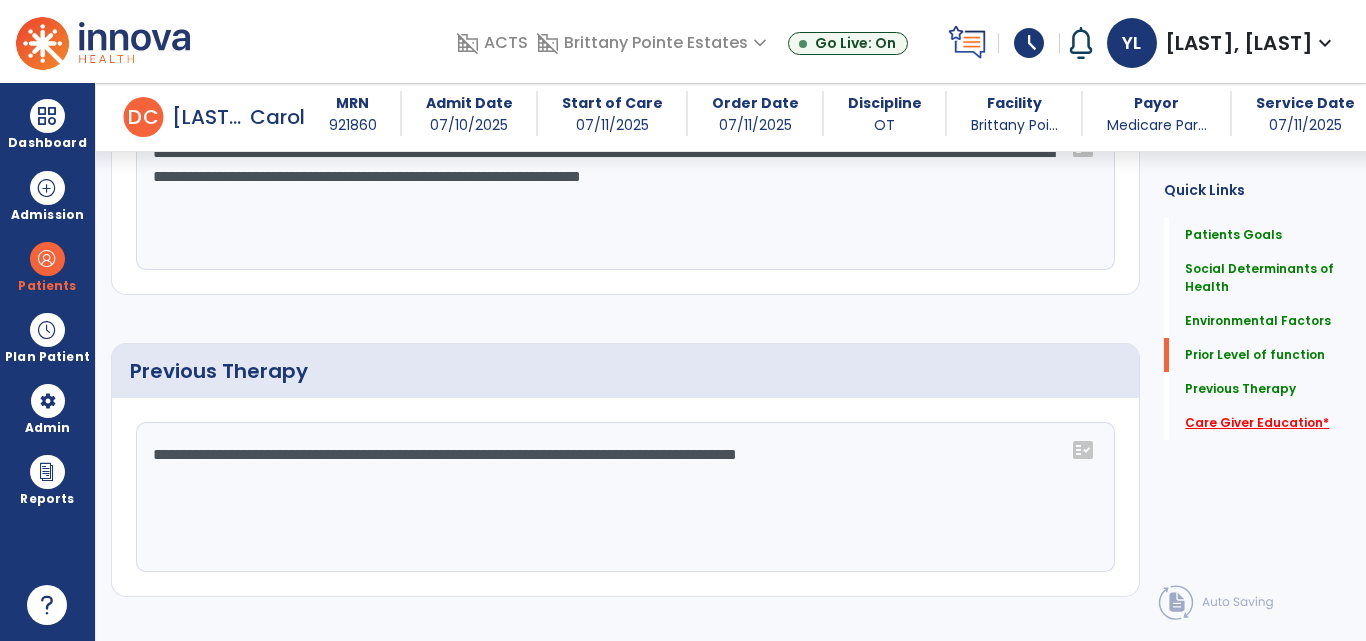 type on "**********" 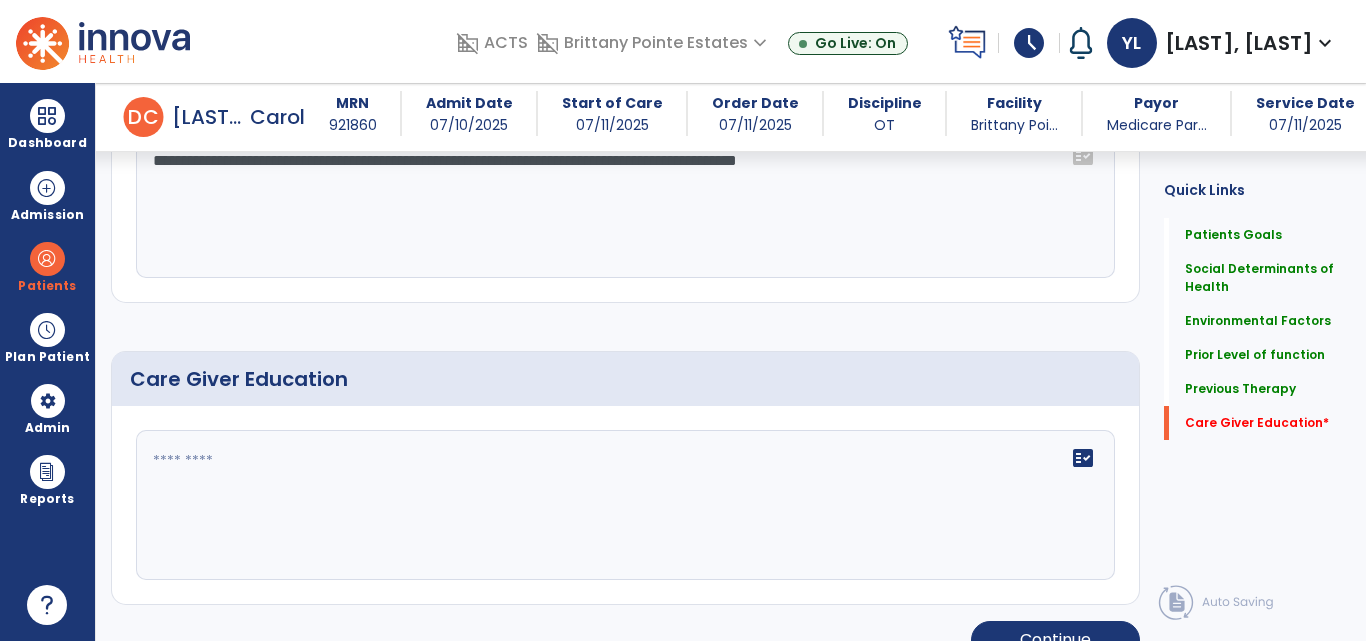 scroll, scrollTop: 1580, scrollLeft: 0, axis: vertical 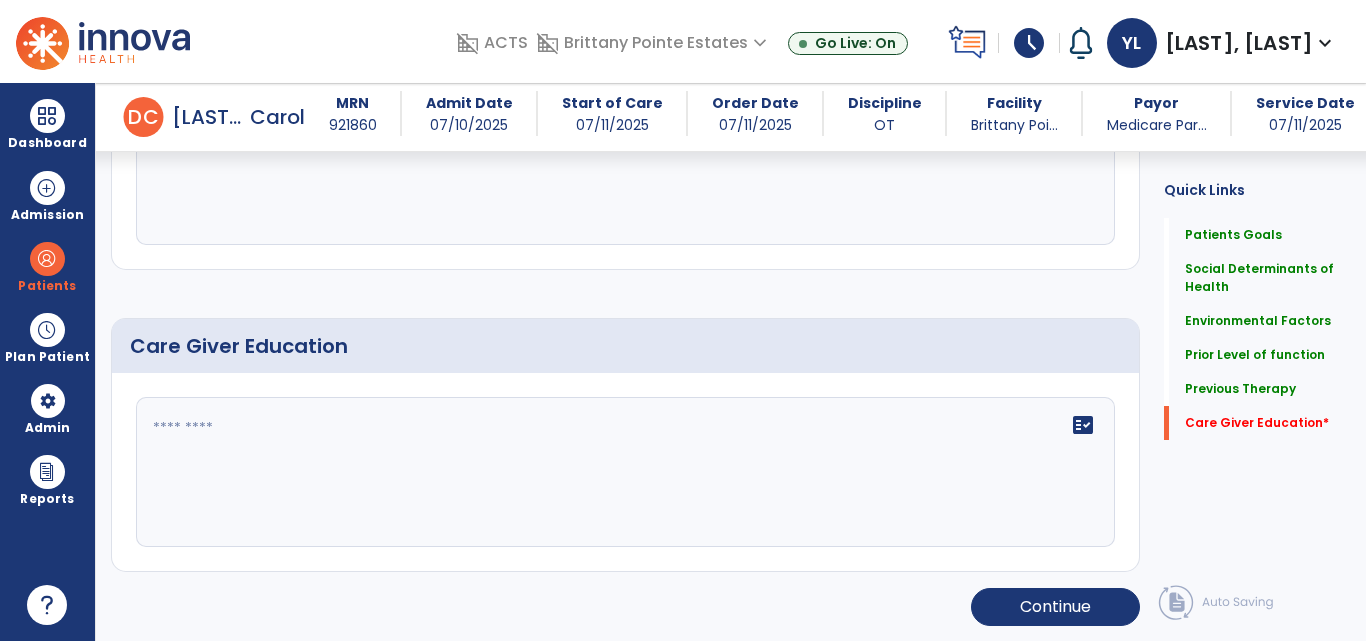 click on "fact_check" 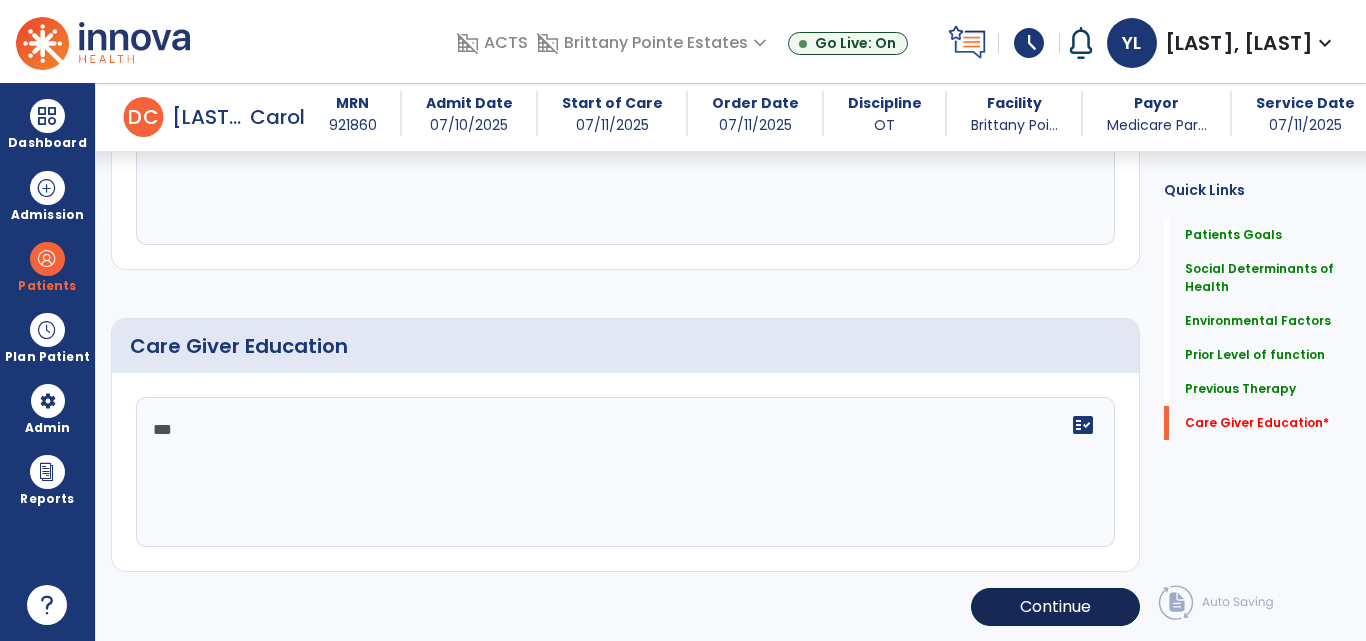 type on "***" 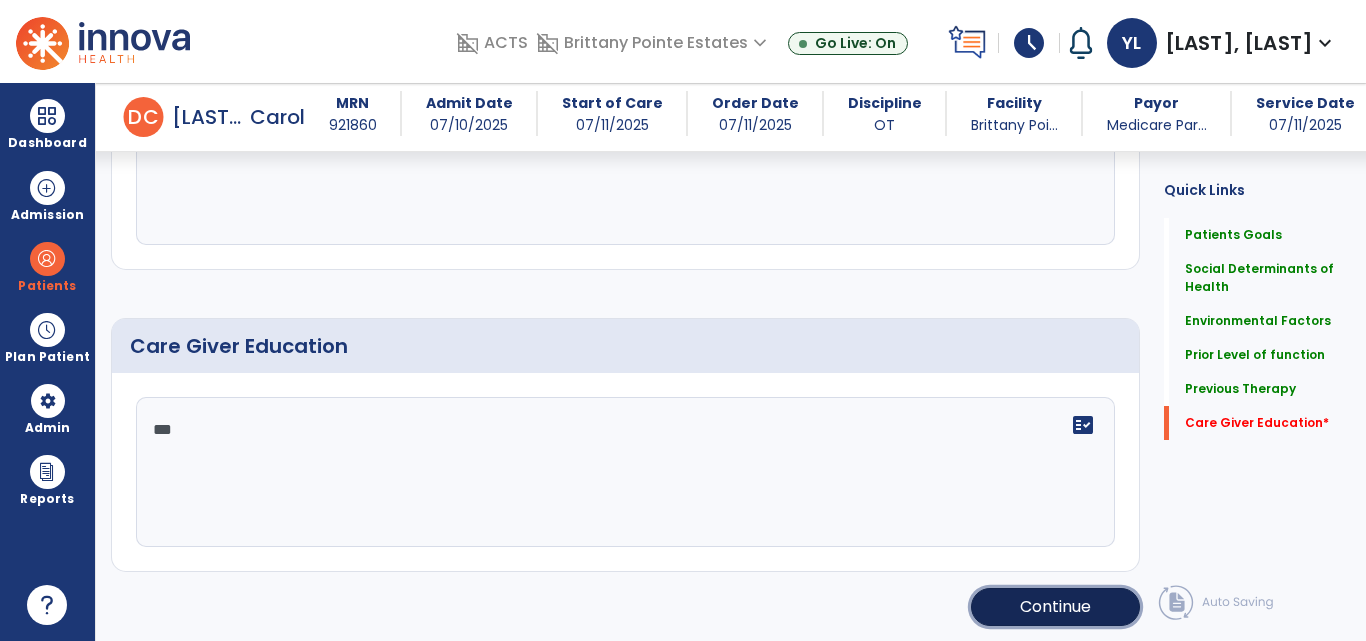 click on "Continue" 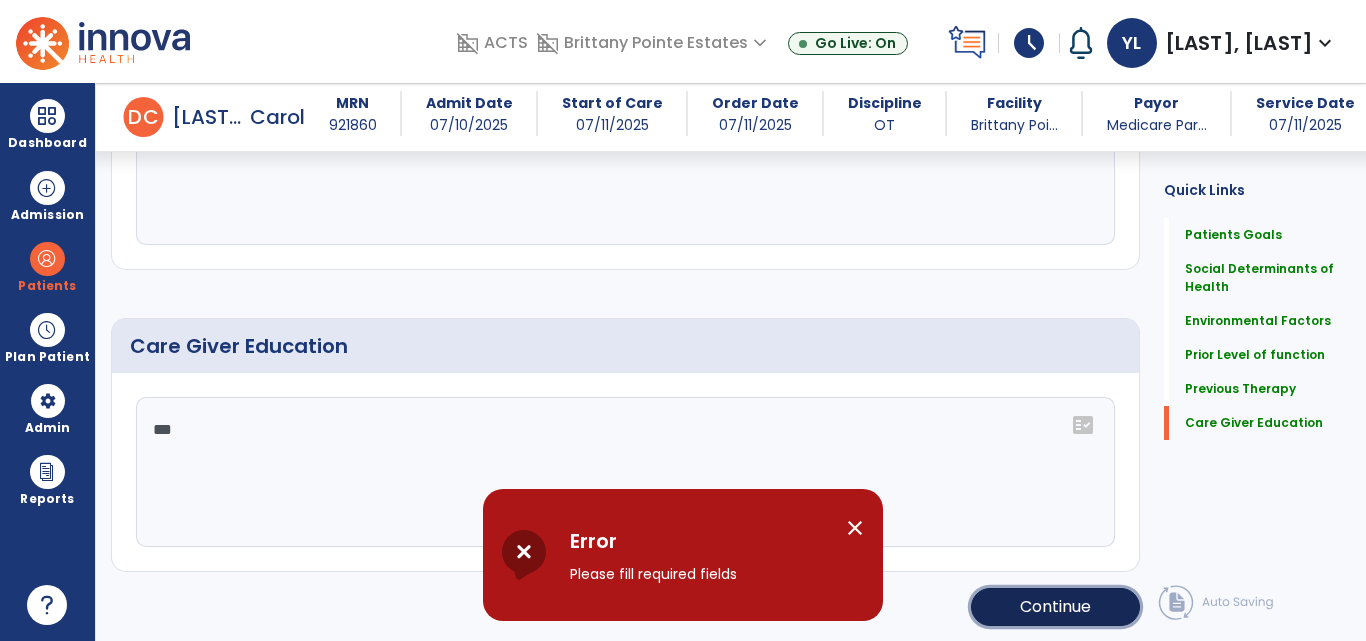 click on "Continue" 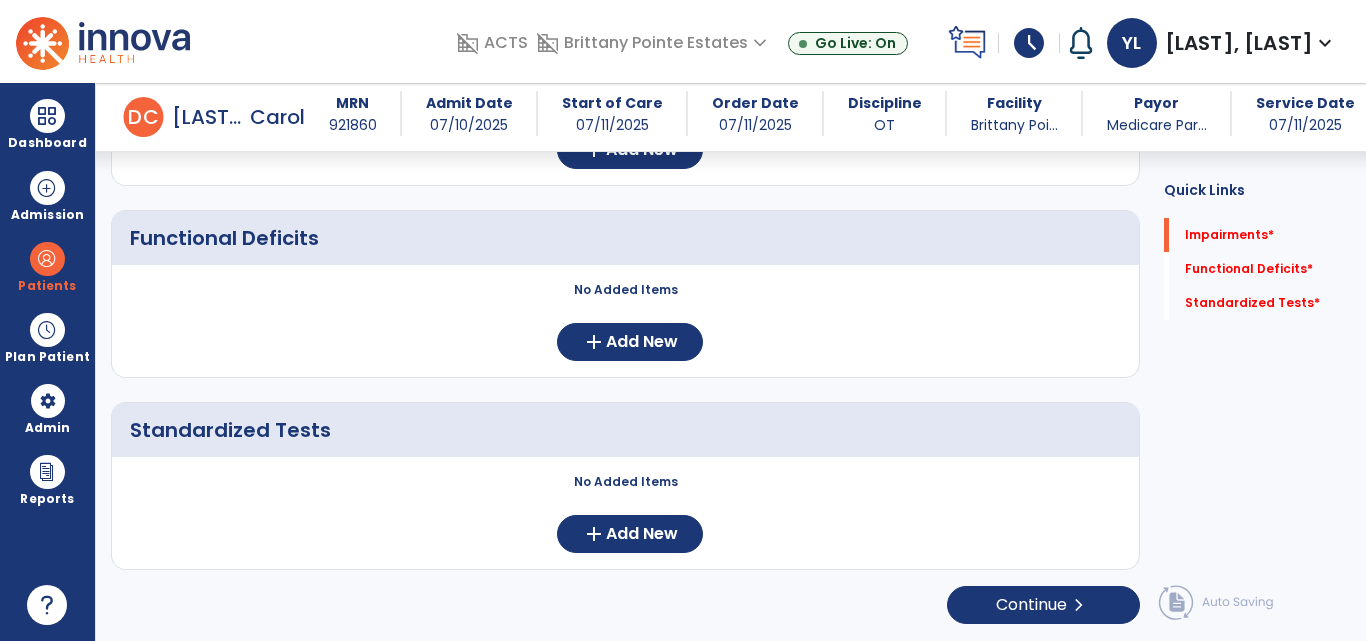 scroll, scrollTop: 310, scrollLeft: 0, axis: vertical 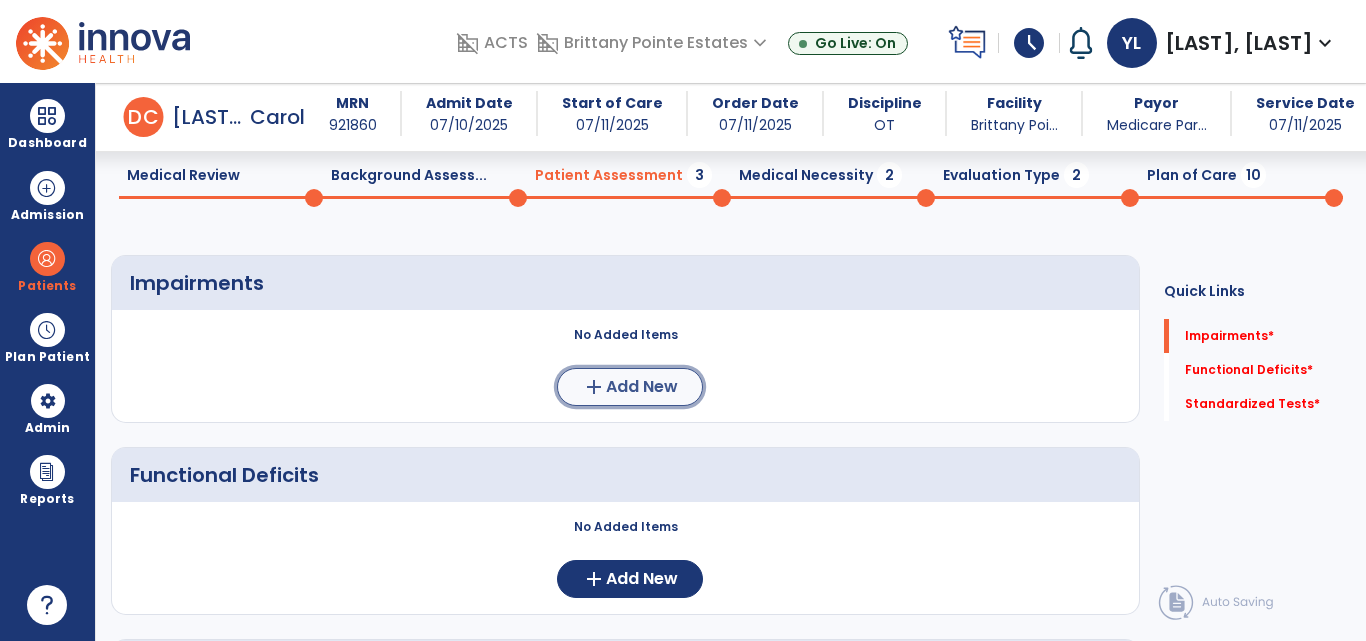 click on "add" 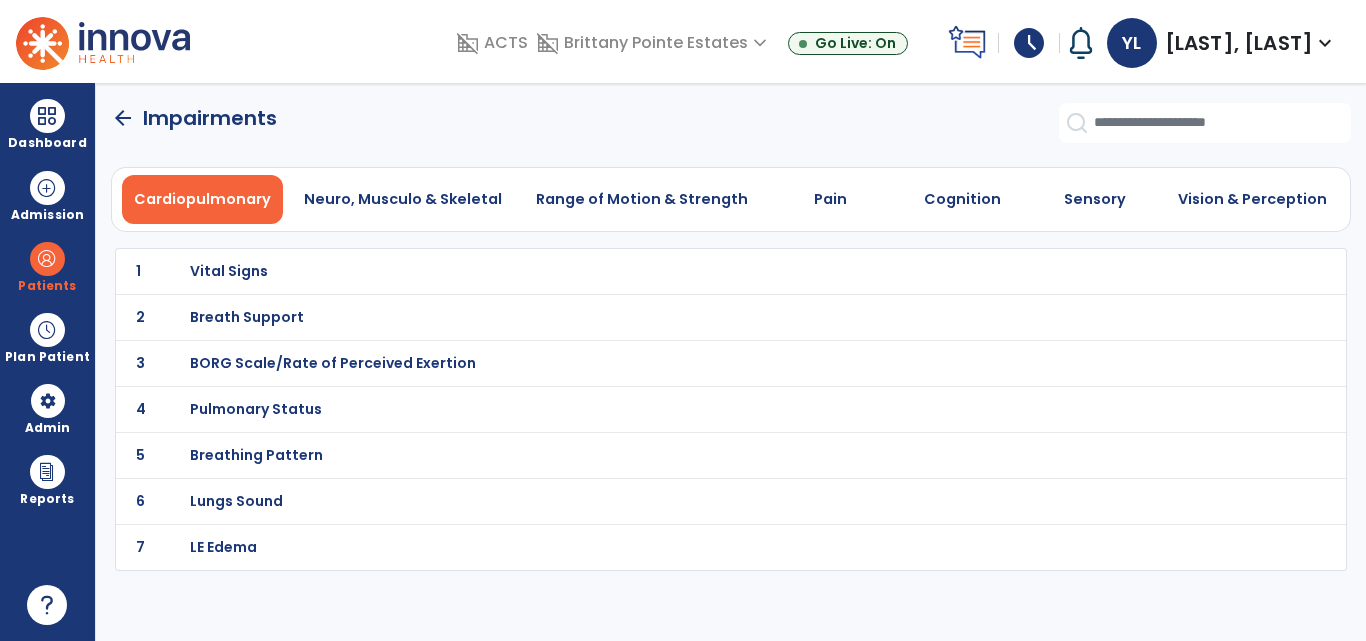 scroll, scrollTop: 0, scrollLeft: 0, axis: both 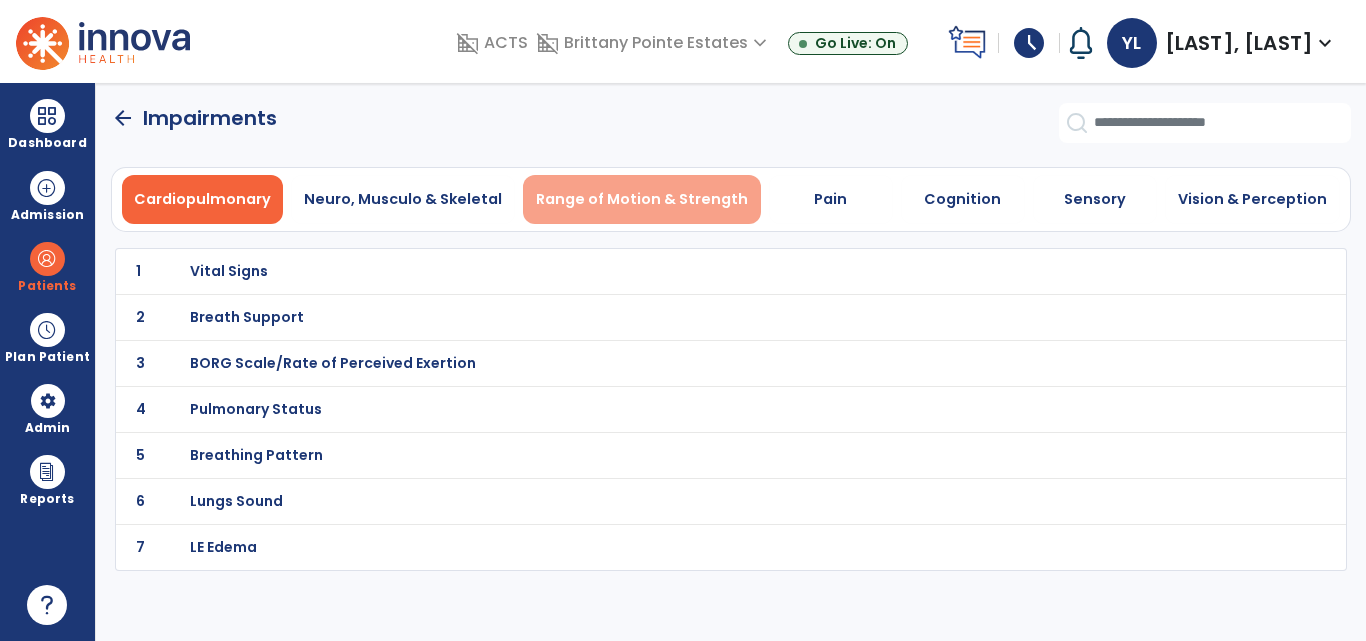 click on "Range of Motion & Strength" at bounding box center (642, 199) 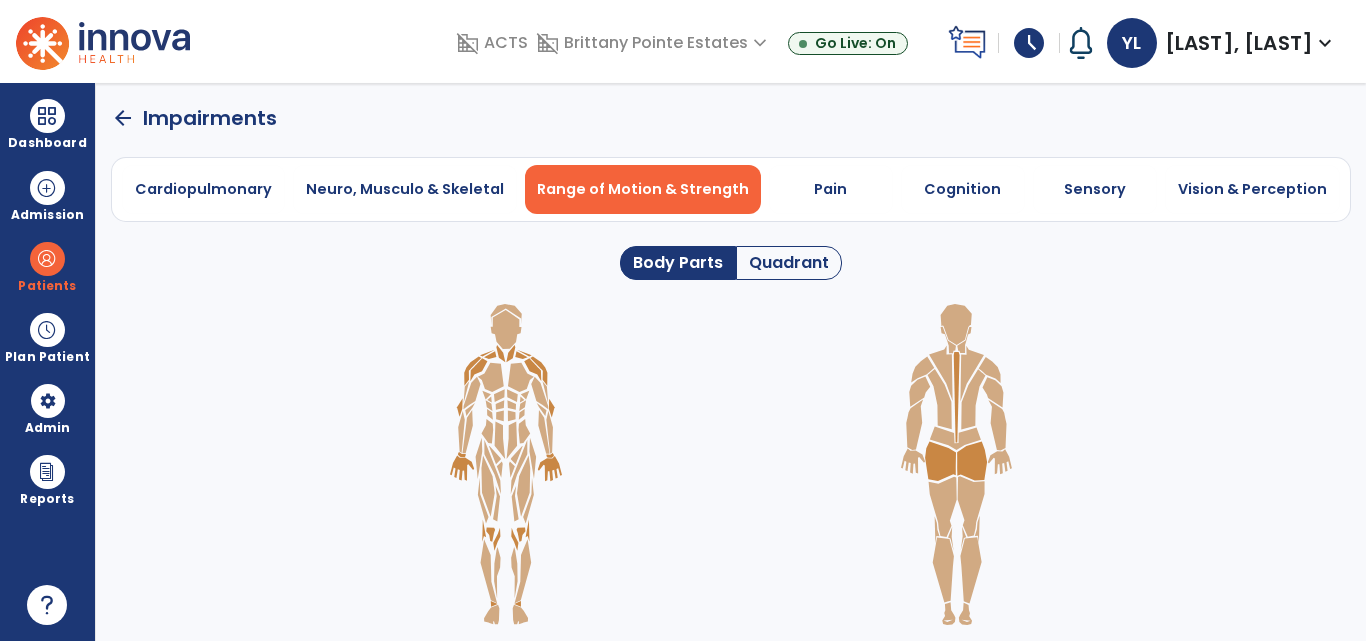 click on "Quadrant" 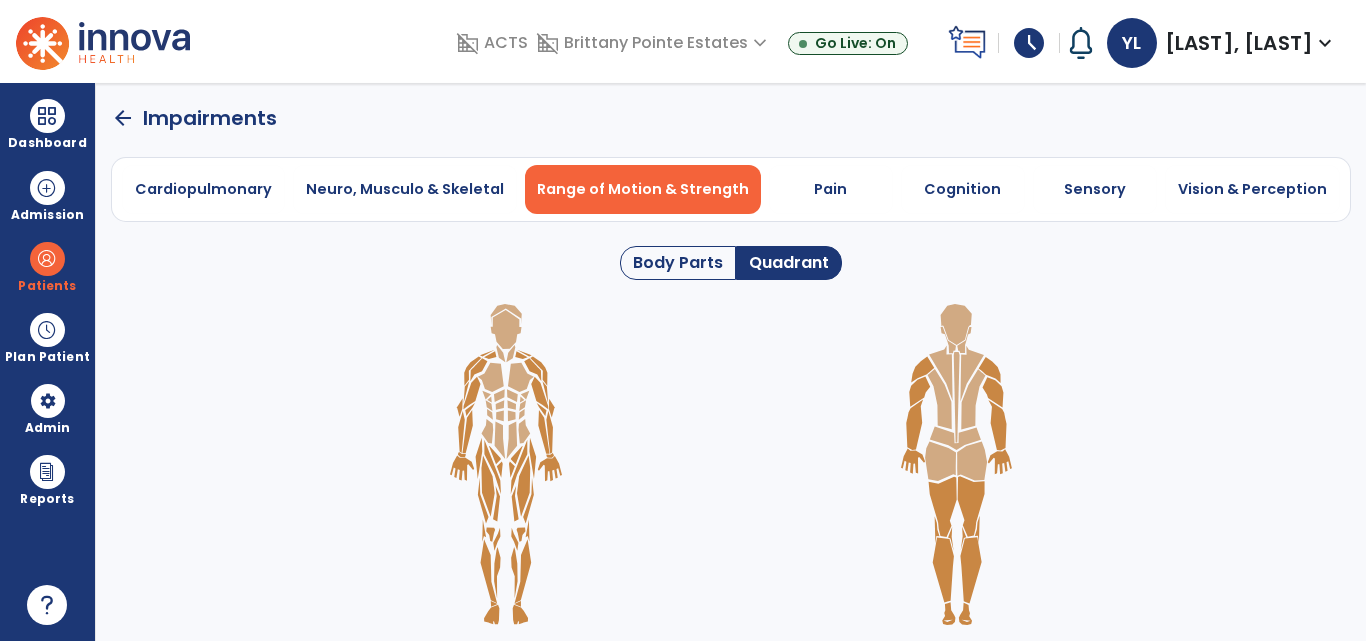 click 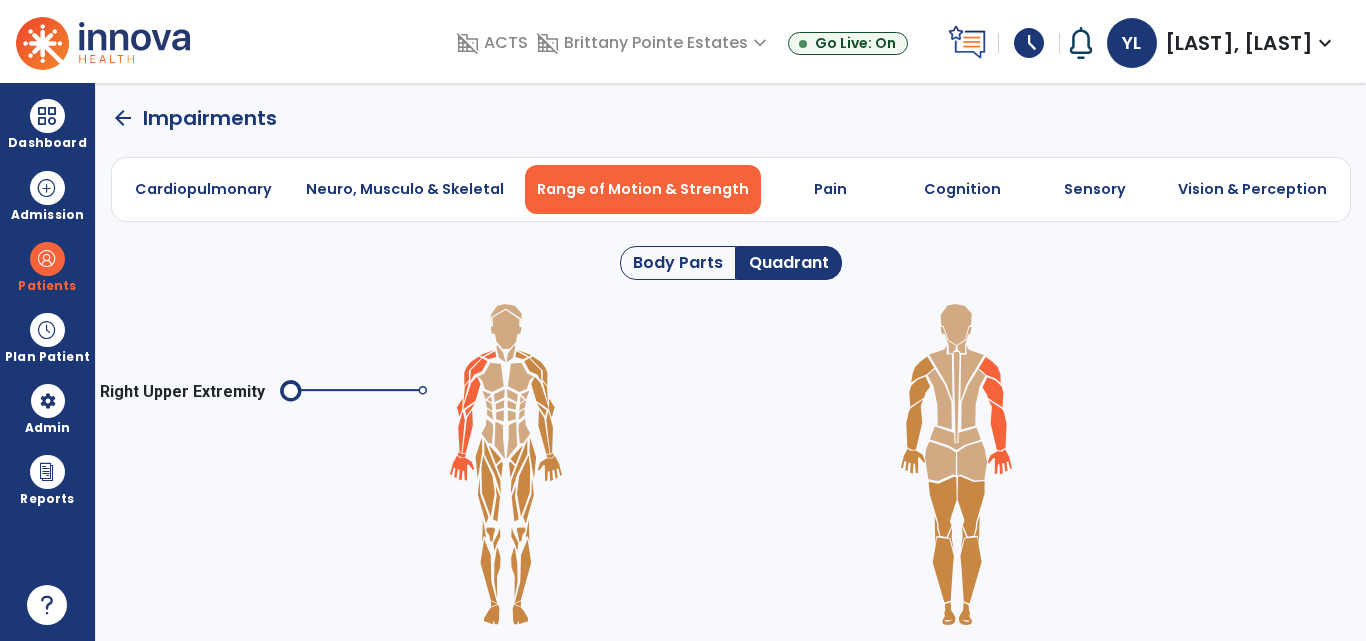click 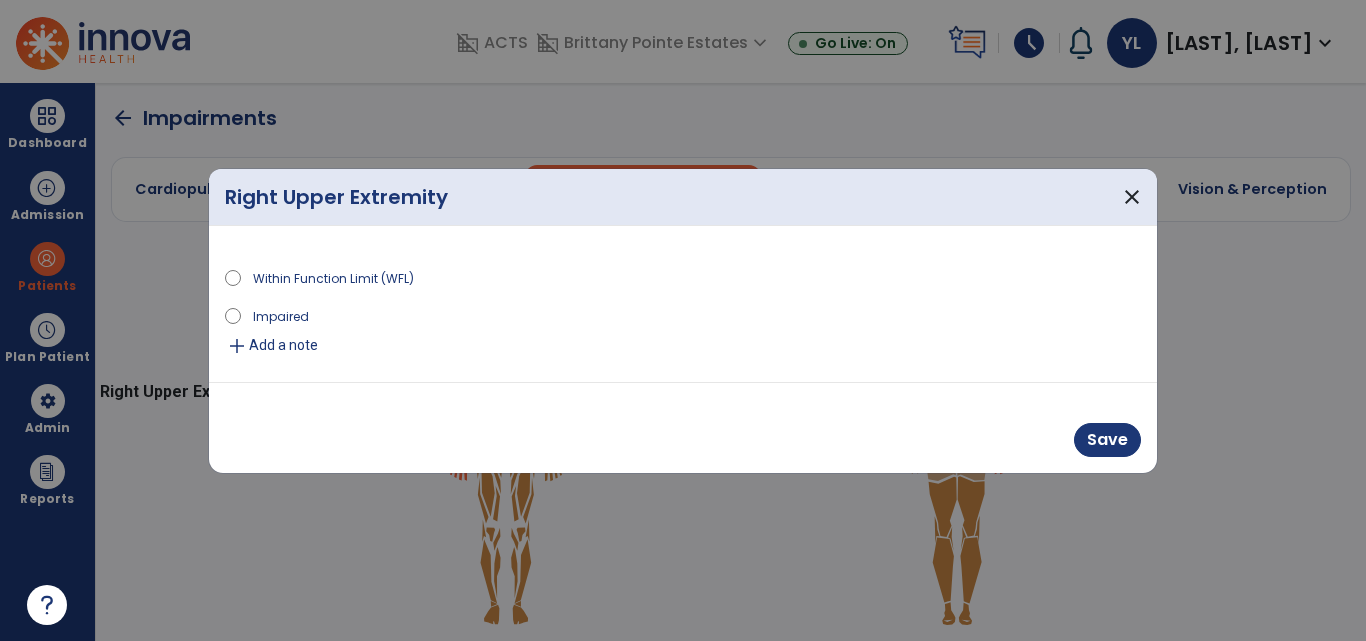 click on "Impaired" at bounding box center (281, 315) 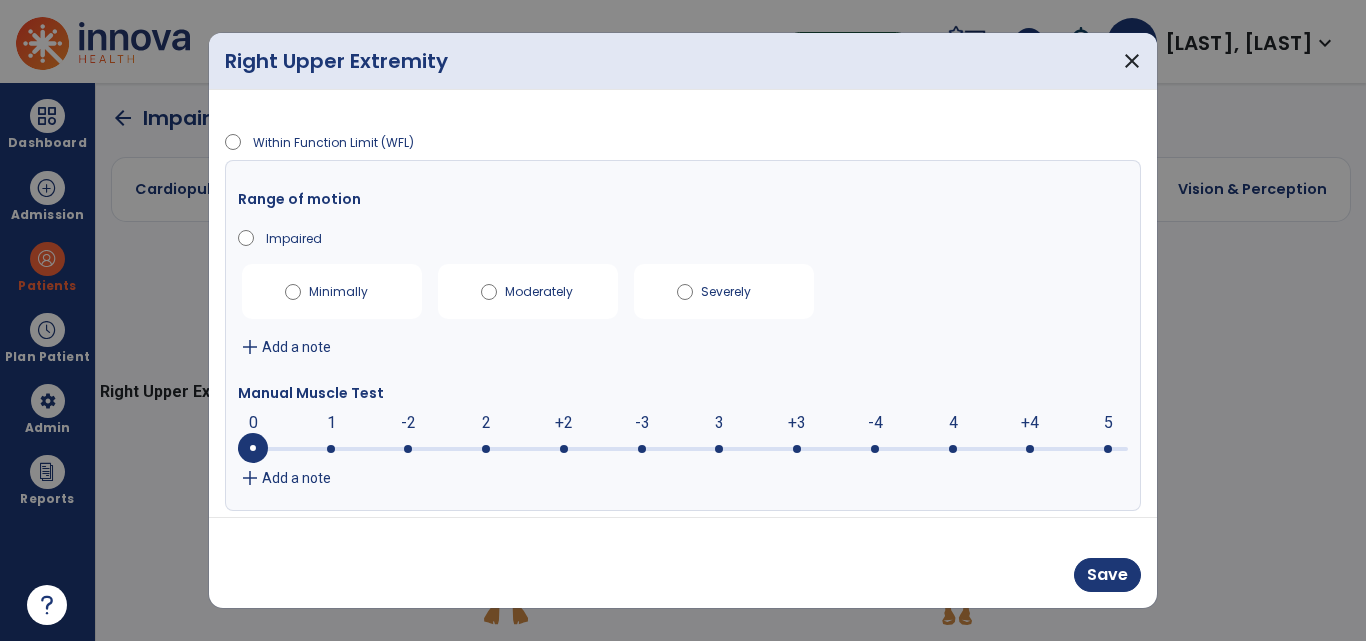 click on "Moderately" at bounding box center (540, 288) 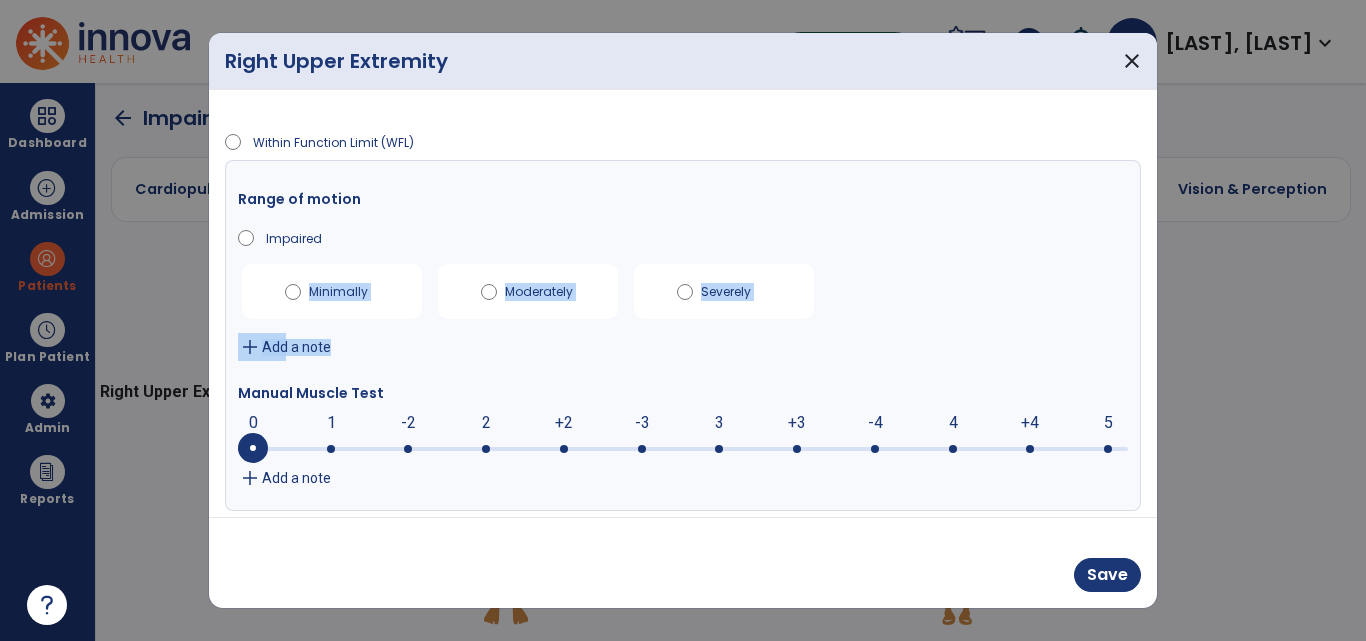 drag, startPoint x: 1151, startPoint y: 233, endPoint x: 1156, endPoint y: 338, distance: 105.11898 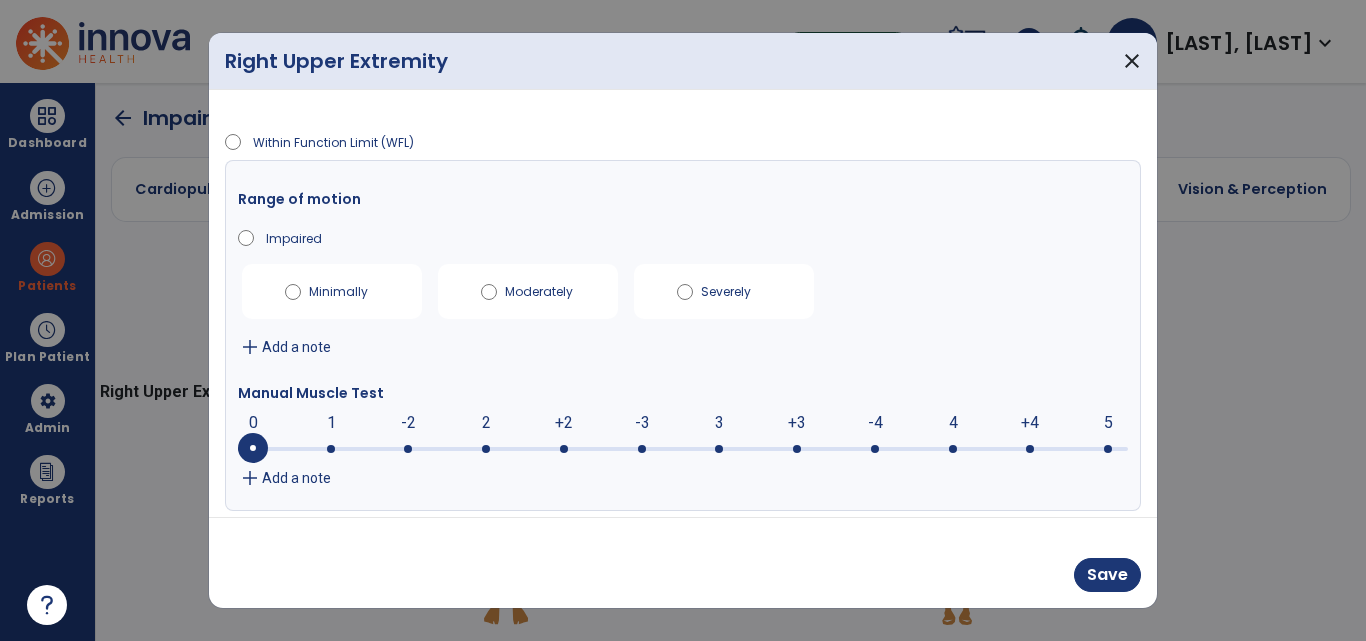 click on "add" at bounding box center (250, 478) 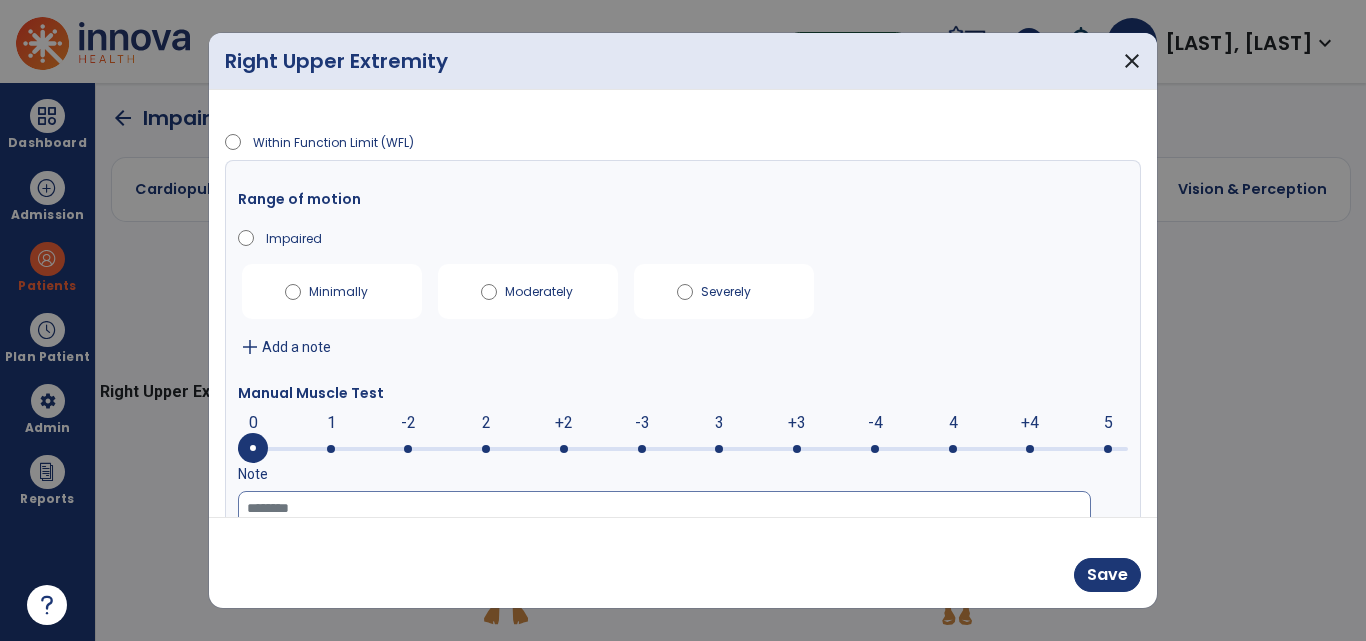 click at bounding box center [664, 532] 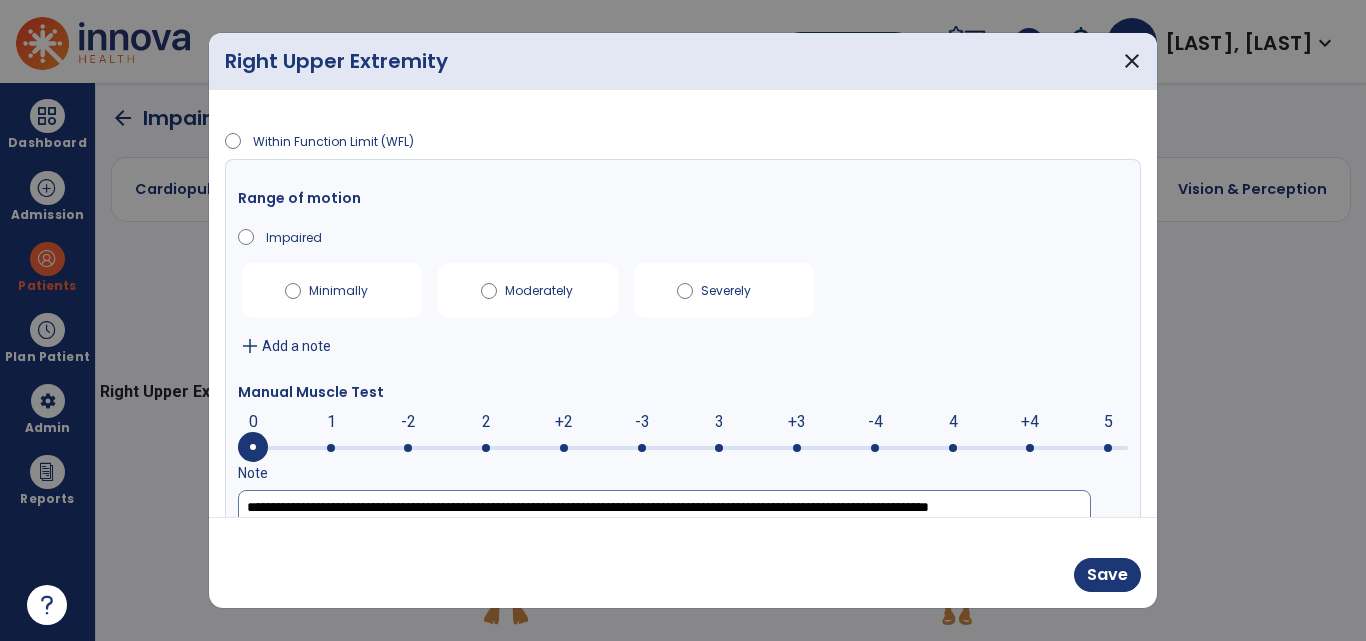 scroll, scrollTop: 17, scrollLeft: 0, axis: vertical 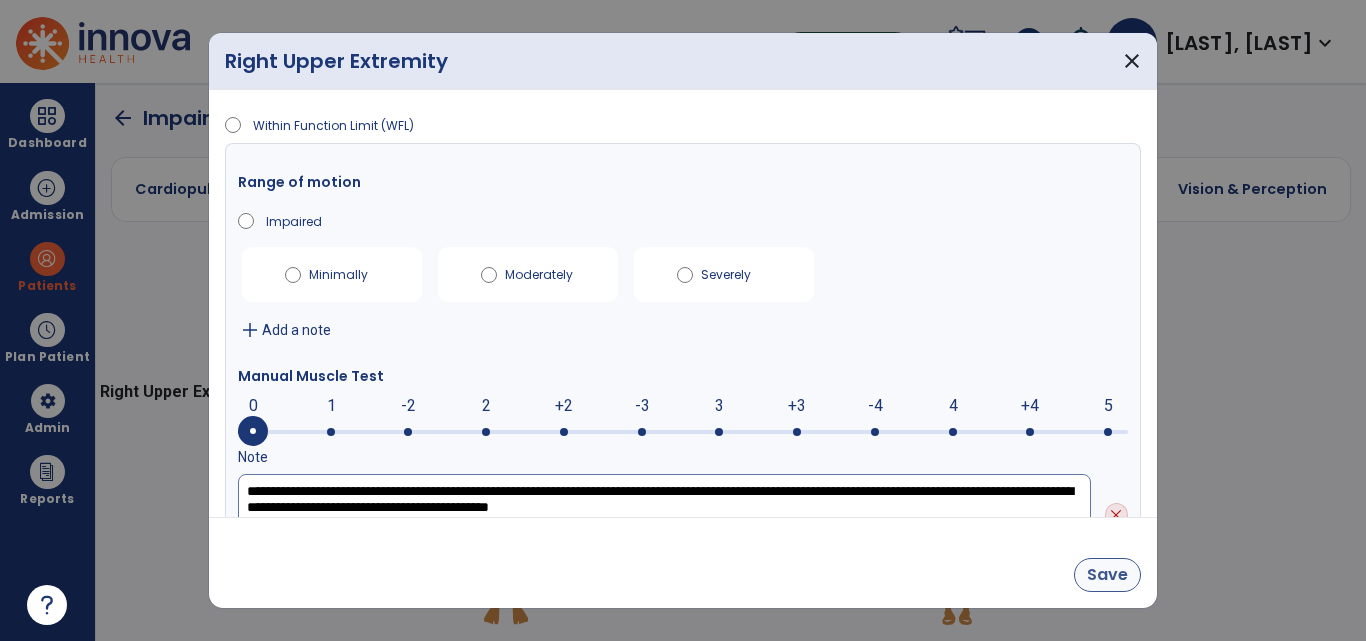 type on "**********" 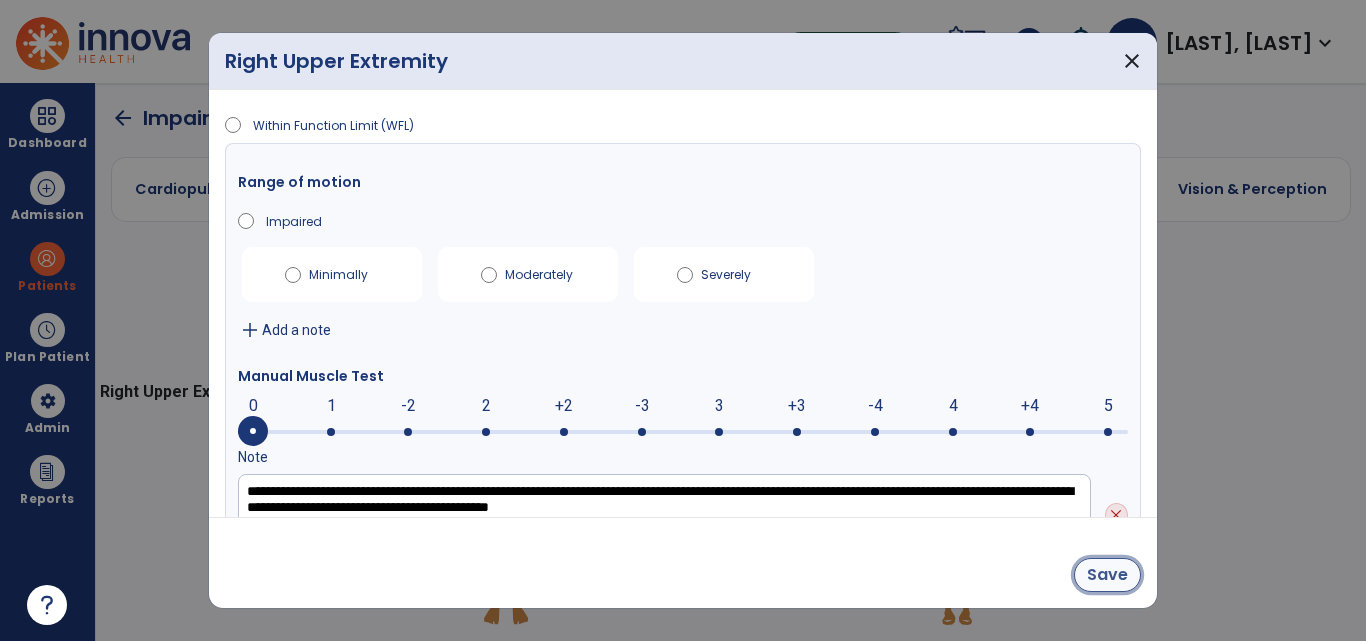 click on "Save" at bounding box center (1107, 575) 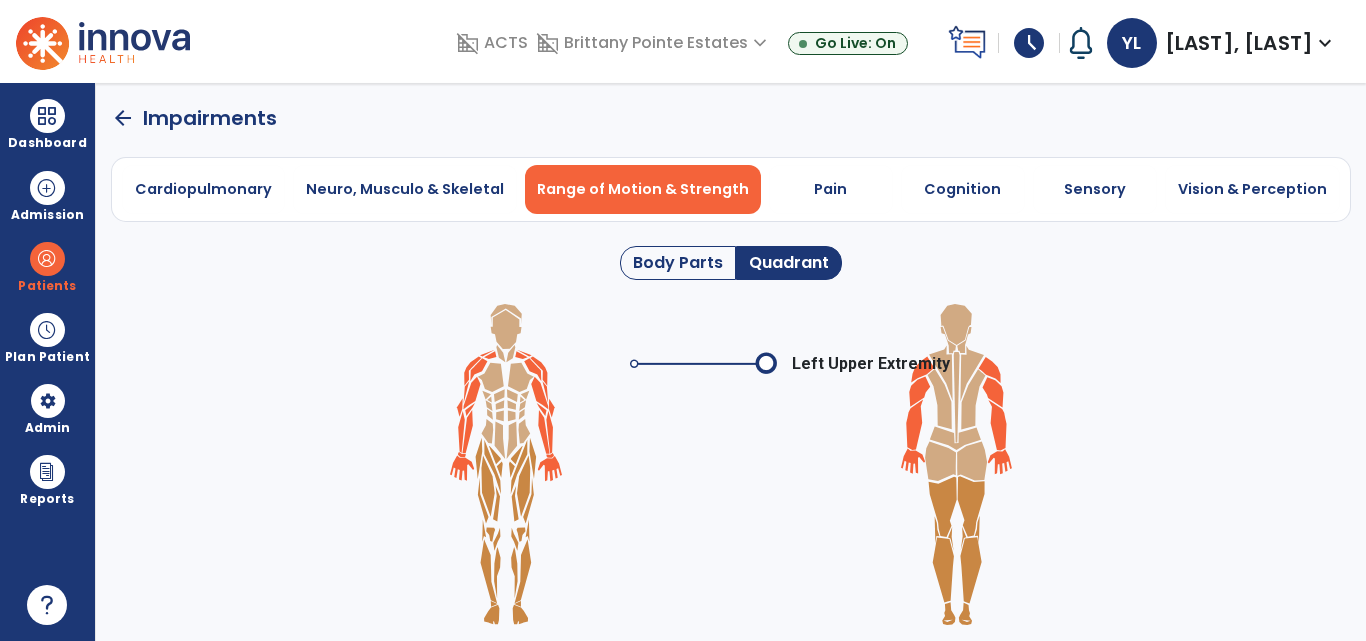 click 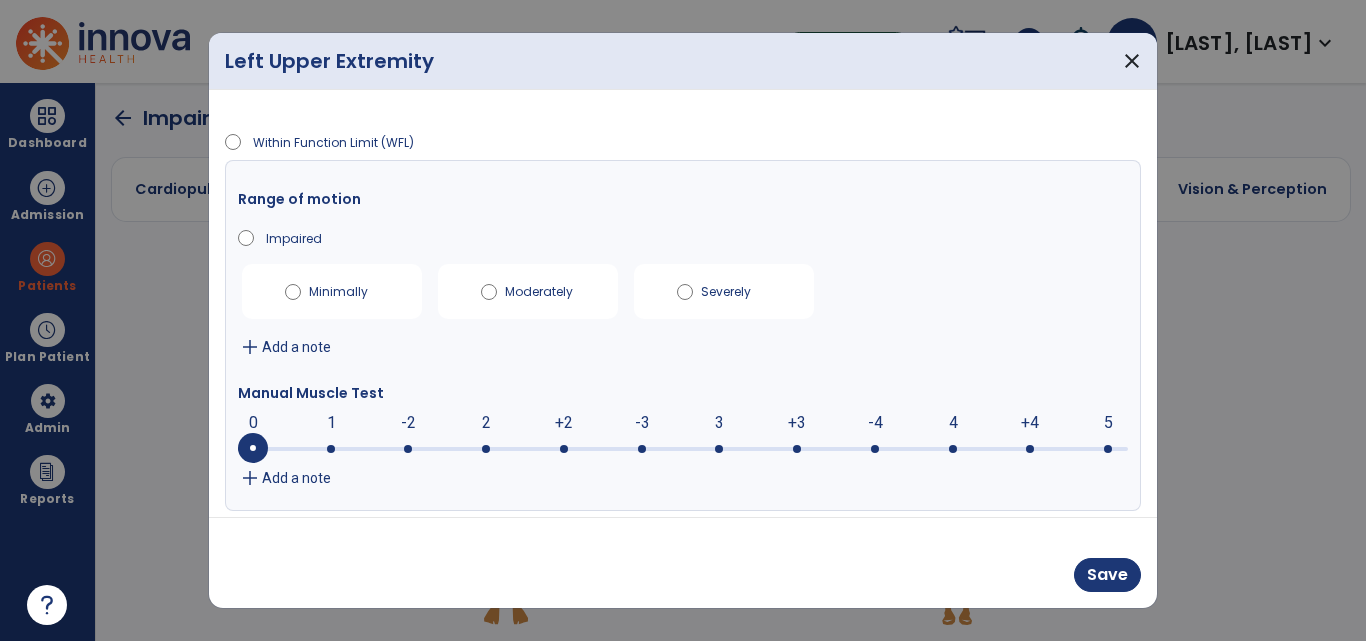click on "Add a note" at bounding box center (296, 478) 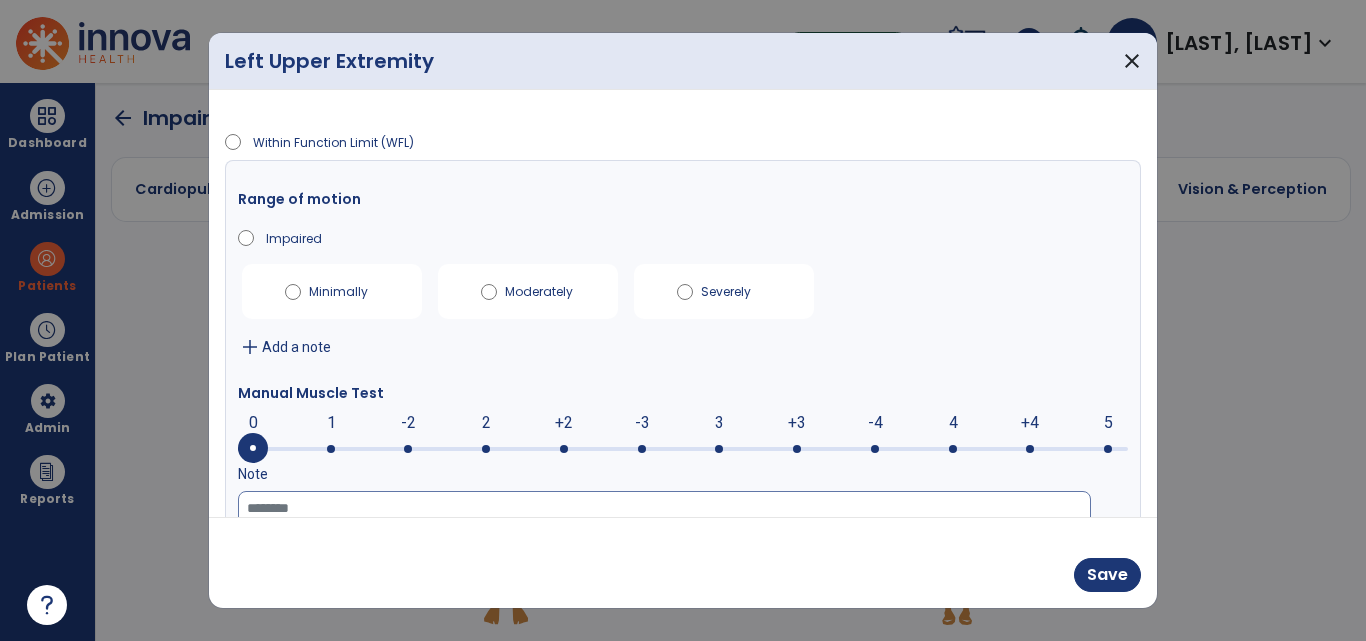click at bounding box center (664, 532) 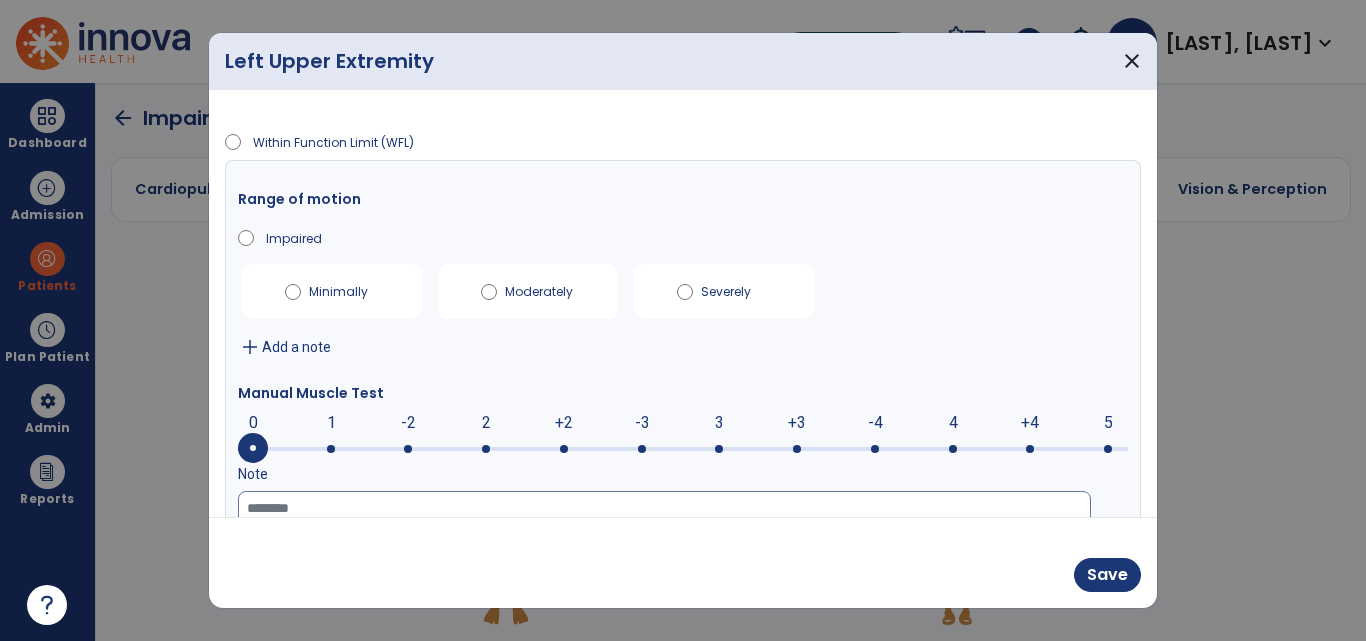 type on "*" 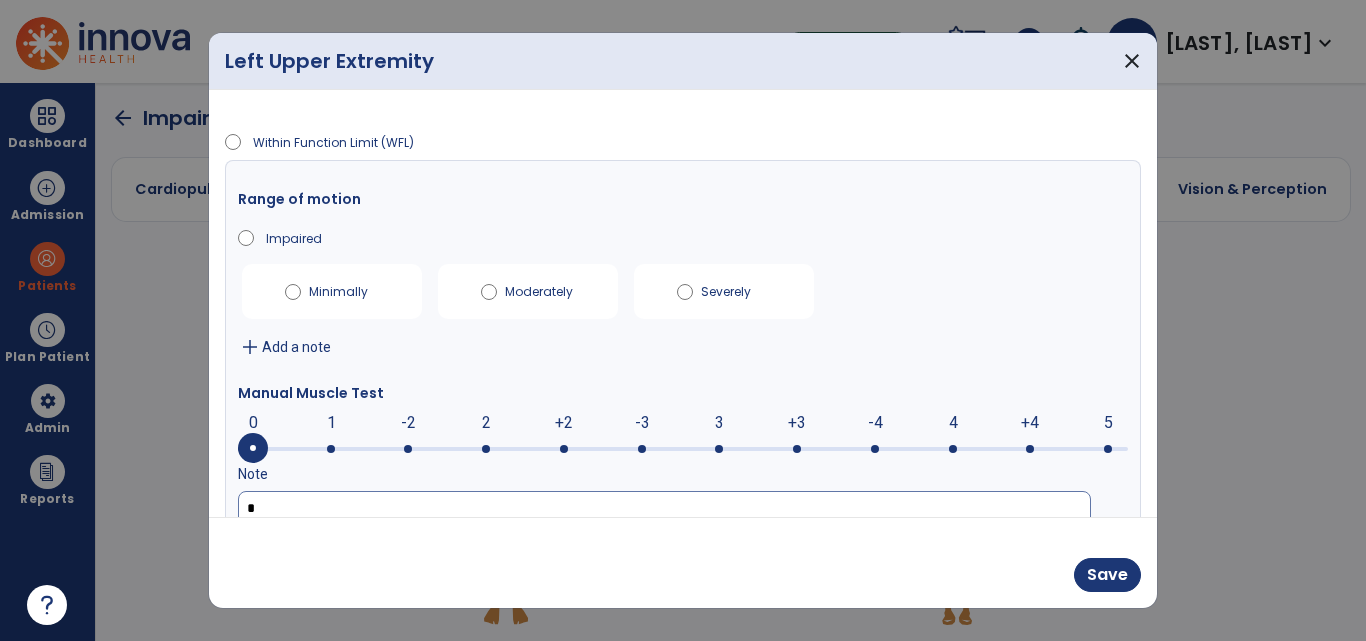 scroll, scrollTop: 1, scrollLeft: 0, axis: vertical 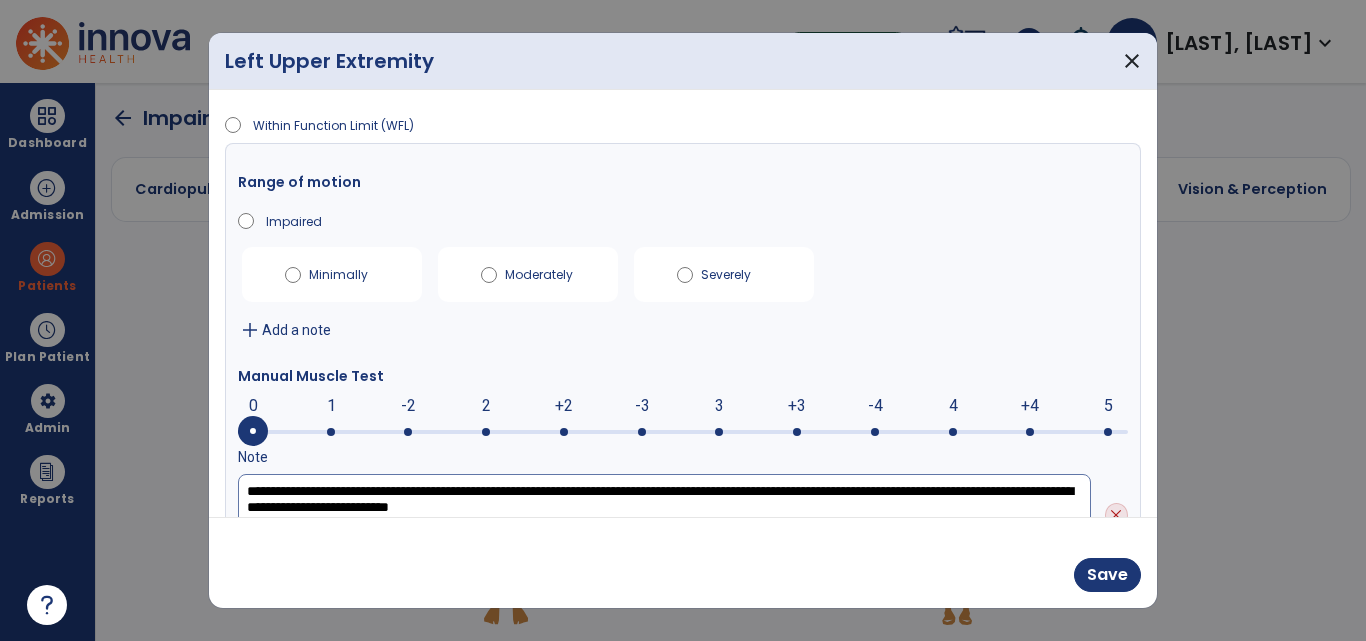 type on "**********" 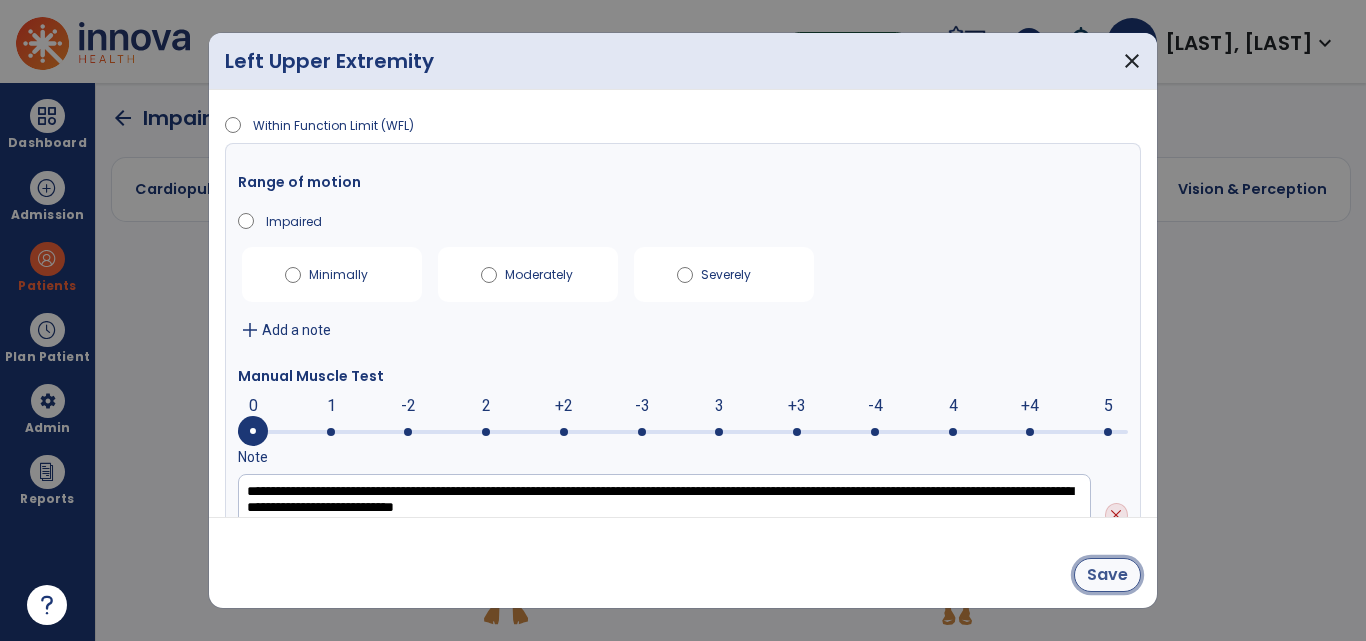 click on "Save" at bounding box center [1107, 575] 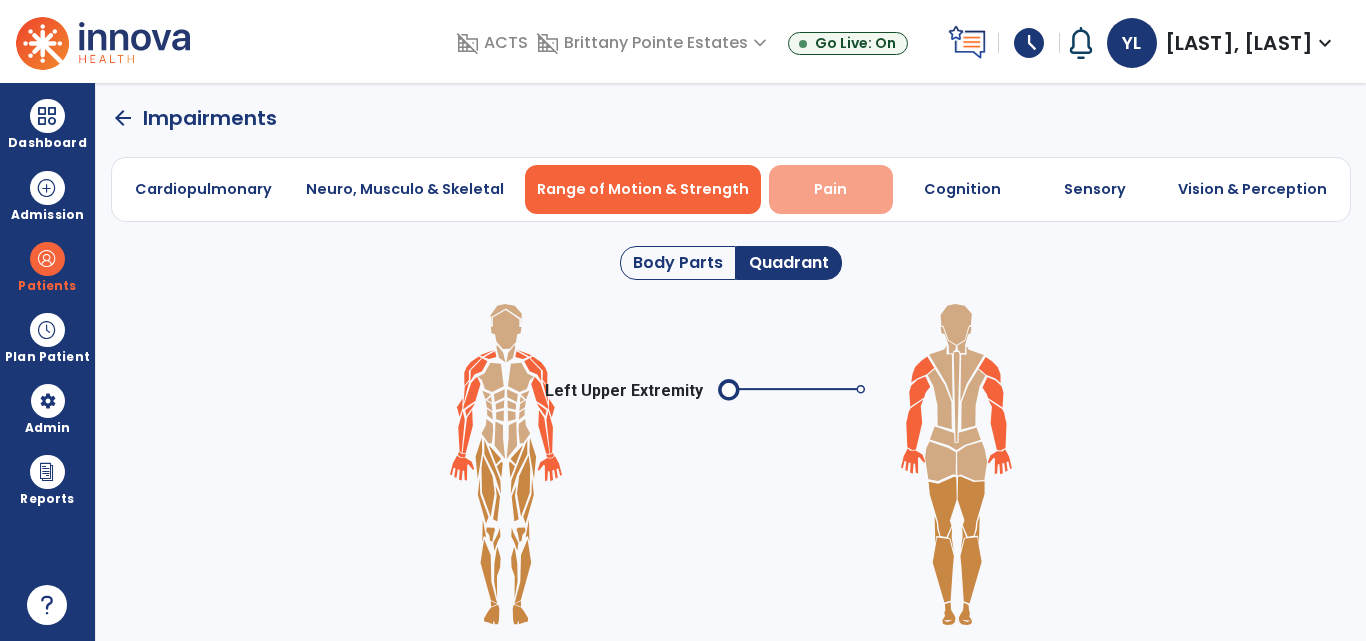click on "Pain" at bounding box center [830, 189] 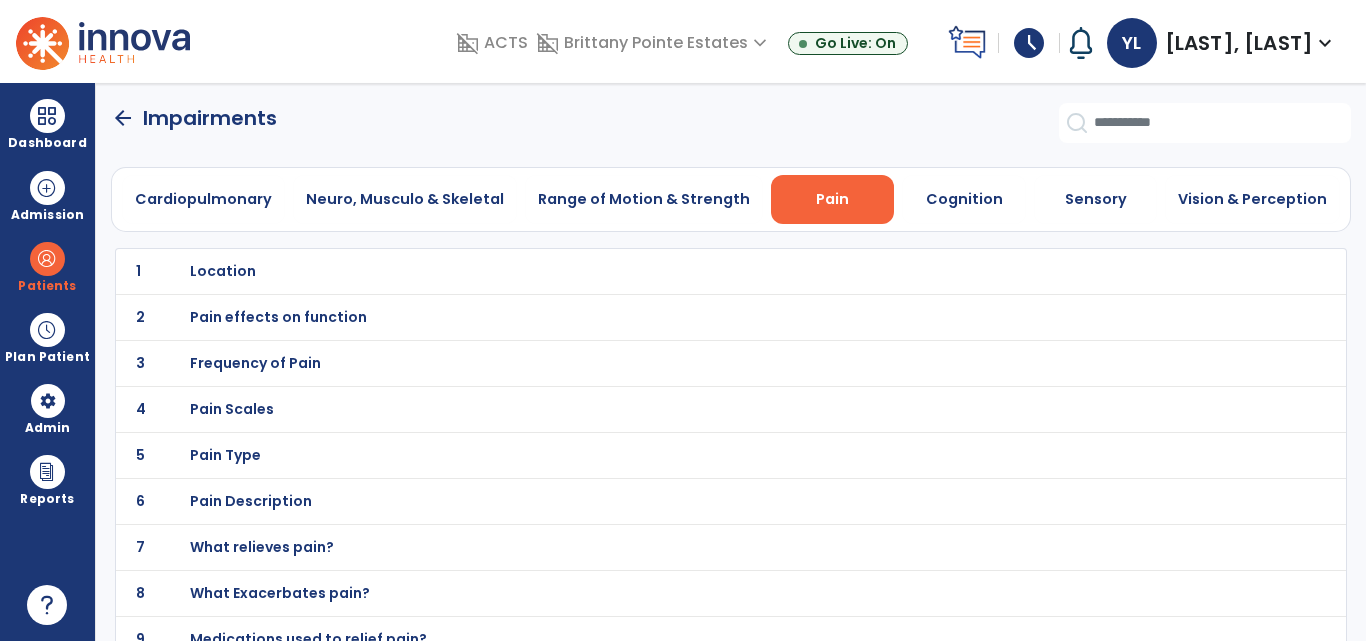 click on "Location" at bounding box center (223, 271) 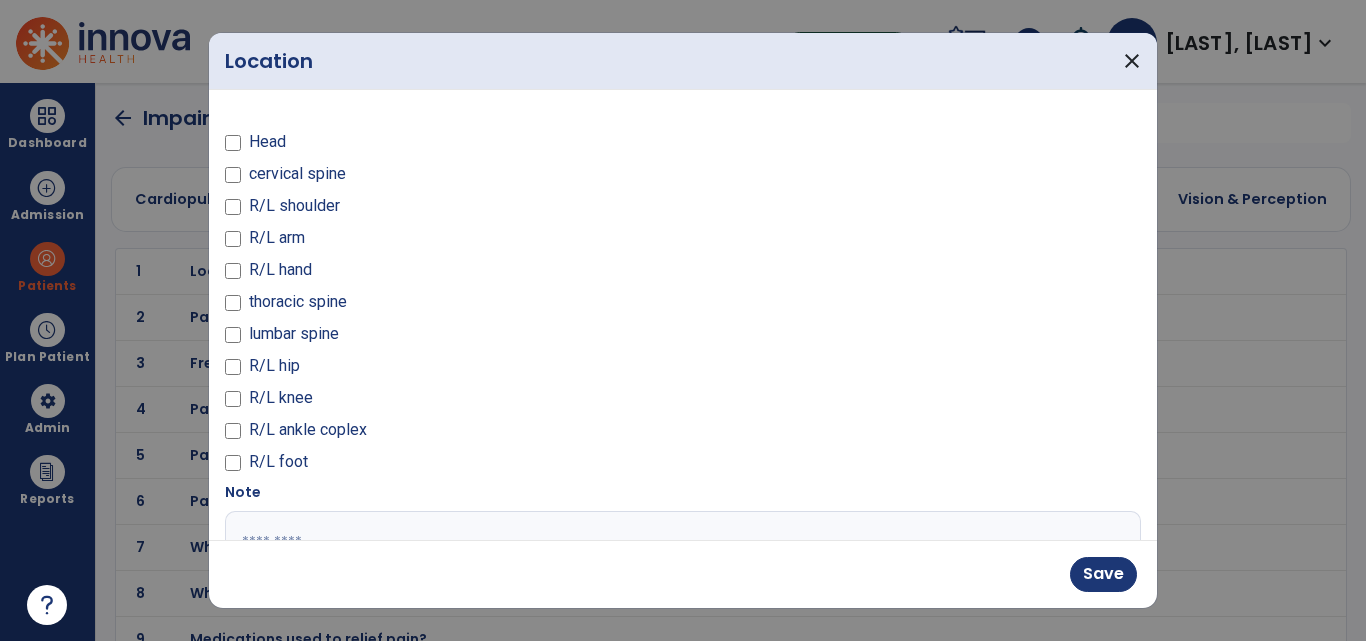 scroll, scrollTop: 153, scrollLeft: 0, axis: vertical 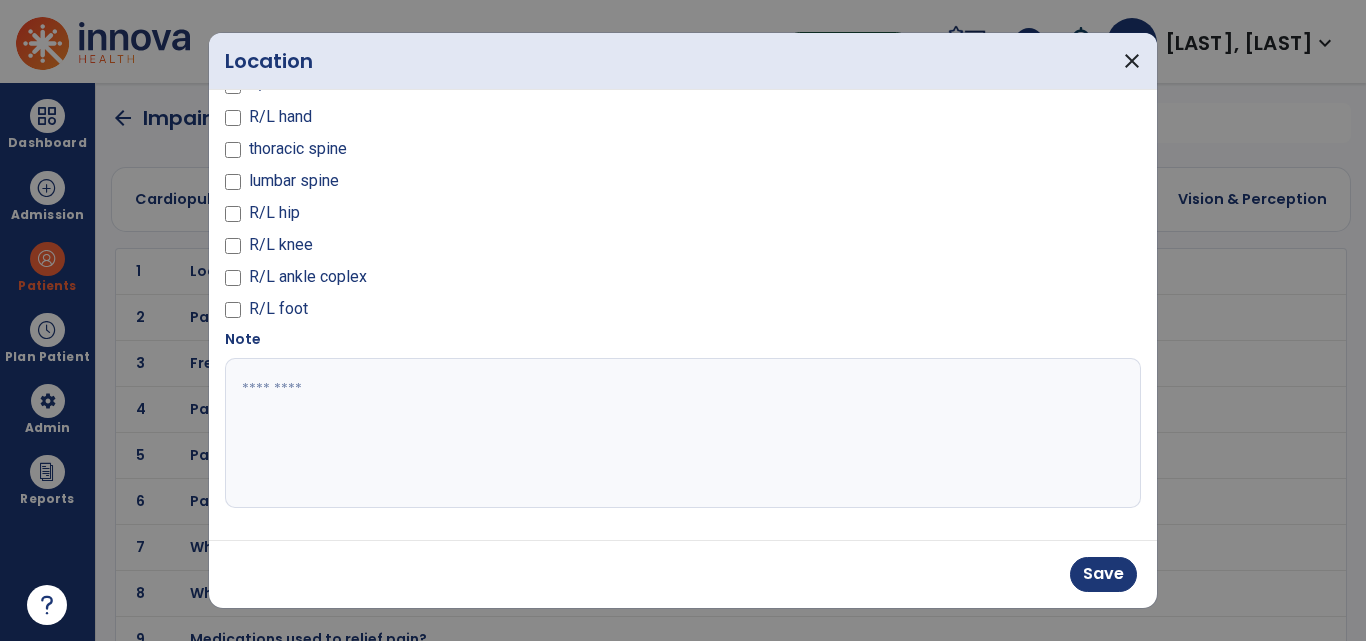 click at bounding box center (680, 433) 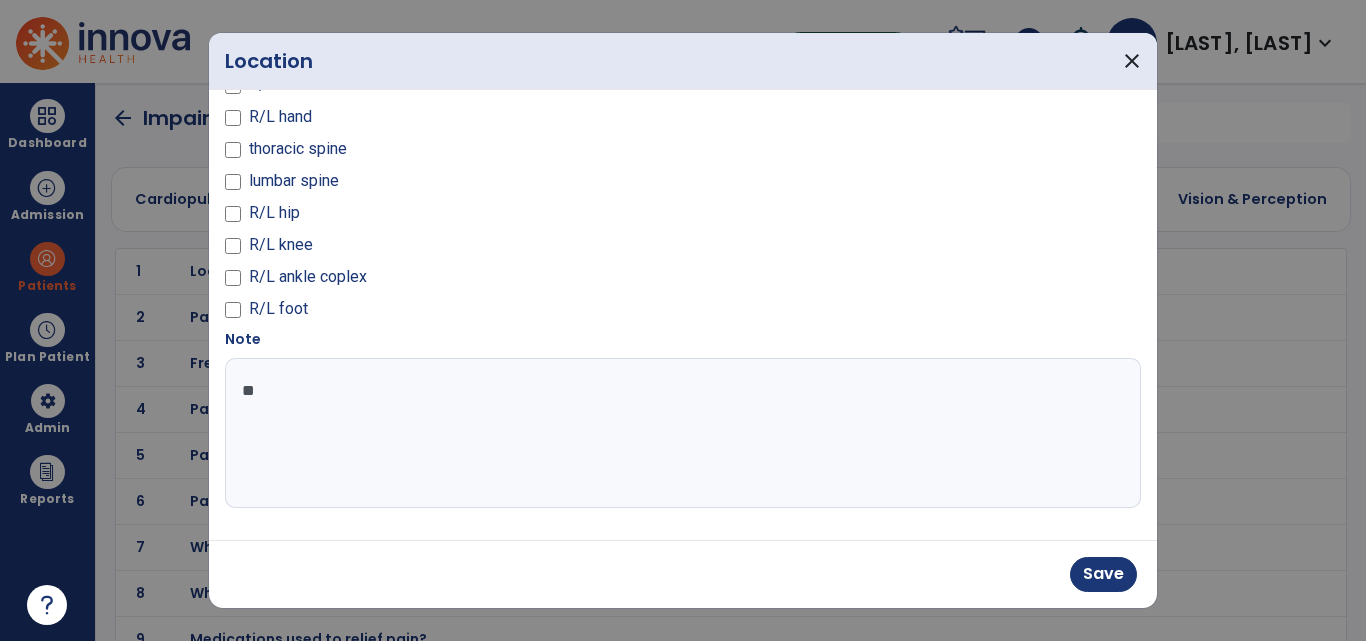 type on "*" 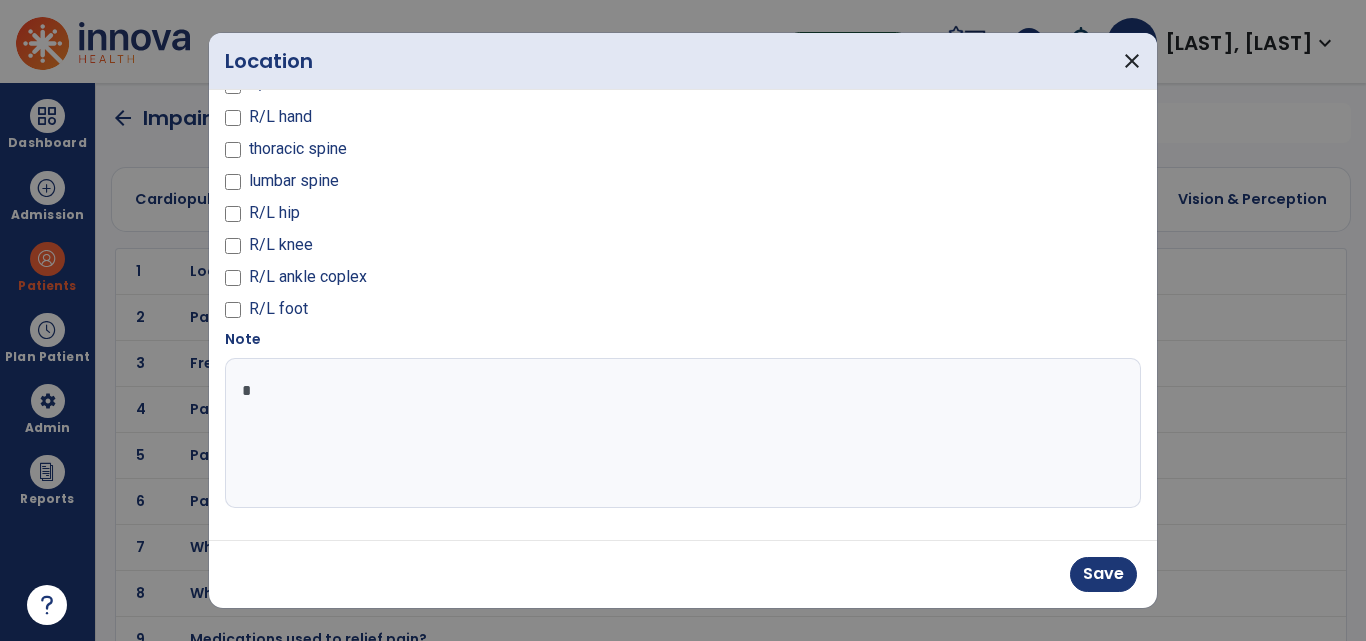 type 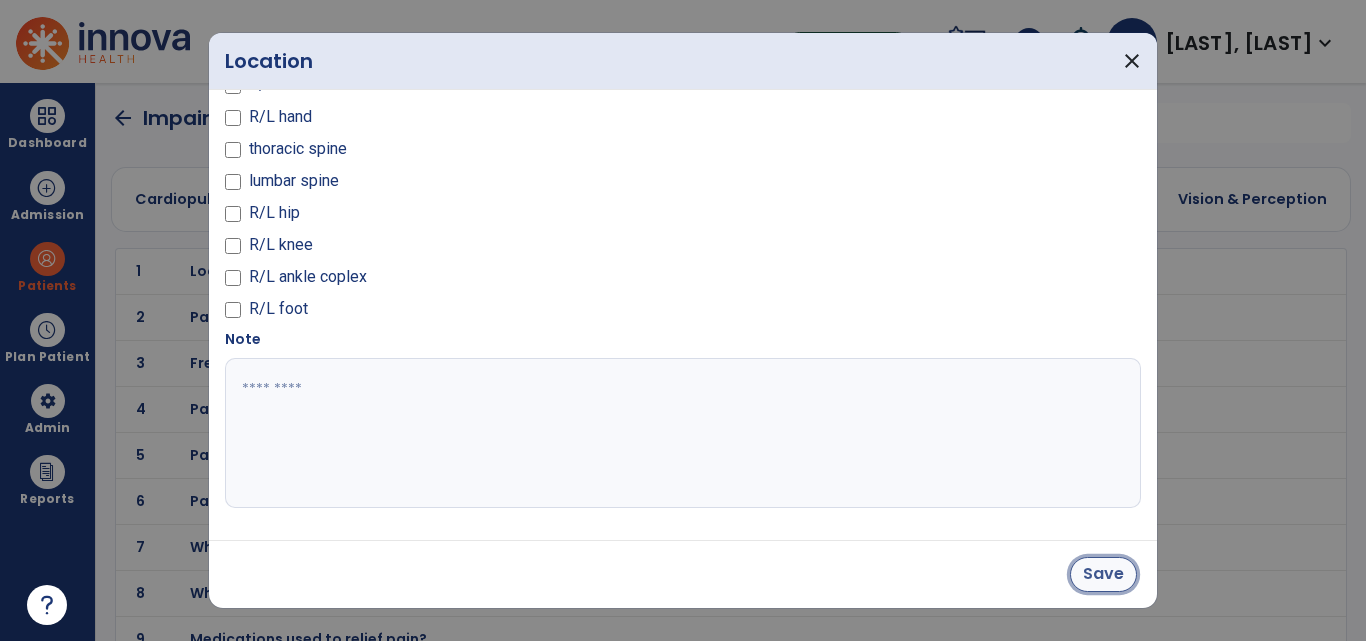 click on "Save" at bounding box center [1103, 574] 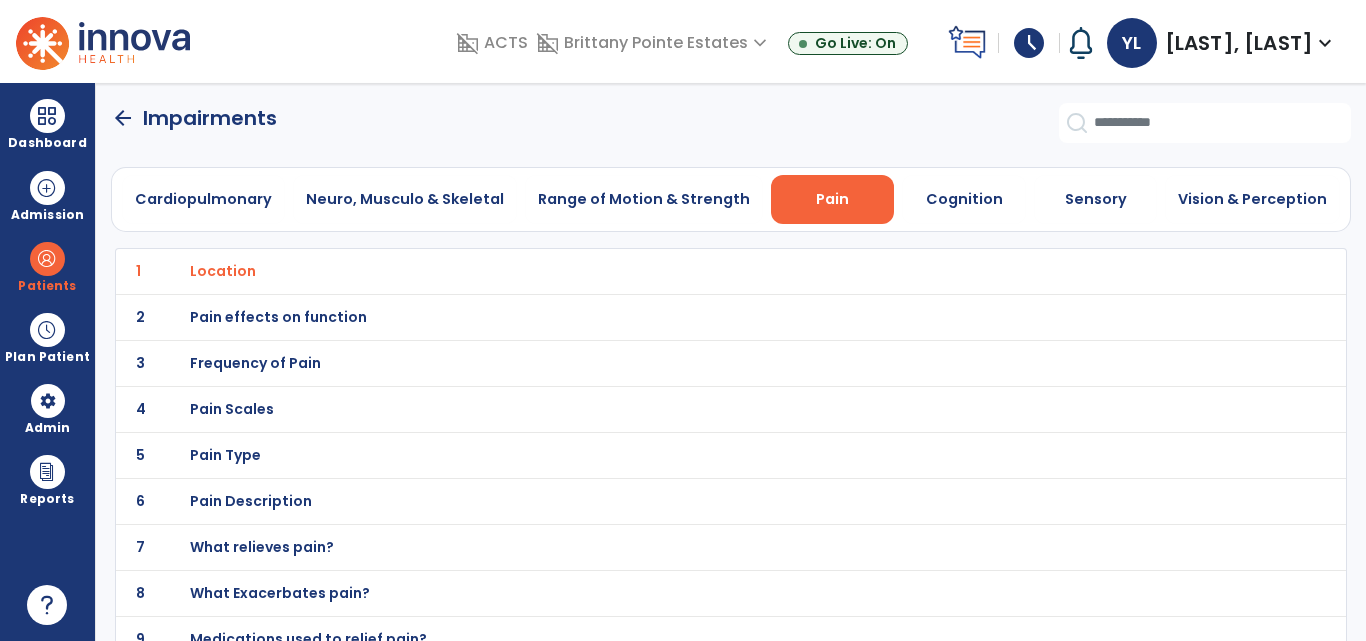 click on "Pain effects on function" at bounding box center [223, 271] 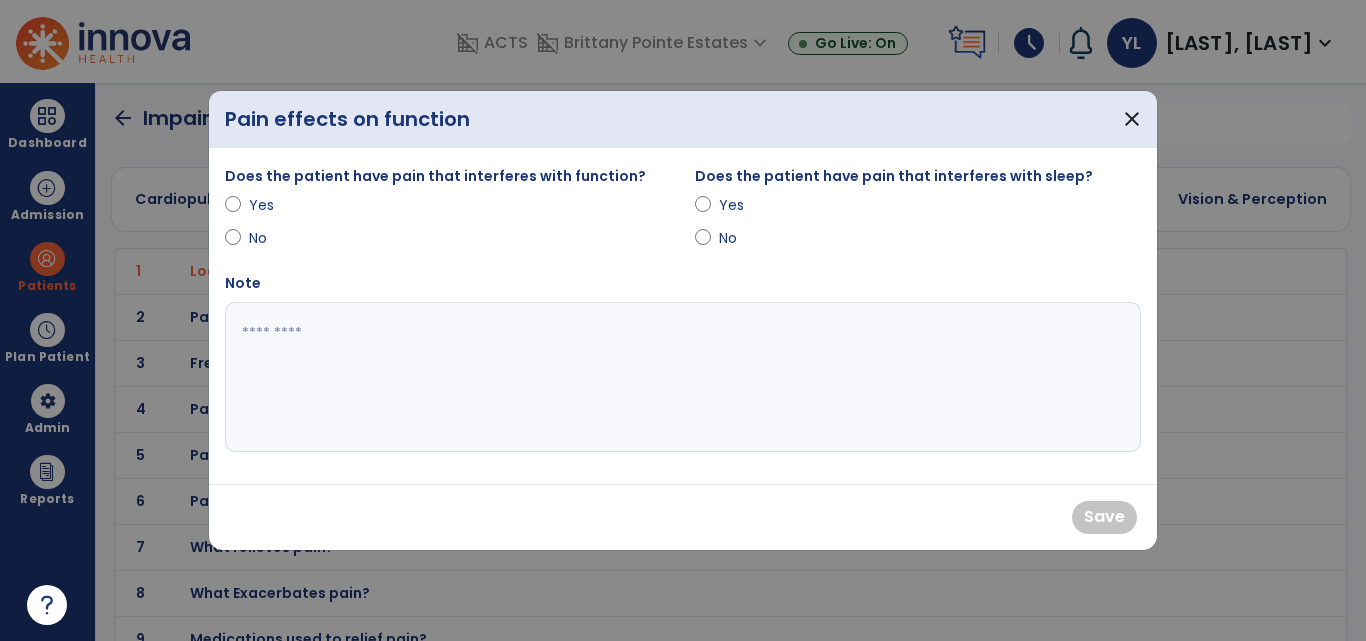 click on "Yes" at bounding box center [284, 205] 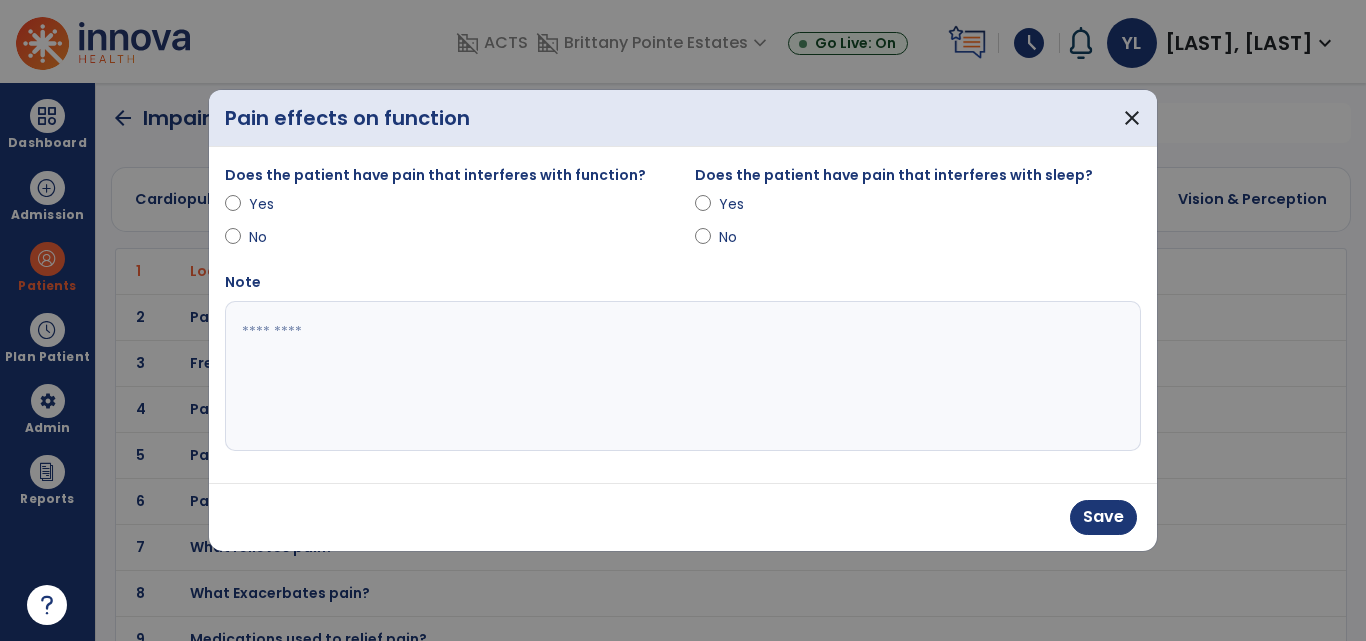 click on "No" at bounding box center (918, 241) 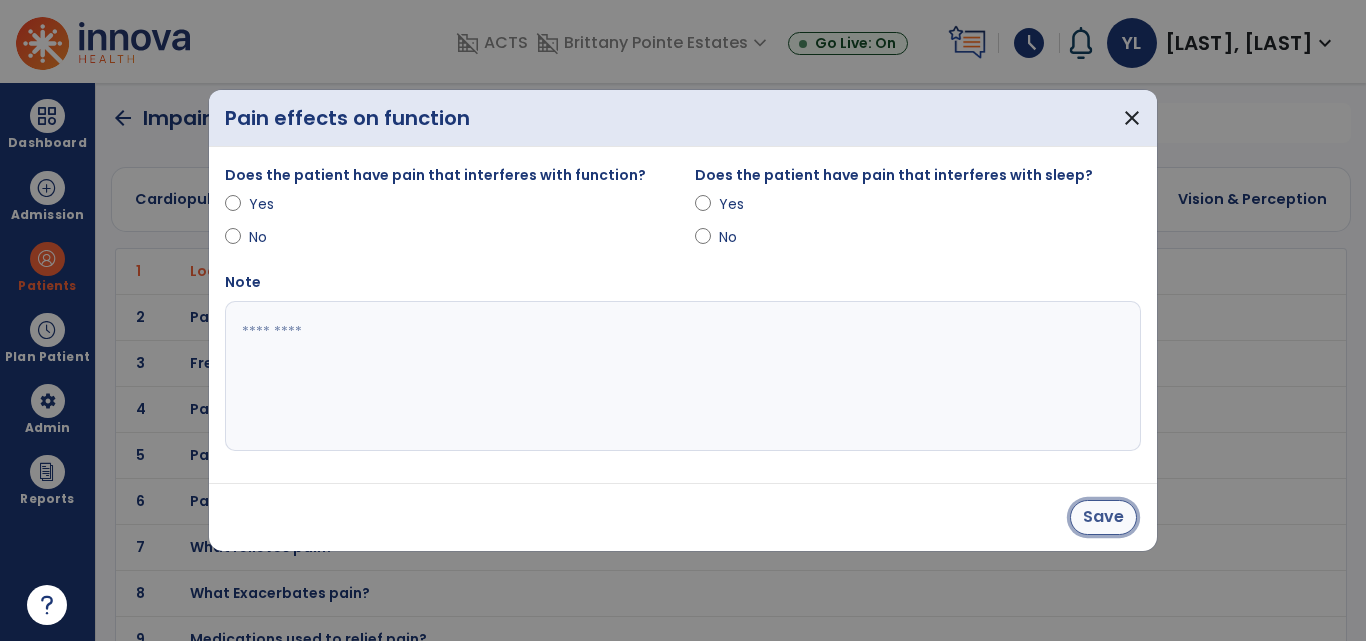 click on "Save" at bounding box center [1103, 517] 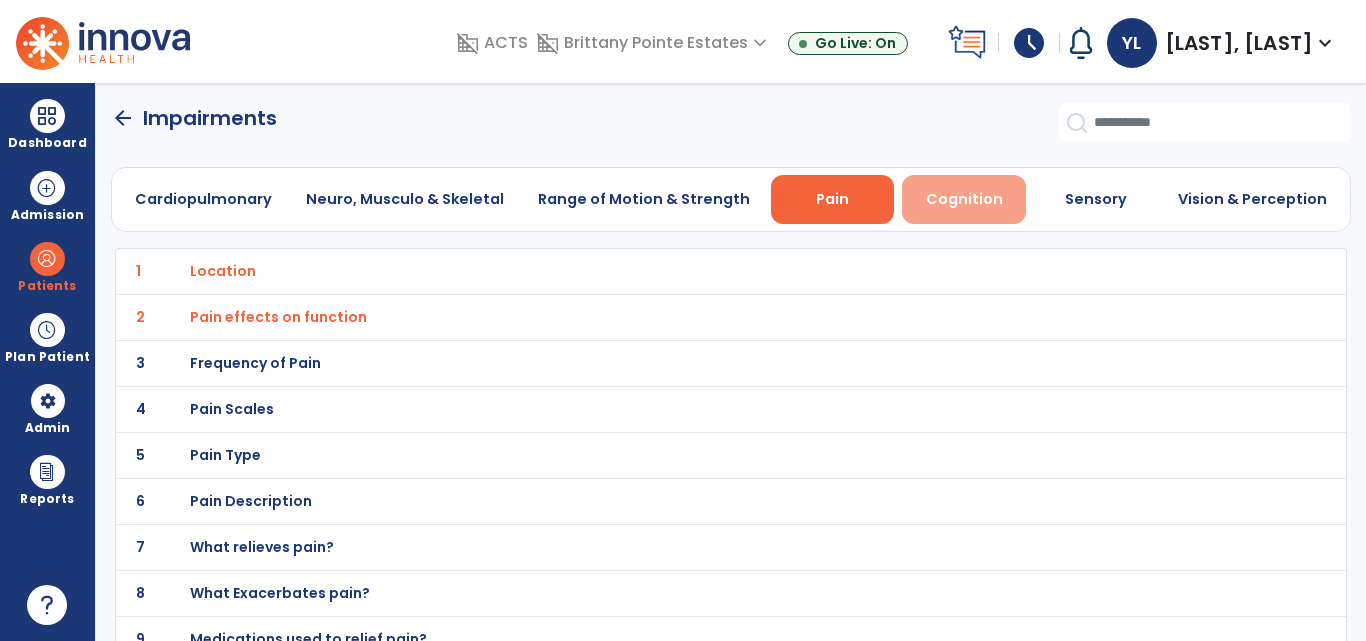 click on "Cognition" at bounding box center (964, 199) 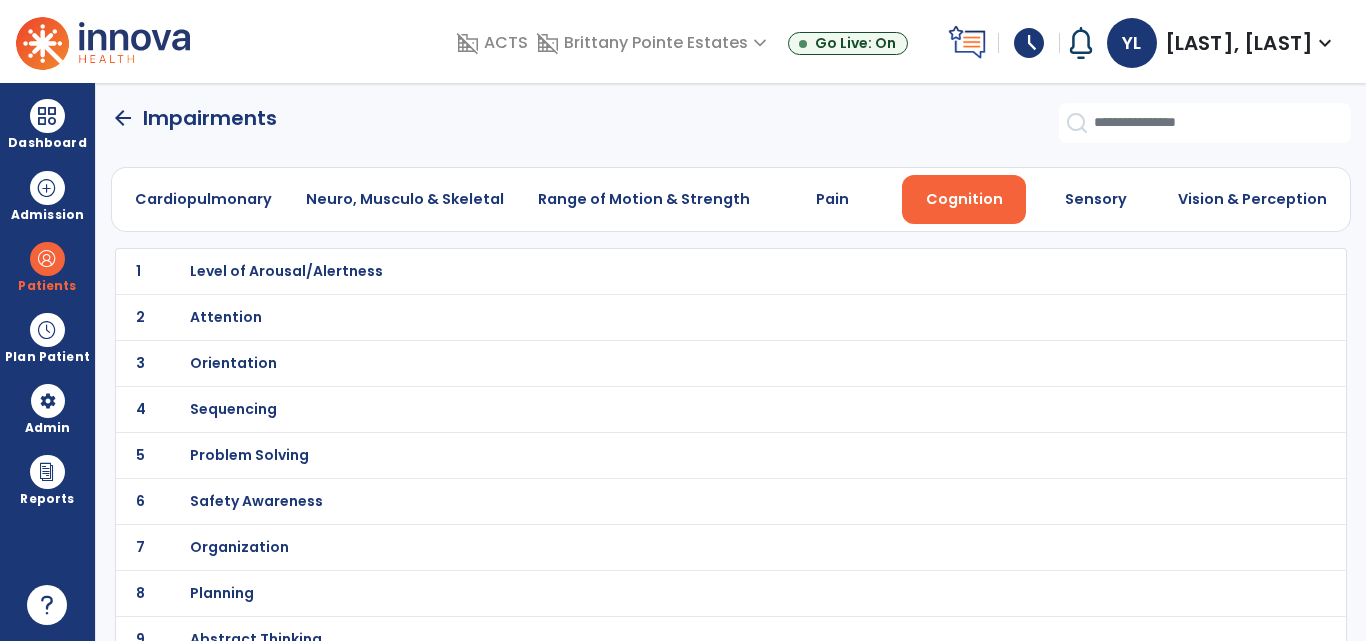 click on "Level of Arousal/Alertness" at bounding box center [286, 271] 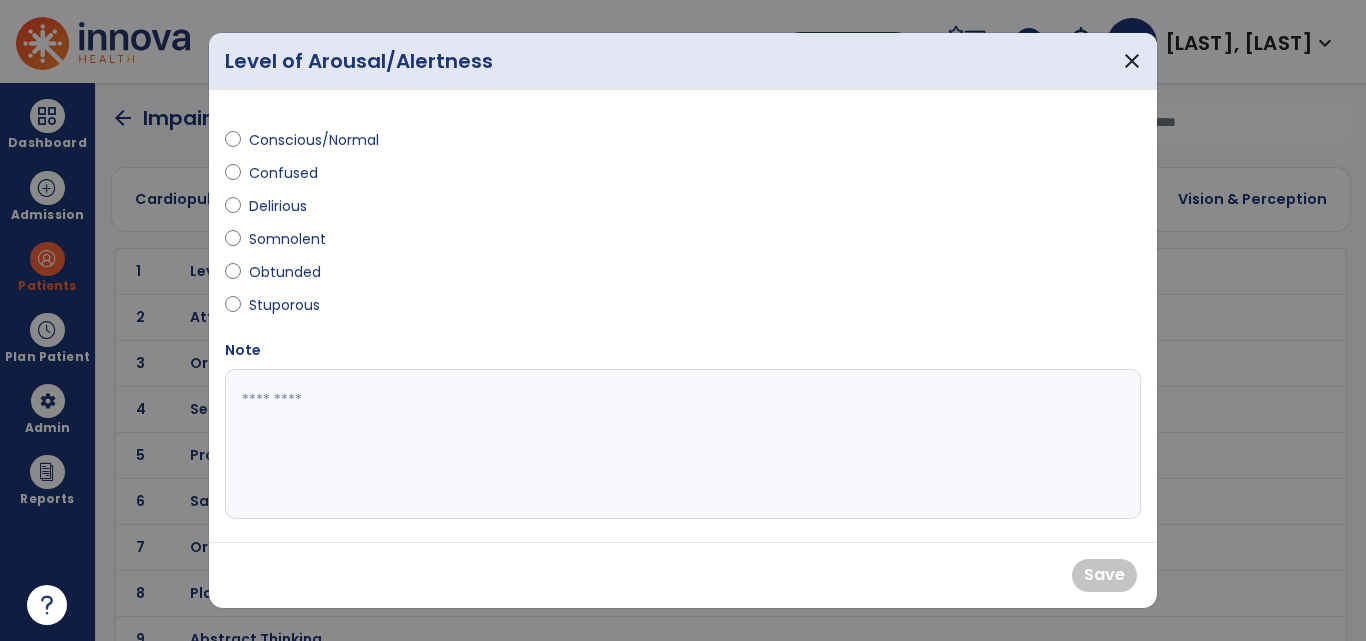 click on "Conscious/Normal" at bounding box center (314, 140) 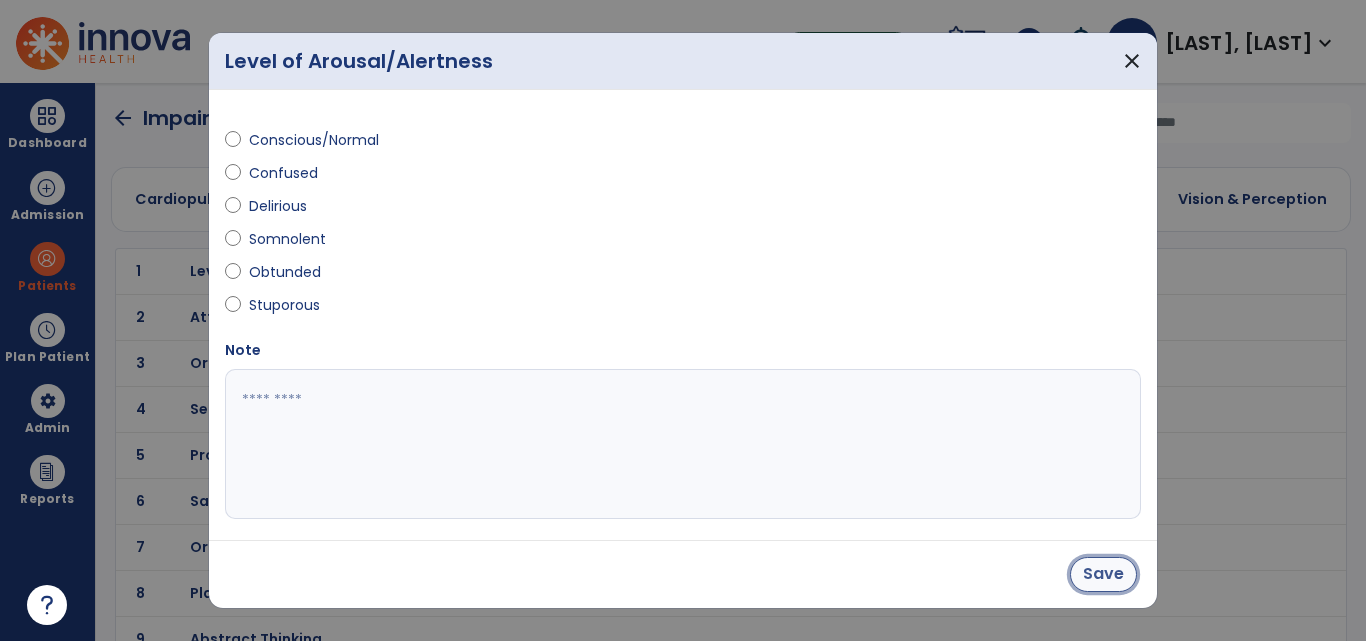 click on "Save" at bounding box center (1103, 574) 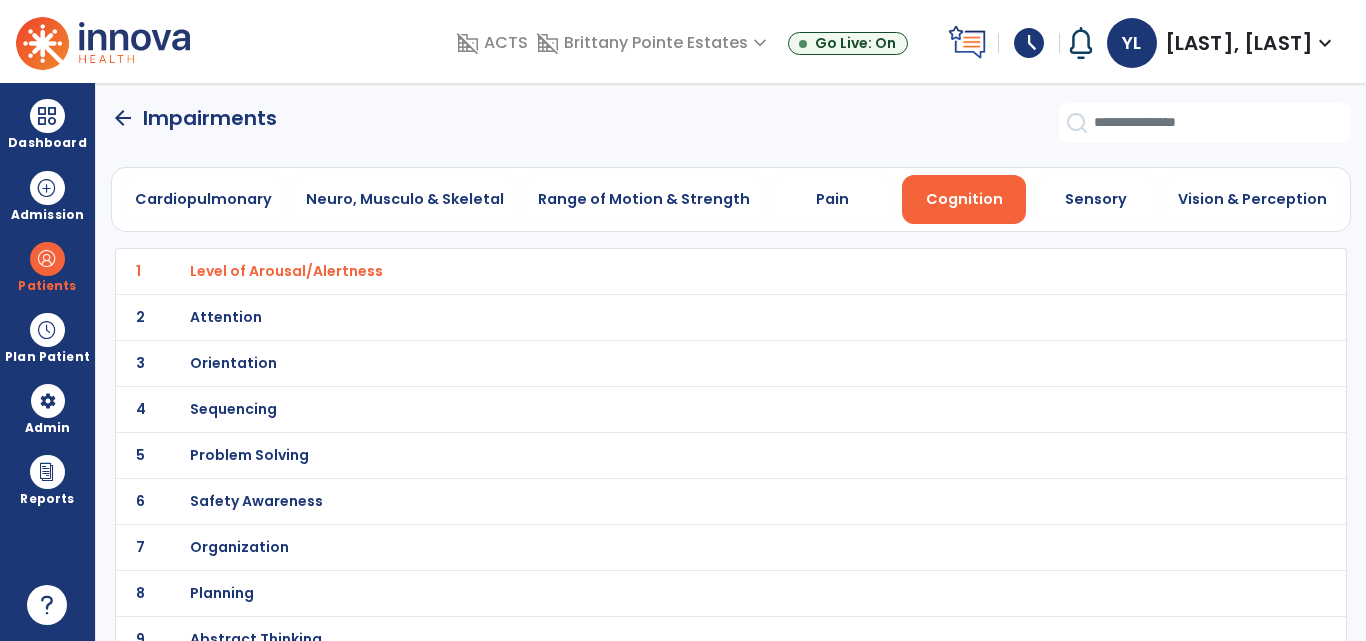 click on "Sequencing" at bounding box center [286, 271] 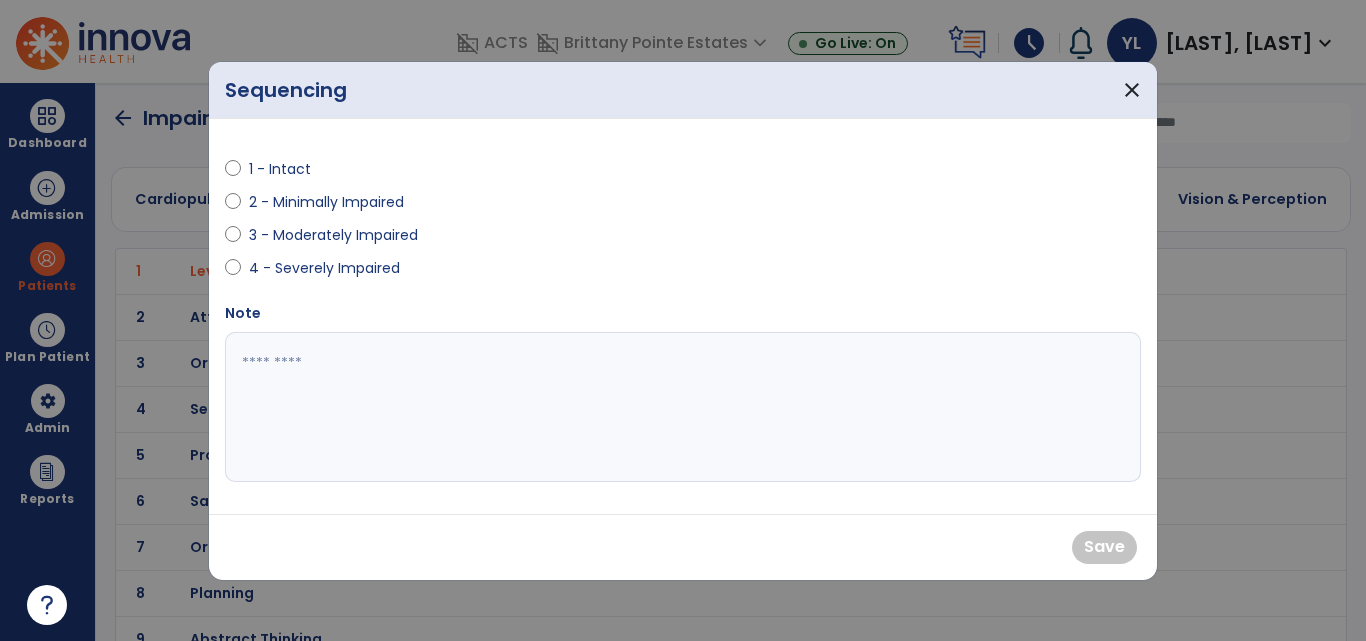 click on "2 - Minimally Impaired" at bounding box center (326, 202) 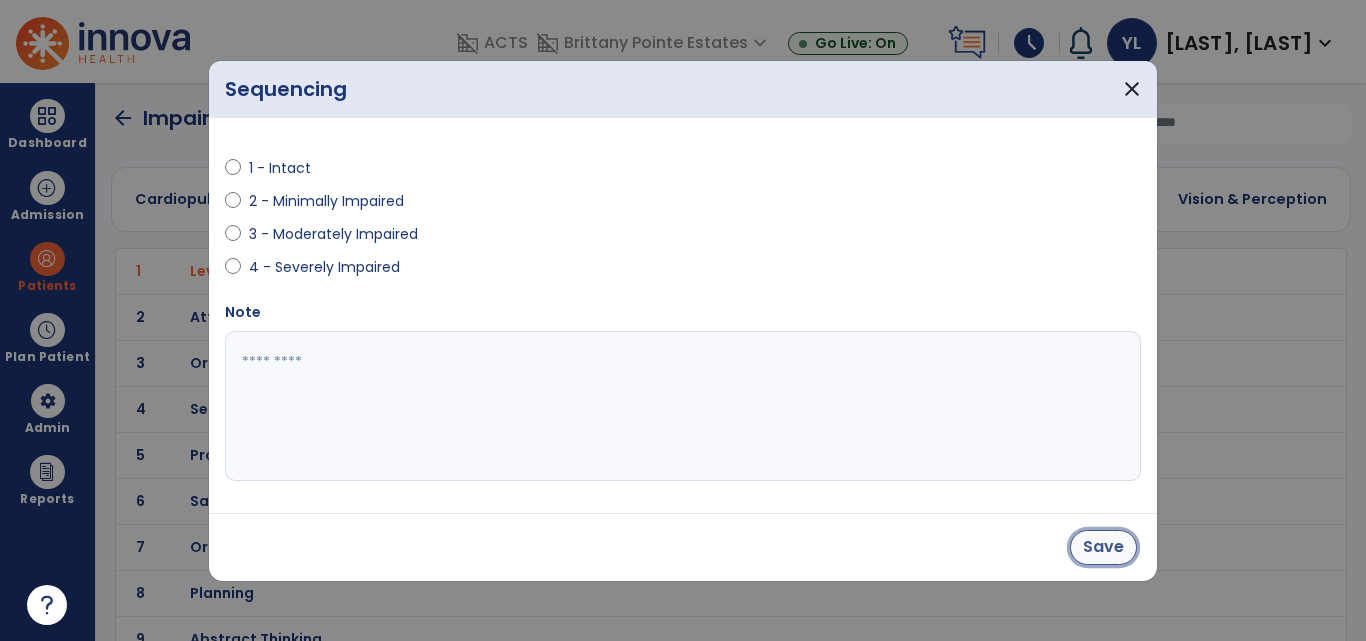 click on "Save" at bounding box center [1103, 547] 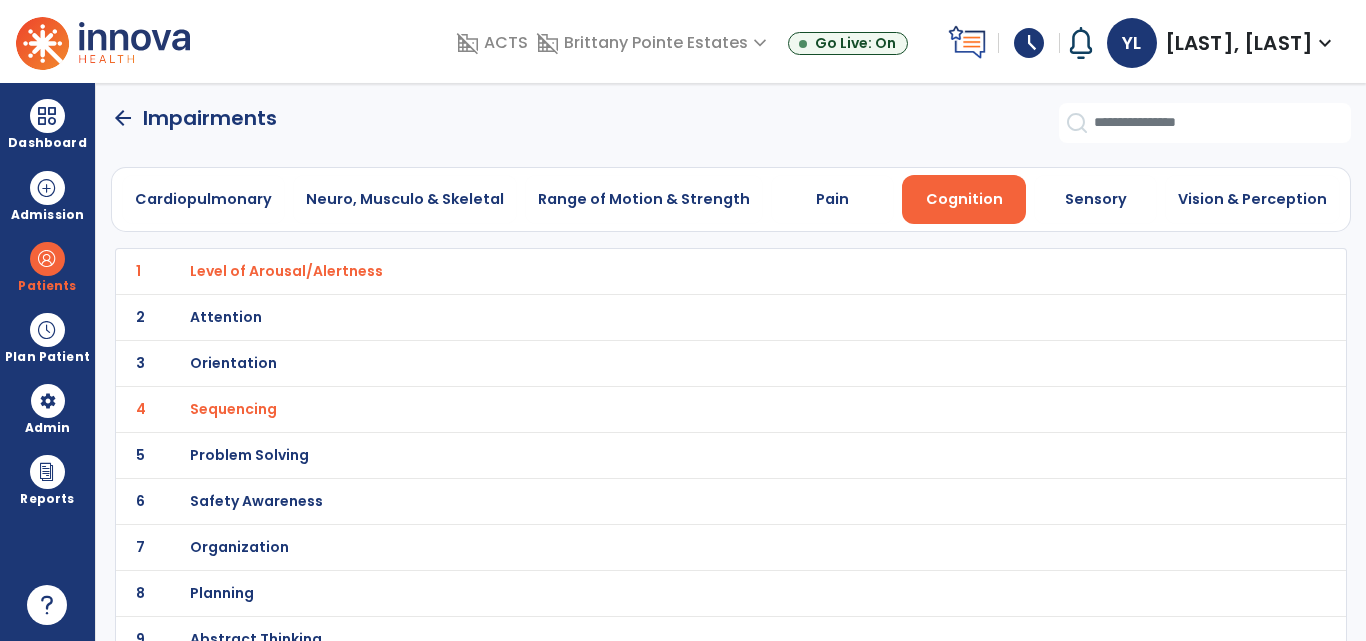 click on "Problem Solving" at bounding box center [286, 271] 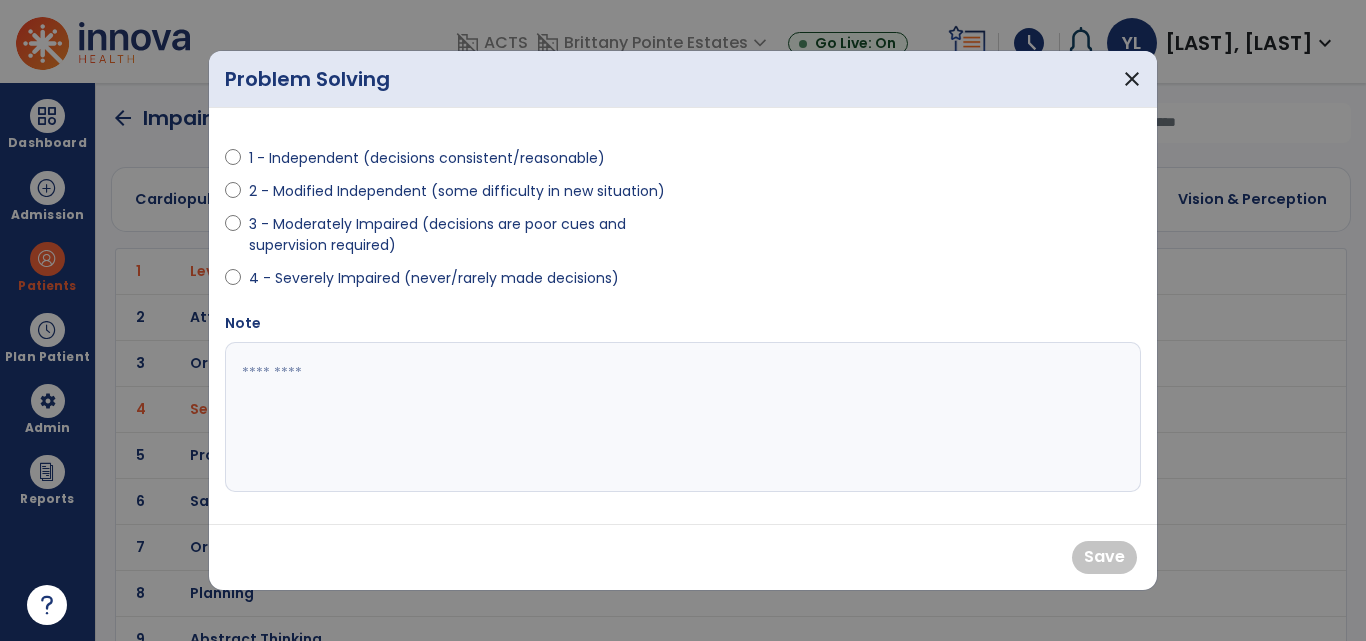 click on "3 - Moderately Impaired (decisions are poor cues and supervision required)" at bounding box center (460, 235) 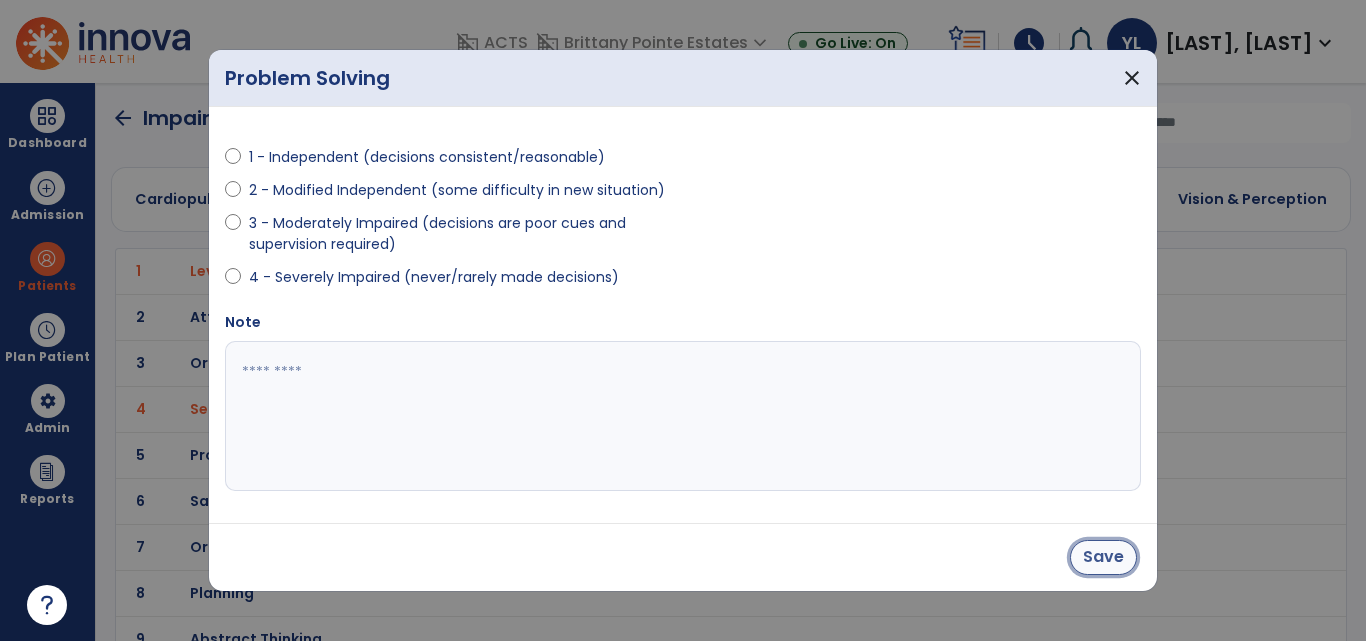 click on "Save" at bounding box center (1103, 557) 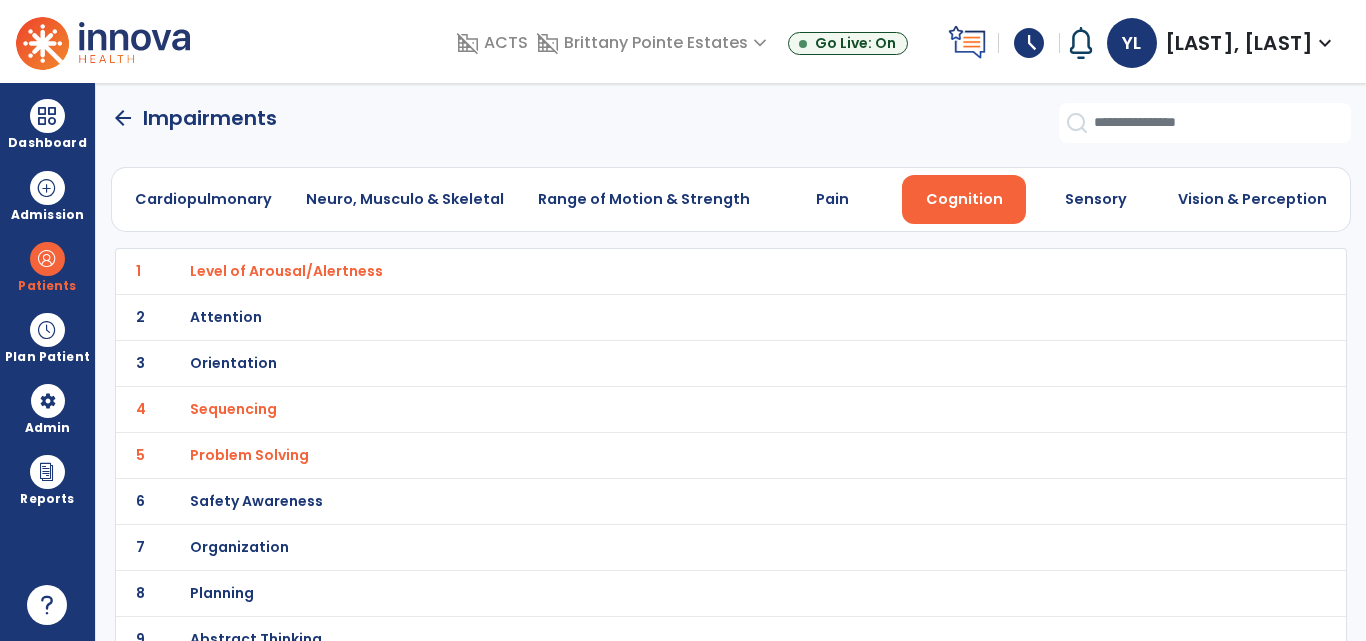 click on "Attention" at bounding box center (286, 271) 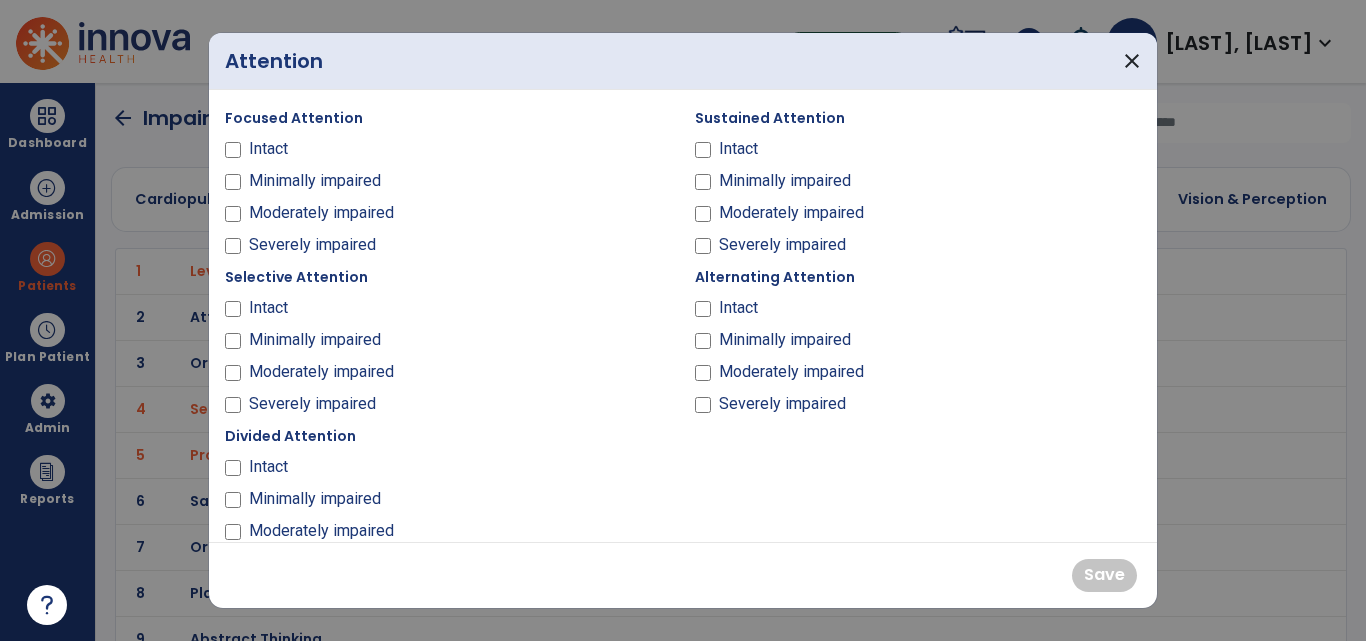 click on "Intact" at bounding box center (268, 149) 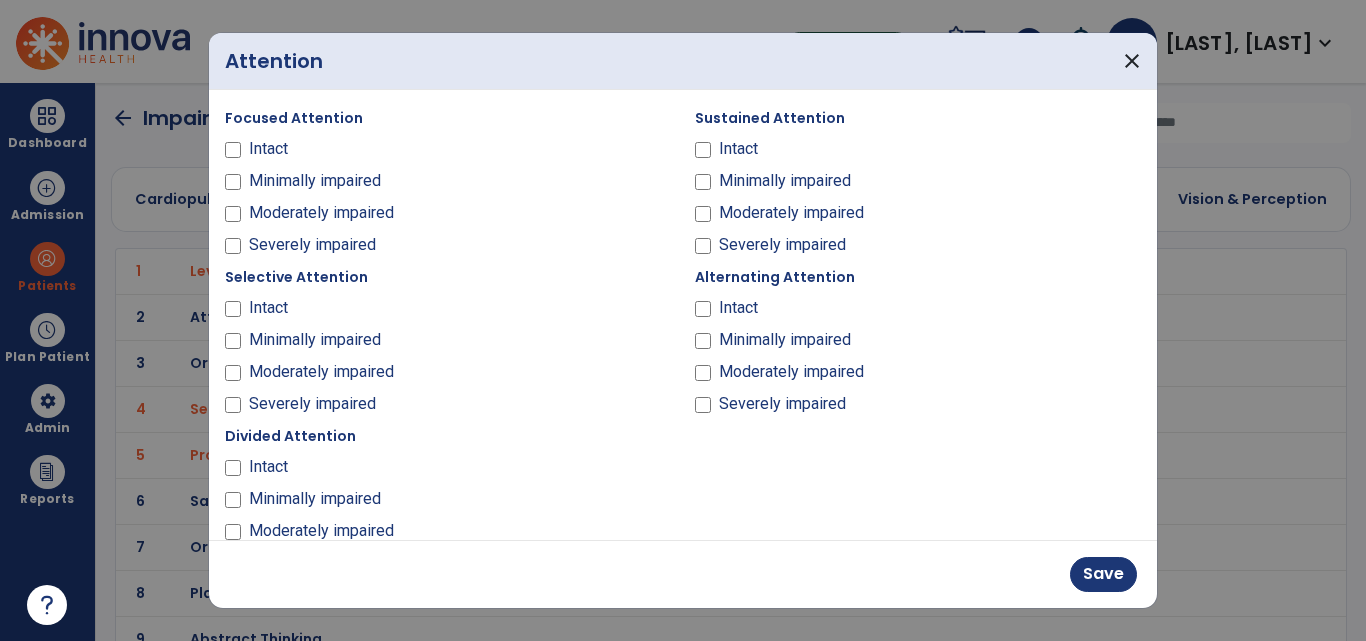 click on "Intact" at bounding box center (268, 308) 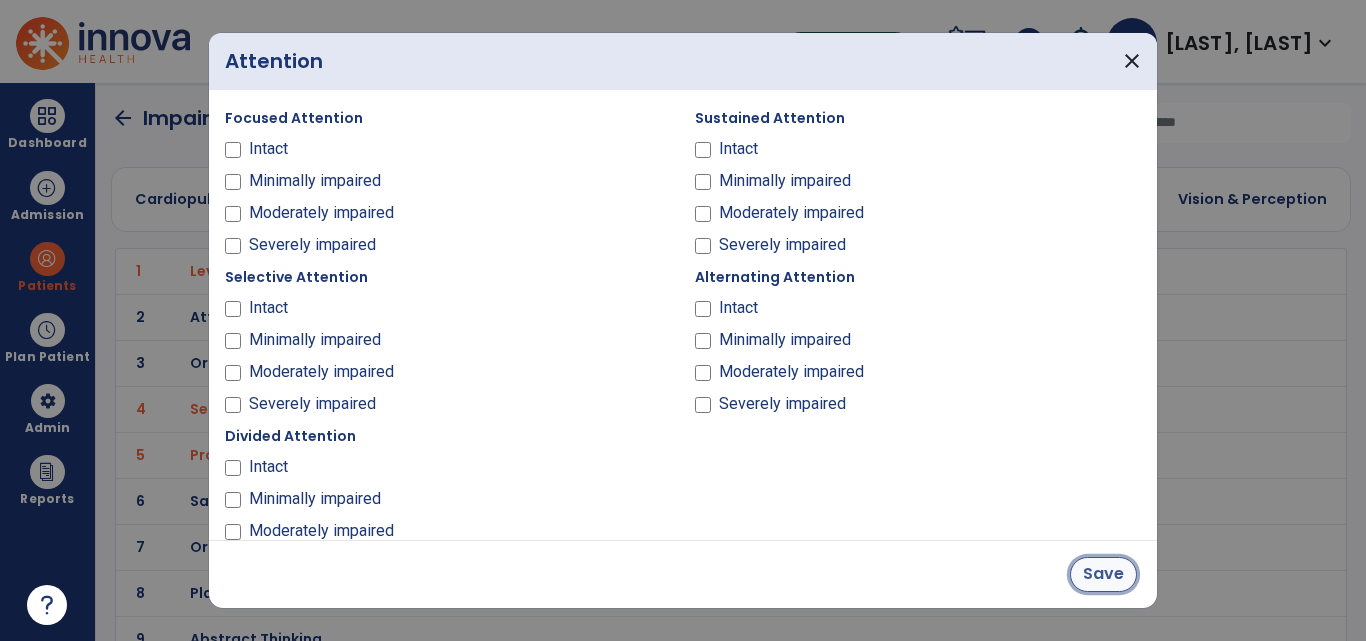 click on "Save" at bounding box center (1103, 574) 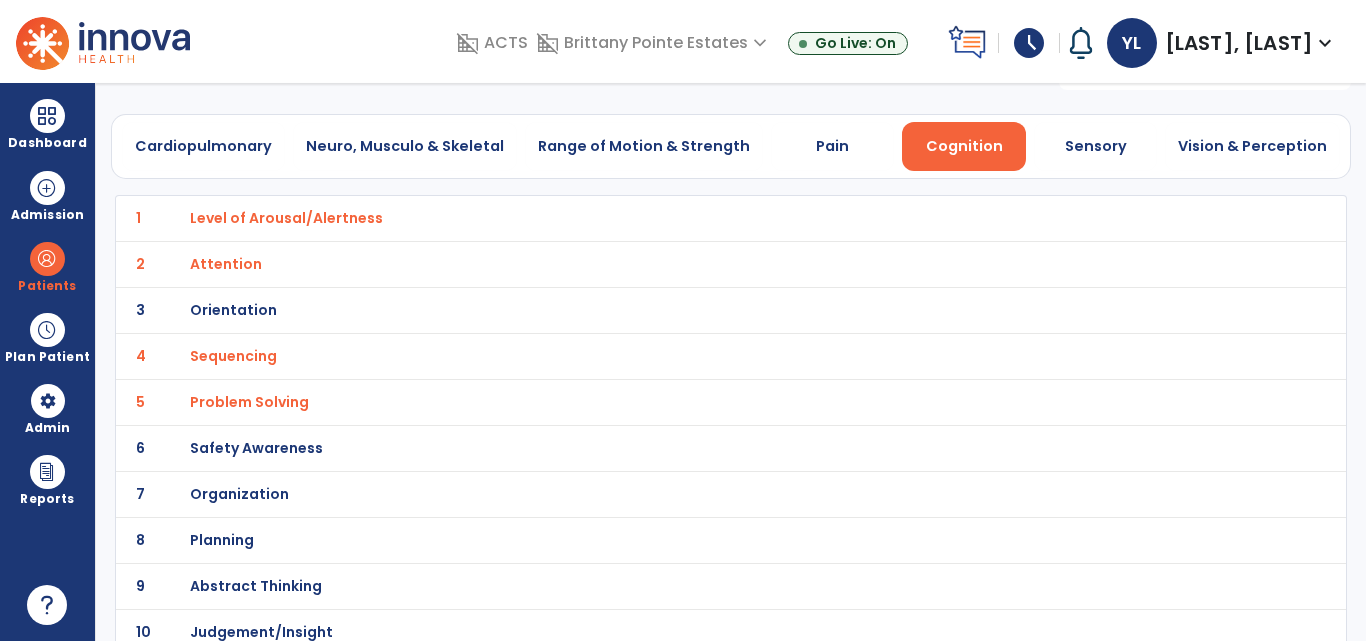 scroll, scrollTop: 0, scrollLeft: 0, axis: both 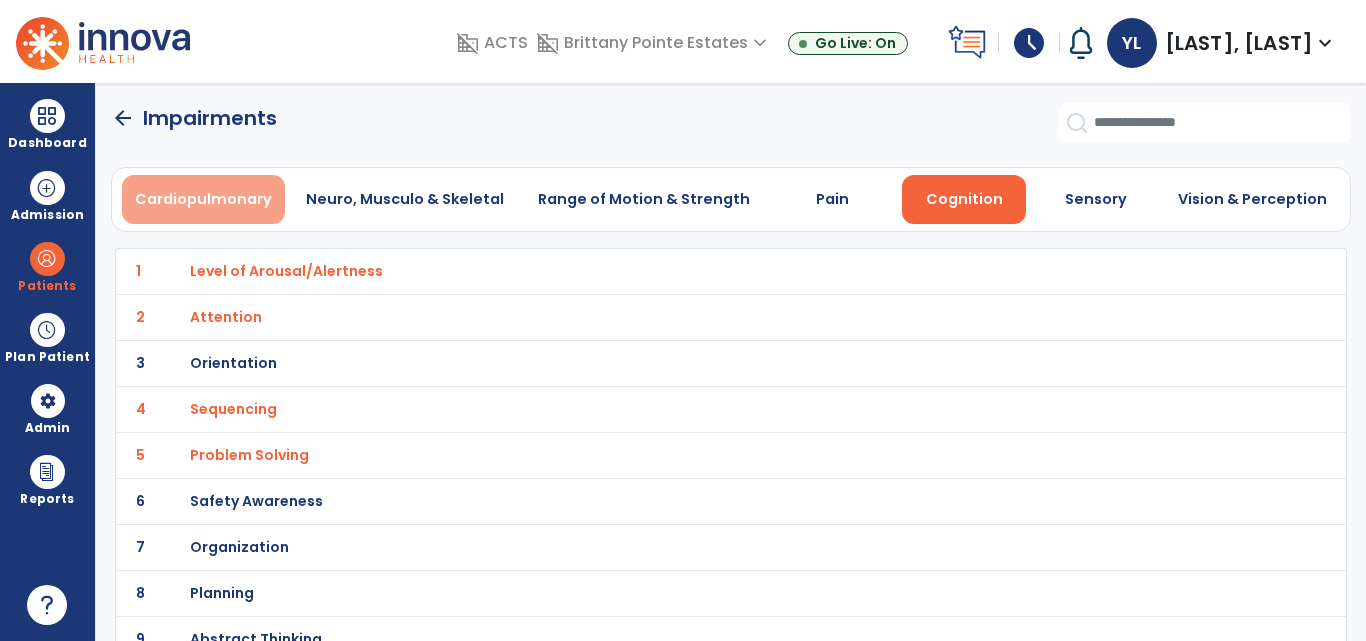 click on "Cardiopulmonary" at bounding box center (203, 199) 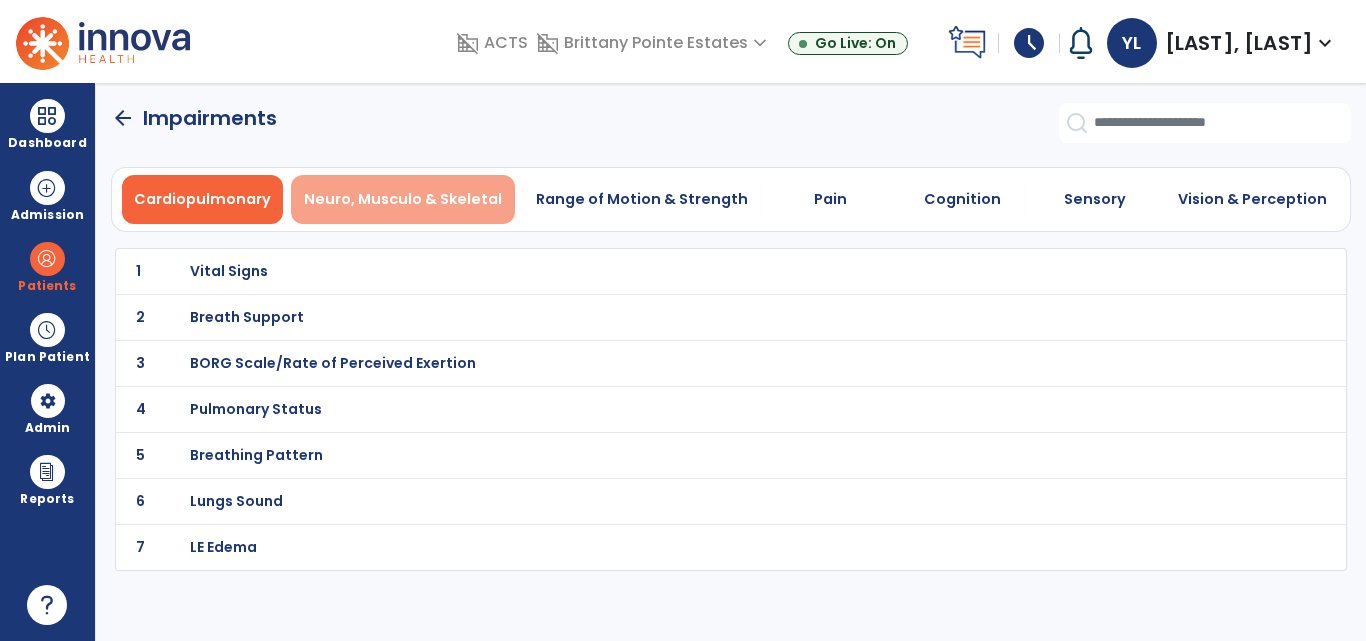 click on "Neuro, Musculo & Skeletal" at bounding box center (403, 199) 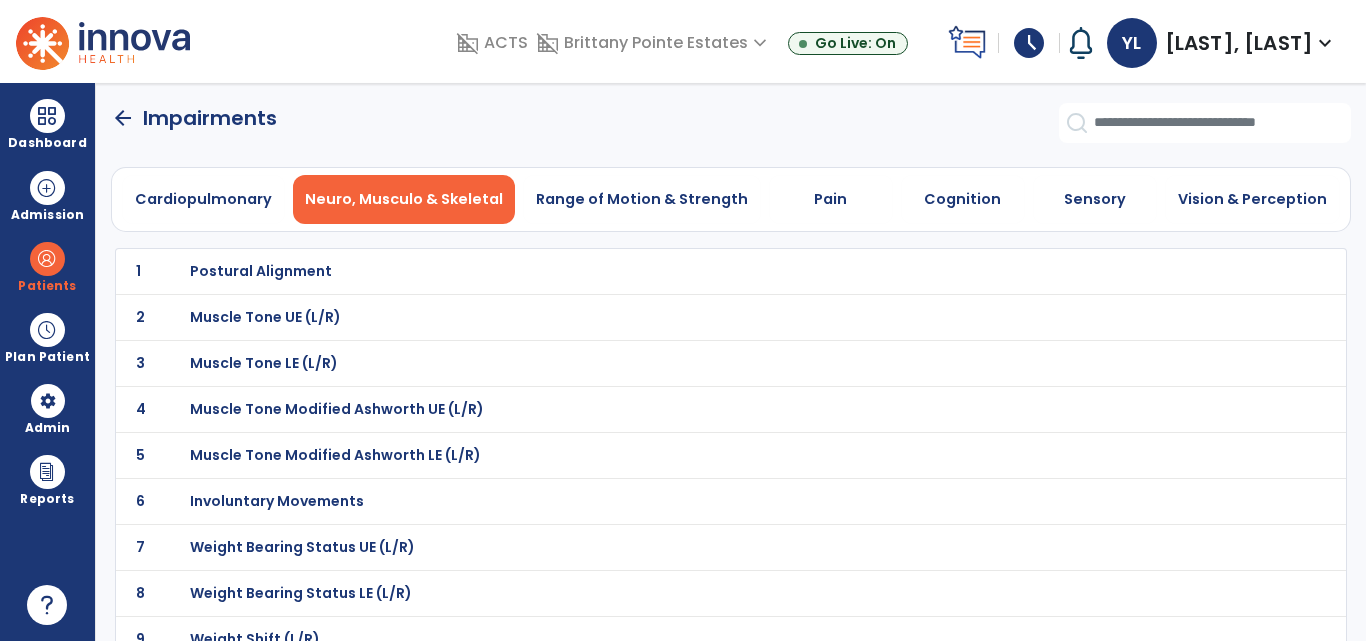click on "Postural Alignment" at bounding box center (261, 271) 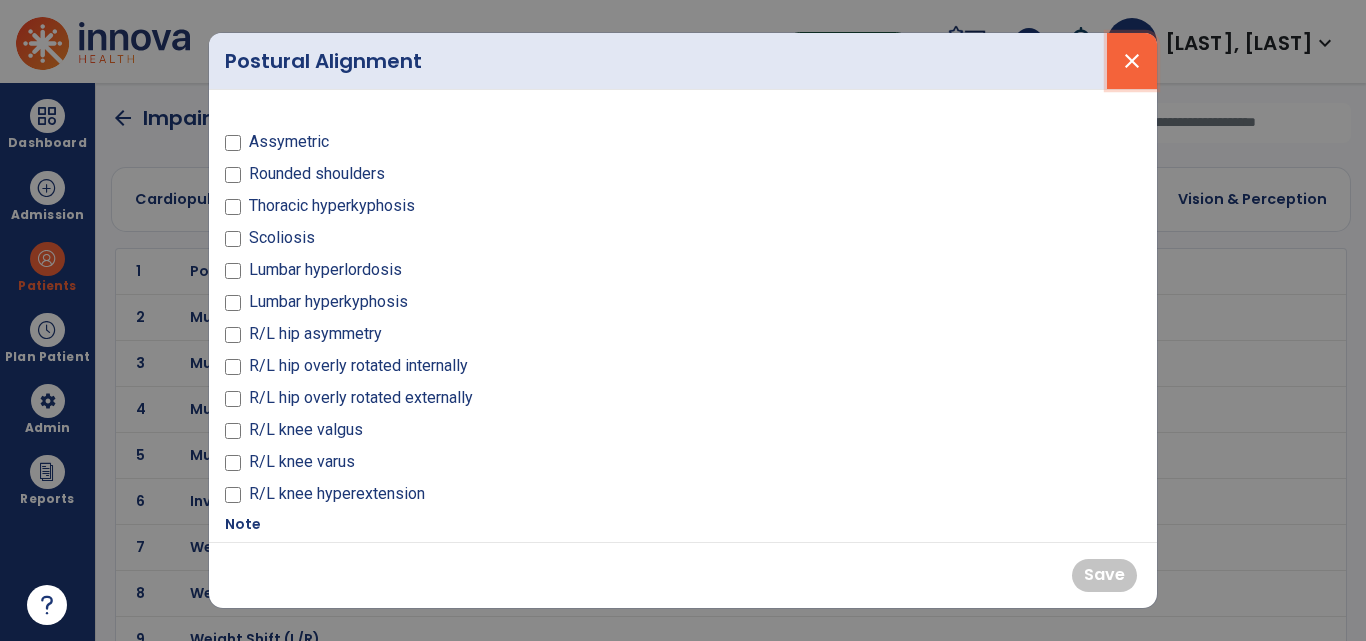 click on "close" at bounding box center (1132, 61) 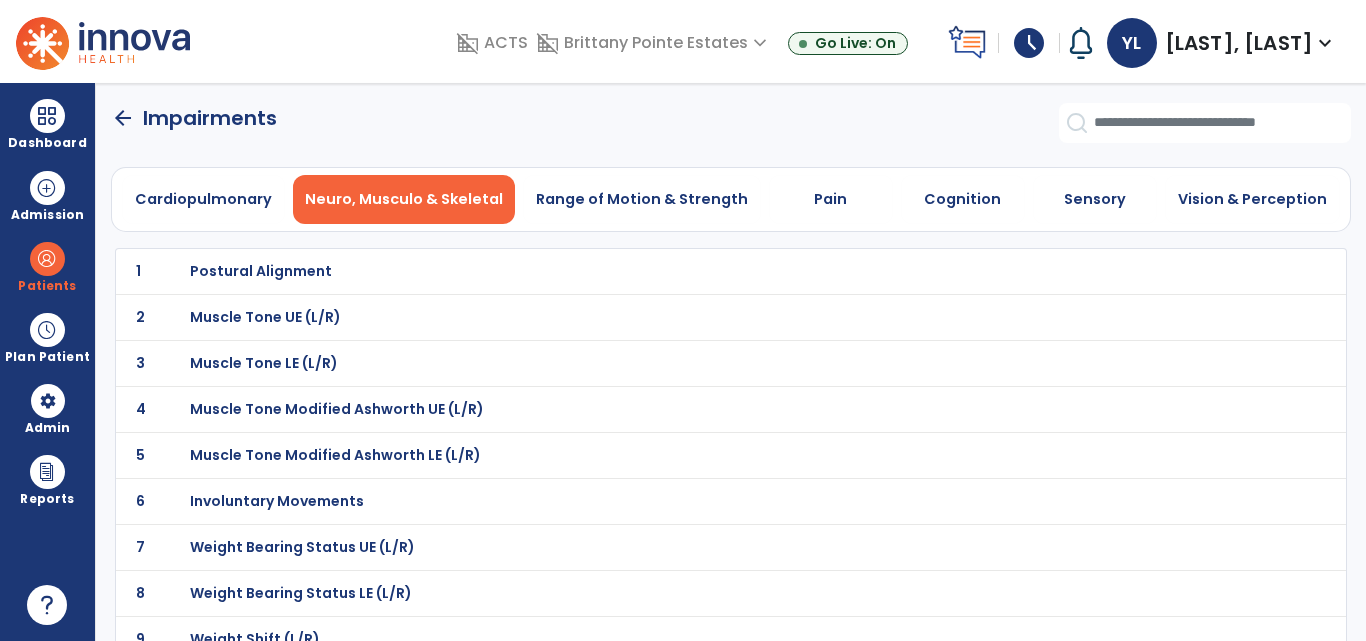 click on "Muscle Tone UE (L/R)" at bounding box center (261, 271) 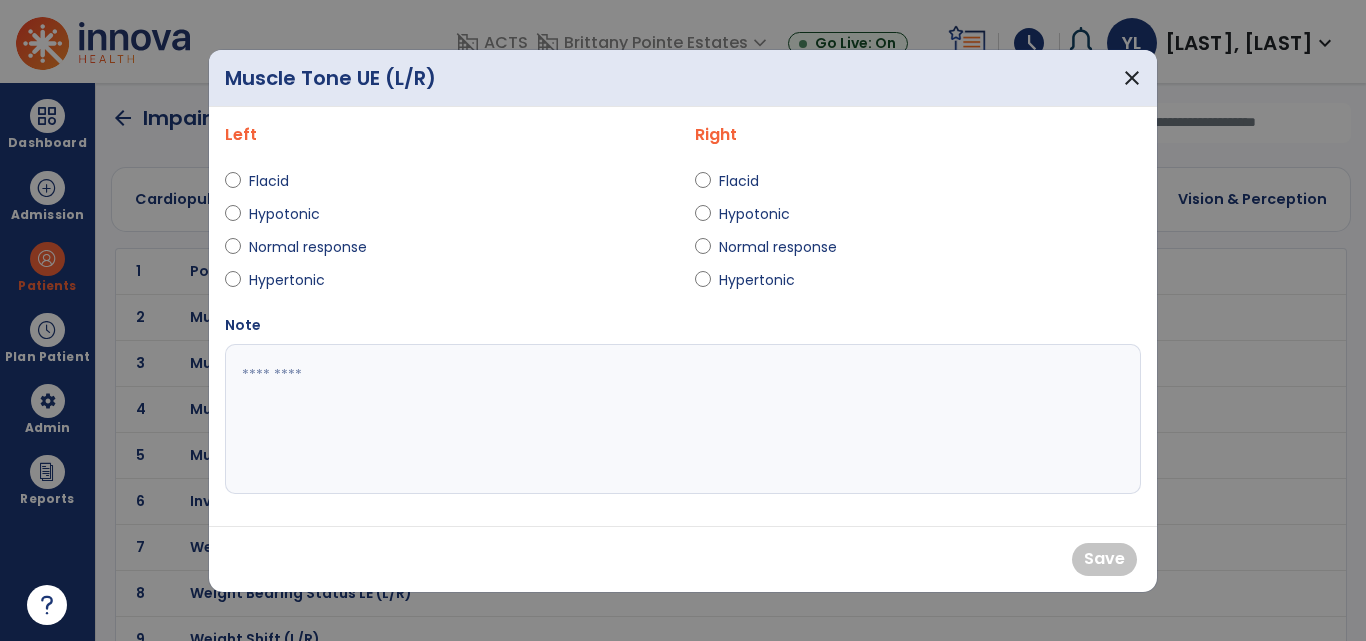 click on "Hypertonic" at bounding box center [287, 280] 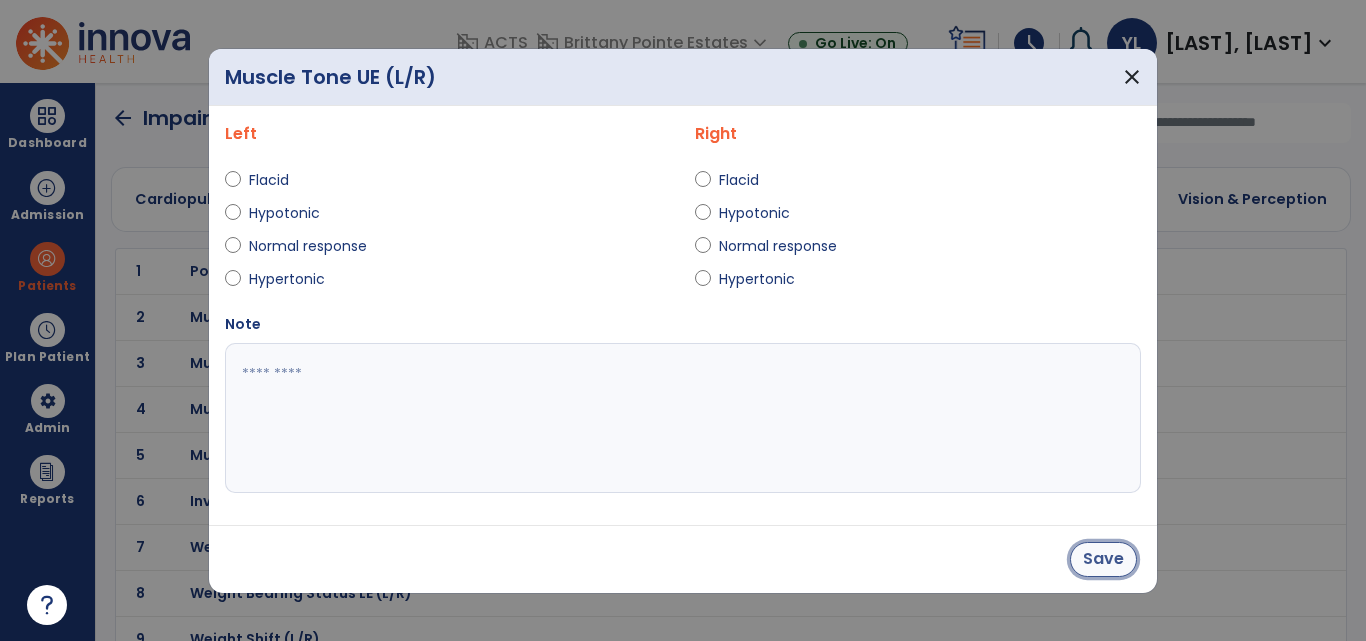 click on "Save" at bounding box center [1103, 559] 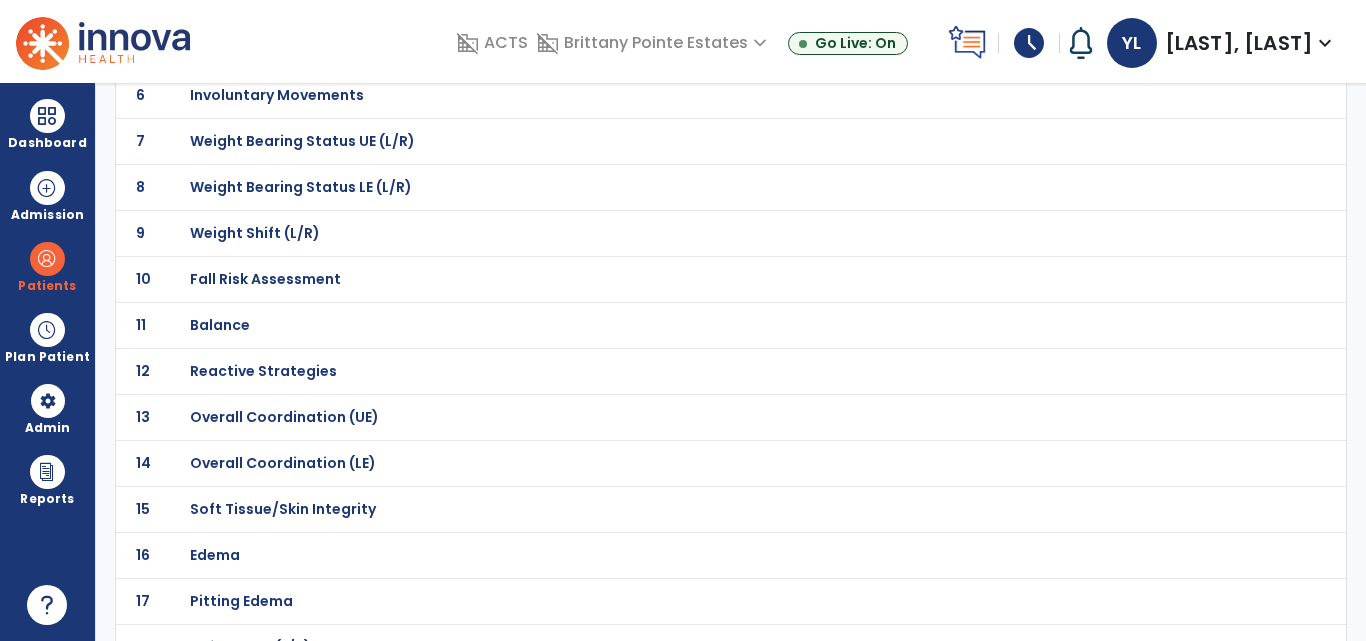 scroll, scrollTop: 418, scrollLeft: 0, axis: vertical 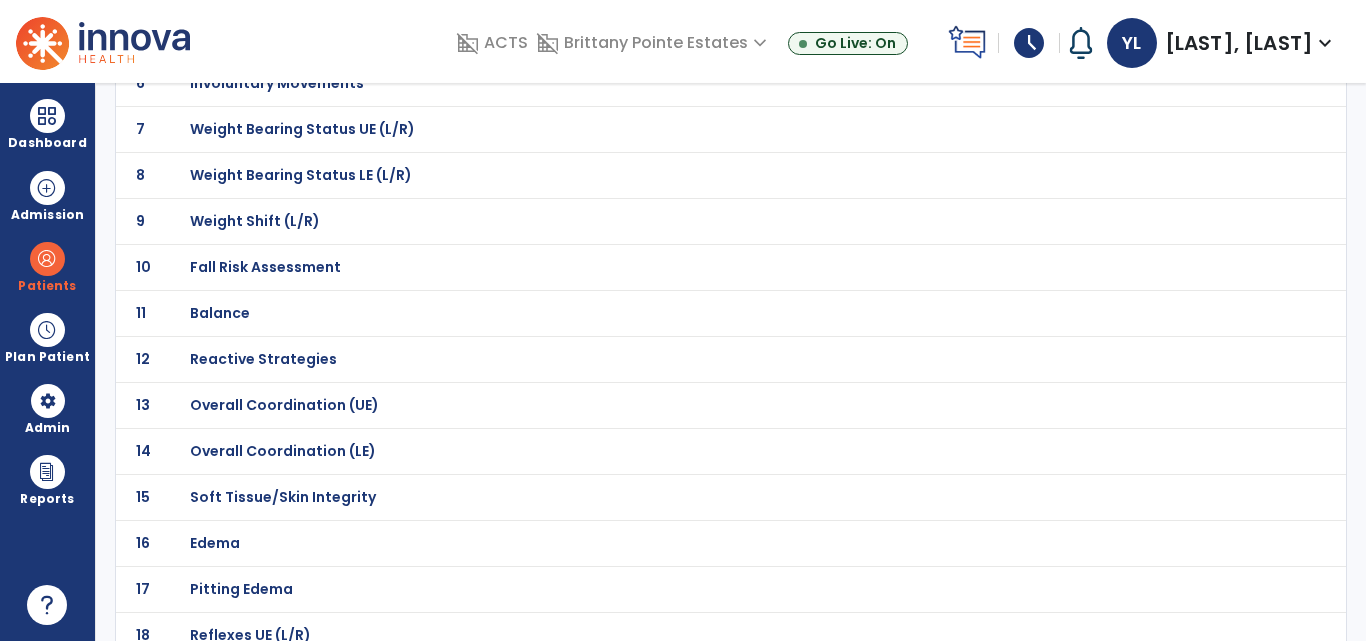 click on "Balance" at bounding box center [261, -147] 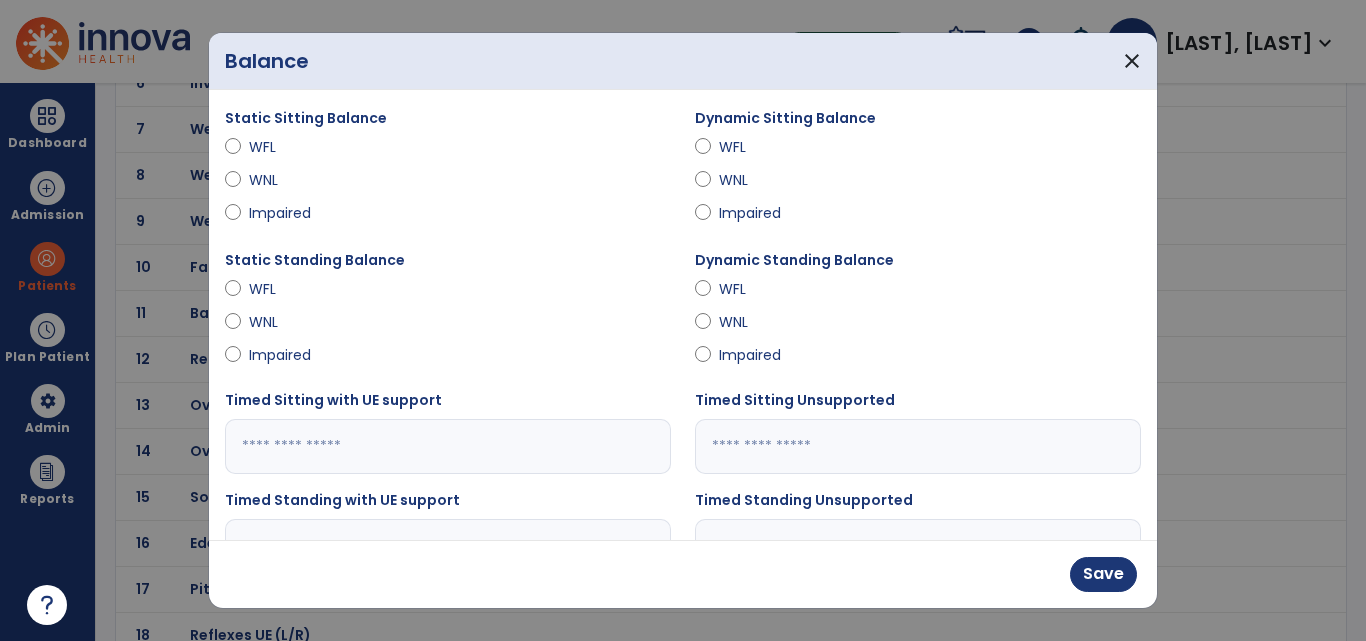 click on "Impaired" at bounding box center [918, 359] 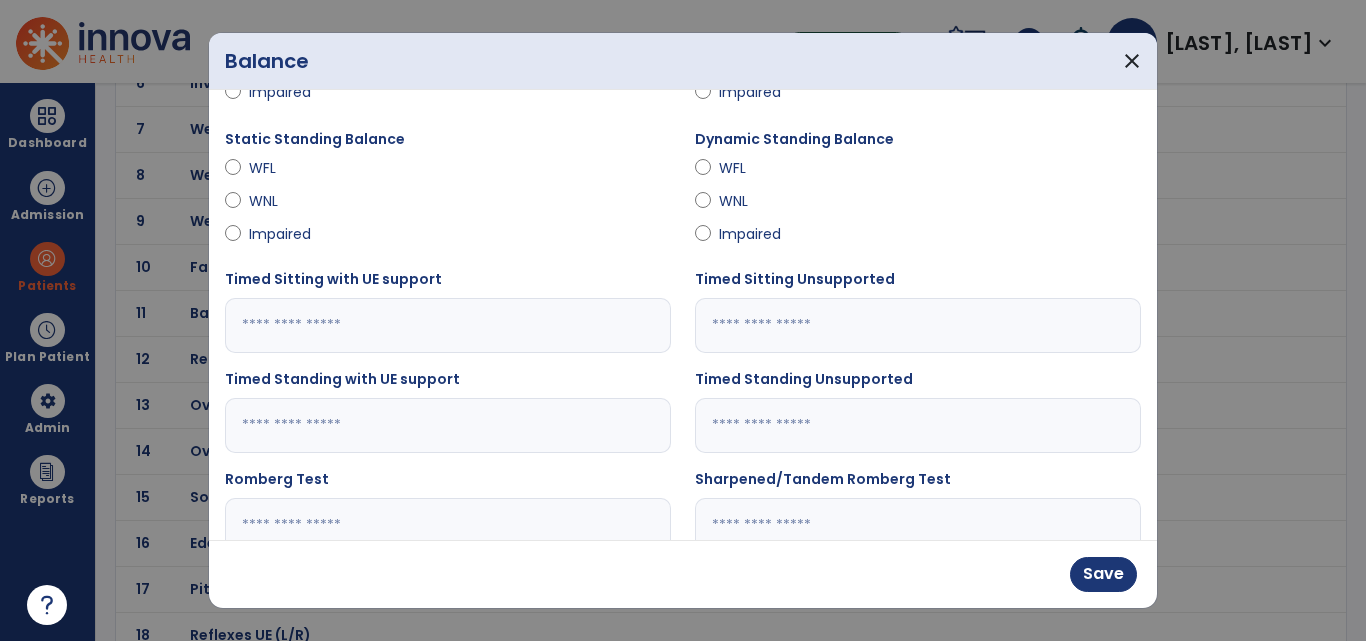 scroll, scrollTop: 159, scrollLeft: 0, axis: vertical 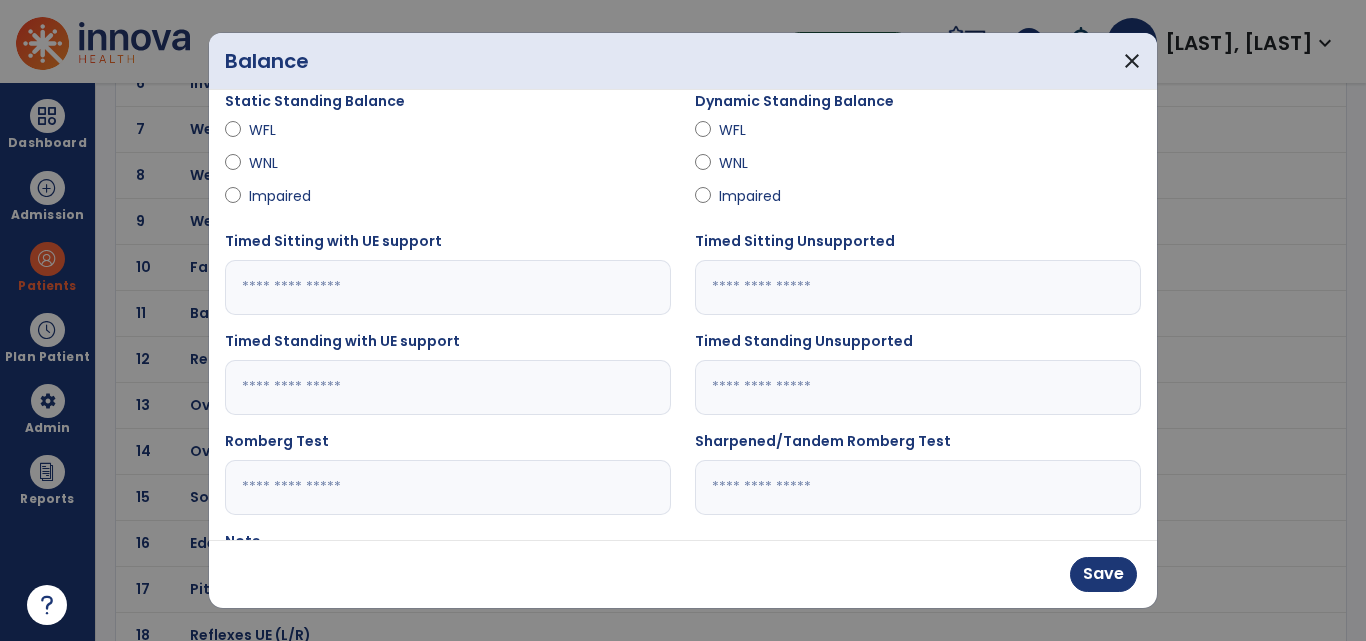 click at bounding box center (918, 287) 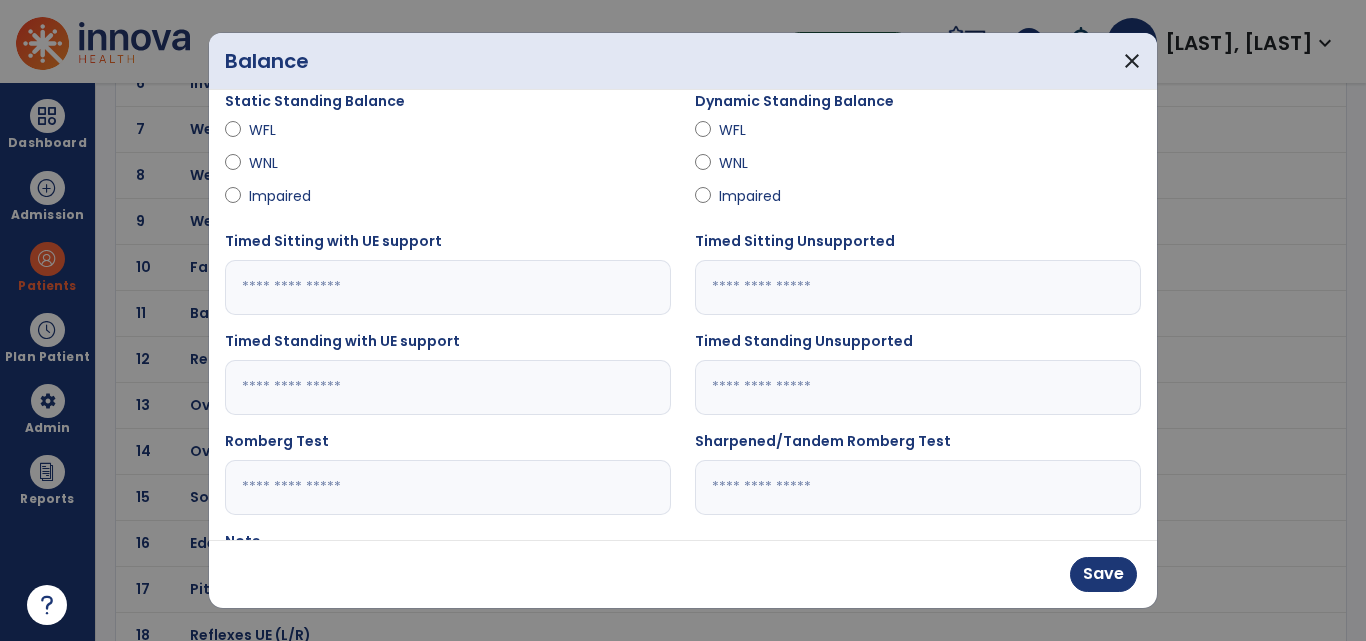 type on "*" 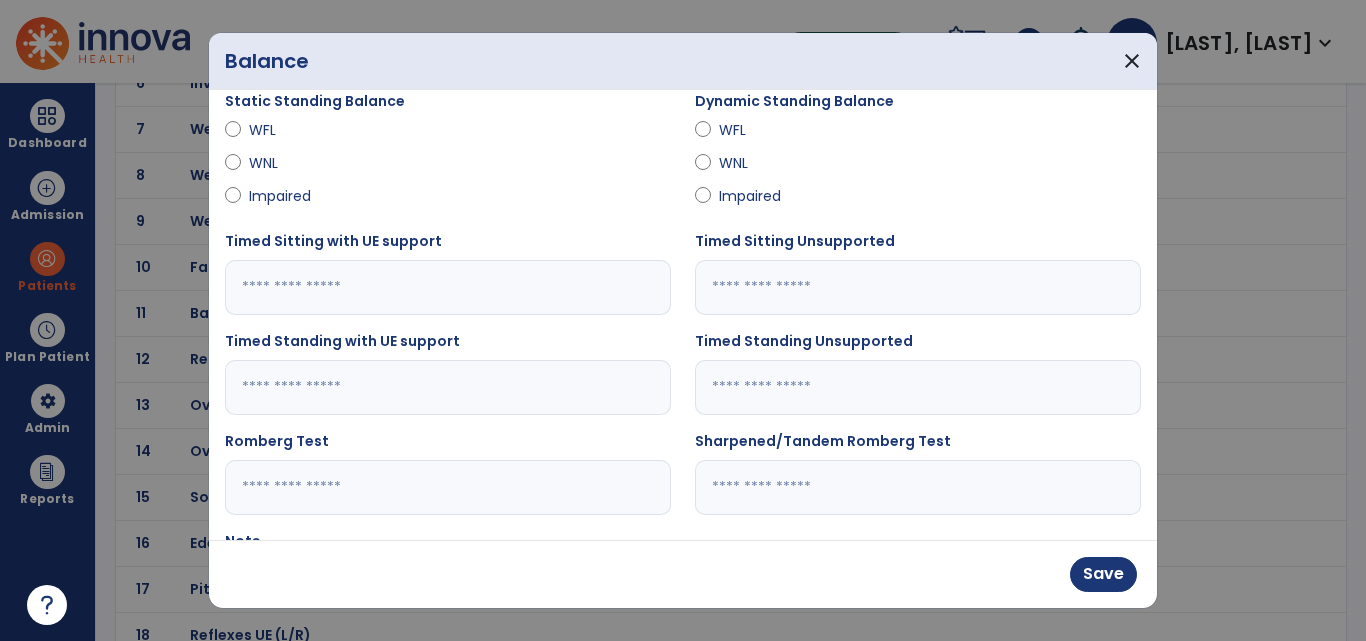 click at bounding box center (448, 287) 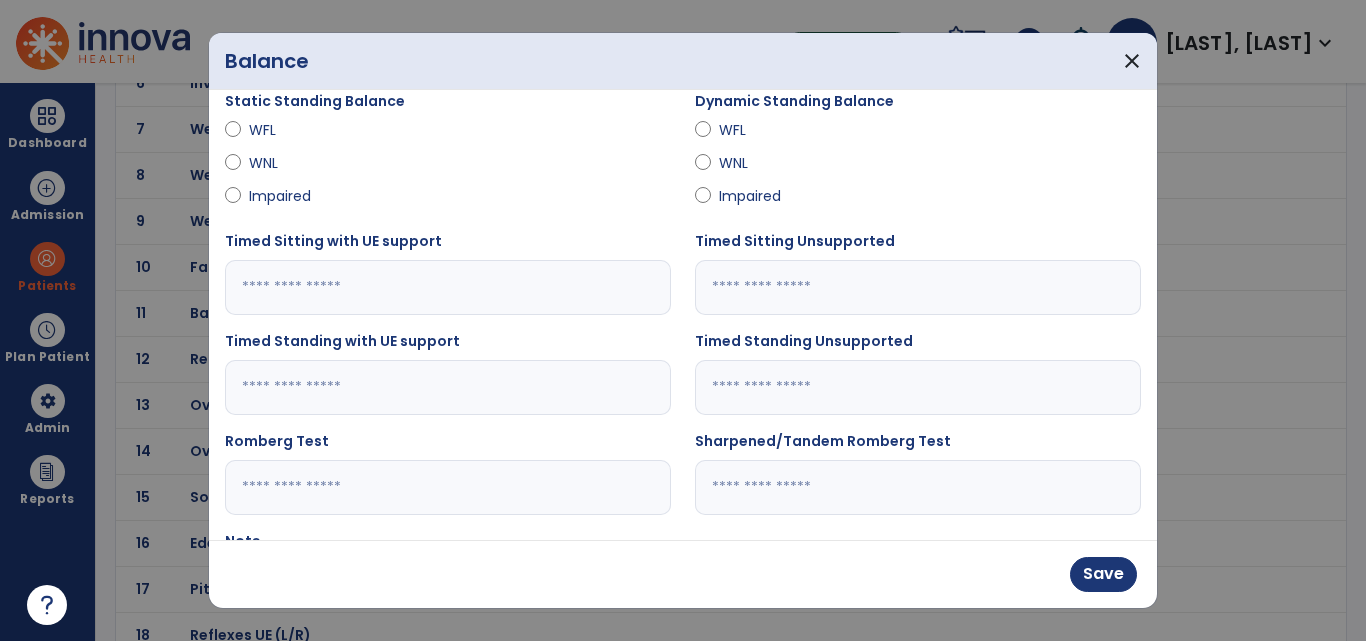 type on "*" 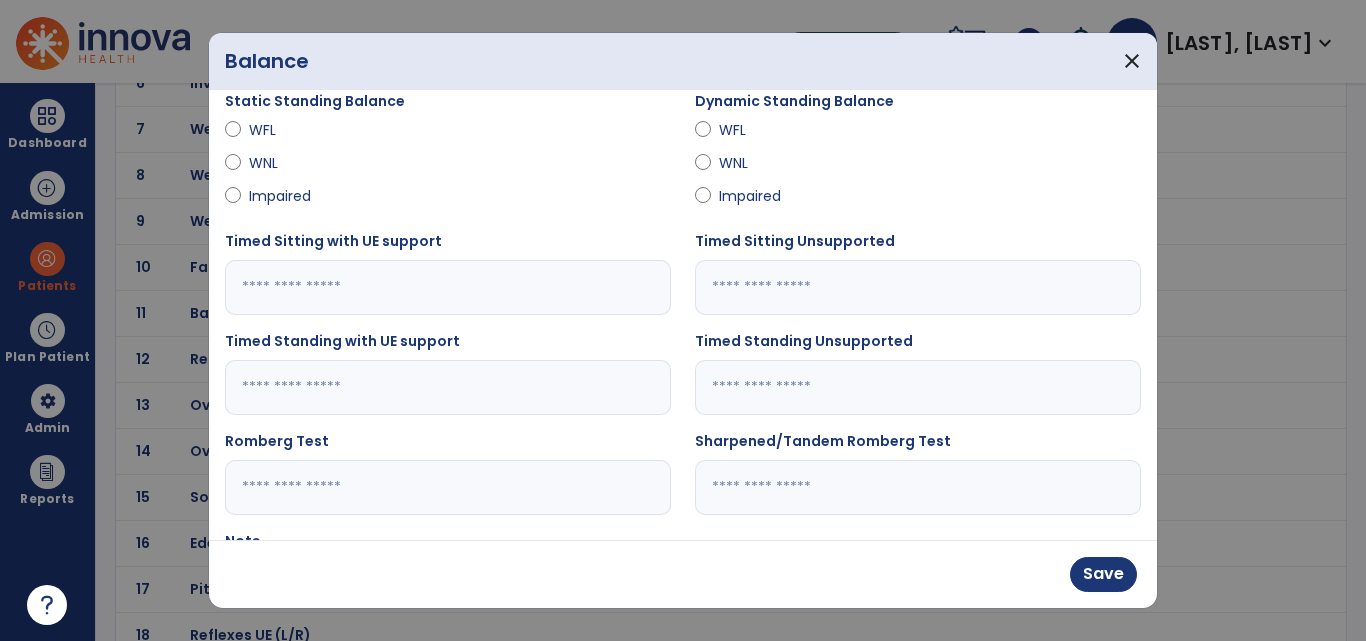 click at bounding box center (918, 387) 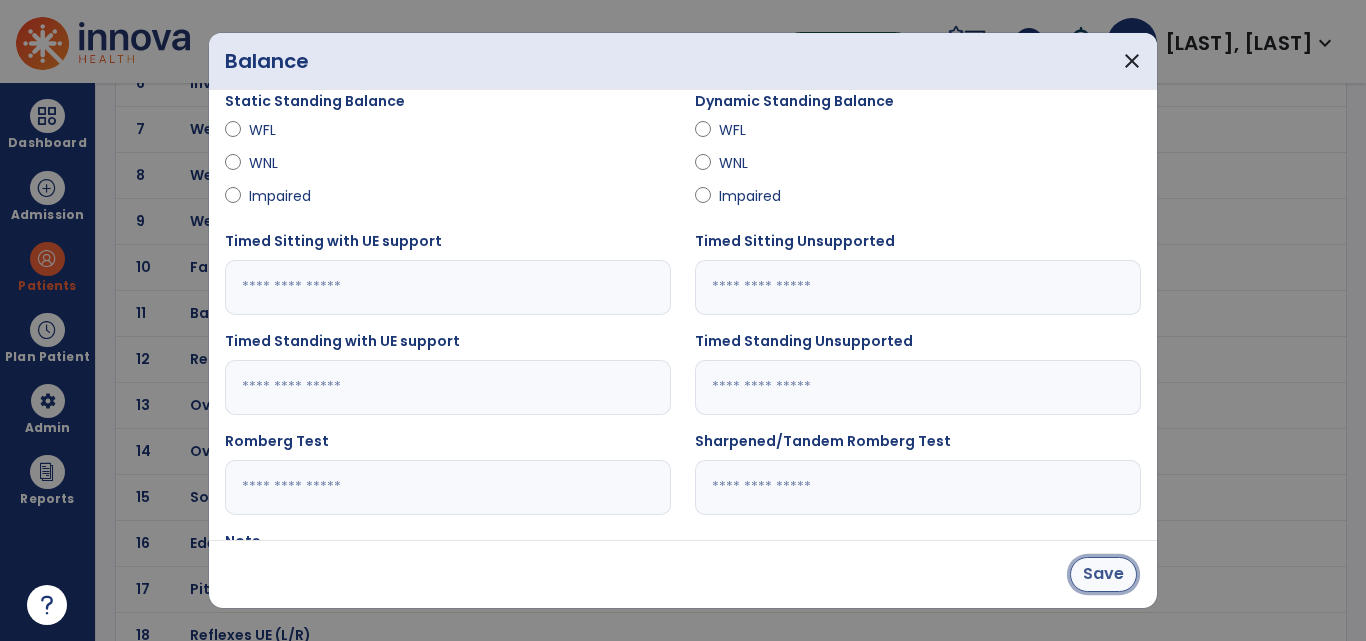 click on "Save" at bounding box center (1103, 574) 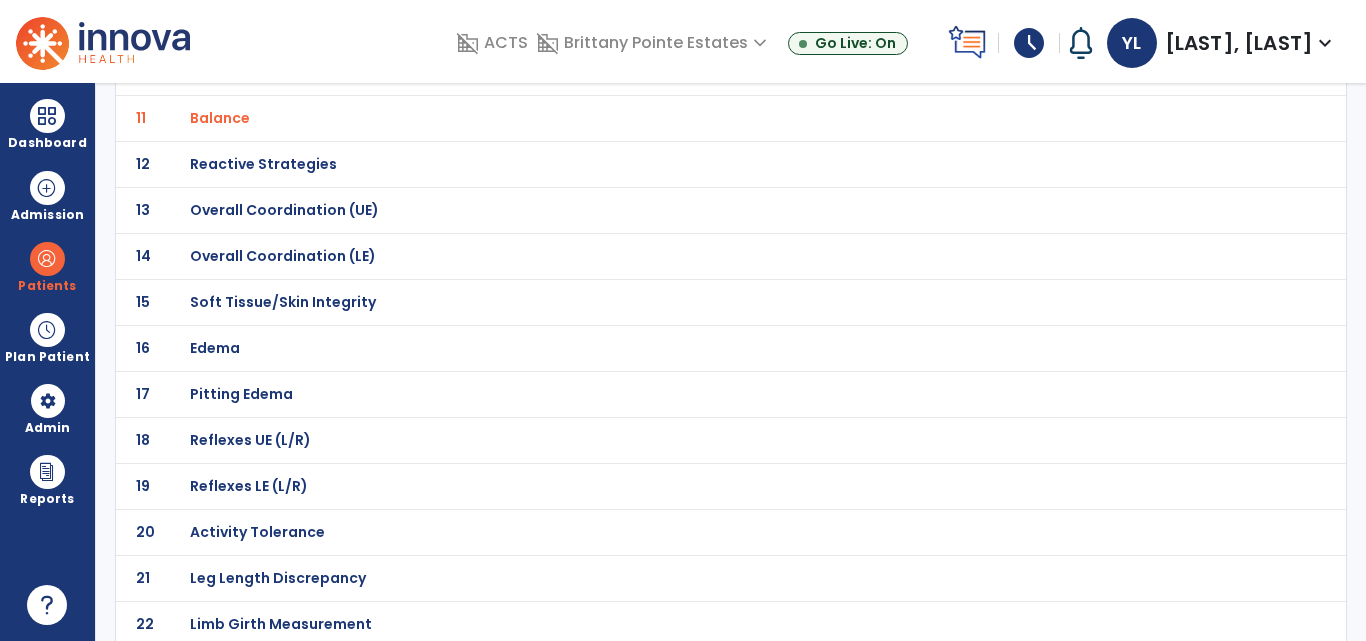 scroll, scrollTop: 666, scrollLeft: 0, axis: vertical 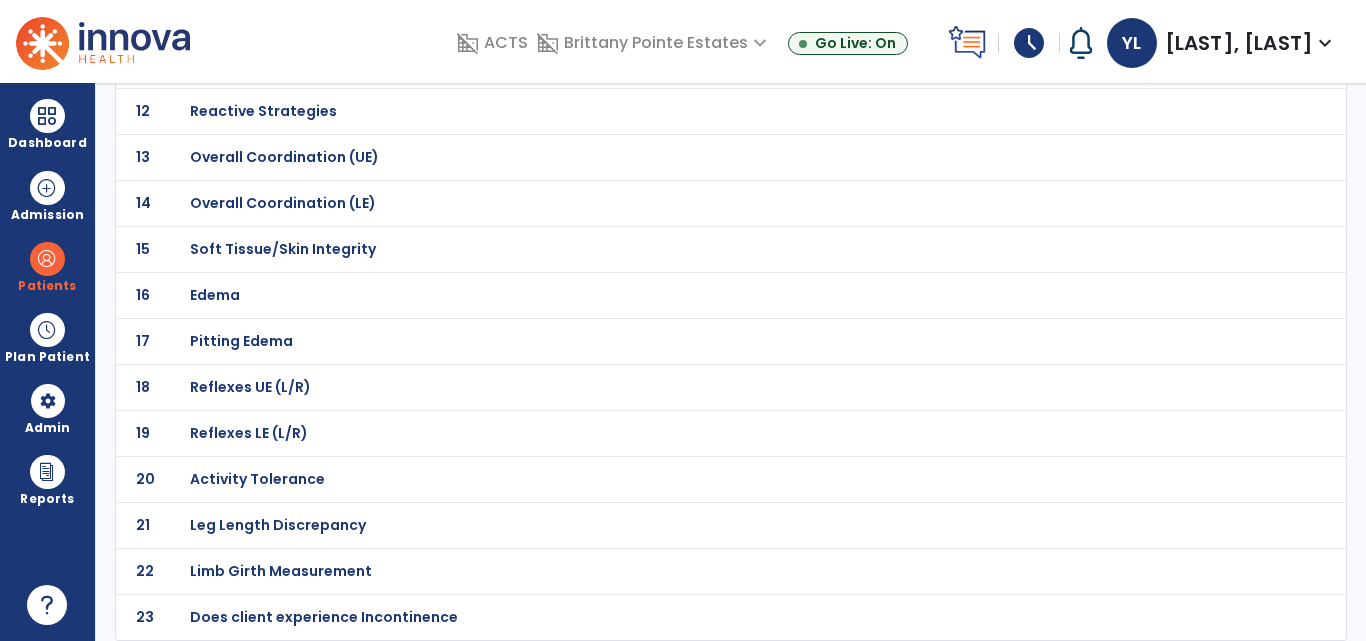 click on "Activity Tolerance" at bounding box center (261, -395) 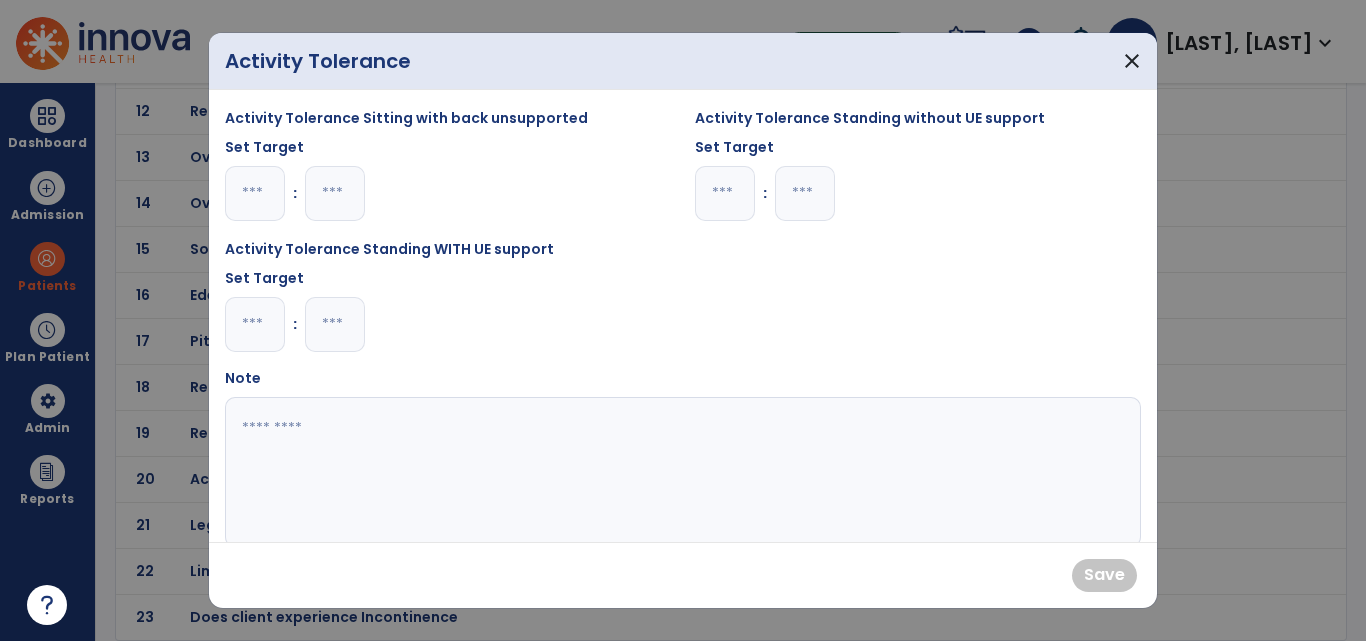 click at bounding box center [680, 472] 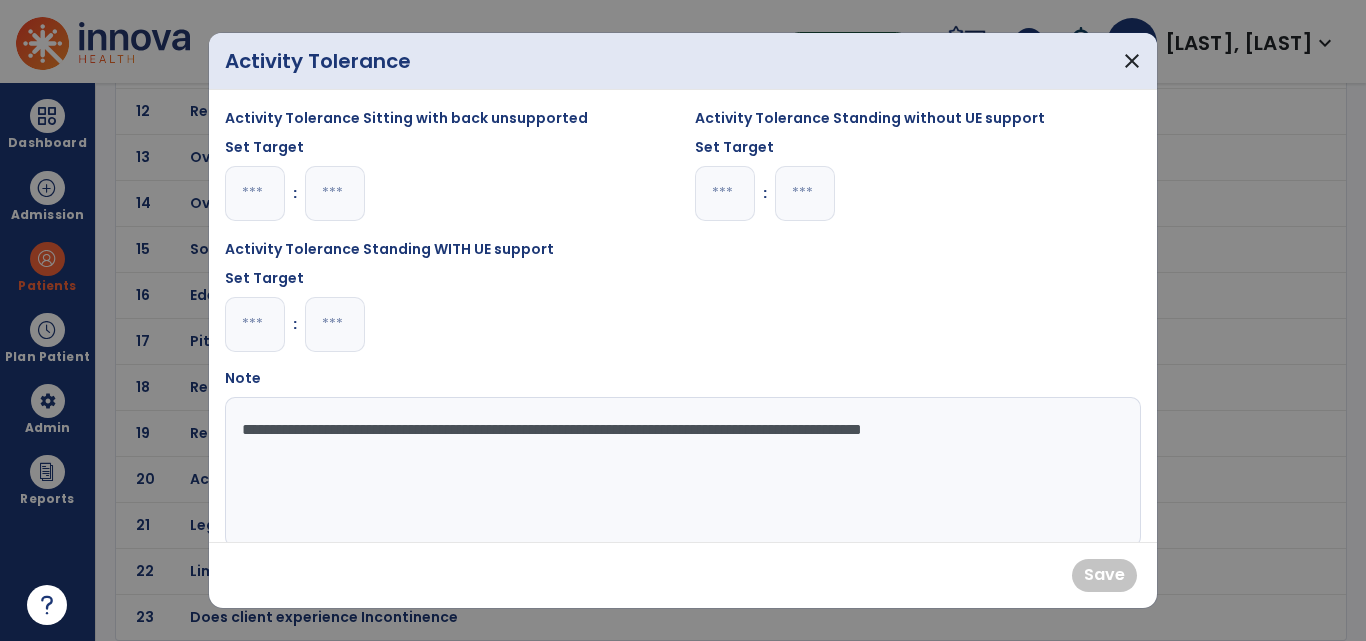 click on "**********" at bounding box center (680, 472) 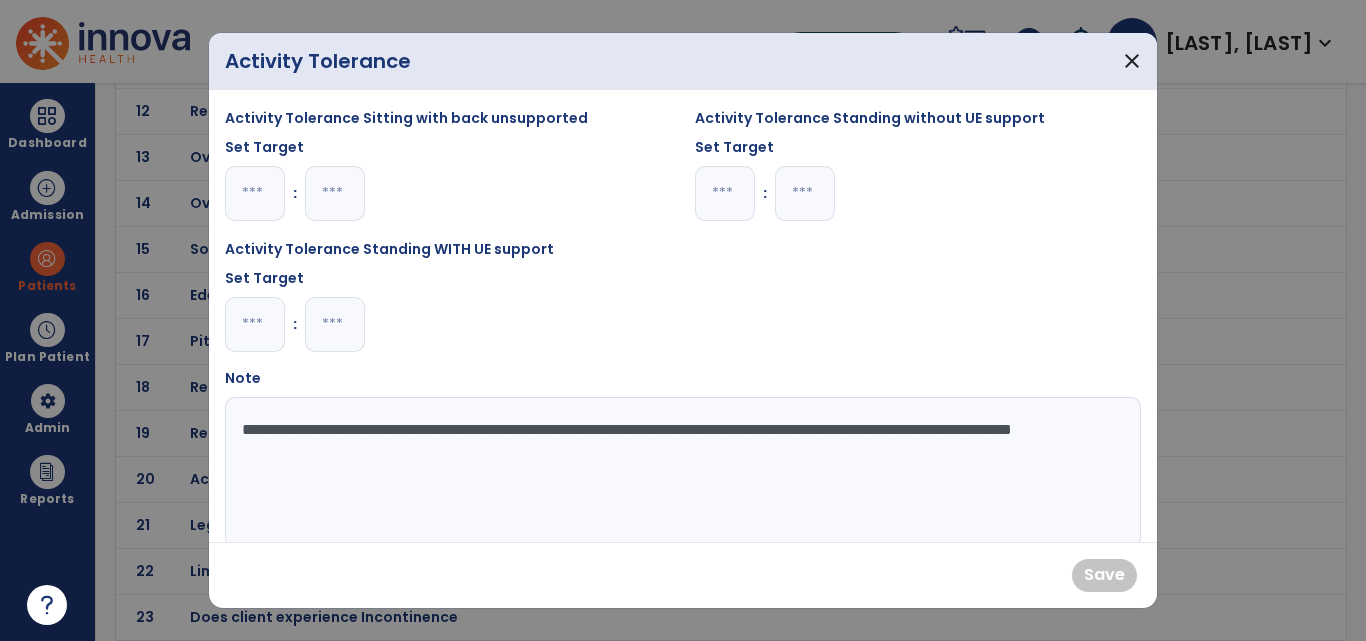 click on "**********" at bounding box center (680, 472) 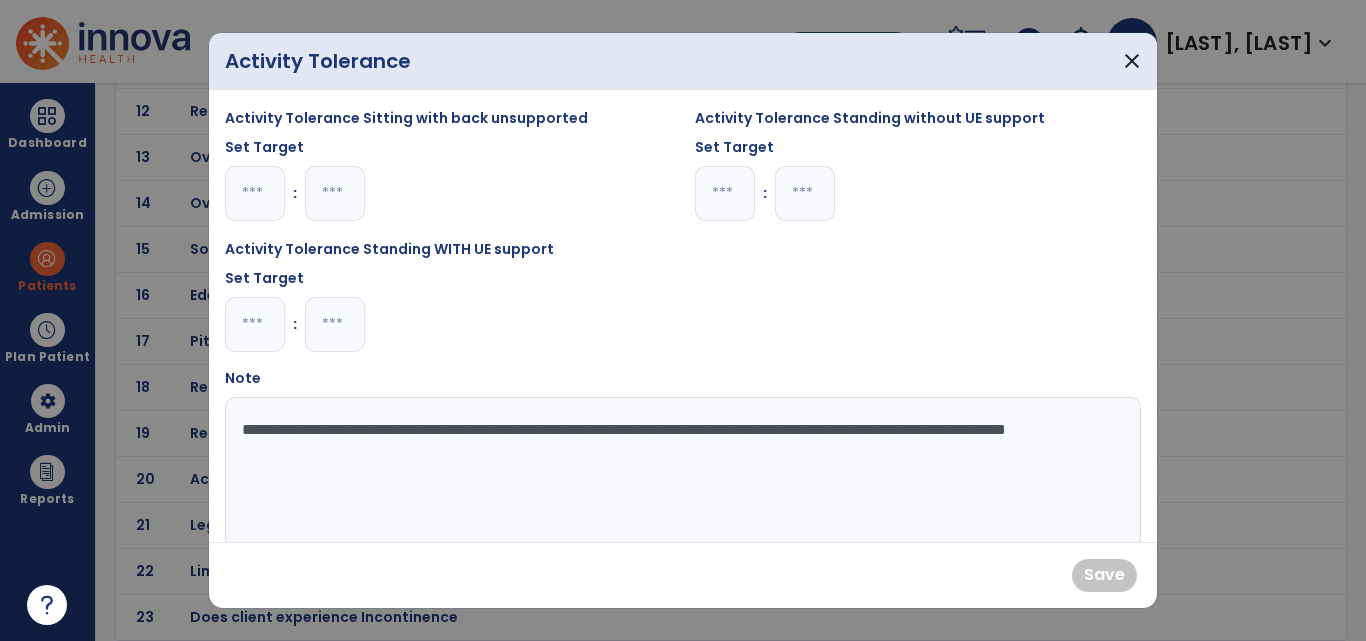 click on "**********" at bounding box center [680, 472] 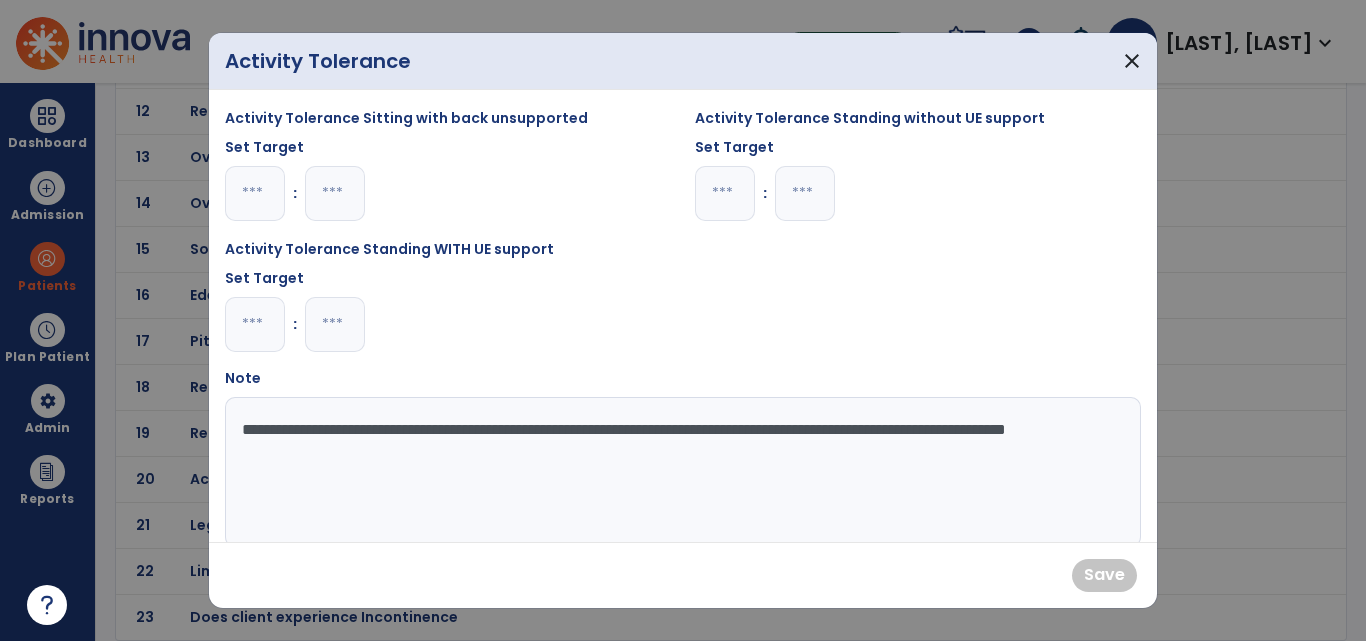click at bounding box center [805, 193] 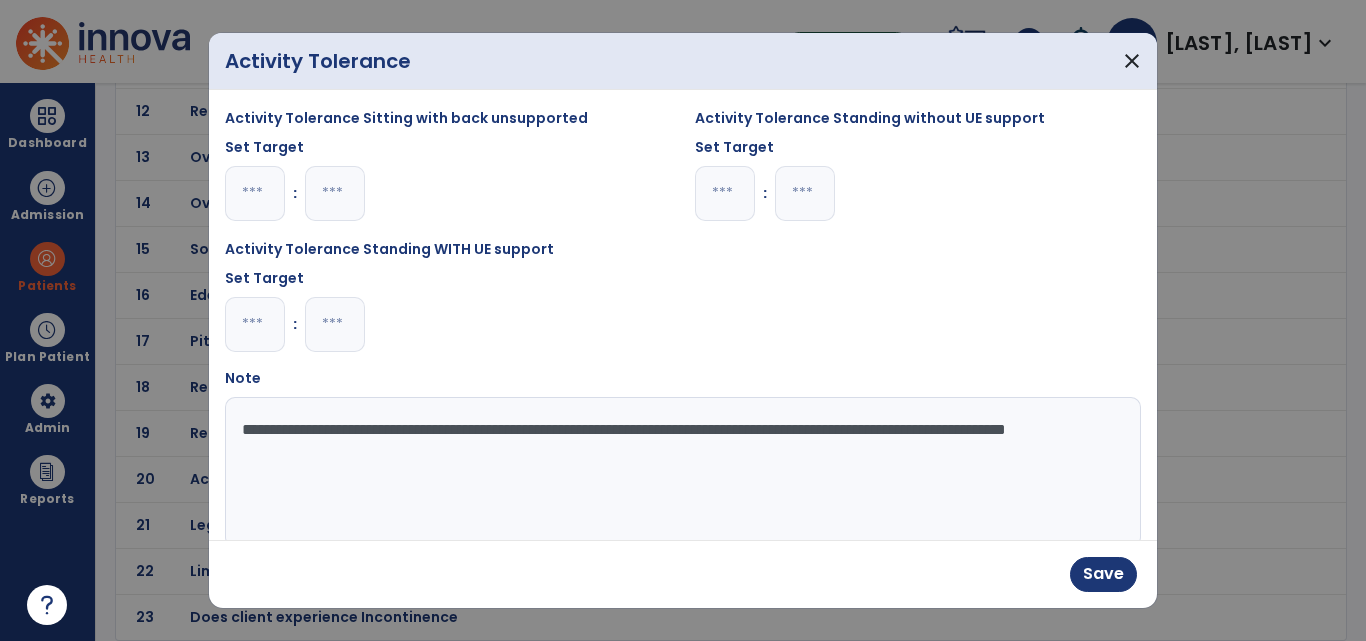 type on "*" 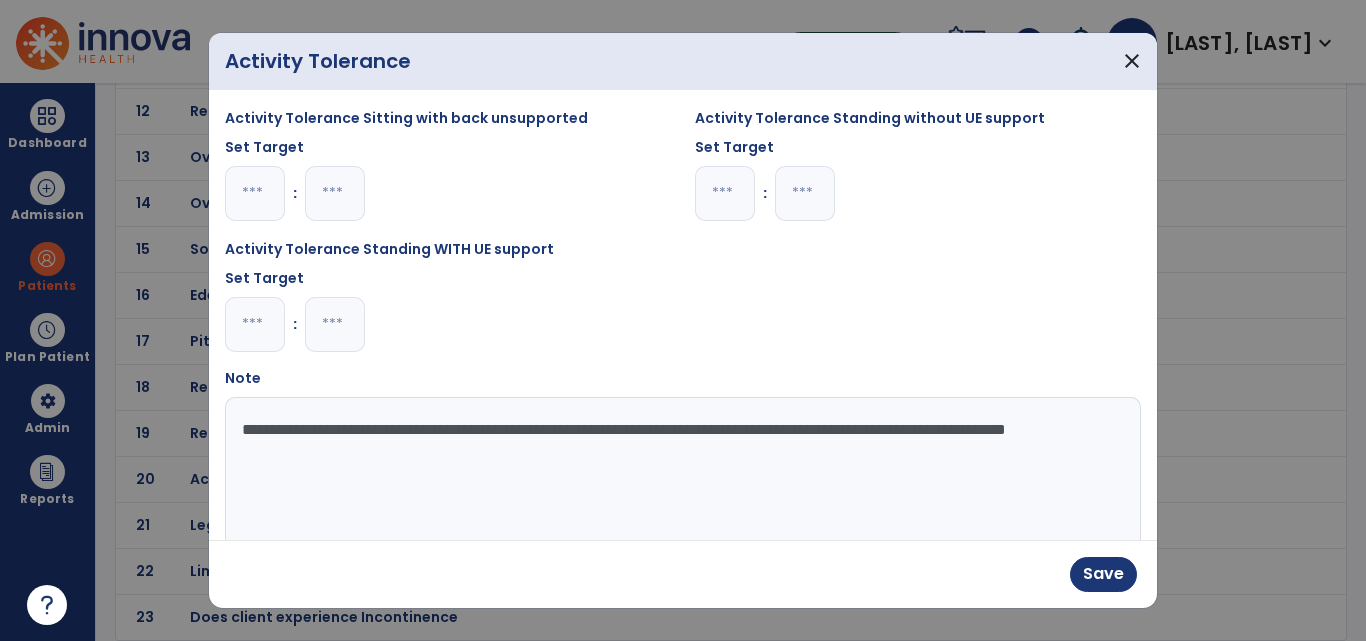 click at bounding box center [335, 324] 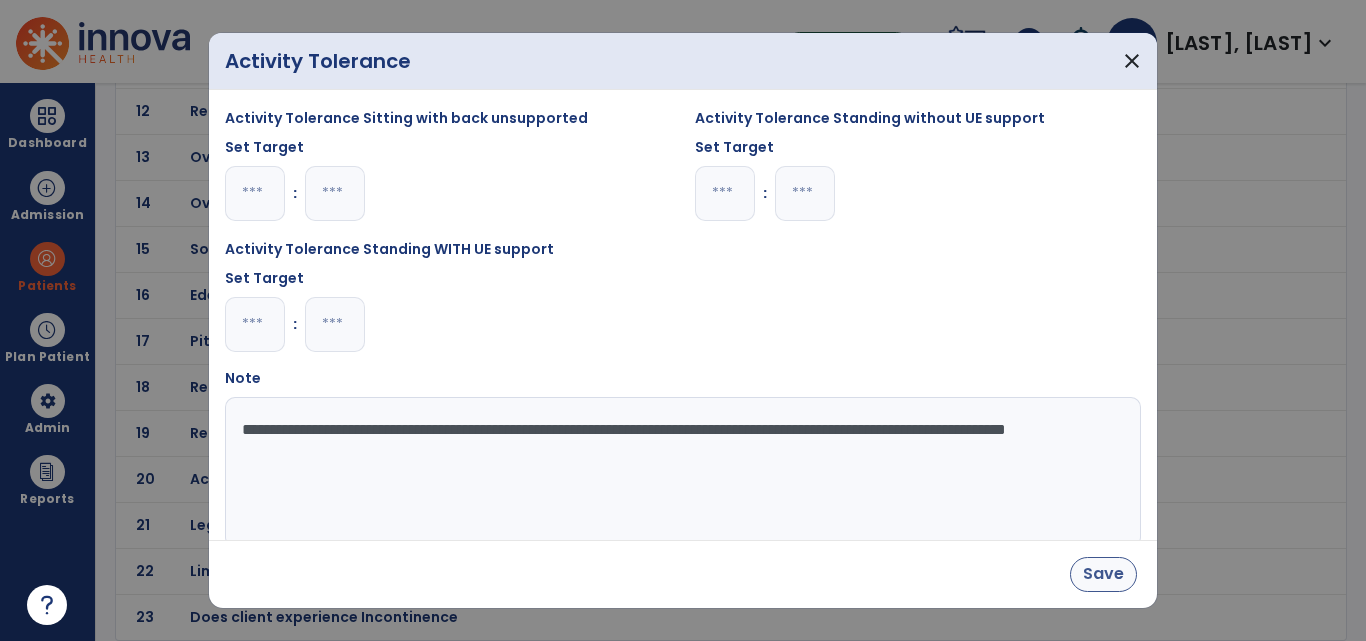 type on "*" 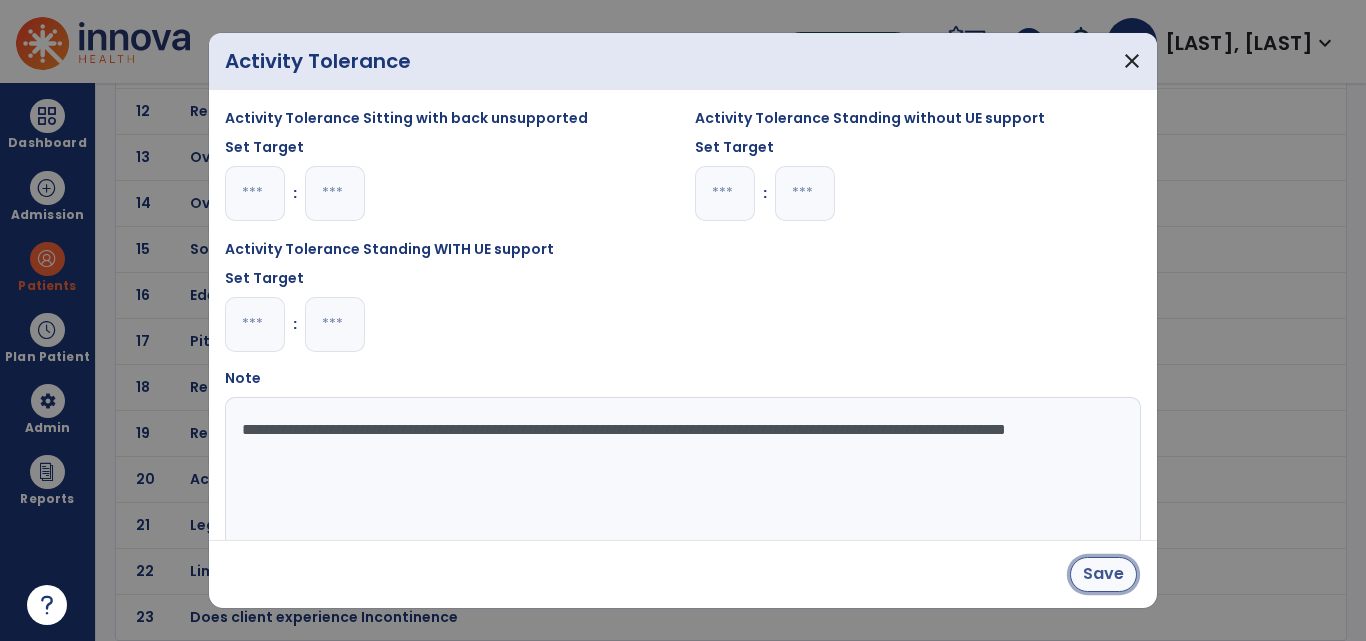 click on "Save" at bounding box center (1103, 574) 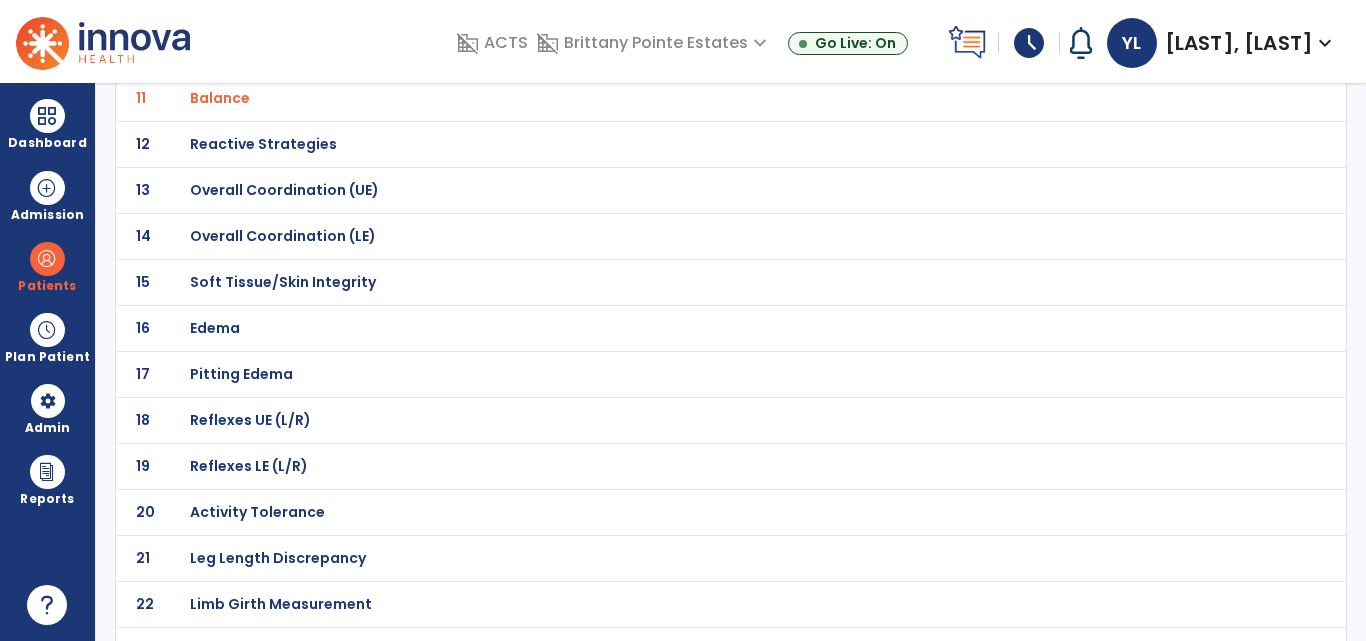 scroll, scrollTop: 666, scrollLeft: 0, axis: vertical 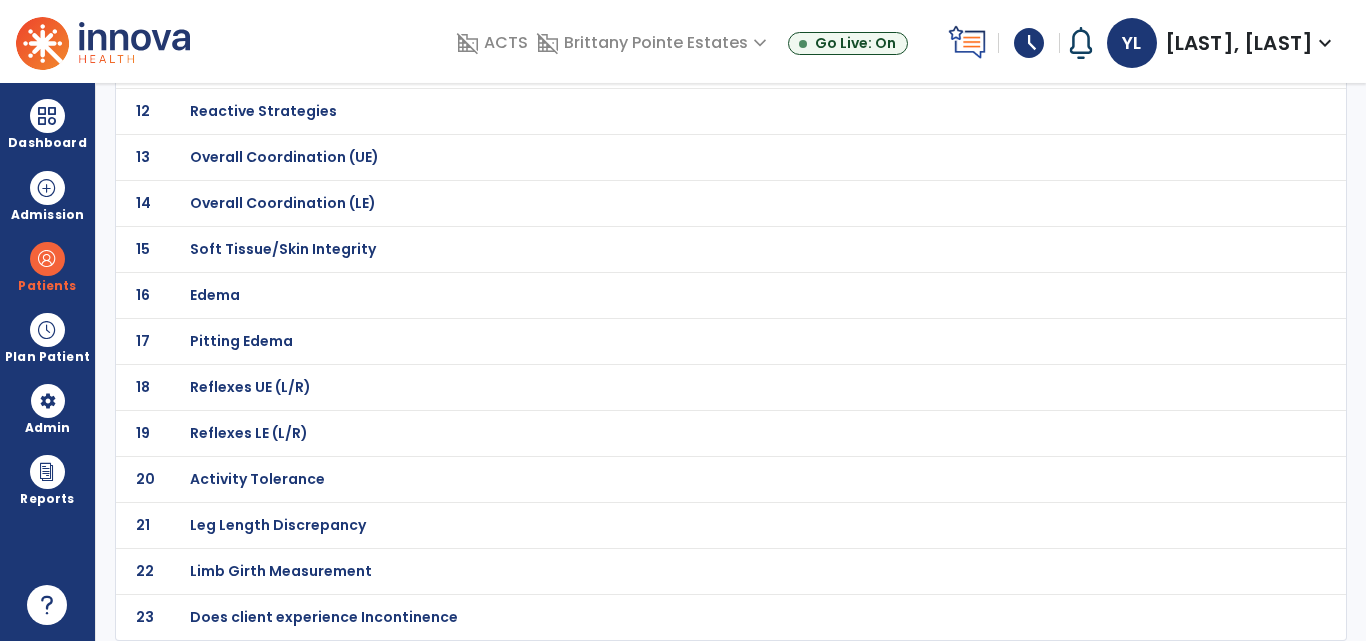 click on "Edema" at bounding box center [261, -395] 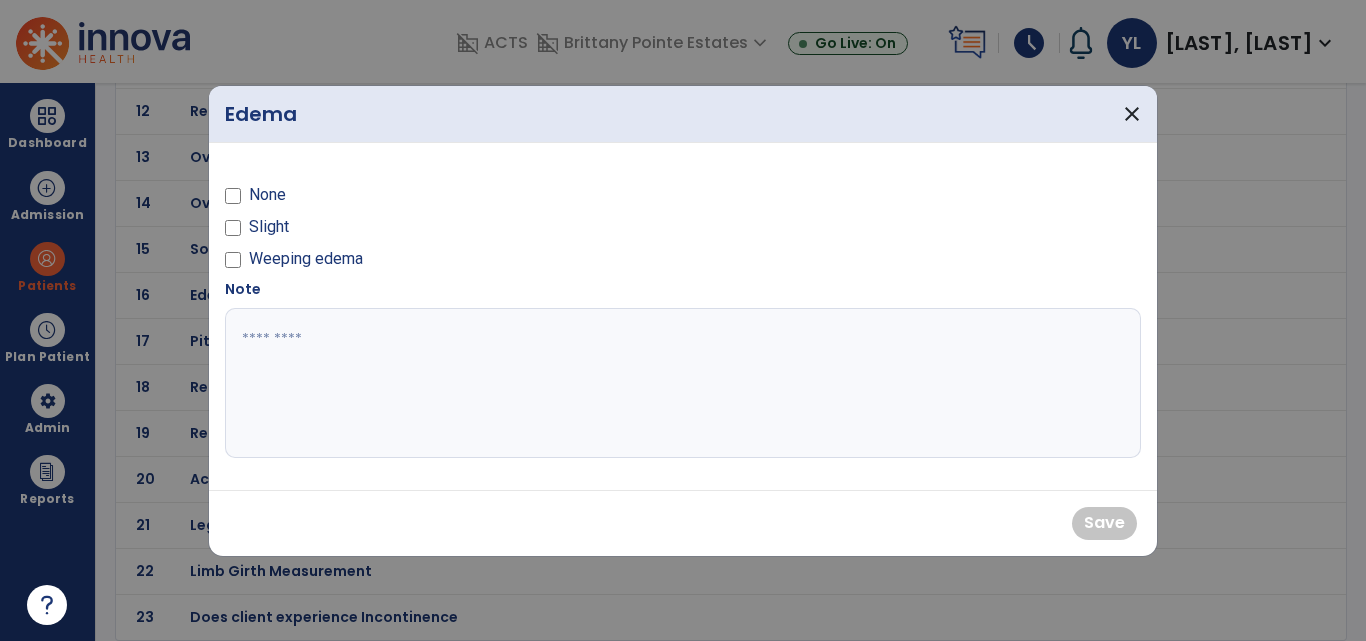 click at bounding box center (683, 383) 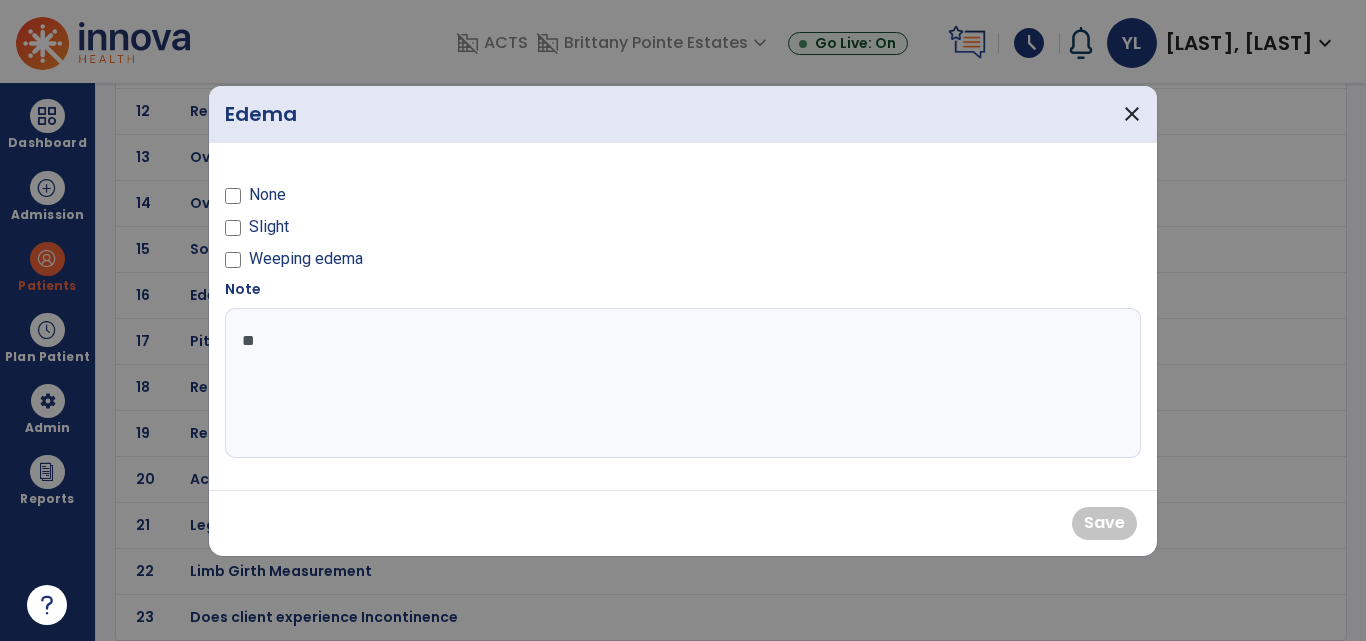 type on "*" 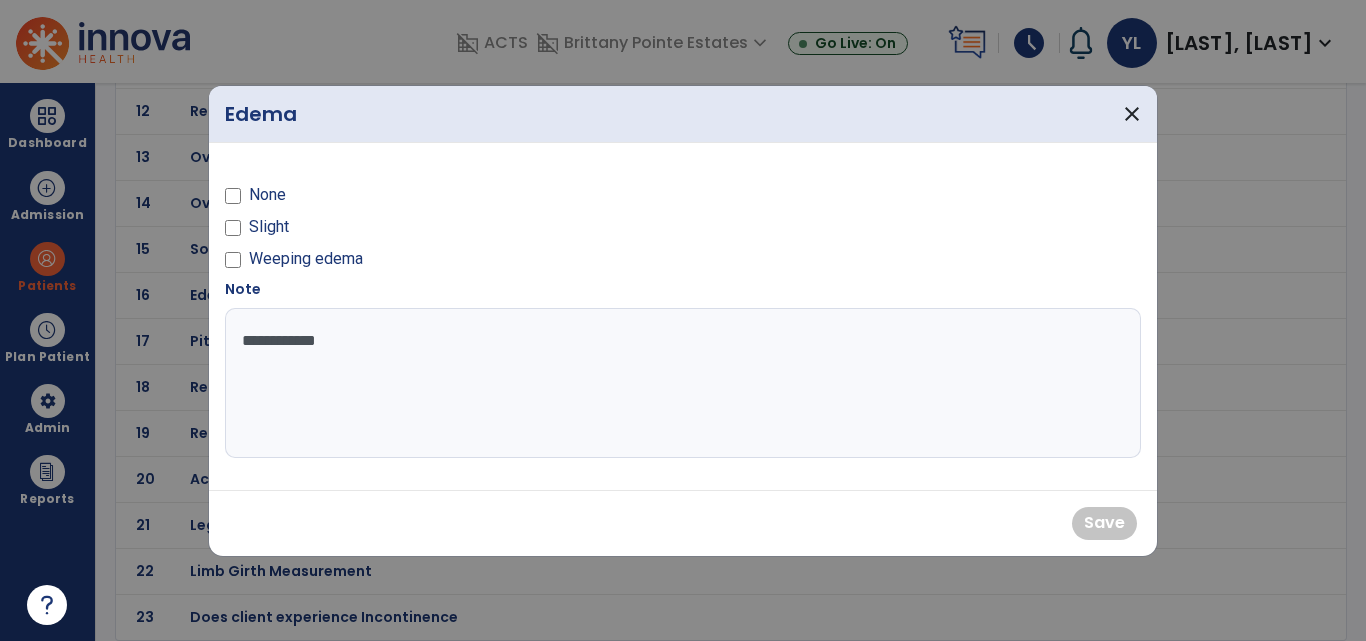 type on "**********" 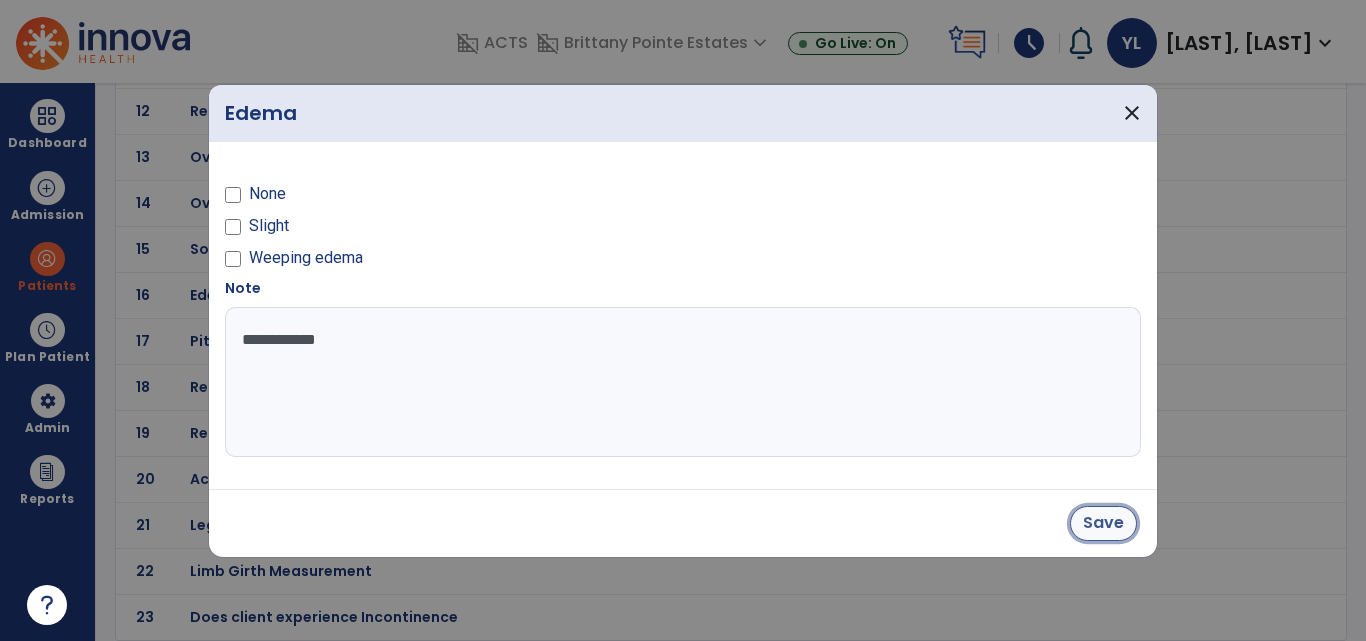 click on "Save" at bounding box center [1103, 523] 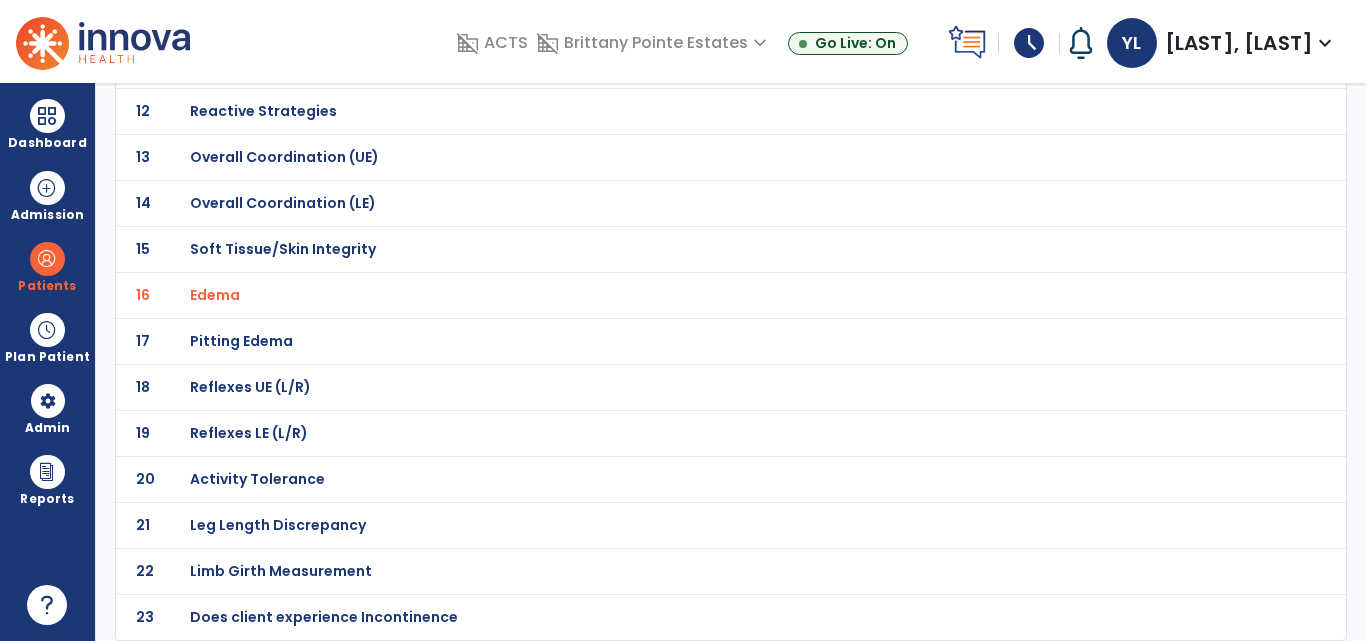 click on "Activity Tolerance" at bounding box center [261, -395] 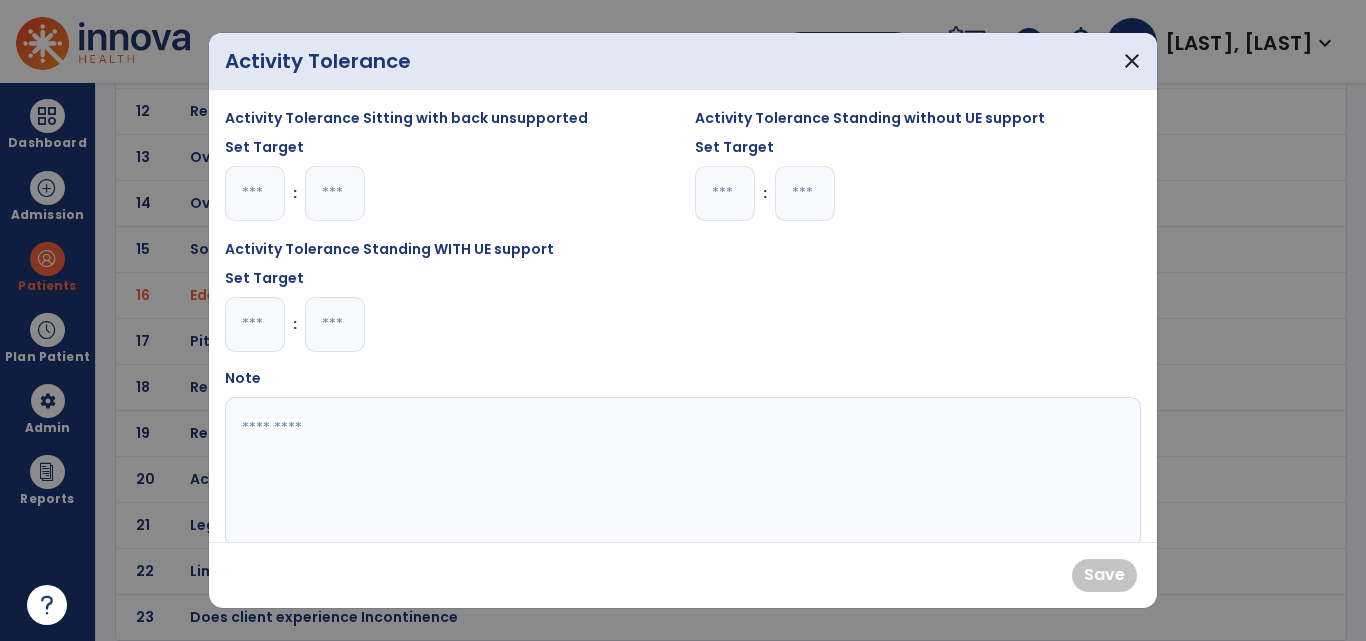 click at bounding box center (805, 193) 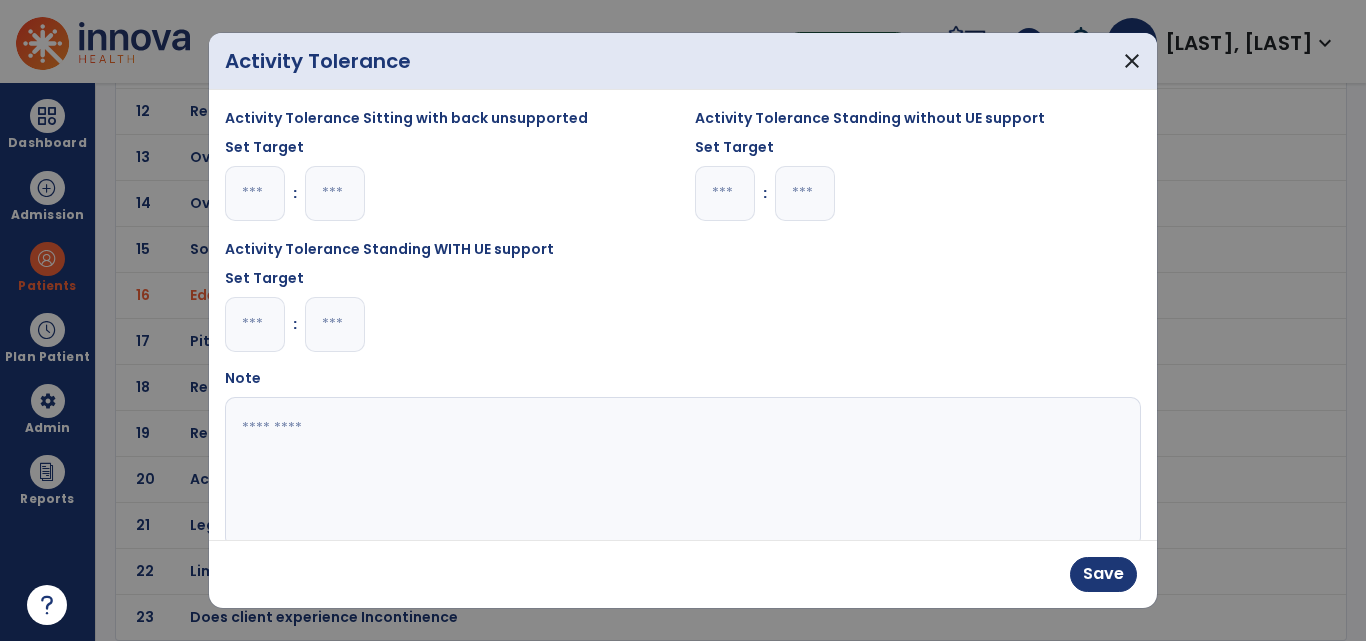 type on "*" 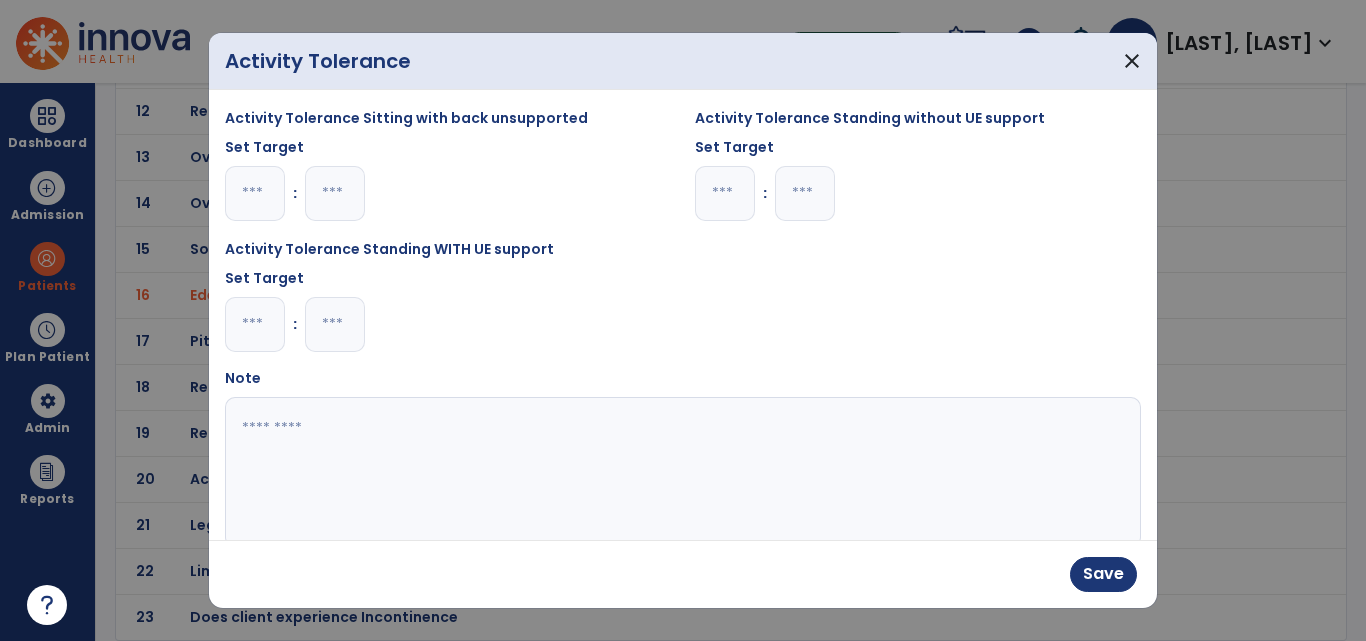 click at bounding box center [335, 324] 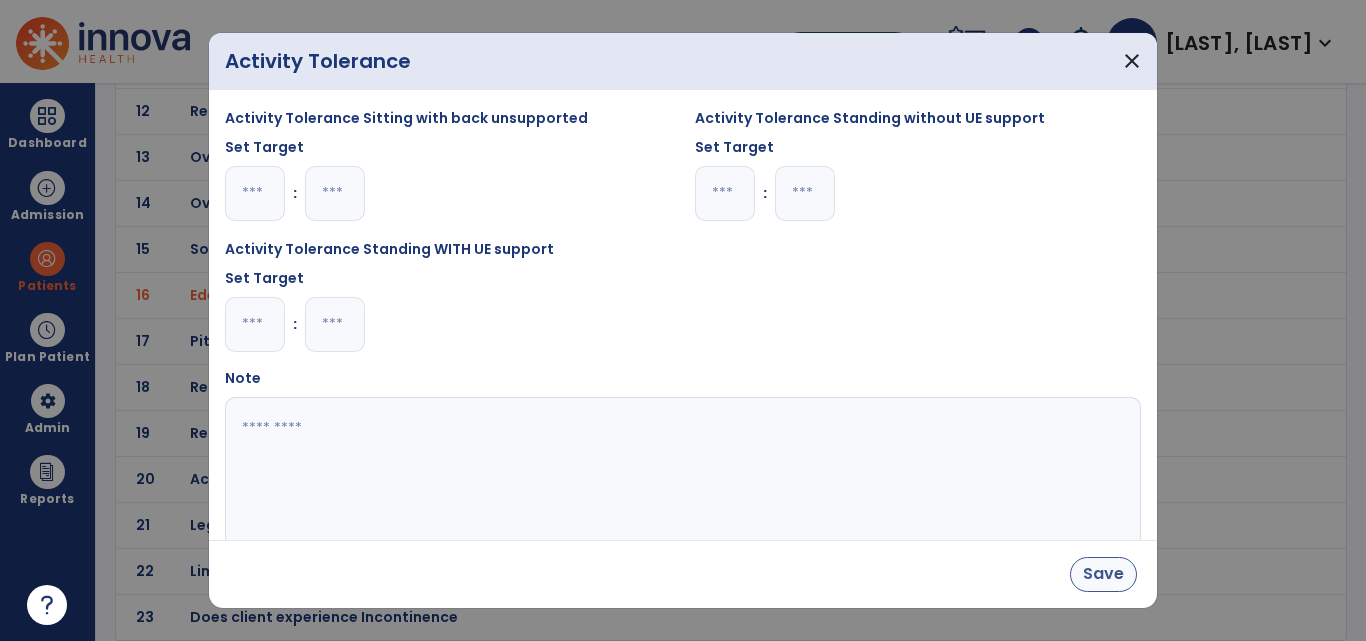 type on "*" 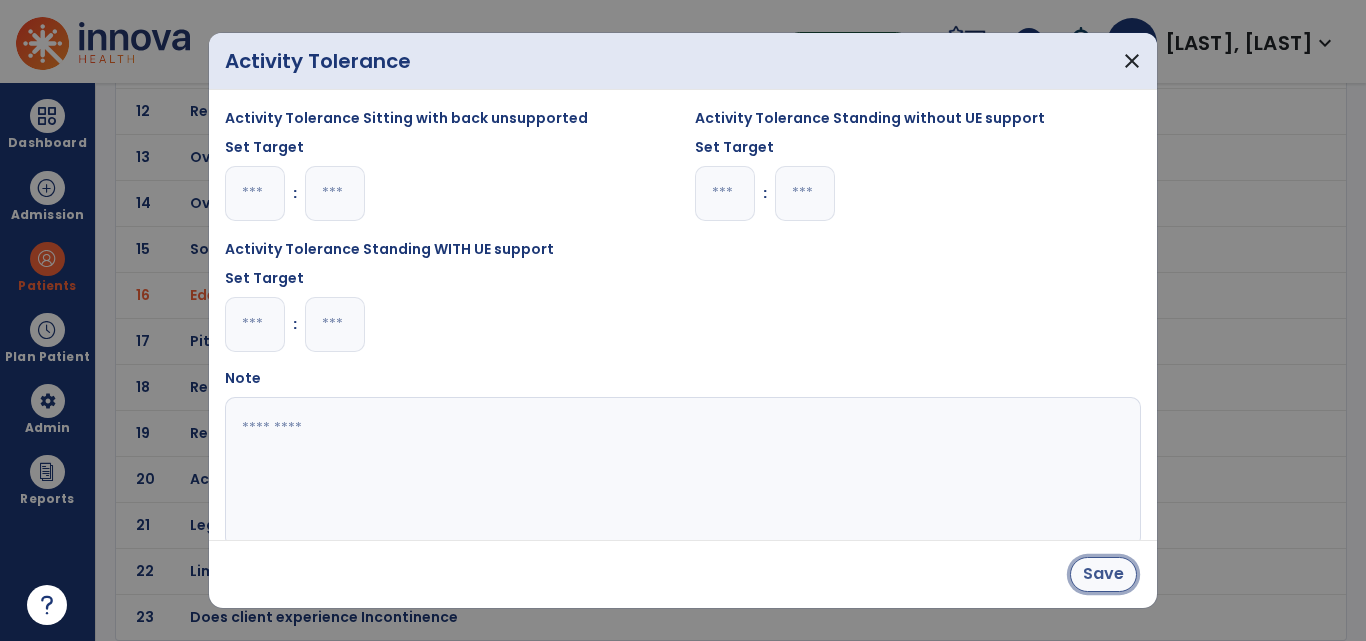 click on "Save" at bounding box center (1103, 574) 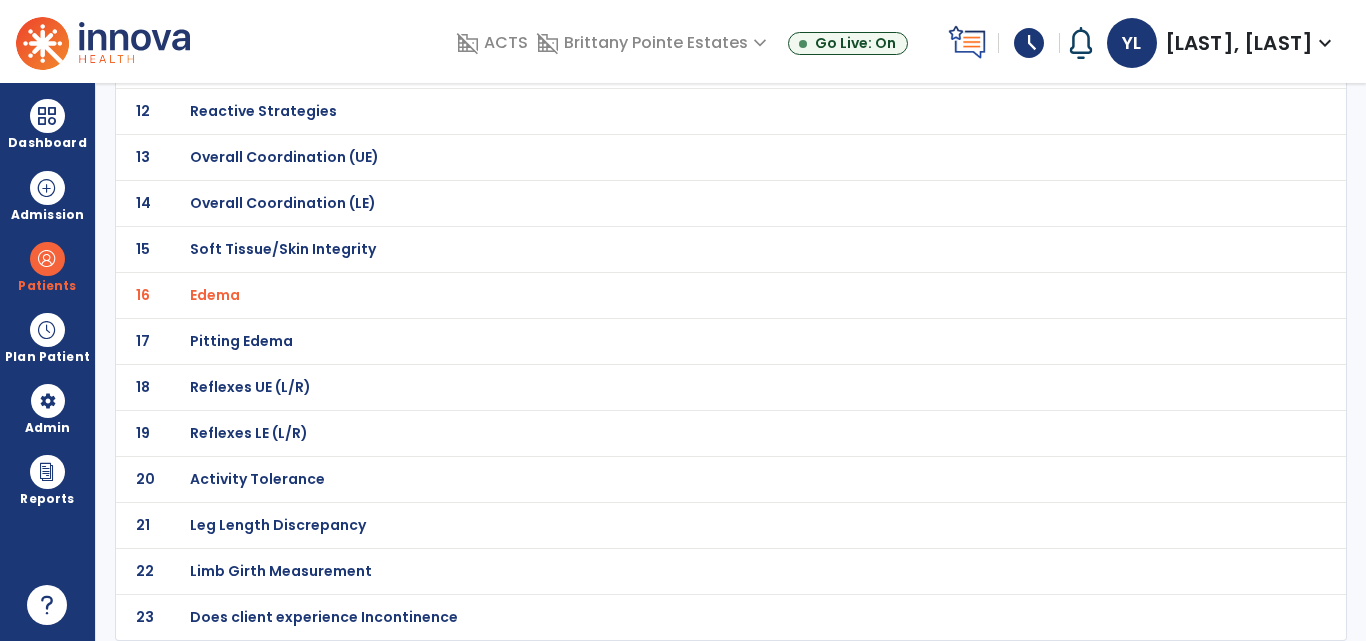 click on "Activity Tolerance" at bounding box center (261, -395) 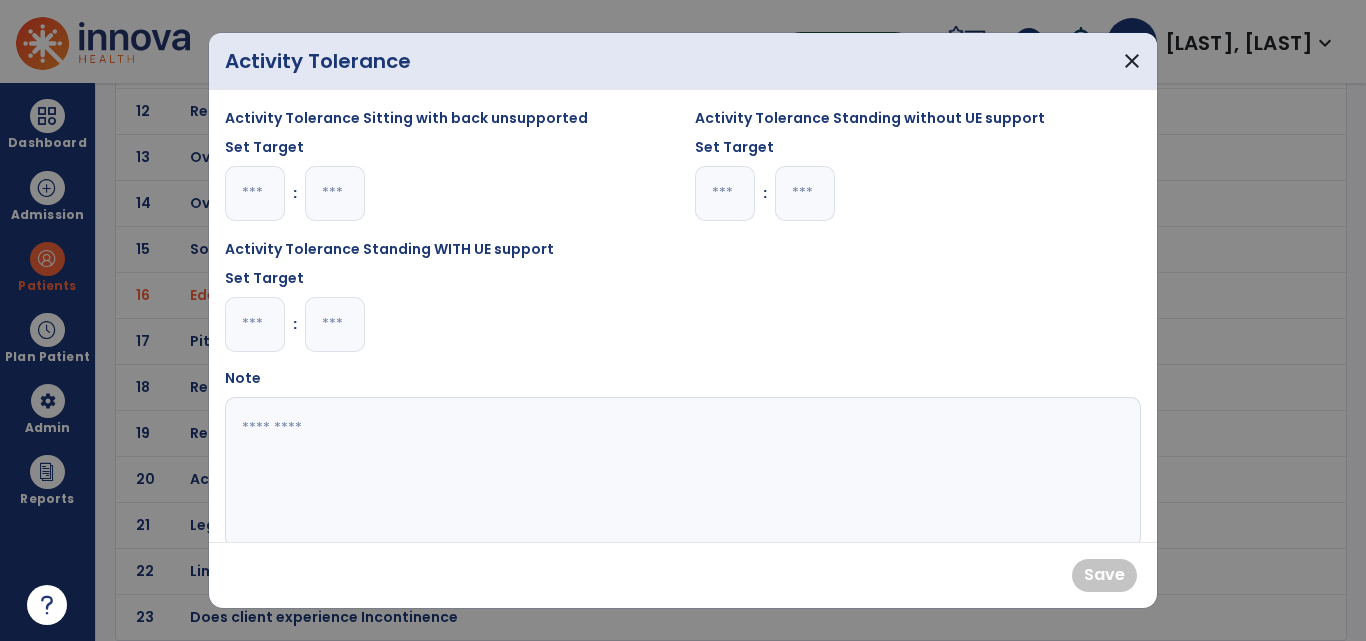 click at bounding box center [725, 193] 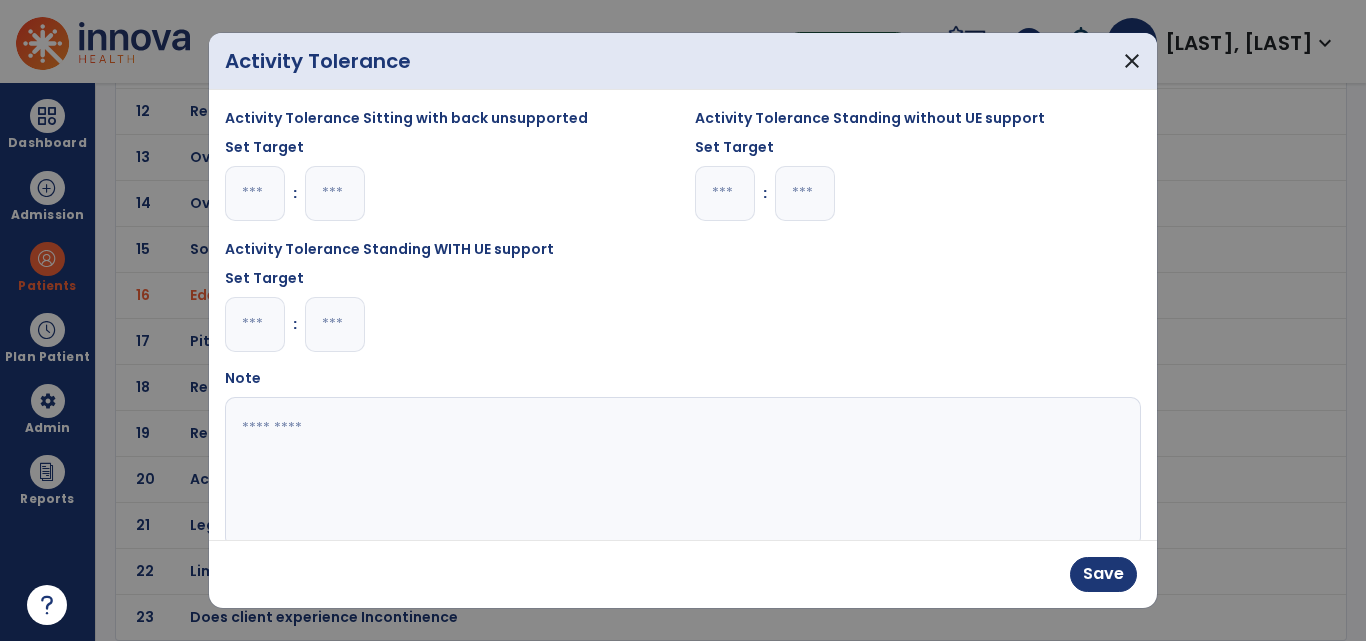 type on "*" 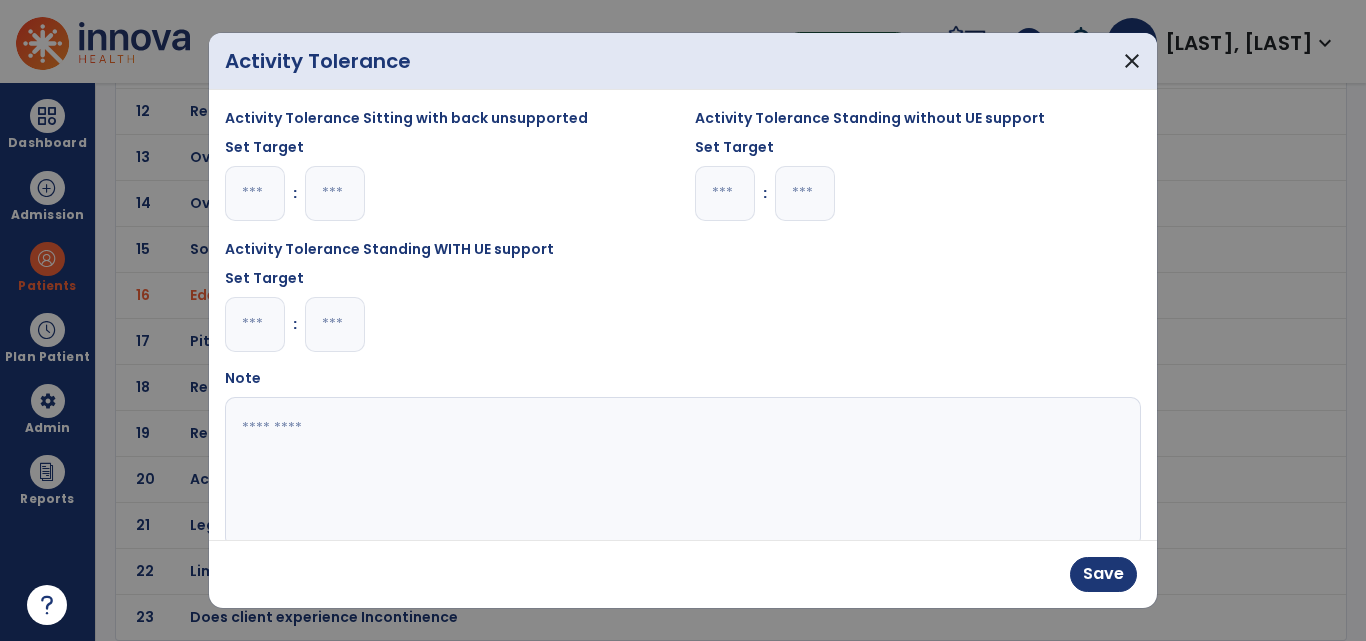 click at bounding box center [805, 193] 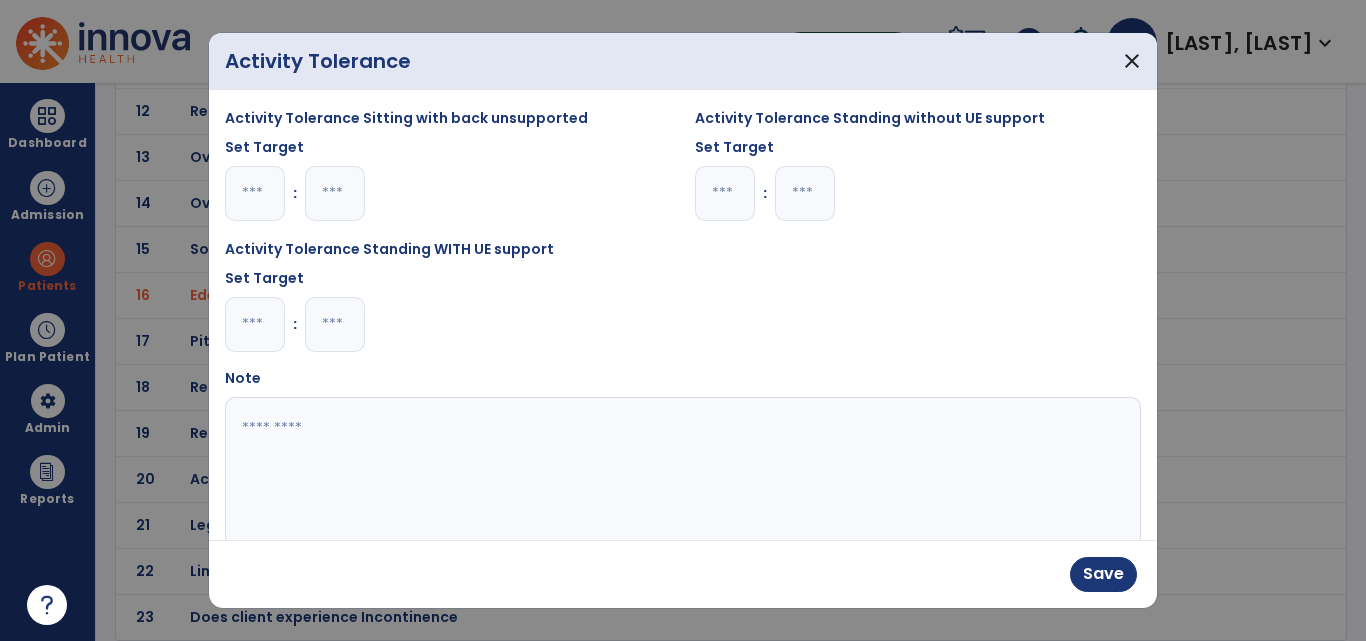 type on "*" 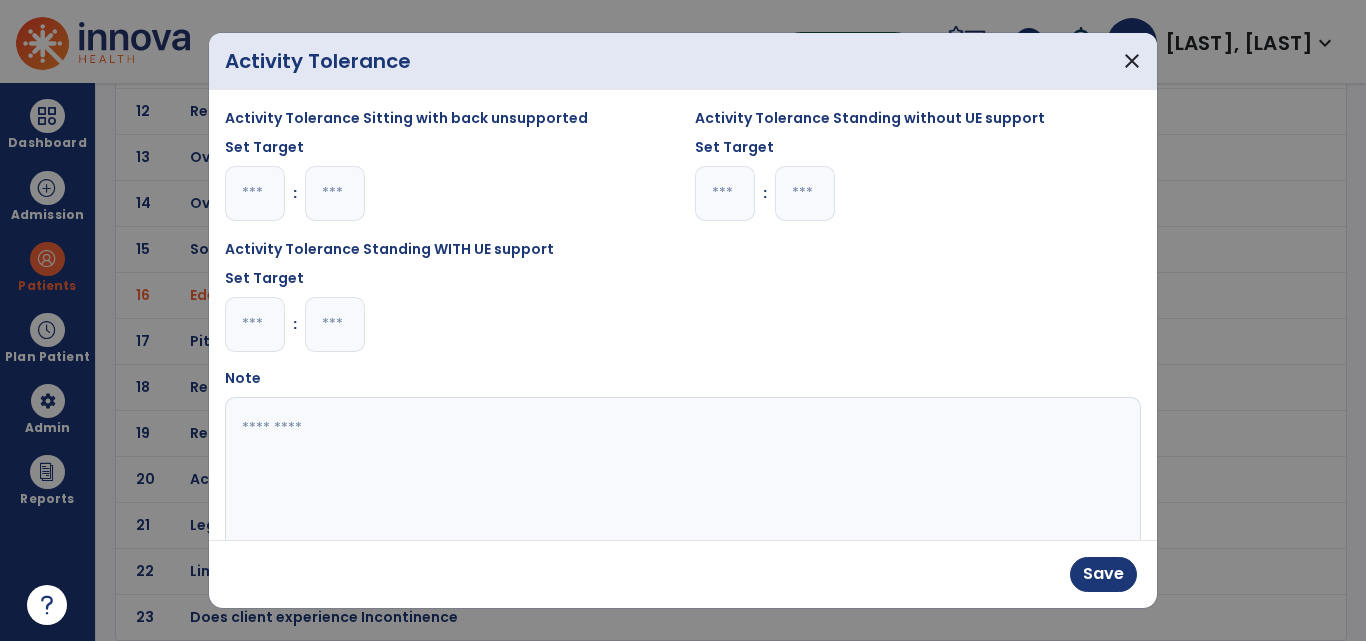 click at bounding box center (255, 324) 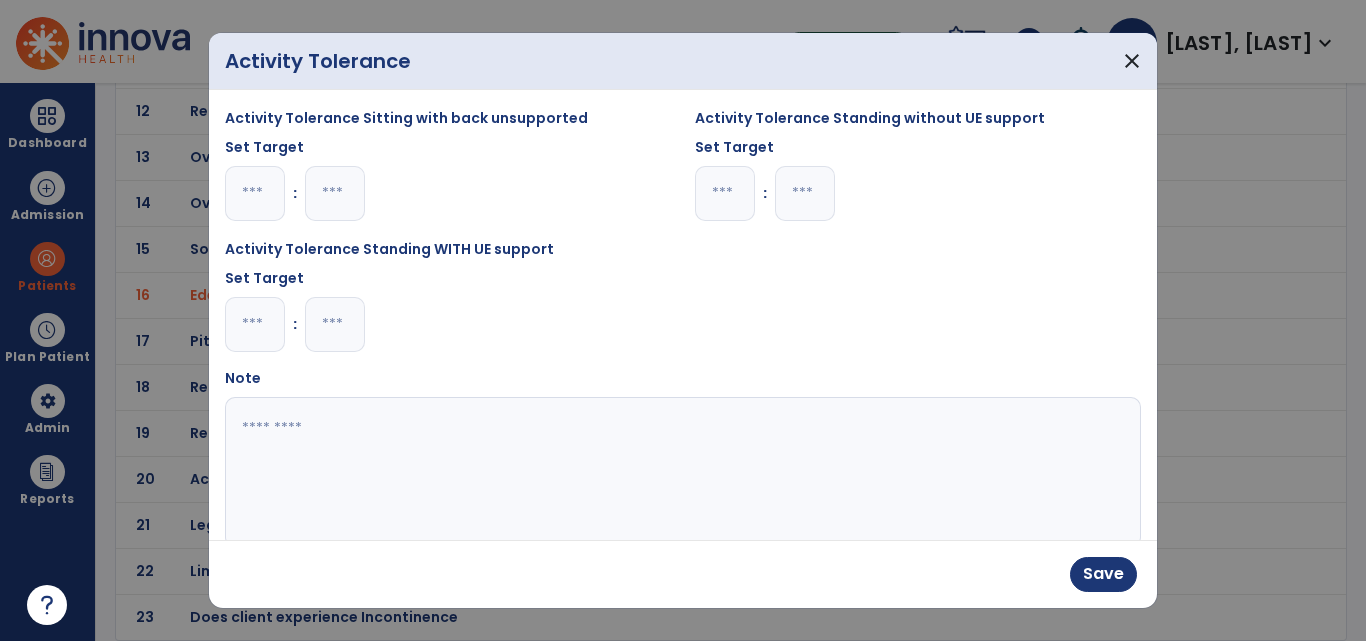 type on "*" 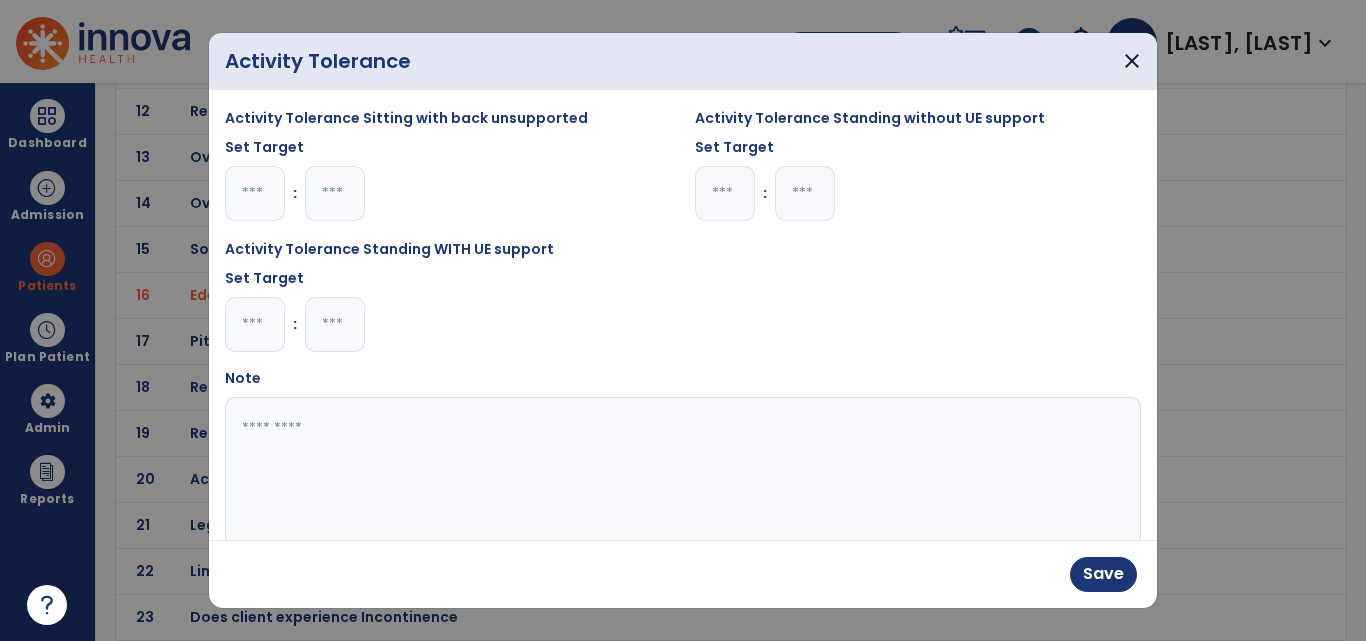 click at bounding box center (335, 324) 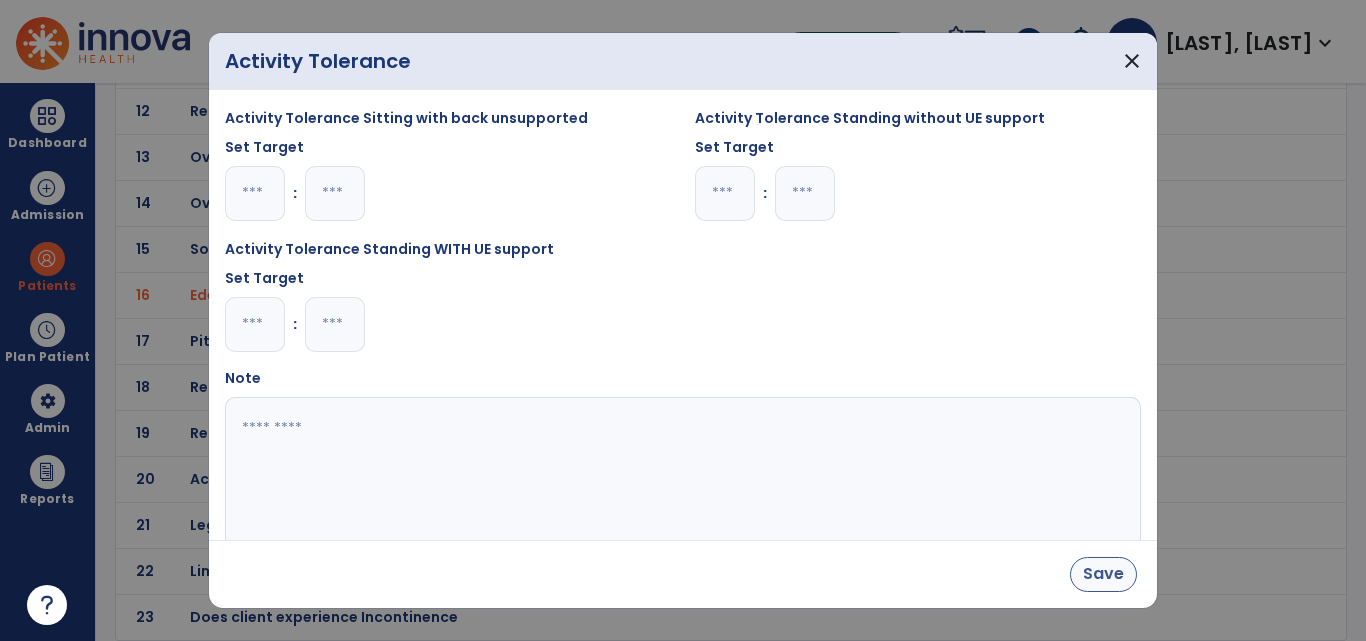 type on "*" 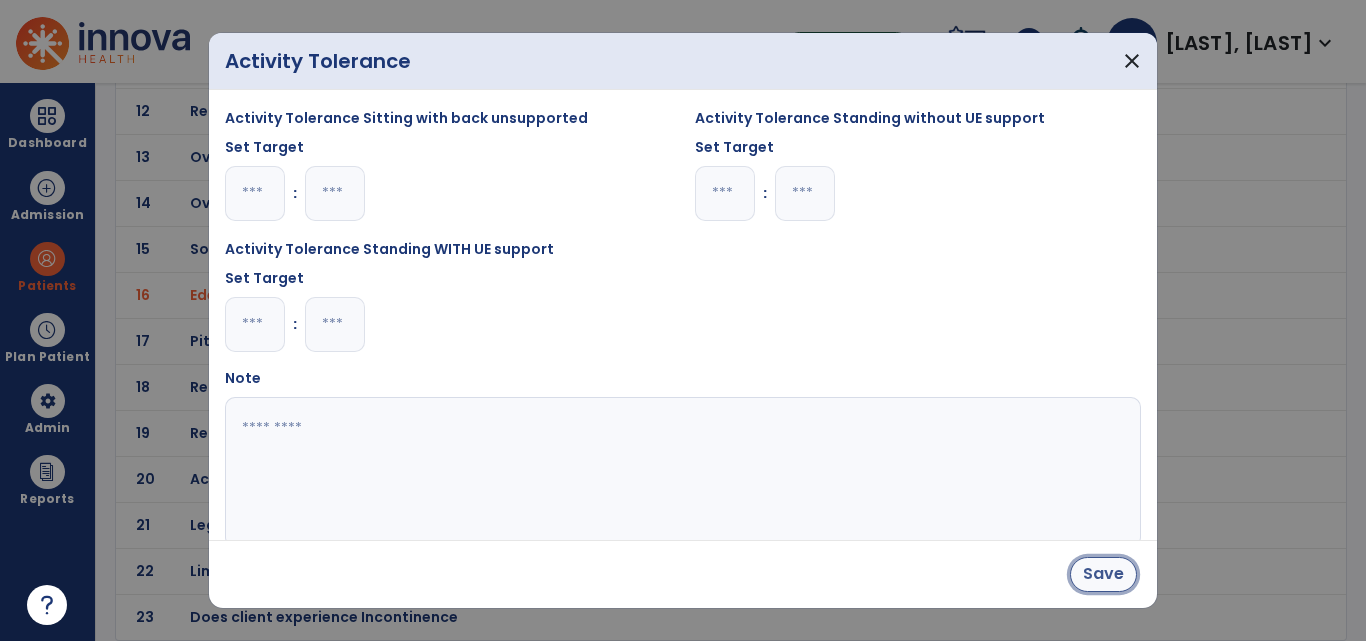 click on "Save" at bounding box center (1103, 574) 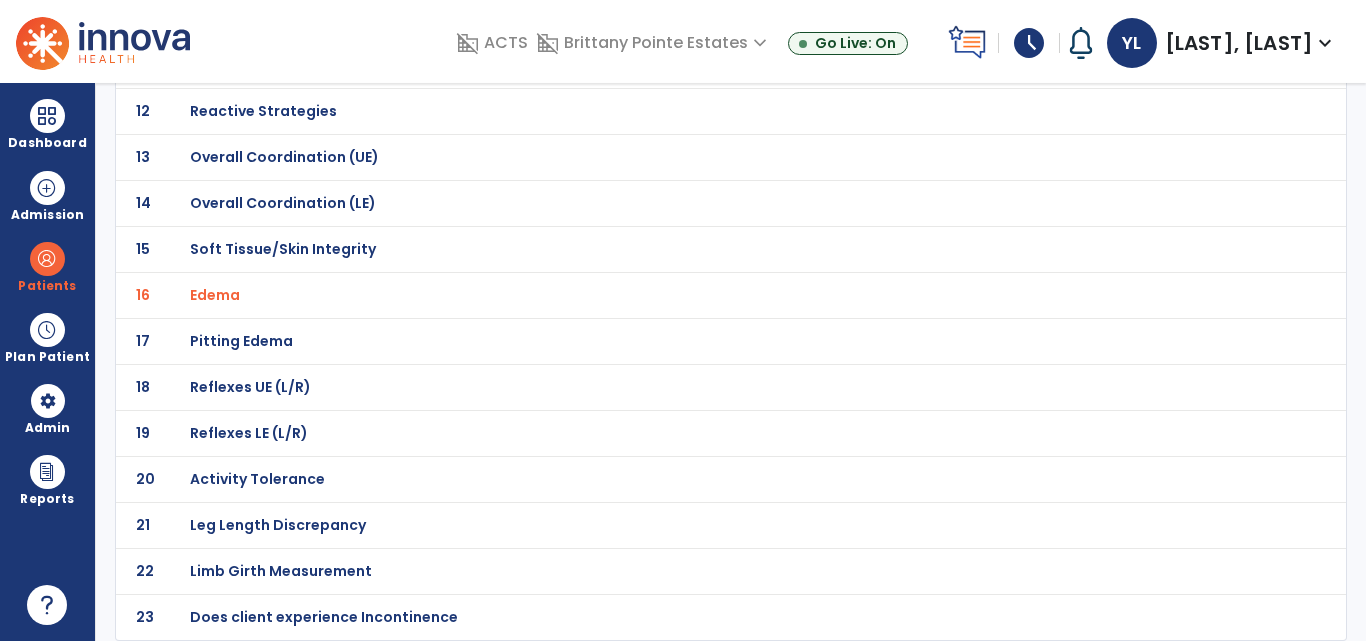 click on "Activity Tolerance" at bounding box center [261, -395] 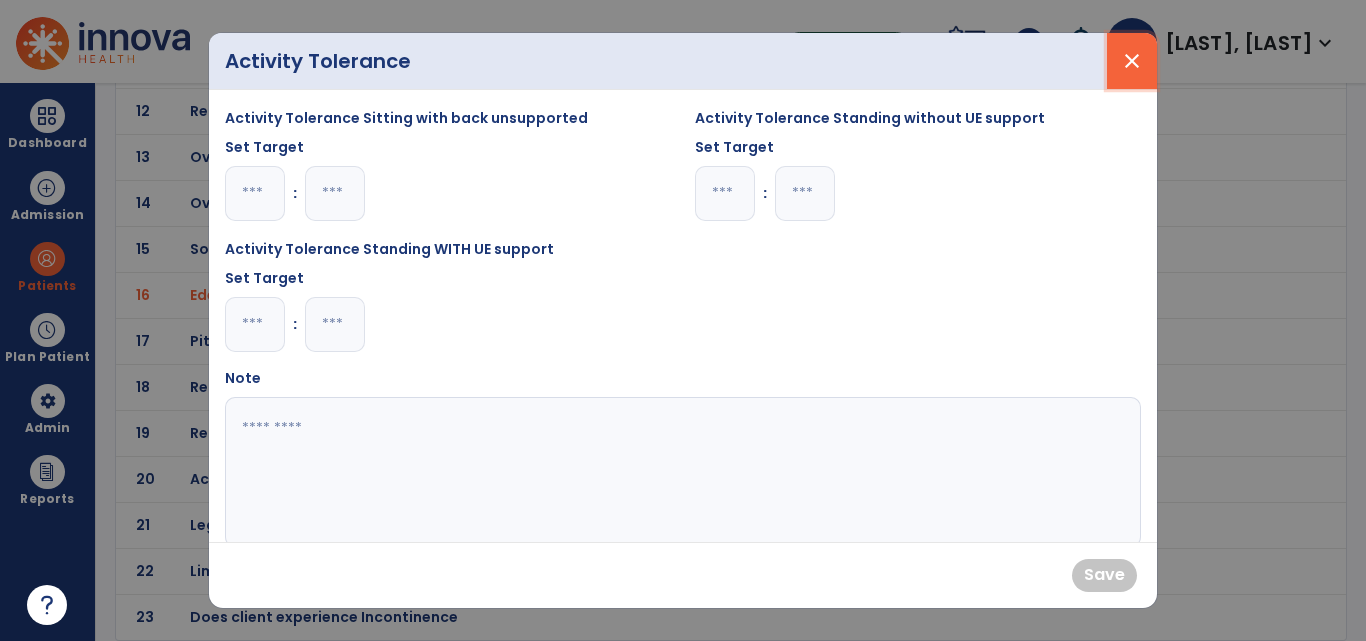 click on "close" at bounding box center [1132, 61] 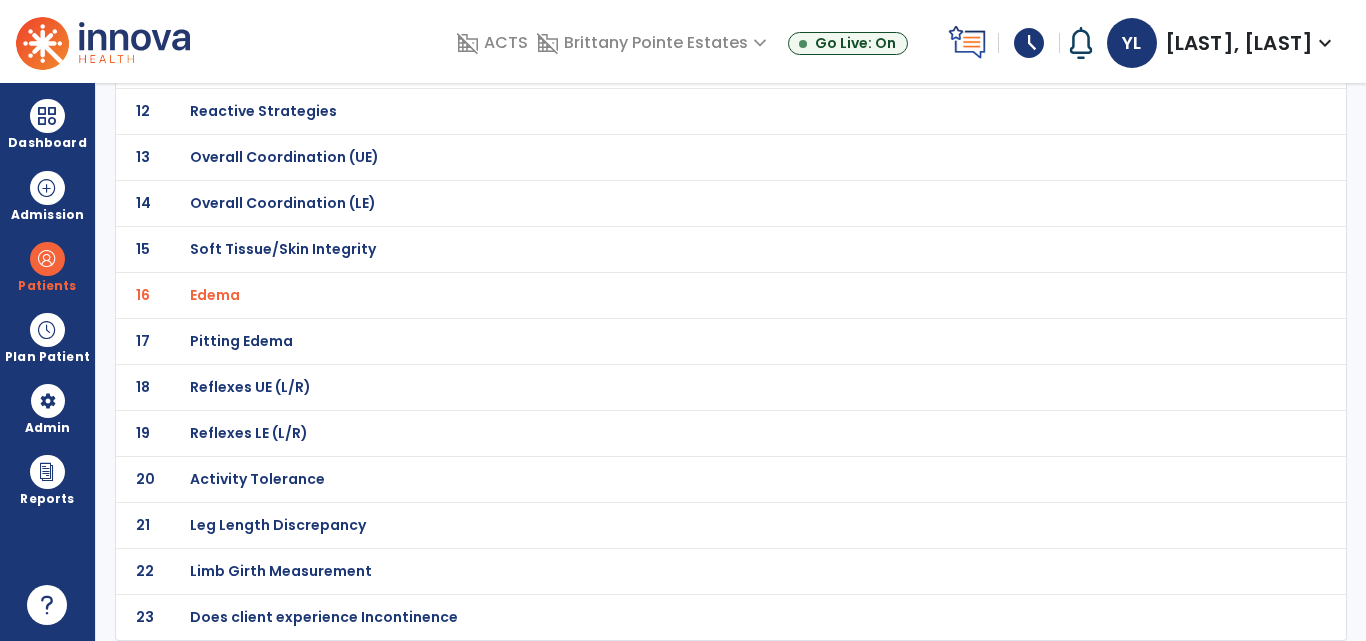 scroll, scrollTop: 304, scrollLeft: 0, axis: vertical 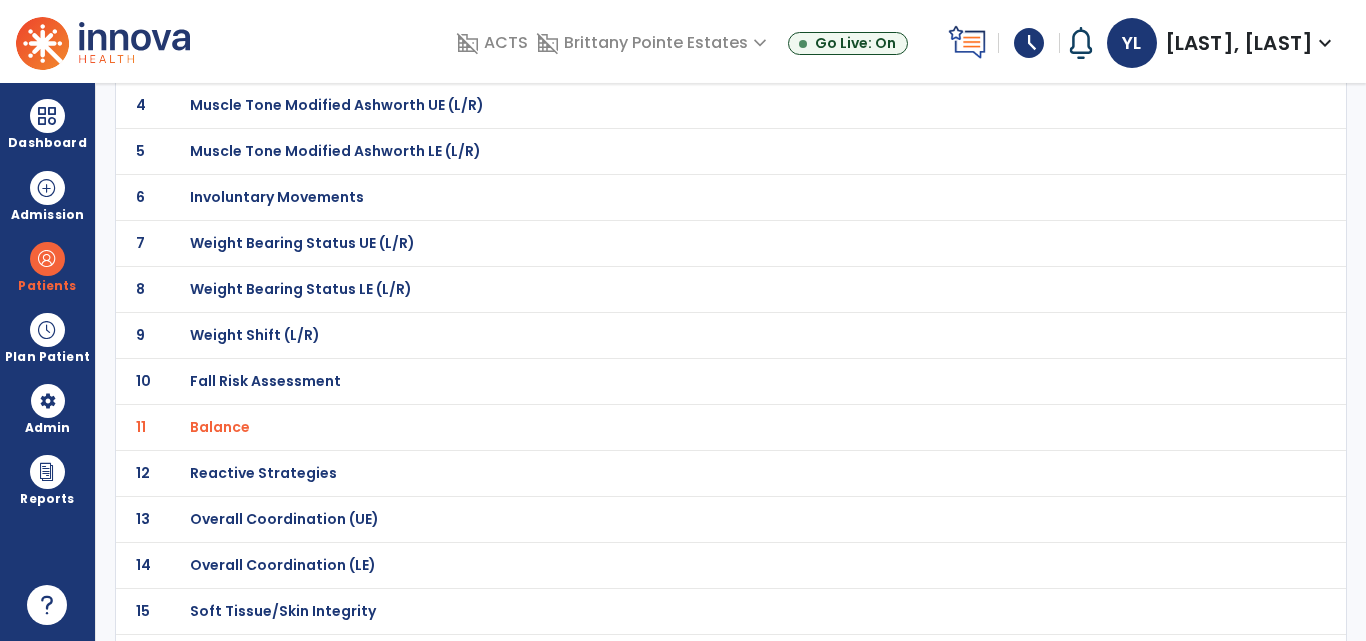 click on "Balance" at bounding box center (265, 13) 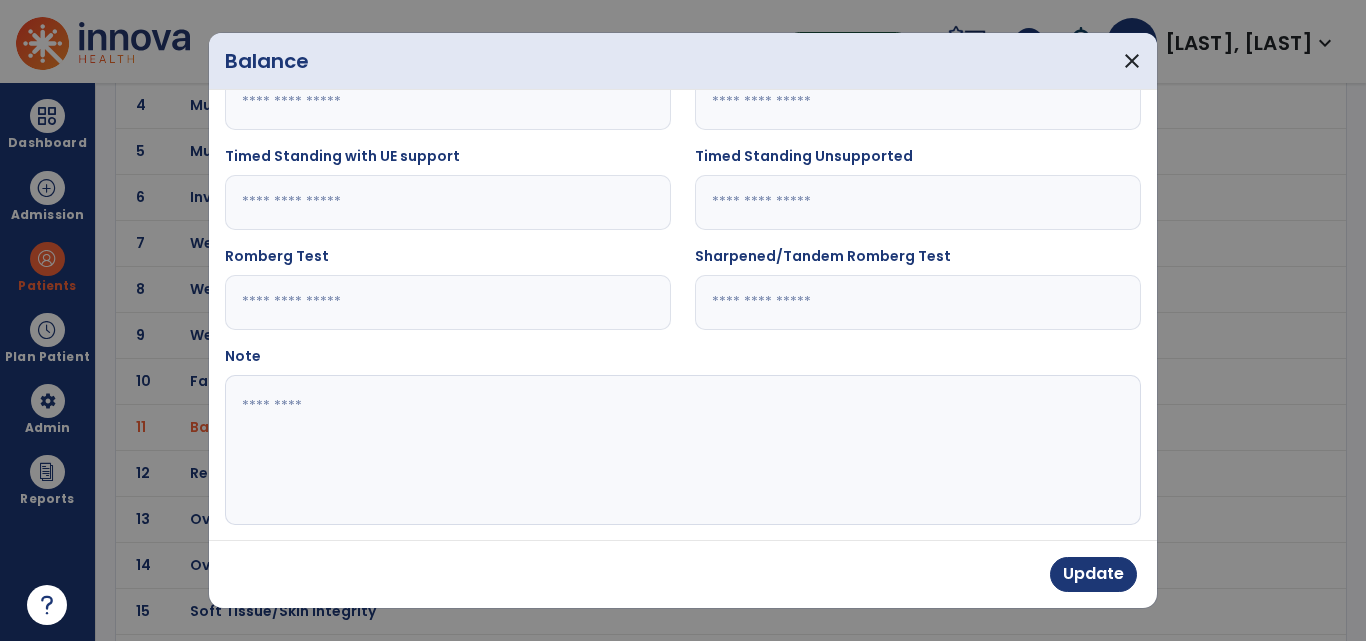 scroll, scrollTop: 356, scrollLeft: 0, axis: vertical 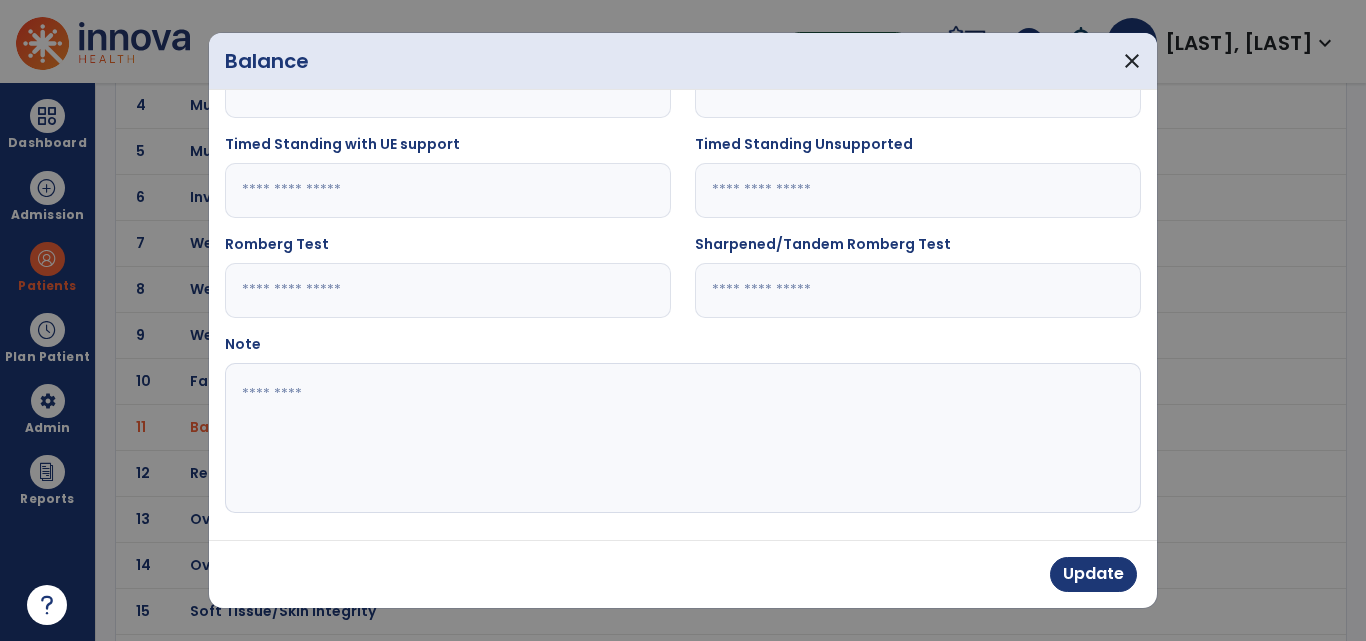 click at bounding box center [680, 438] 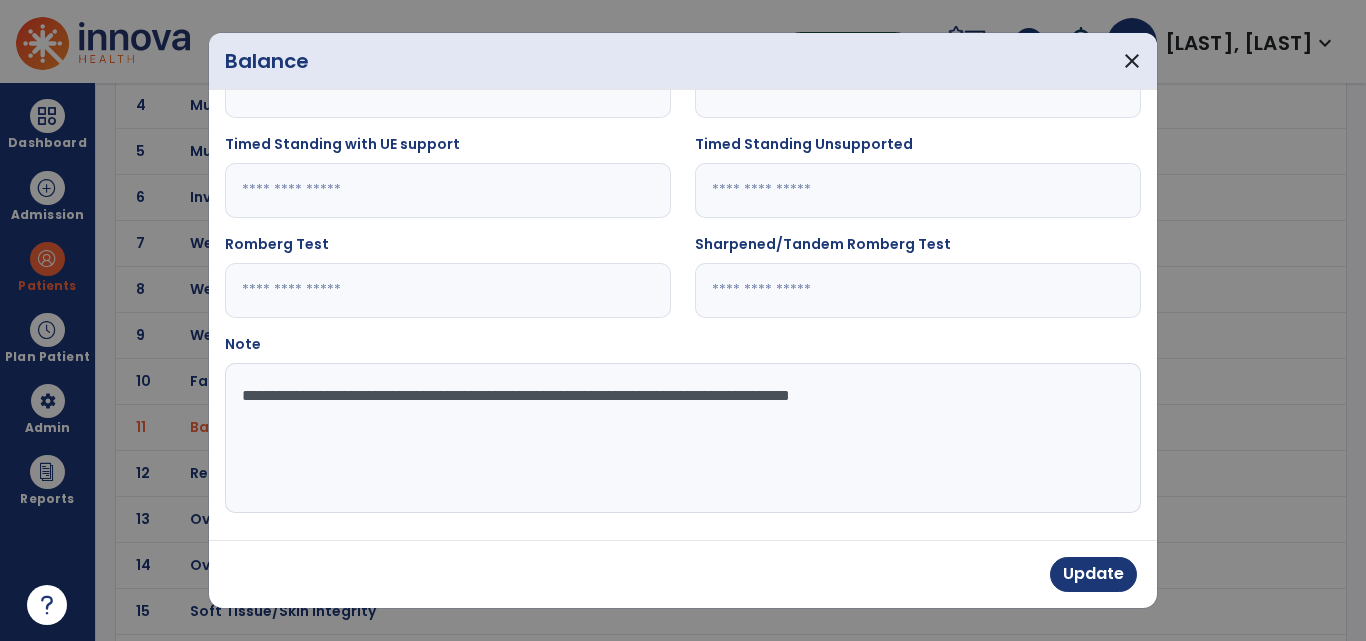 drag, startPoint x: 829, startPoint y: 398, endPoint x: 971, endPoint y: 400, distance: 142.01408 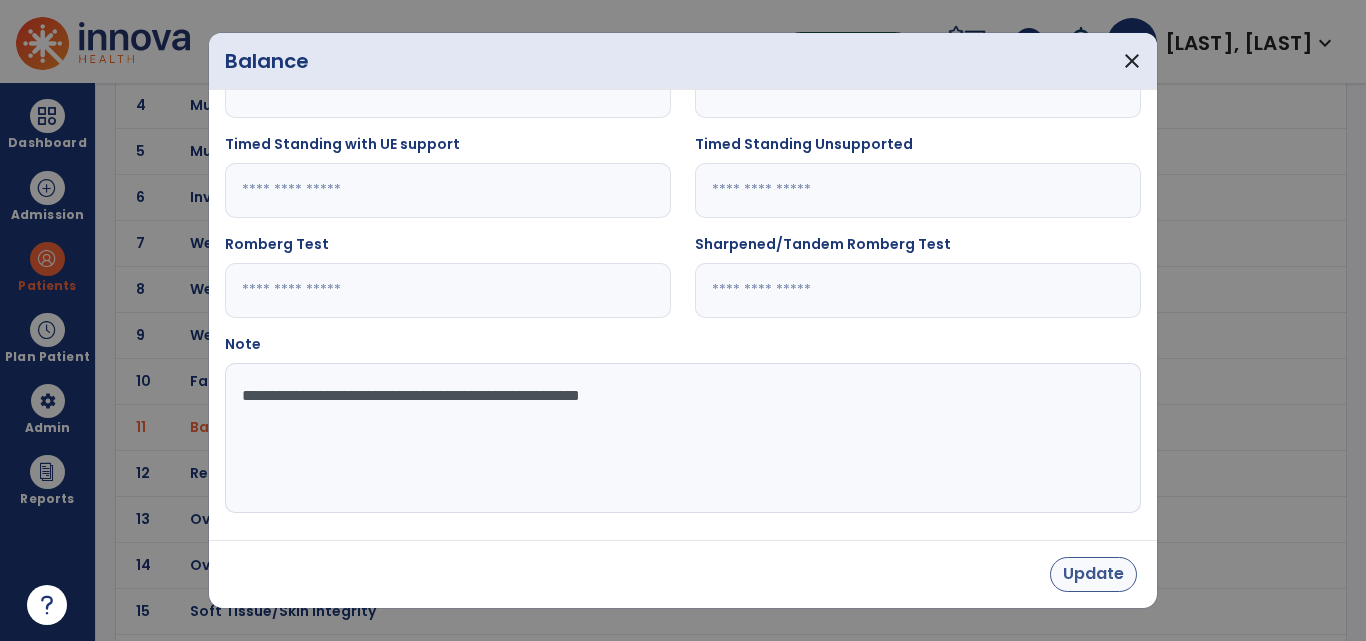 type on "**********" 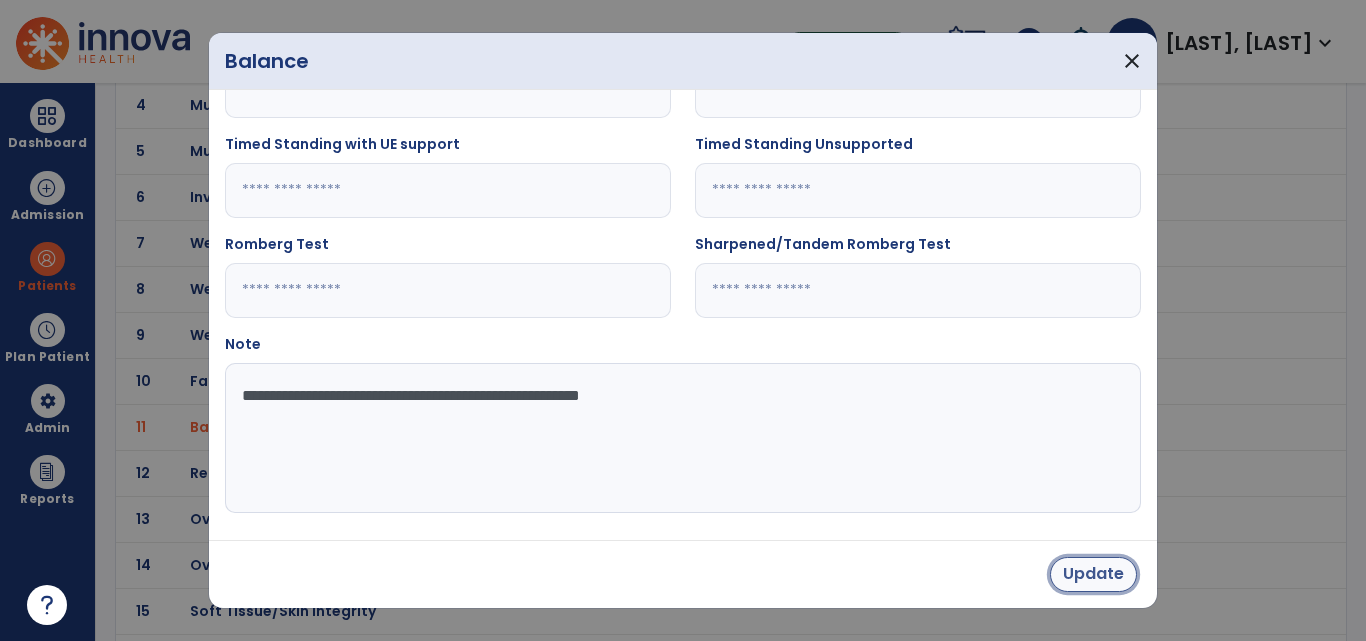 click on "Update" at bounding box center (1093, 574) 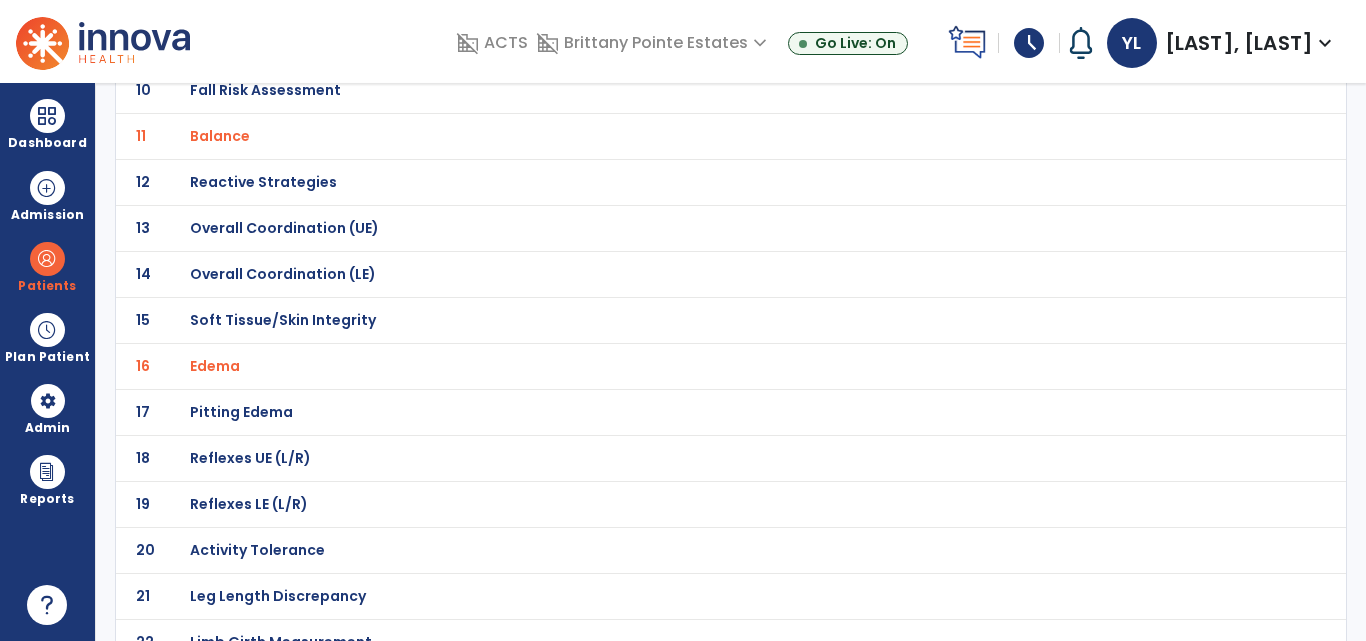 scroll, scrollTop: 0, scrollLeft: 0, axis: both 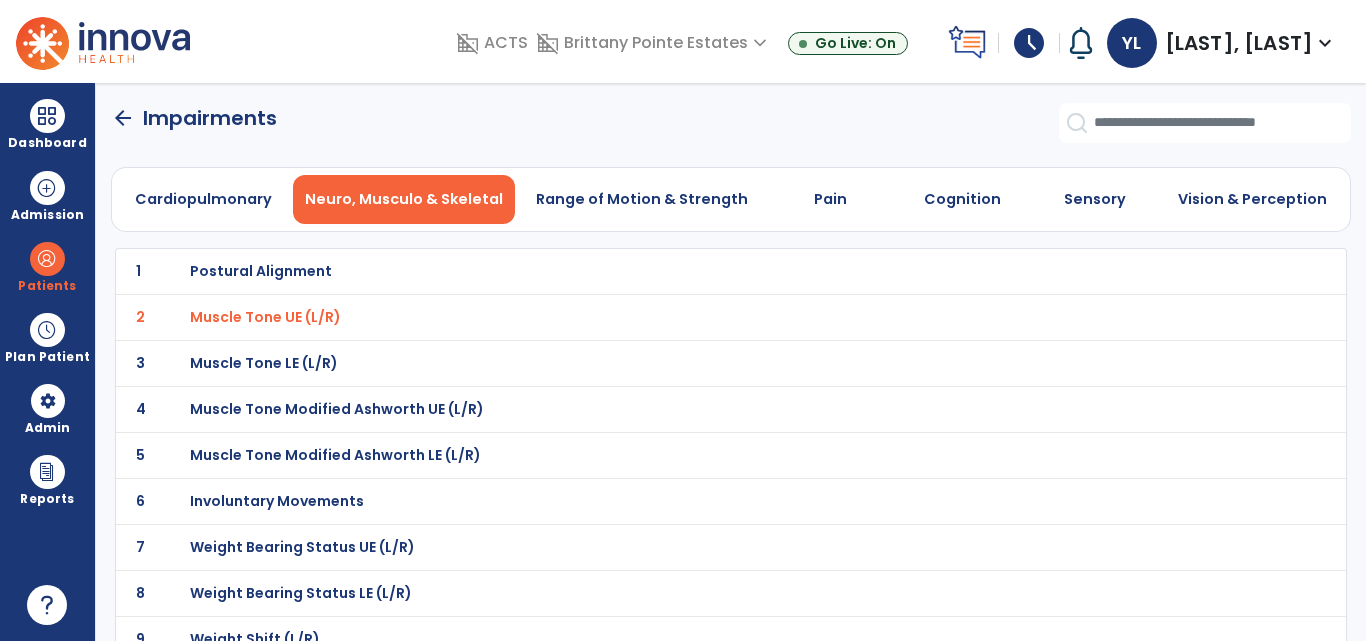 click on "arrow_back" 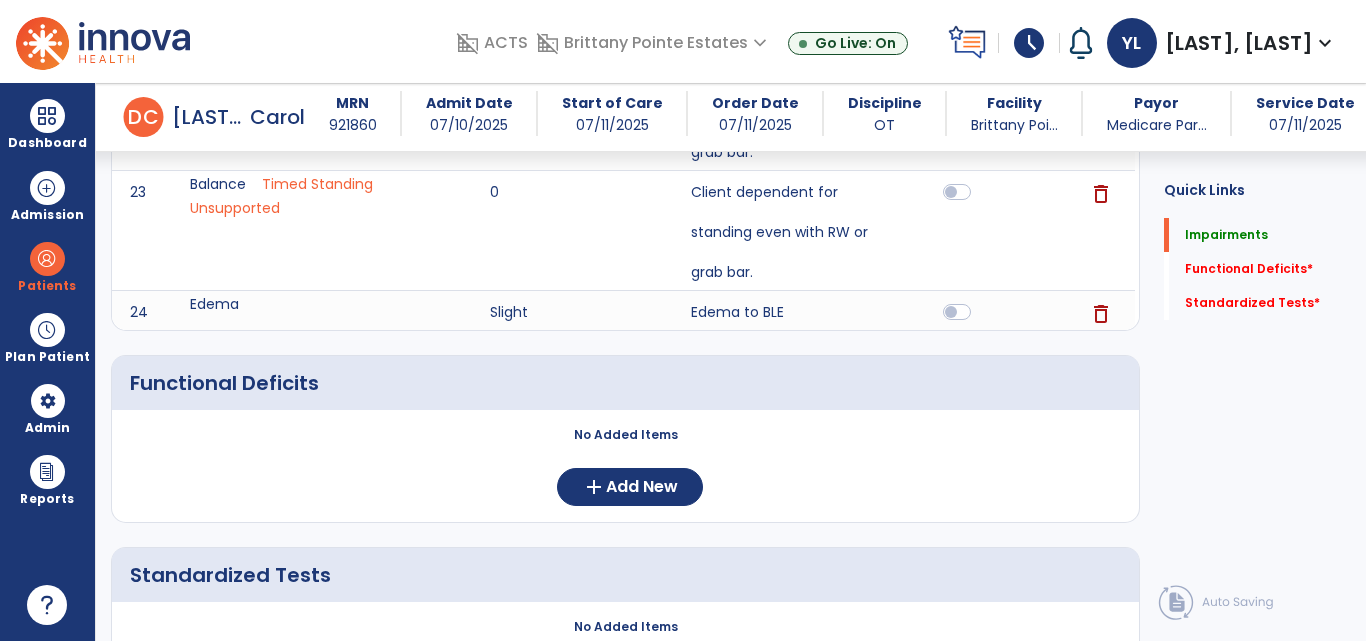 scroll, scrollTop: 2534, scrollLeft: 0, axis: vertical 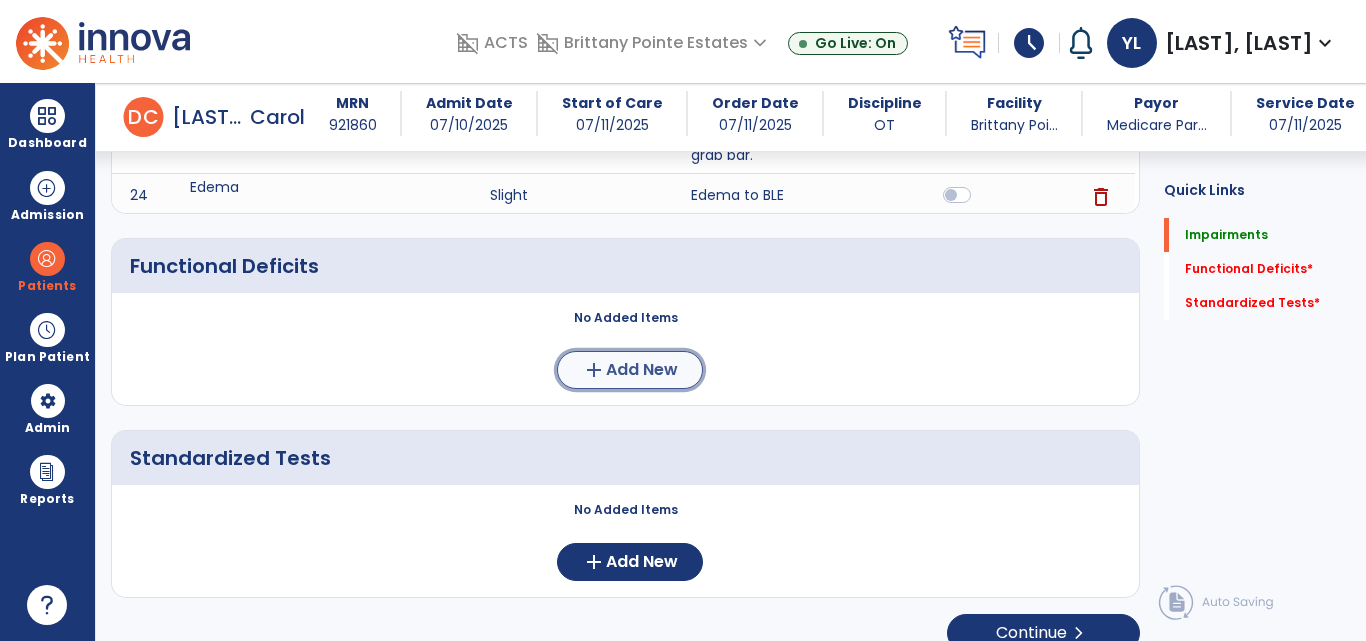 click on "Add New" 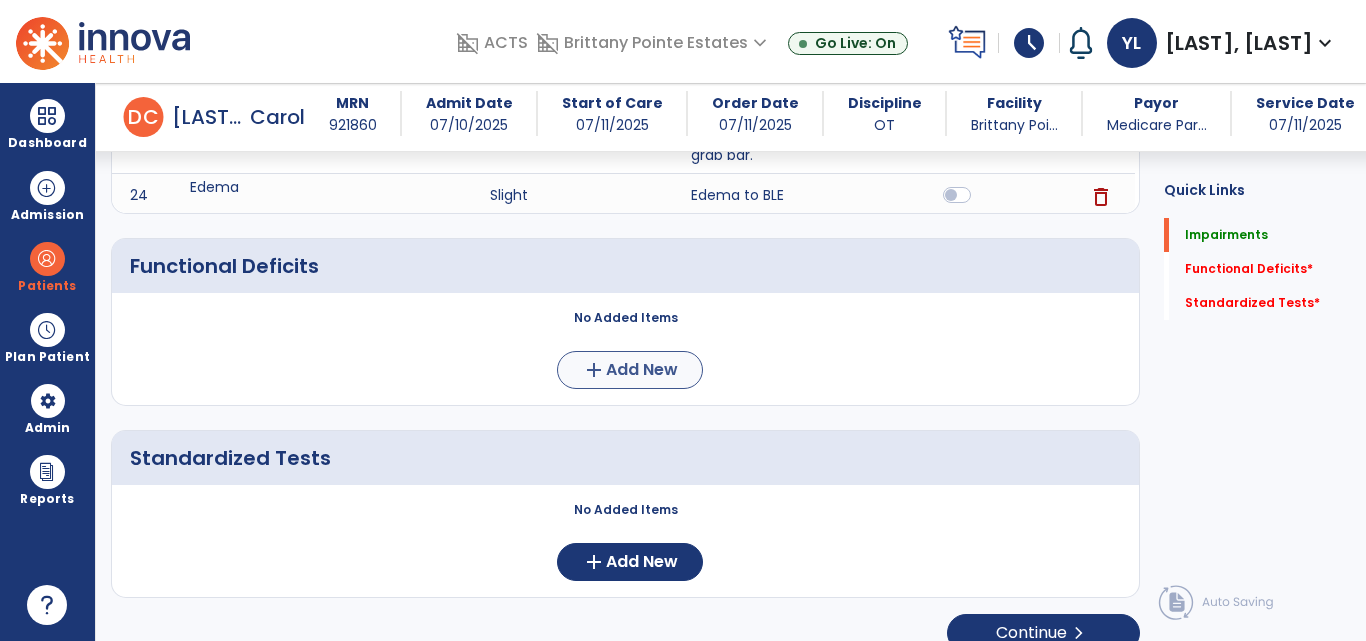 scroll, scrollTop: 0, scrollLeft: 0, axis: both 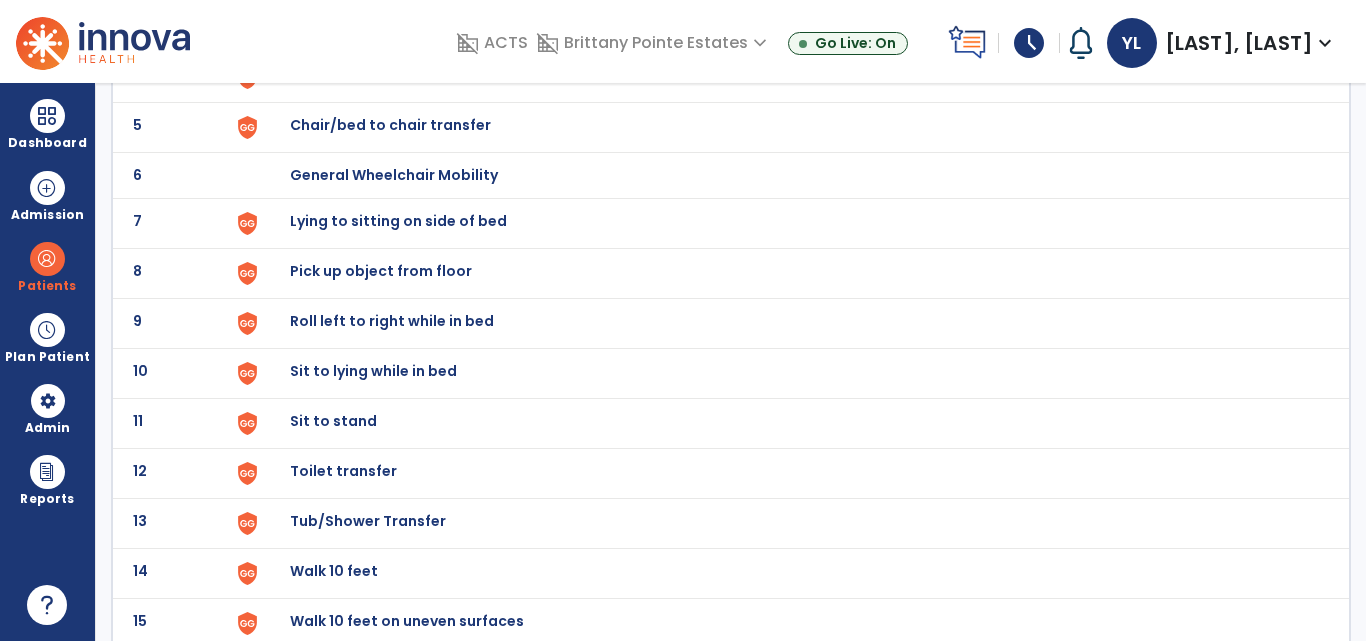 click on "Sit to stand" at bounding box center [336, -75] 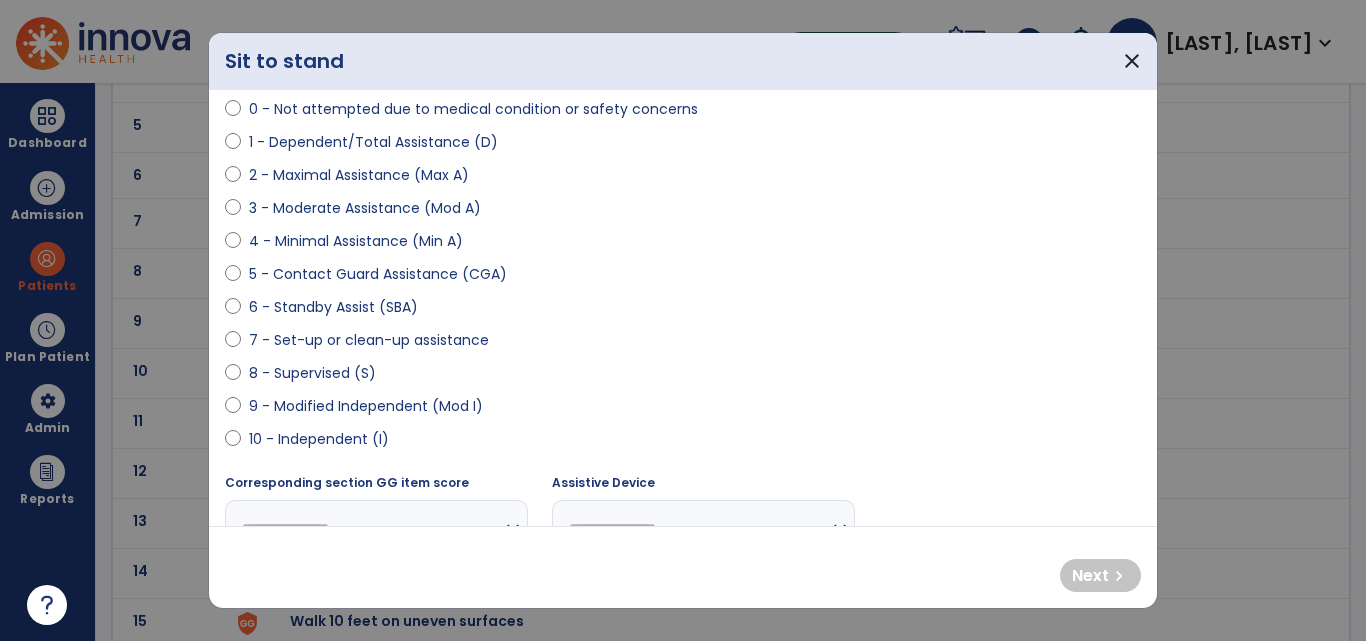 scroll, scrollTop: 211, scrollLeft: 0, axis: vertical 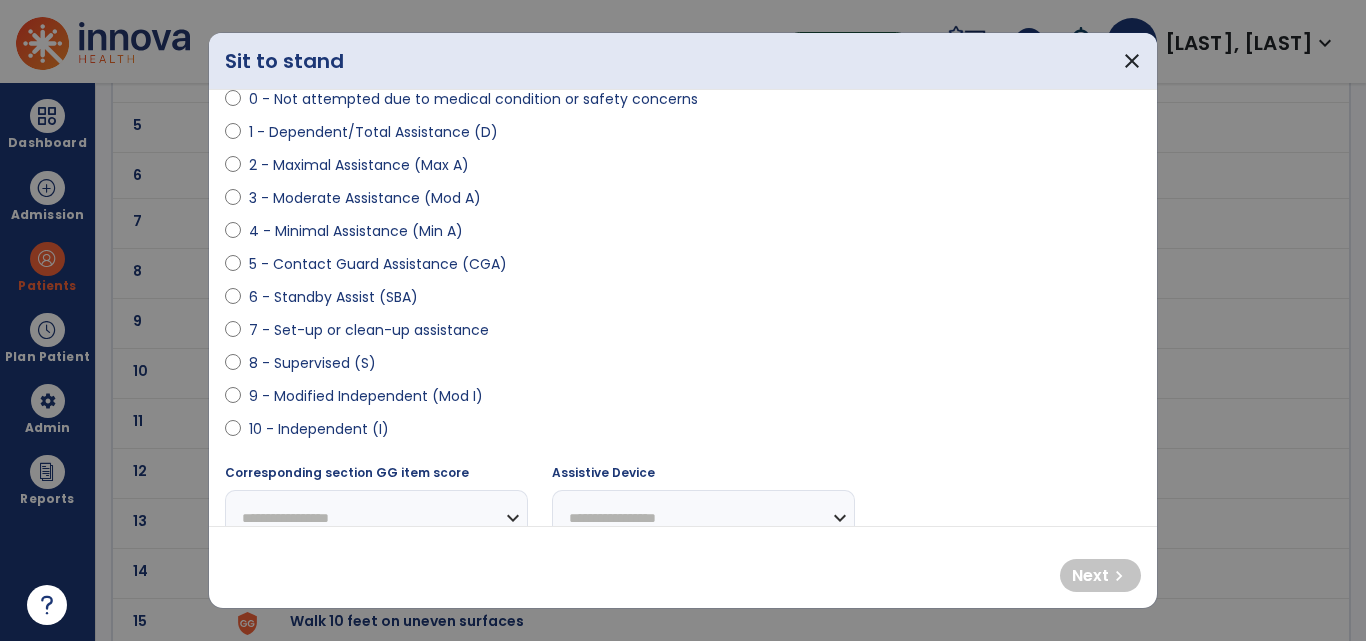 select on "**********" 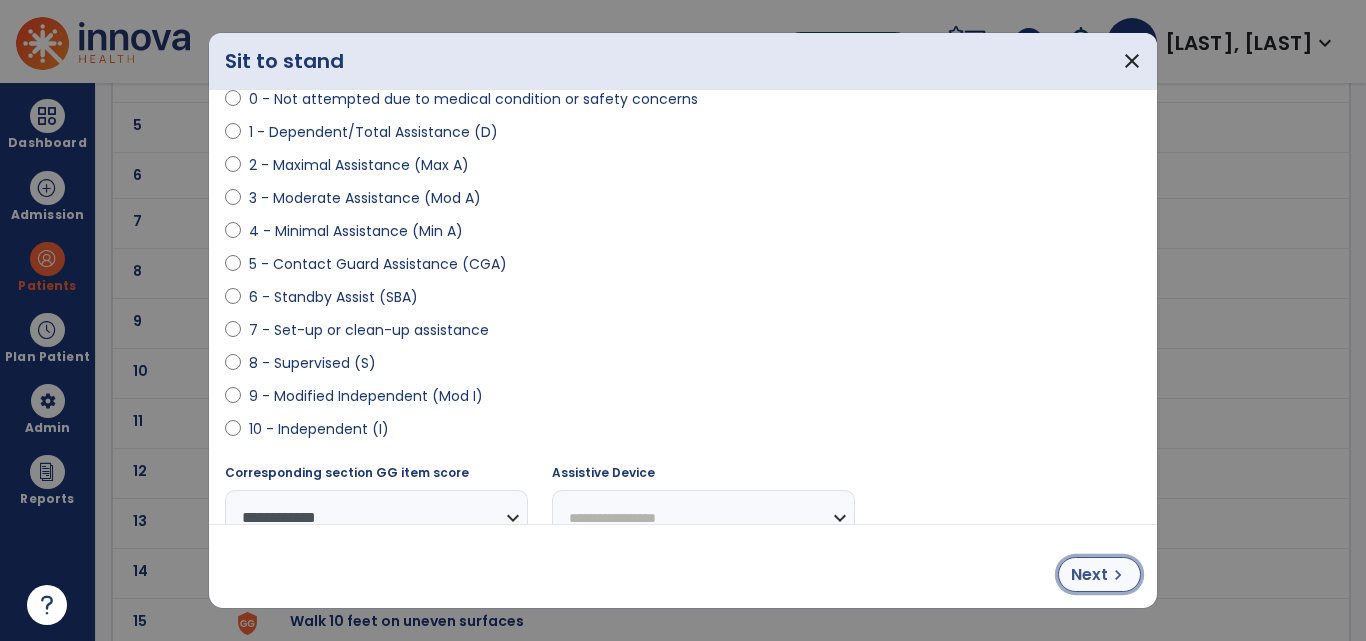 click on "Next" at bounding box center (1089, 575) 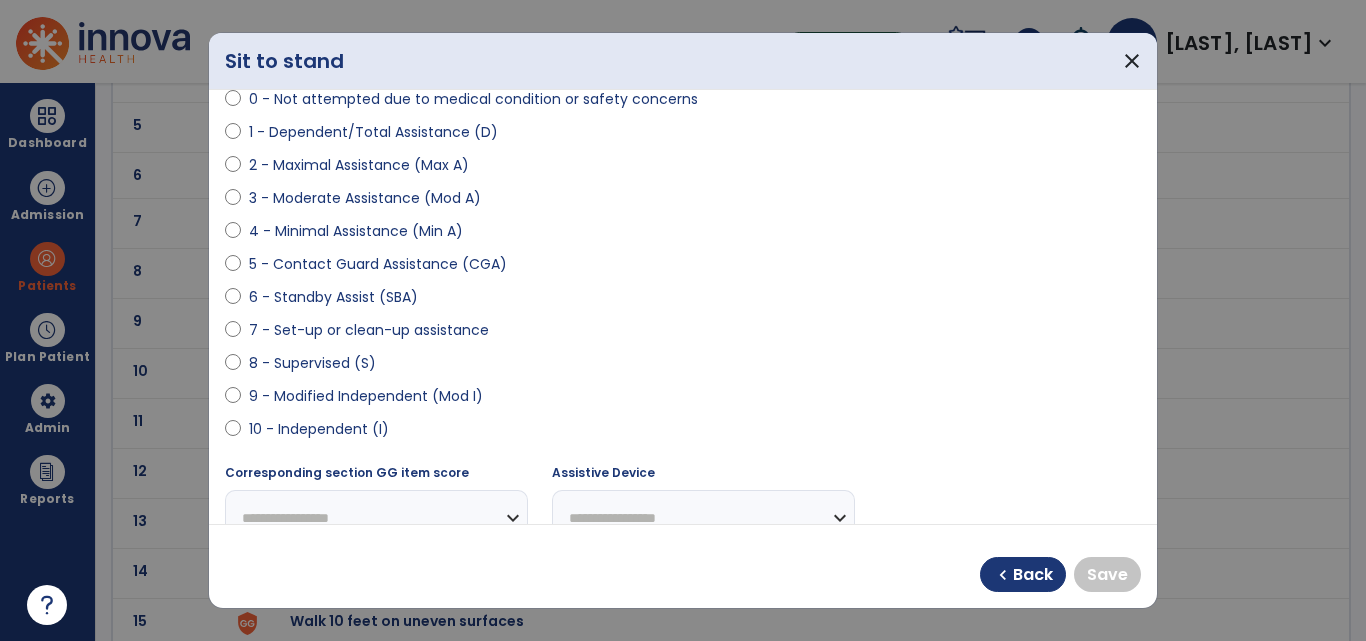 select on "**********" 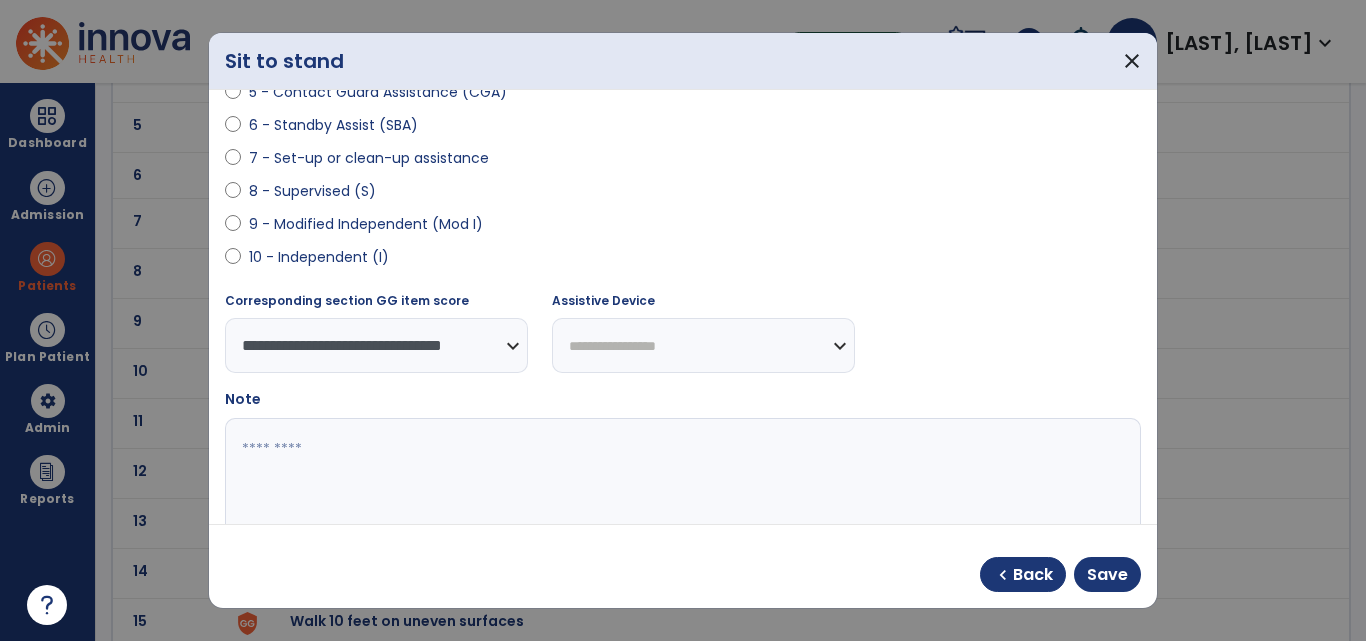 scroll, scrollTop: 409, scrollLeft: 0, axis: vertical 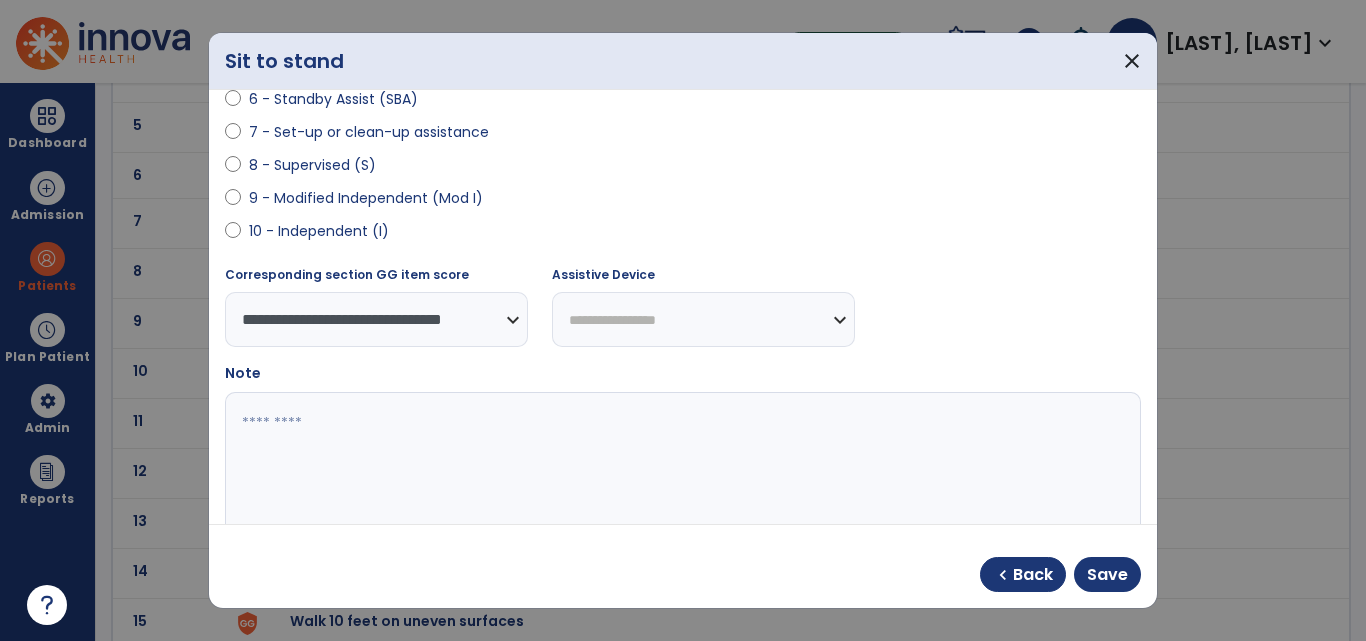 click at bounding box center [680, 467] 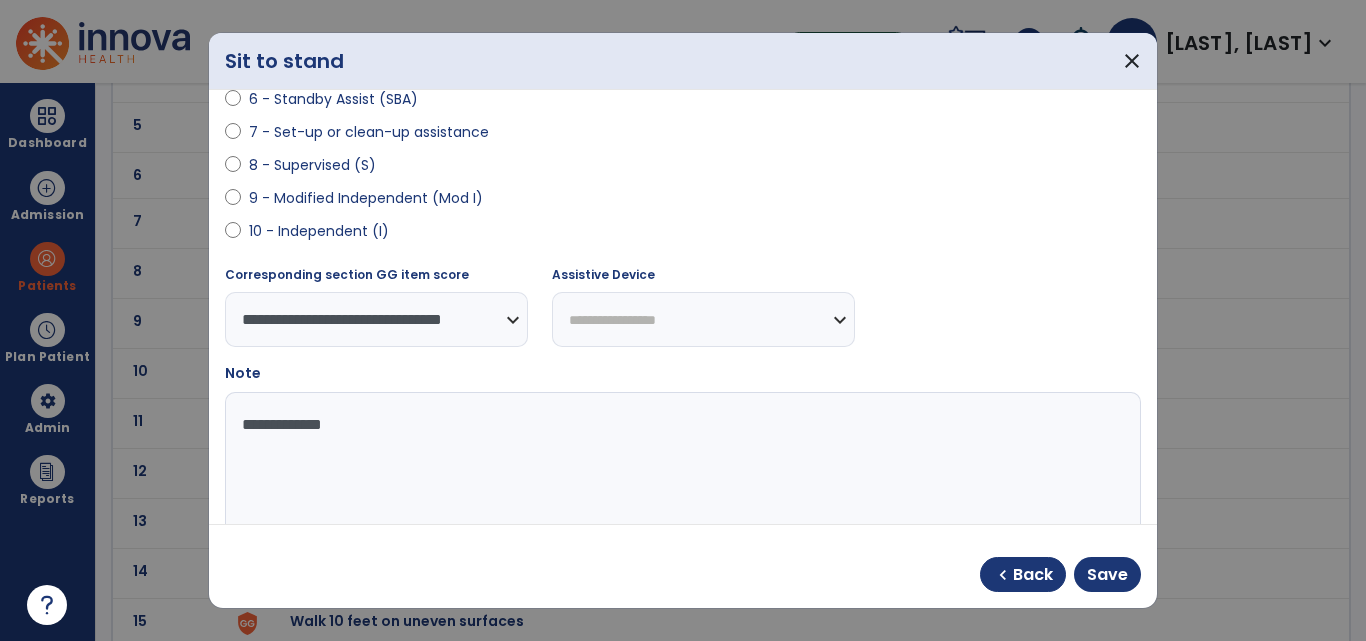 type on "**********" 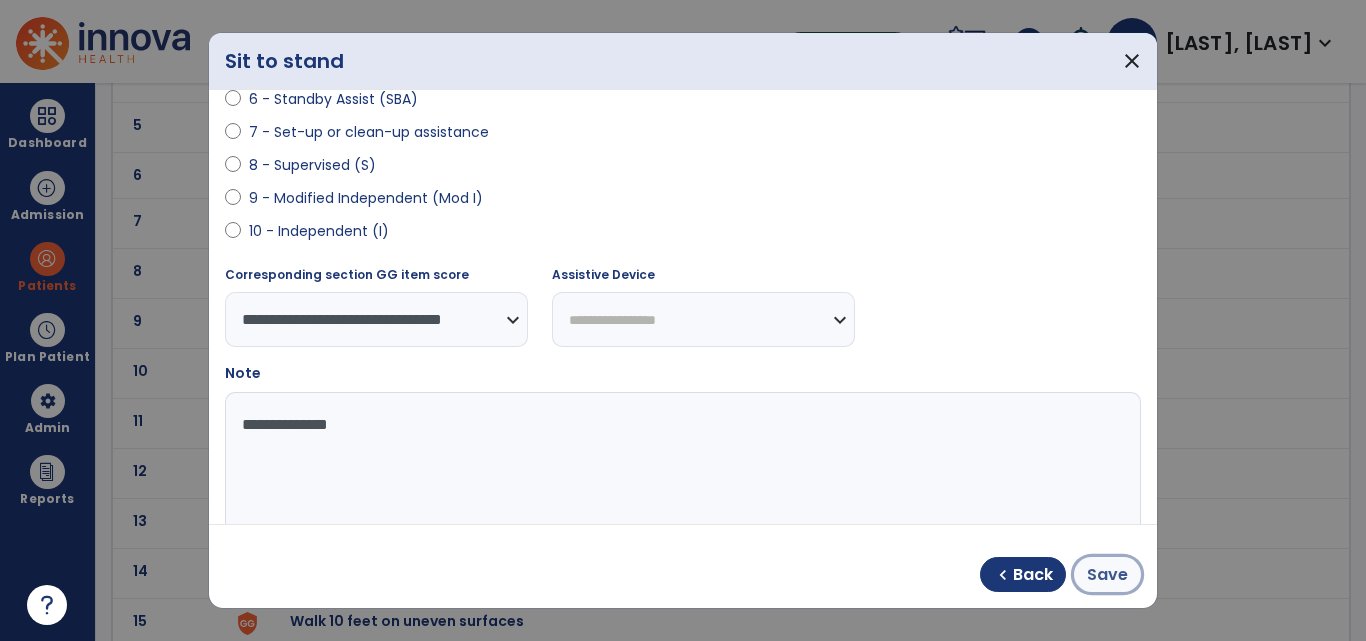 click on "Save" at bounding box center (1107, 575) 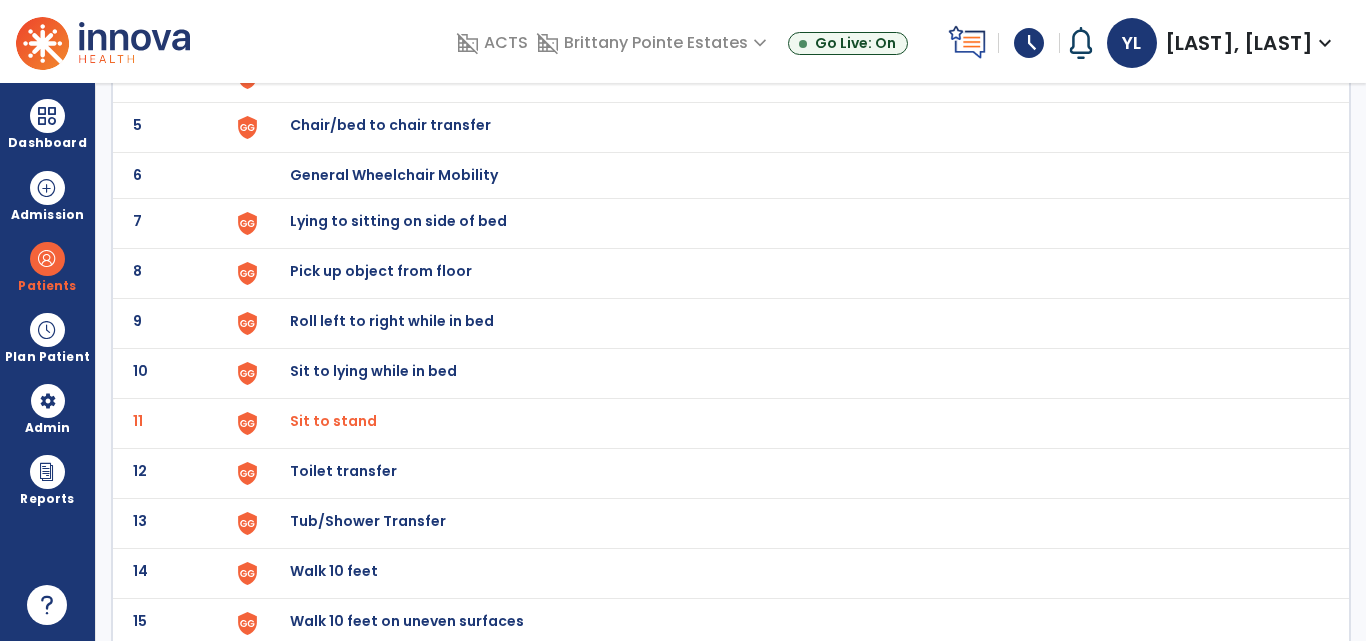 click on "Toilet transfer" at bounding box center [336, -75] 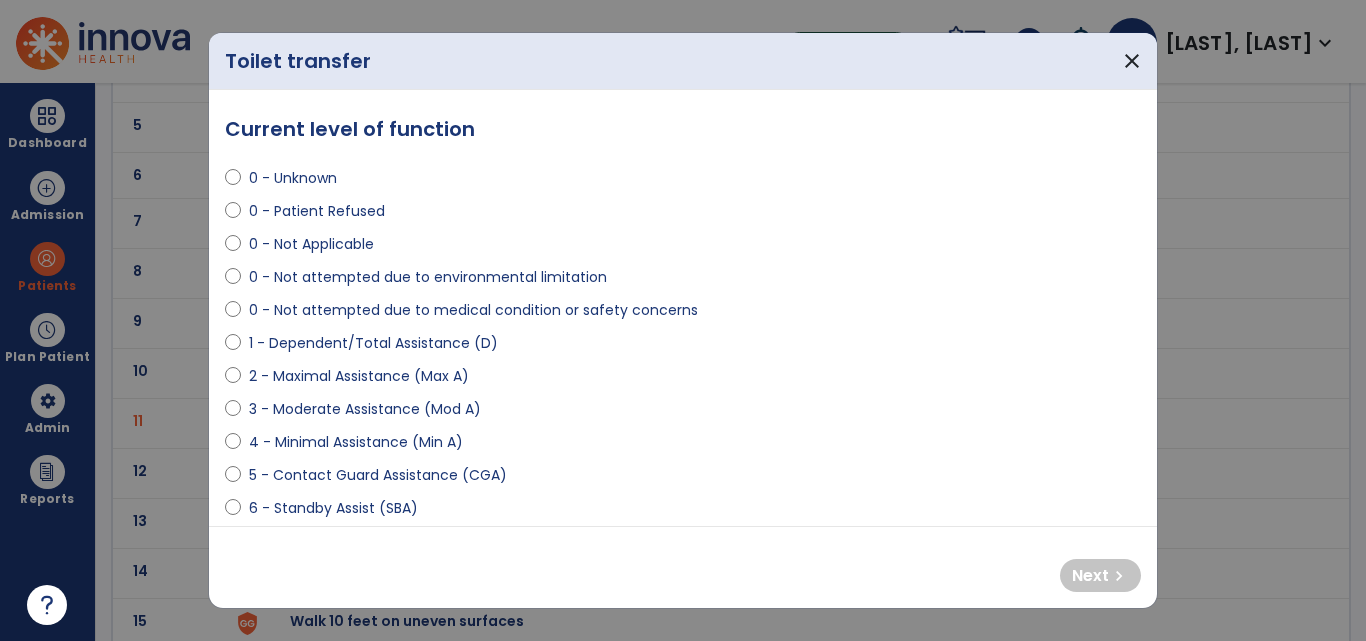 select on "**********" 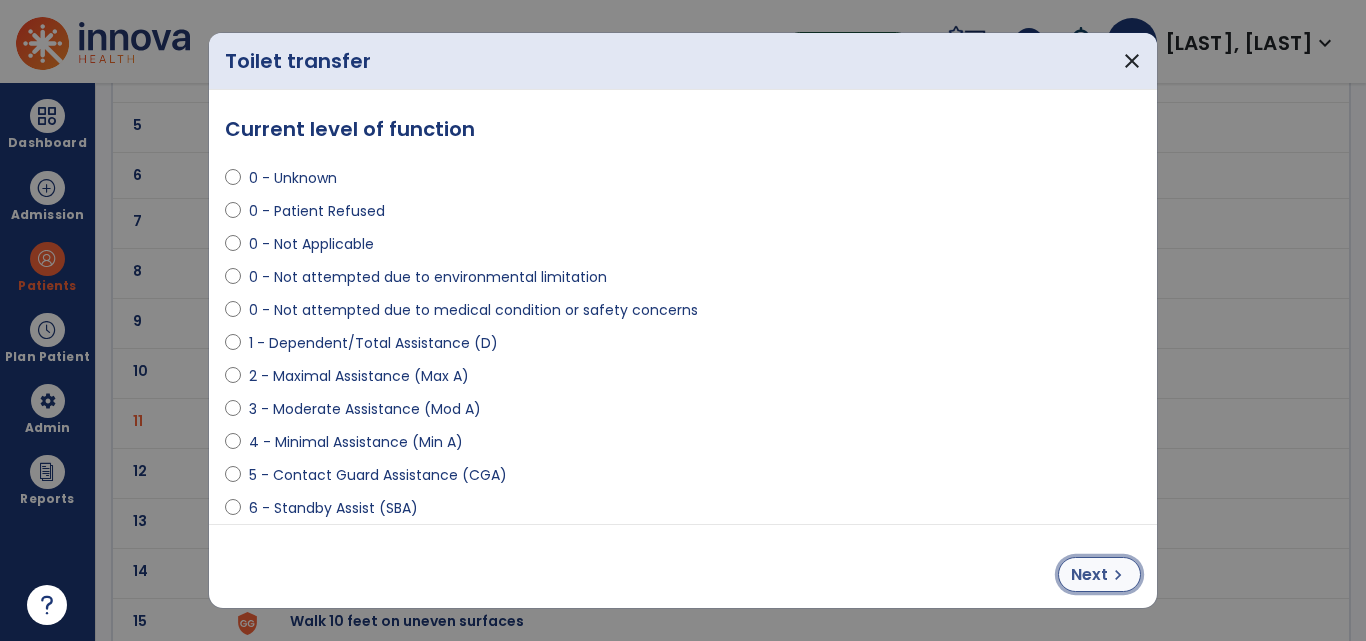 click on "Next" at bounding box center (1089, 575) 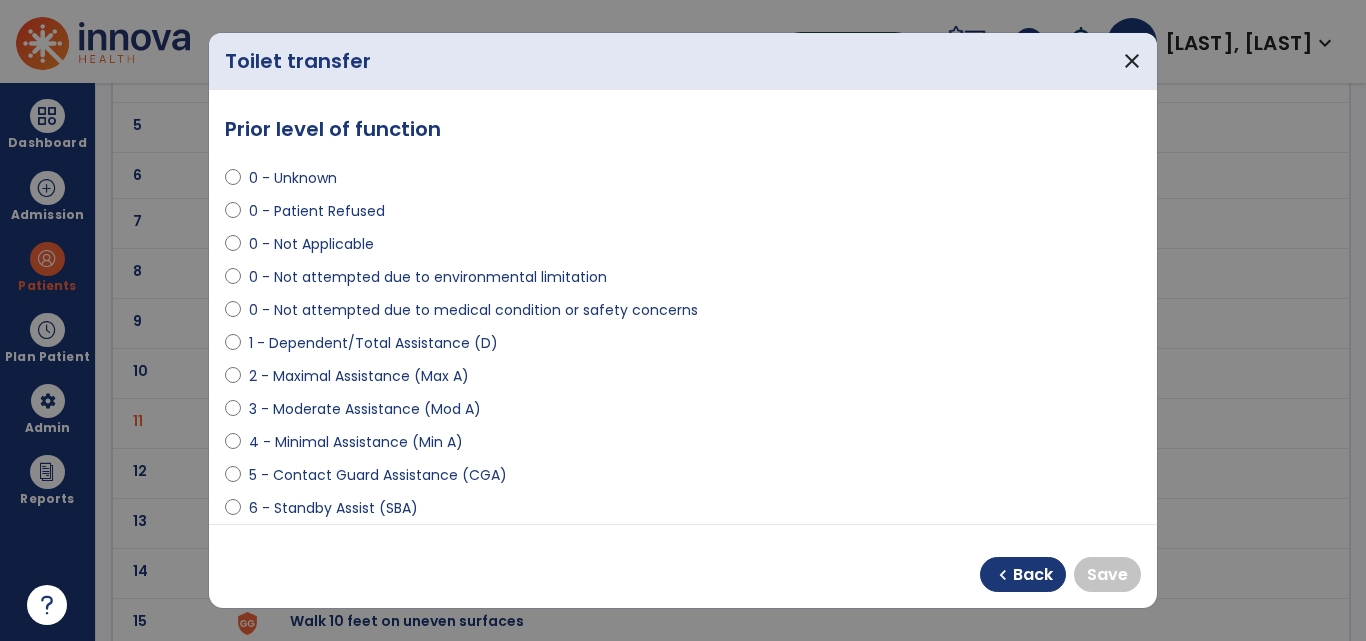 select on "**********" 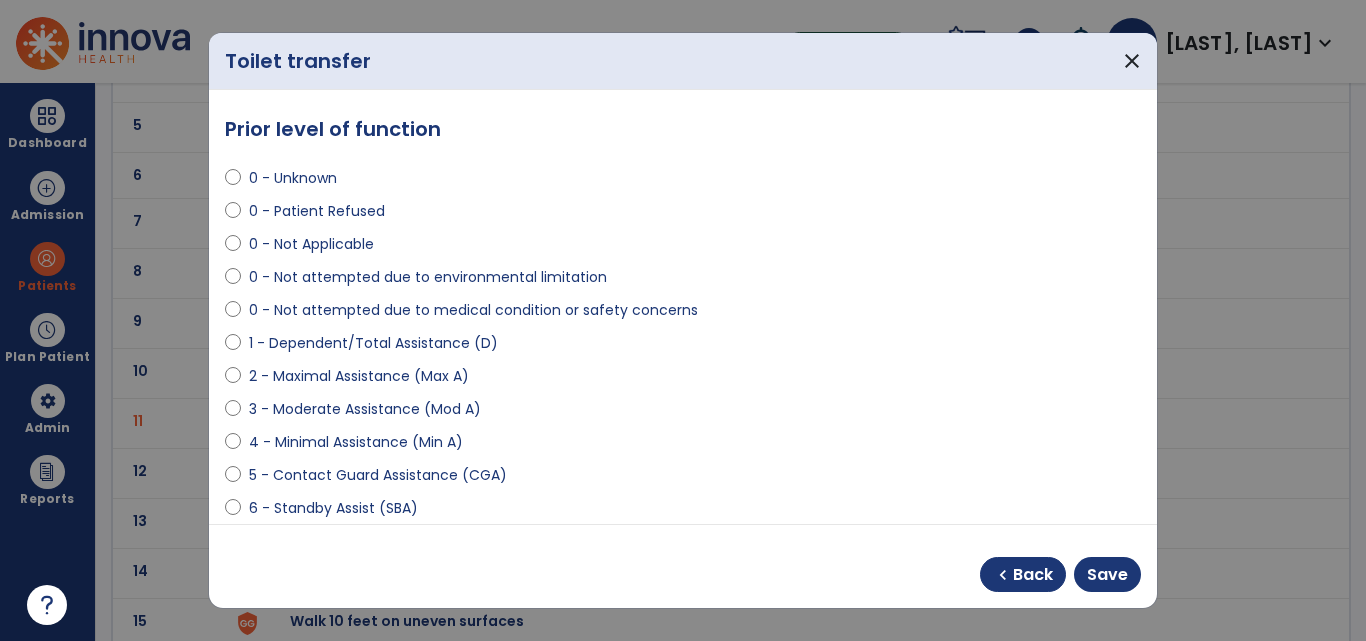 scroll, scrollTop: 381, scrollLeft: 0, axis: vertical 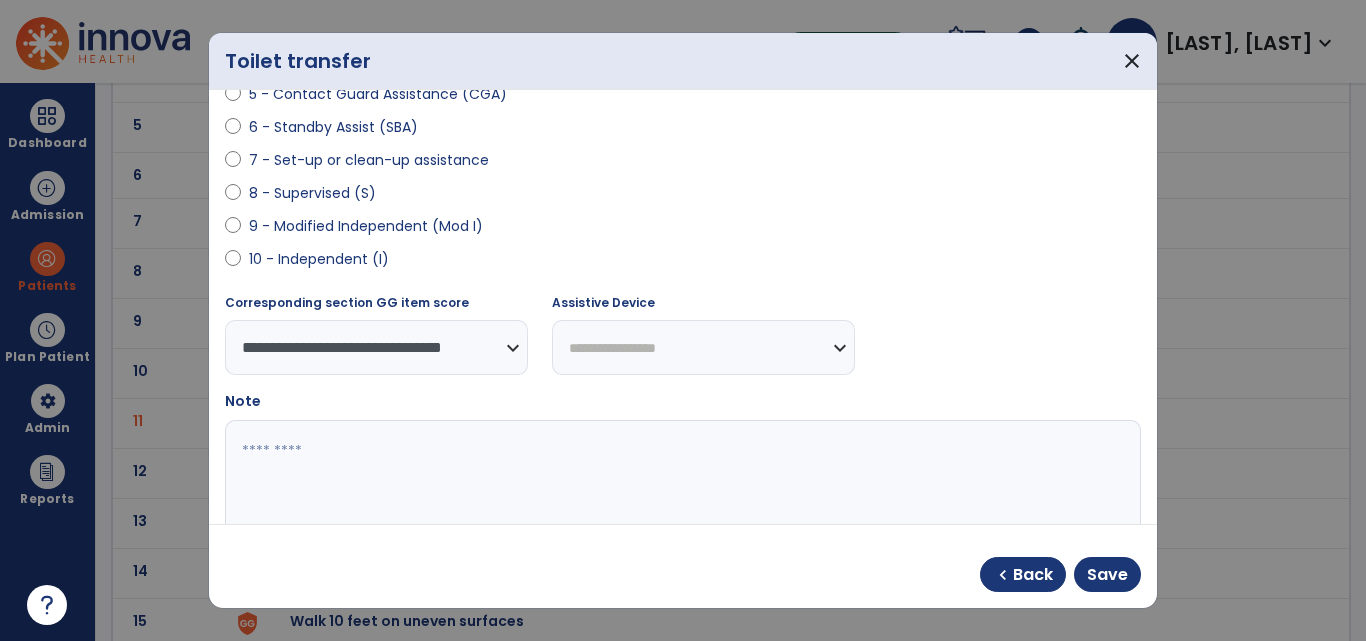 click at bounding box center (680, 495) 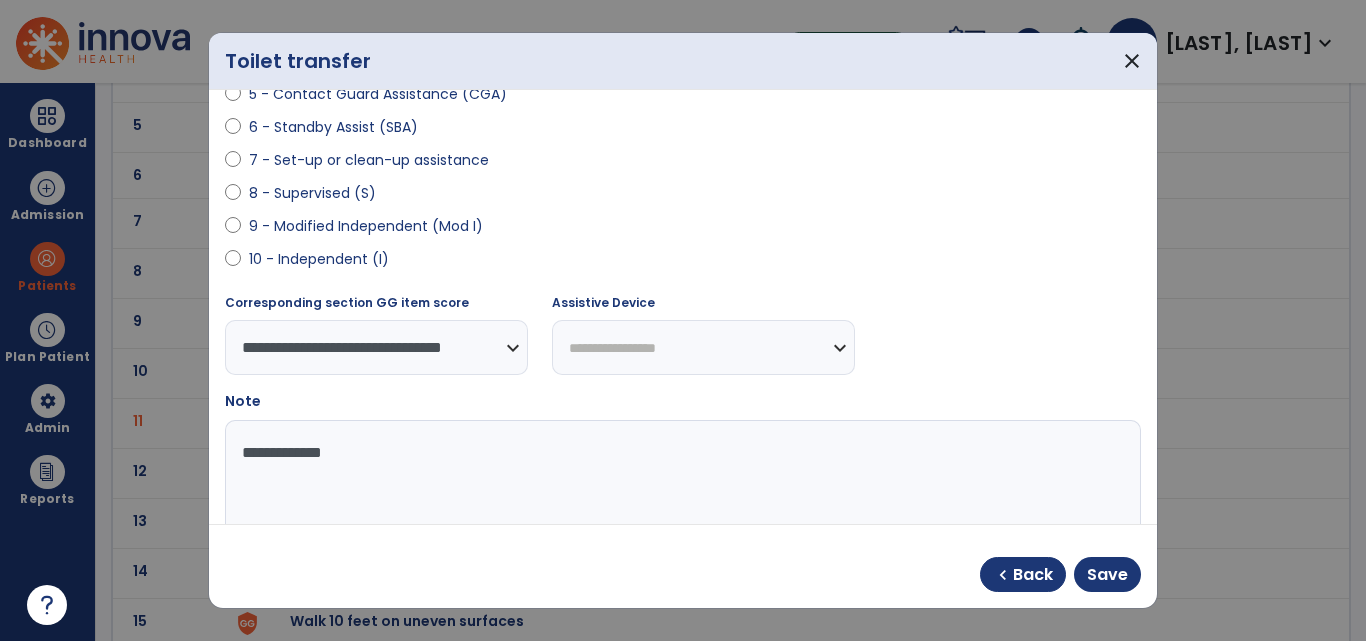 type on "**********" 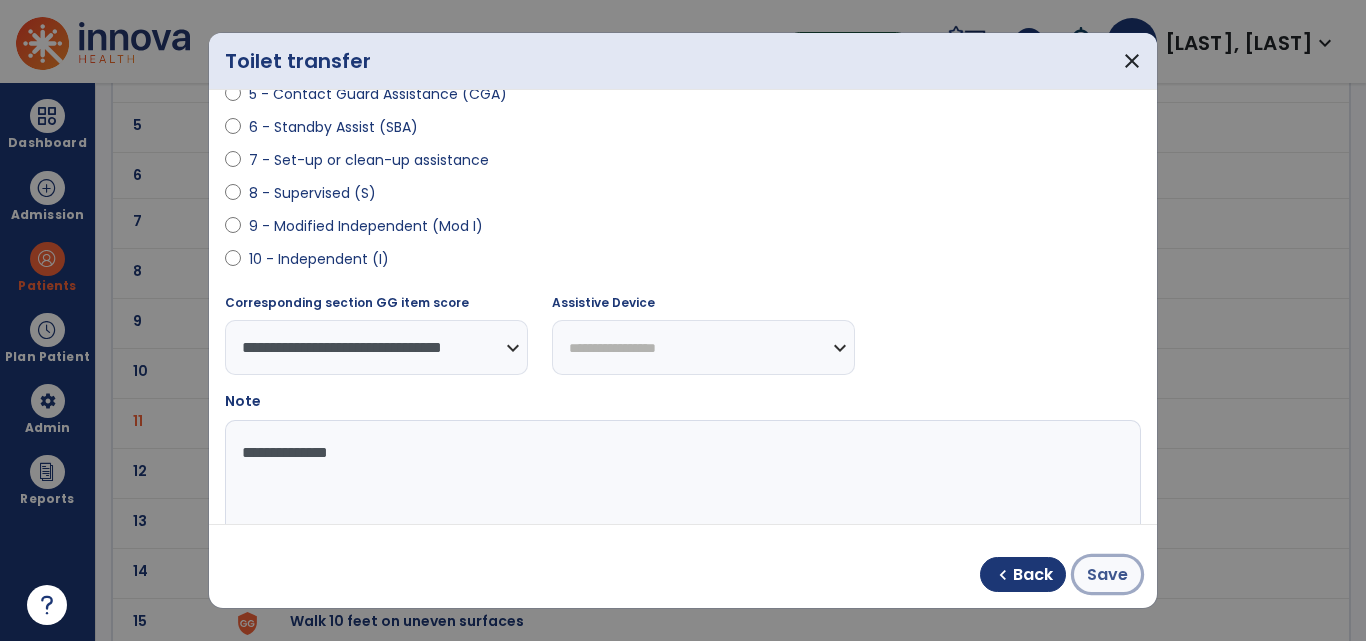 click on "Save" at bounding box center (1107, 575) 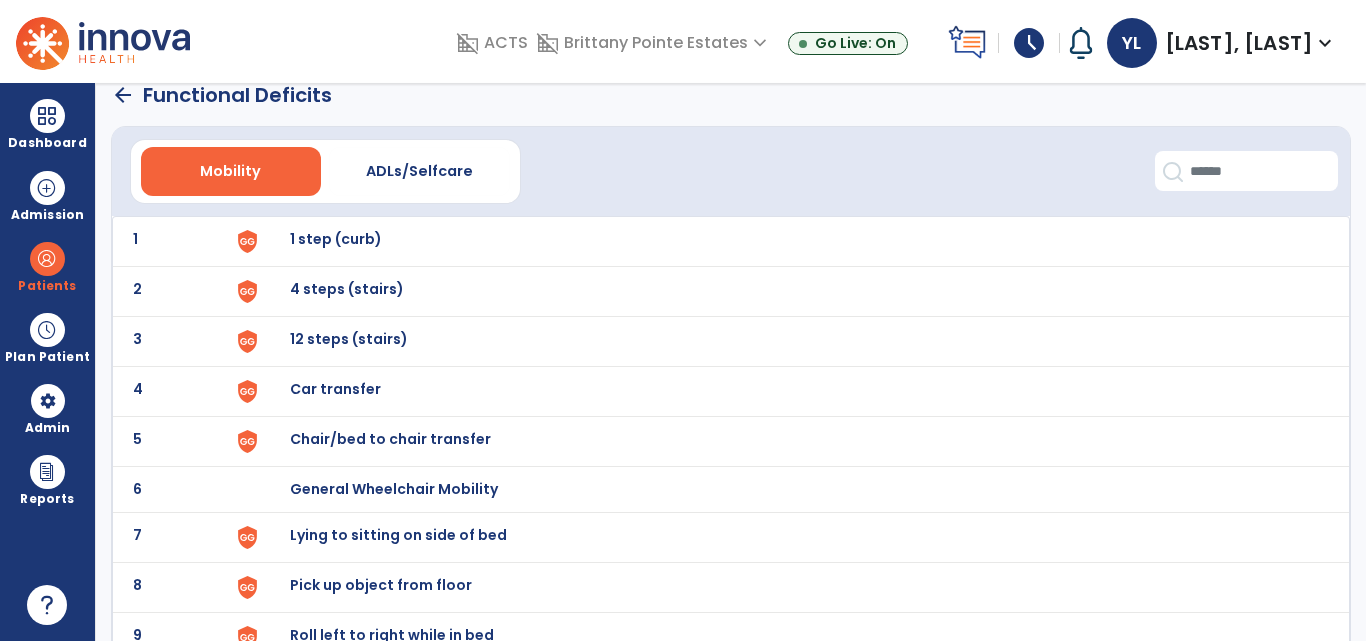 scroll, scrollTop: 18, scrollLeft: 0, axis: vertical 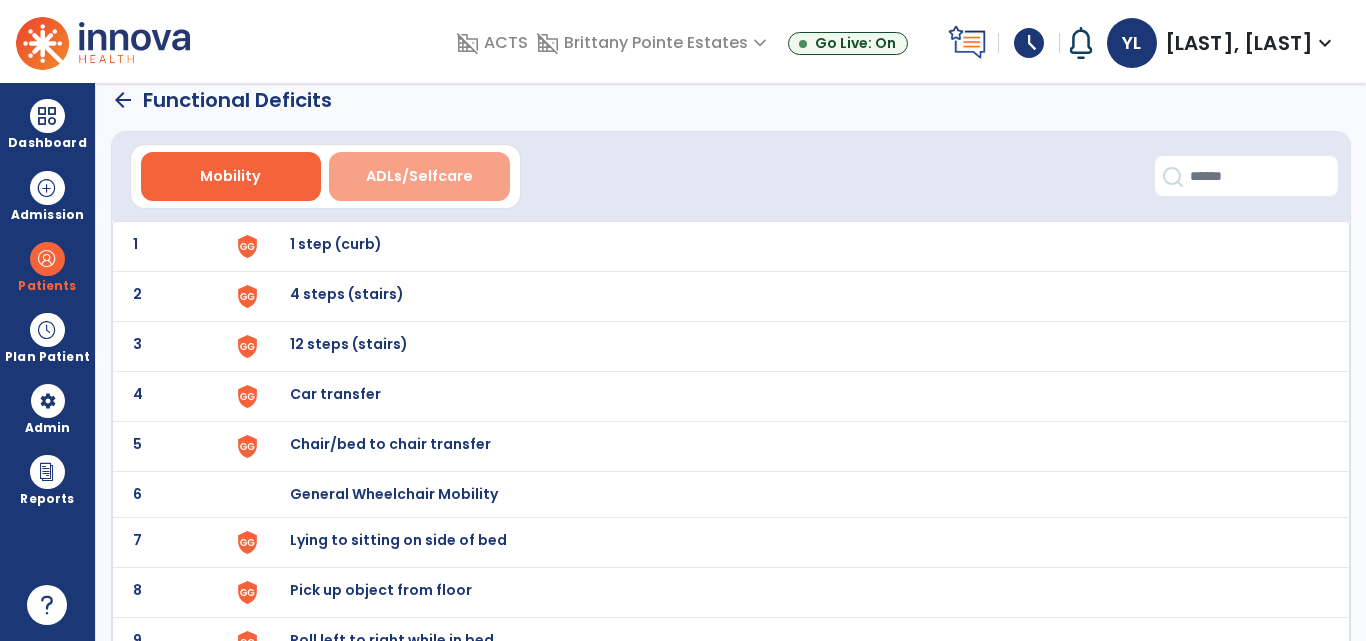 click on "ADLs/Selfcare" at bounding box center (419, 176) 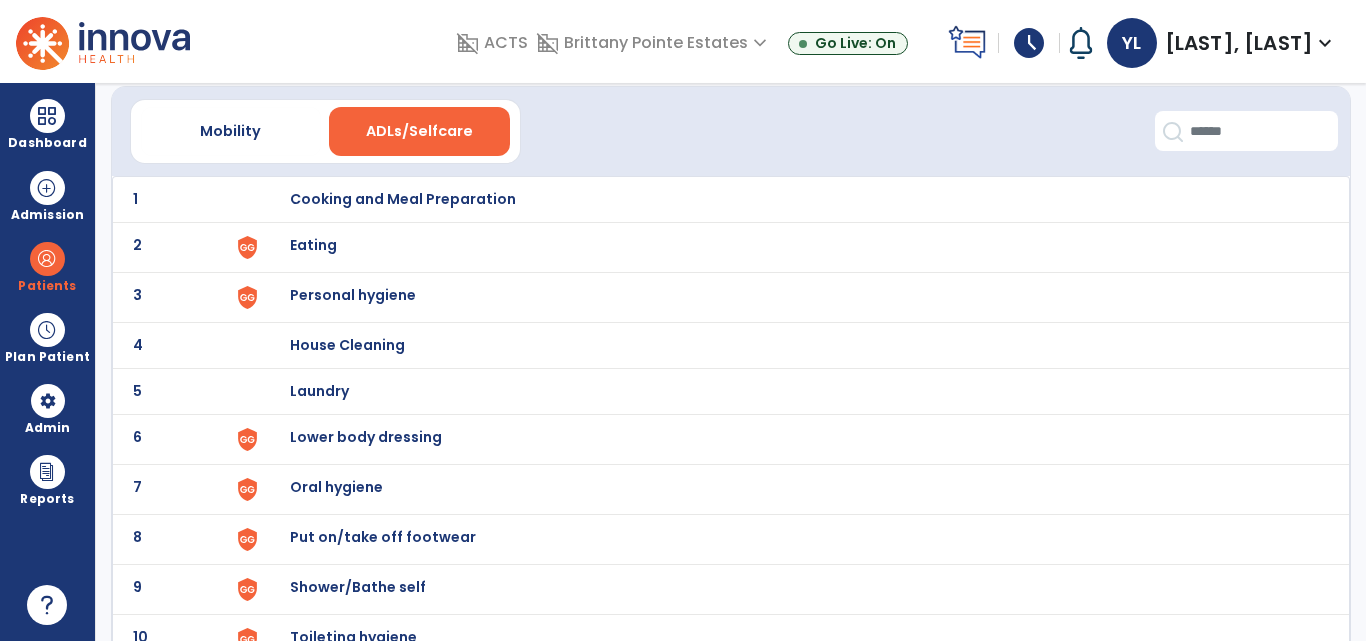 scroll, scrollTop: 0, scrollLeft: 0, axis: both 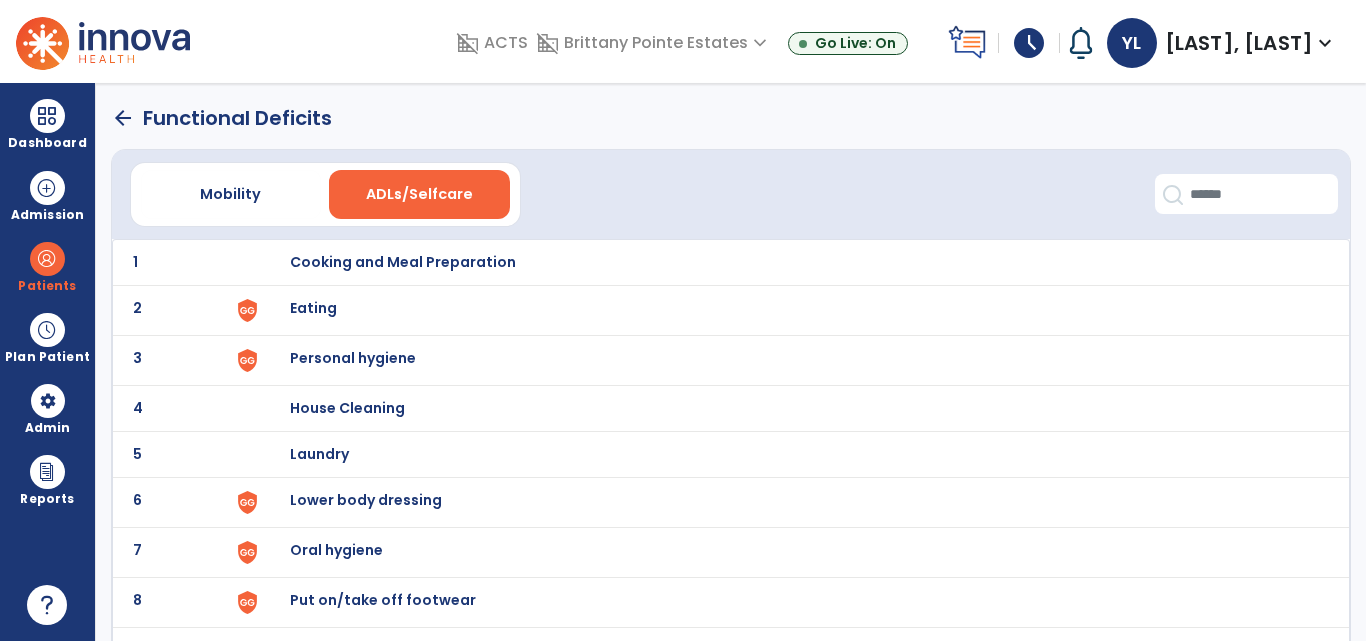 click on "arrow_back" 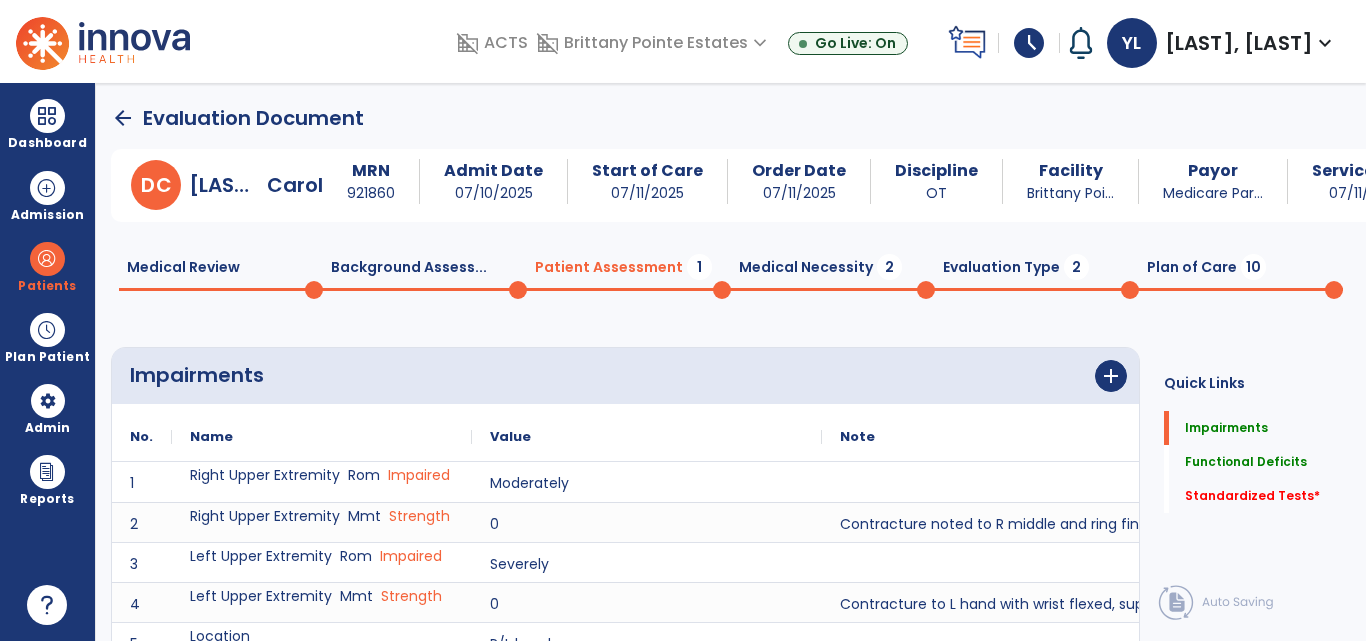 scroll, scrollTop: 20, scrollLeft: 0, axis: vertical 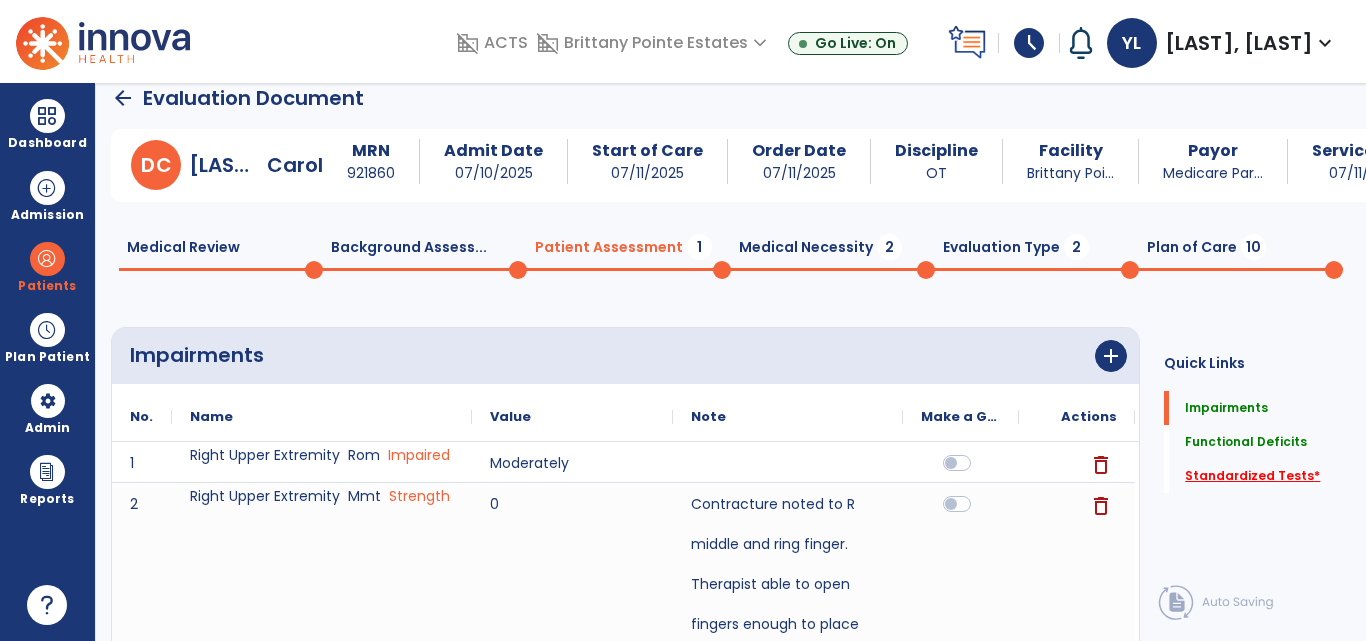 click on "Standardized Tests   *" 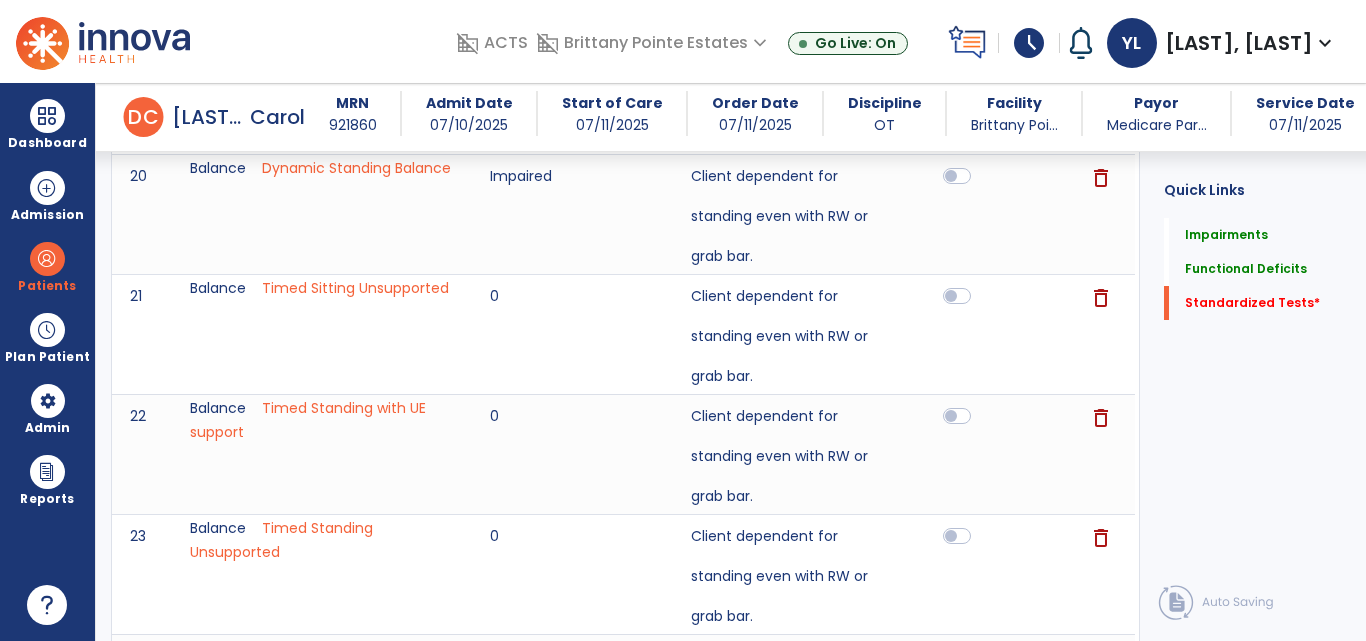scroll, scrollTop: 2670, scrollLeft: 0, axis: vertical 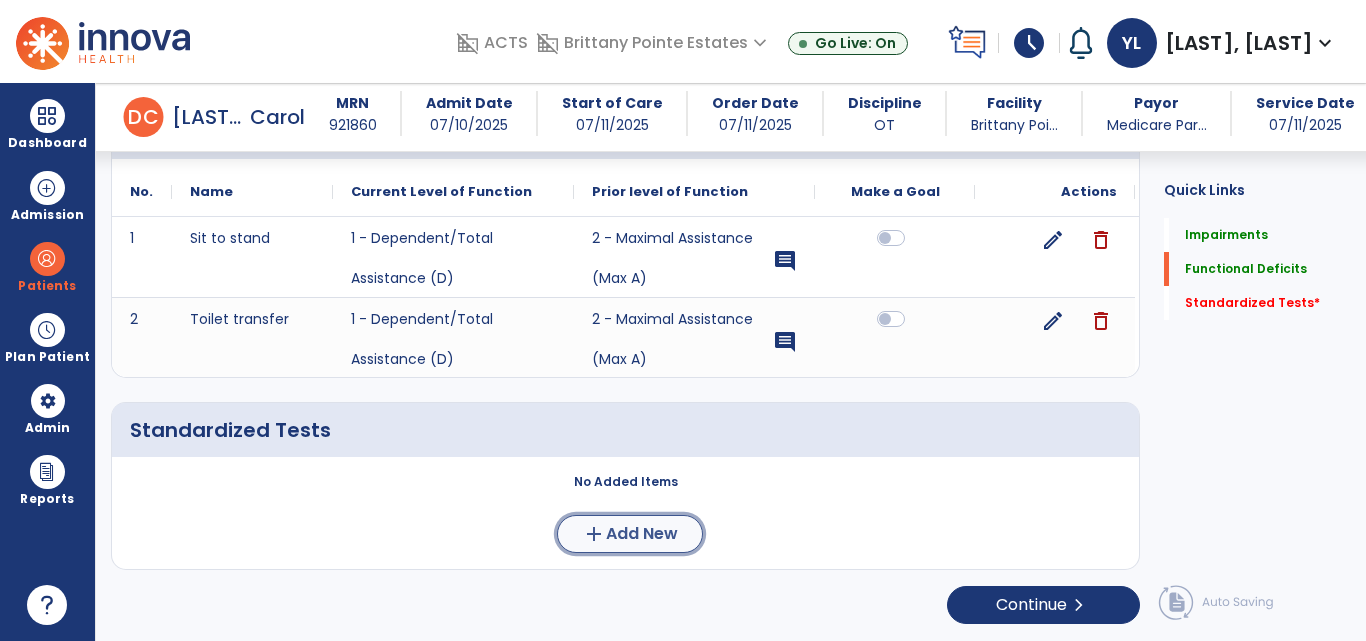 click on "Add New" 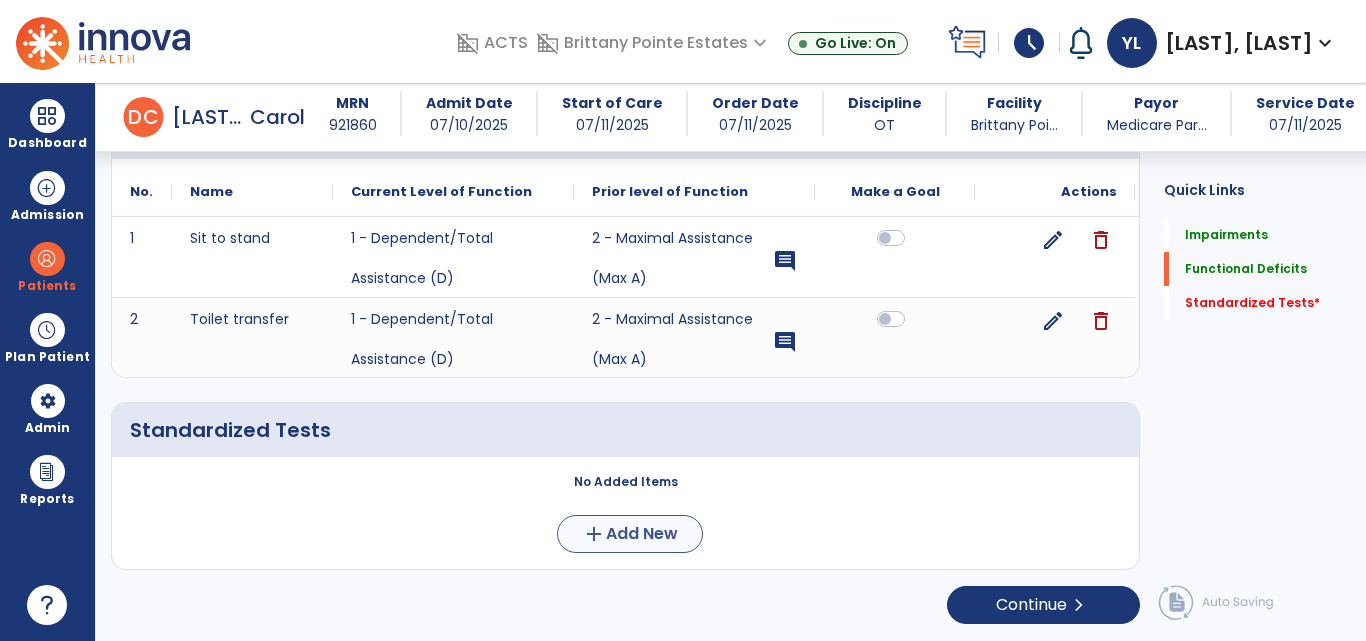scroll, scrollTop: 0, scrollLeft: 0, axis: both 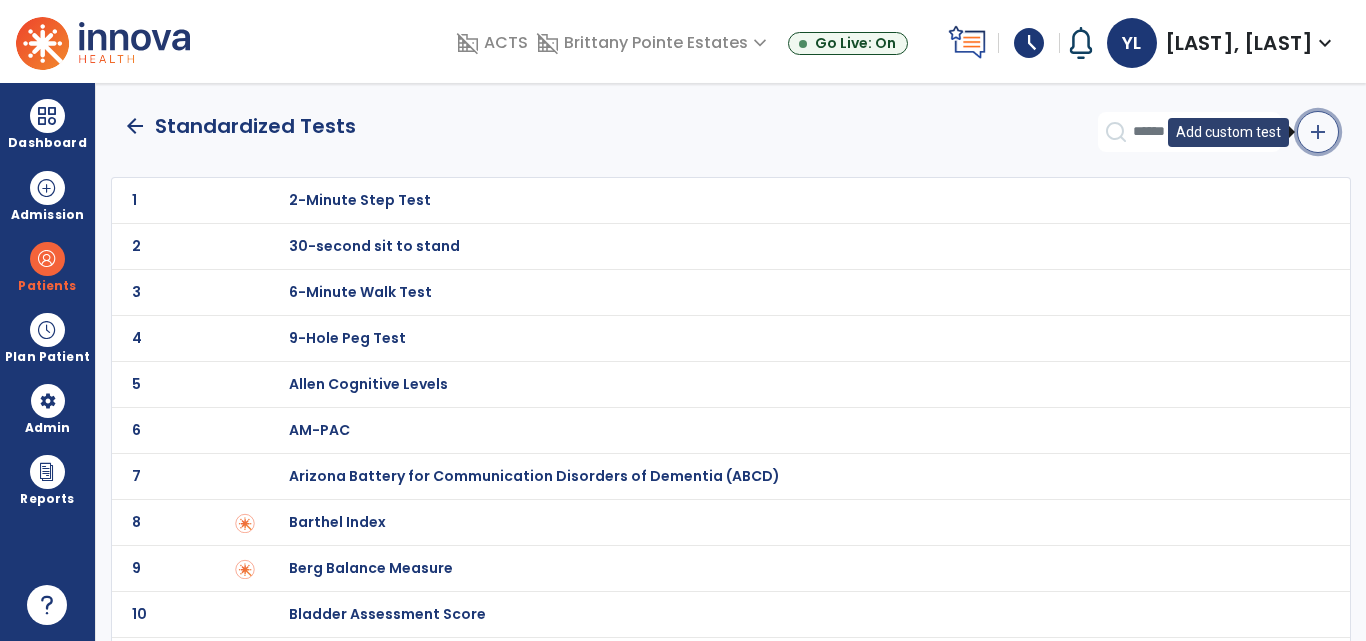 click on "add" 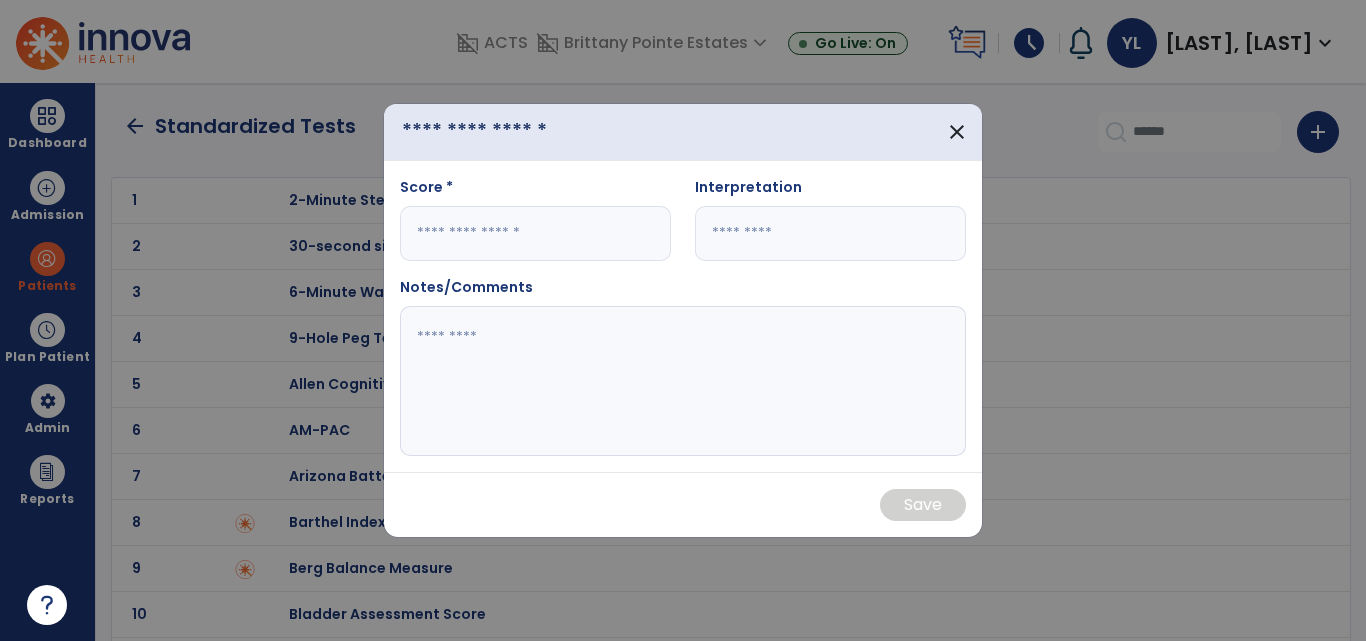click at bounding box center (502, 132) 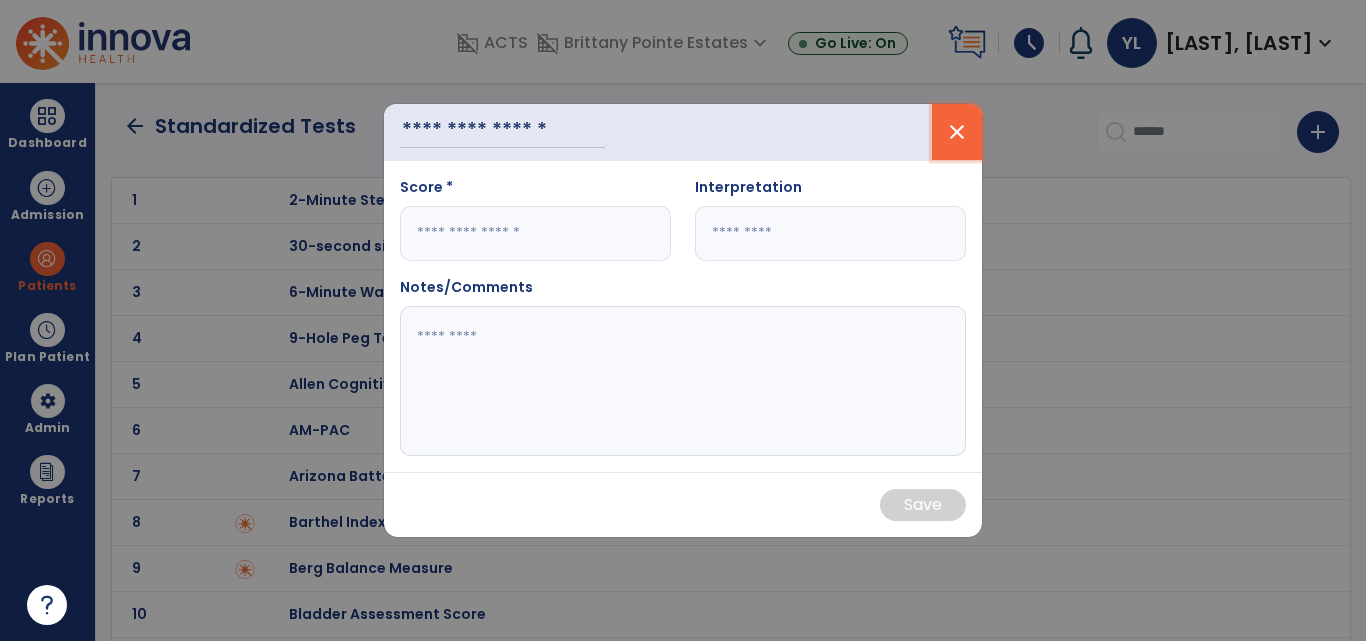 click on "close" at bounding box center [957, 132] 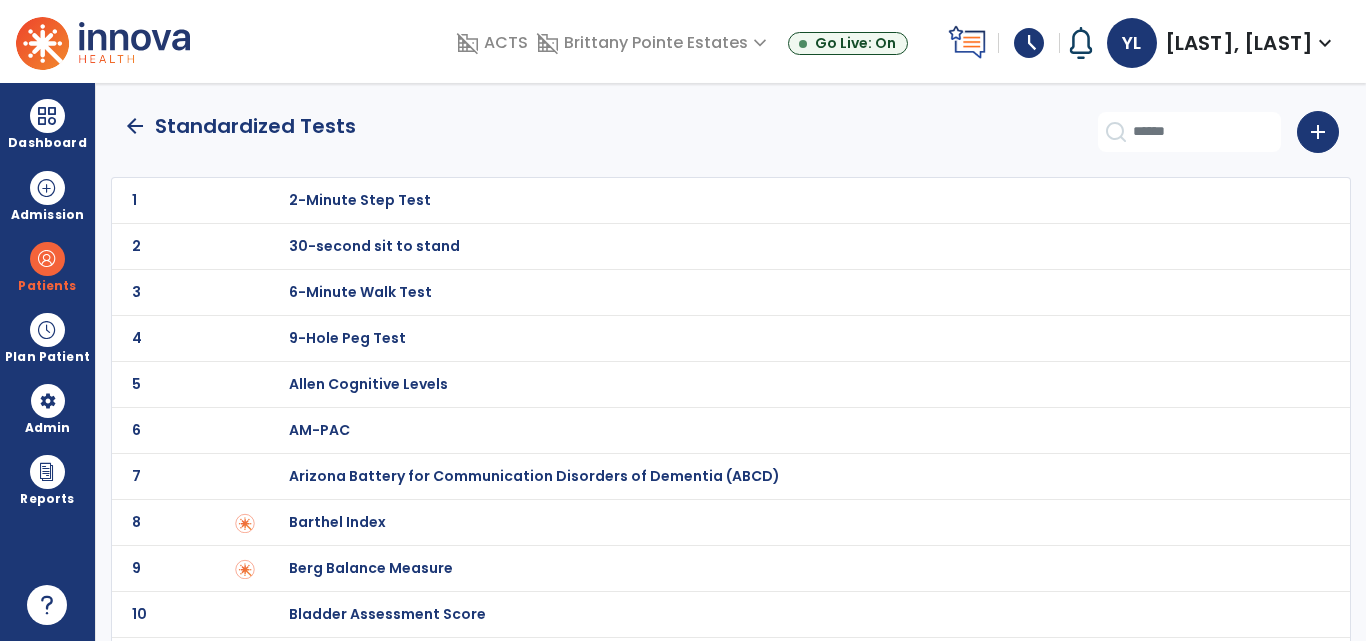 click 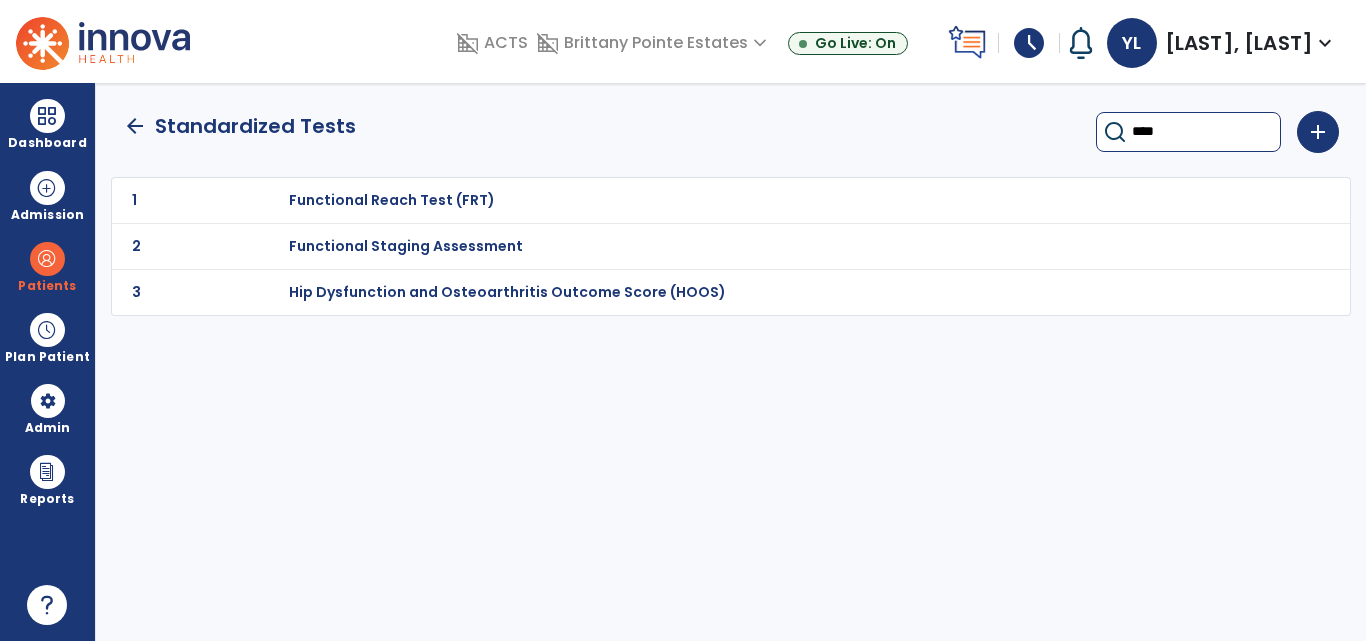 type on "****" 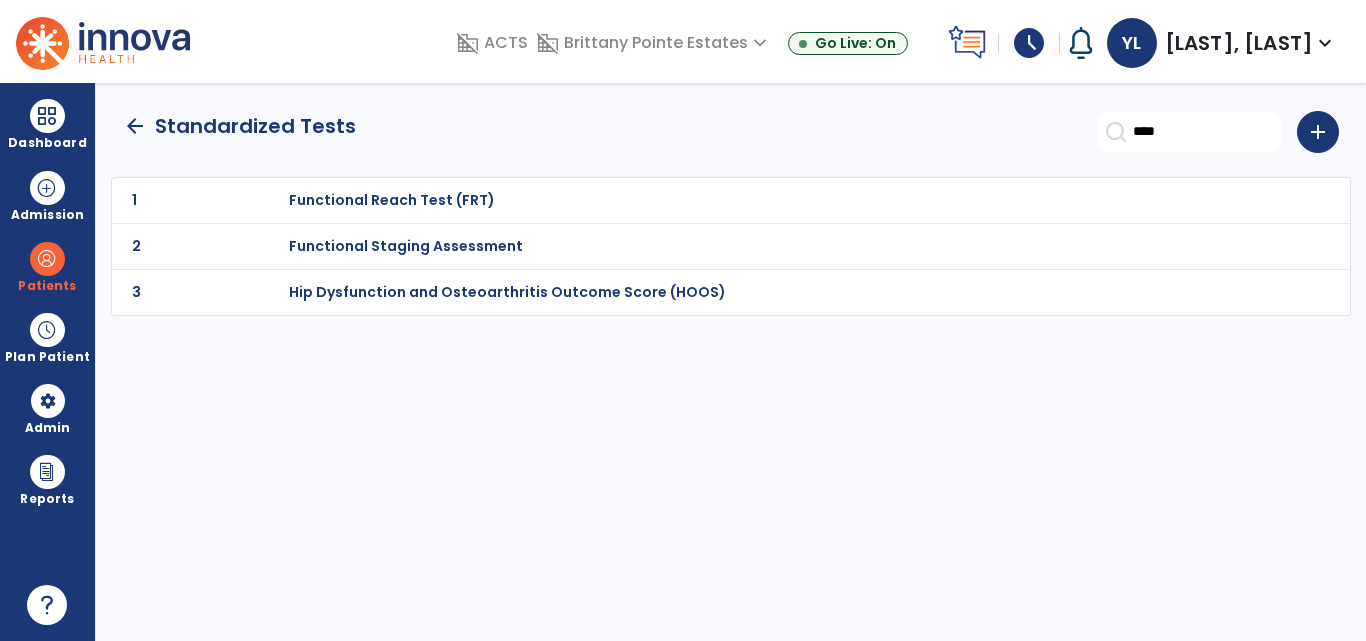 click on "Functional Reach Test (FRT)" at bounding box center [392, 200] 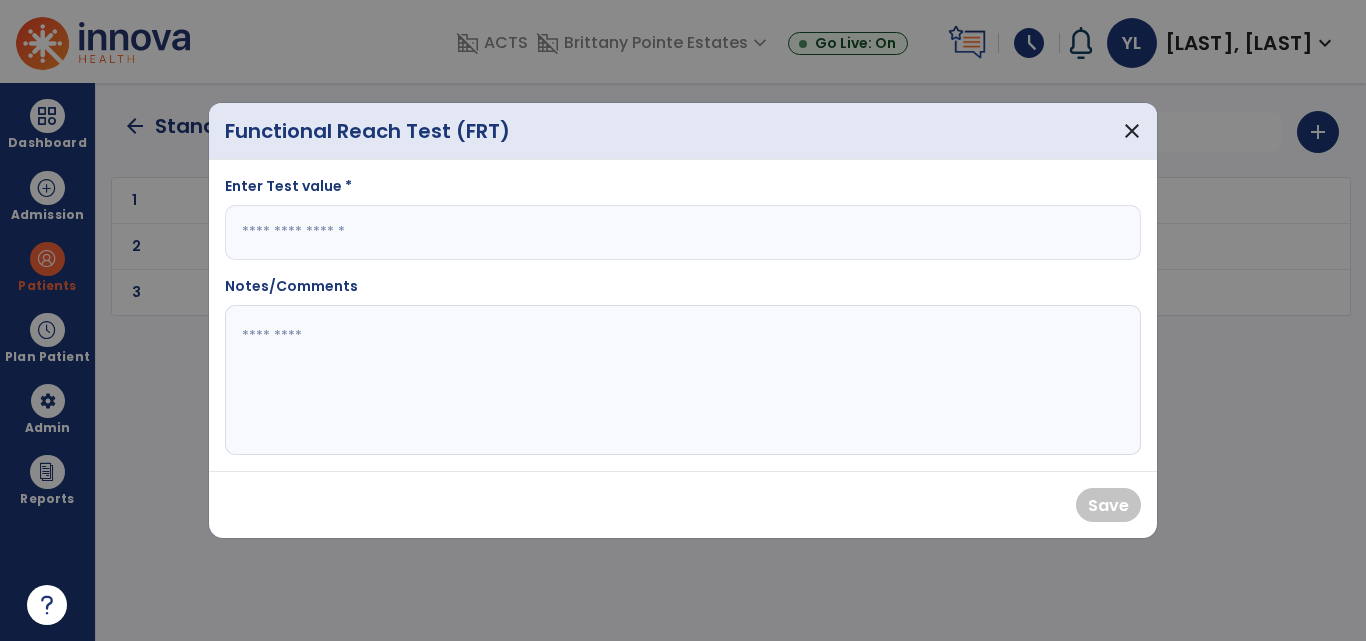 click at bounding box center (683, 232) 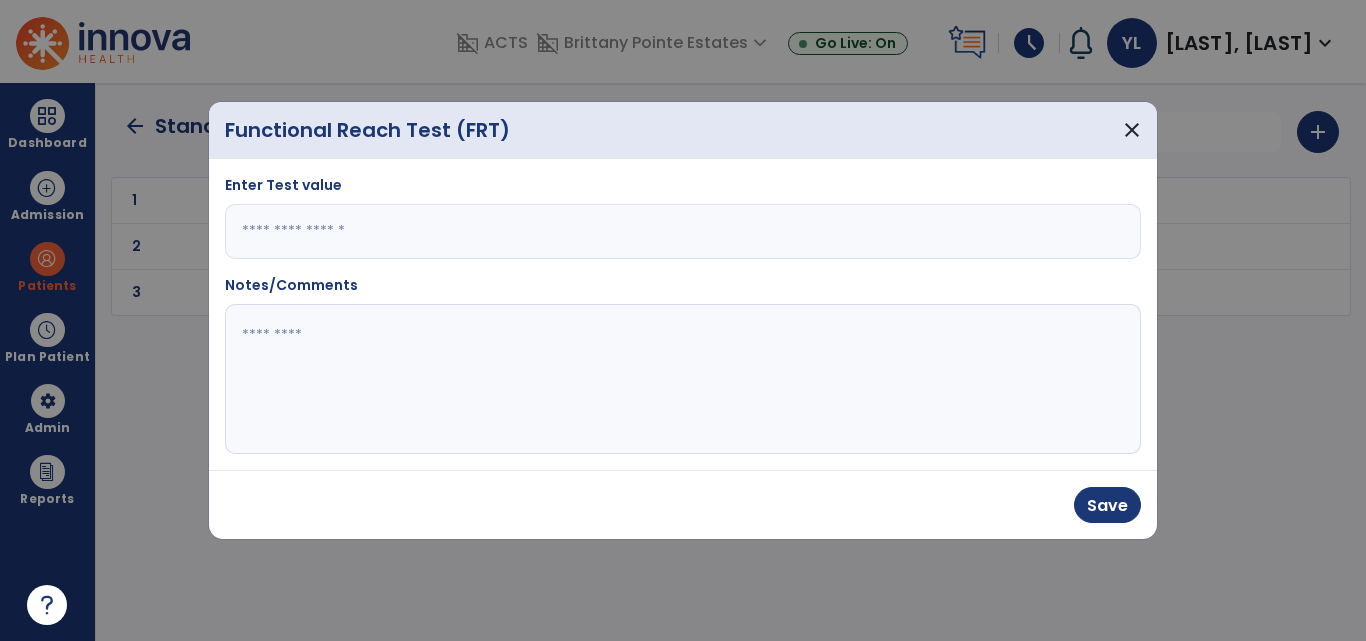 type on "*" 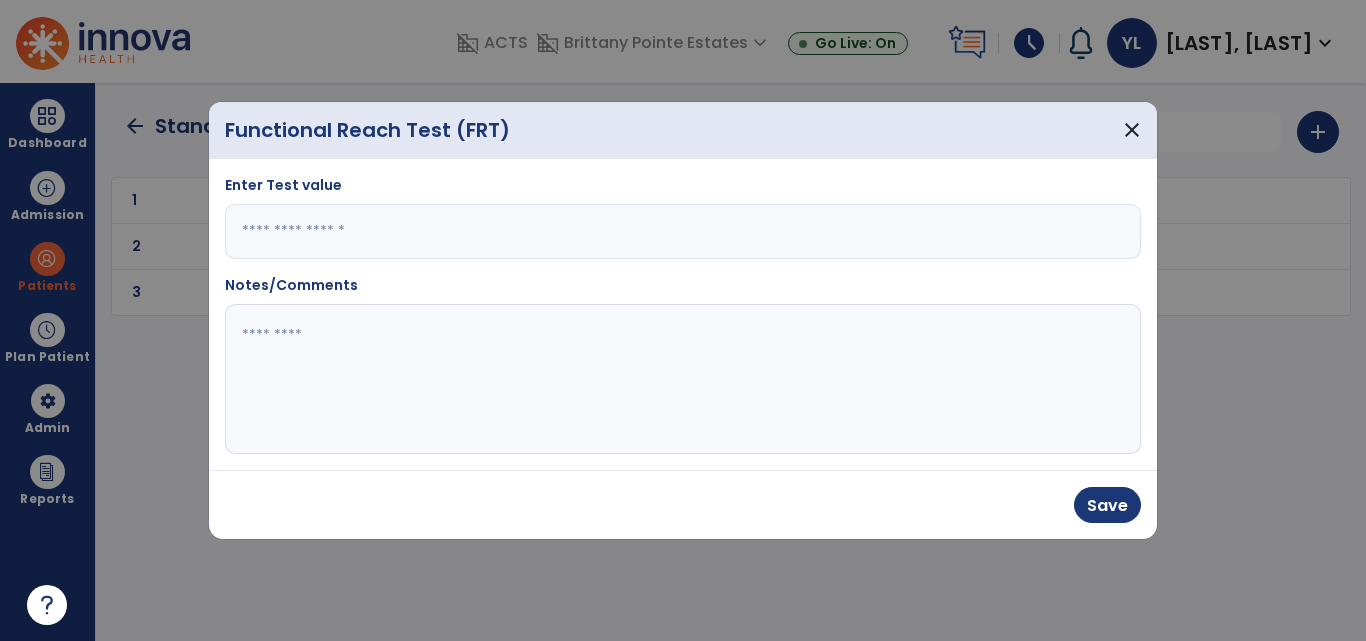 click 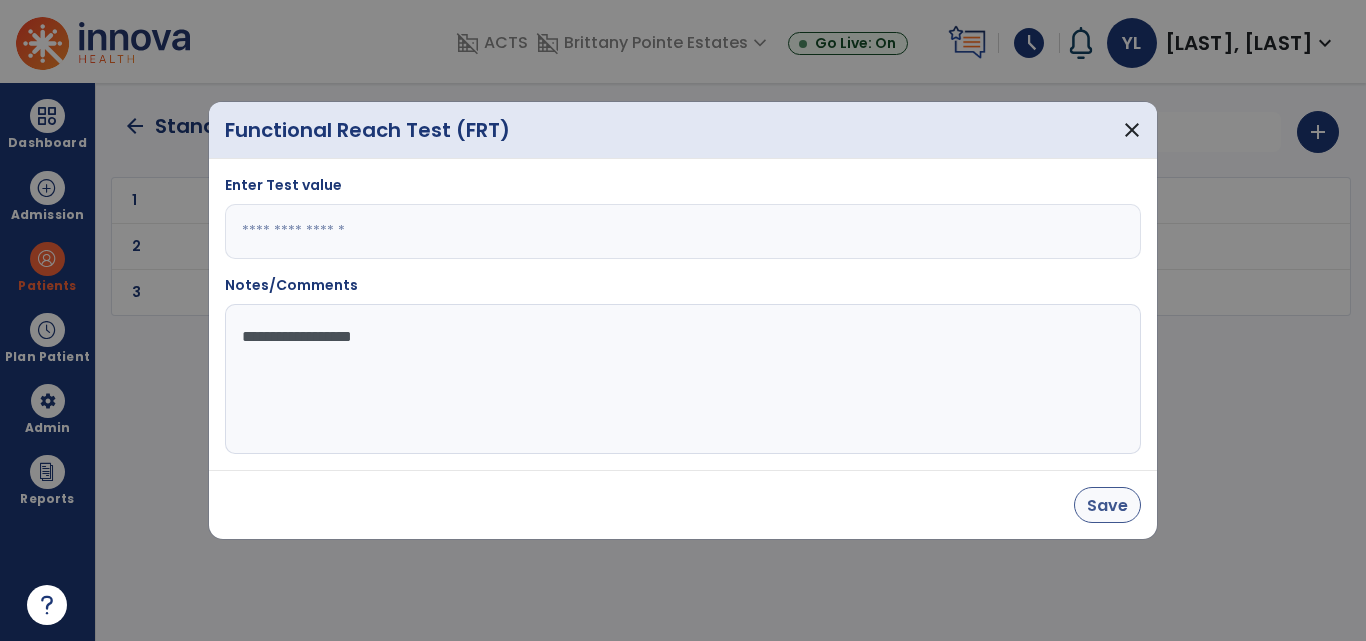 type on "**********" 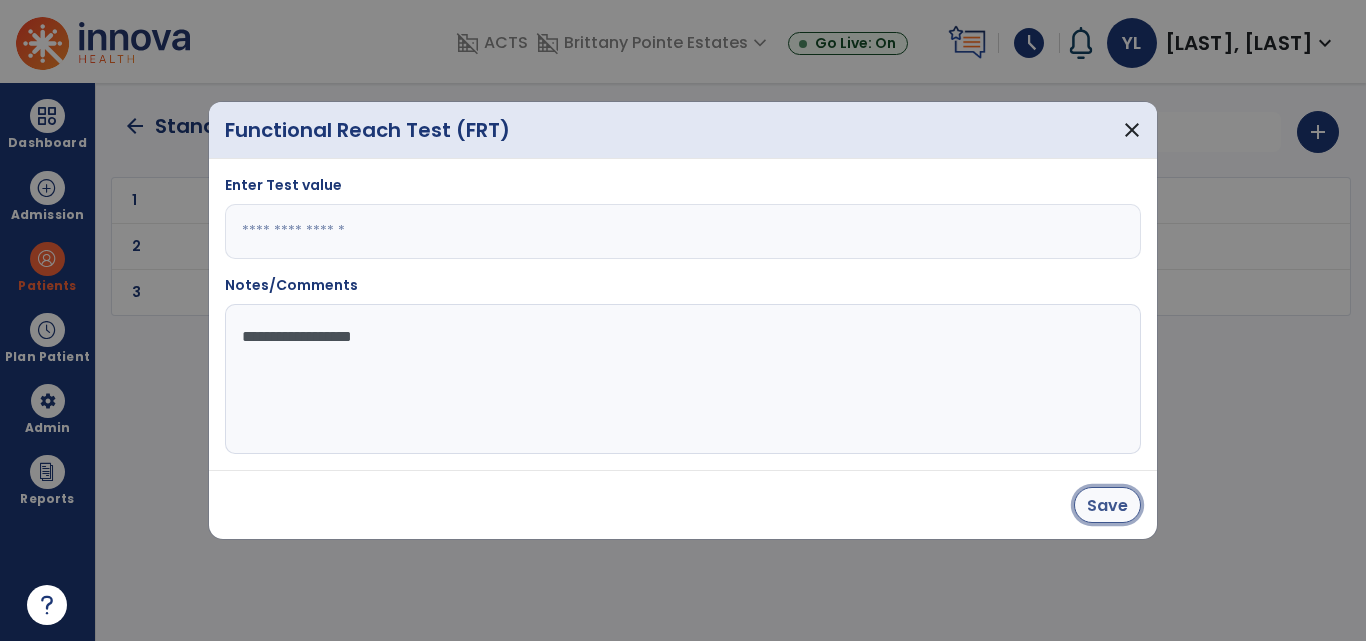 click on "Save" at bounding box center (1107, 505) 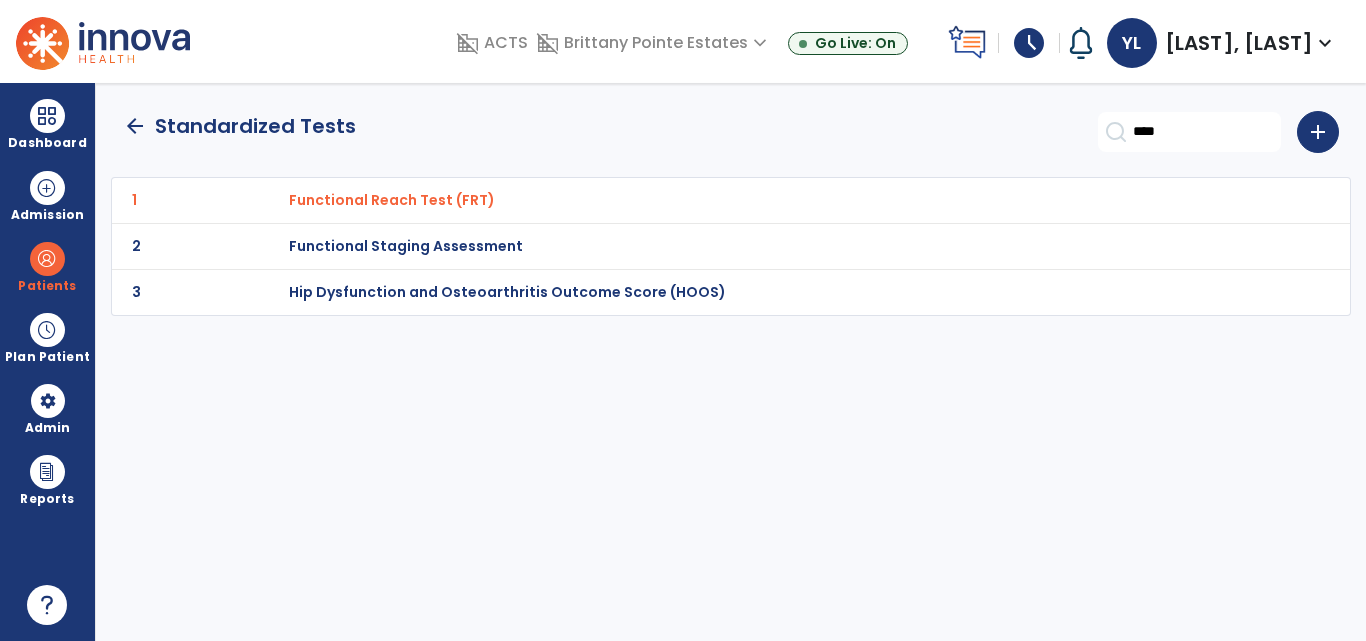 click on "arrow_back" 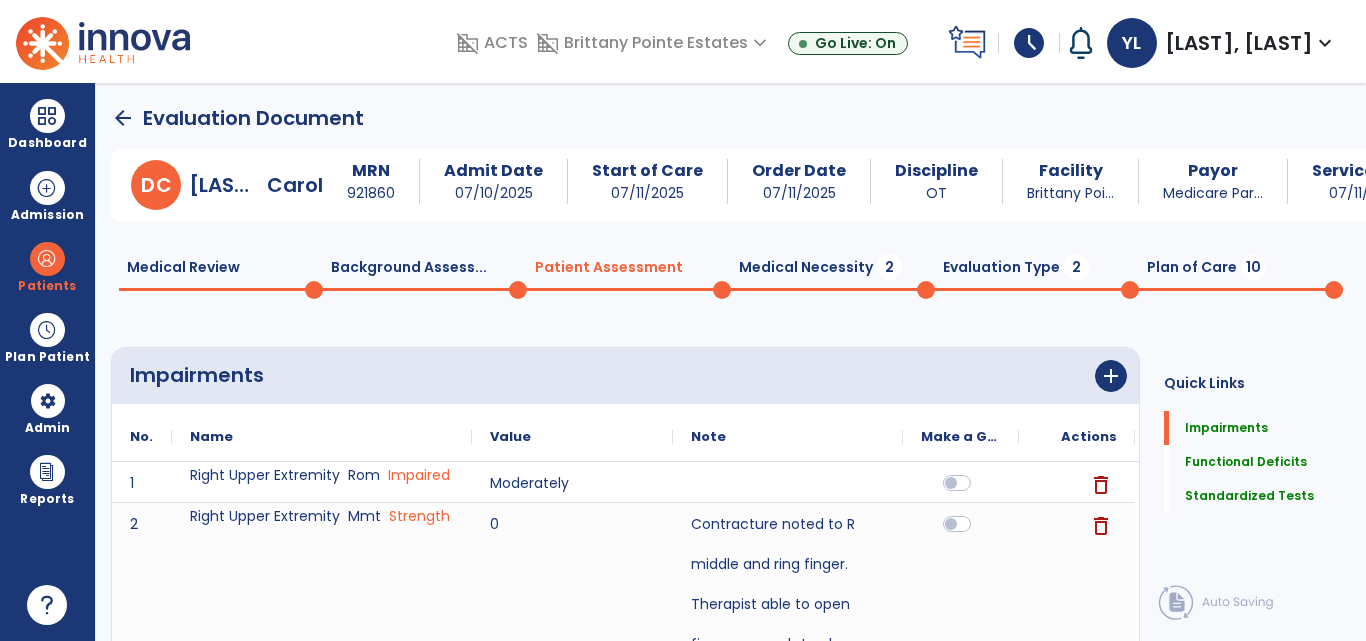 click on "Medical Necessity  2" 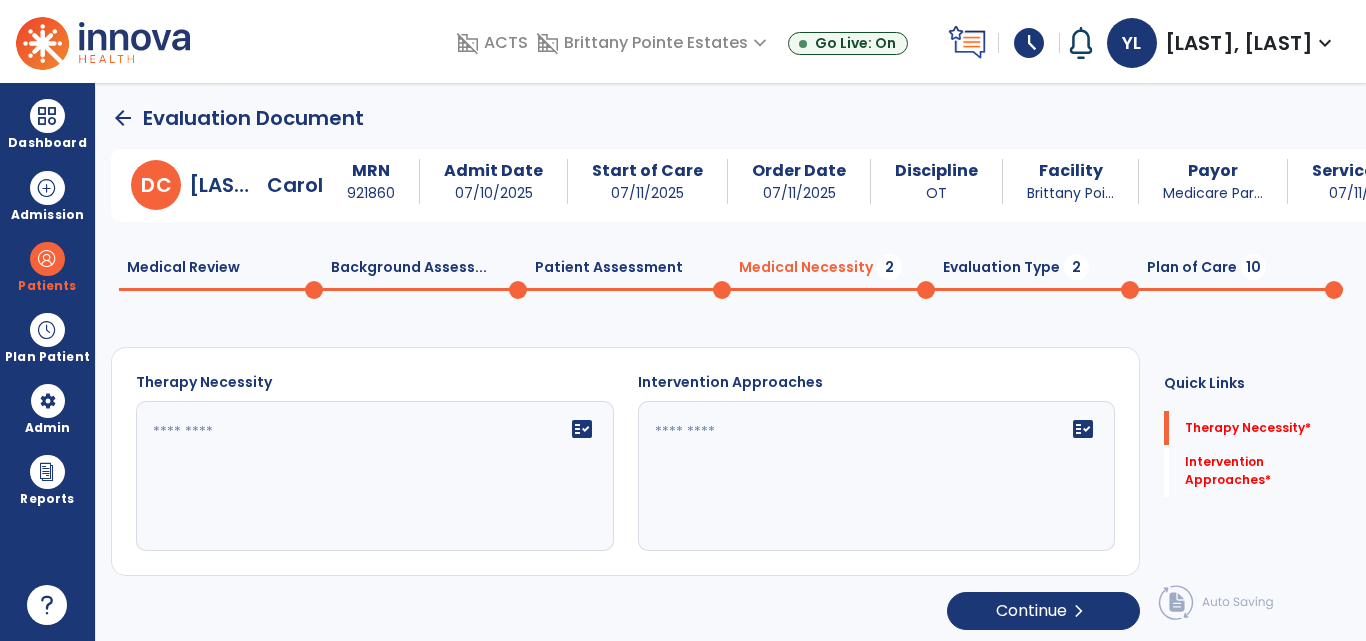 click 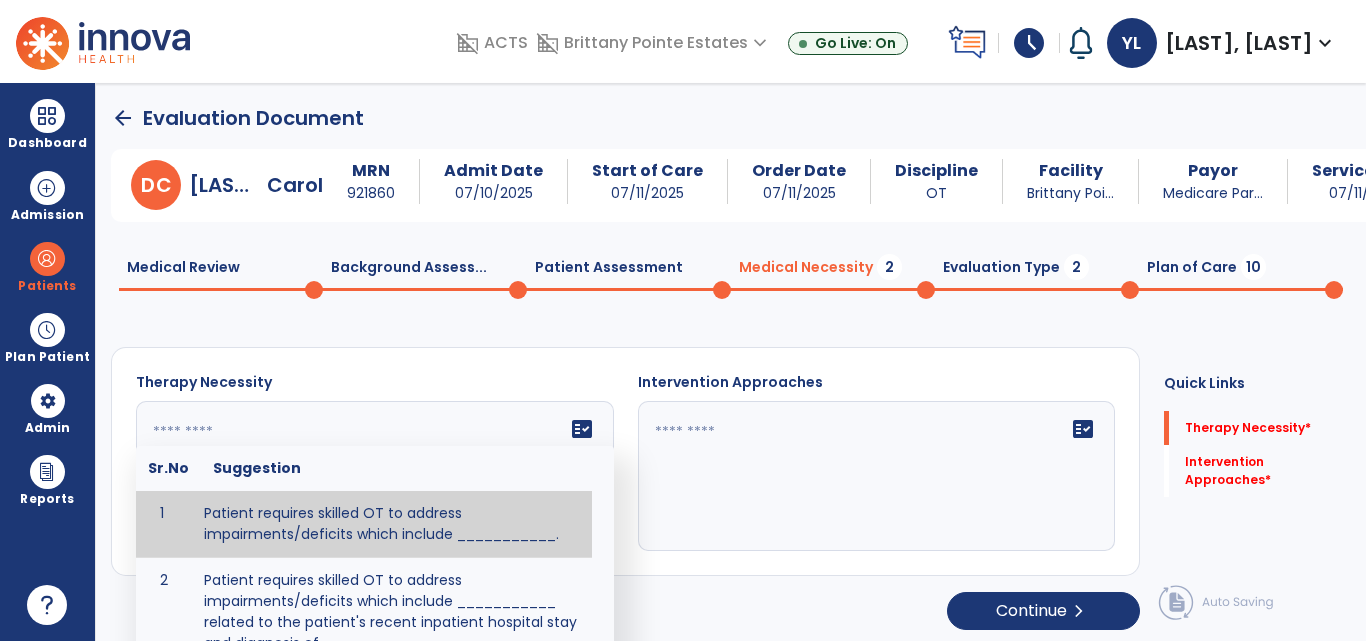 paste on "**********" 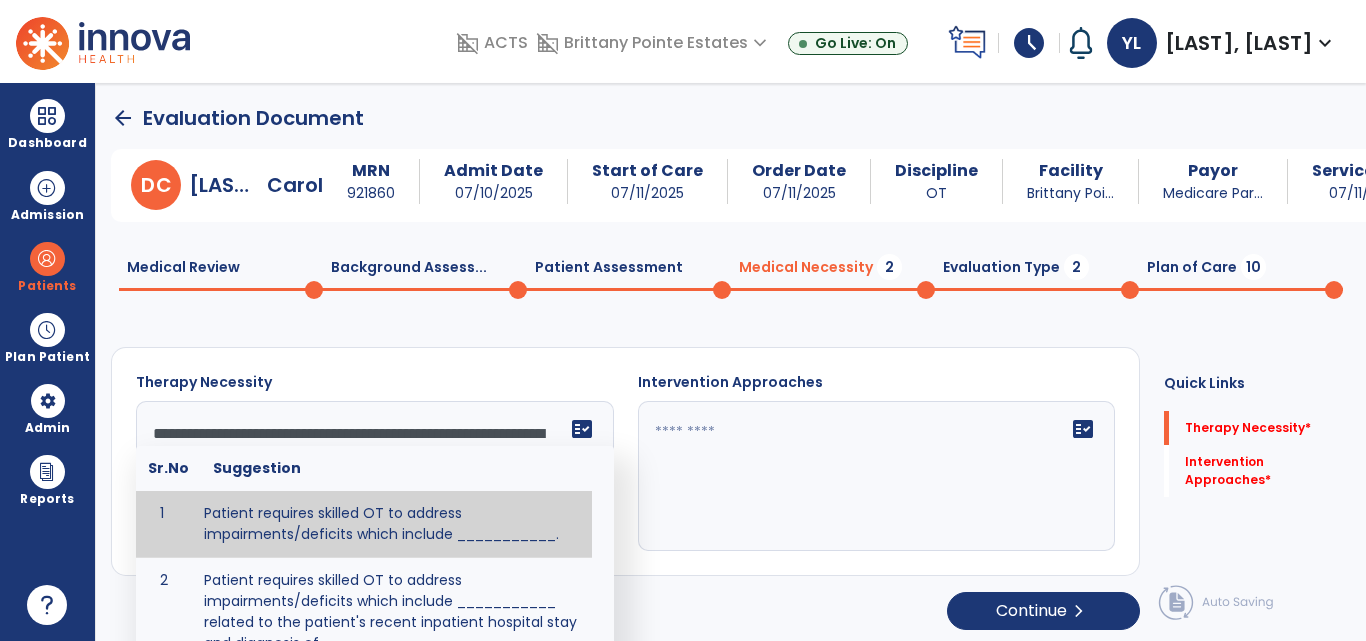 scroll, scrollTop: 64, scrollLeft: 0, axis: vertical 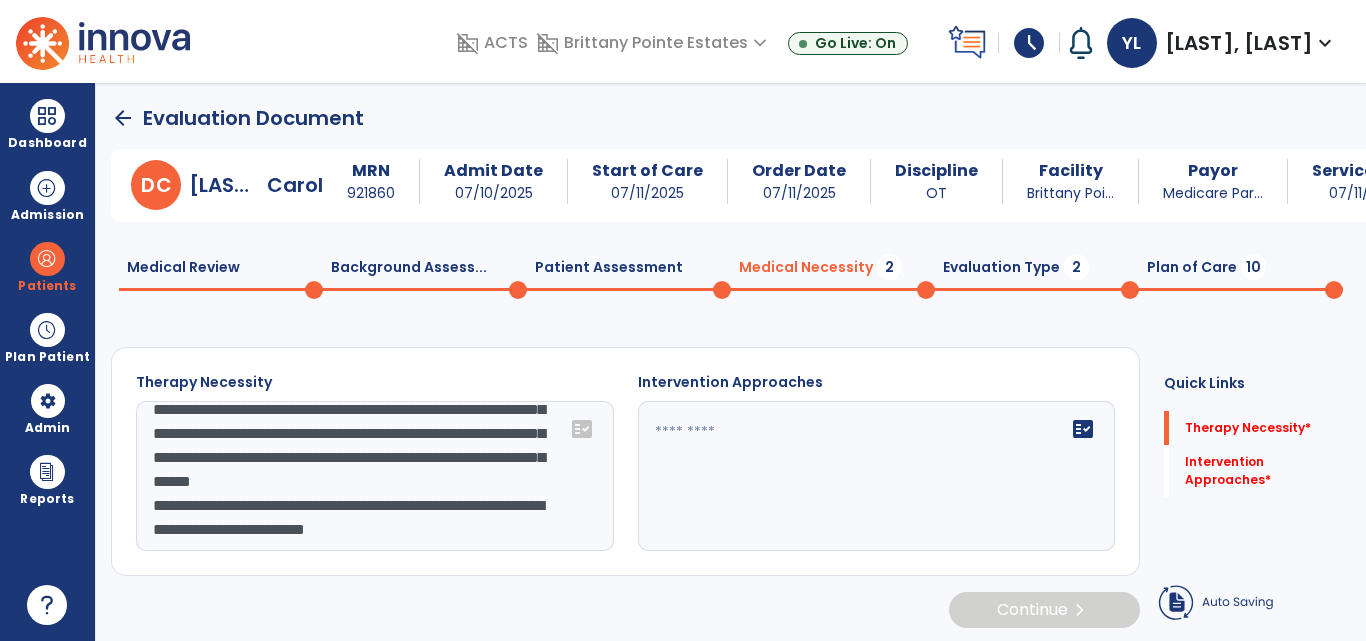 type on "**********" 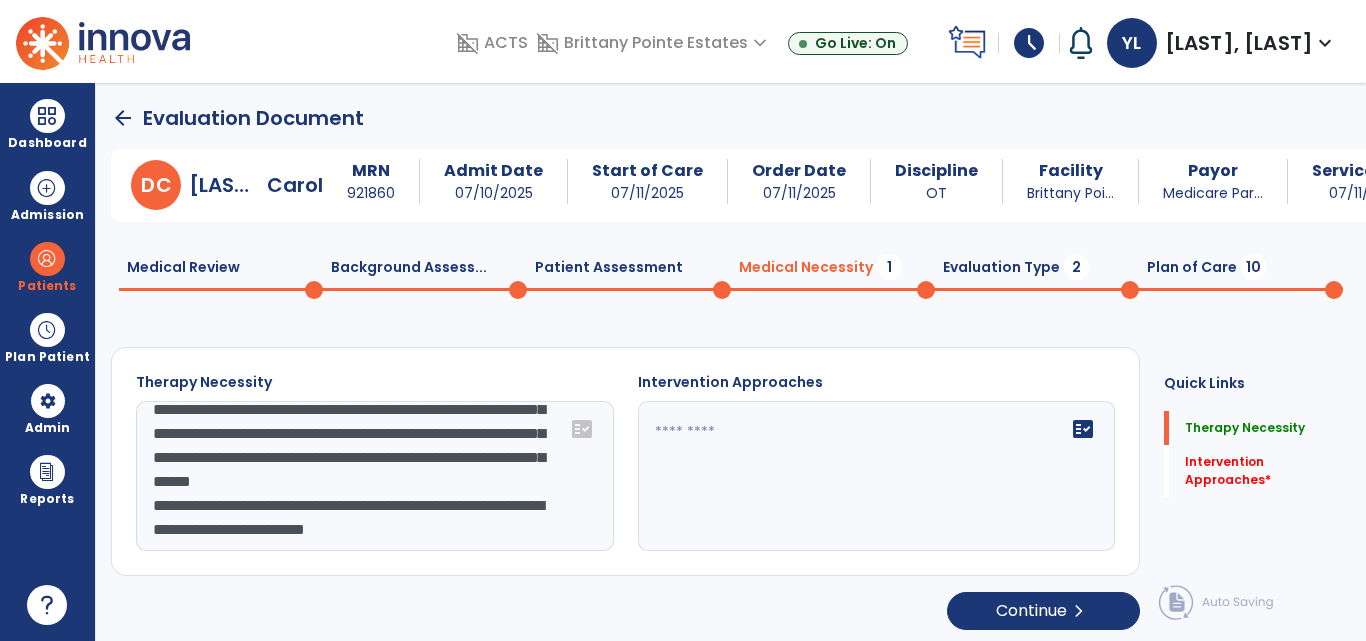 click 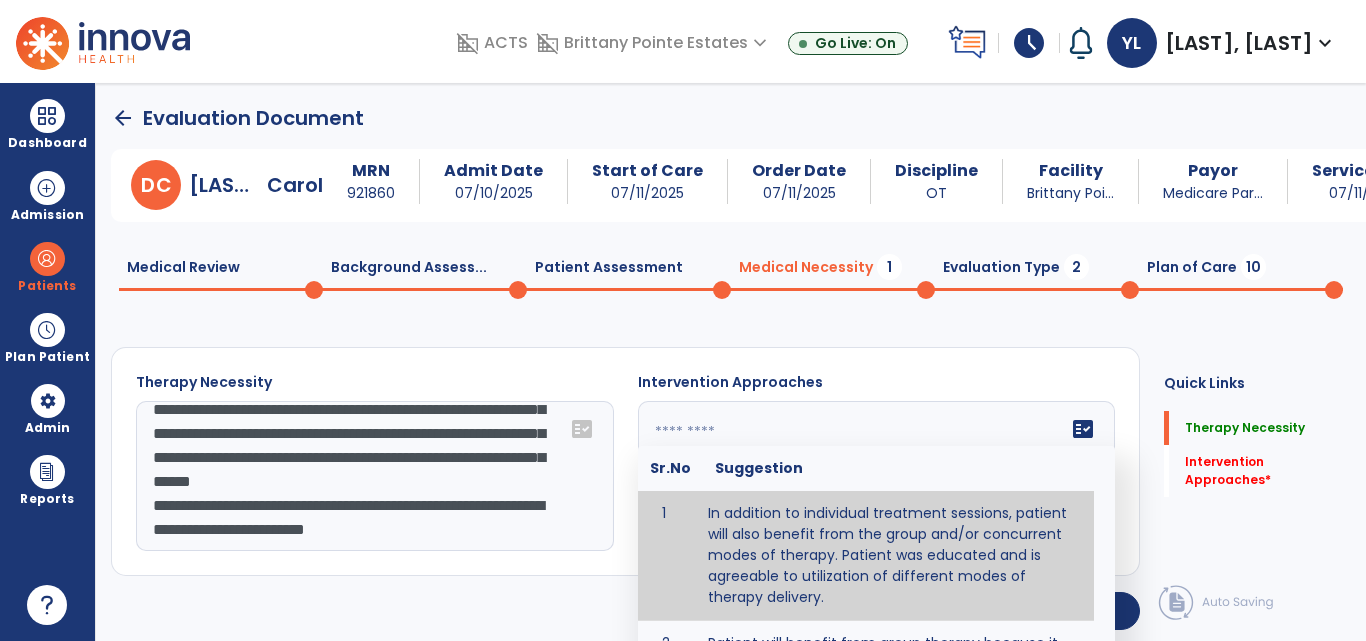 paste on "**********" 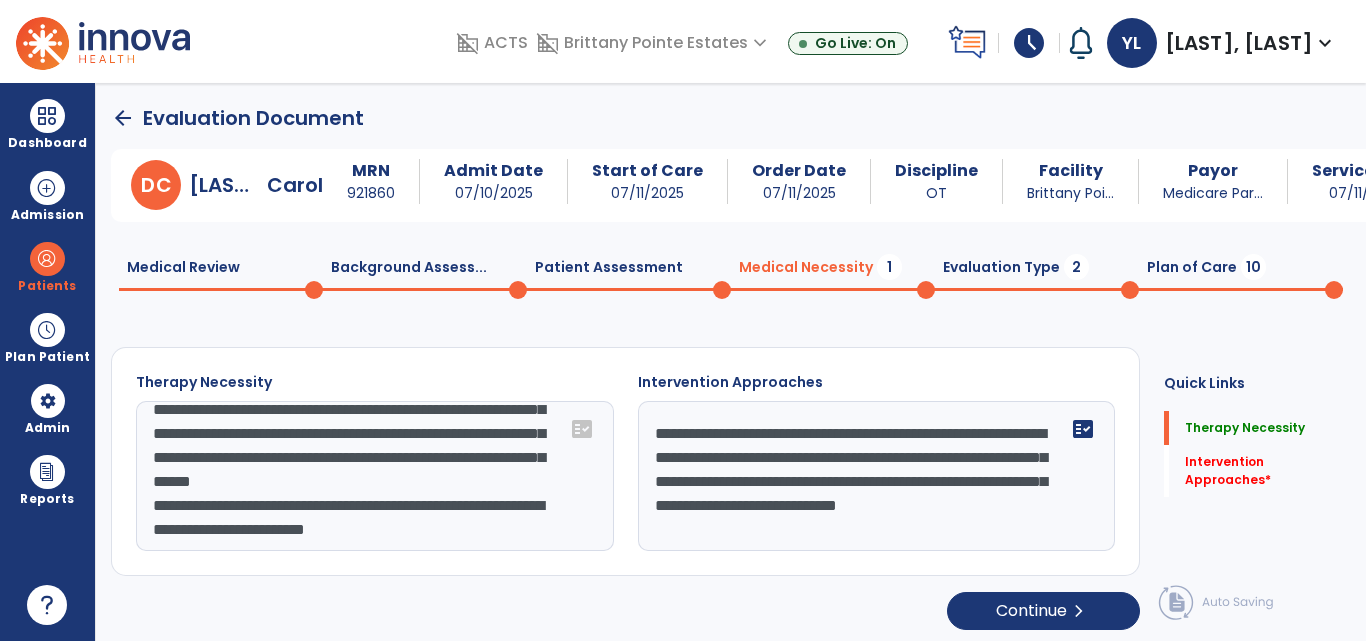 type on "**********" 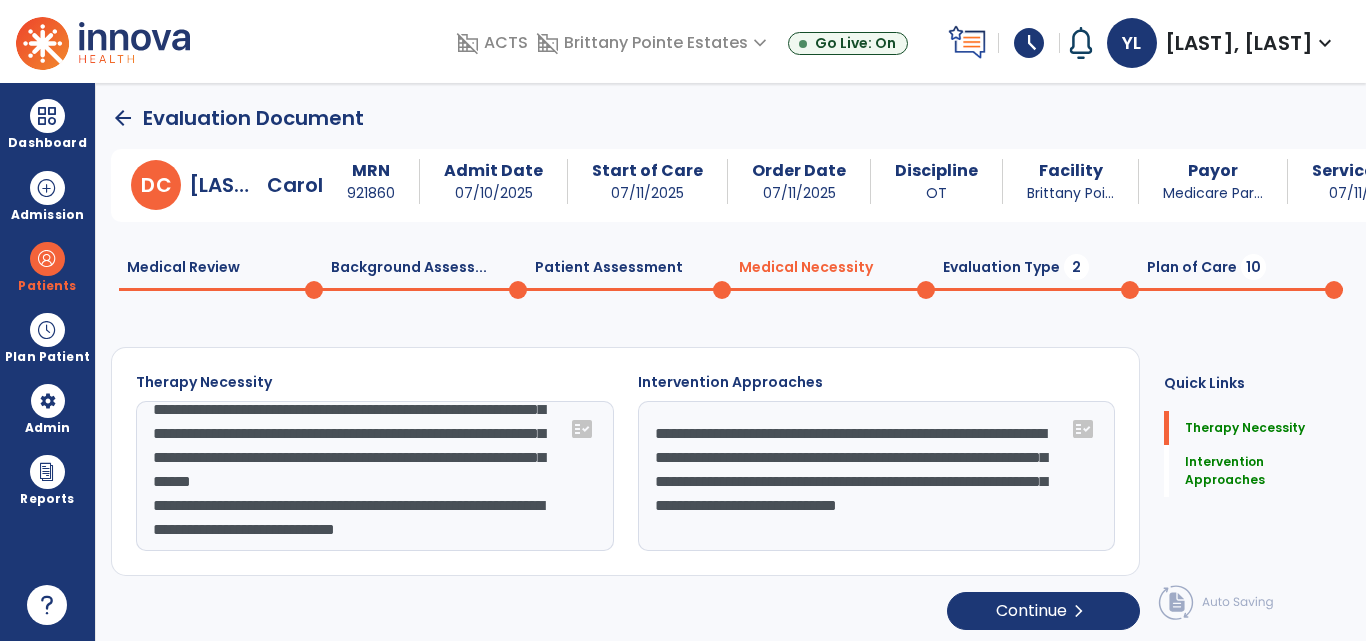 scroll, scrollTop: 88, scrollLeft: 0, axis: vertical 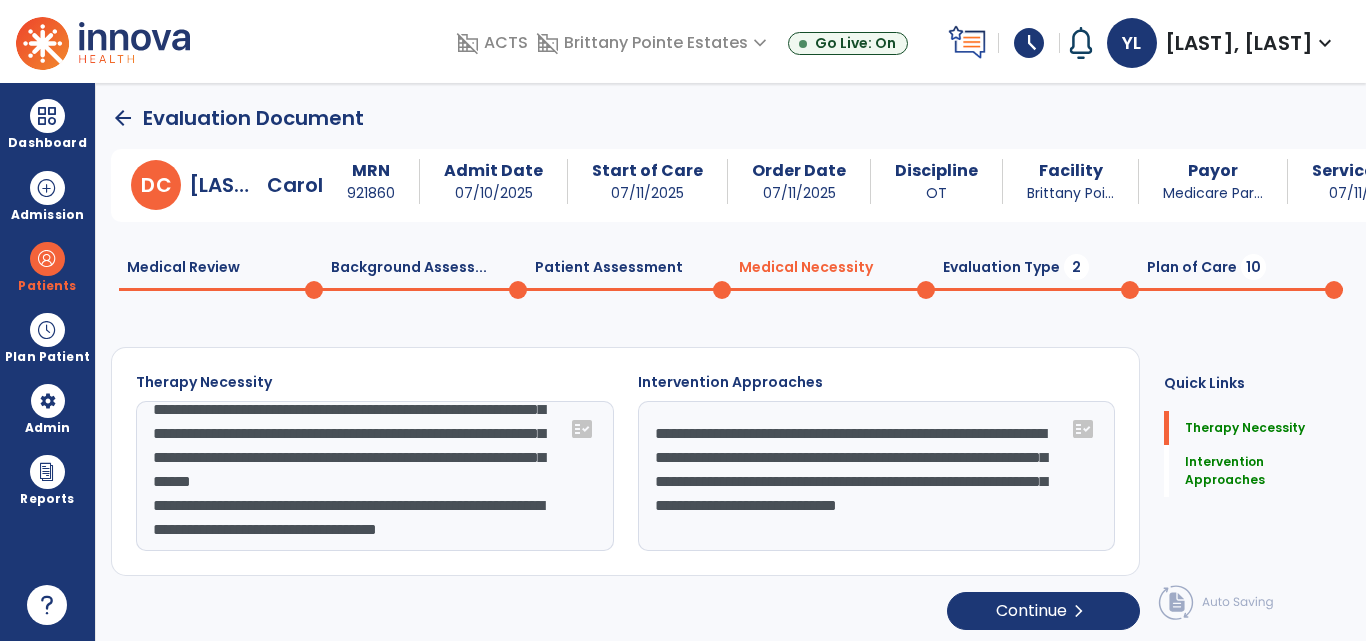 type on "**********" 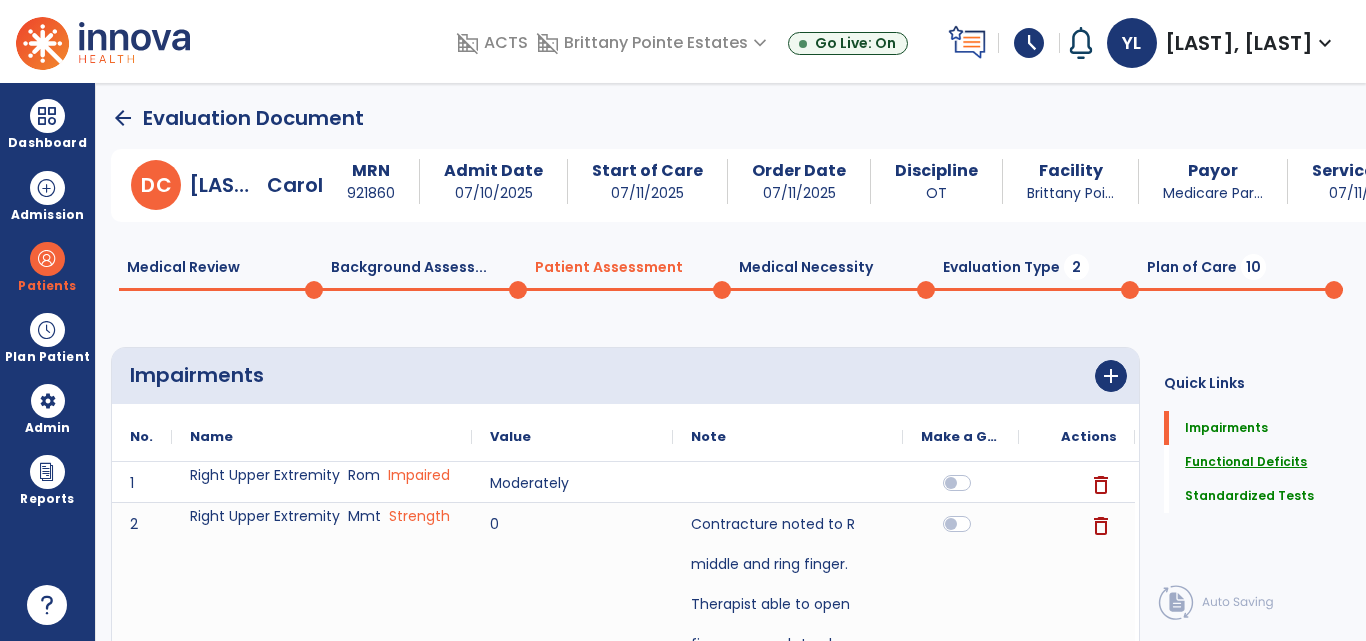 click on "Functional Deficits" 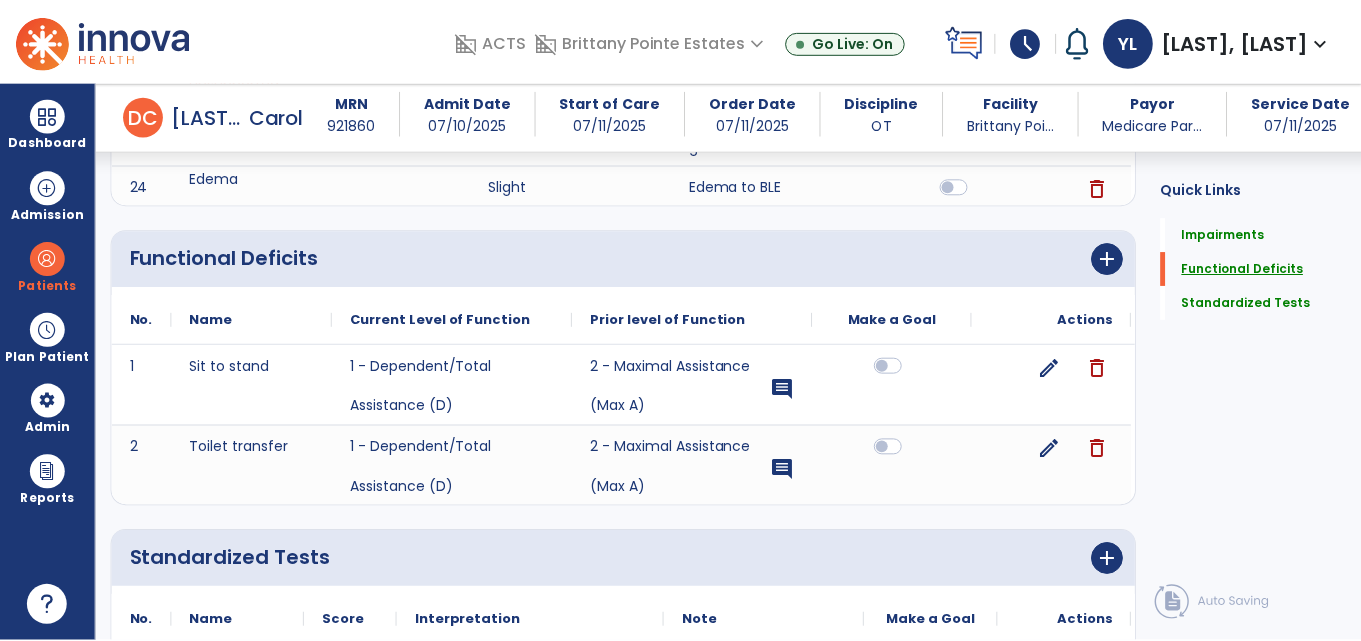 scroll, scrollTop: 2568, scrollLeft: 0, axis: vertical 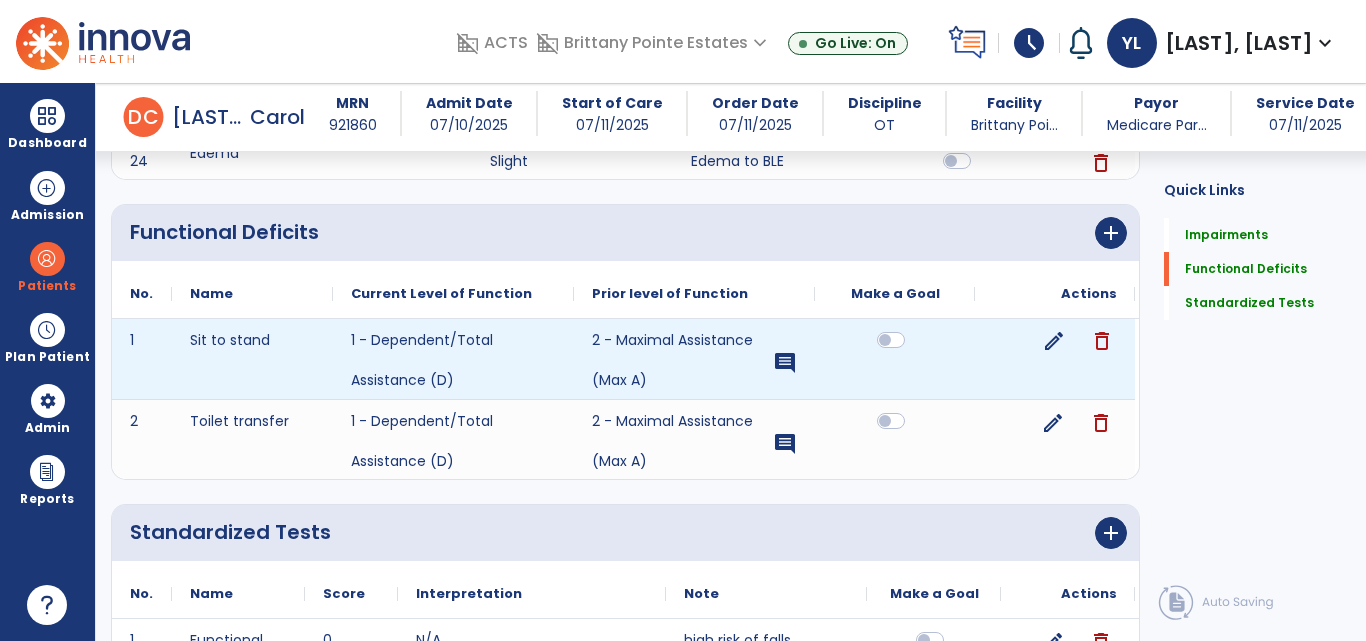 click on "edit" 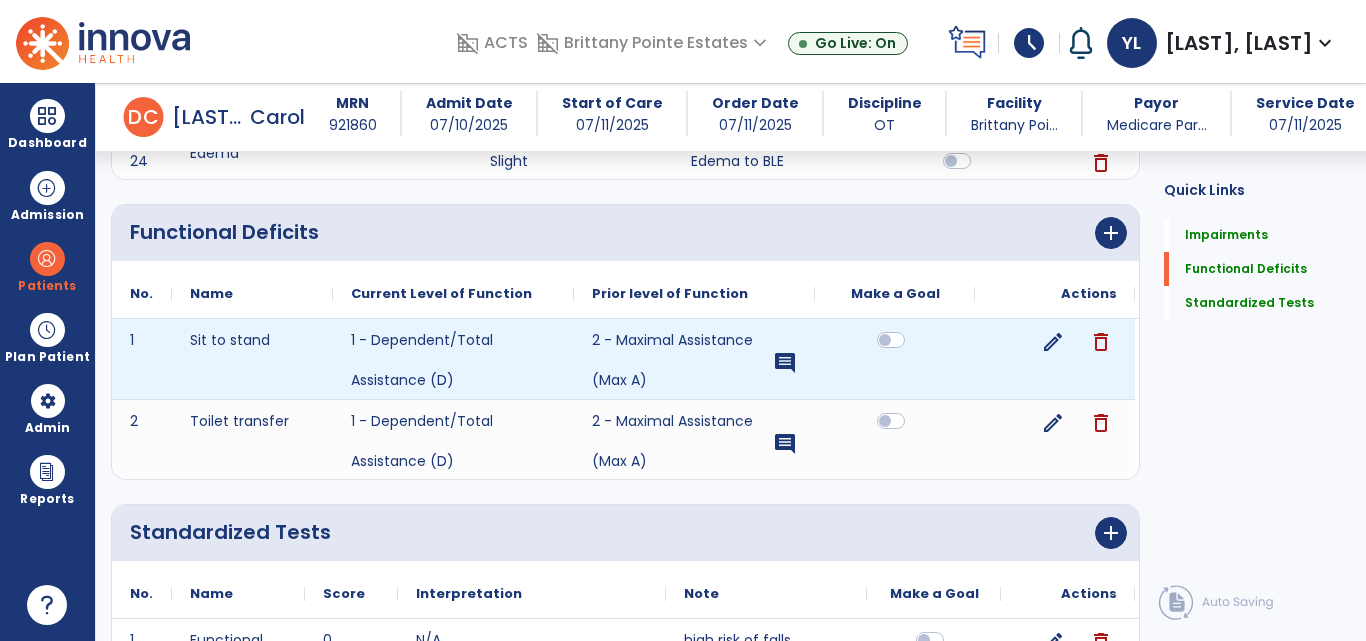 select on "**********" 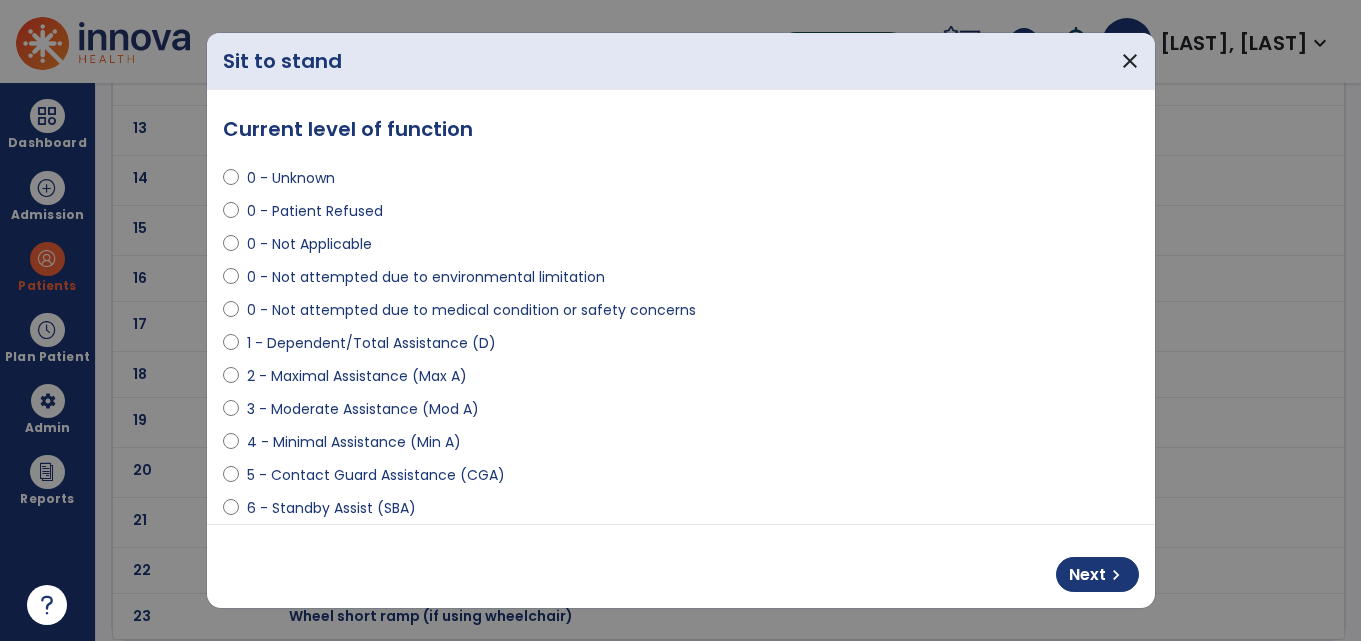 scroll, scrollTop: 0, scrollLeft: 0, axis: both 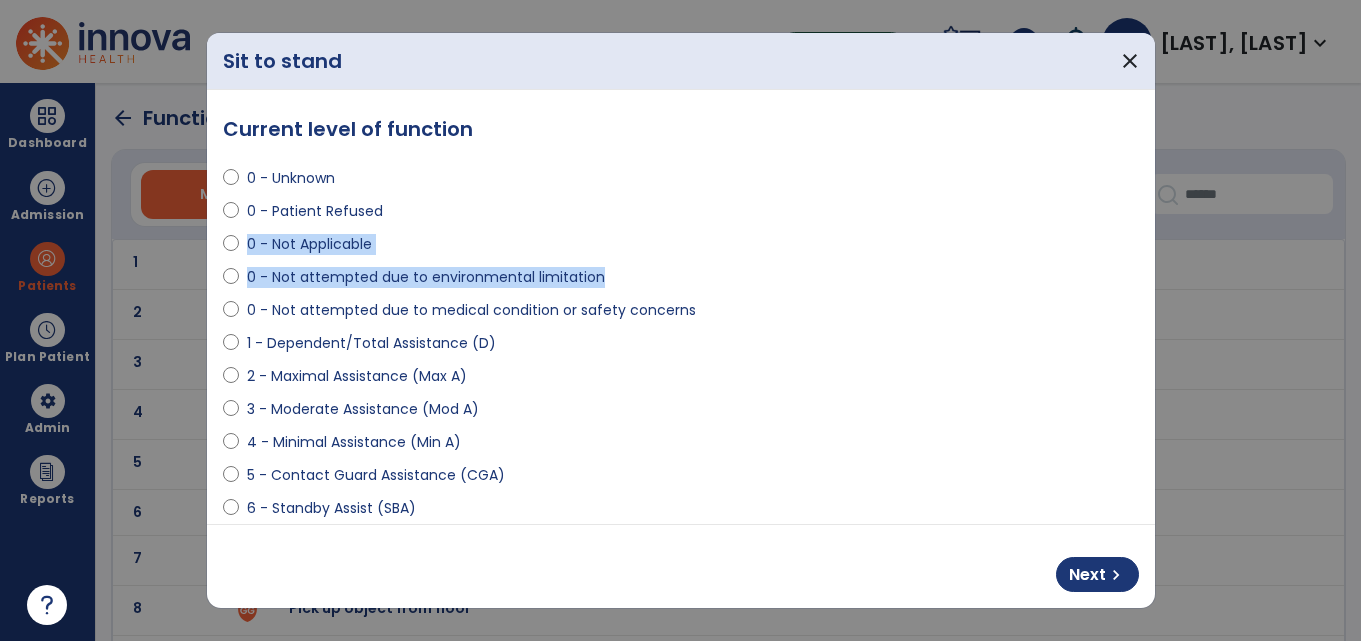 drag, startPoint x: 1154, startPoint y: 228, endPoint x: 1150, endPoint y: 282, distance: 54.147945 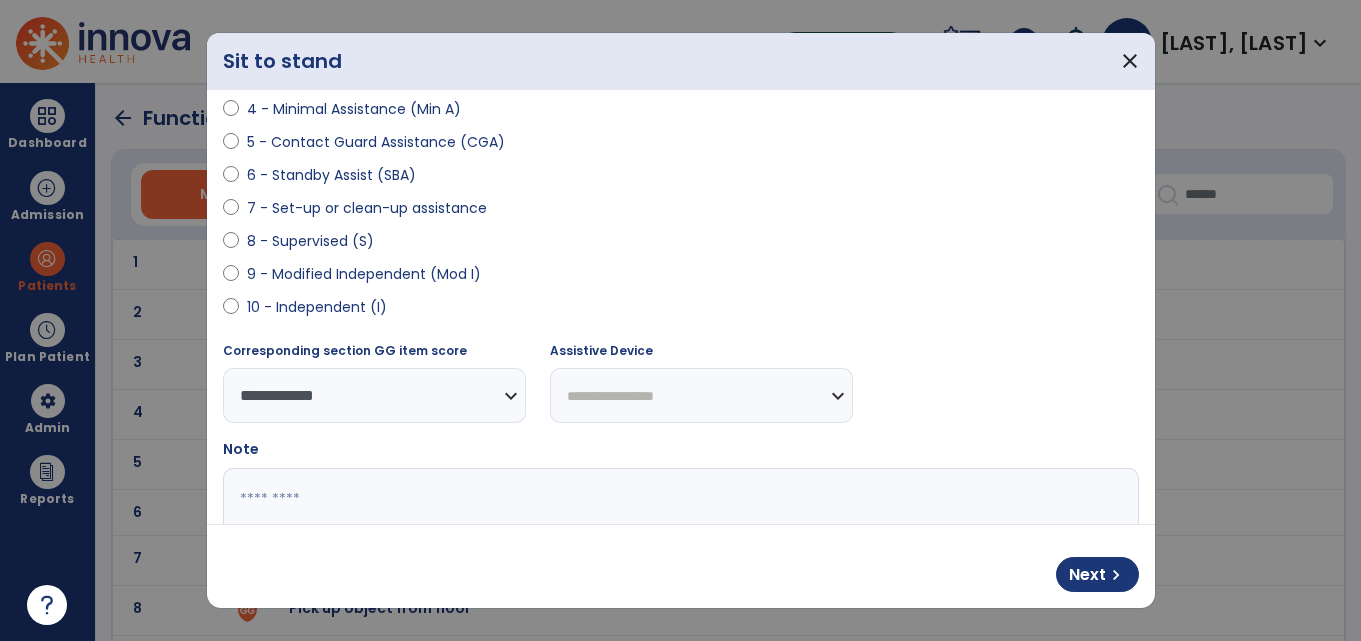 scroll, scrollTop: 459, scrollLeft: 0, axis: vertical 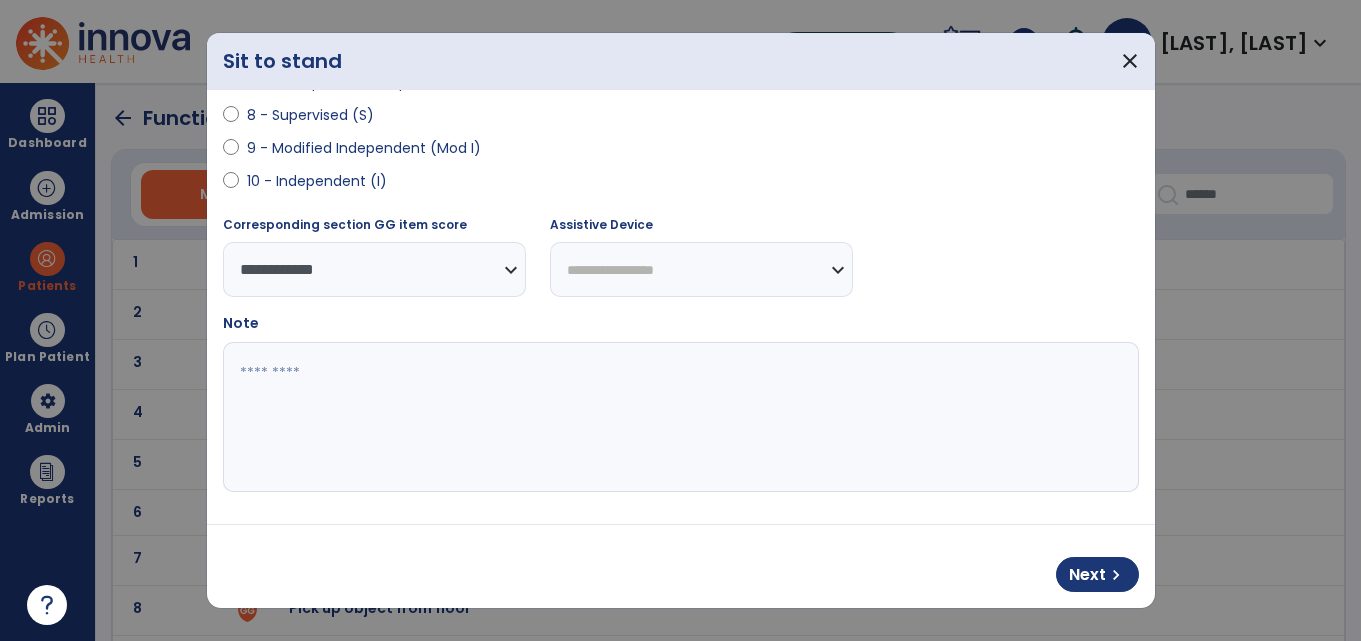 click at bounding box center [678, 417] 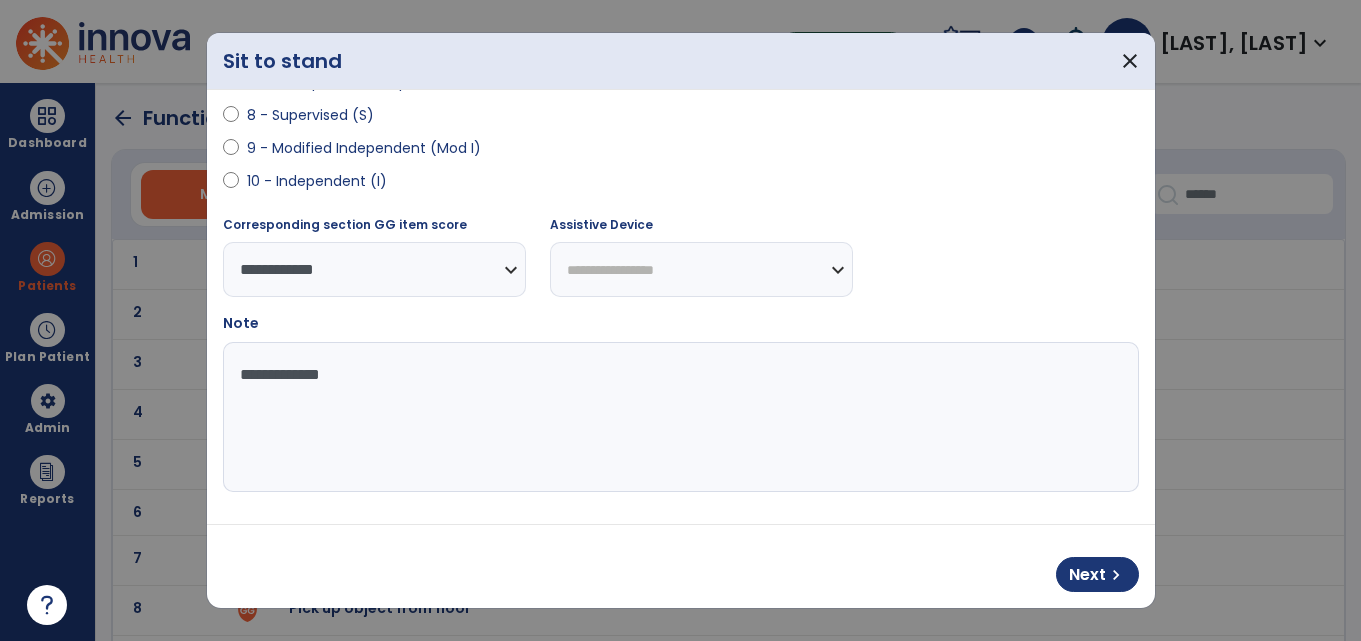 type on "**********" 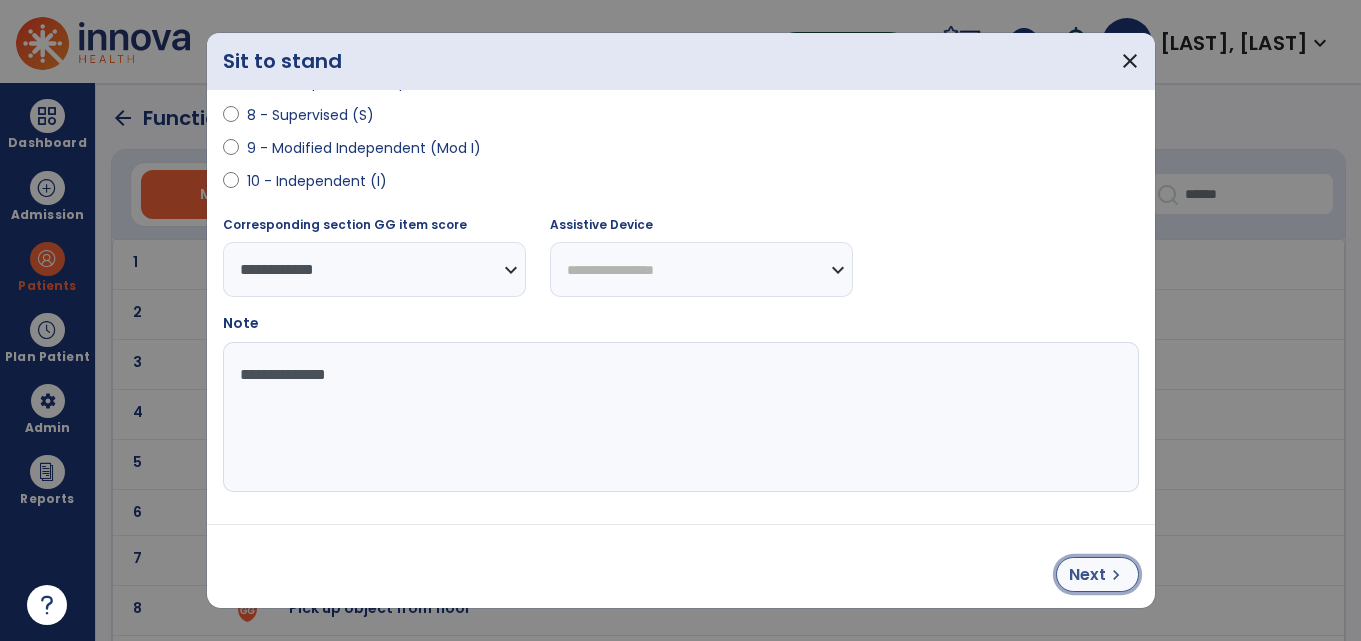 click on "Next" at bounding box center [1087, 575] 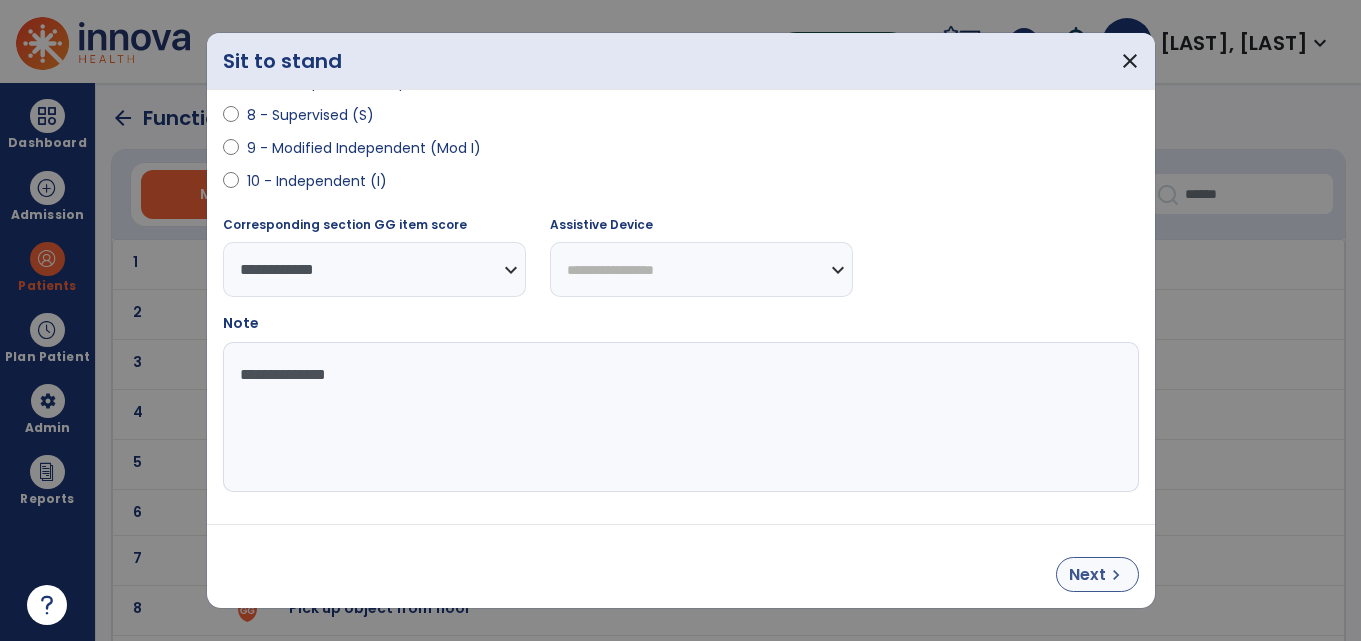select on "**********" 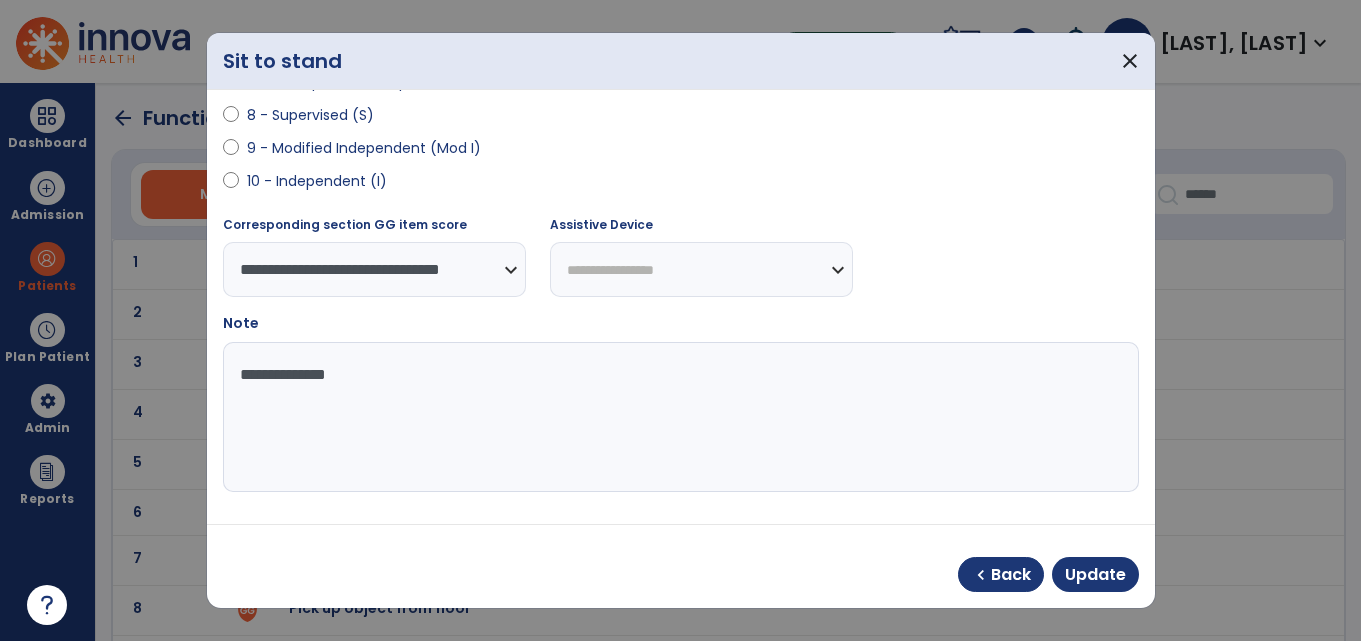 click on "**********" at bounding box center (681, 307) 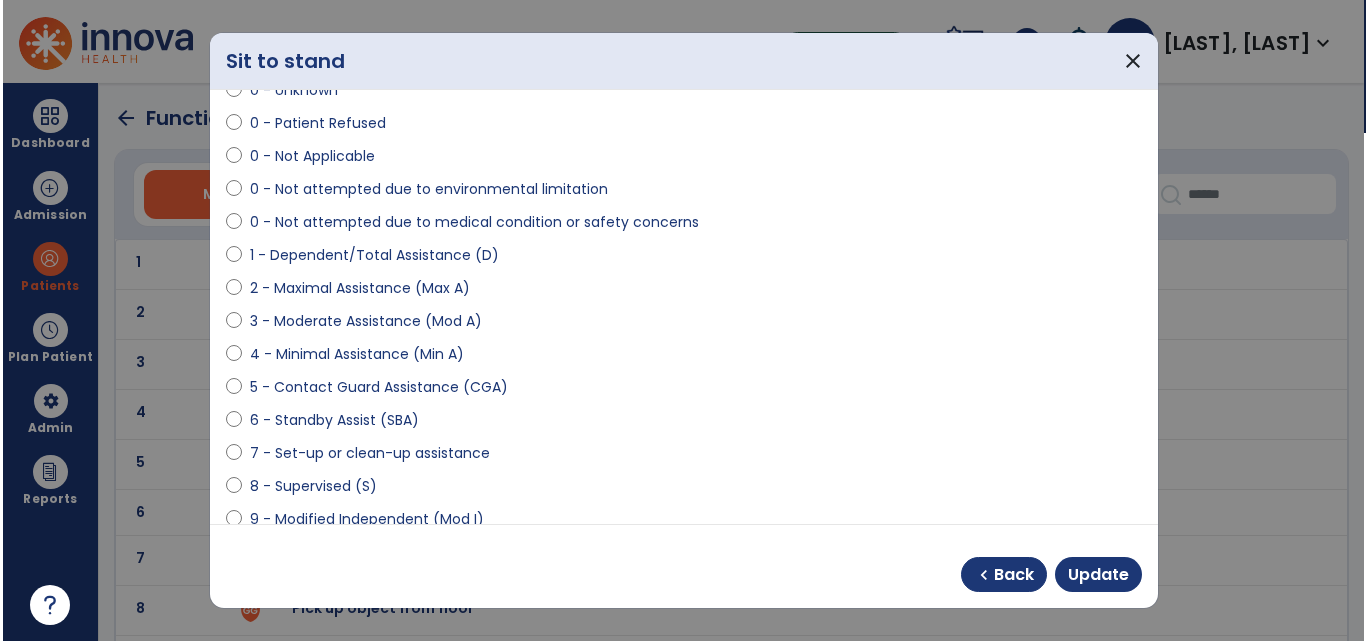 scroll, scrollTop: 0, scrollLeft: 0, axis: both 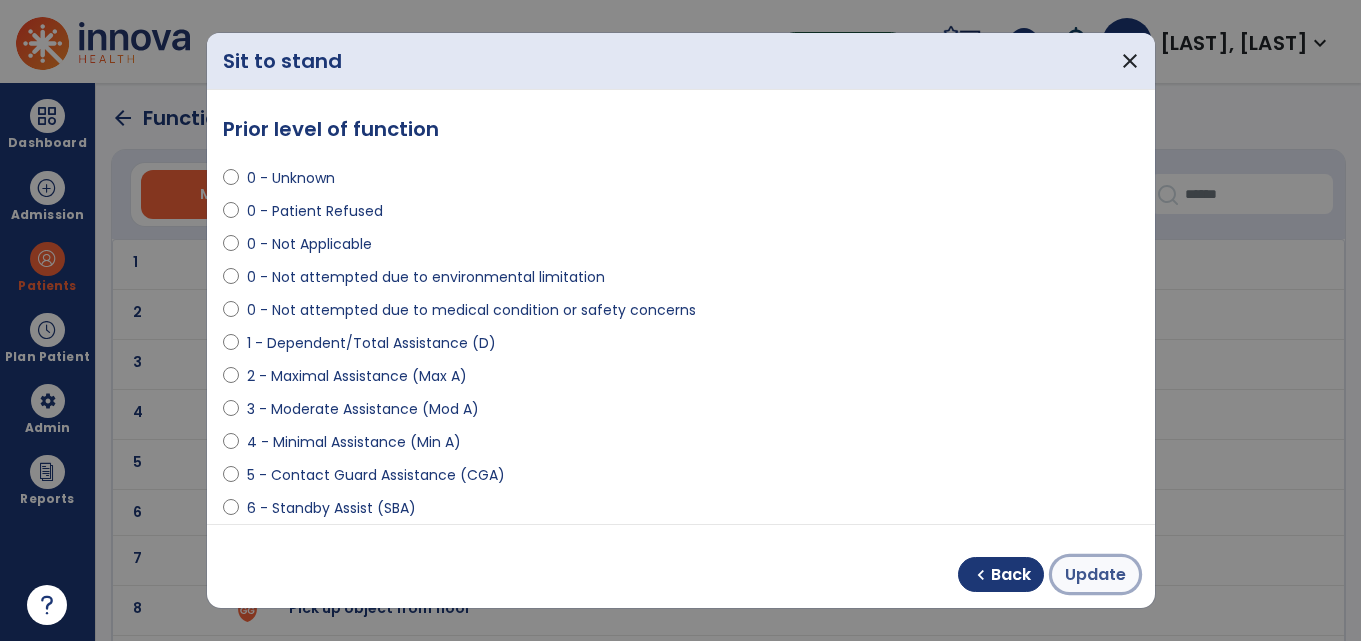 click on "Update" at bounding box center [1095, 575] 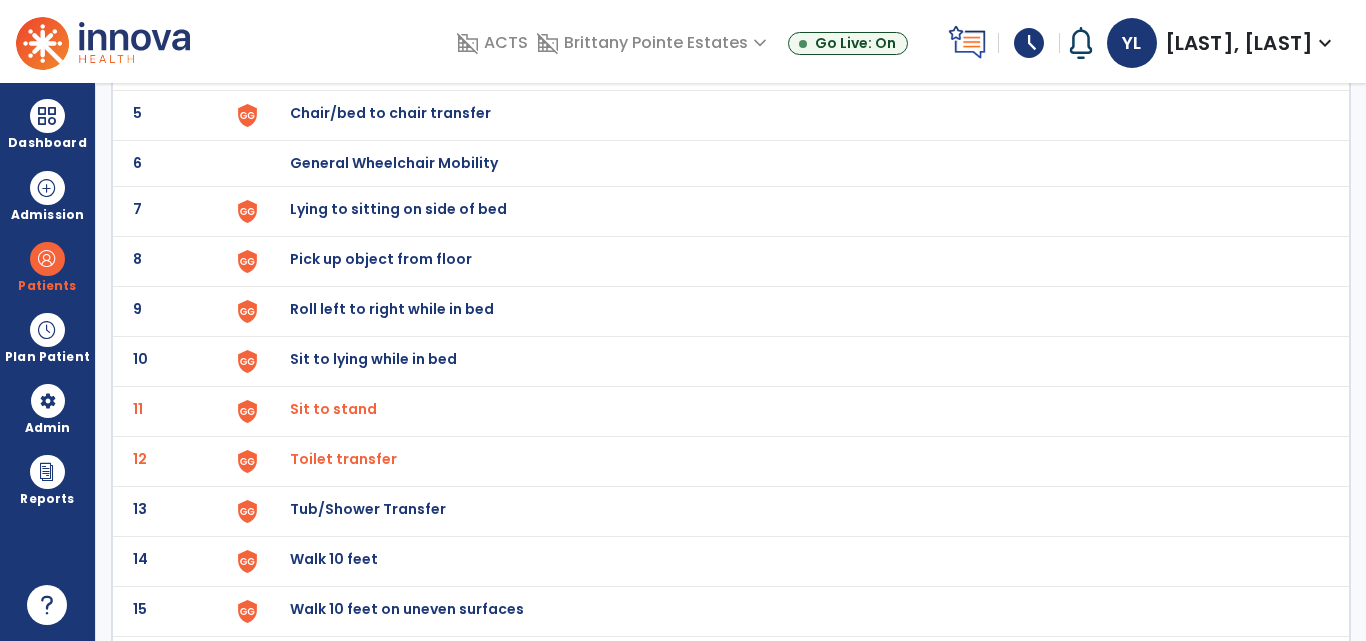 scroll, scrollTop: 360, scrollLeft: 0, axis: vertical 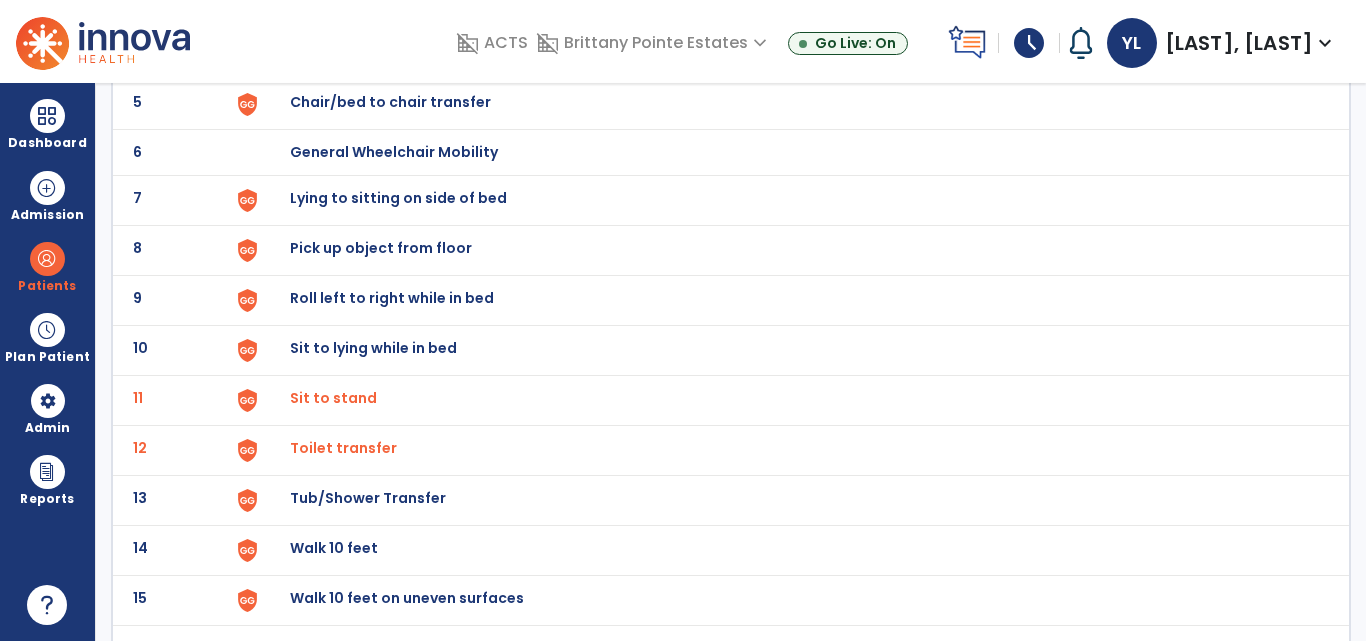 click on "Toilet transfer" at bounding box center [333, 398] 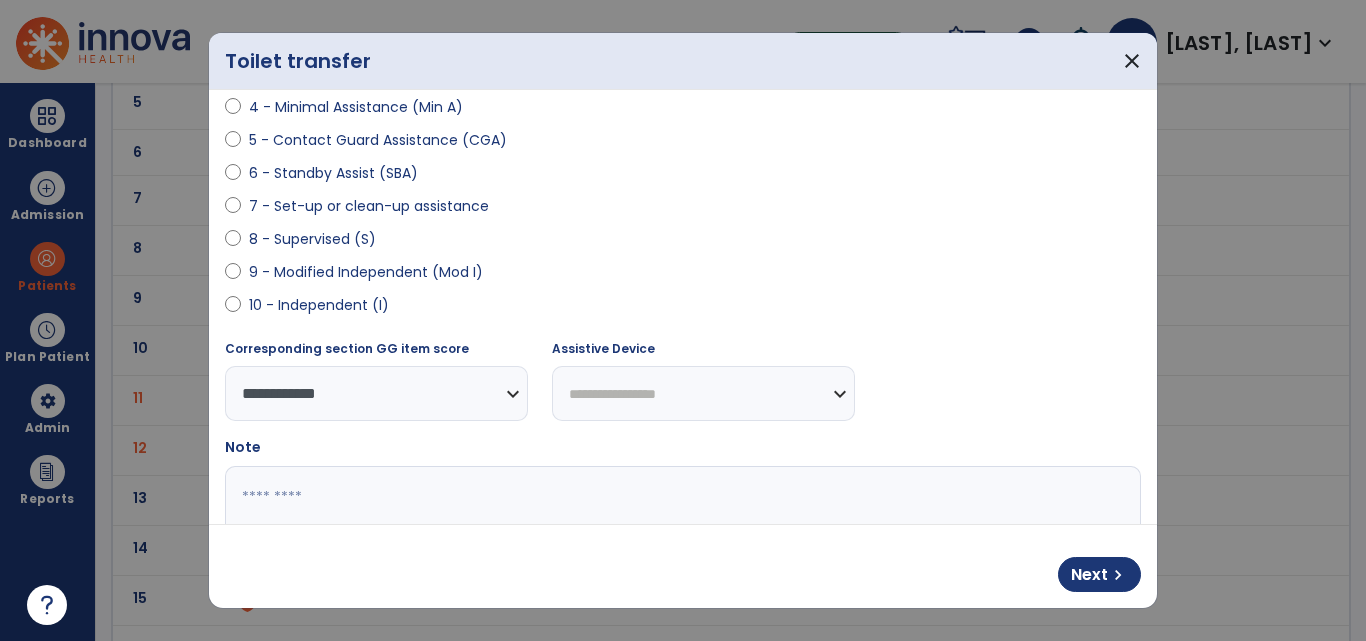 scroll, scrollTop: 352, scrollLeft: 0, axis: vertical 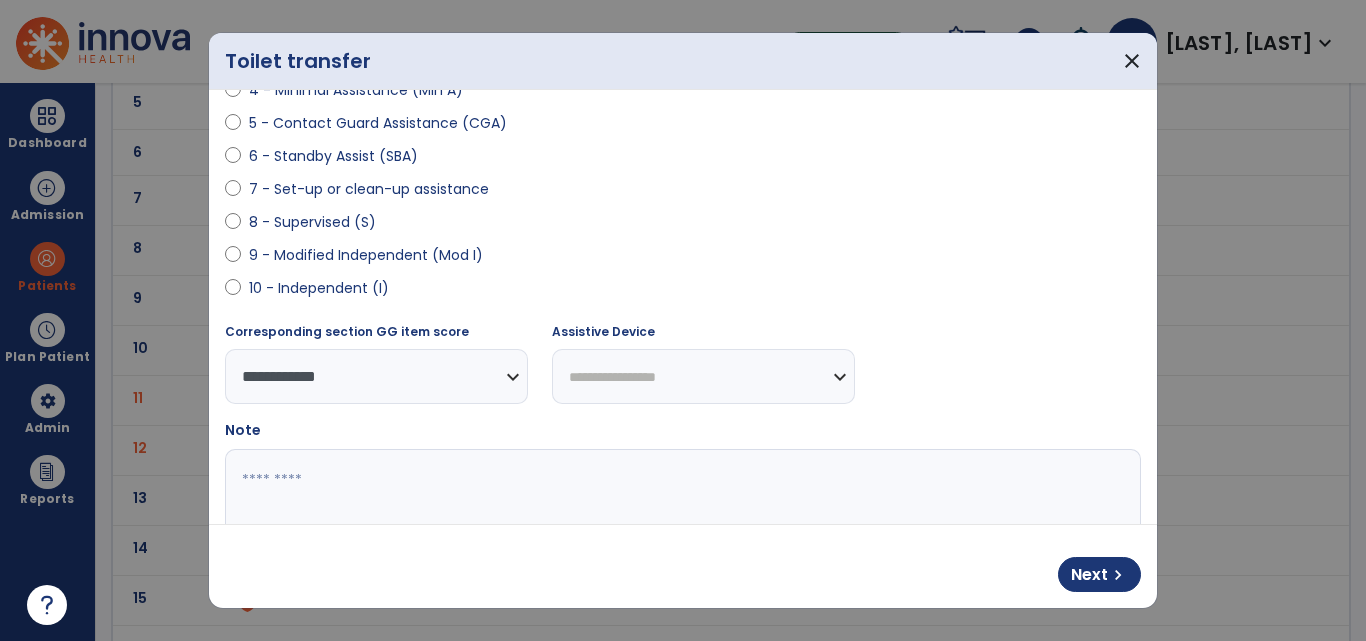 click at bounding box center [680, 524] 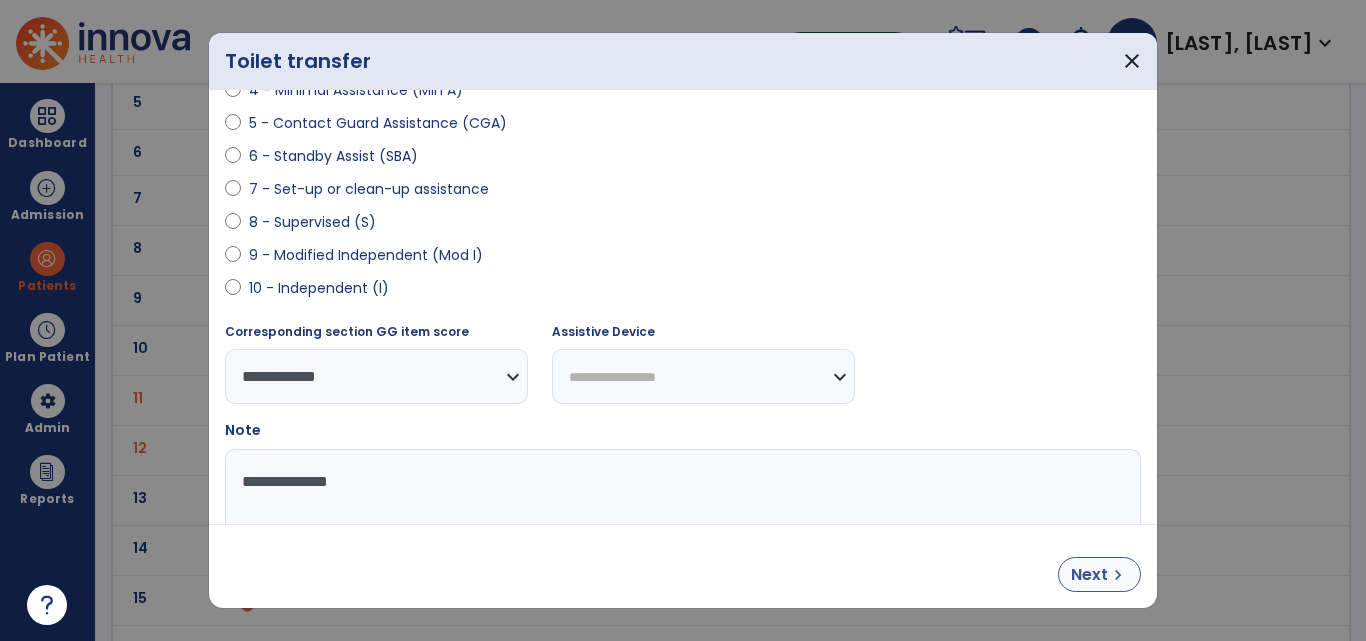 type on "**********" 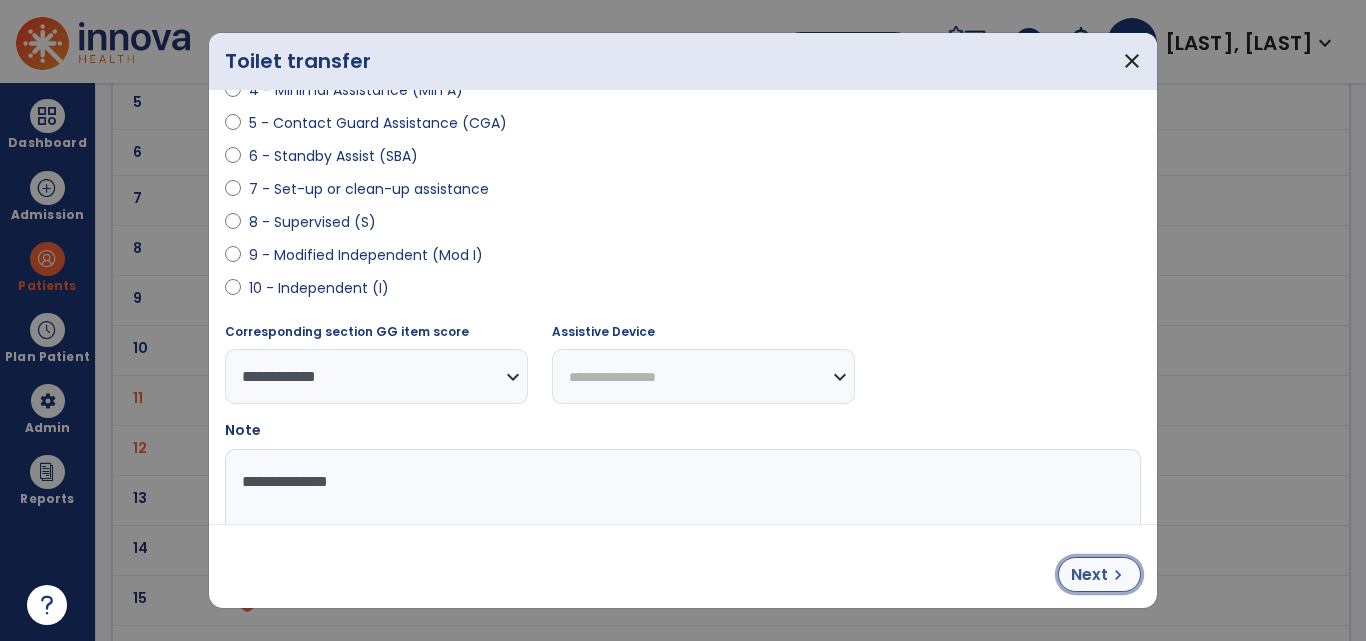 click on "Next" at bounding box center (1089, 575) 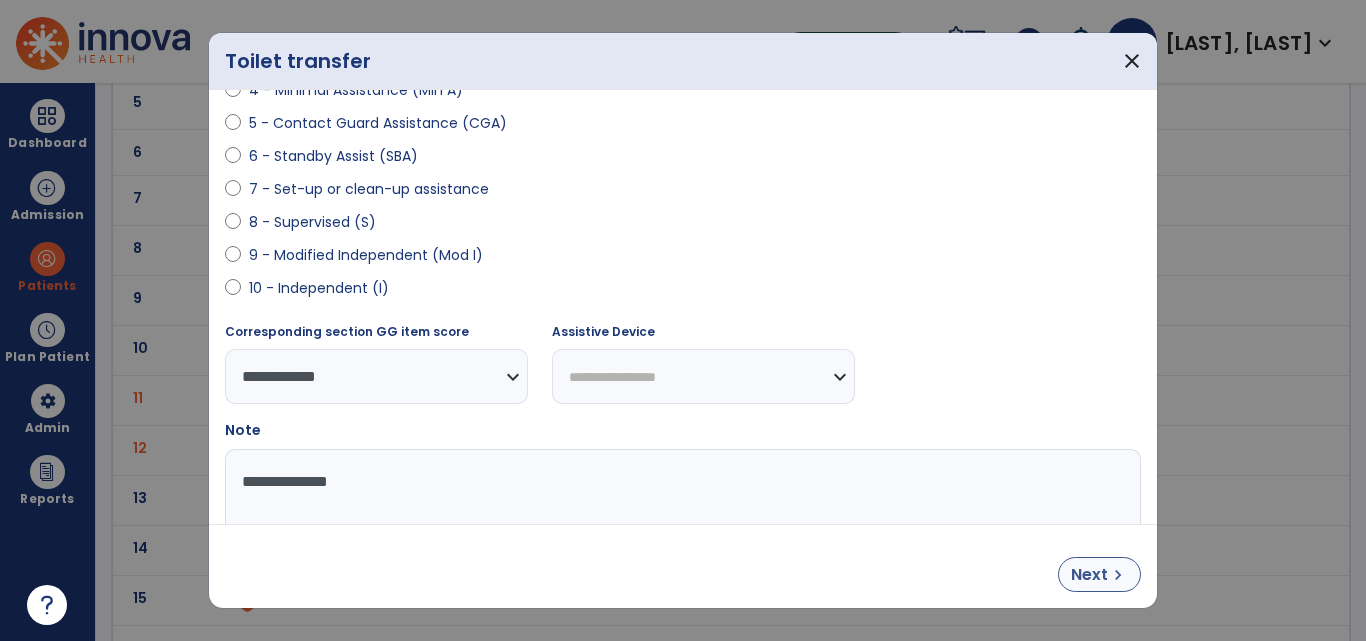 select on "**********" 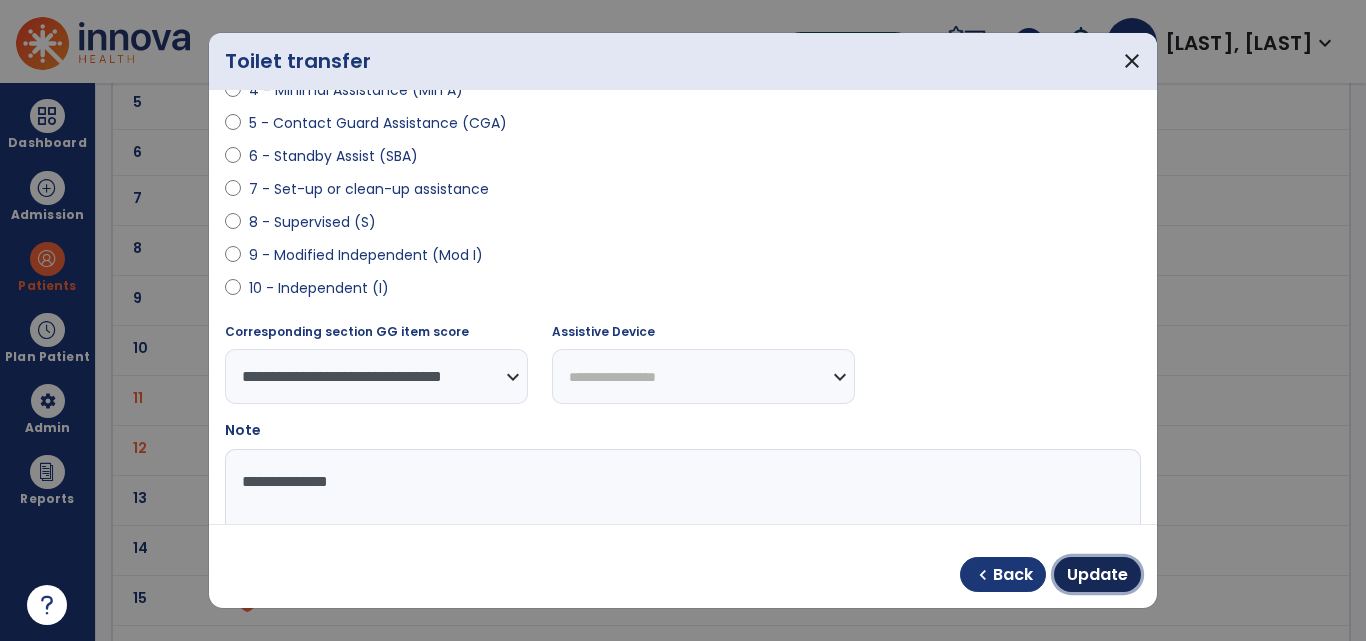click on "Update" at bounding box center [1097, 575] 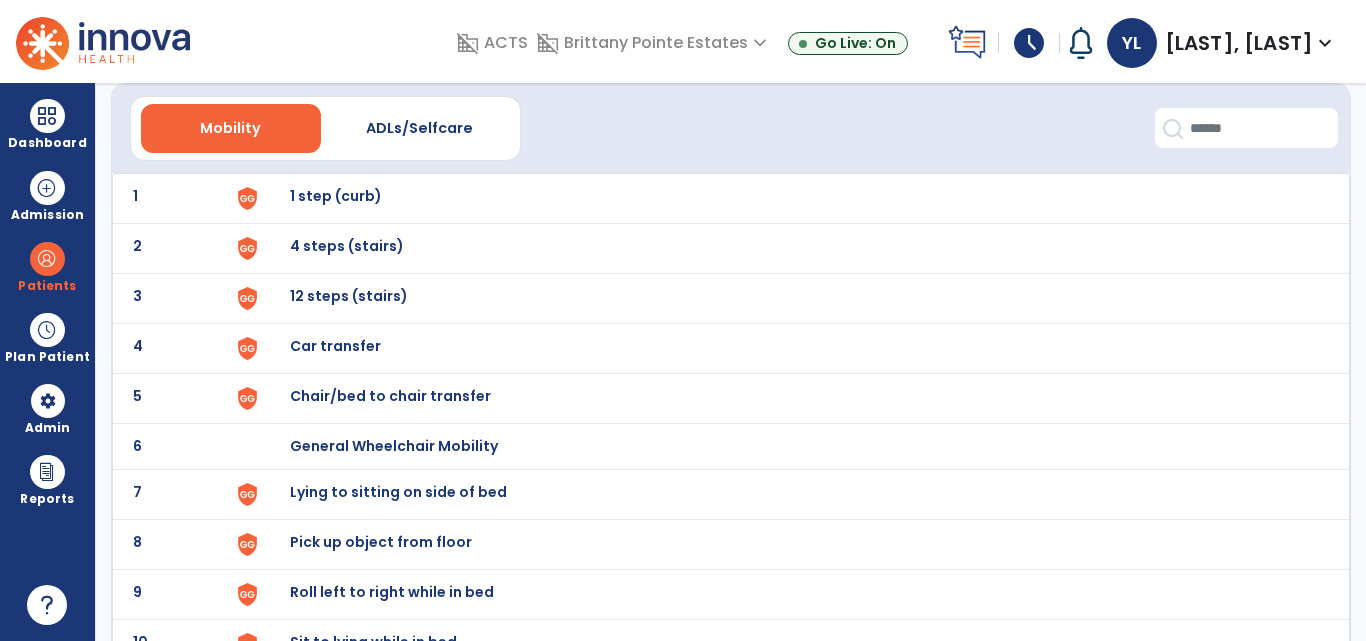 scroll, scrollTop: 0, scrollLeft: 0, axis: both 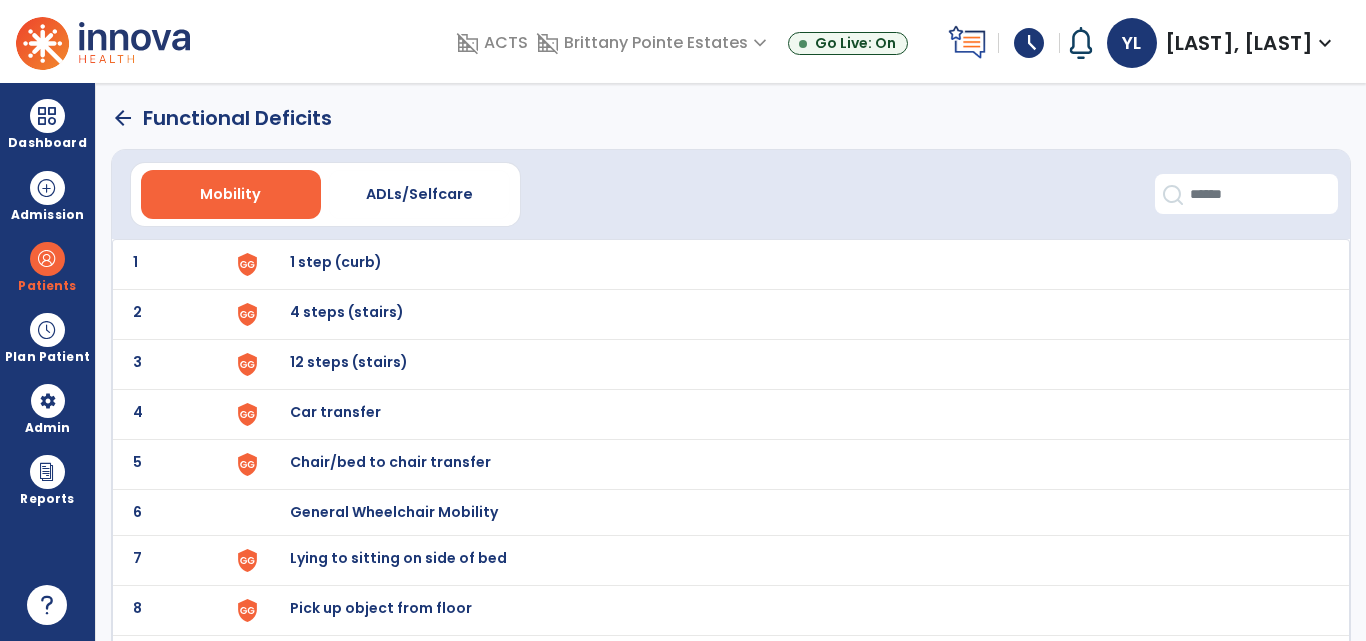 click on "arrow_back" 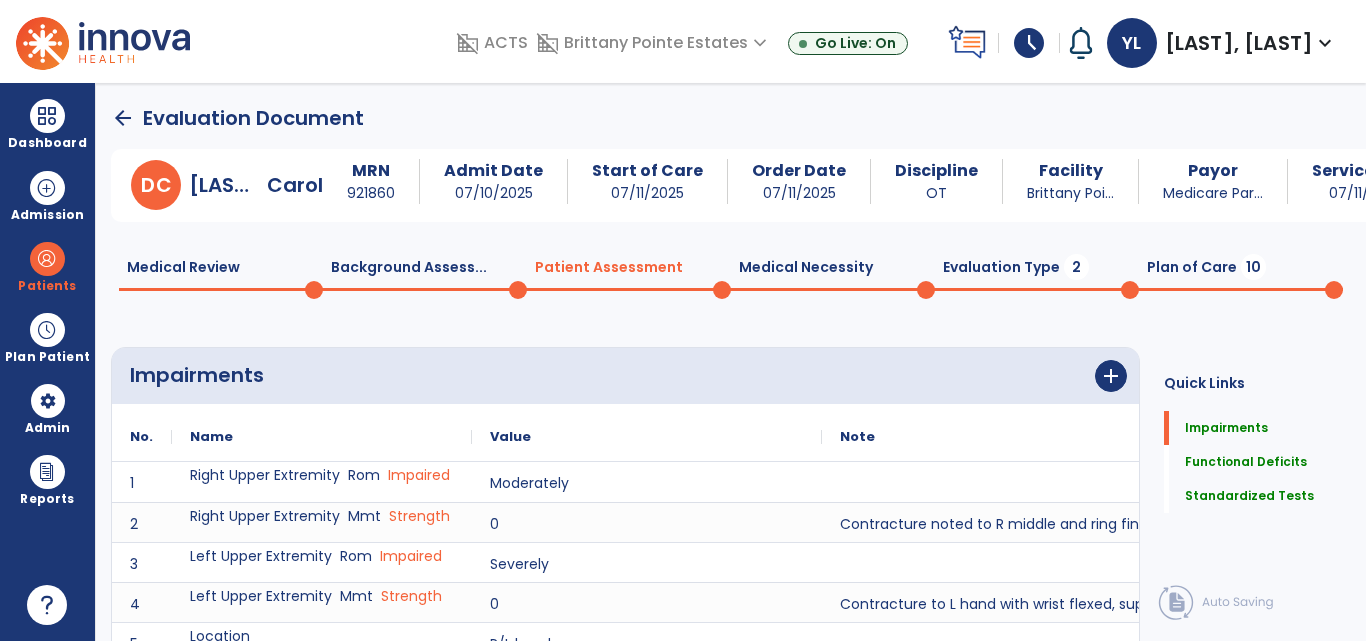 scroll, scrollTop: 20, scrollLeft: 0, axis: vertical 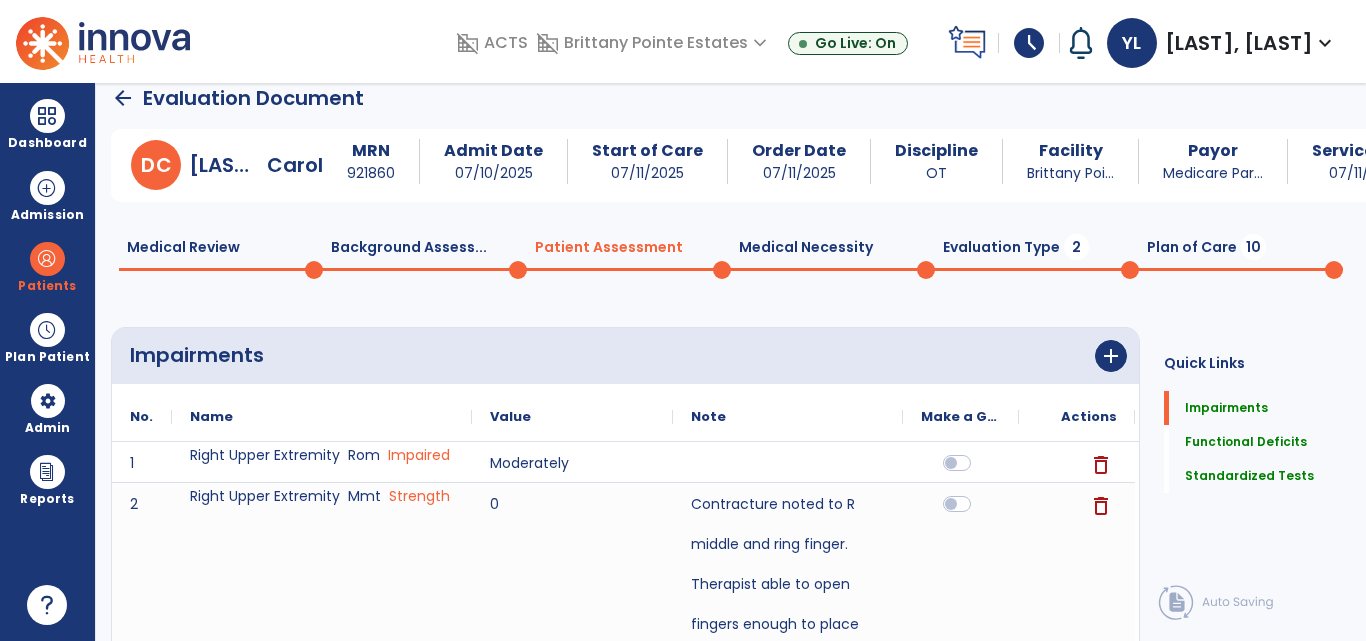 click on "Evaluation Type  2" 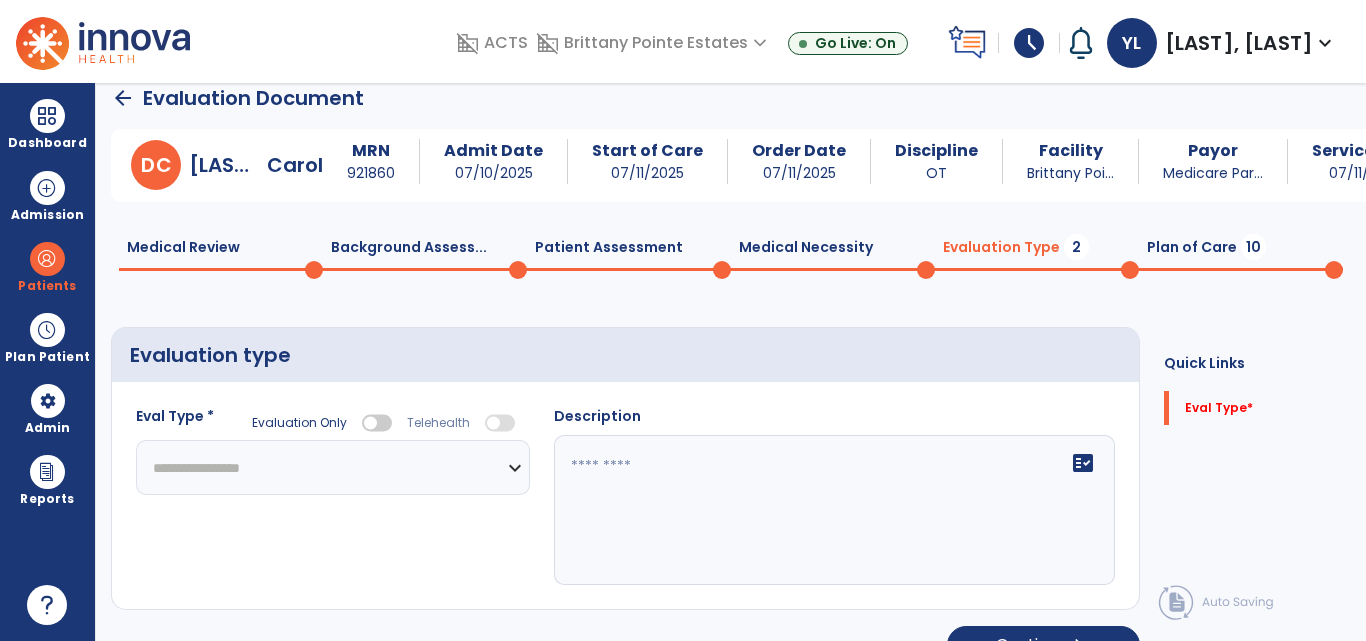 click on "Medical Necessity  0" 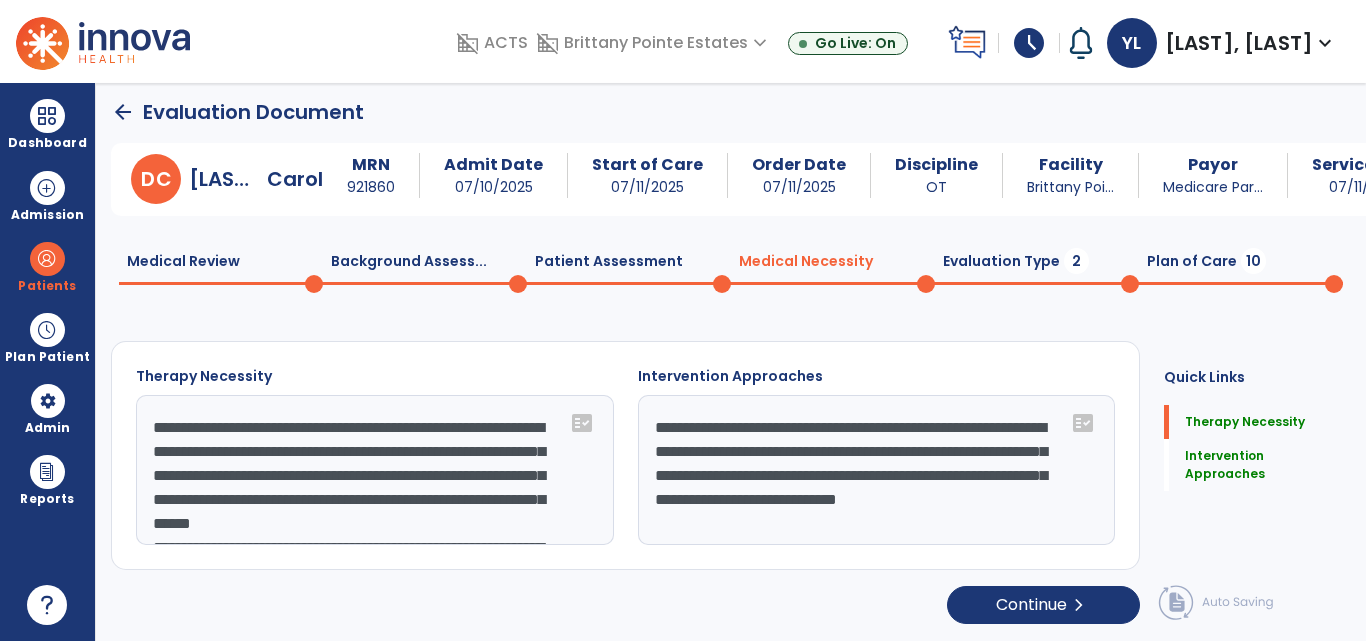 click on "**********" 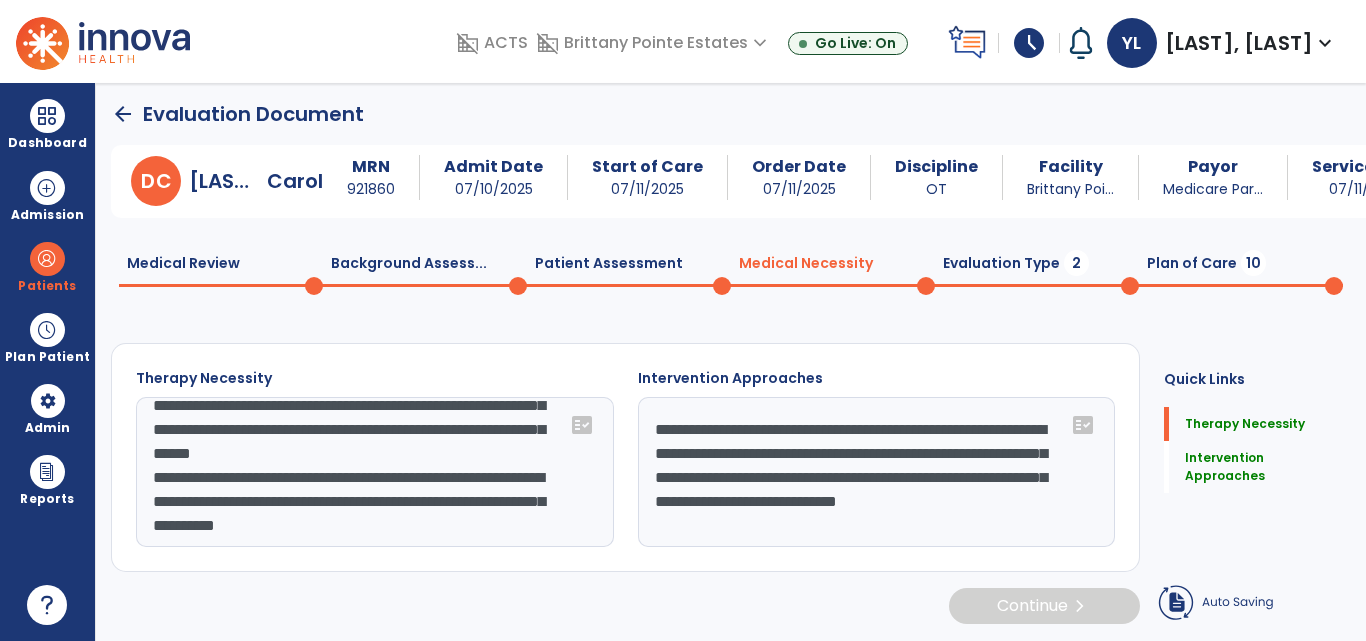 scroll, scrollTop: 6, scrollLeft: 0, axis: vertical 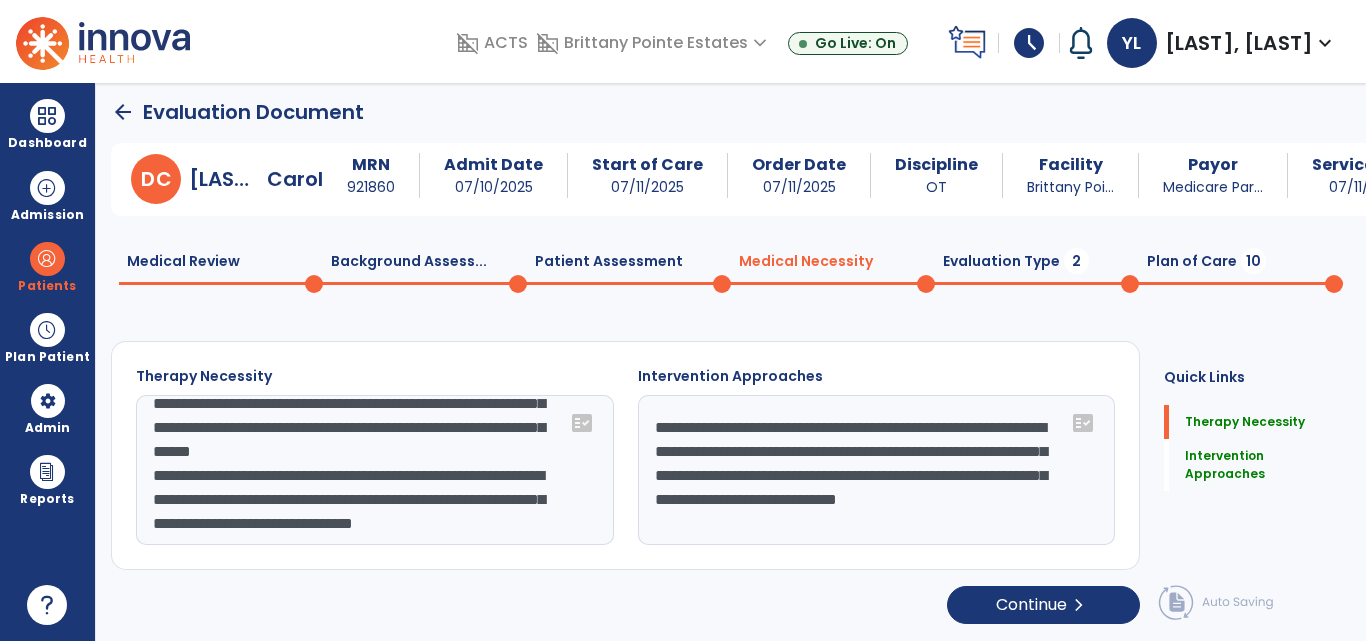 type on "**********" 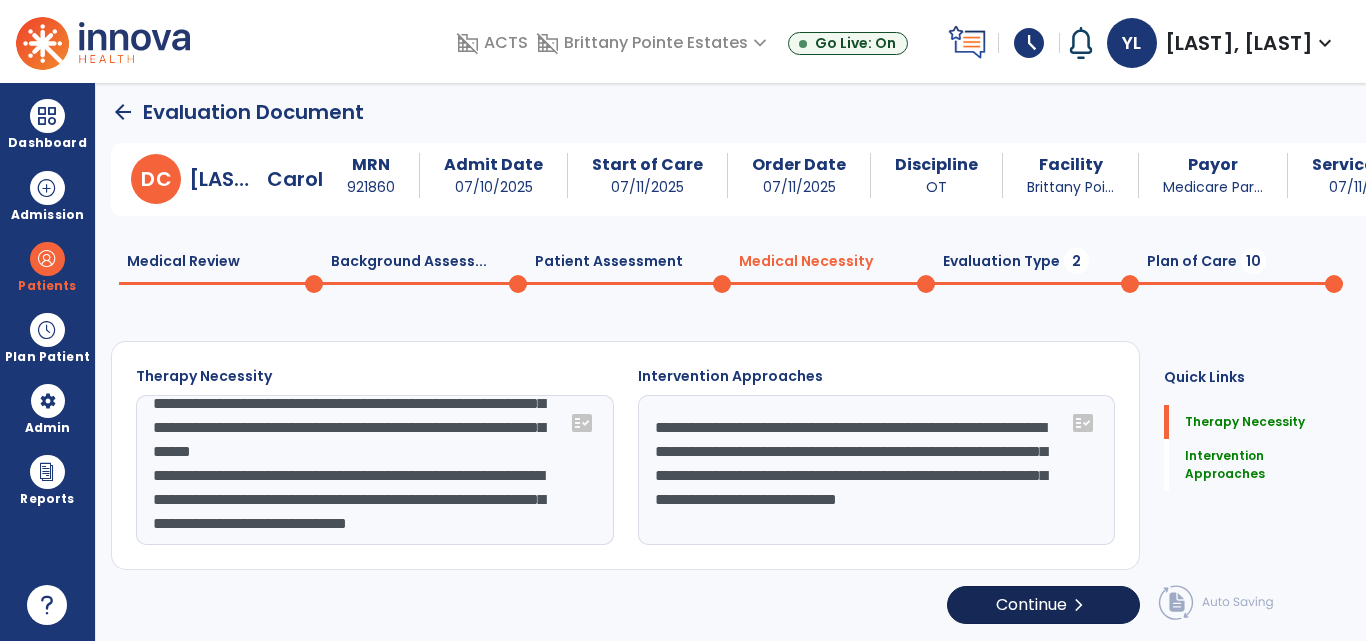 click on "Continue  chevron_right" 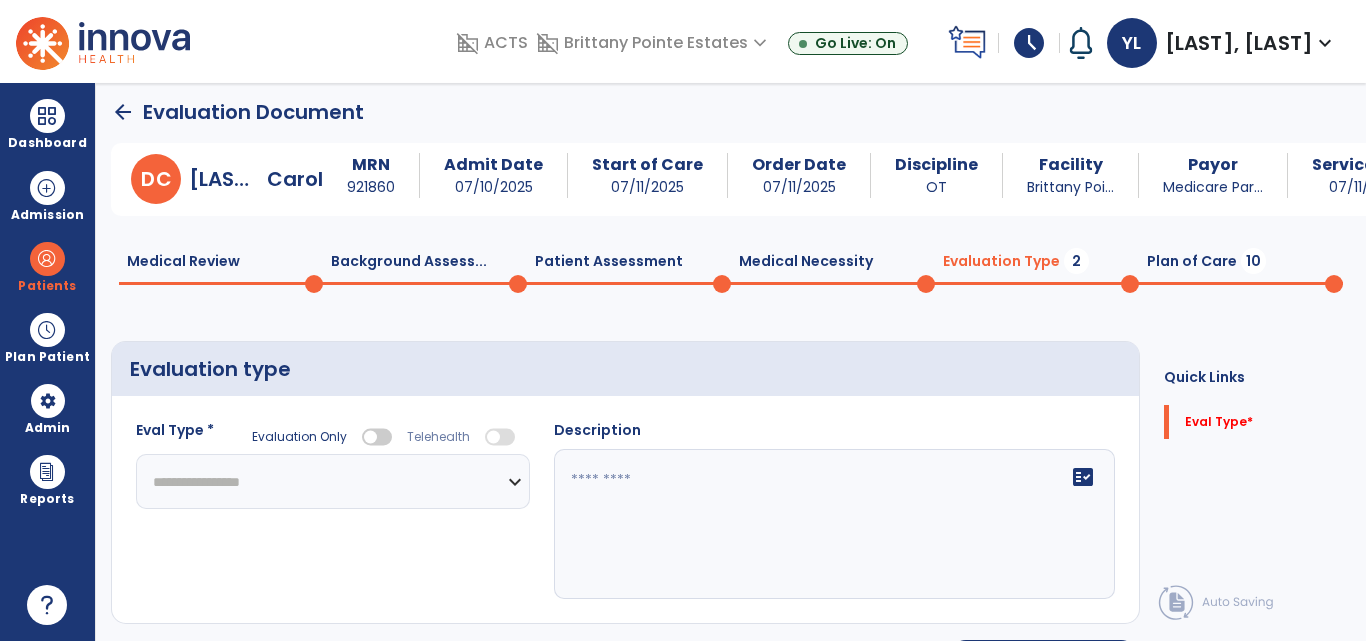 click on "**********" 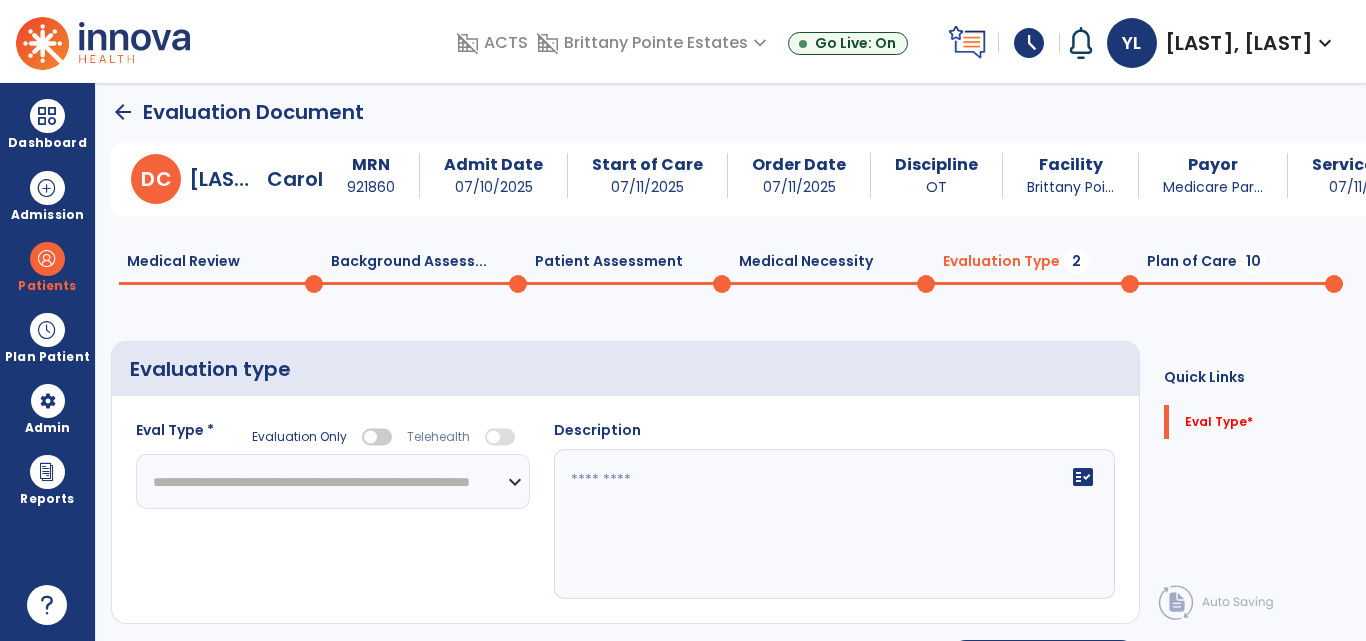 click on "**********" 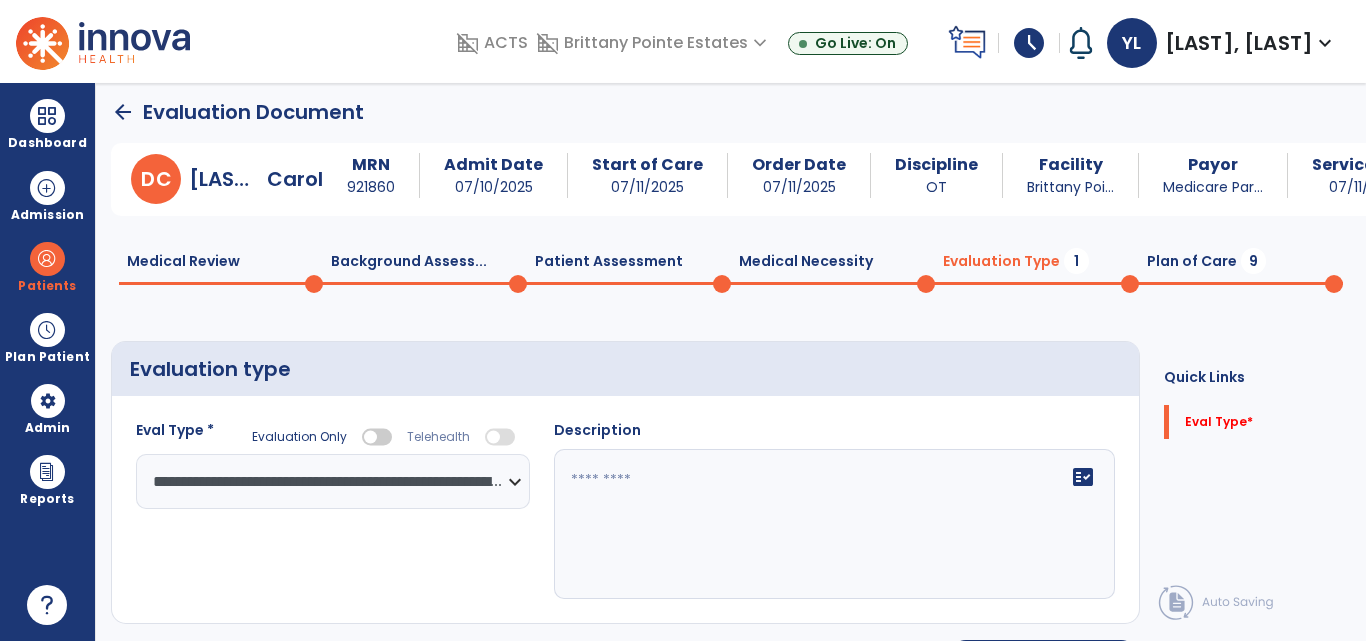 click 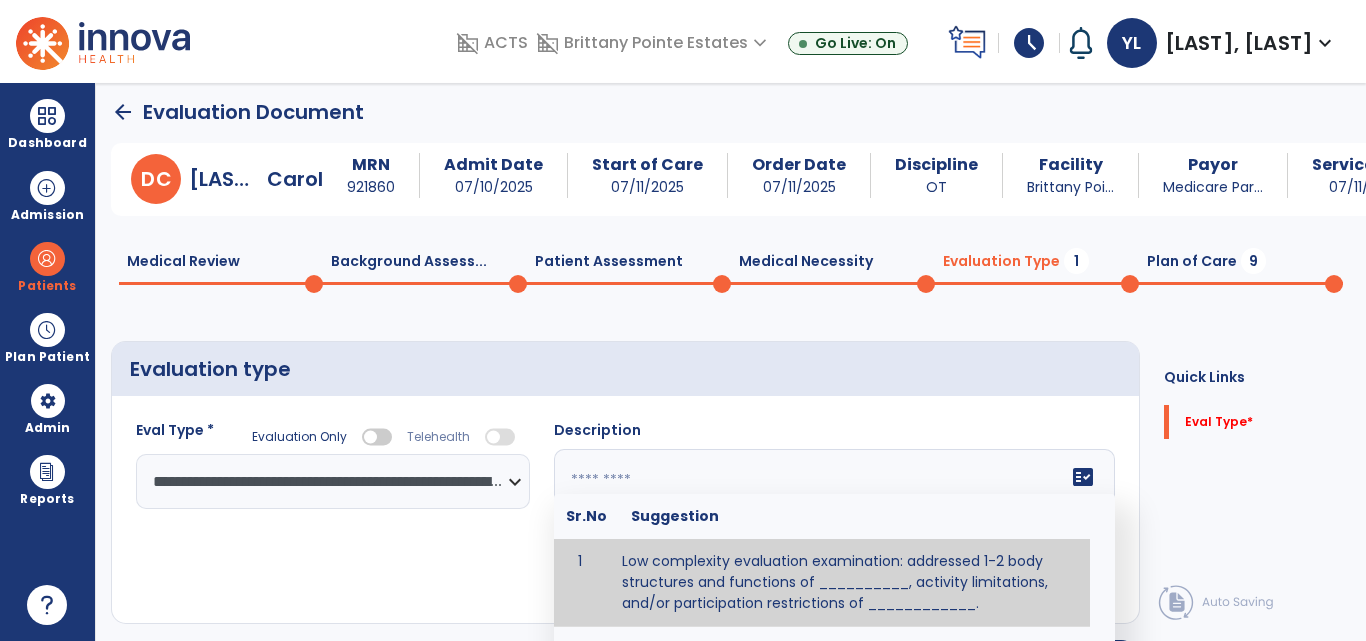 paste on "**********" 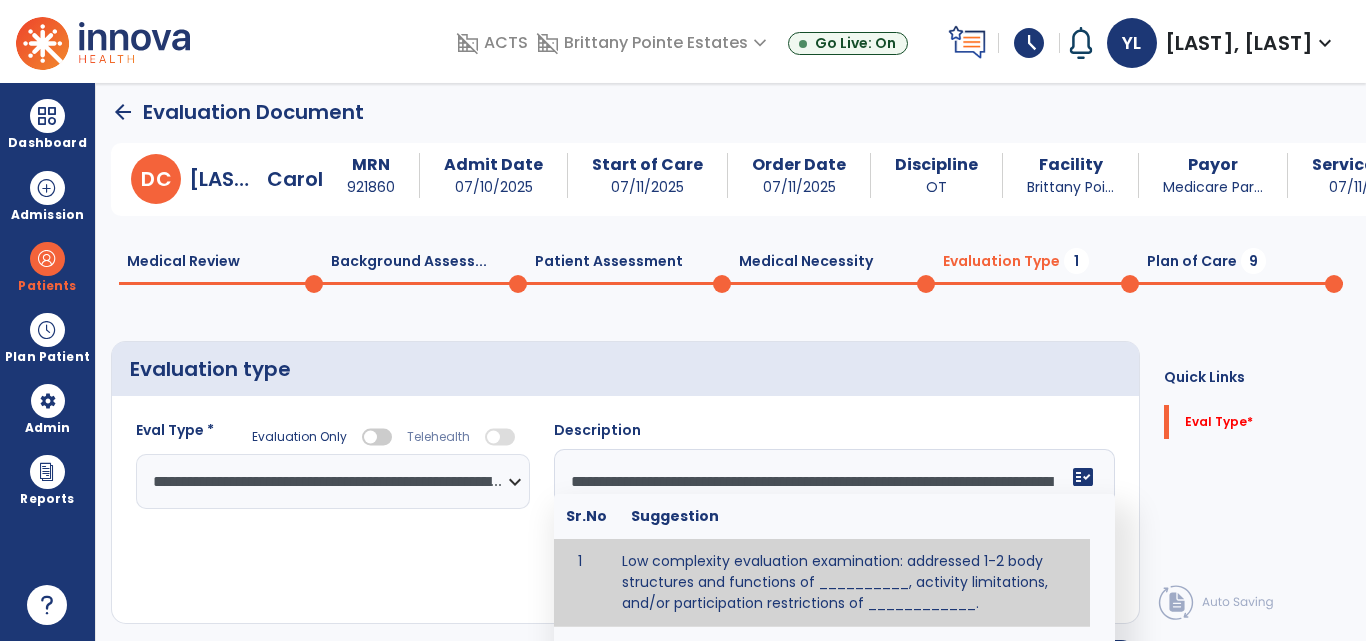 scroll, scrollTop: 112, scrollLeft: 0, axis: vertical 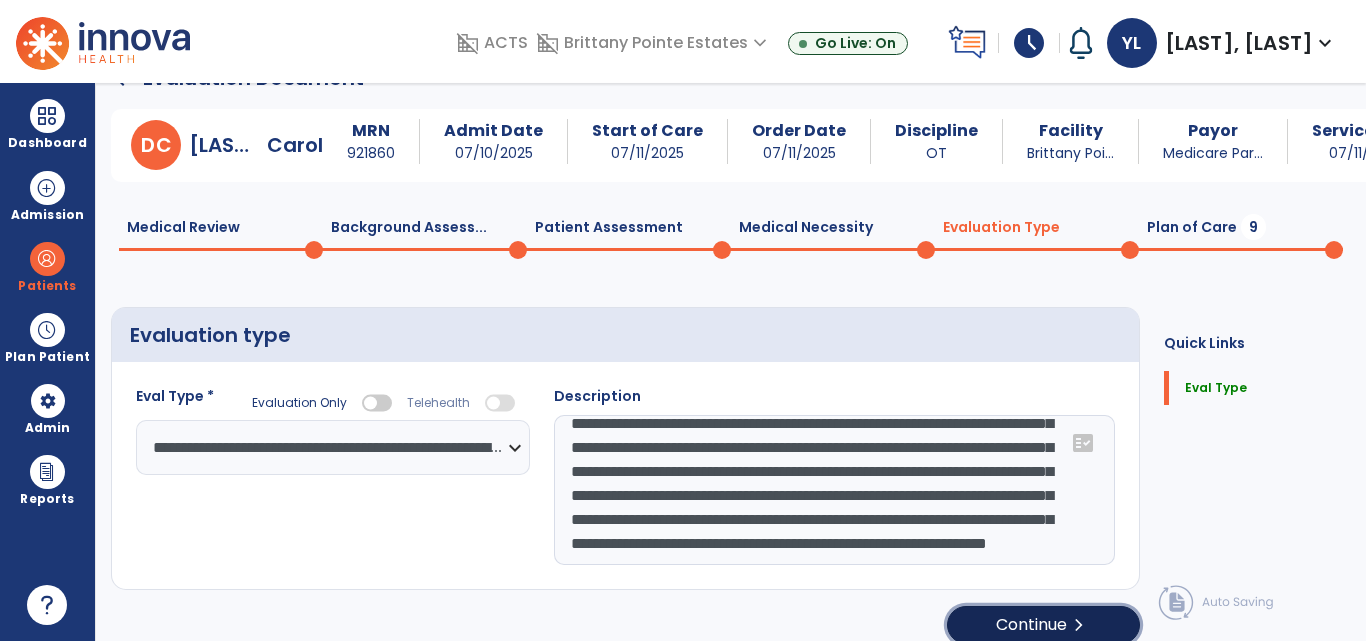 click on "chevron_right" 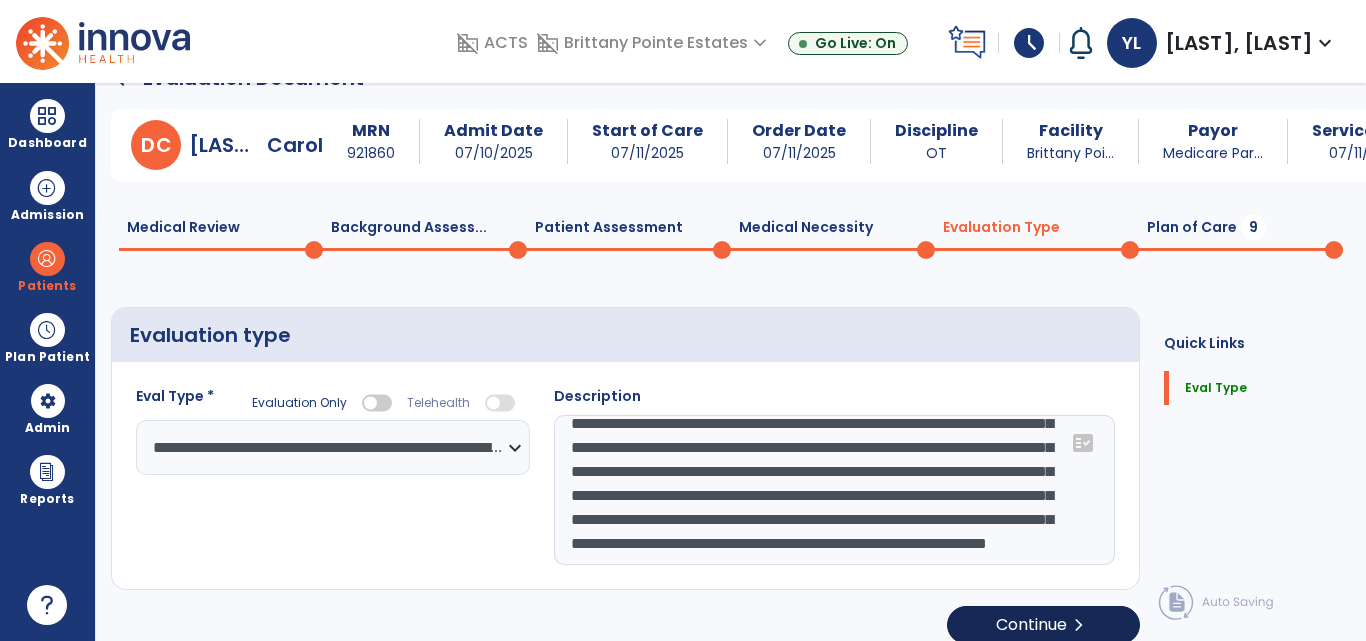 select on "*****" 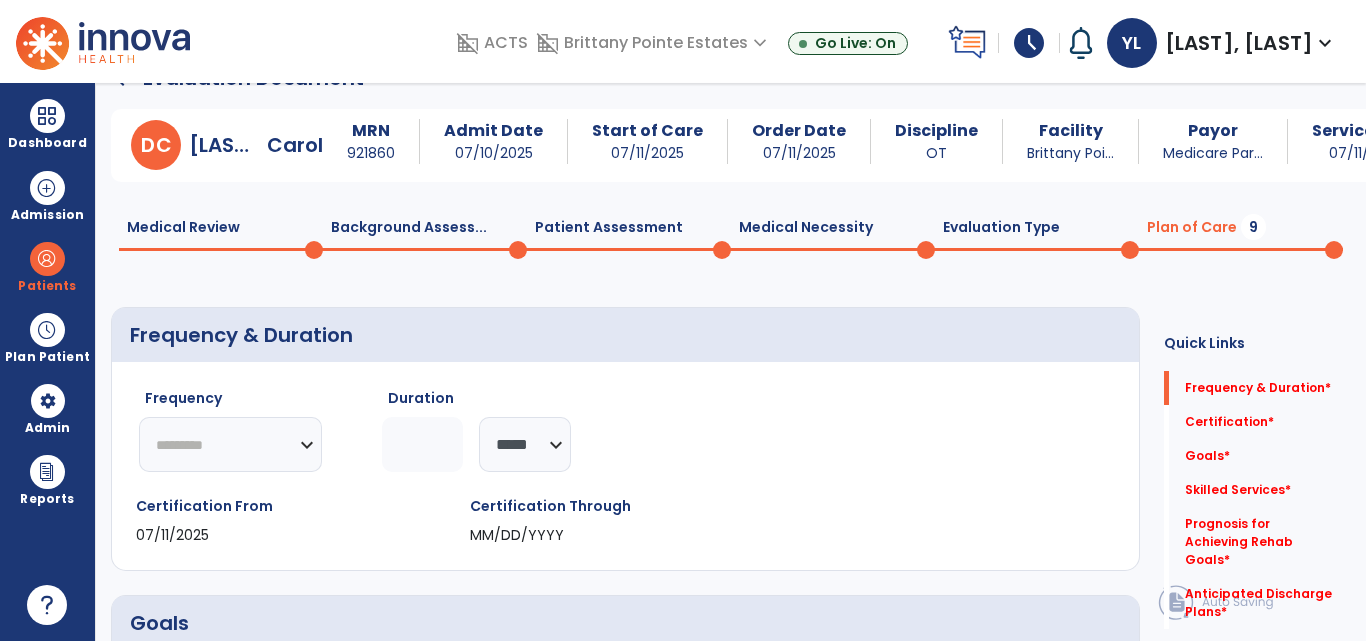 click on "********* ** ** ** ** ** ** **" 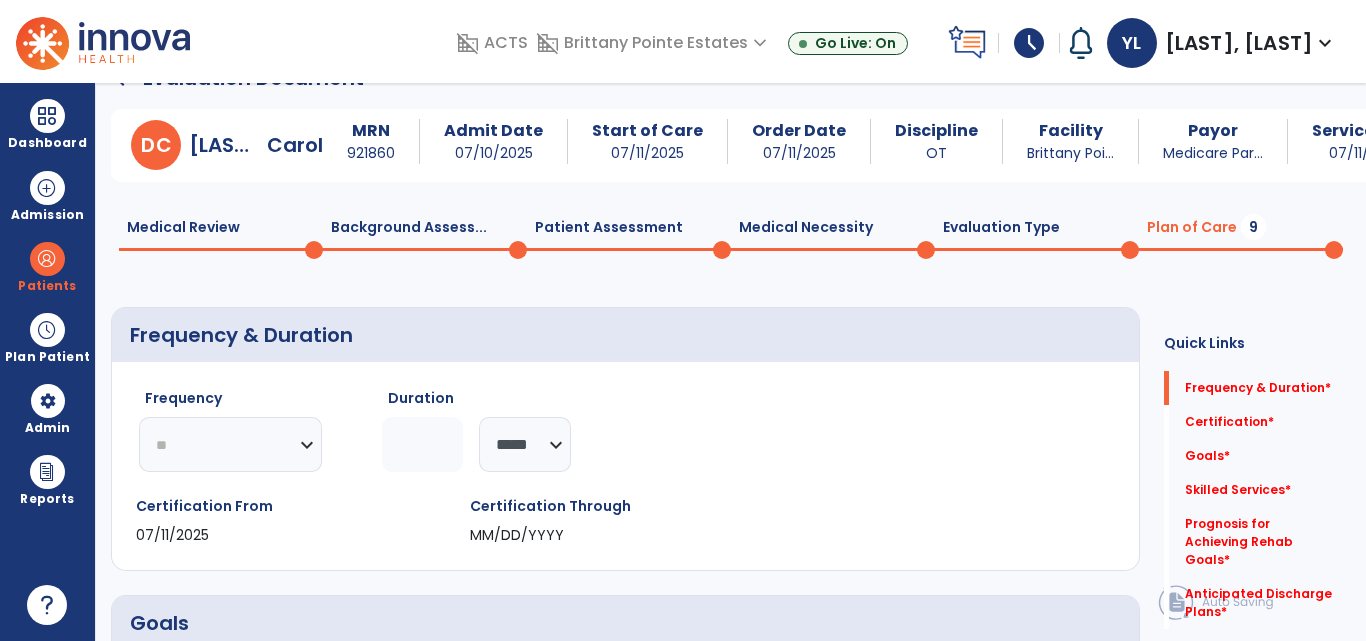 click on "********* ** ** ** ** ** ** **" 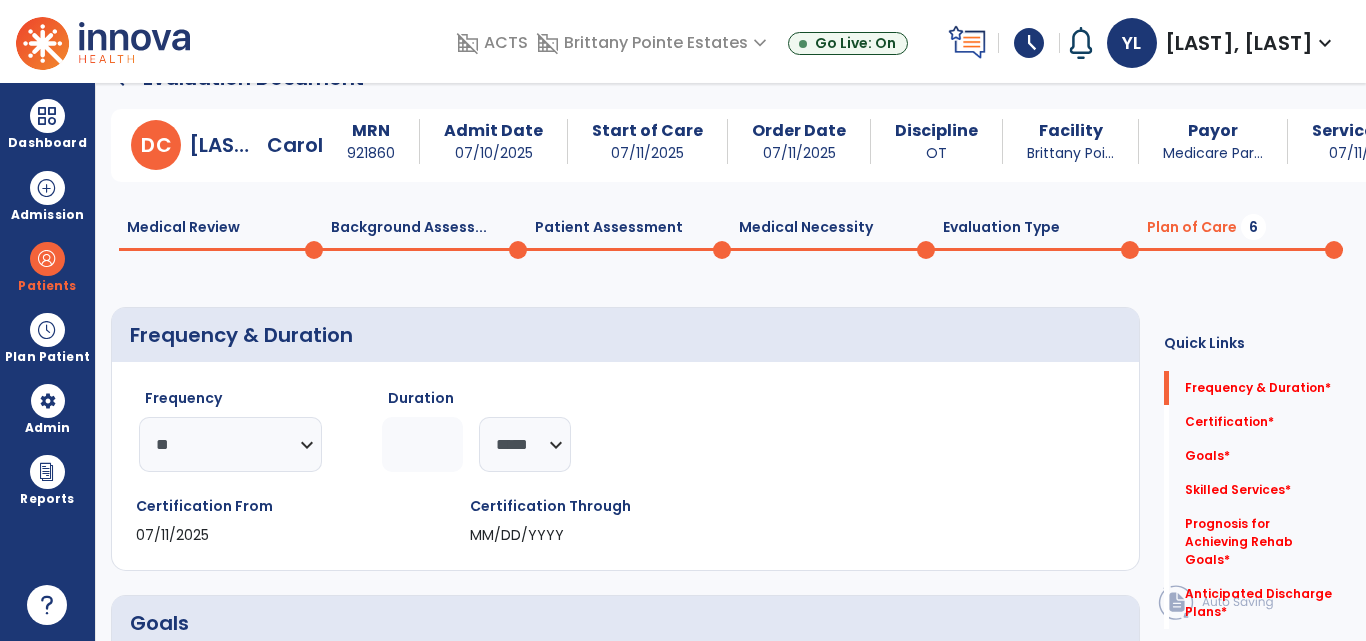 click 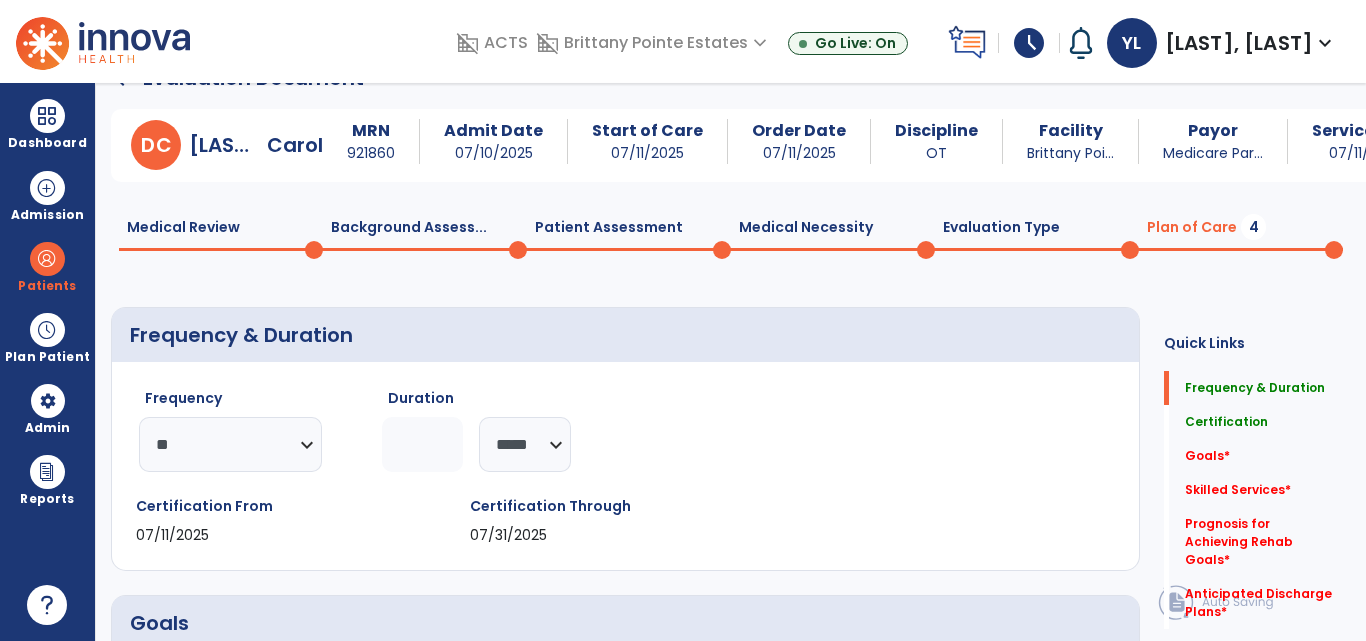 type on "*" 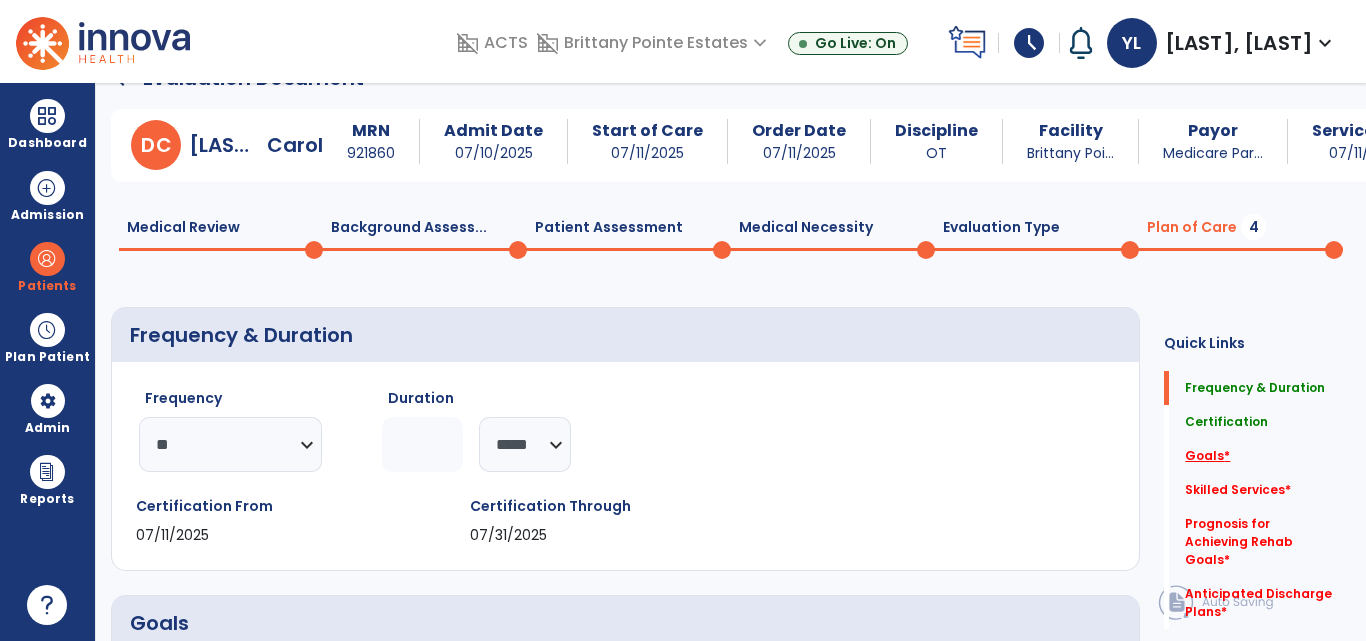 click on "Goals   *" 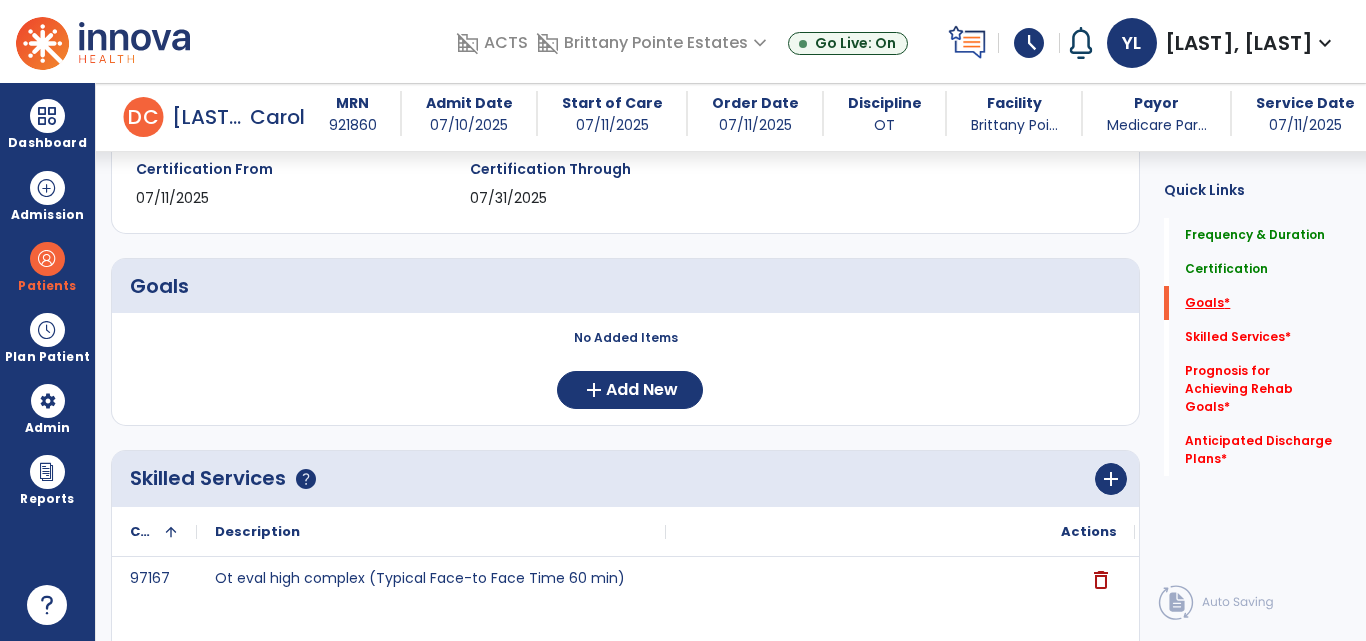 scroll, scrollTop: 359, scrollLeft: 0, axis: vertical 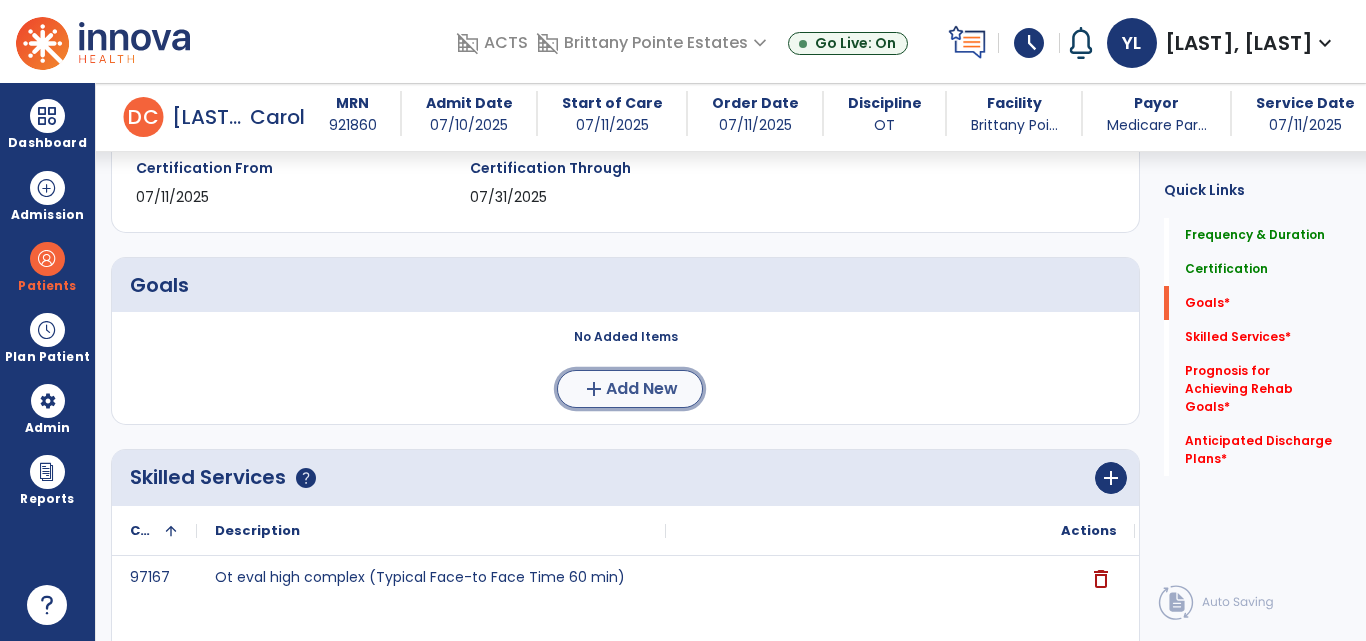 click on "Add New" at bounding box center [642, 389] 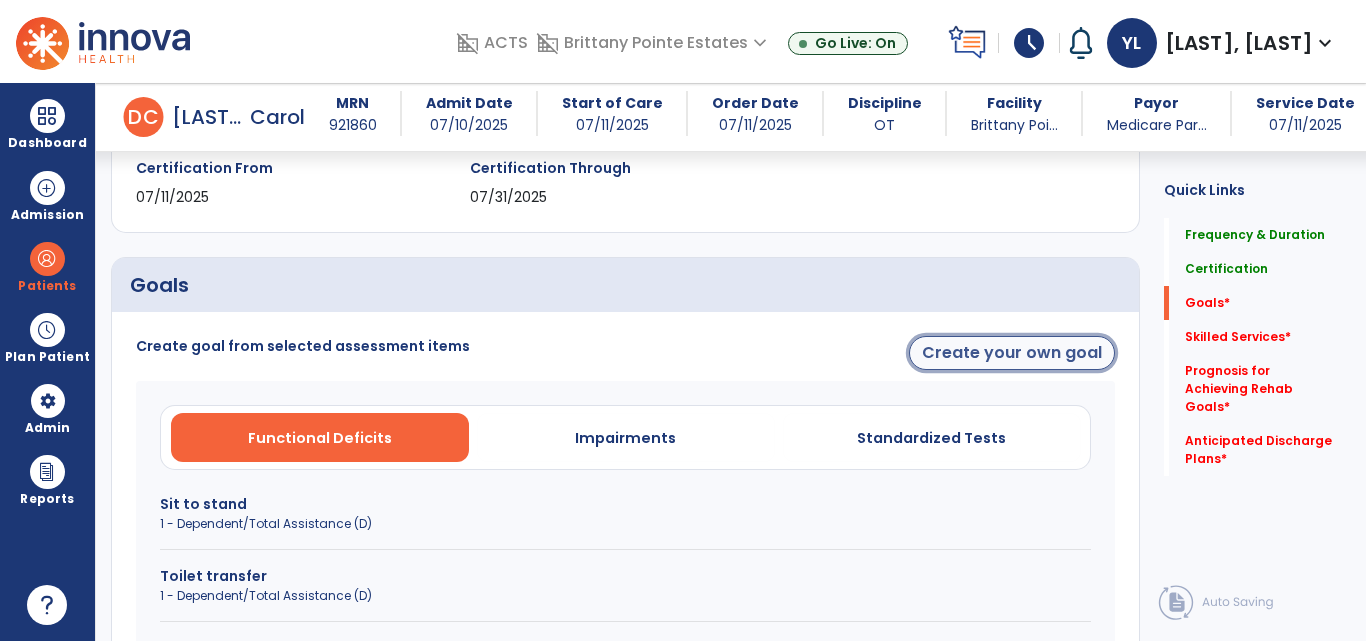 click on "Create your own goal" at bounding box center (1012, 353) 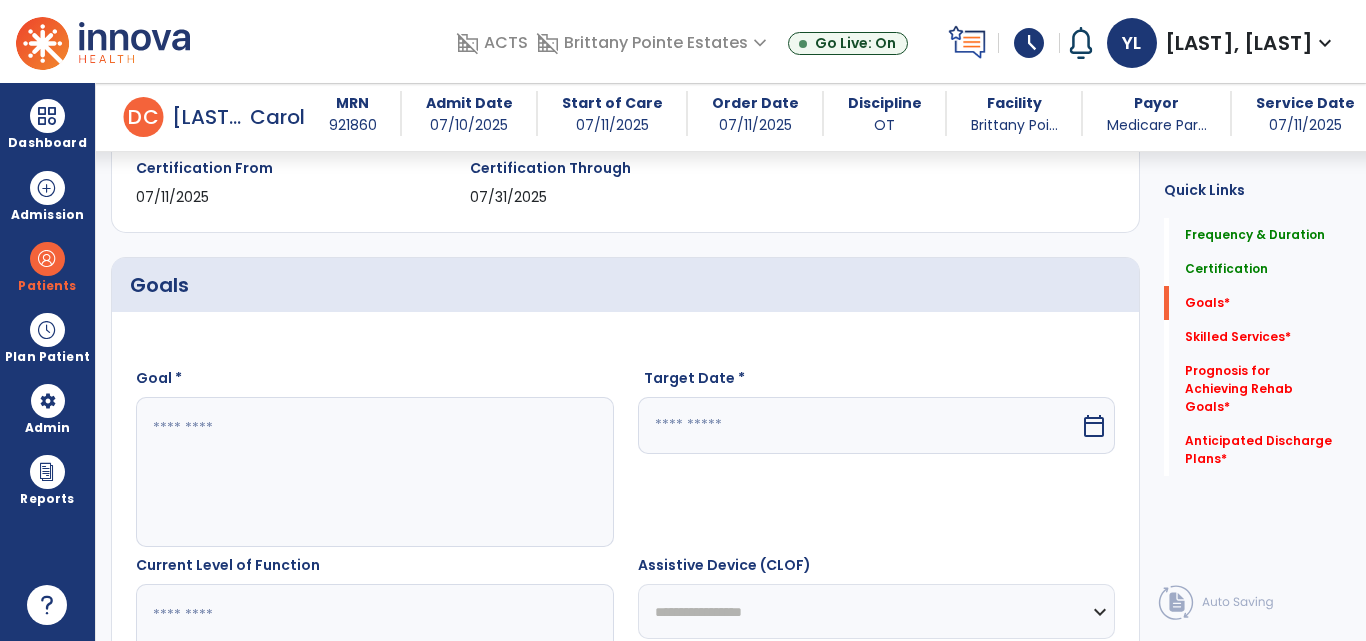 click on "Goal *" at bounding box center (375, 457) 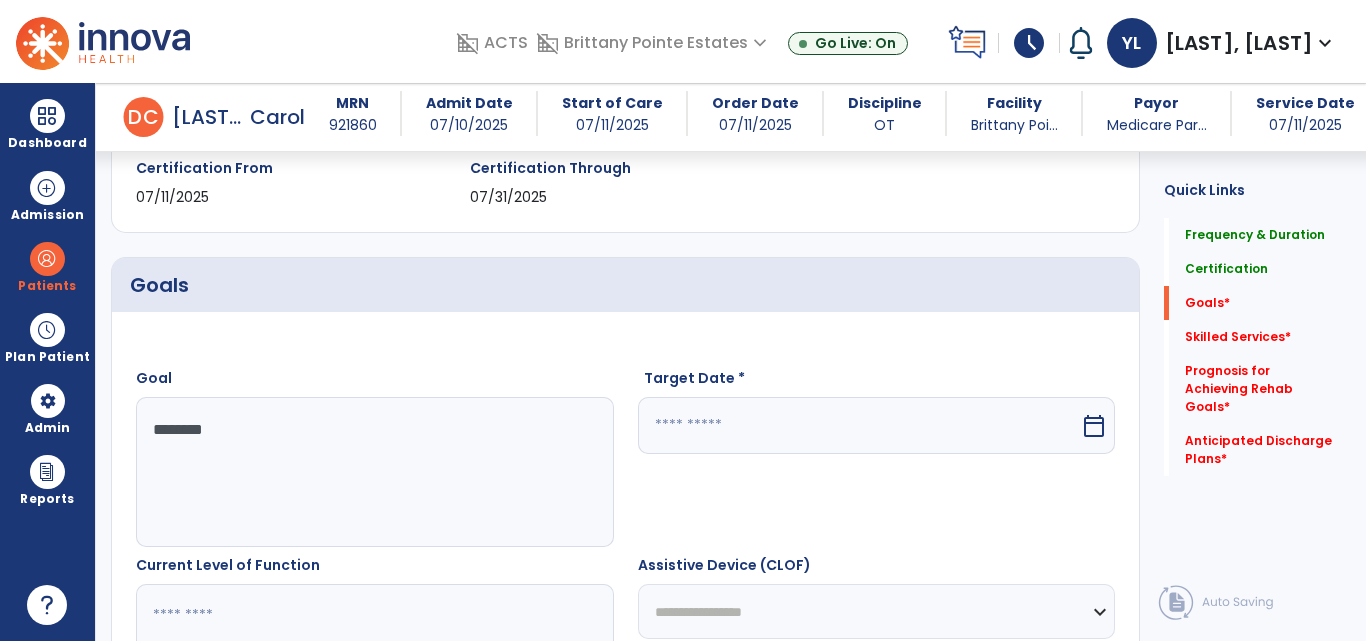 type on "********" 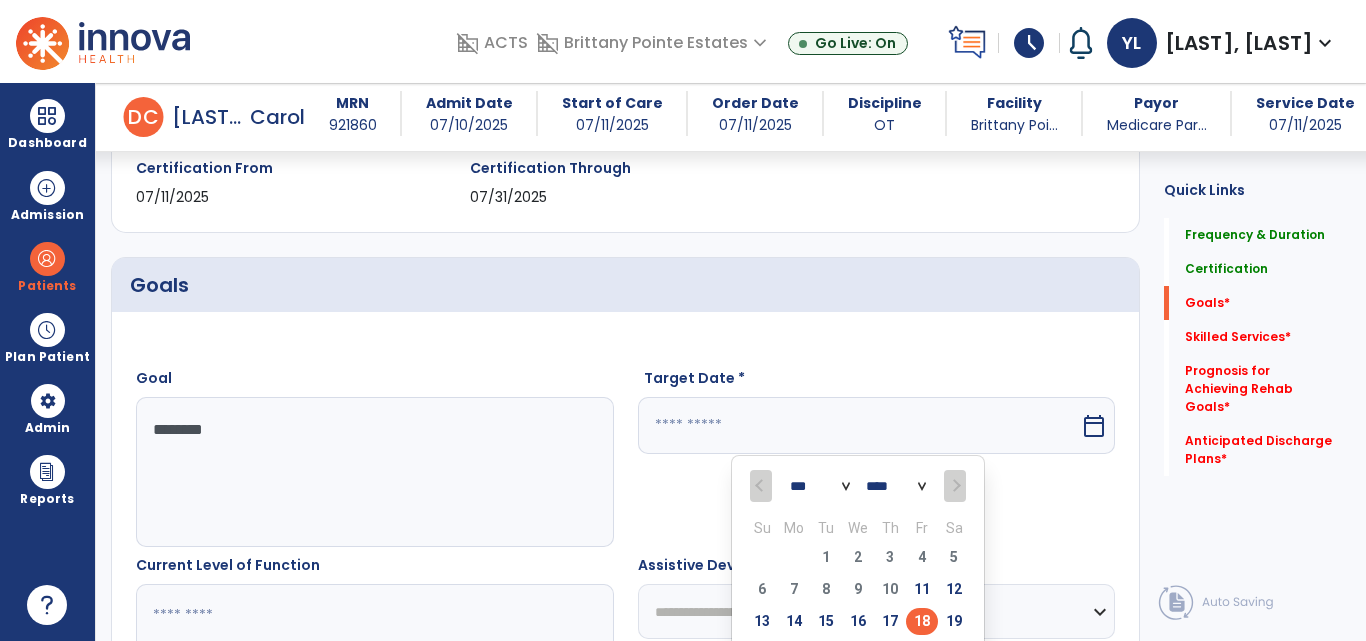 scroll, scrollTop: 655, scrollLeft: 0, axis: vertical 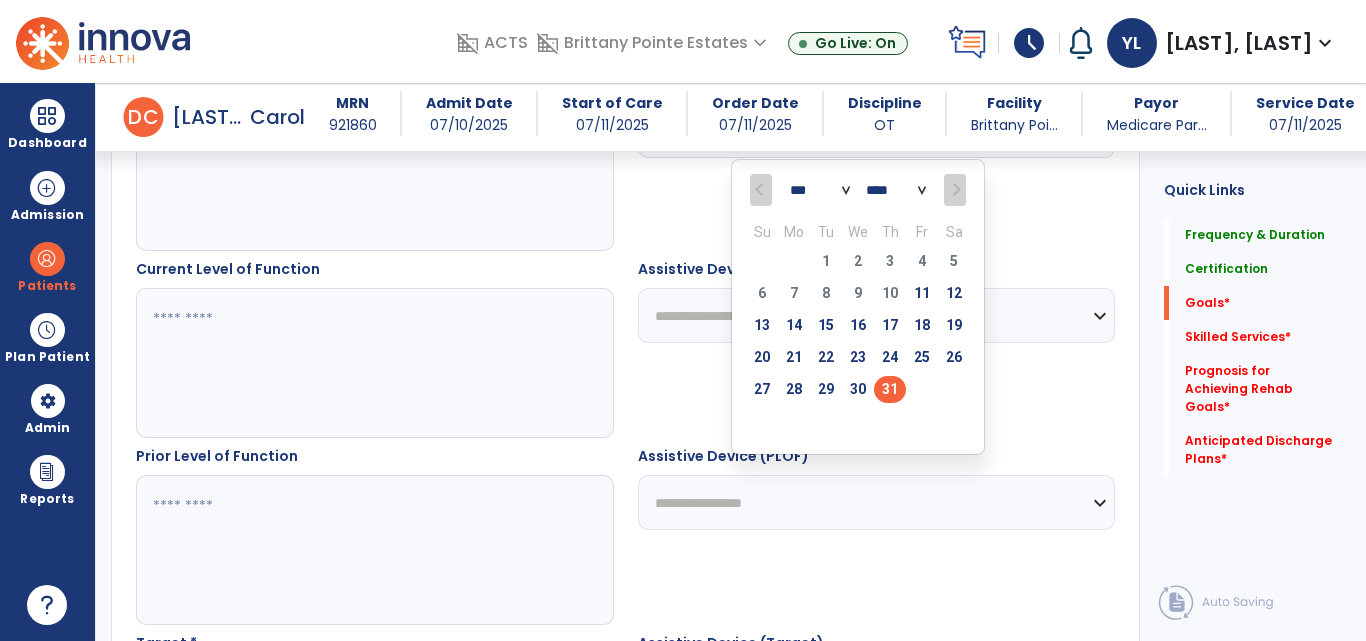 type on "*********" 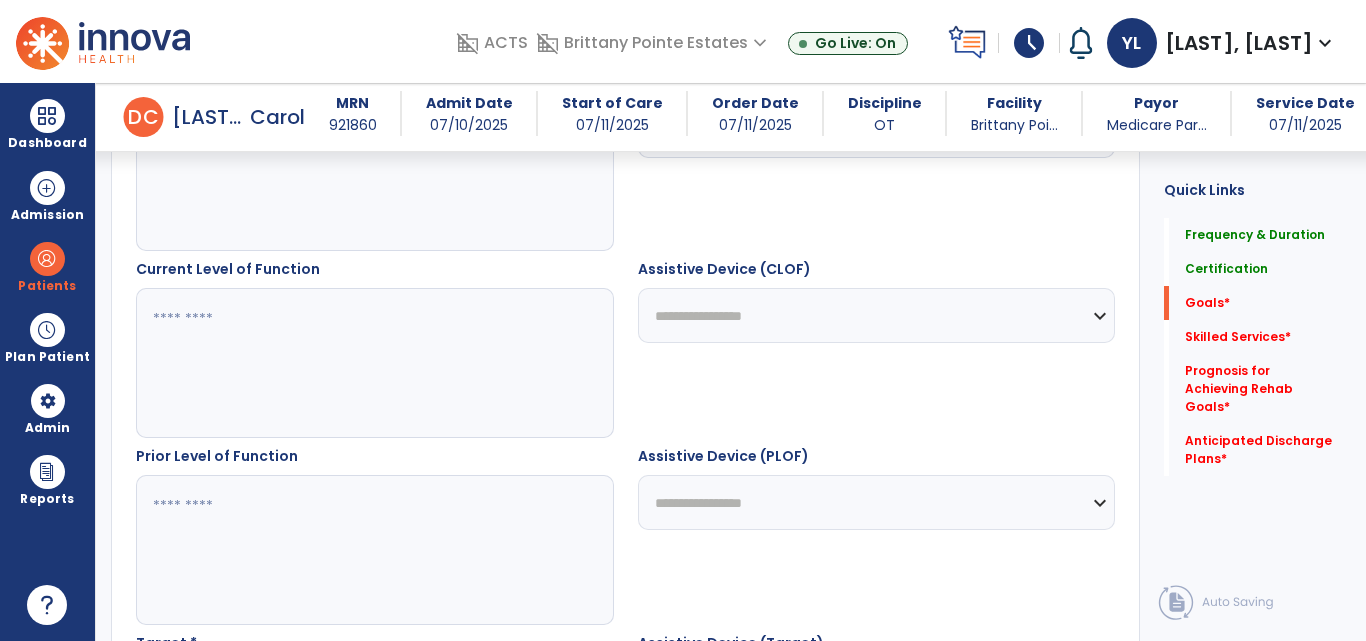 click at bounding box center [374, 363] 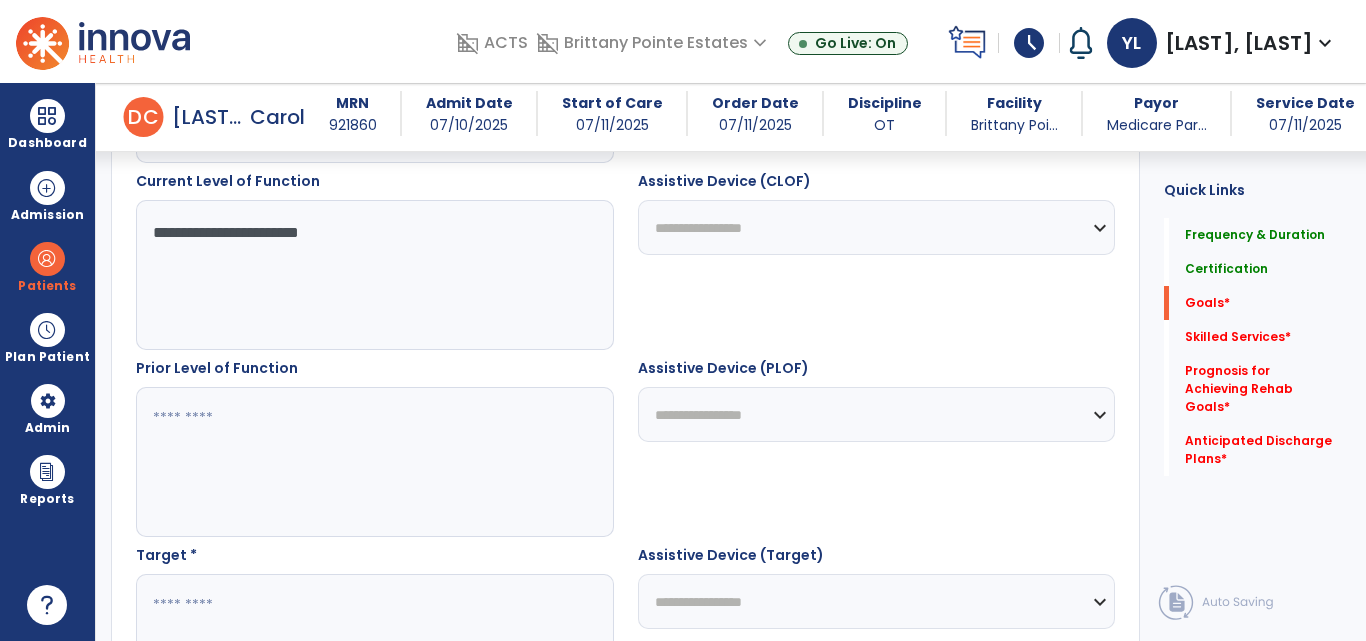 scroll, scrollTop: 779, scrollLeft: 0, axis: vertical 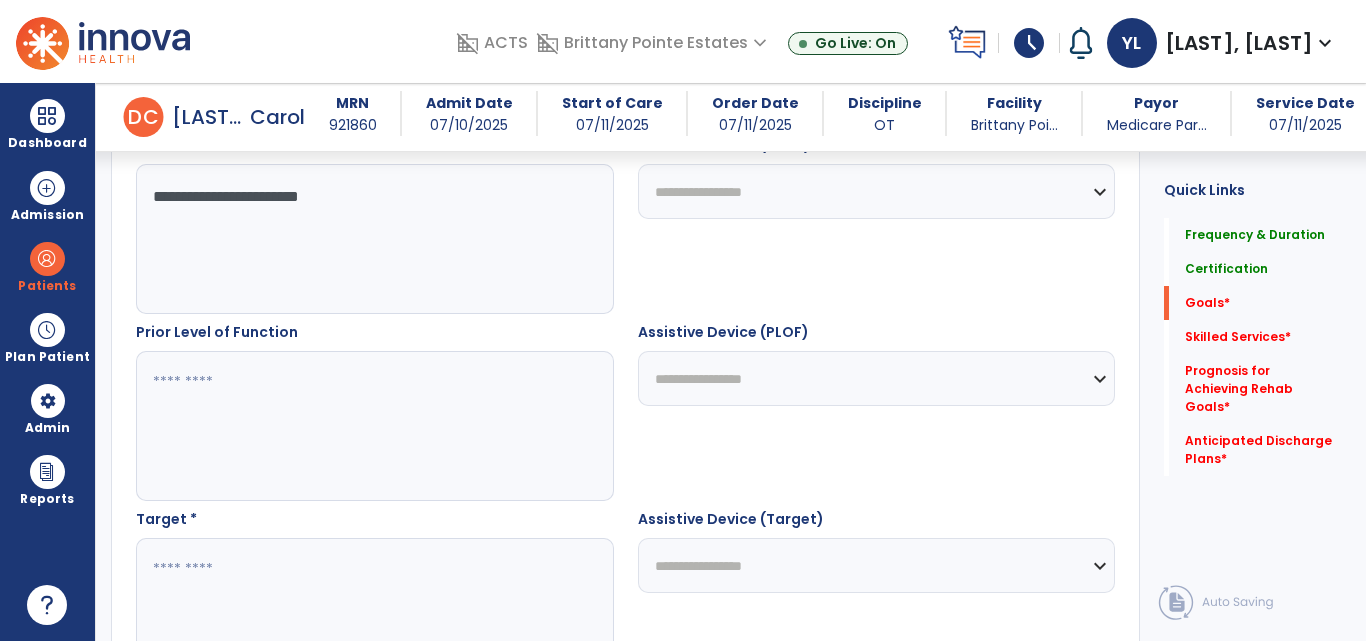 type on "**********" 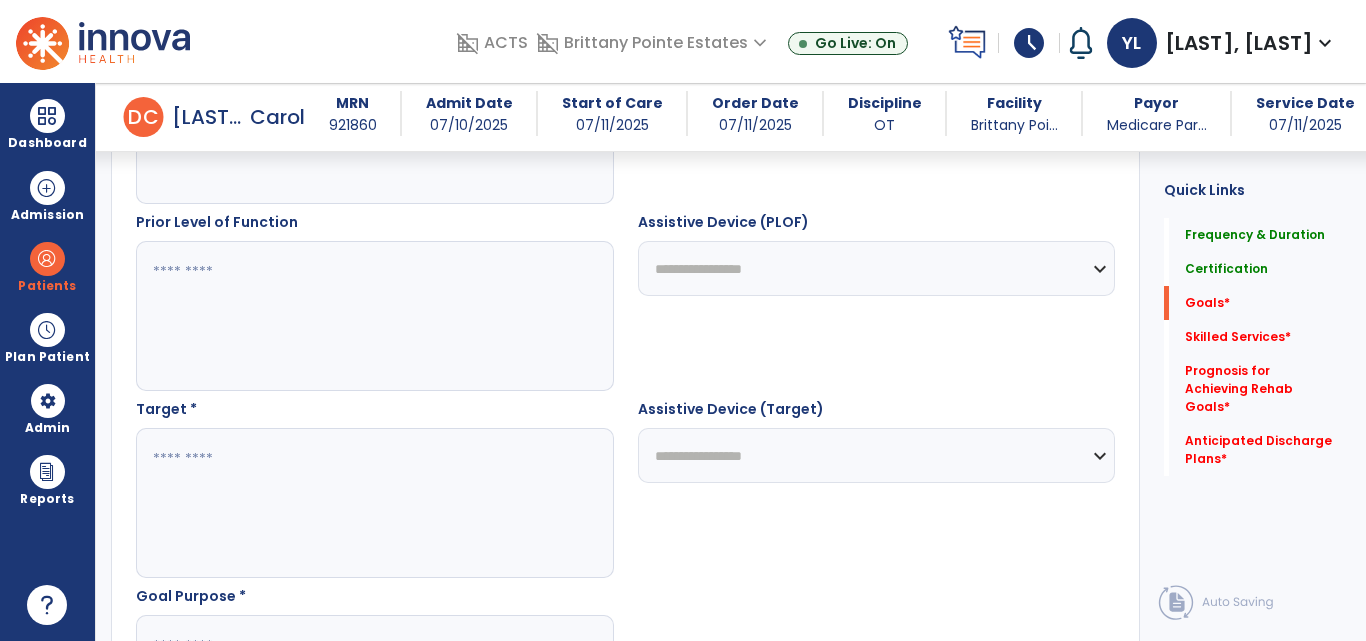 scroll, scrollTop: 921, scrollLeft: 0, axis: vertical 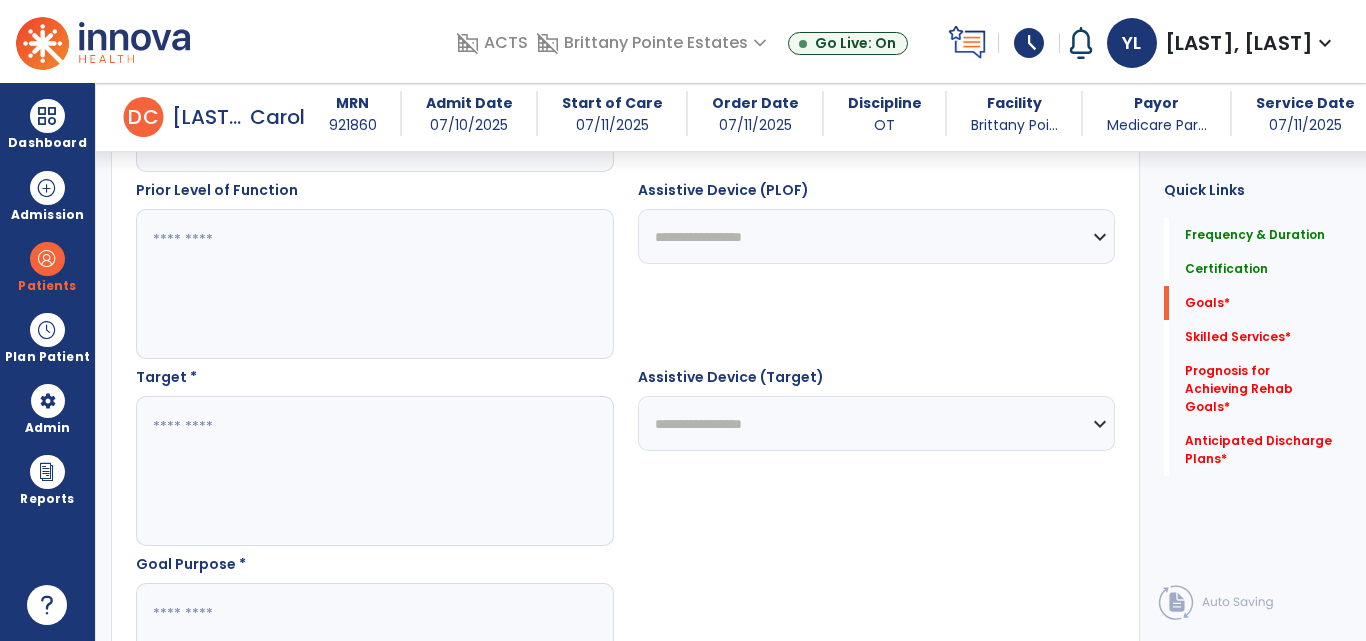 click at bounding box center (374, 471) 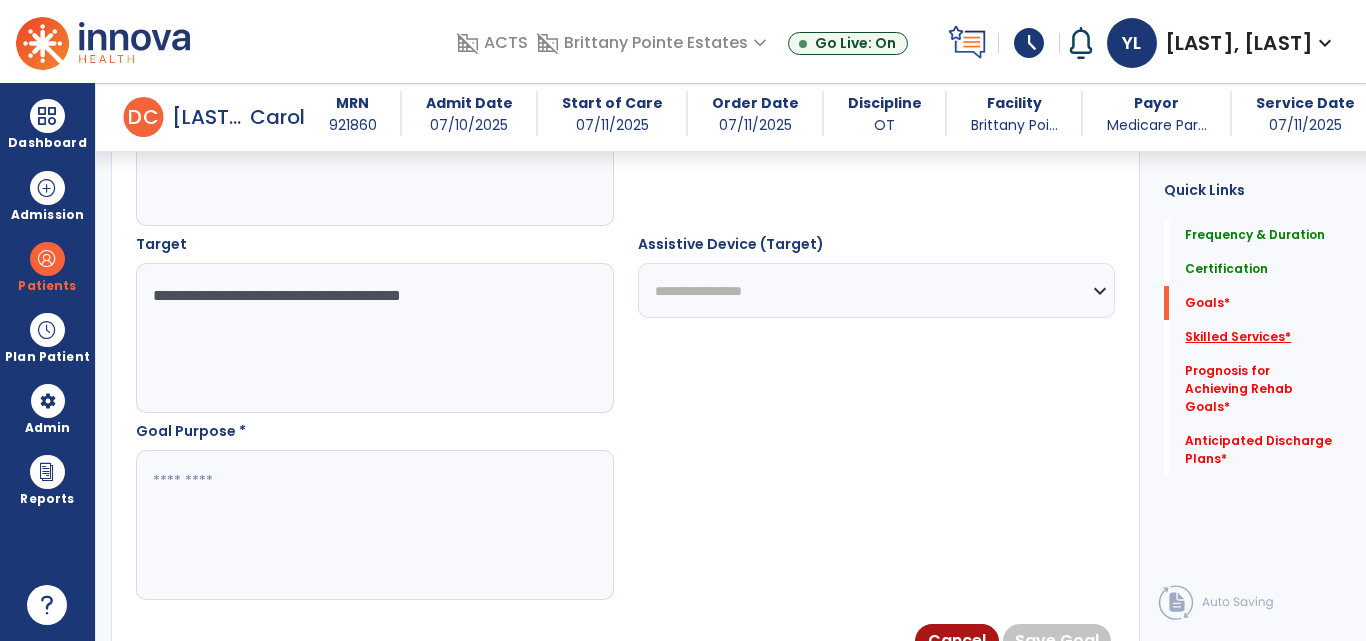 scroll, scrollTop: 1077, scrollLeft: 0, axis: vertical 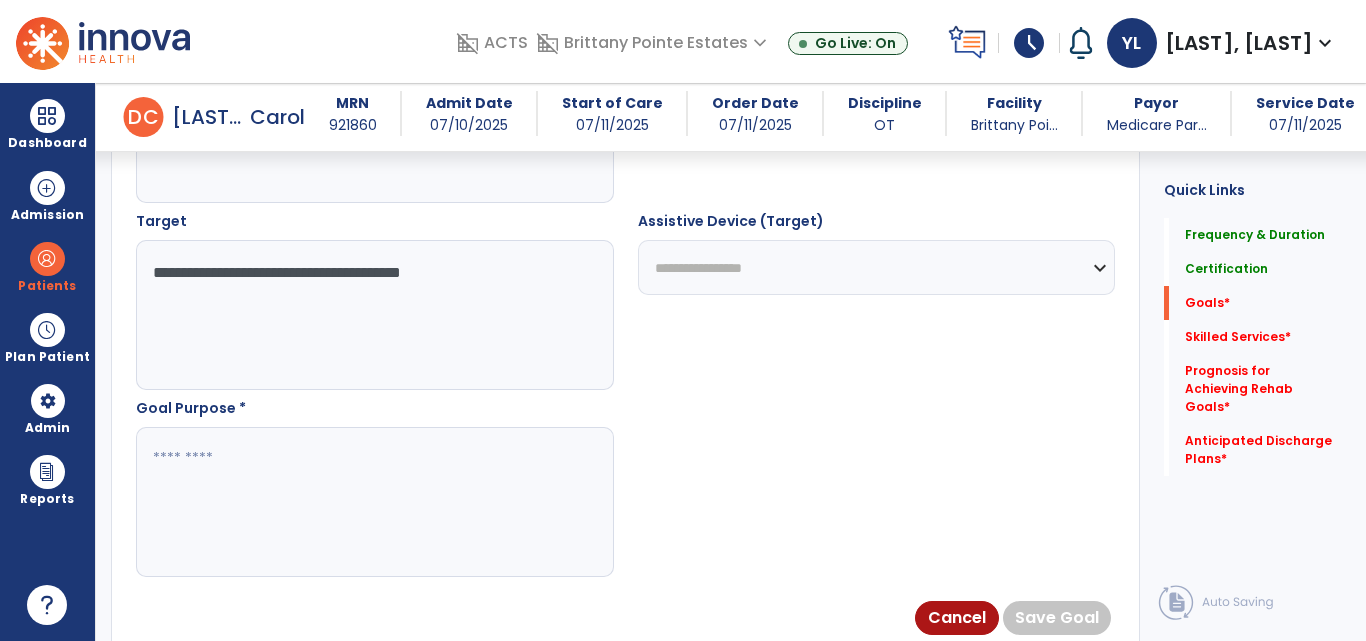 type on "**********" 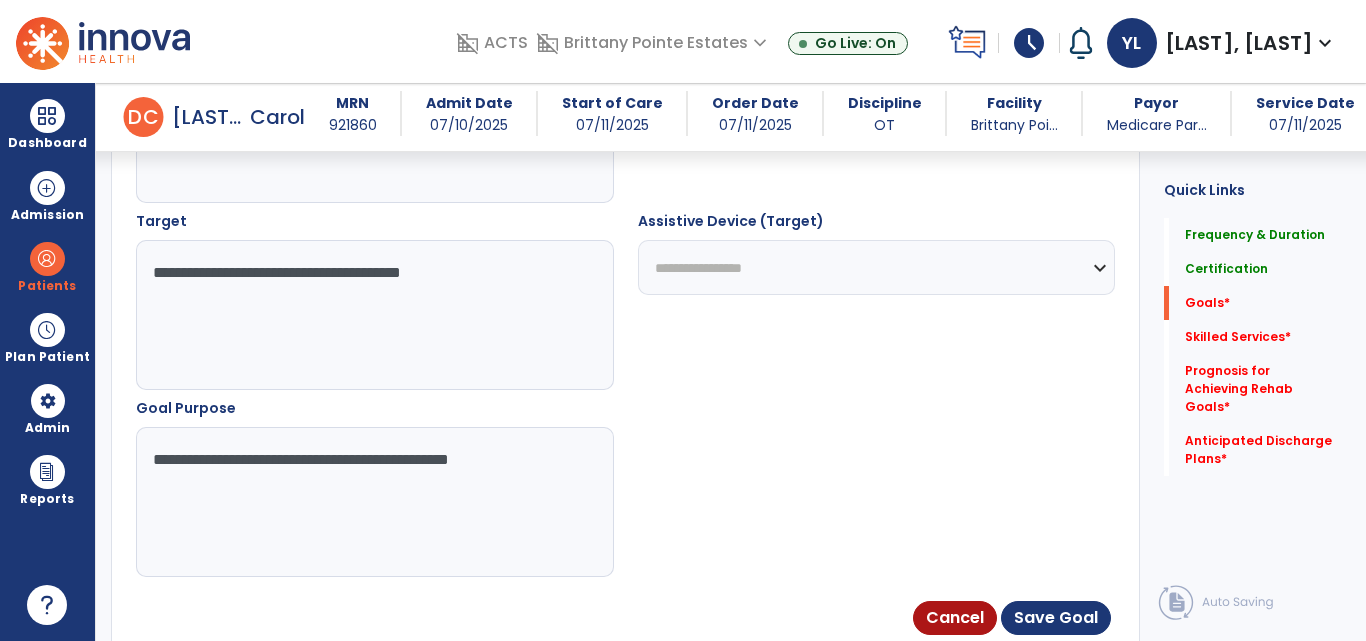 type on "**********" 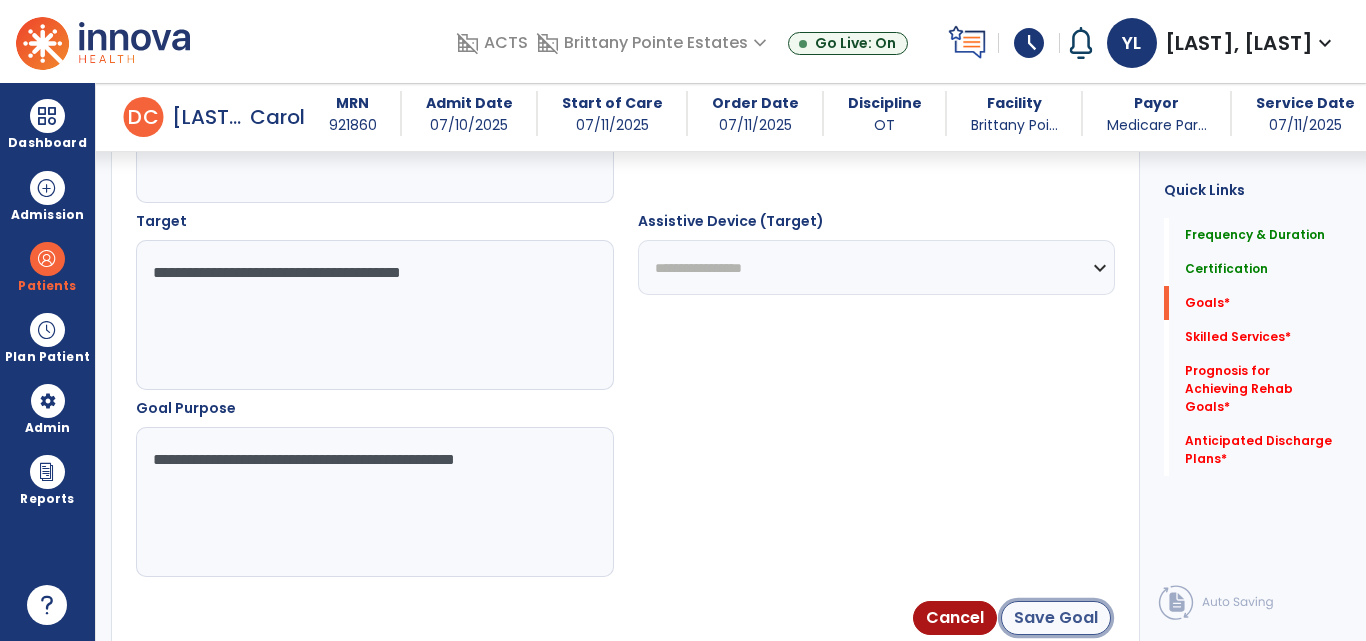 click on "Save Goal" at bounding box center (1056, 618) 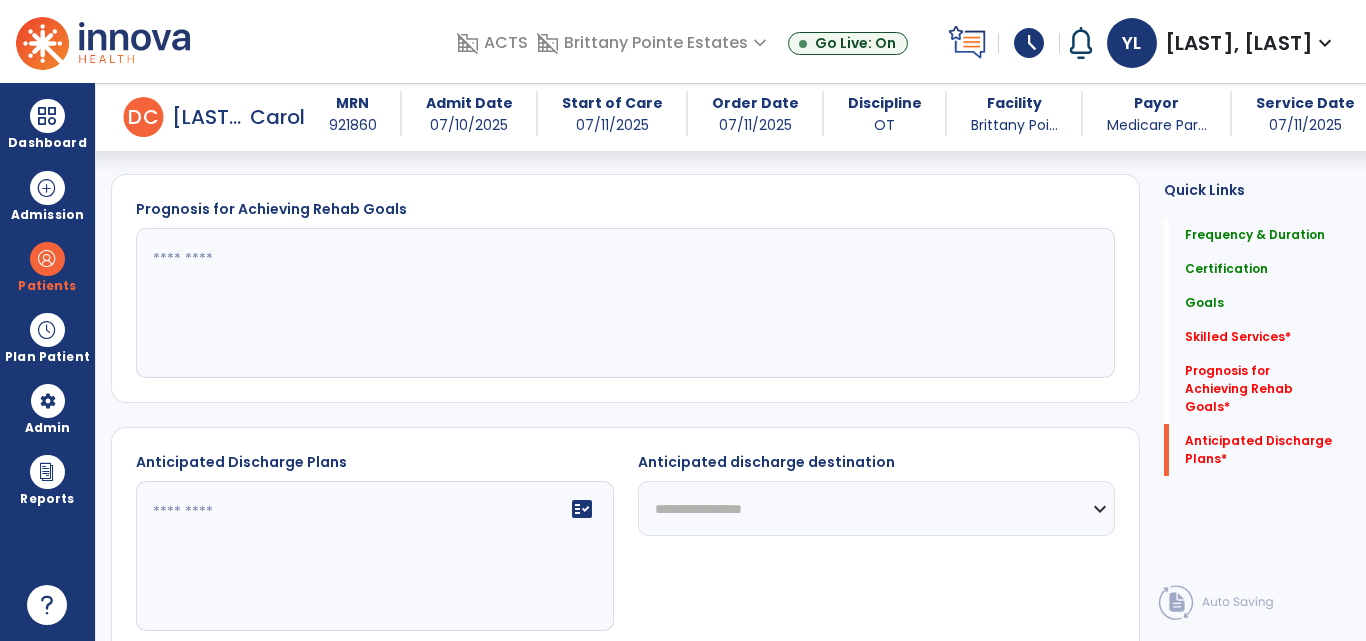 scroll, scrollTop: 591, scrollLeft: 0, axis: vertical 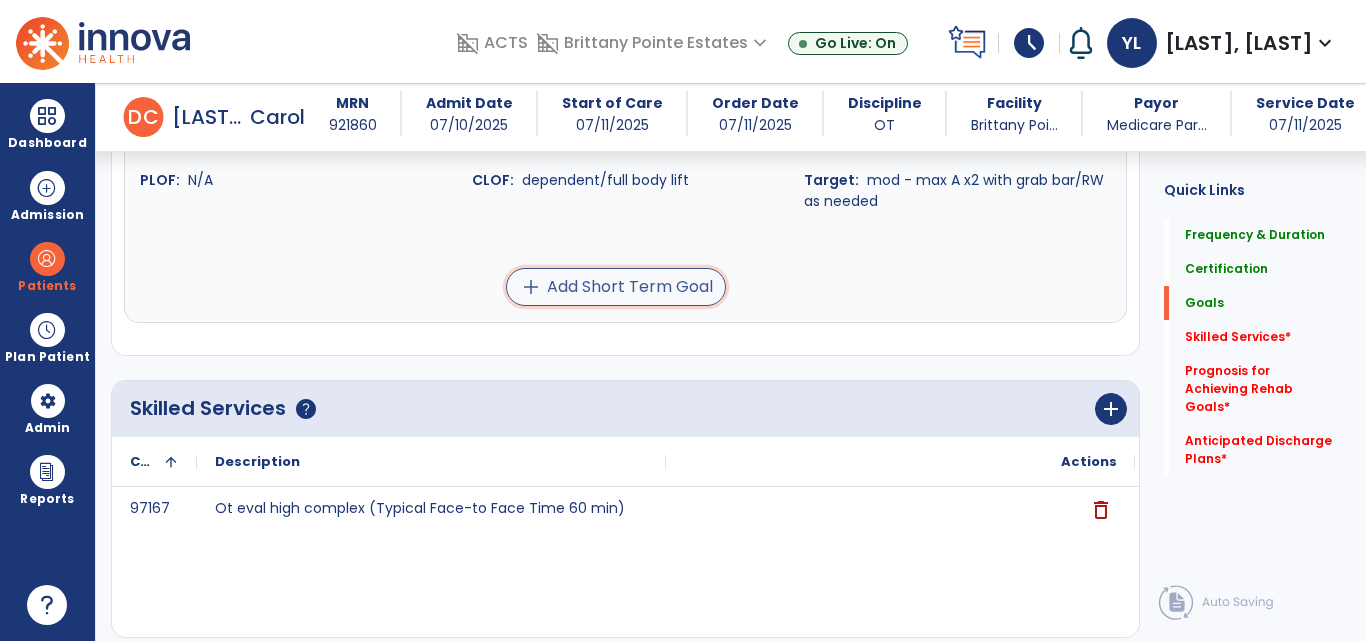 click on "add  Add Short Term Goal" at bounding box center (616, 287) 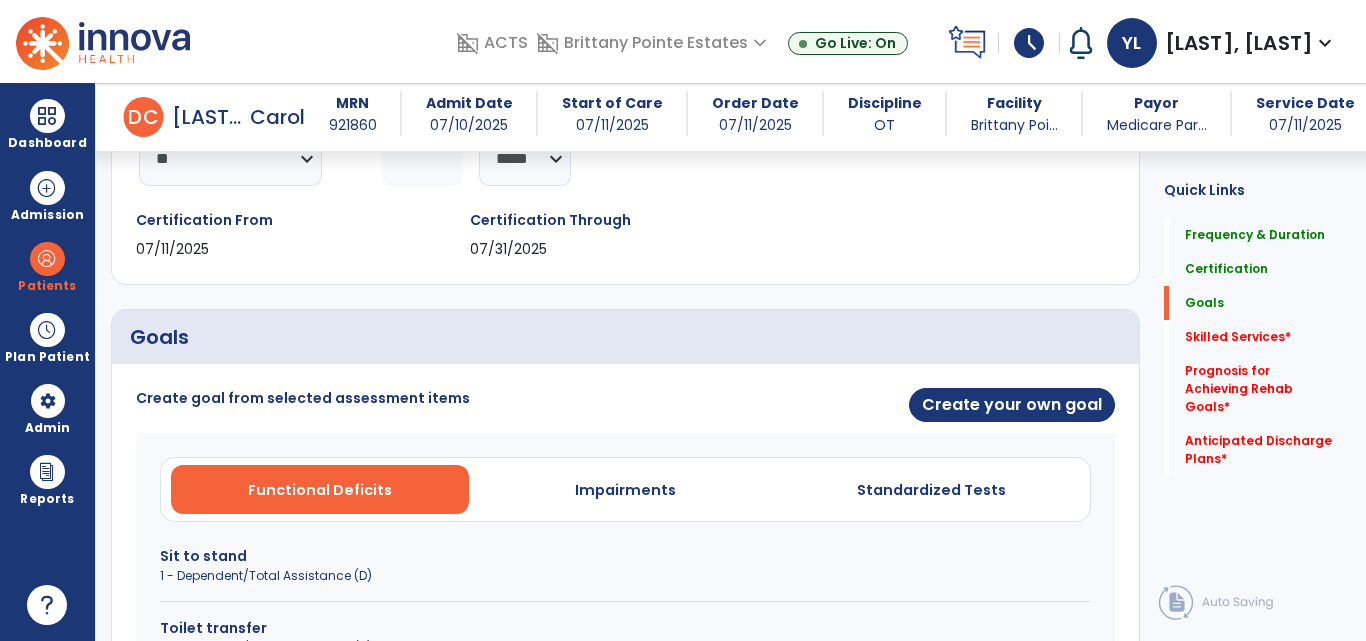 scroll, scrollTop: 296, scrollLeft: 0, axis: vertical 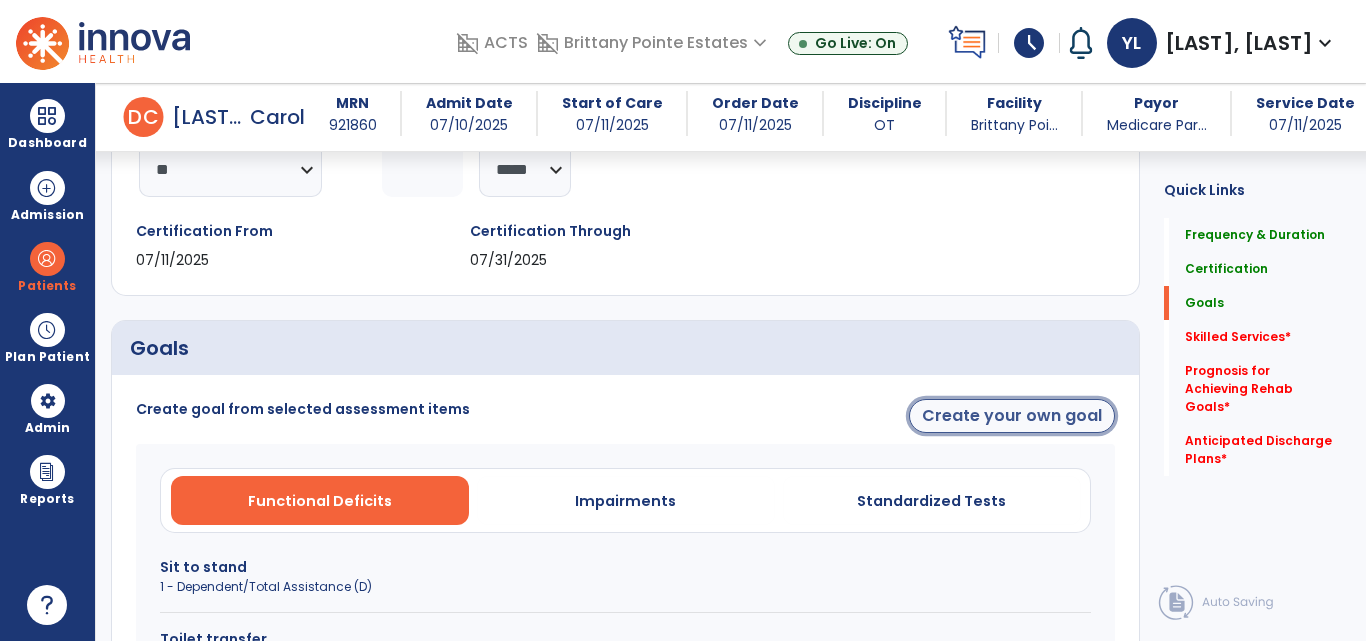 click on "Create your own goal" at bounding box center (1012, 416) 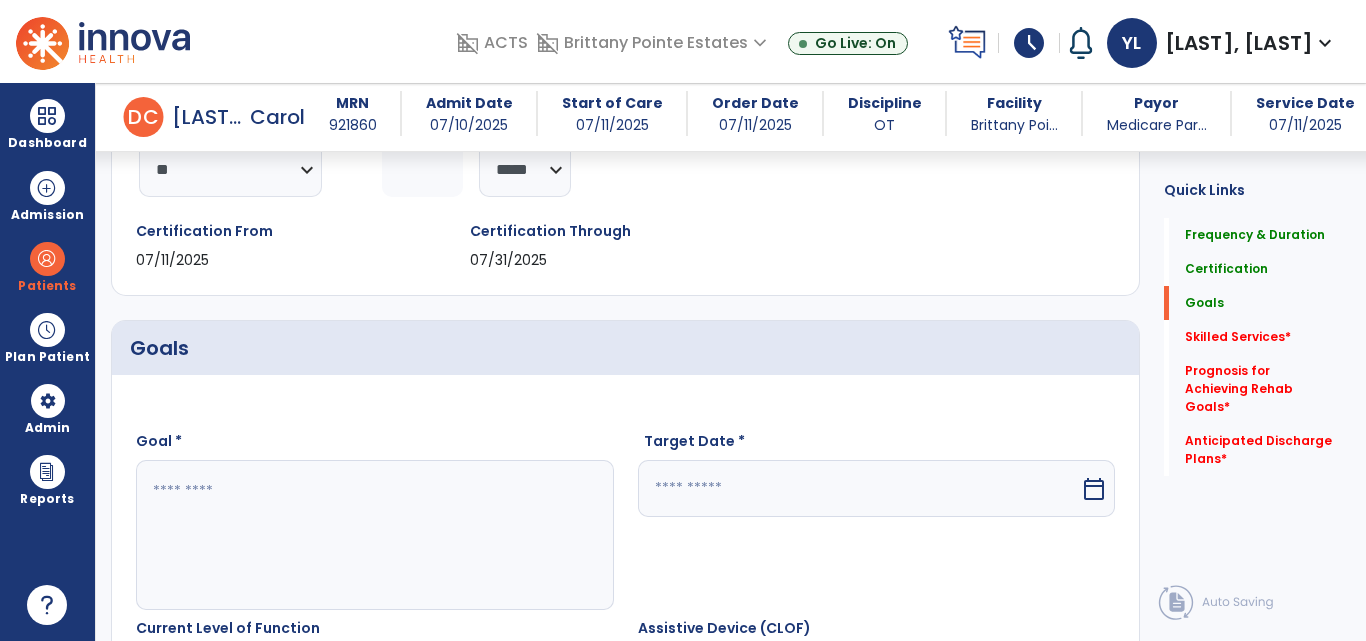 click at bounding box center (374, 535) 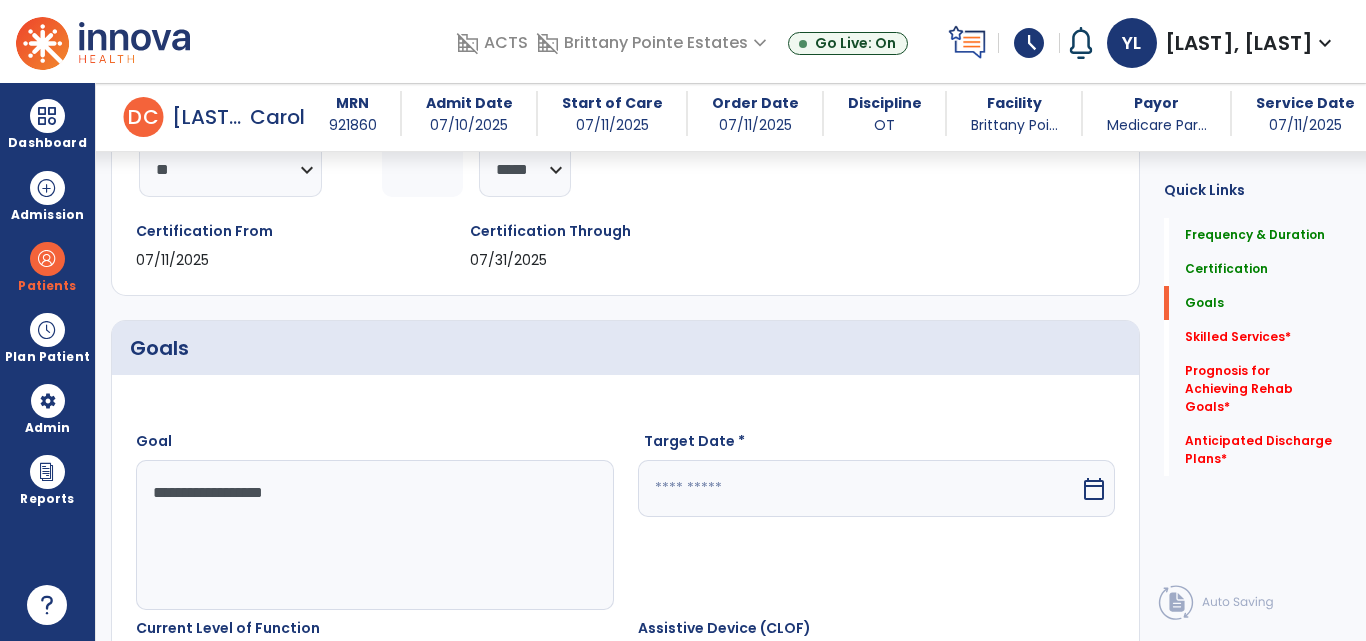 type on "**********" 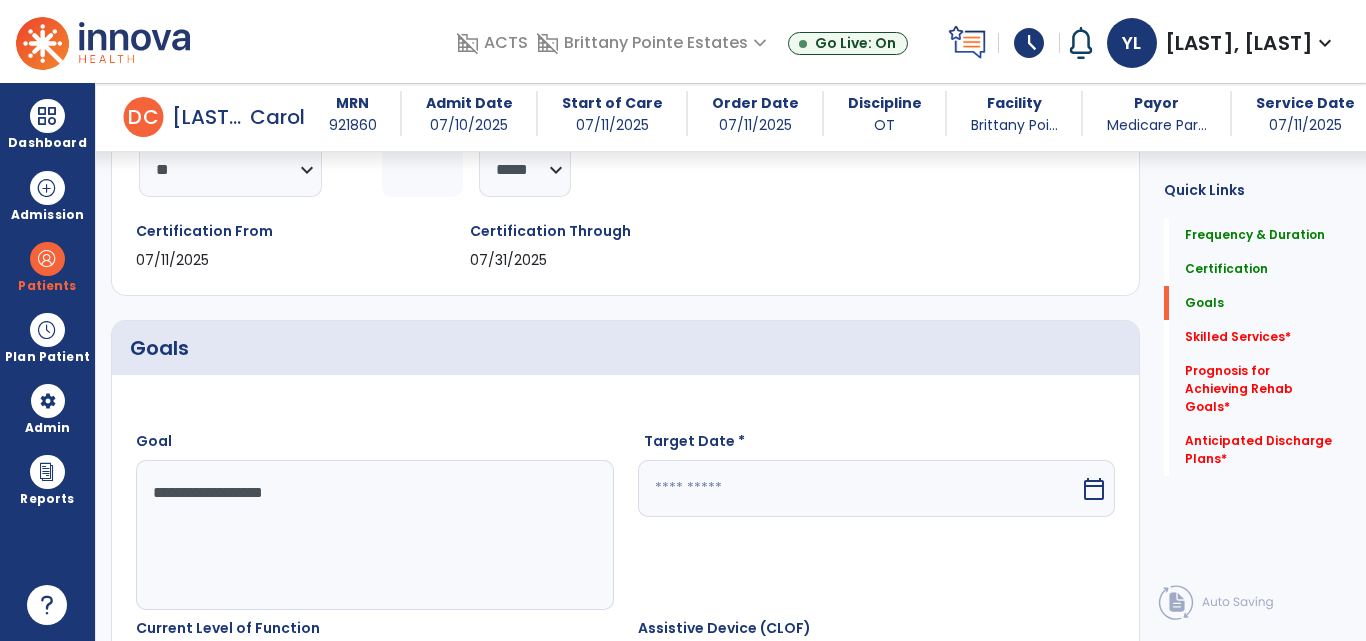 click on "calendar_today" at bounding box center (1094, 489) 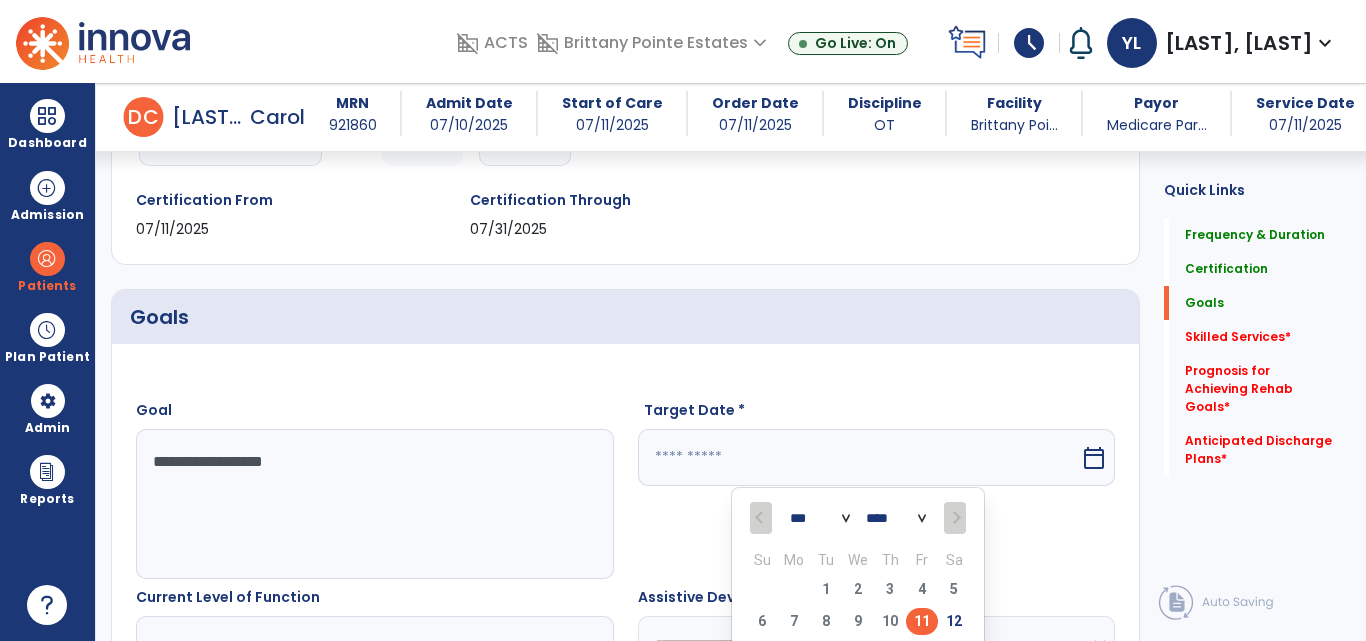 scroll, scrollTop: 623, scrollLeft: 0, axis: vertical 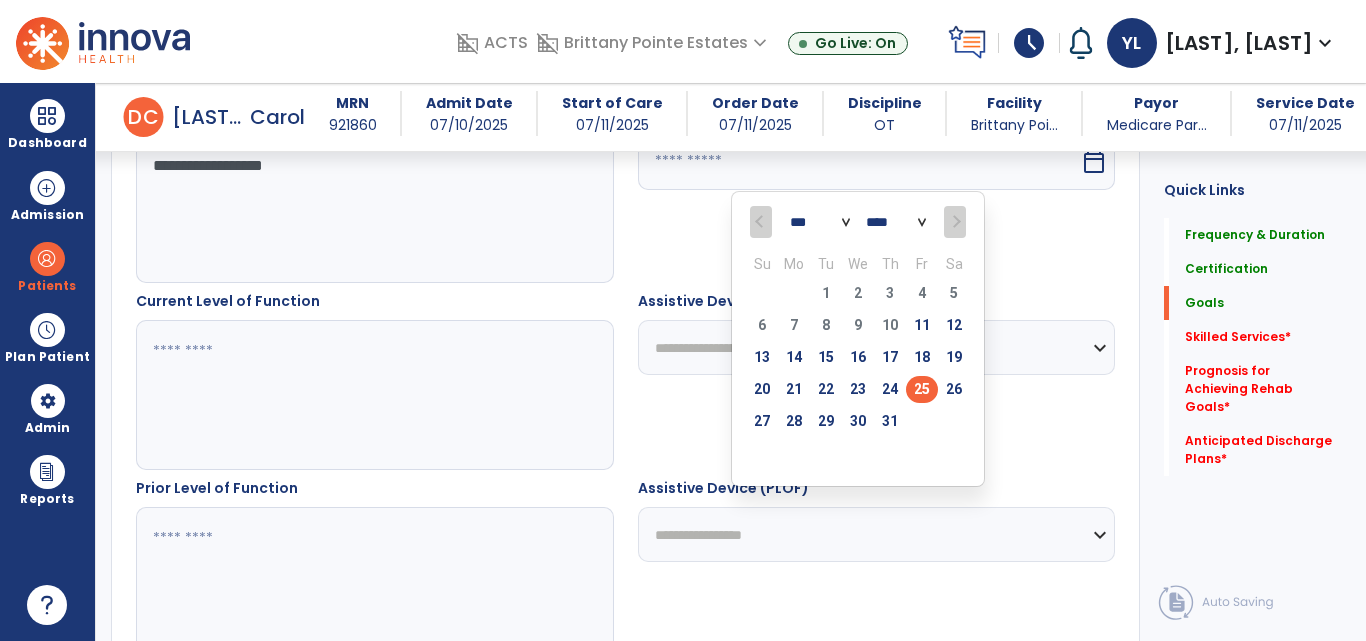 type on "*********" 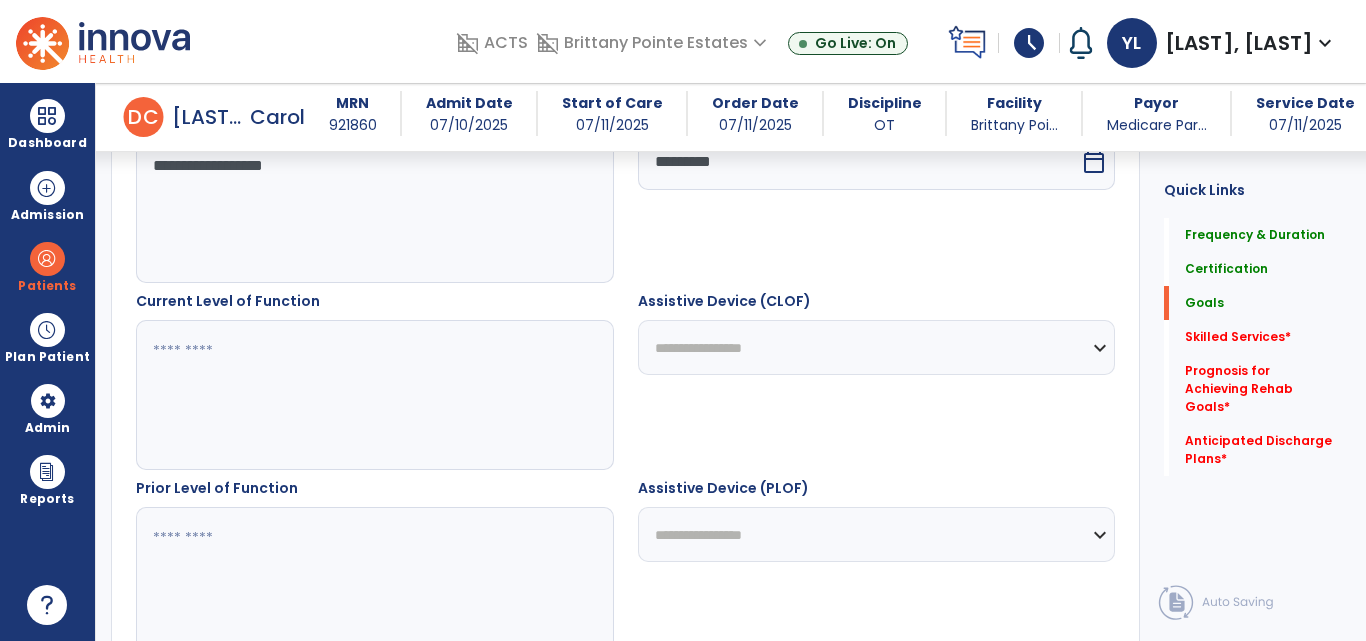 click at bounding box center [374, 395] 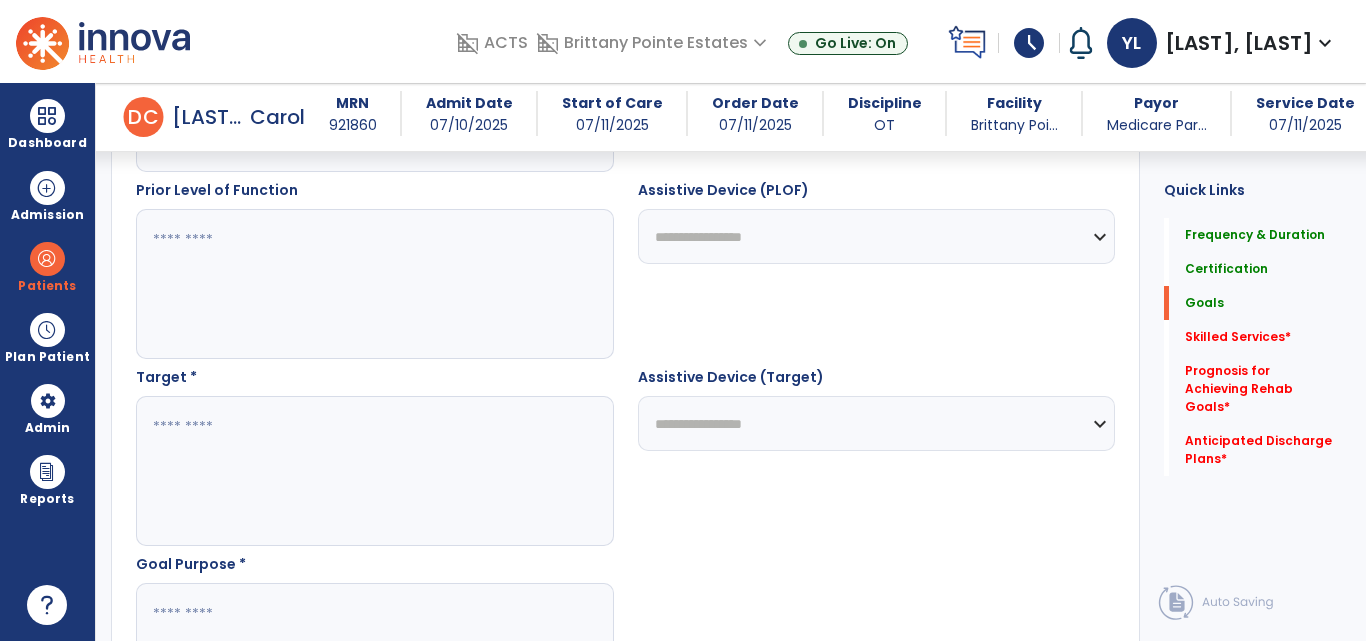 scroll, scrollTop: 930, scrollLeft: 0, axis: vertical 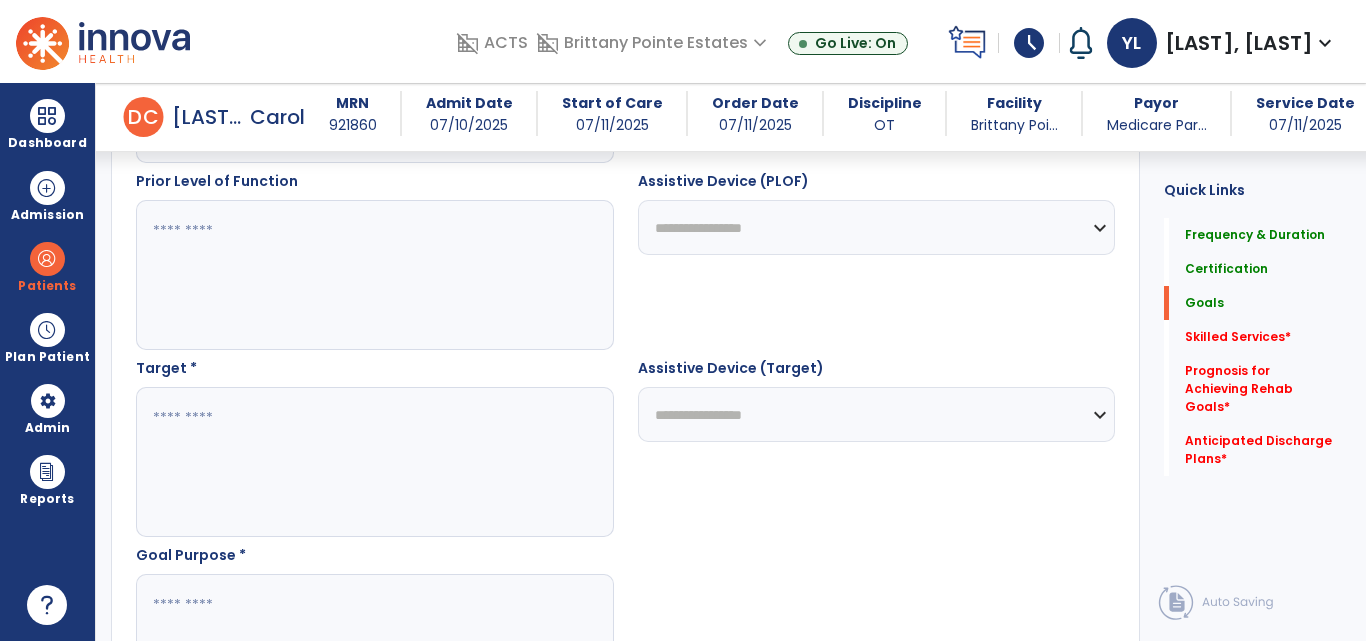 type on "*********" 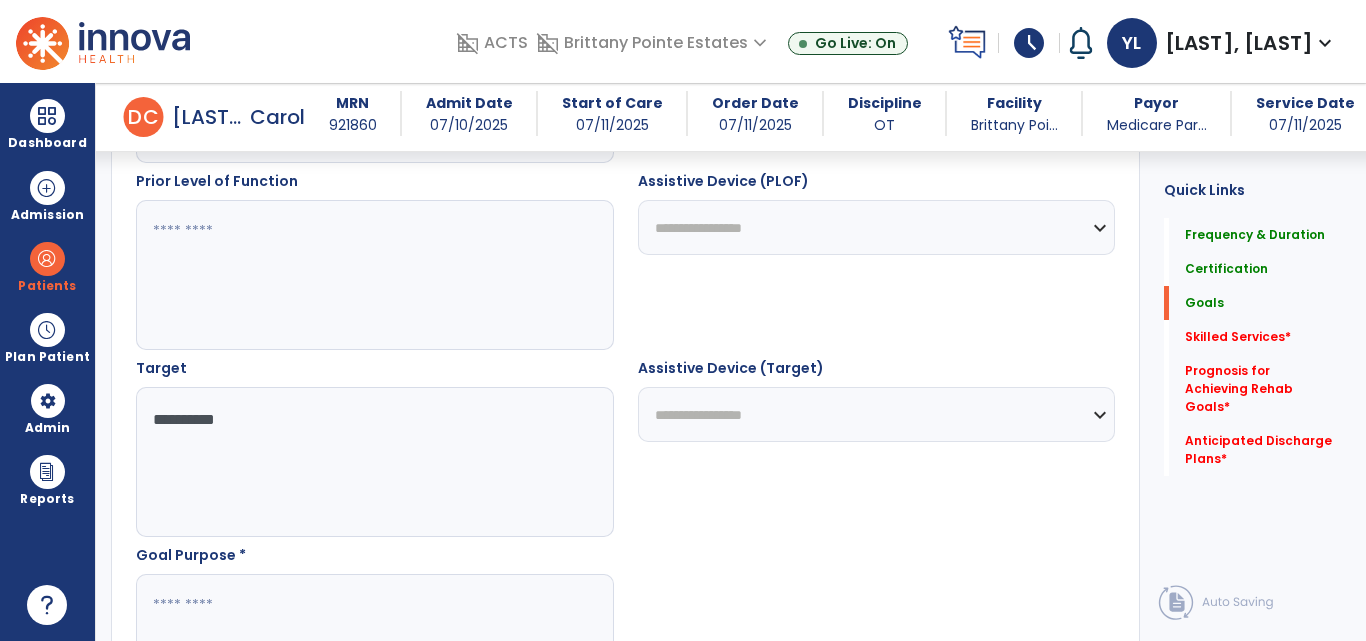 click on "**********" at bounding box center (374, 462) 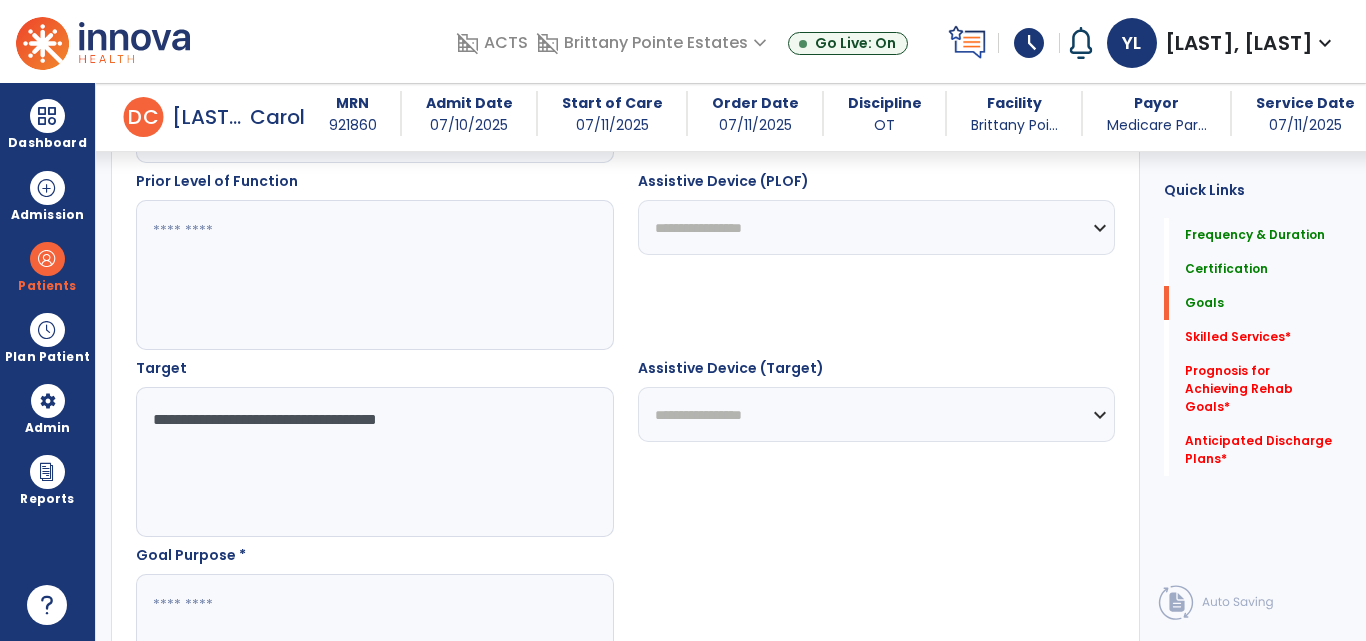 scroll, scrollTop: 1201, scrollLeft: 0, axis: vertical 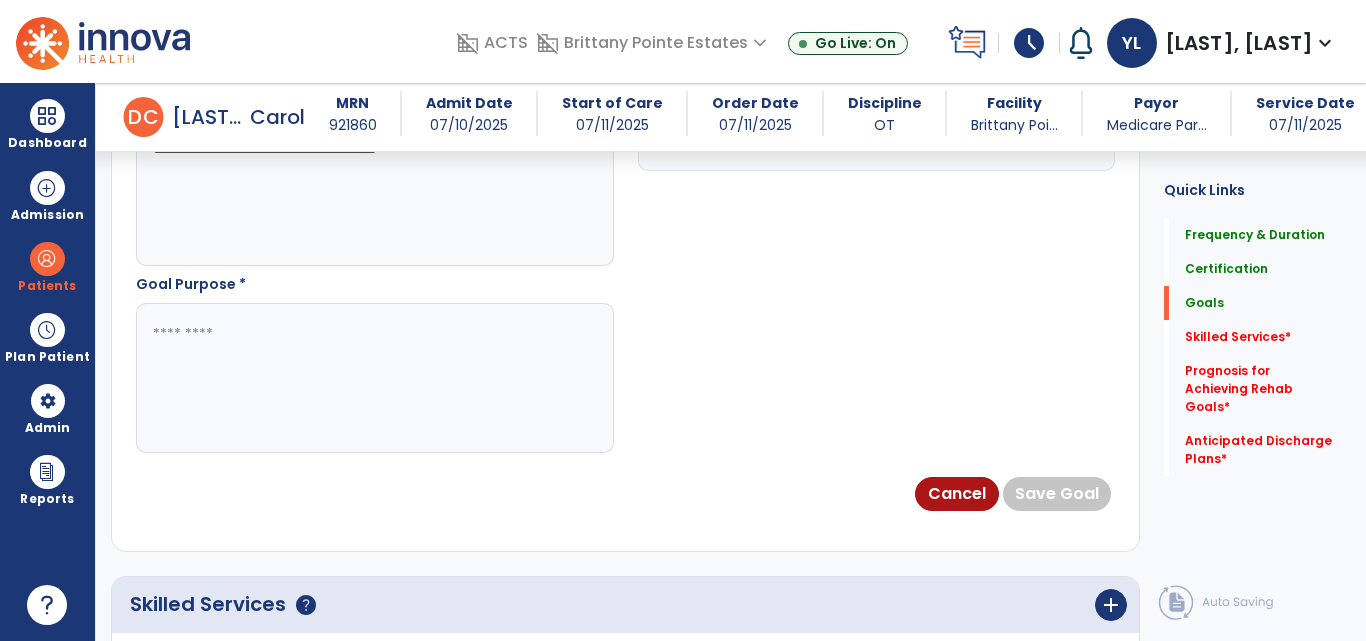type on "**********" 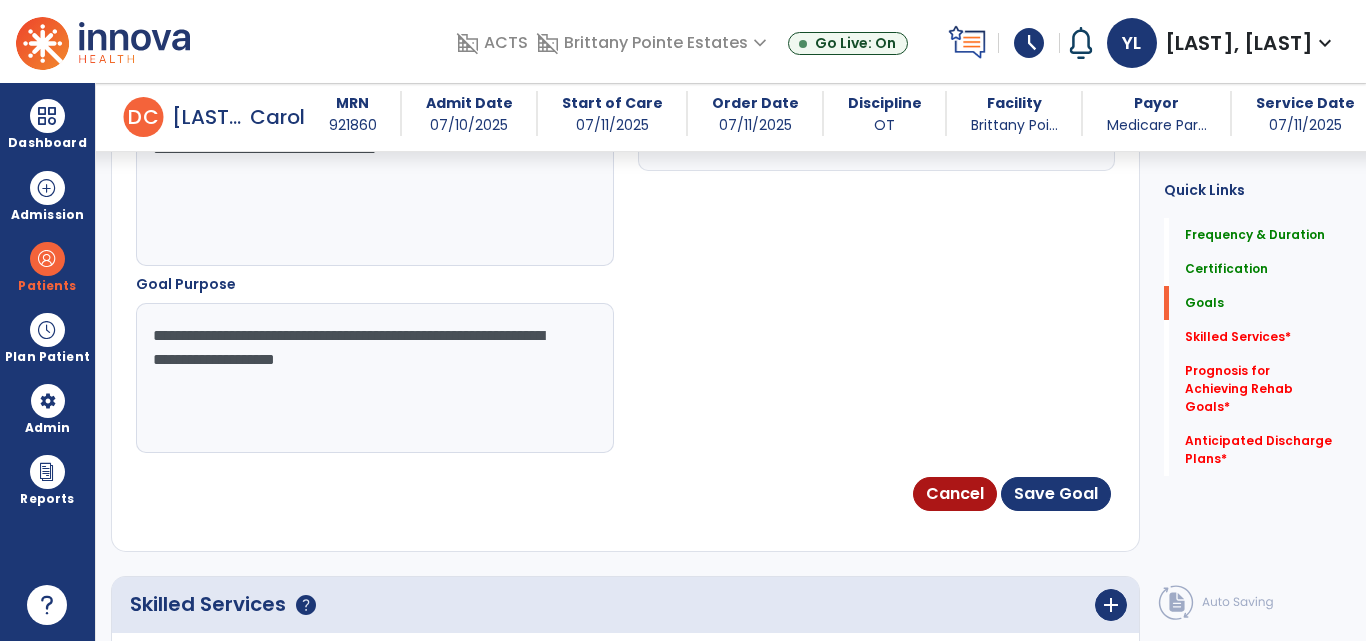 type on "**********" 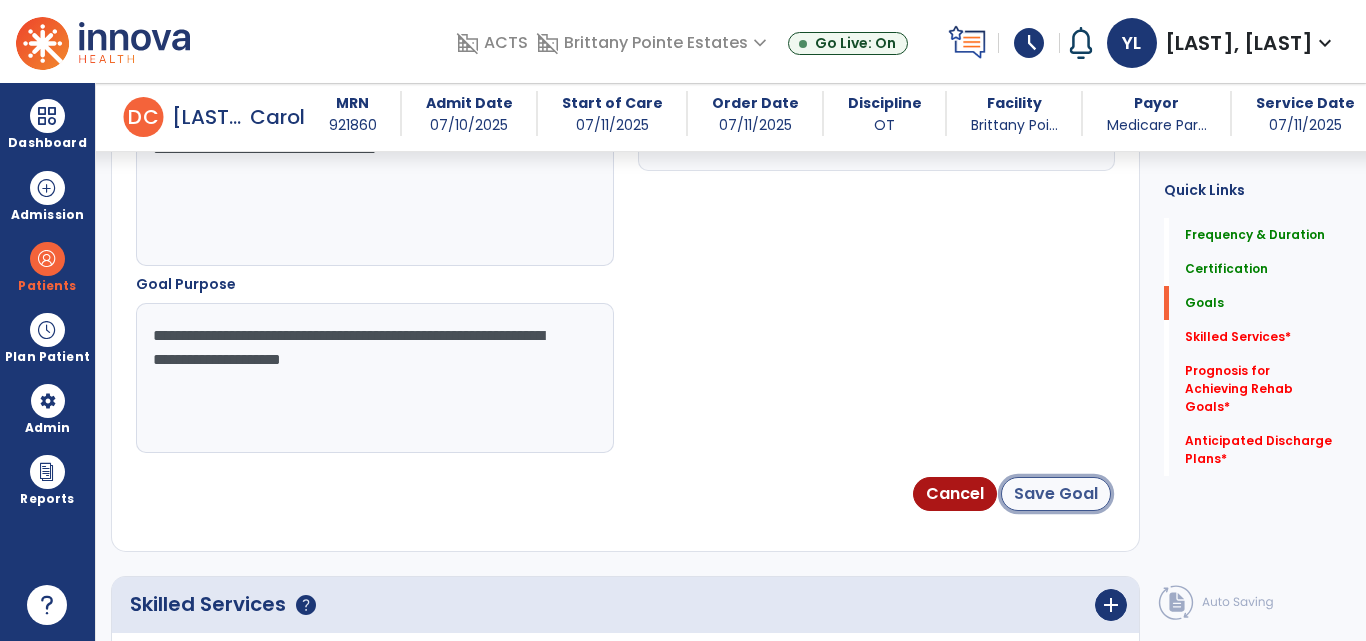 click on "Save Goal" at bounding box center (1056, 494) 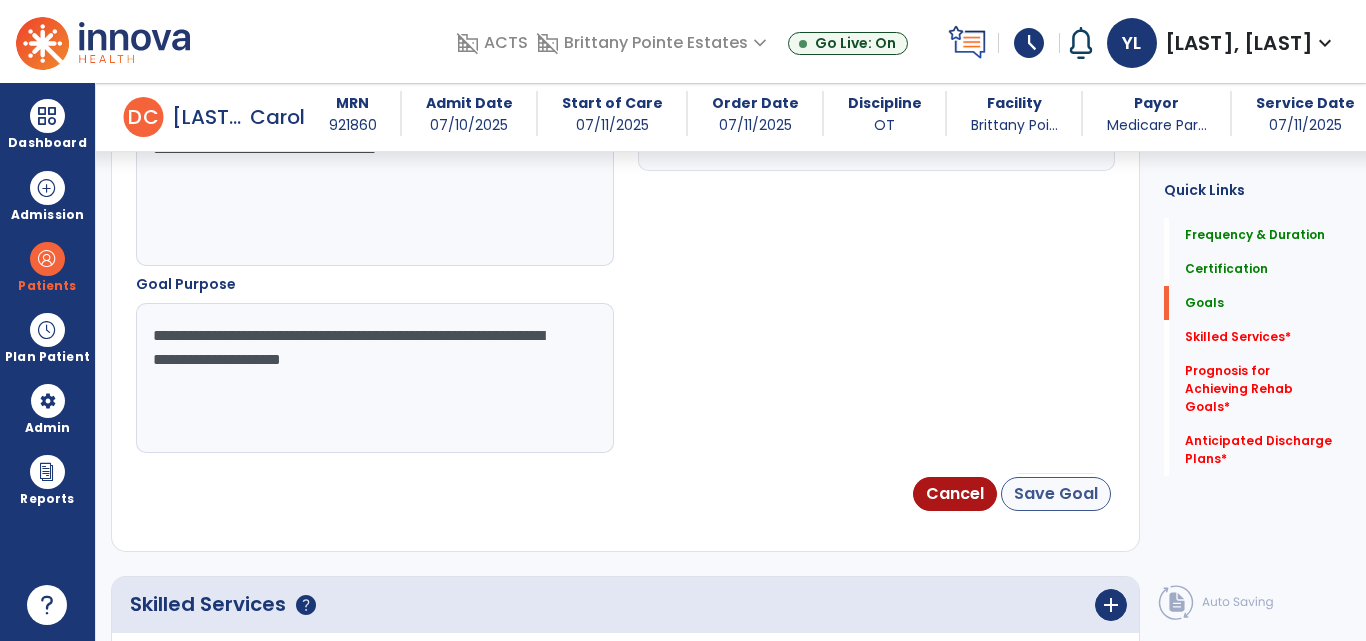 scroll, scrollTop: 122, scrollLeft: 0, axis: vertical 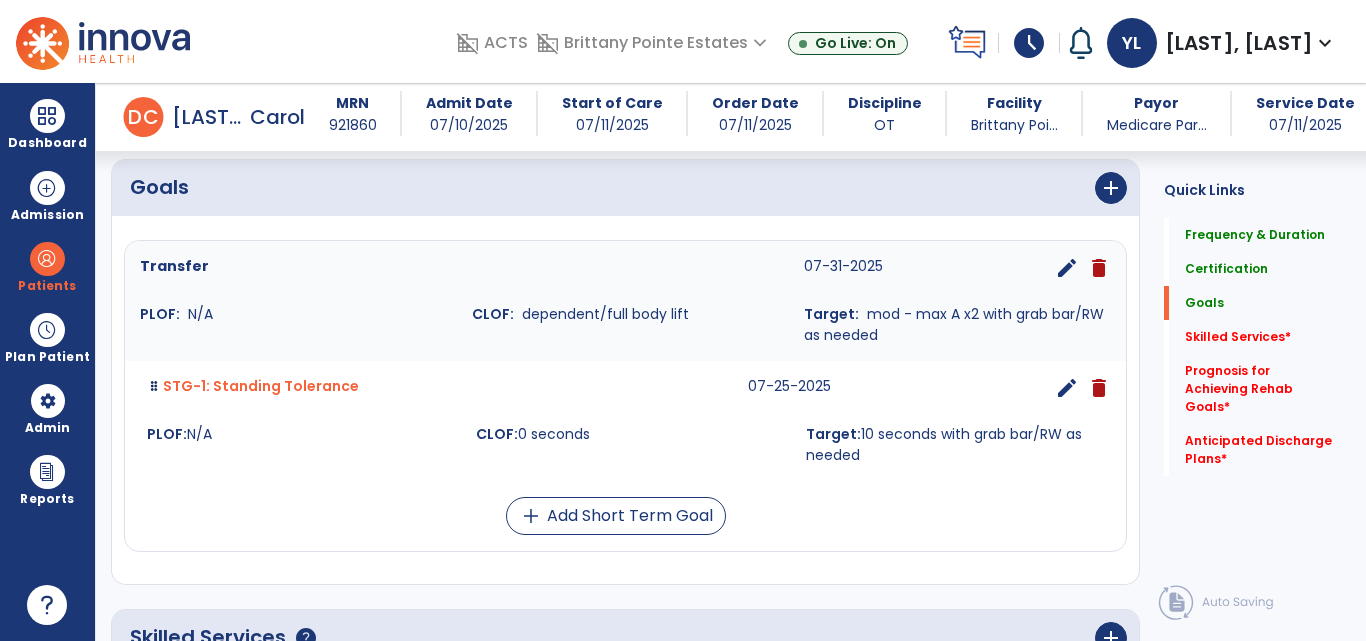 click on "edit" at bounding box center [1067, 268] 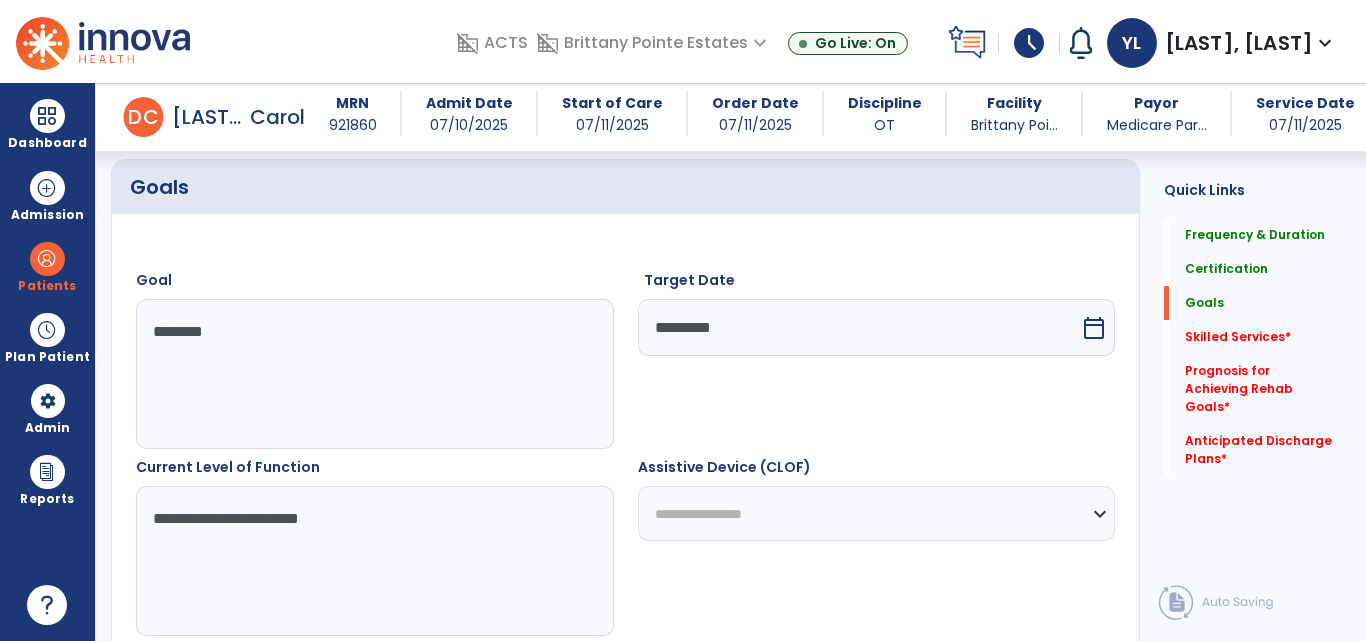 scroll, scrollTop: 535, scrollLeft: 0, axis: vertical 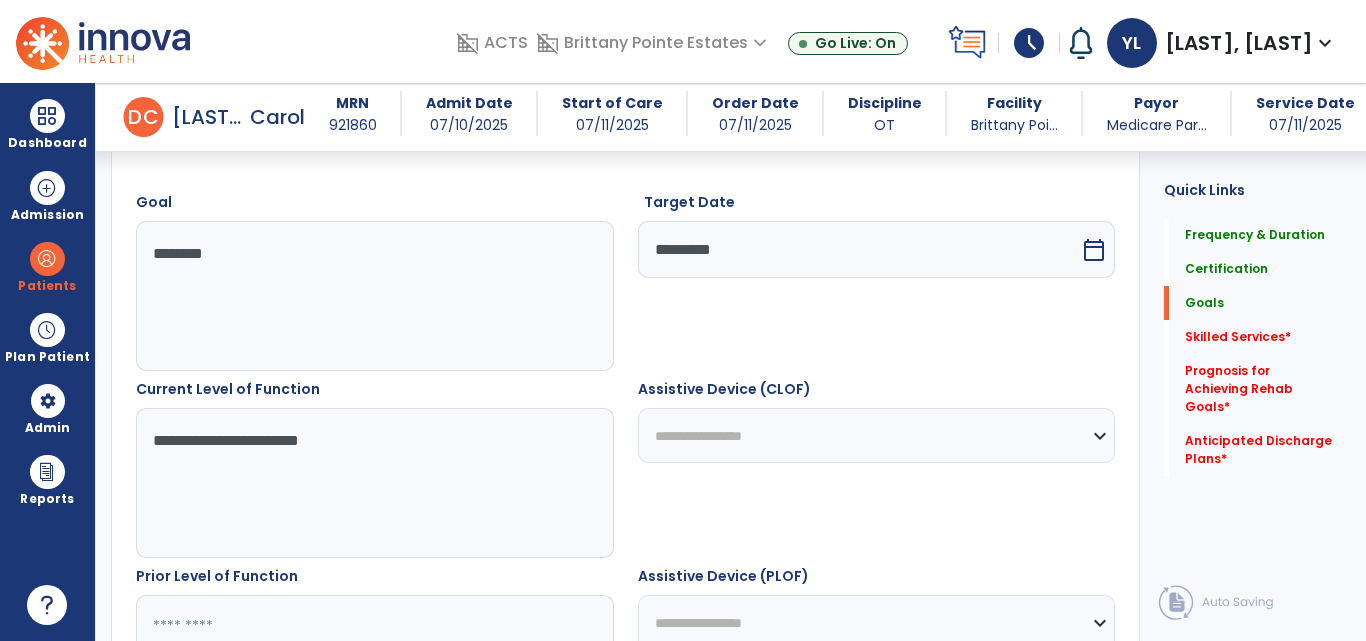 click on "********" at bounding box center (374, 296) 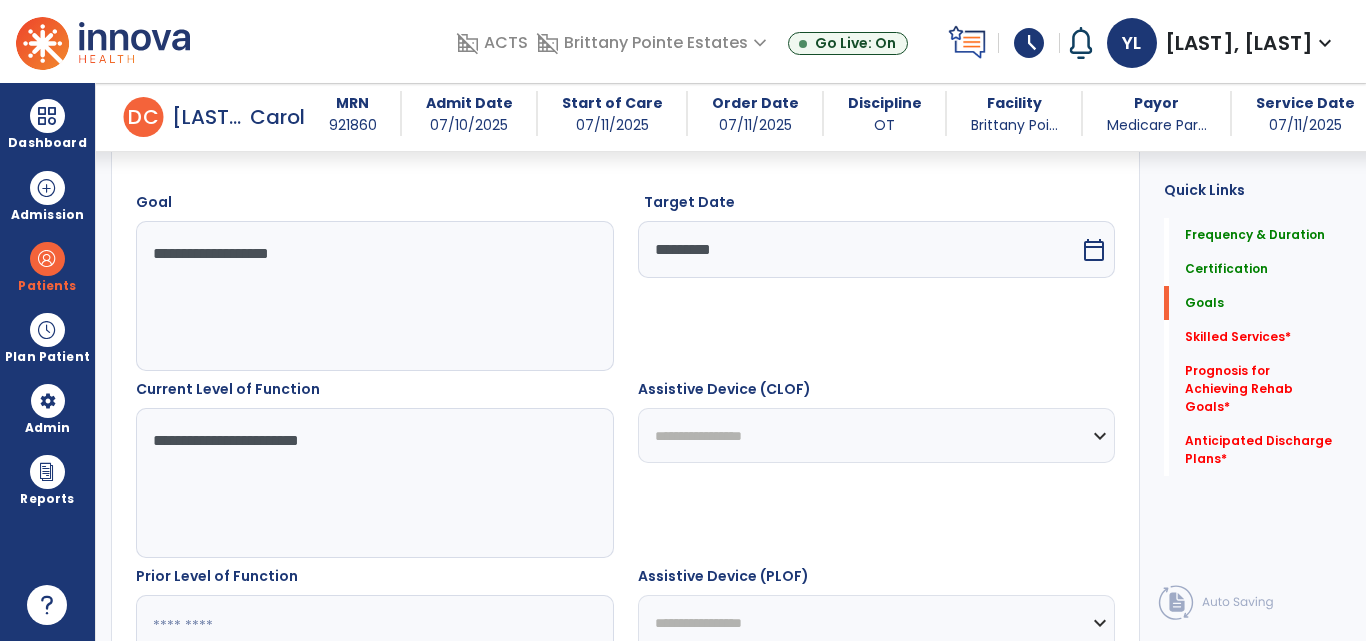 drag, startPoint x: 329, startPoint y: 253, endPoint x: 234, endPoint y: 254, distance: 95.005264 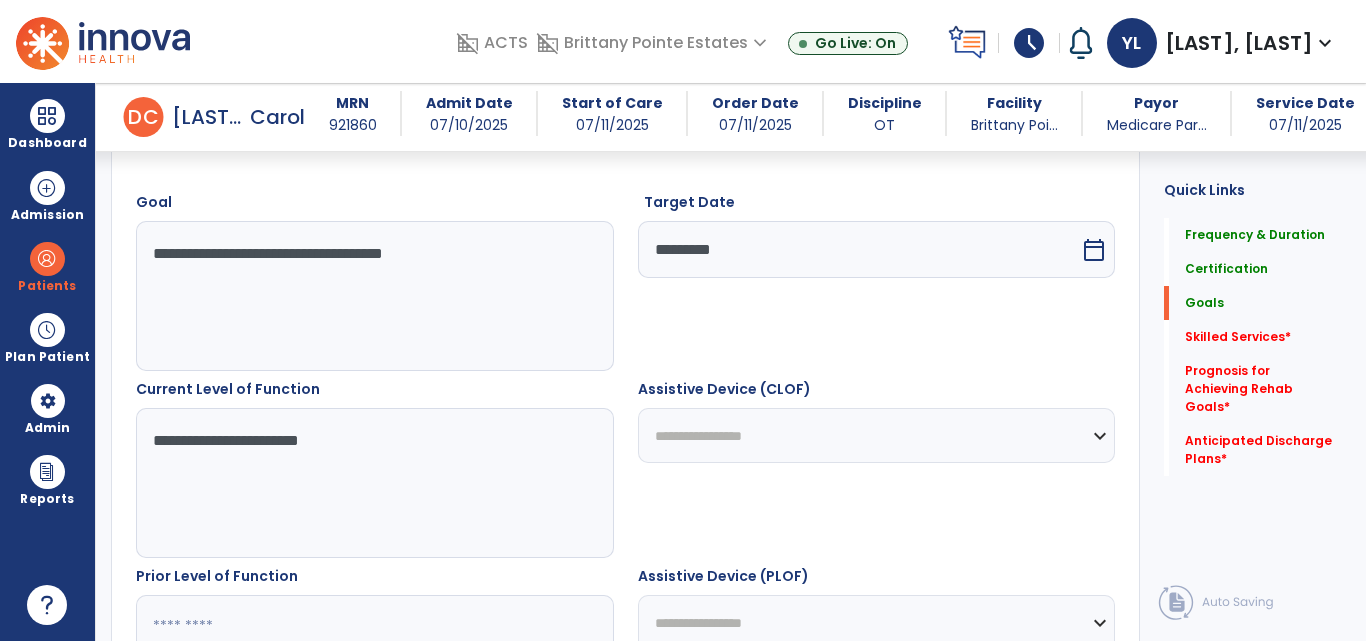 type on "**********" 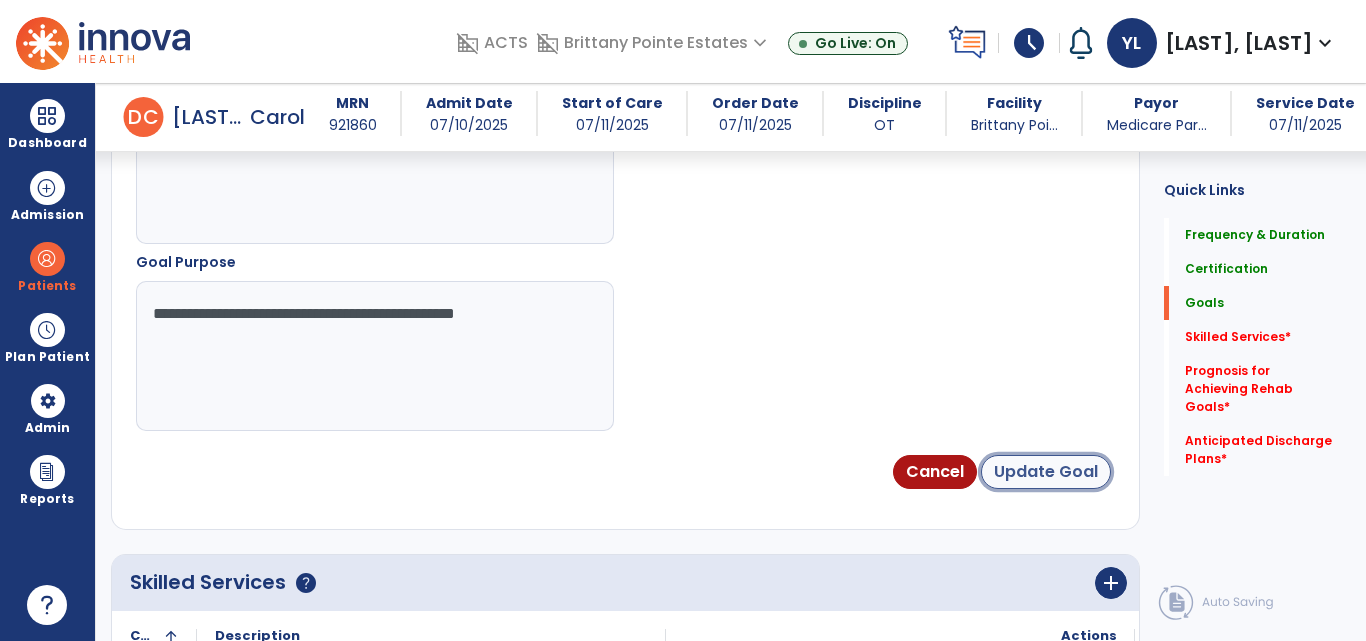 click on "Update Goal" at bounding box center (1046, 472) 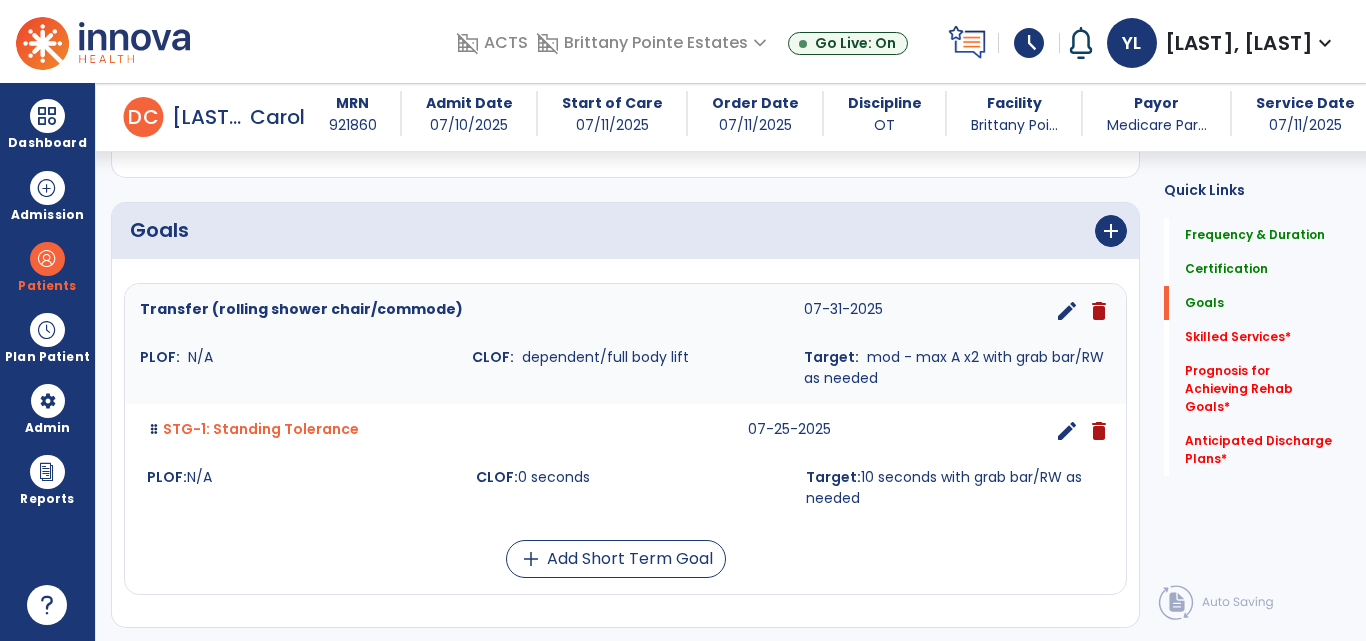 scroll, scrollTop: 404, scrollLeft: 0, axis: vertical 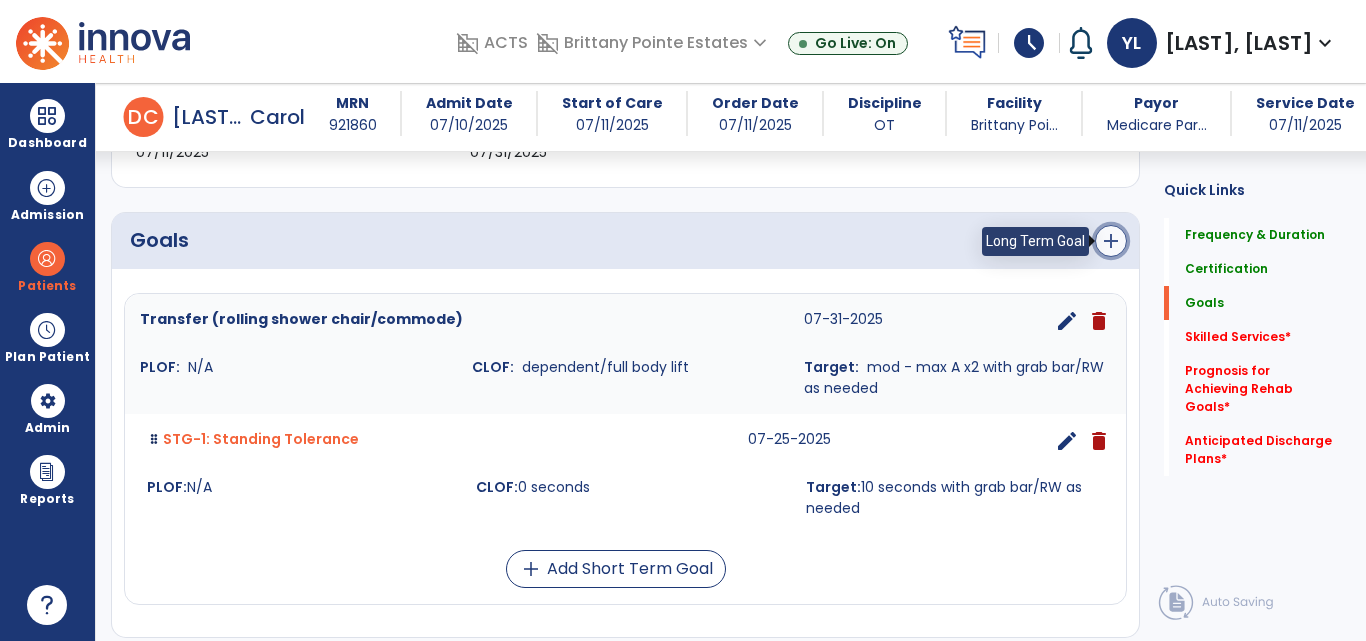 click on "add" at bounding box center [1111, 241] 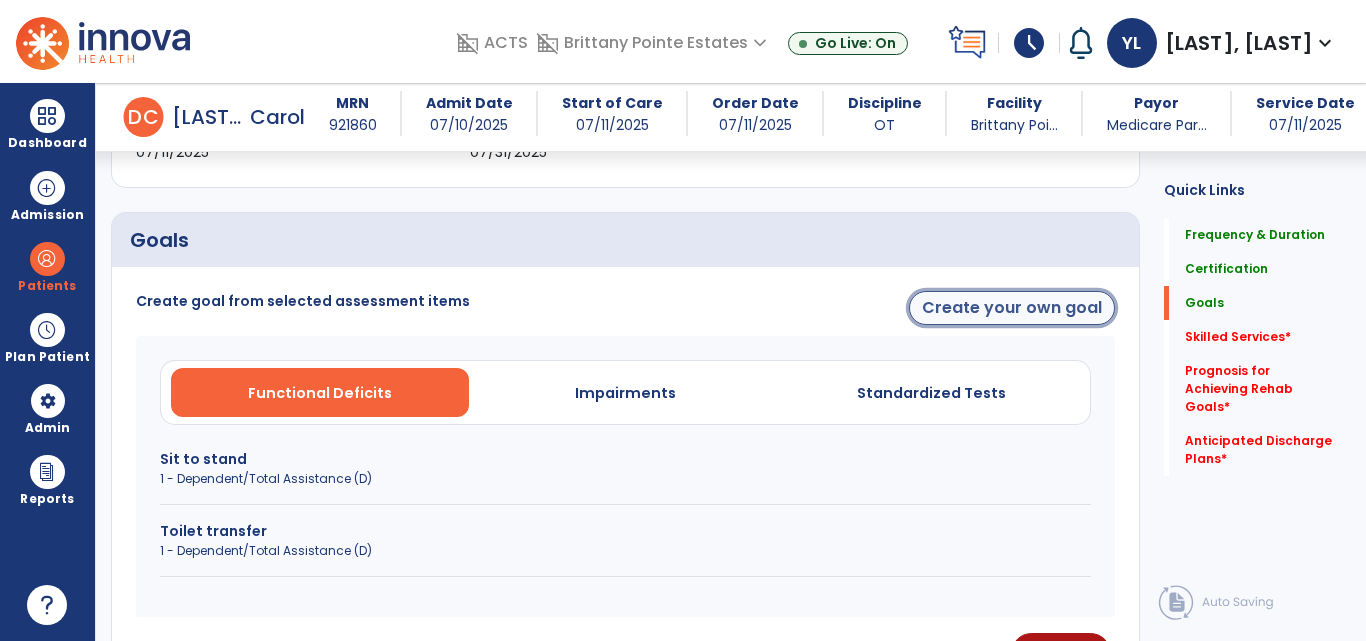 click on "Create your own goal" at bounding box center [1012, 308] 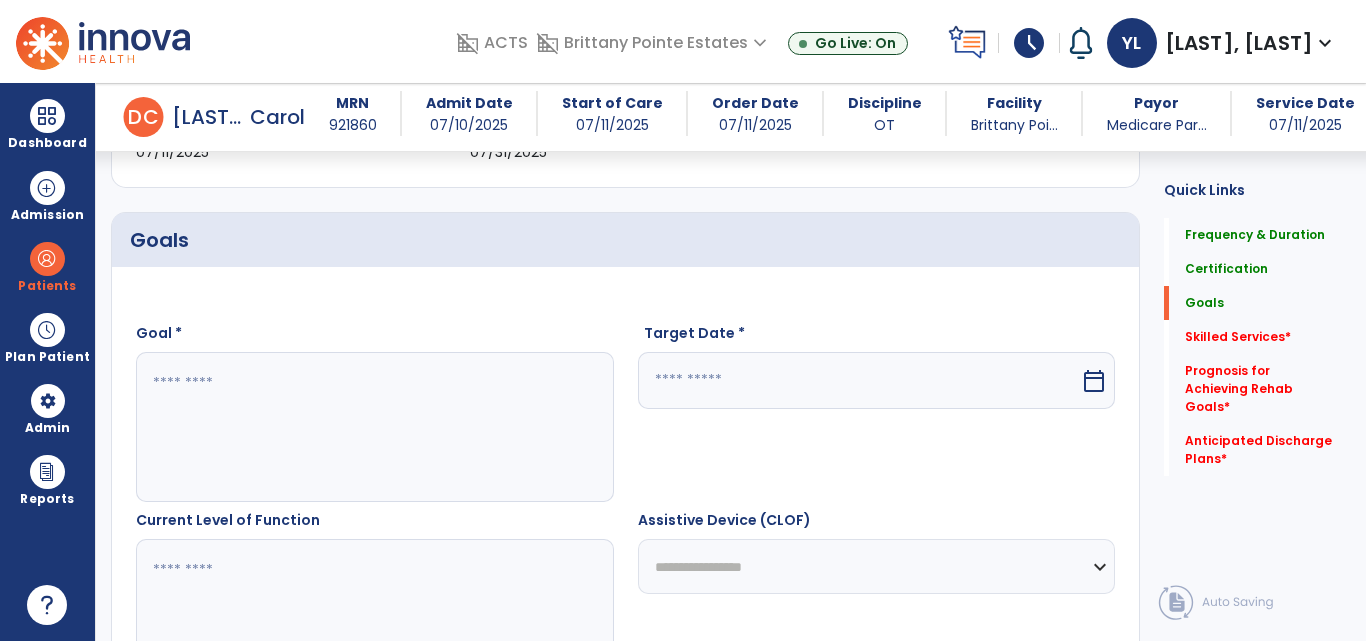 click at bounding box center [374, 427] 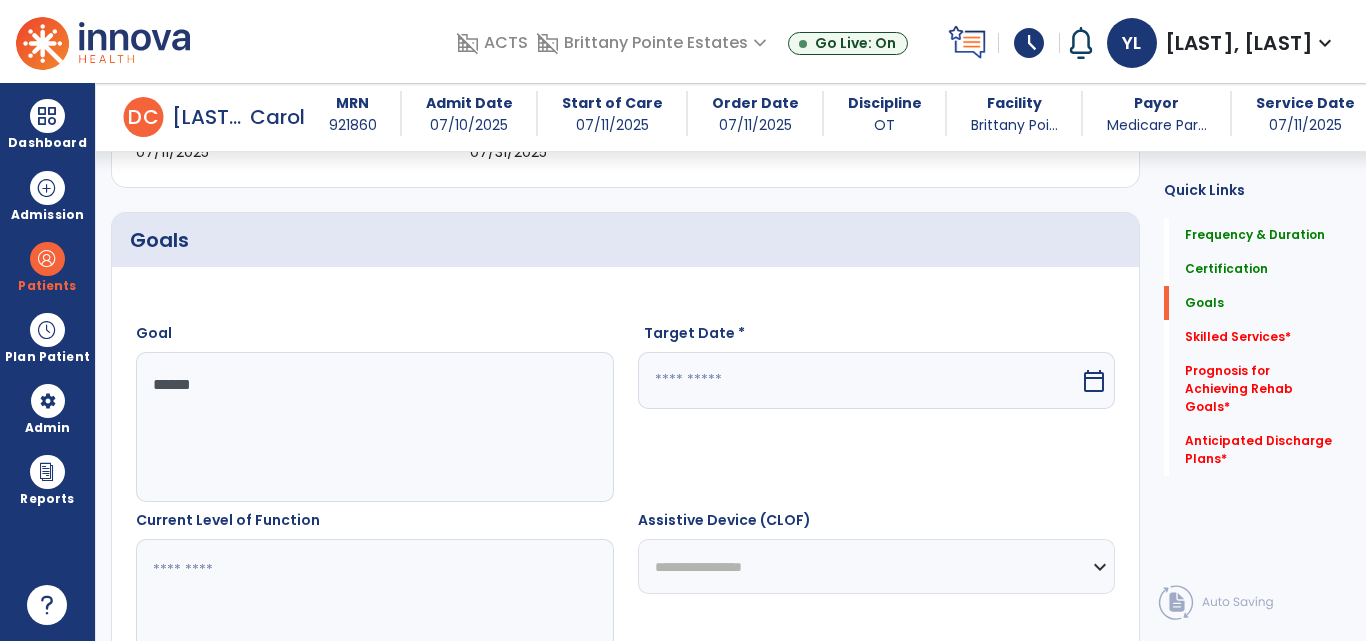 type on "******" 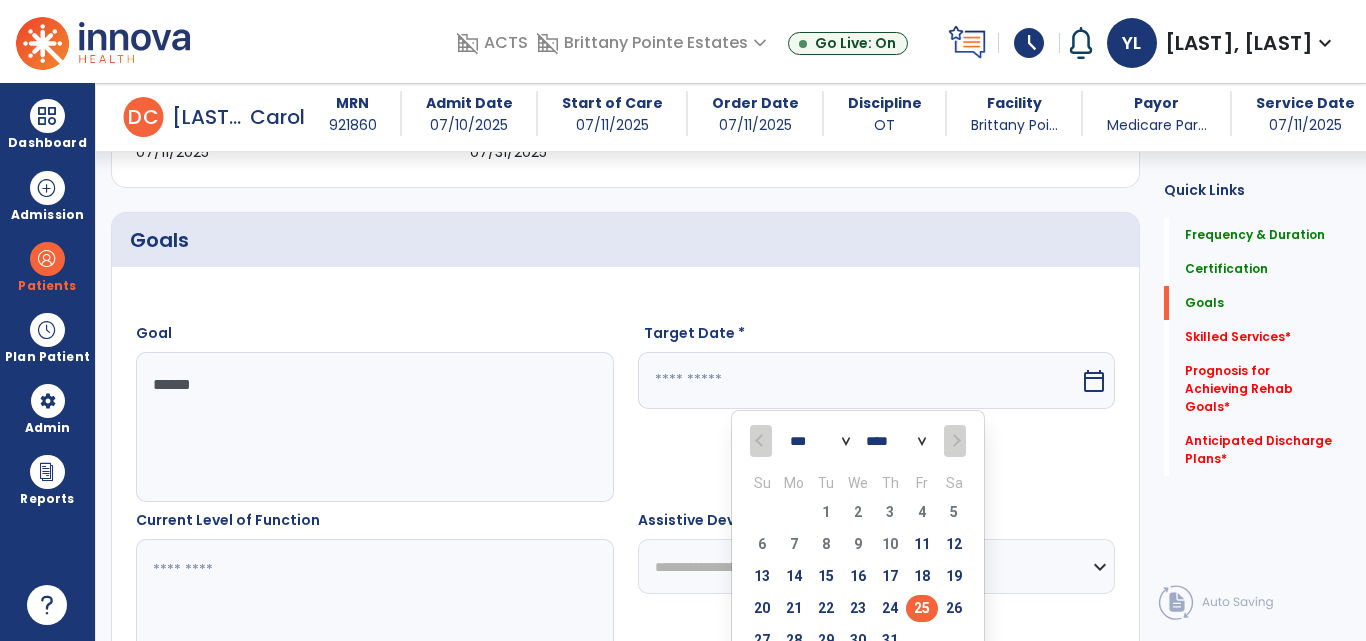 scroll, scrollTop: 423, scrollLeft: 0, axis: vertical 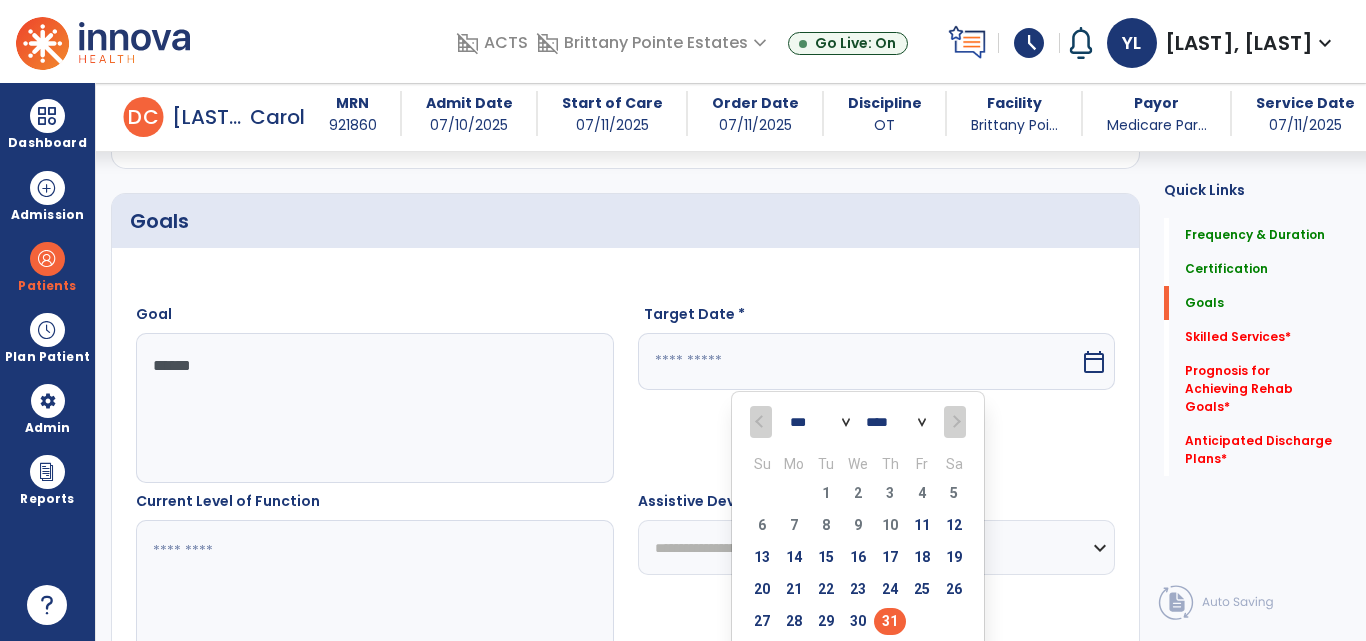 type on "*********" 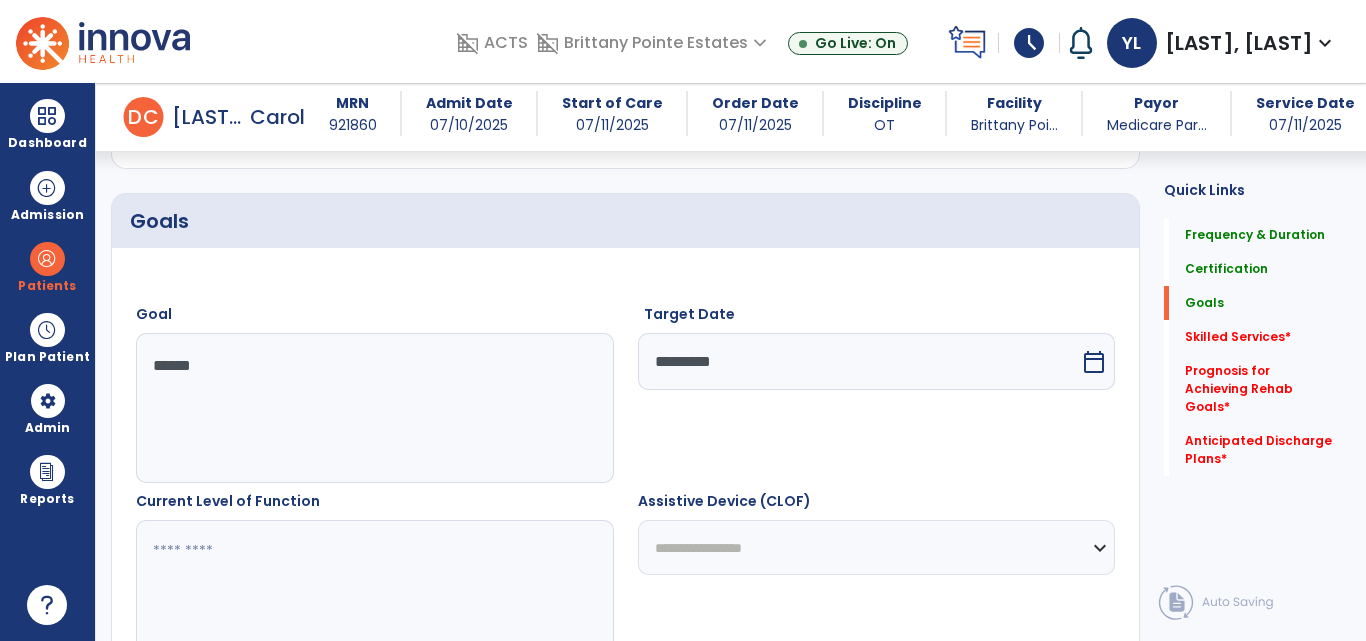 scroll, scrollTop: 595, scrollLeft: 0, axis: vertical 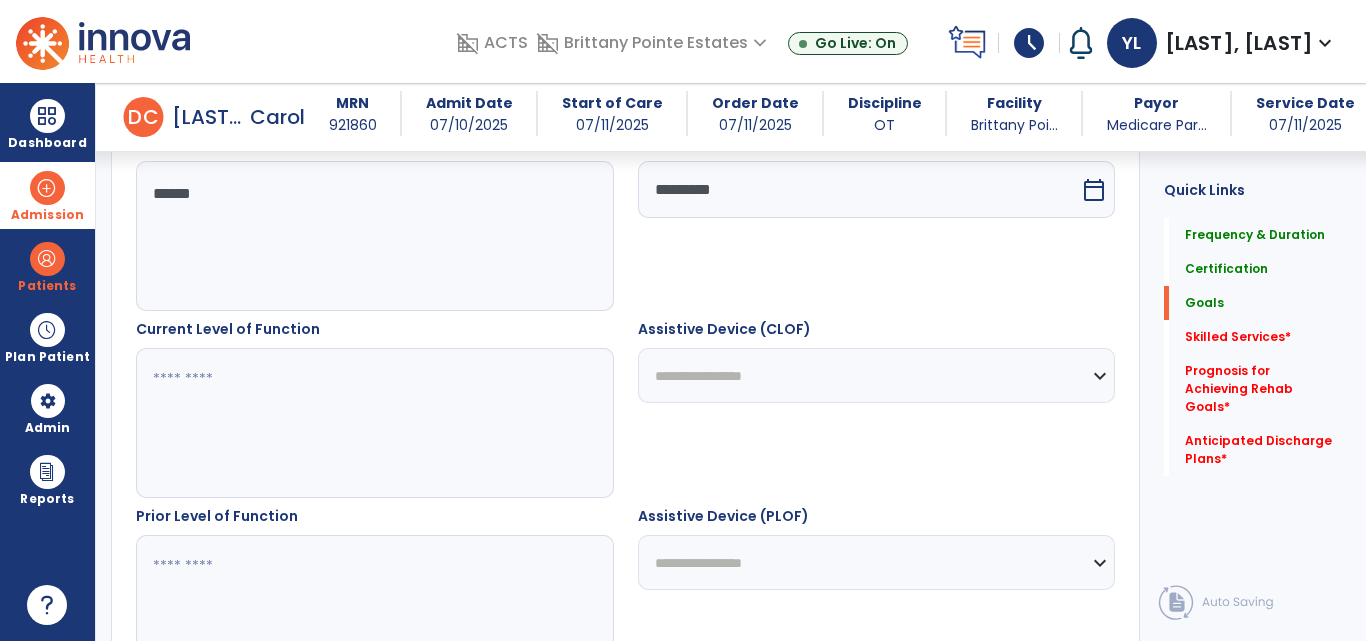 drag, startPoint x: 343, startPoint y: 235, endPoint x: 60, endPoint y: 178, distance: 288.68323 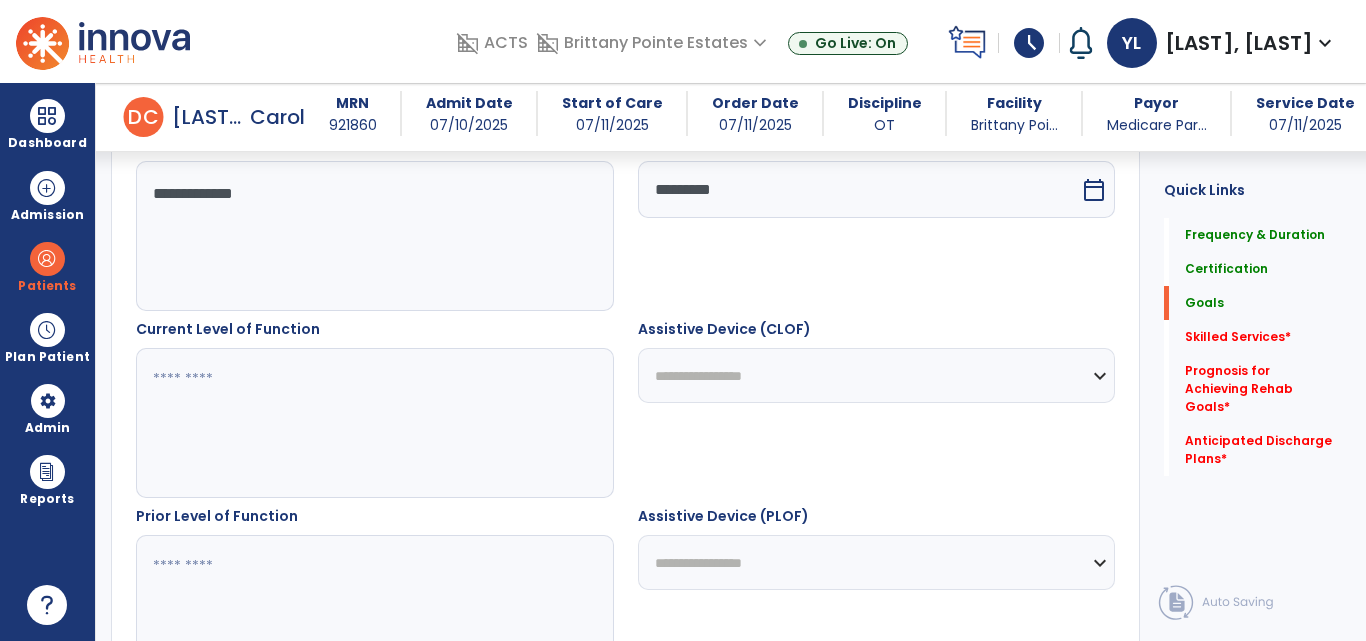 type on "**********" 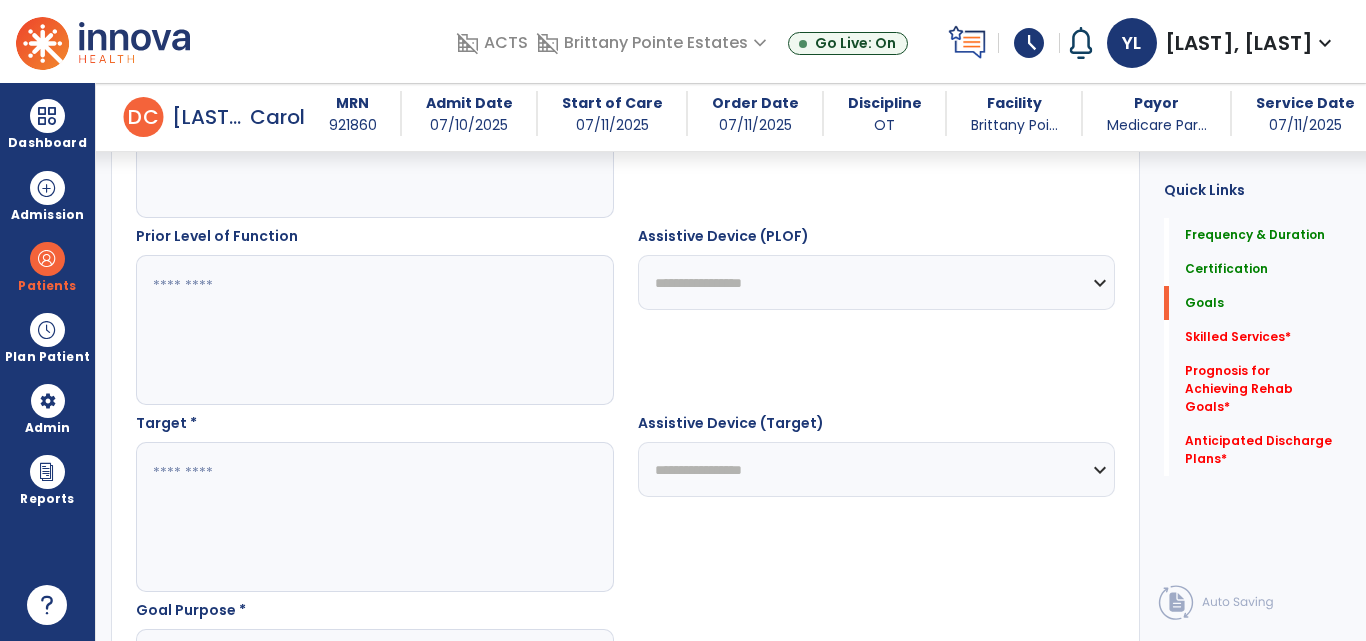 scroll, scrollTop: 948, scrollLeft: 0, axis: vertical 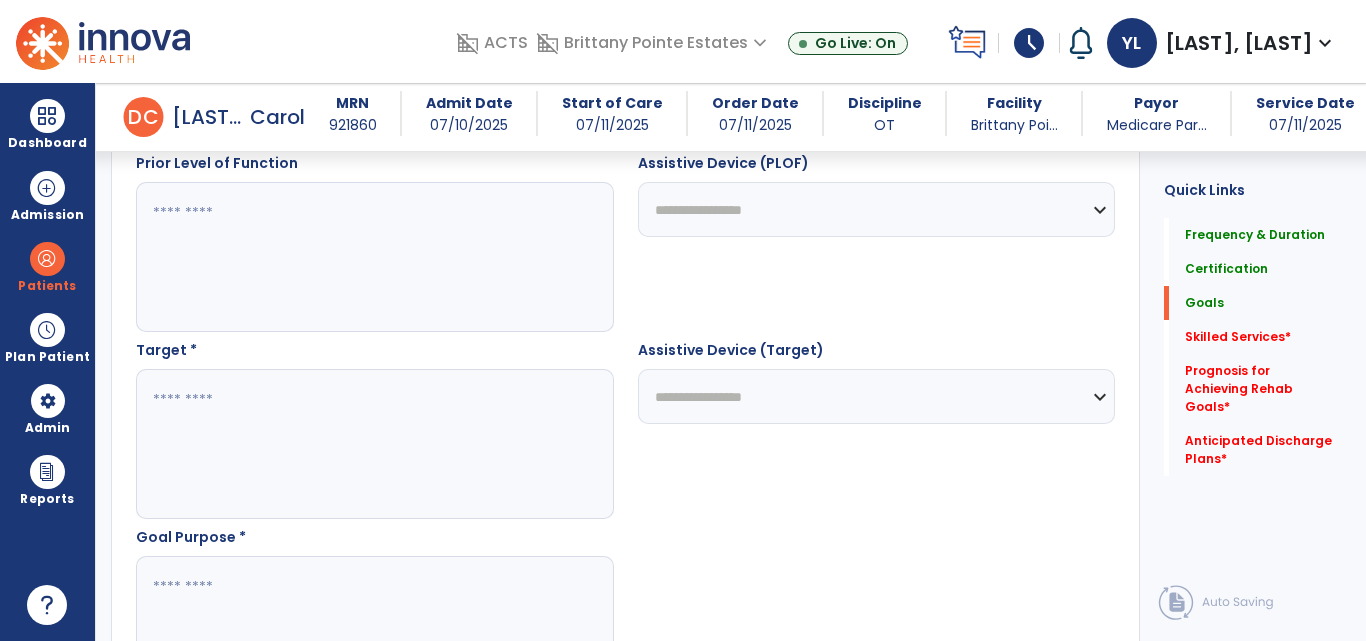 type on "**********" 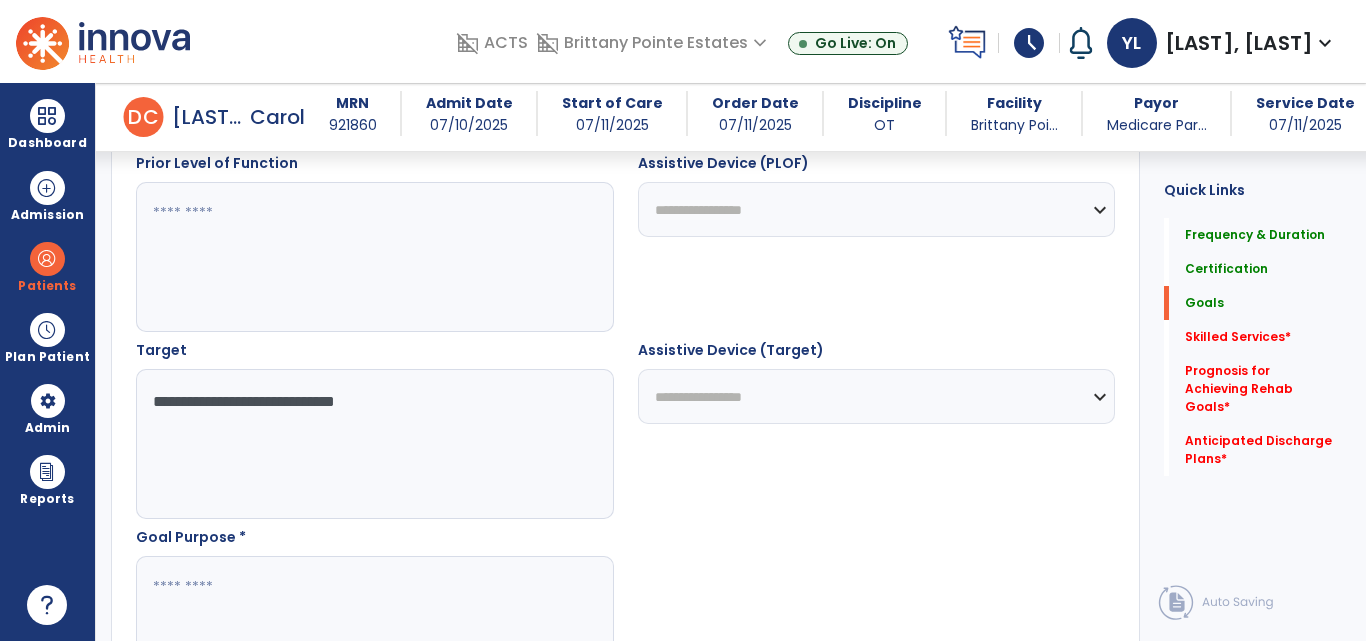 type on "**********" 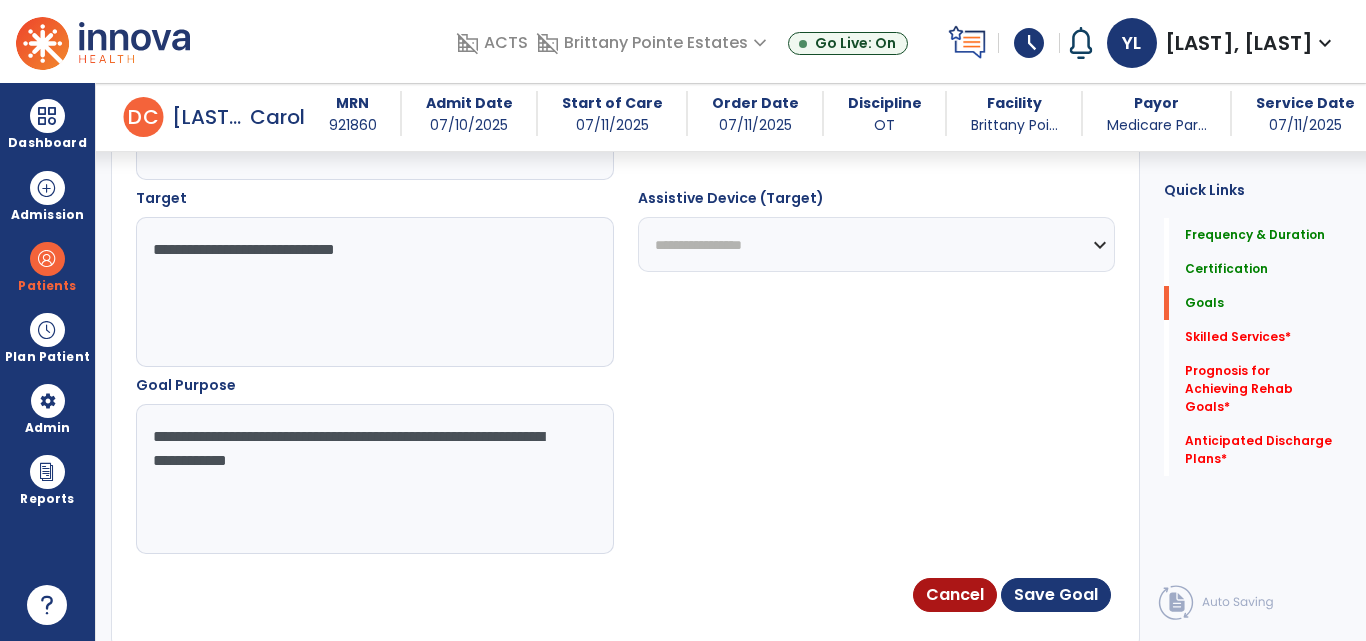 scroll, scrollTop: 1150, scrollLeft: 0, axis: vertical 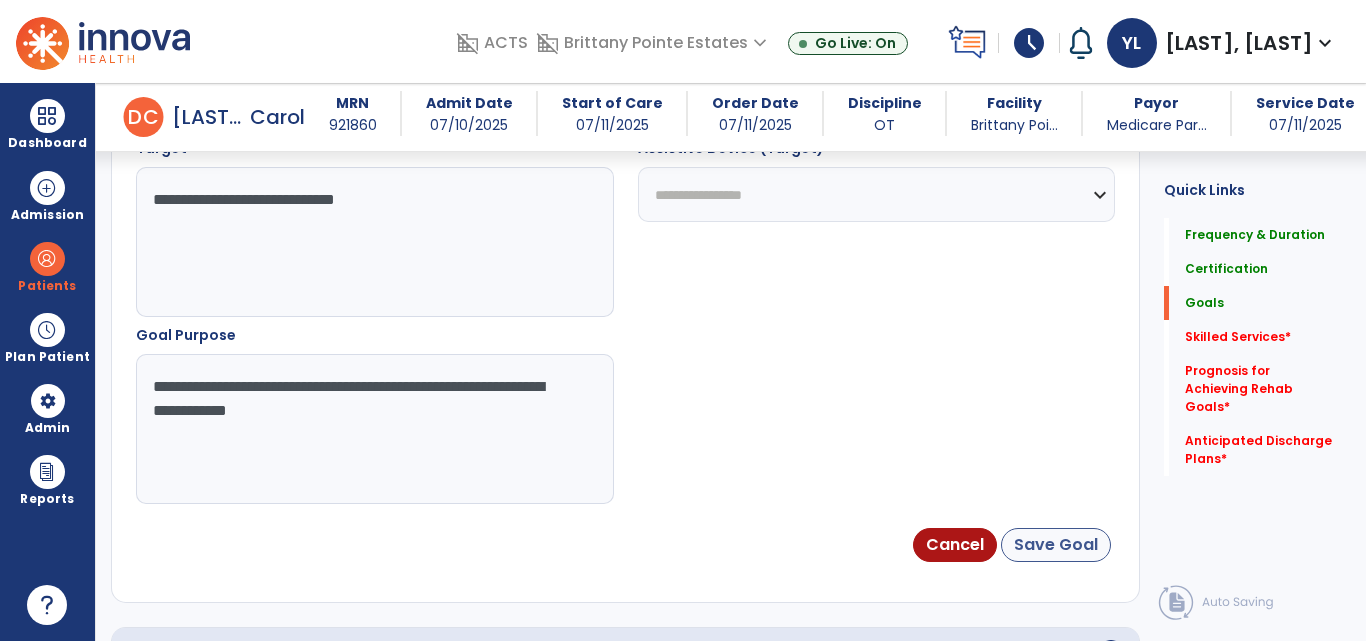 type on "**********" 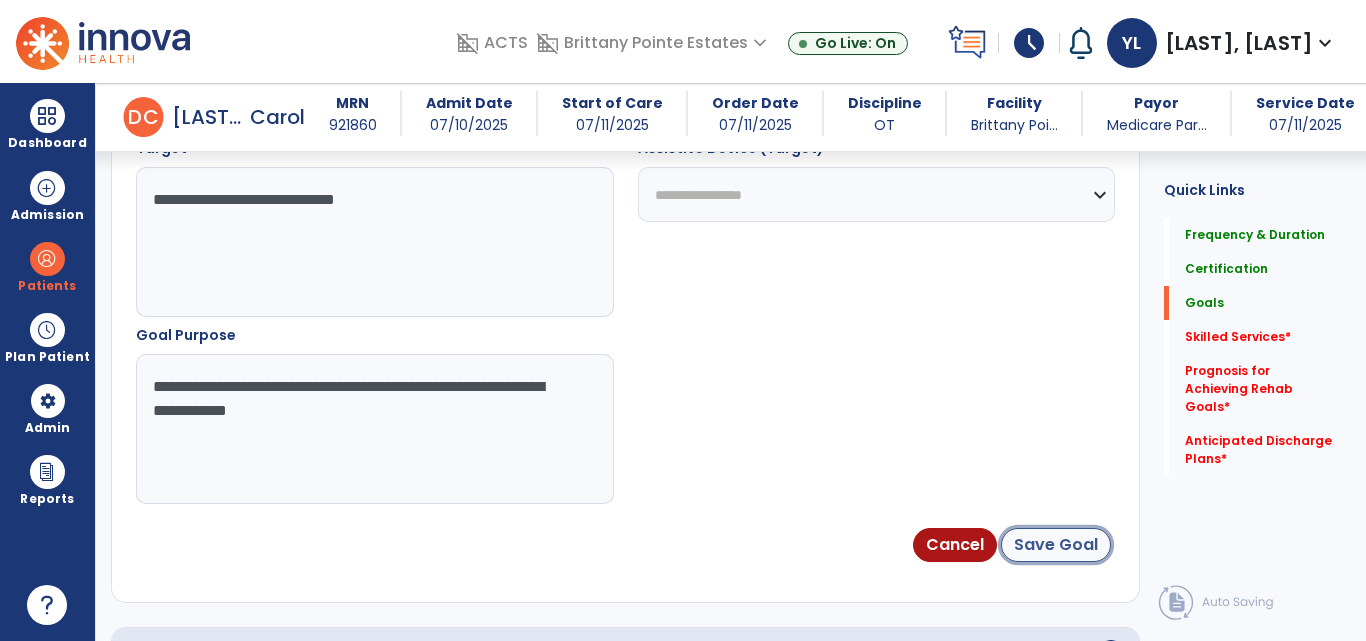 click on "Save Goal" at bounding box center [1056, 545] 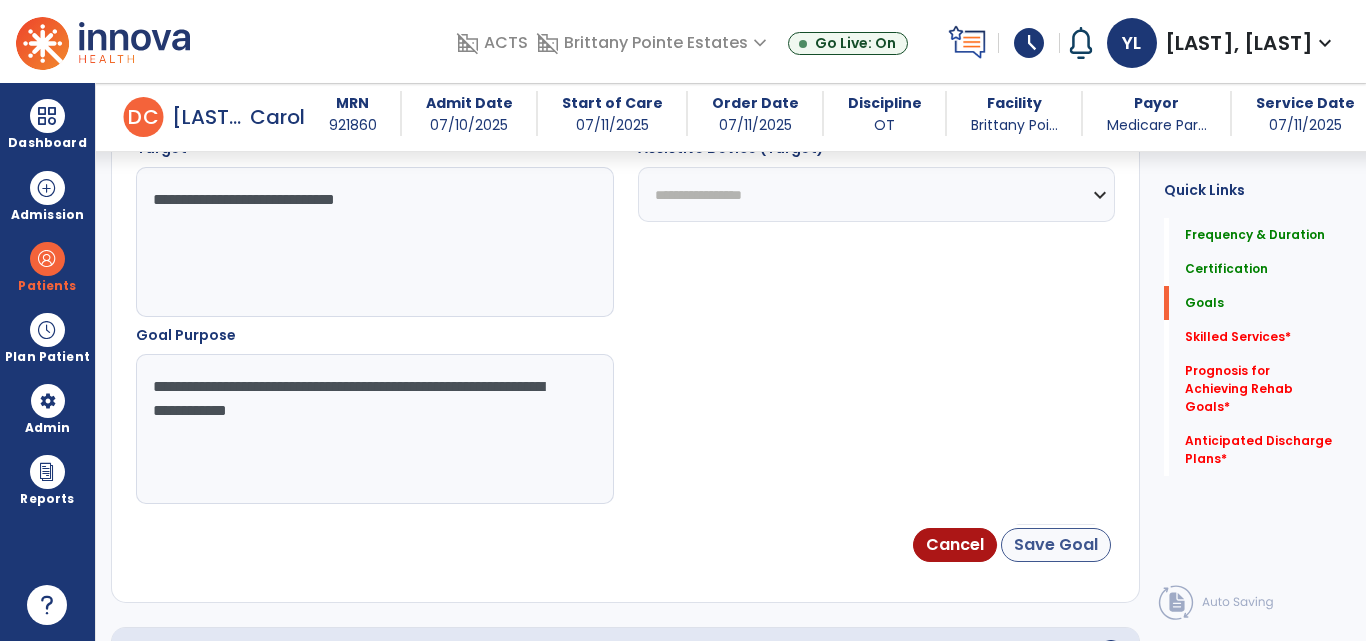 scroll, scrollTop: 71, scrollLeft: 0, axis: vertical 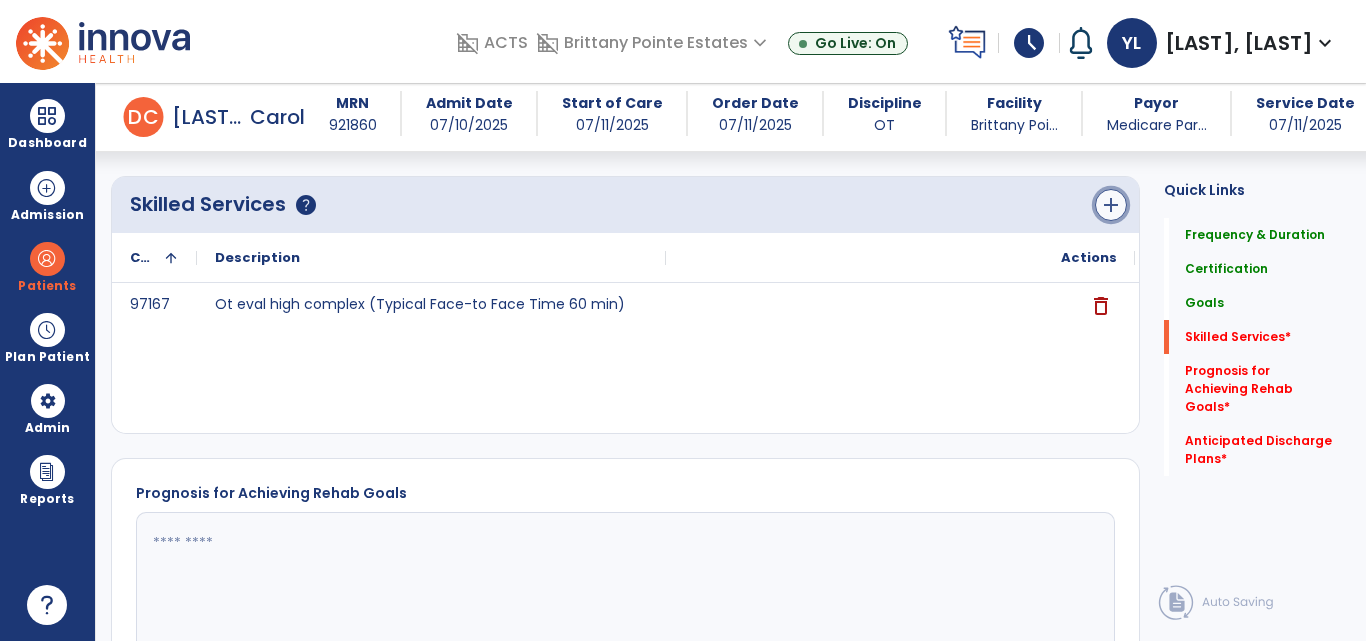 click on "add" 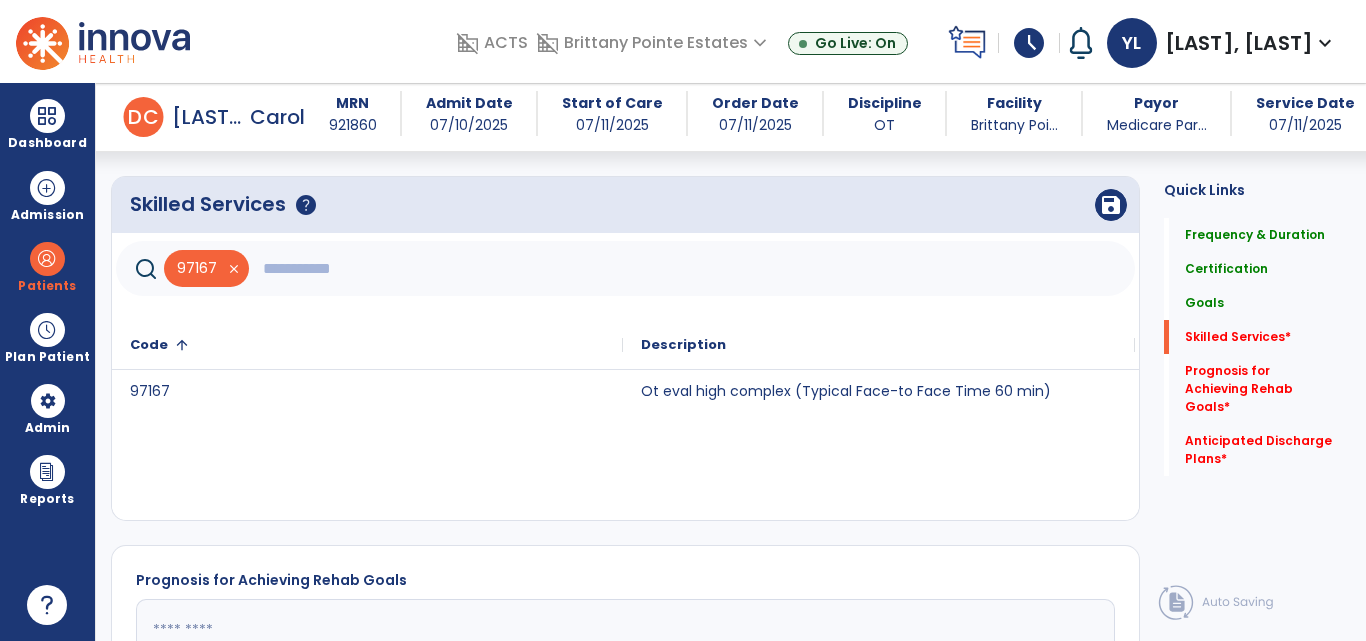click 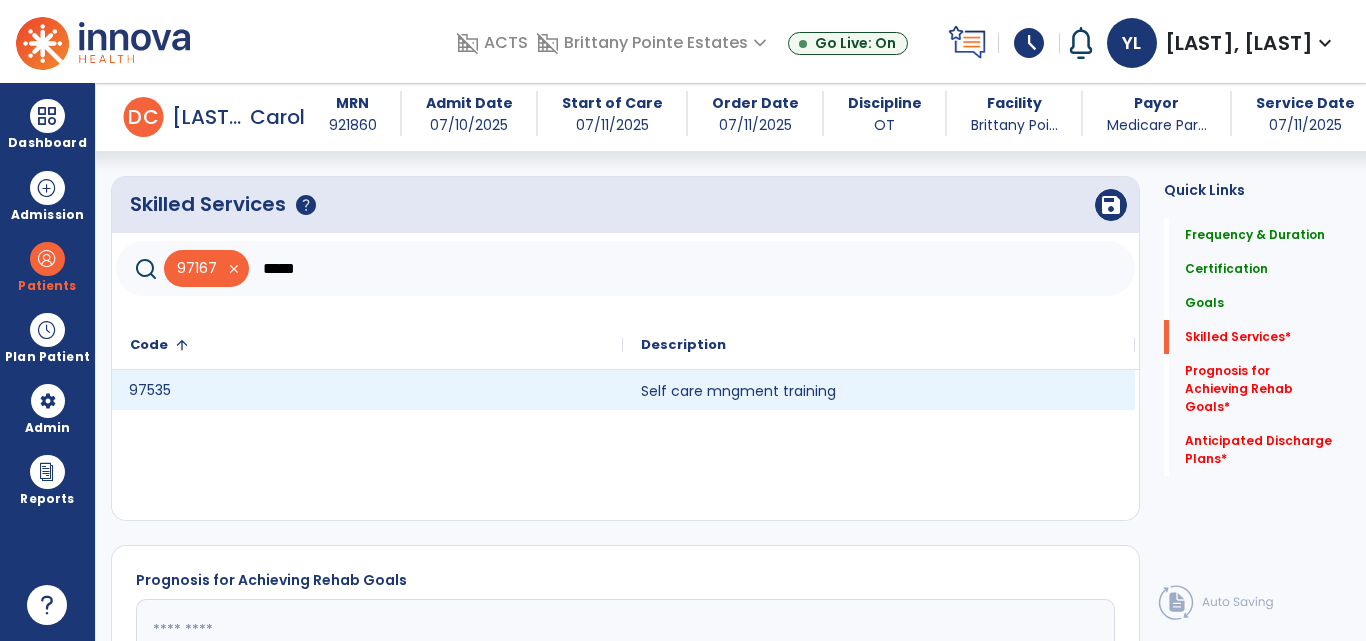 click on "97535" 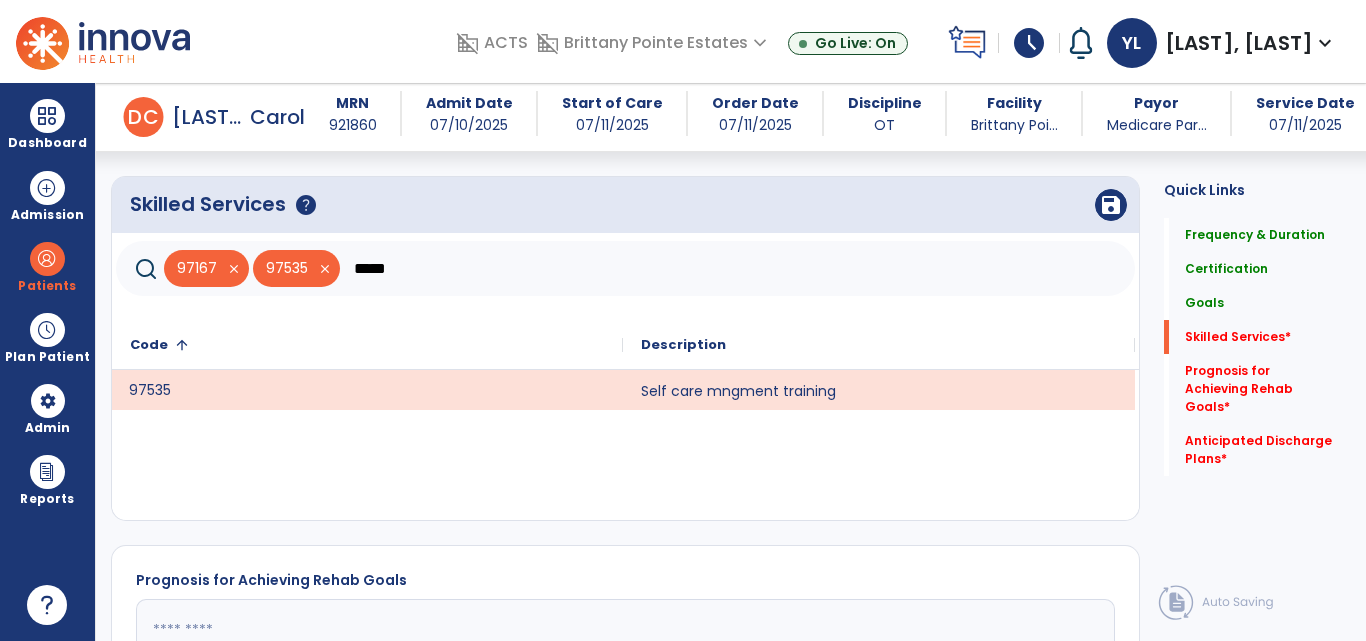click on "*****" 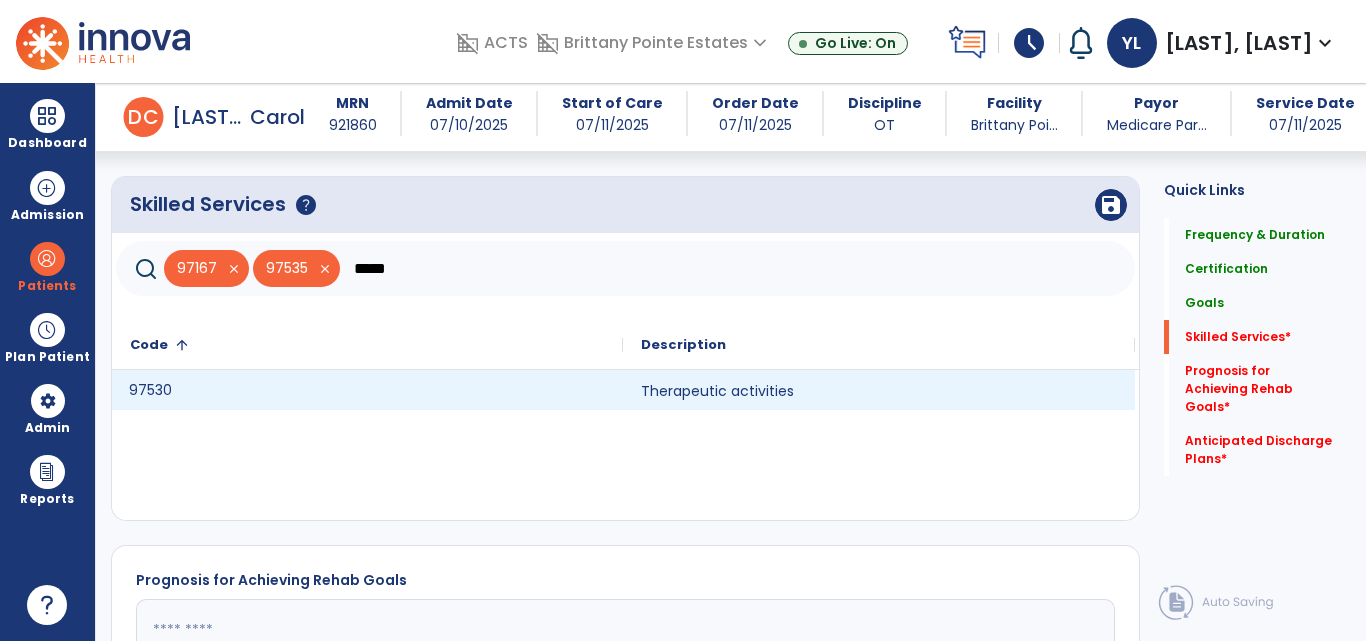 type on "*****" 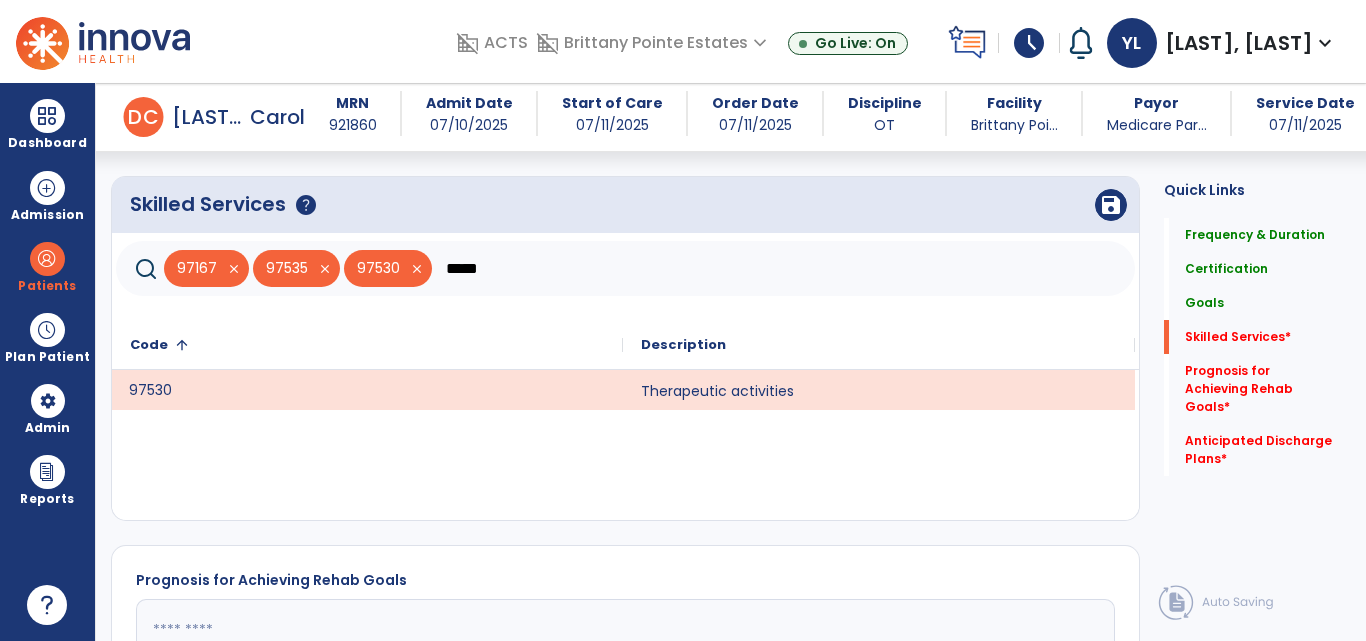 click on "*****" 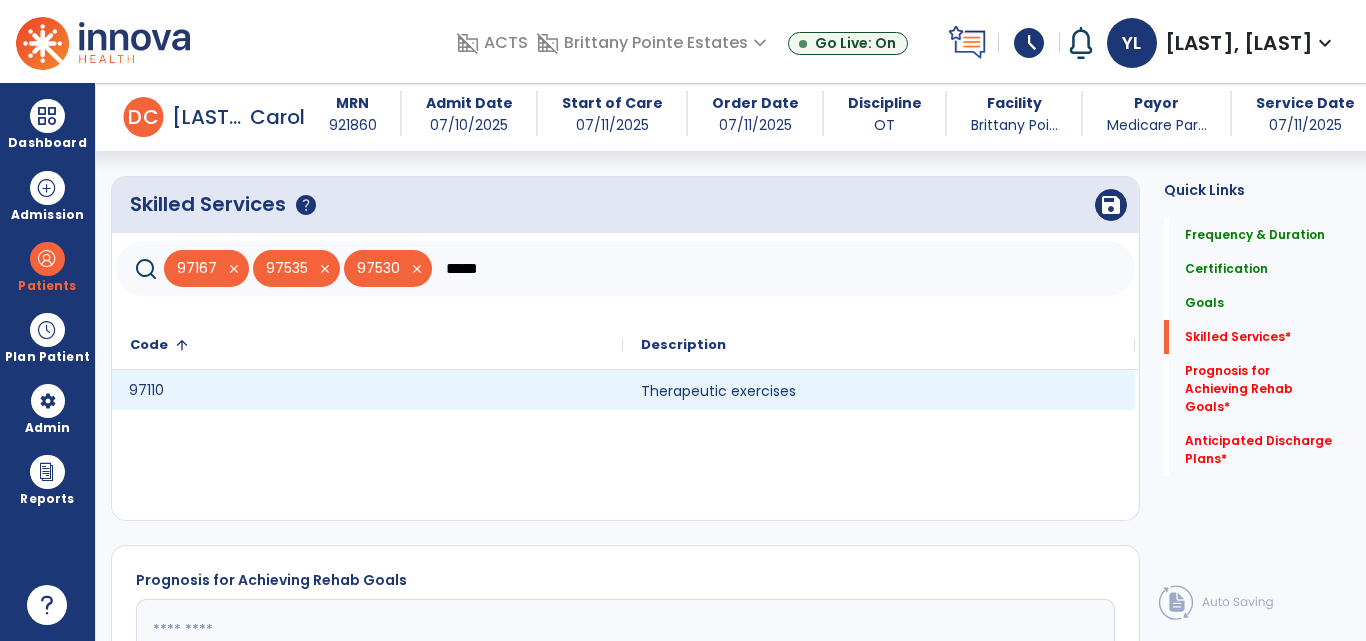 click on "97110" 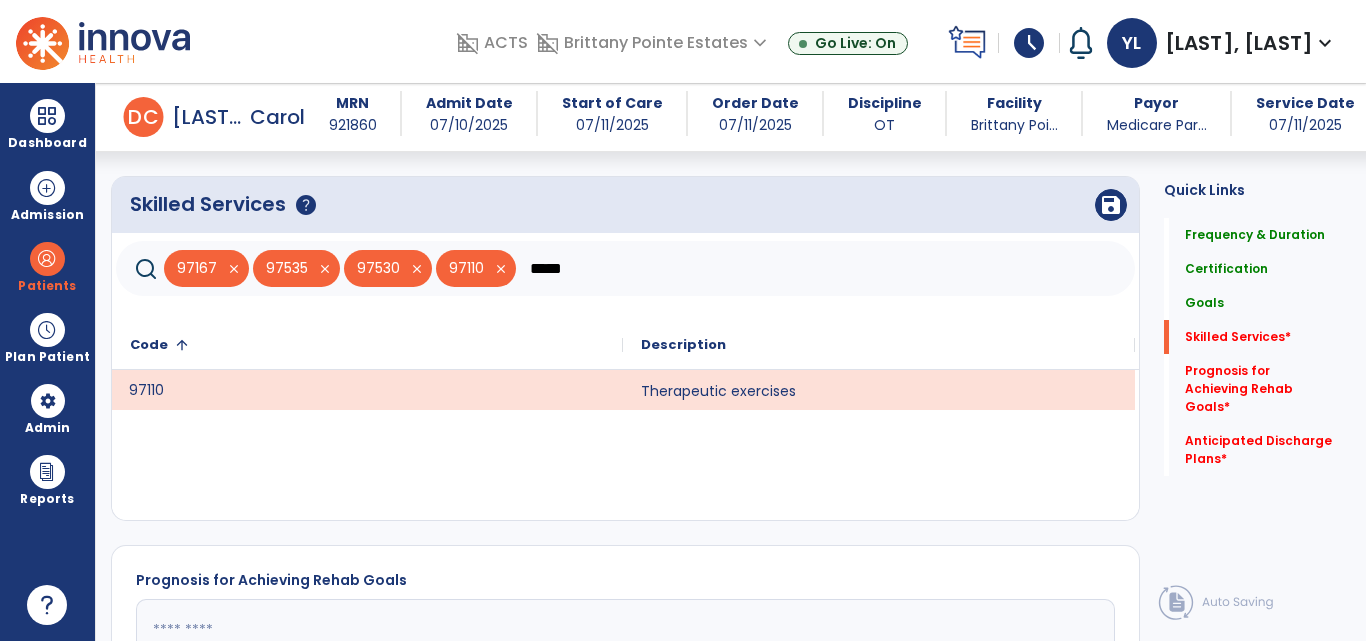 click on "*****" 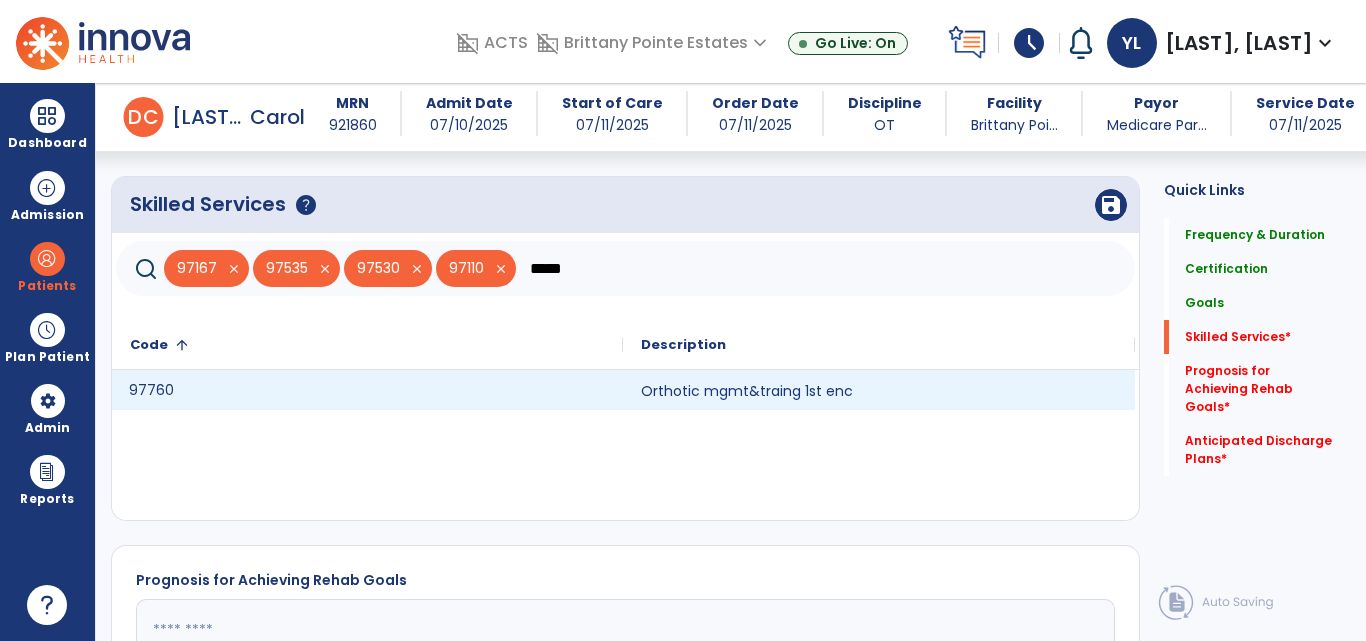 click on "97760" 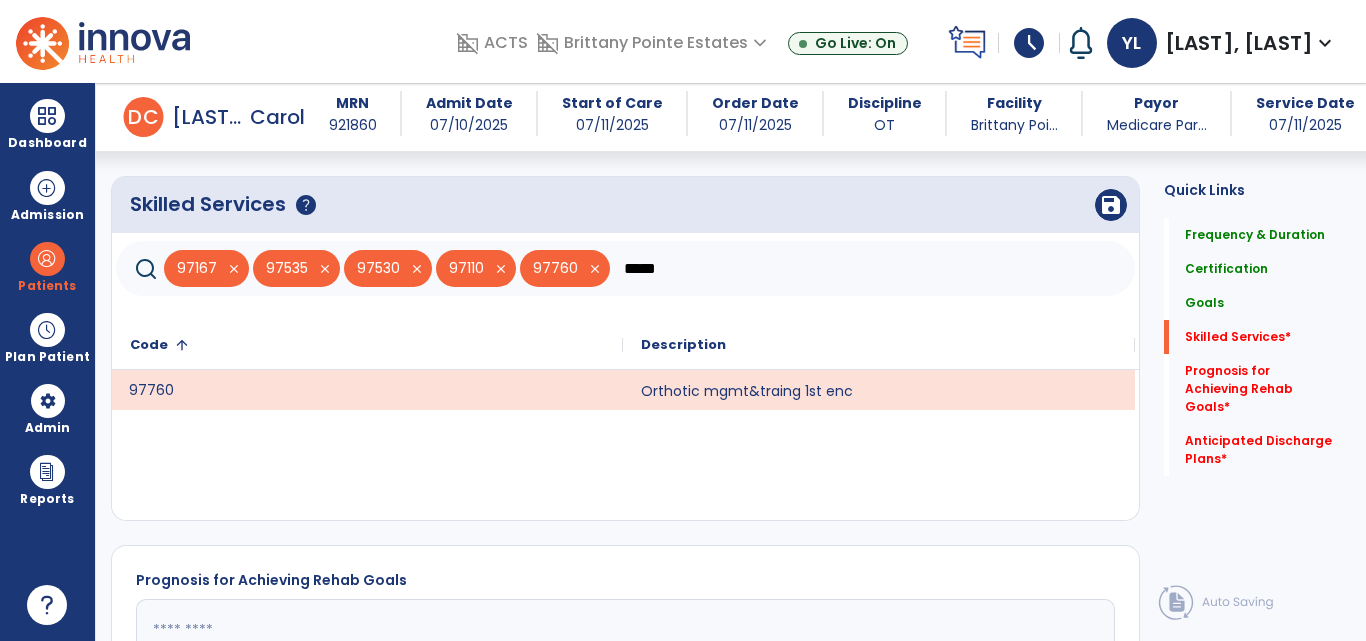 click on "*****" 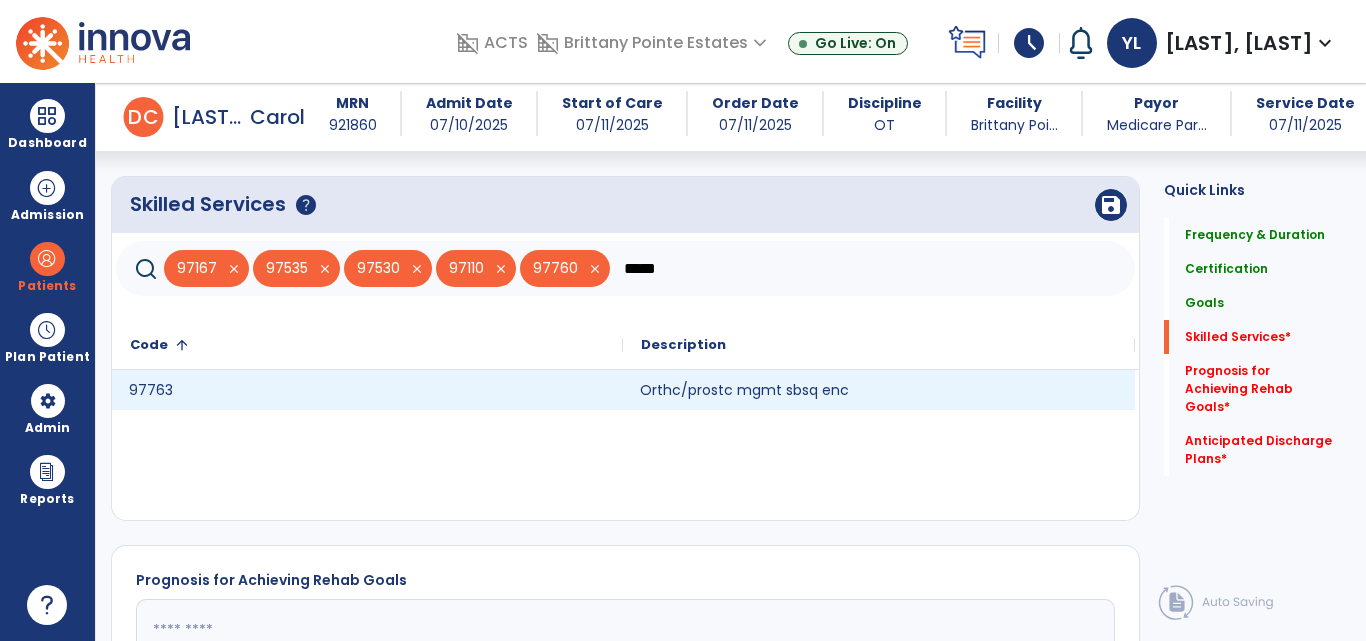 click on "Orthc/prostc mgmt sbsq enc" 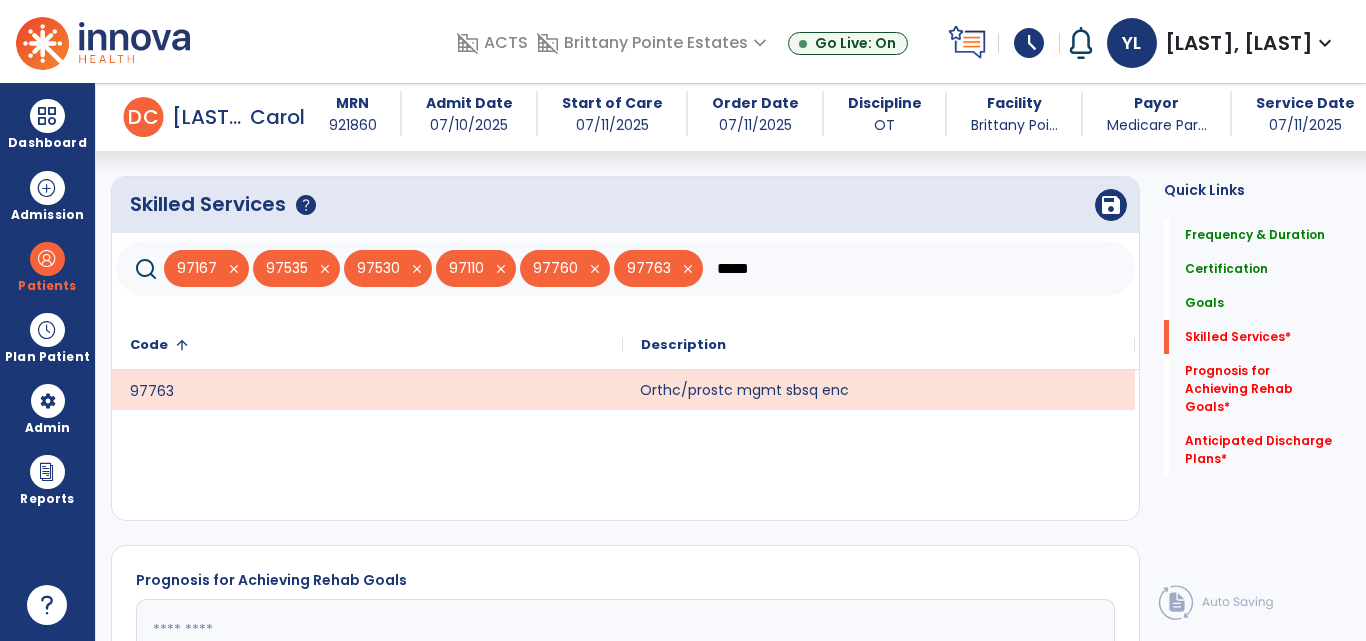 click on "*****" 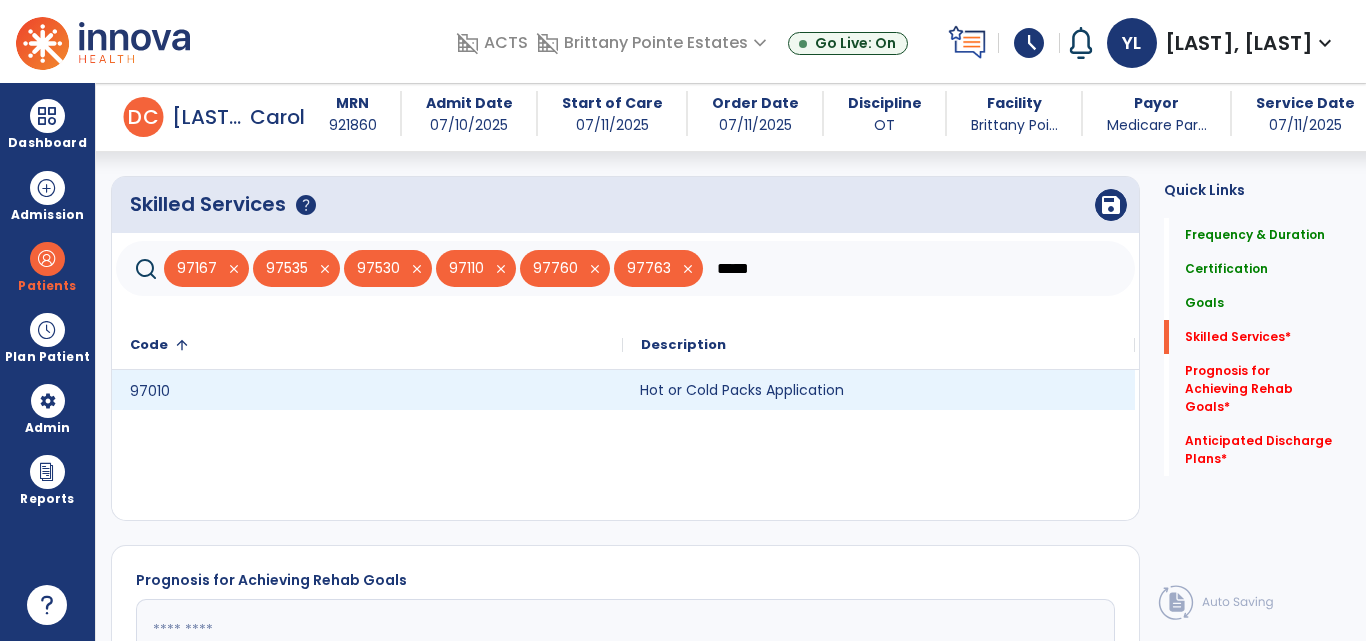 type on "*****" 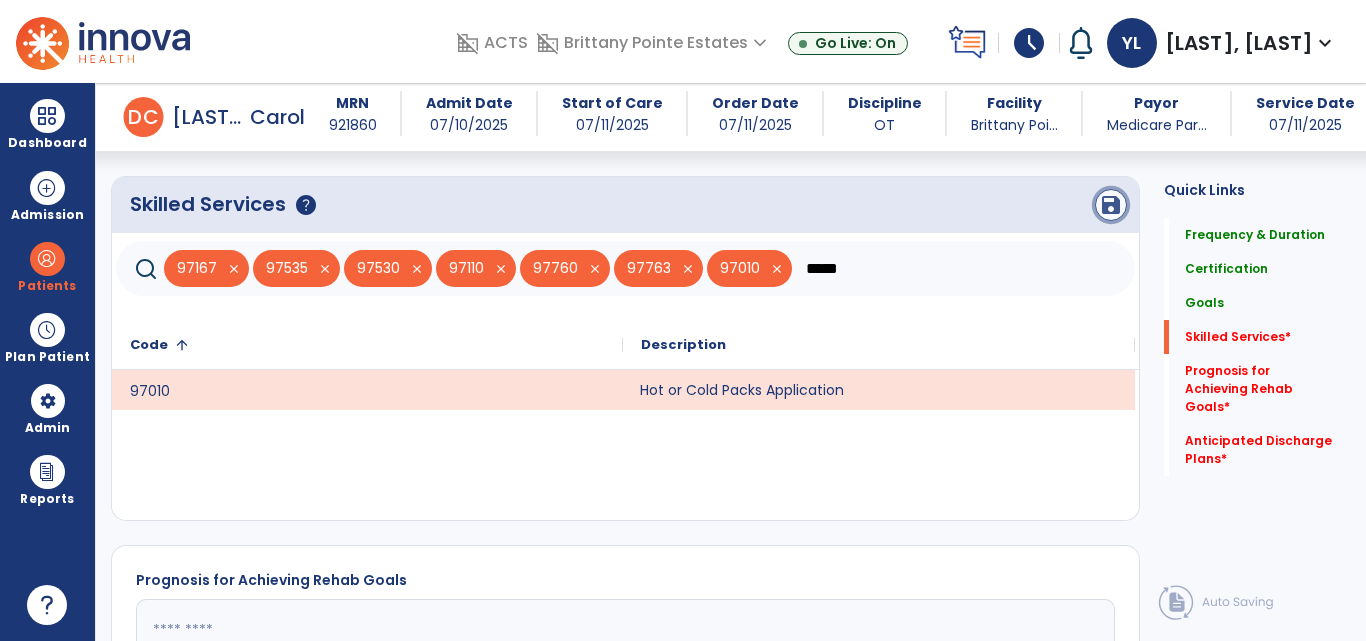 click on "save" 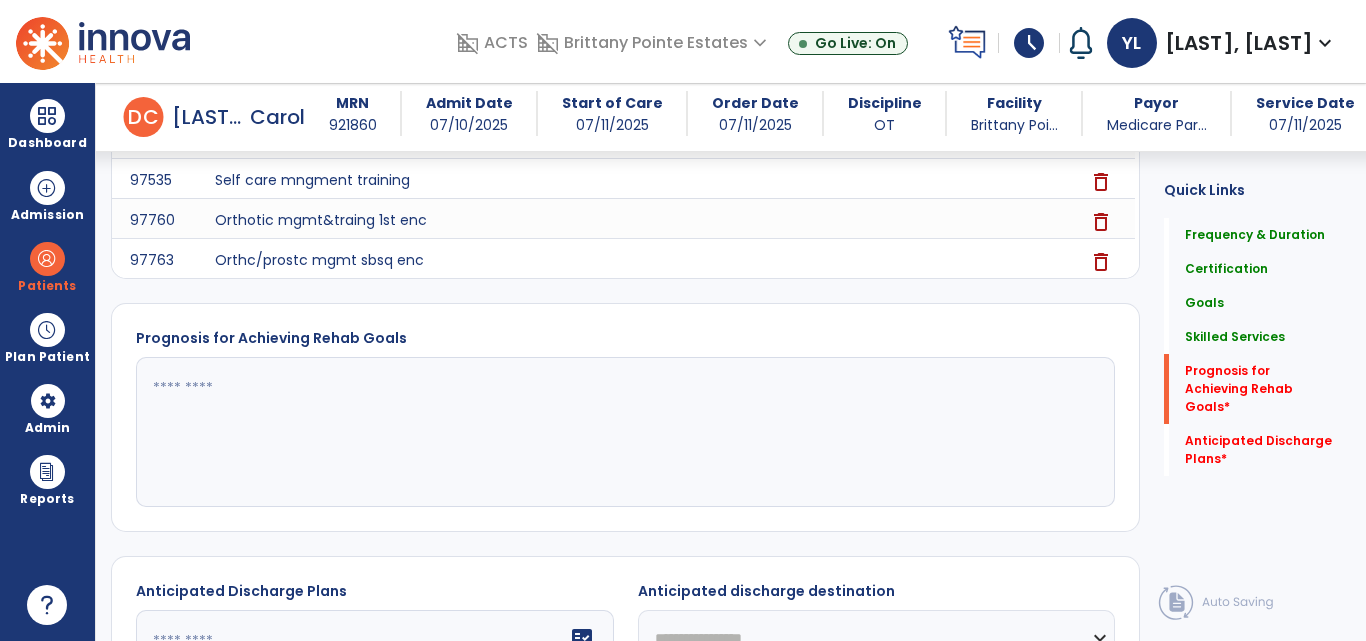 scroll, scrollTop: 1461, scrollLeft: 0, axis: vertical 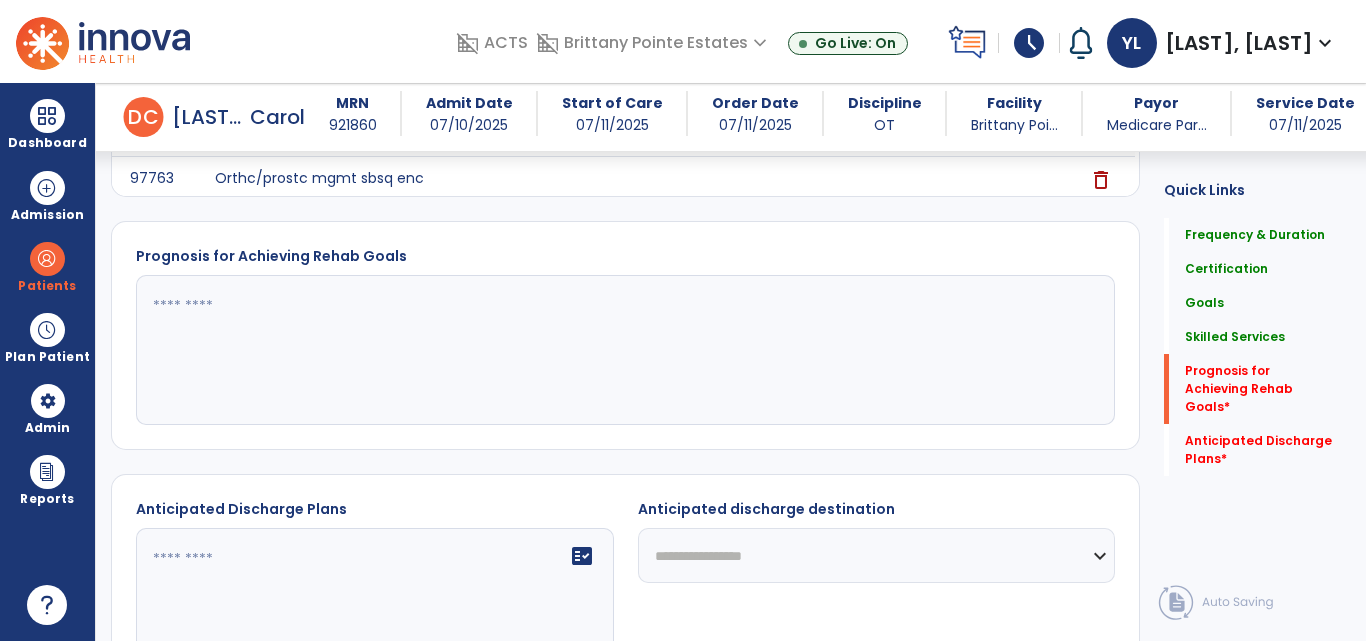 click 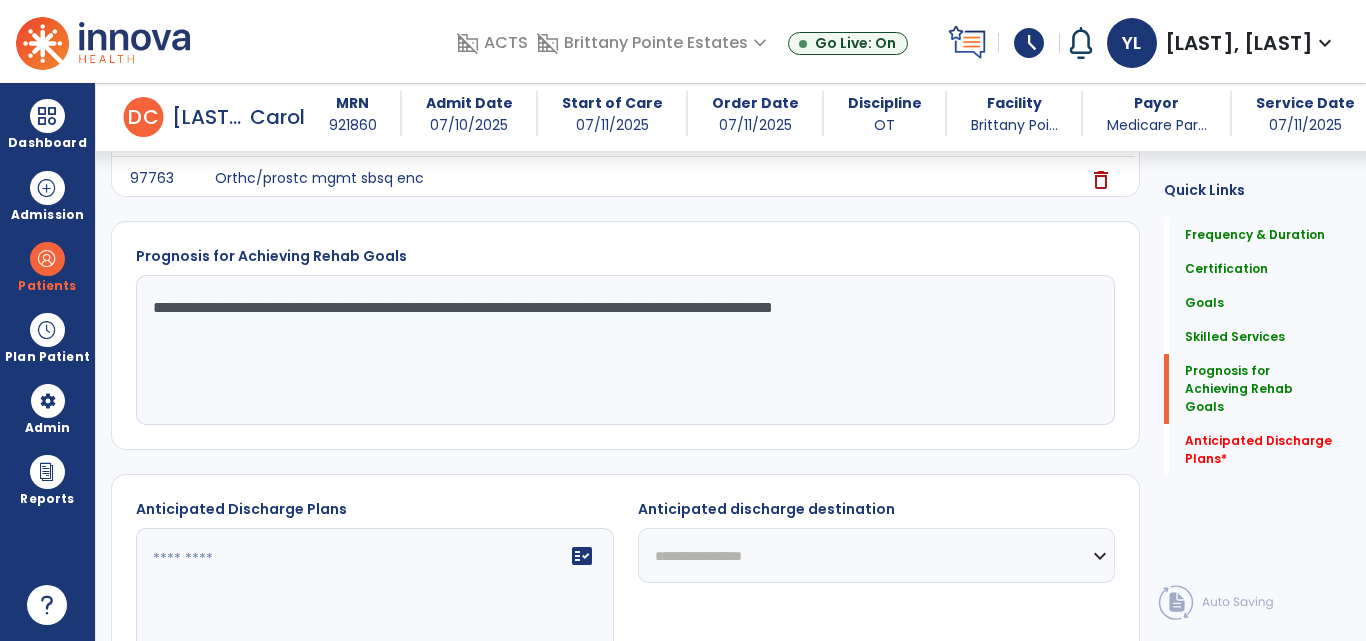 type on "**********" 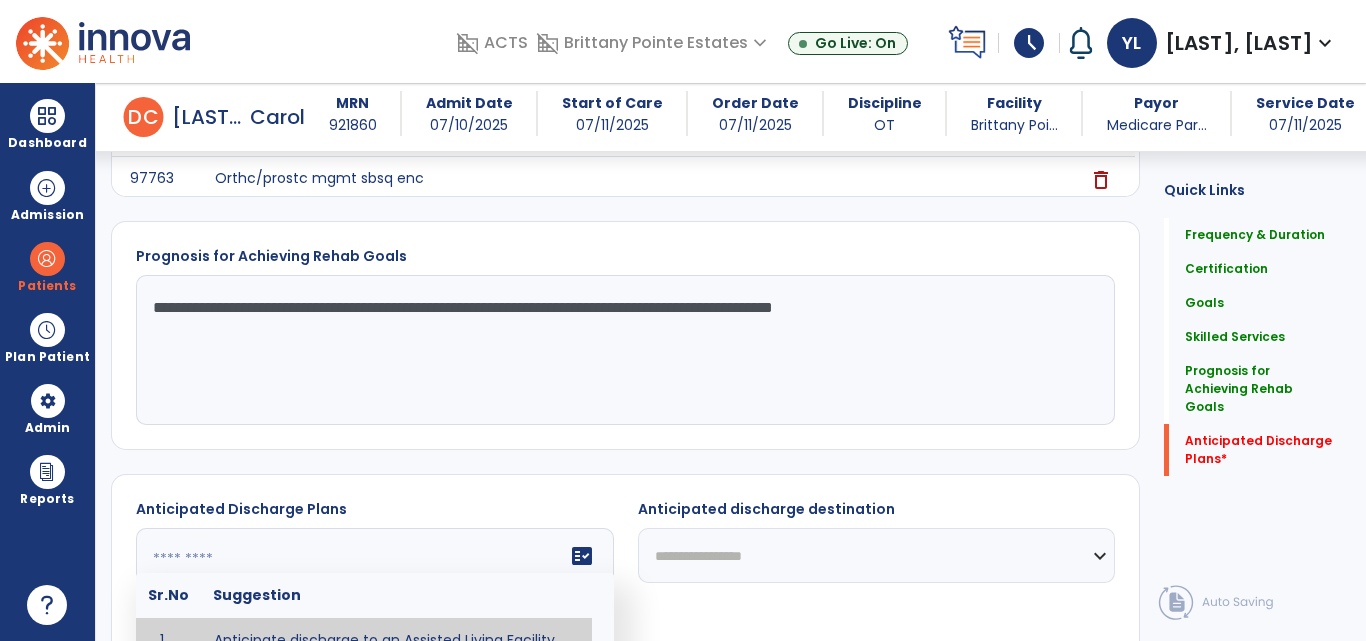 scroll, scrollTop: 1705, scrollLeft: 0, axis: vertical 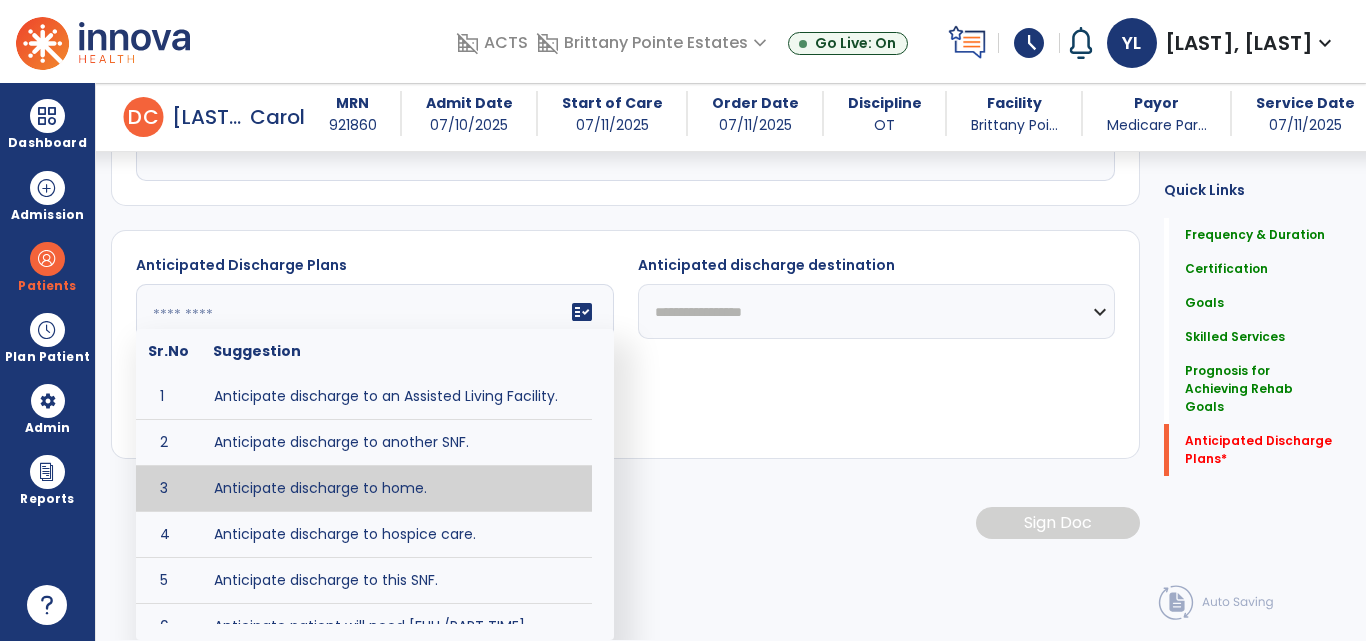 type on "**********" 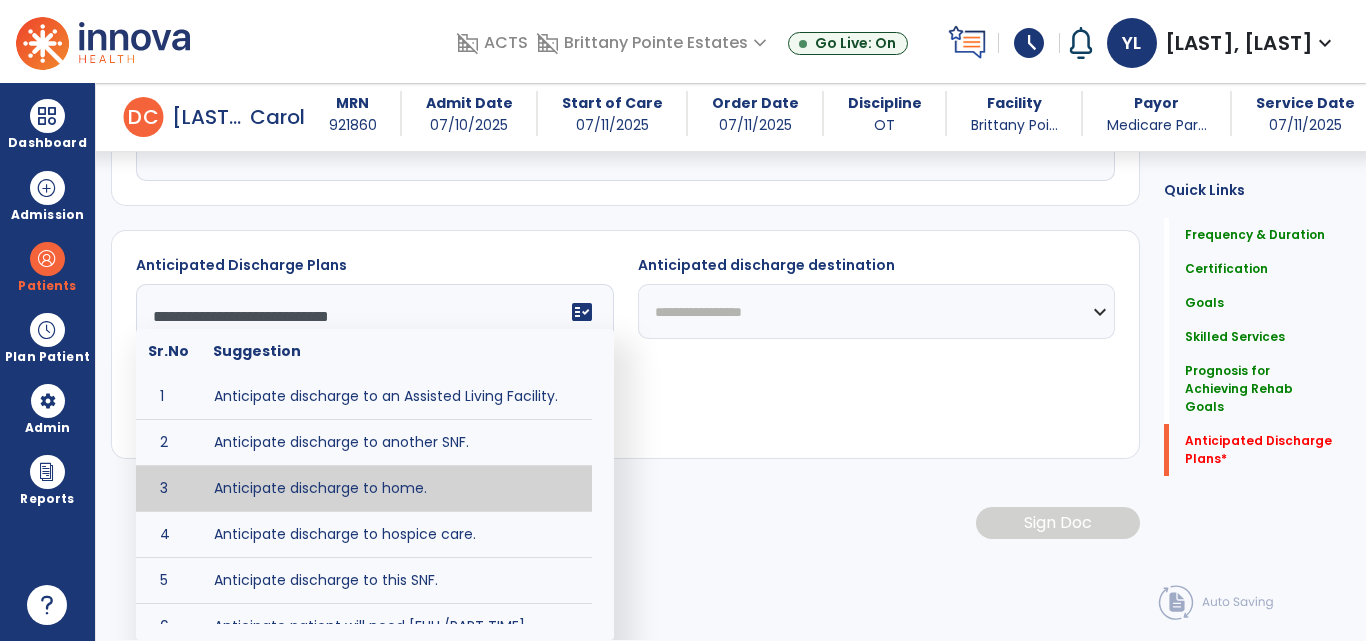 scroll, scrollTop: 1621, scrollLeft: 0, axis: vertical 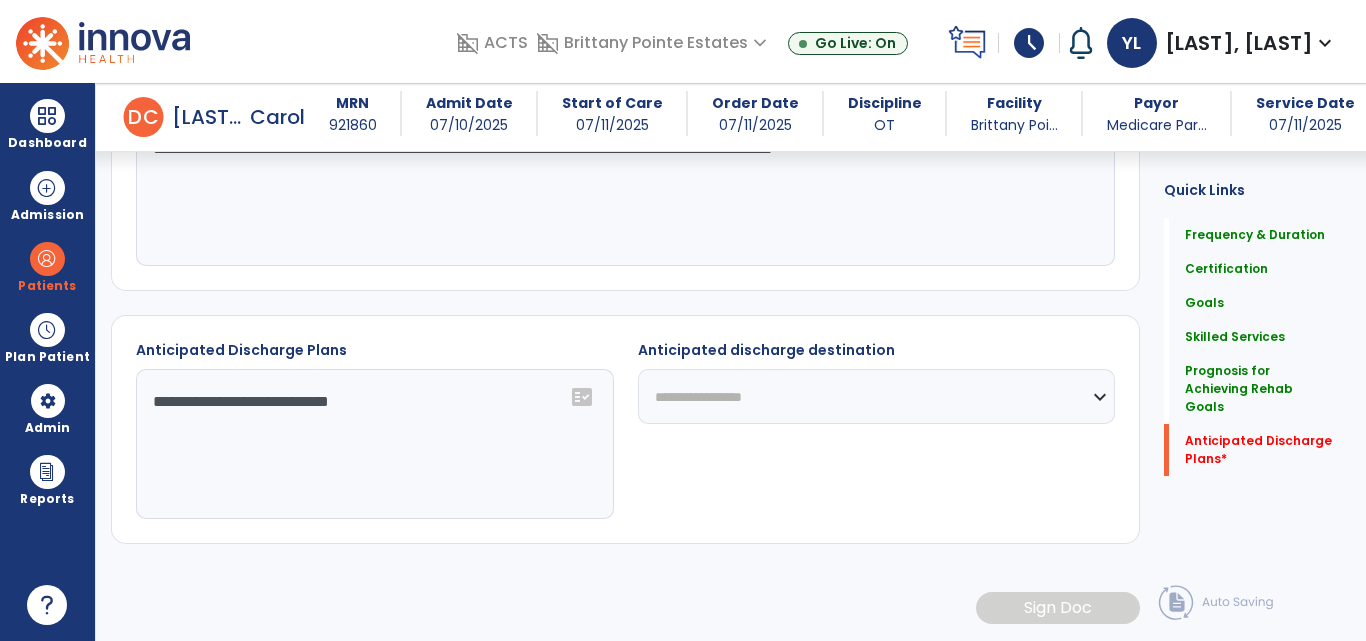click on "**********" 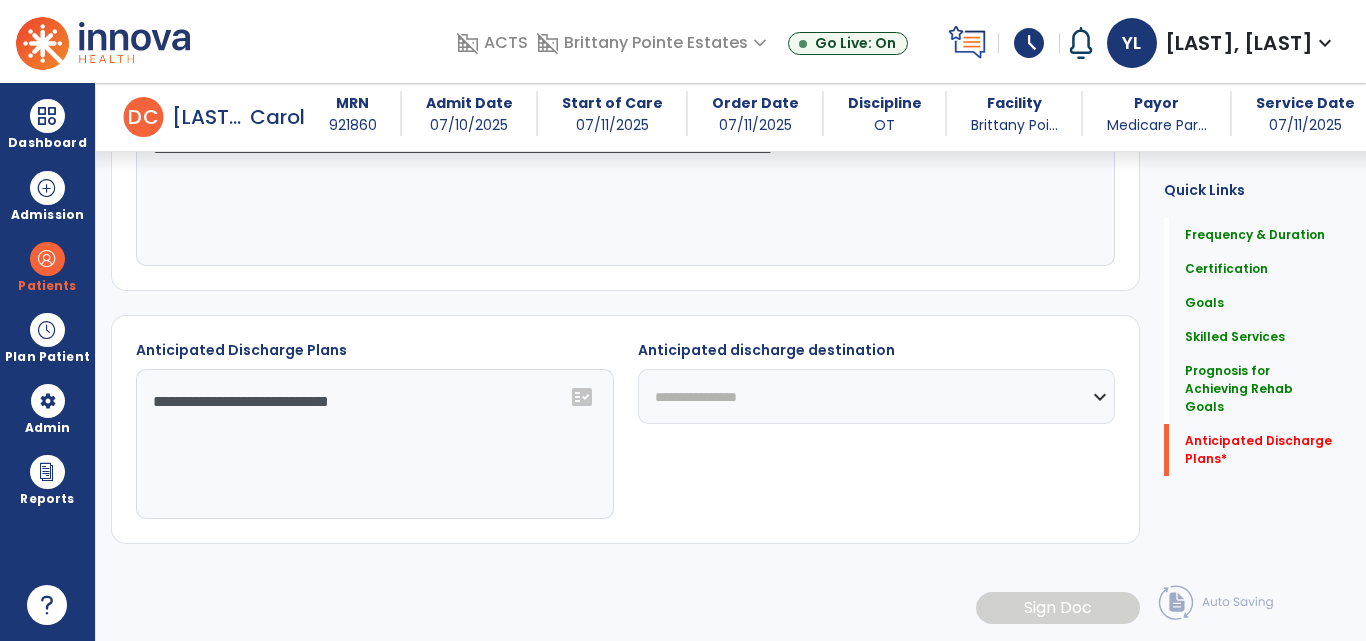 click on "**********" 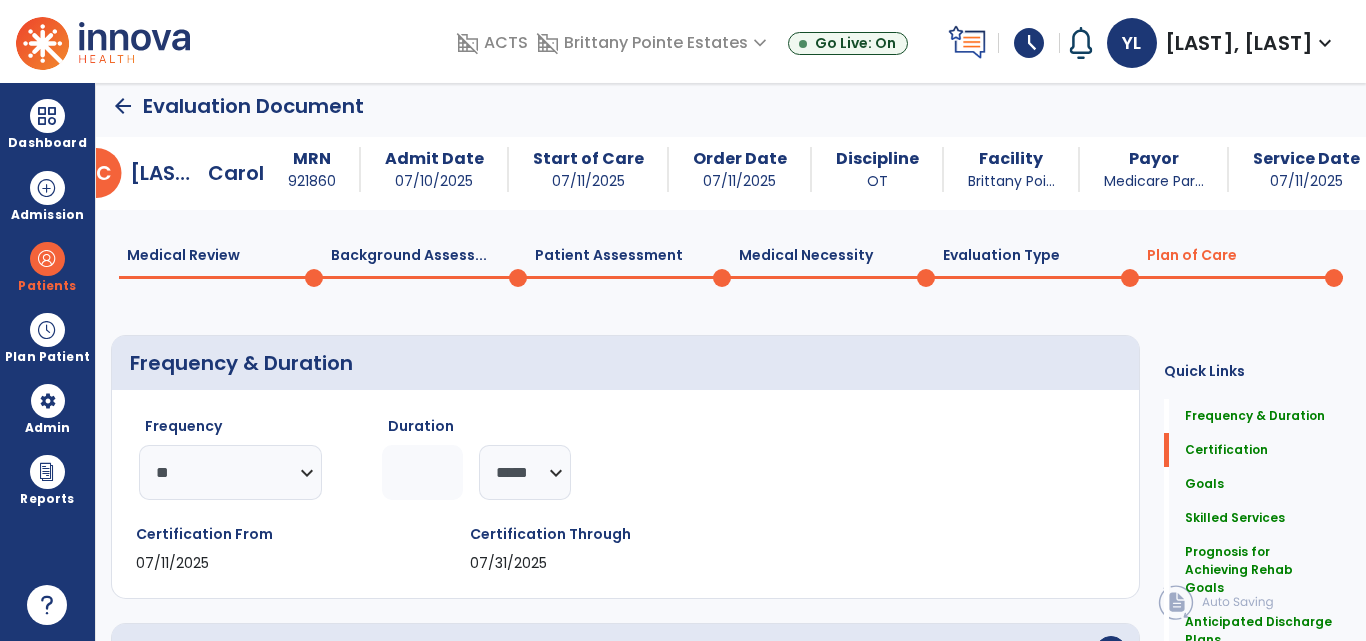 scroll, scrollTop: 0, scrollLeft: 0, axis: both 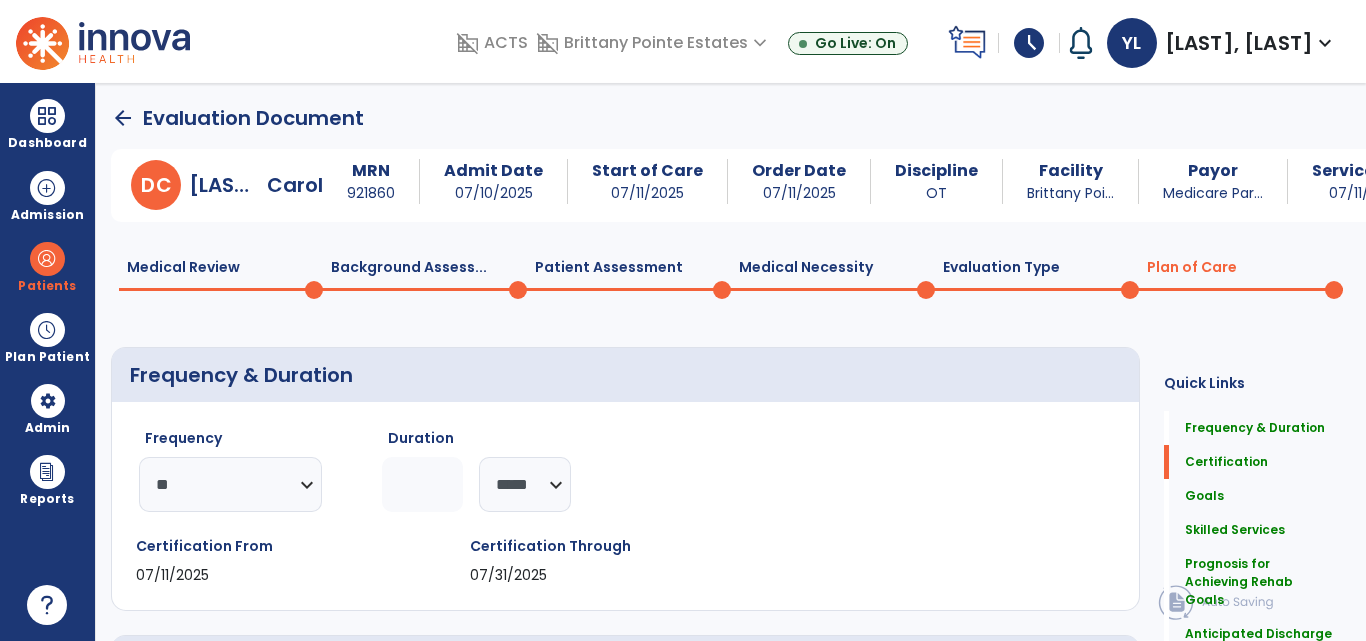 click on "Evaluation Type  0" 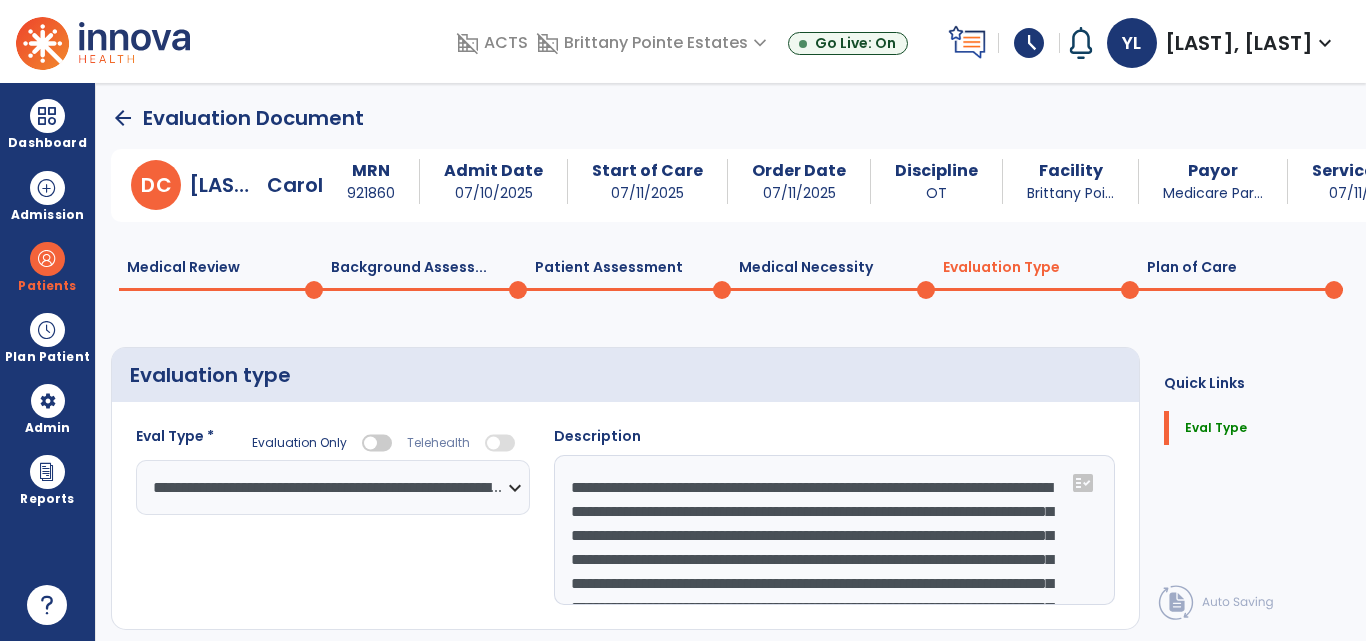 click on "Medical Necessity  0" 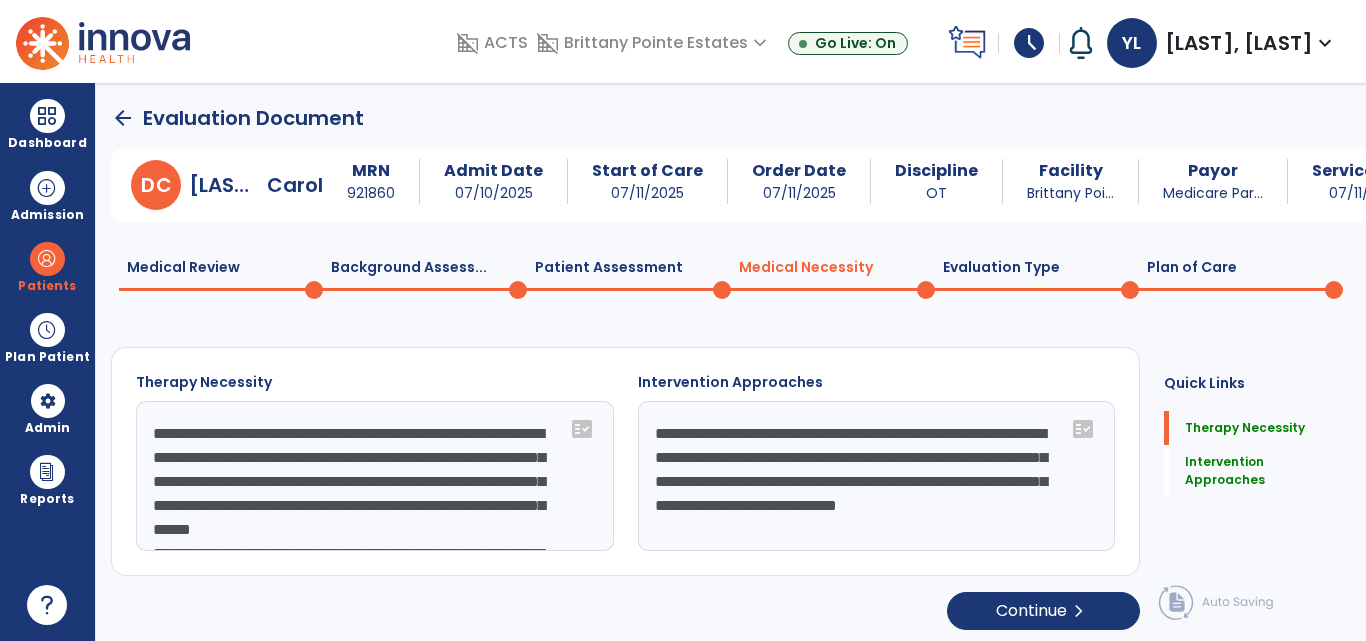 click on "Patient Assessment  0" 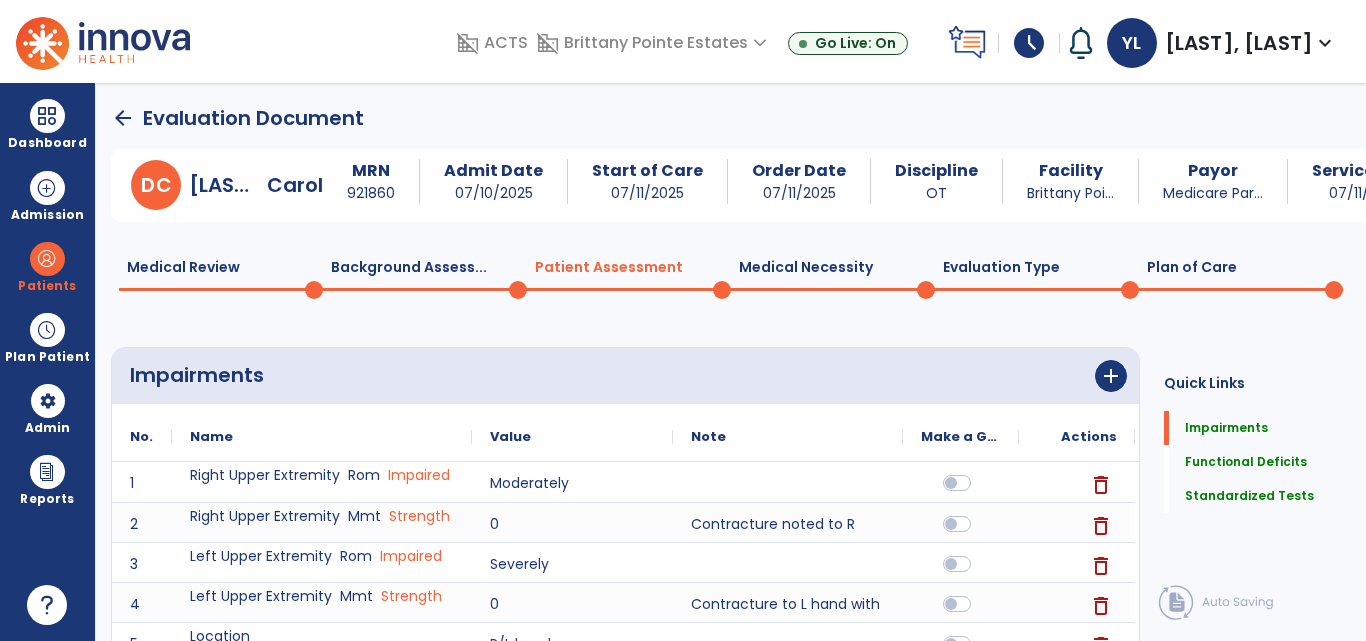 click on "Background Assess...  0" 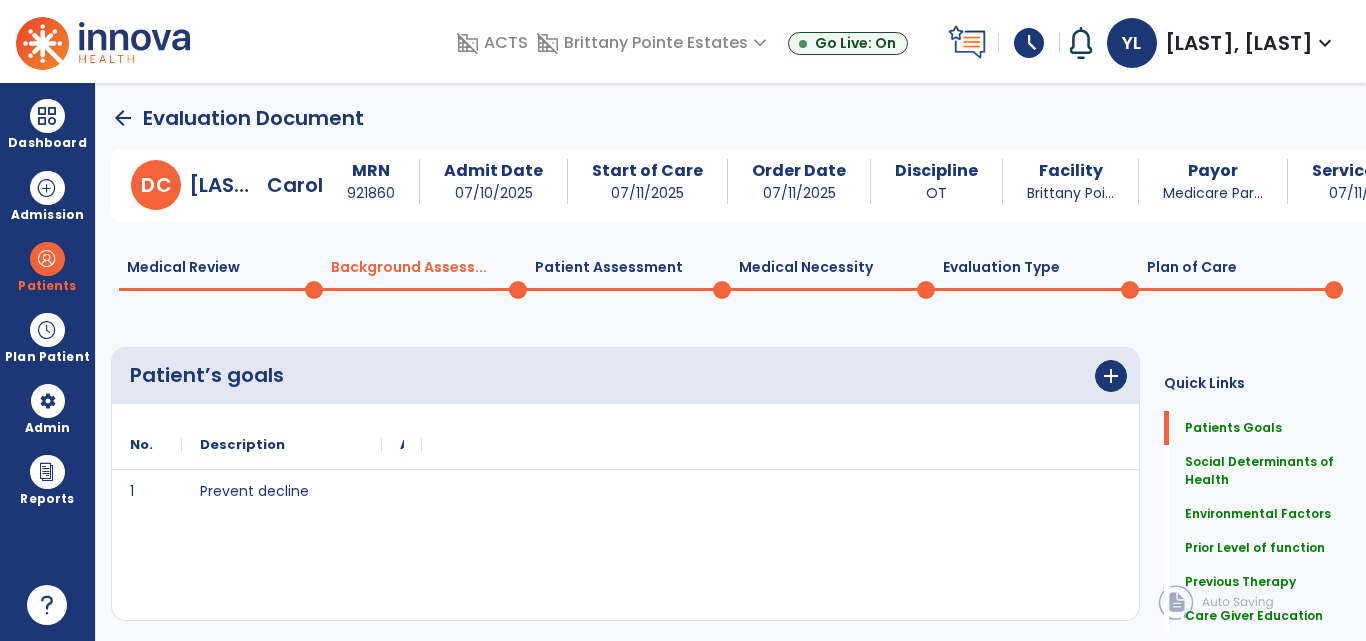 click on "0" 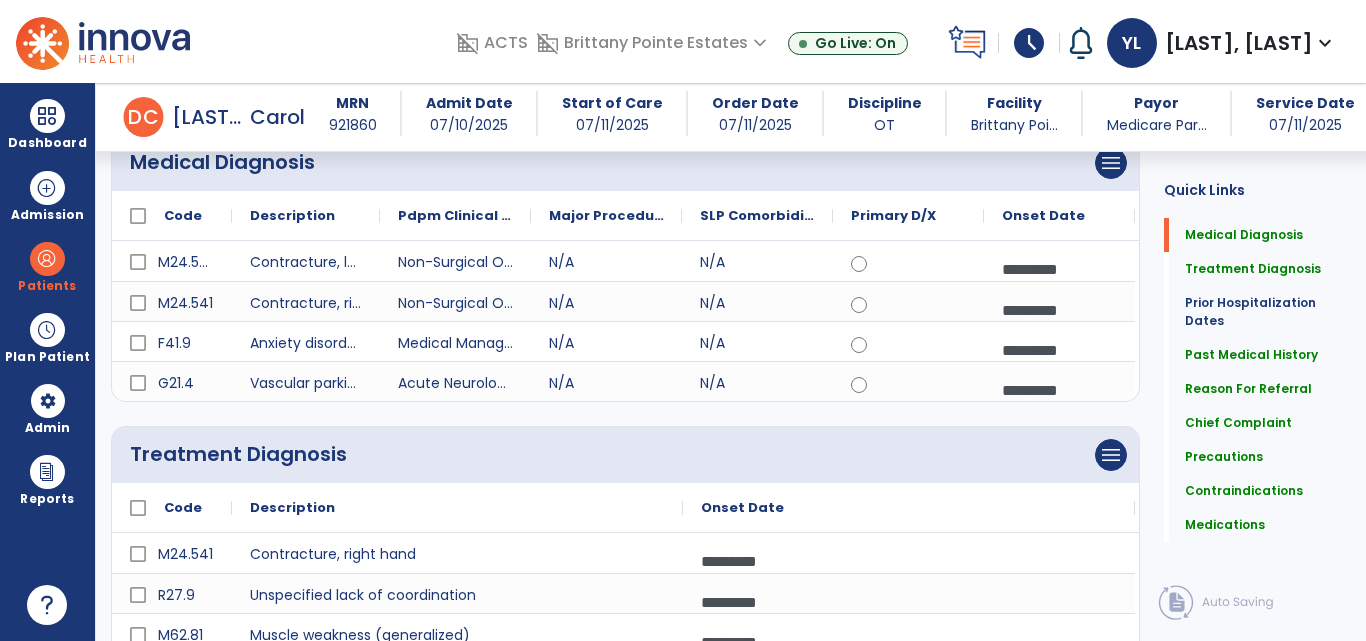 scroll, scrollTop: 41, scrollLeft: 0, axis: vertical 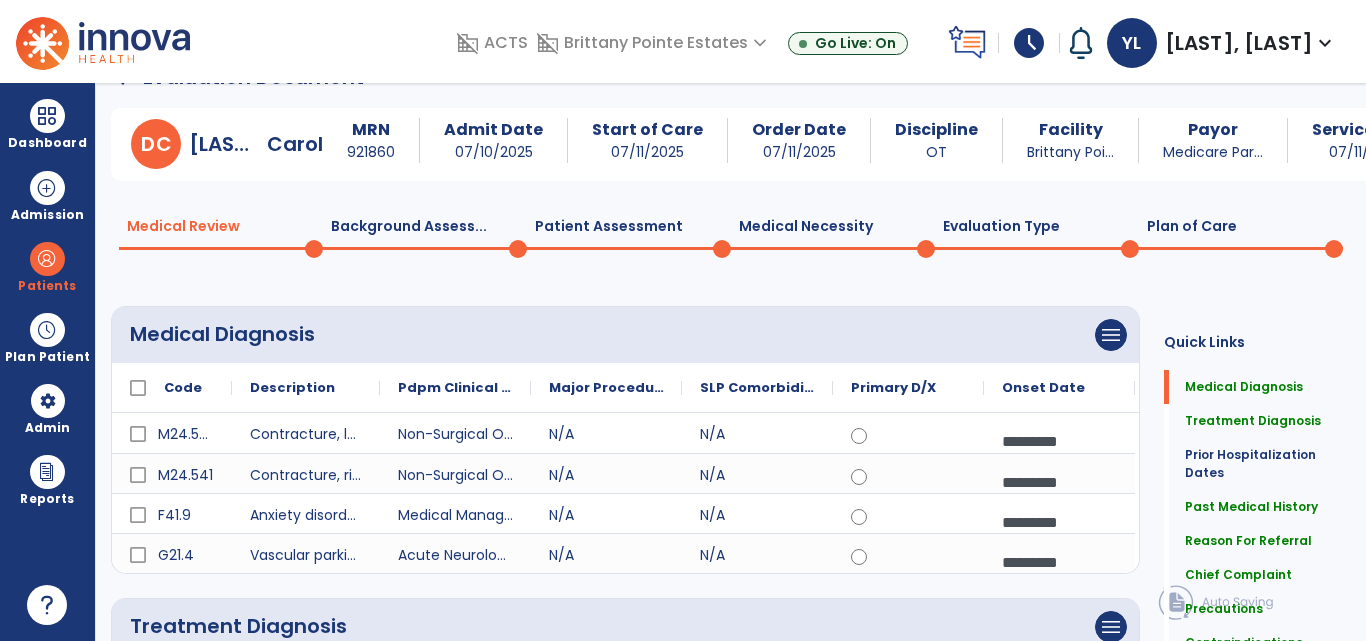 click on "Plan of Care  0" 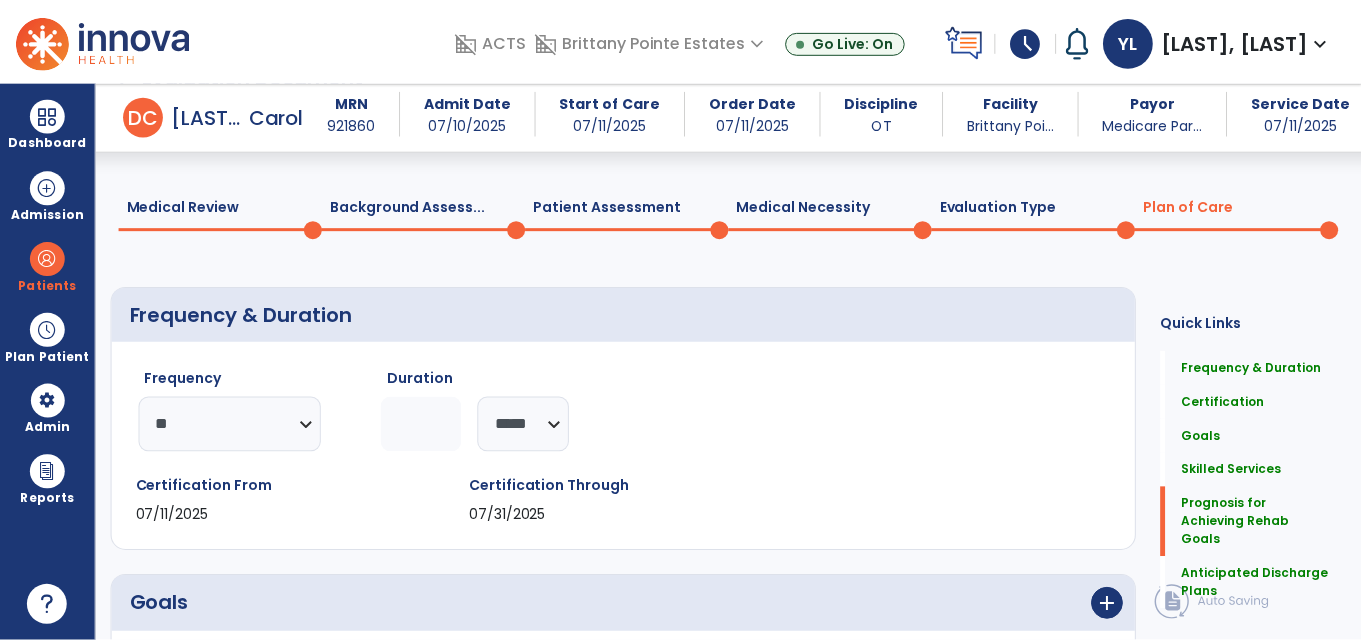 scroll, scrollTop: 1622, scrollLeft: 0, axis: vertical 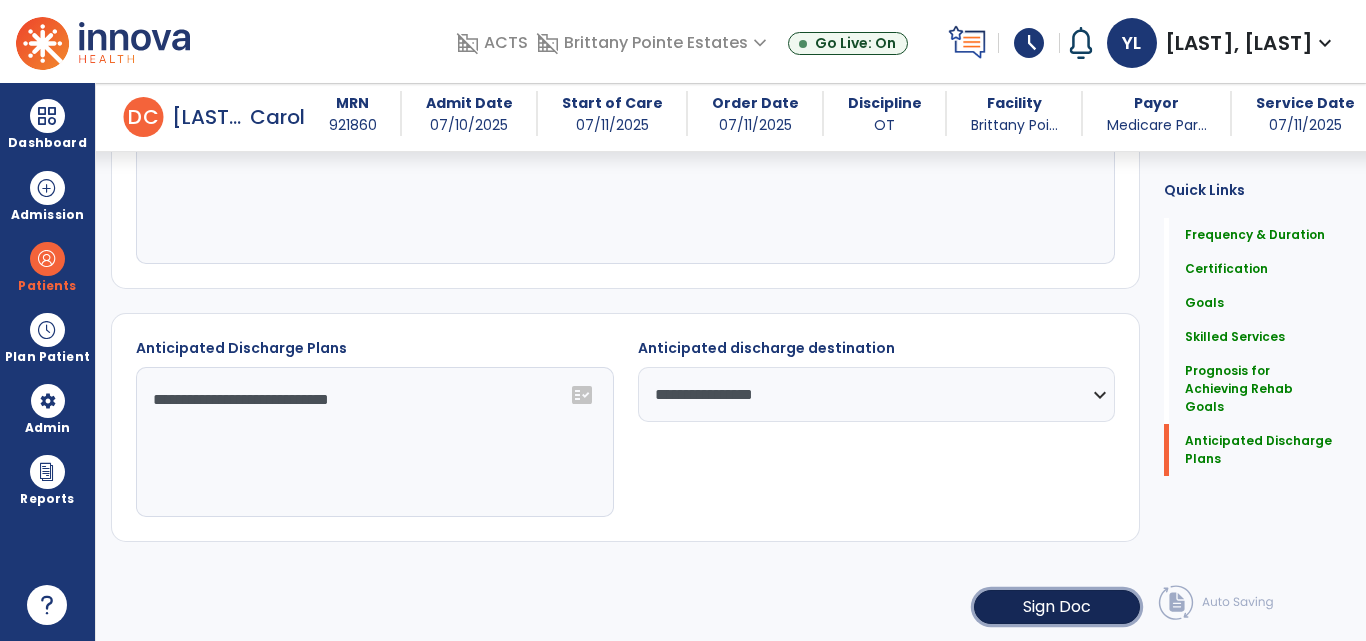 click on "Sign Doc" 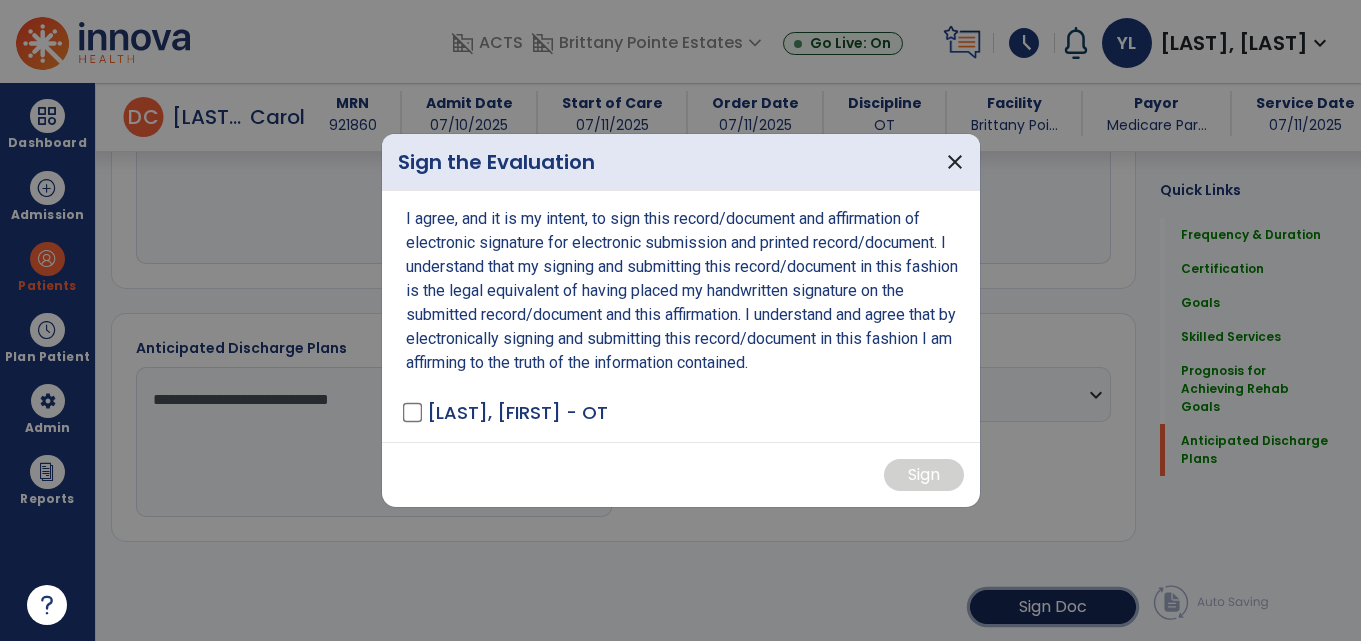 scroll, scrollTop: 1622, scrollLeft: 0, axis: vertical 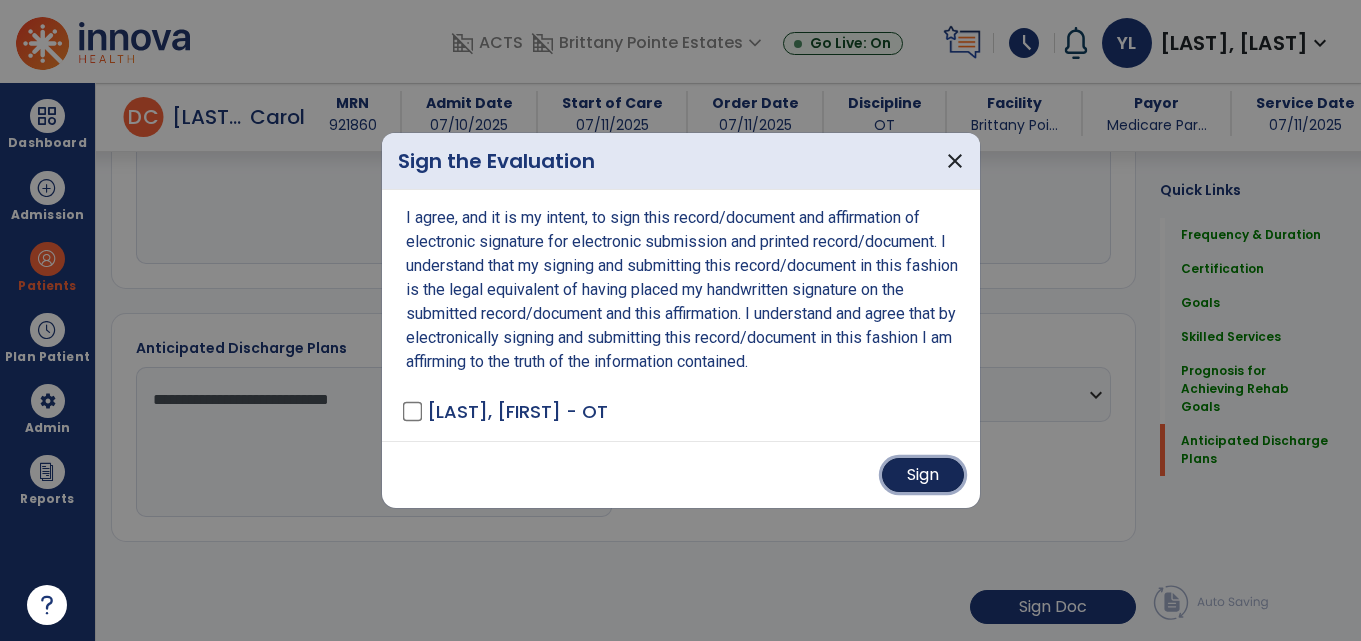 click on "Sign" at bounding box center [923, 475] 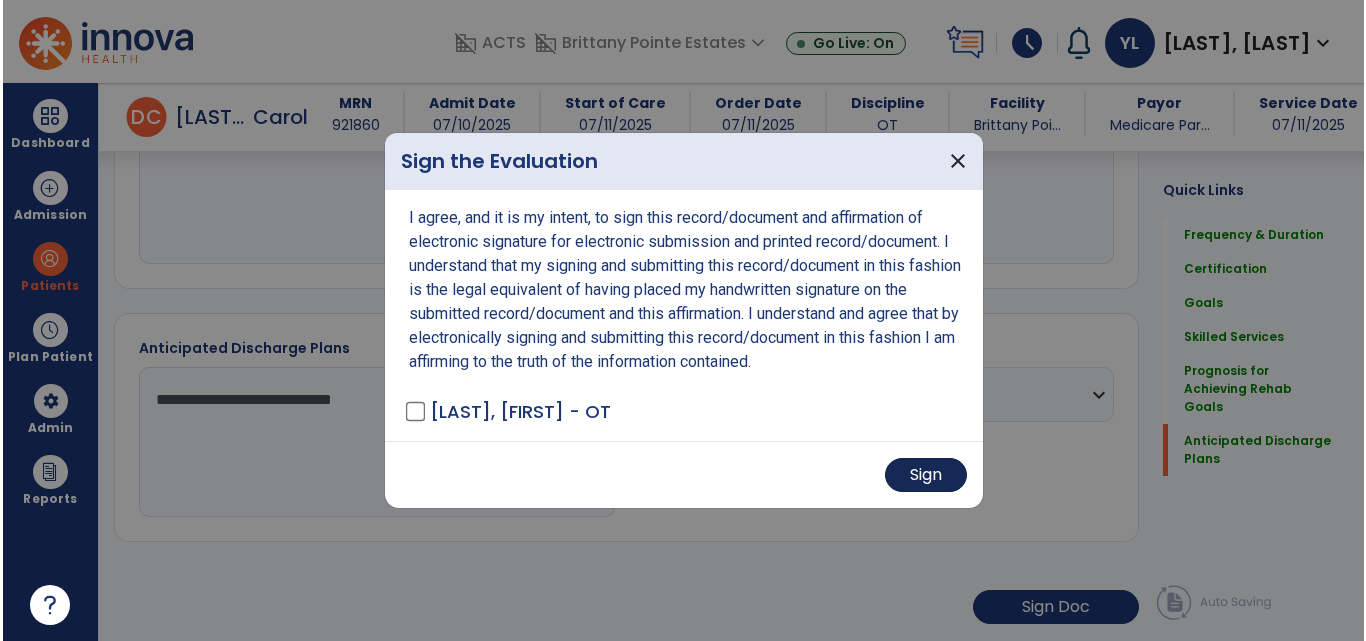 scroll, scrollTop: 1621, scrollLeft: 0, axis: vertical 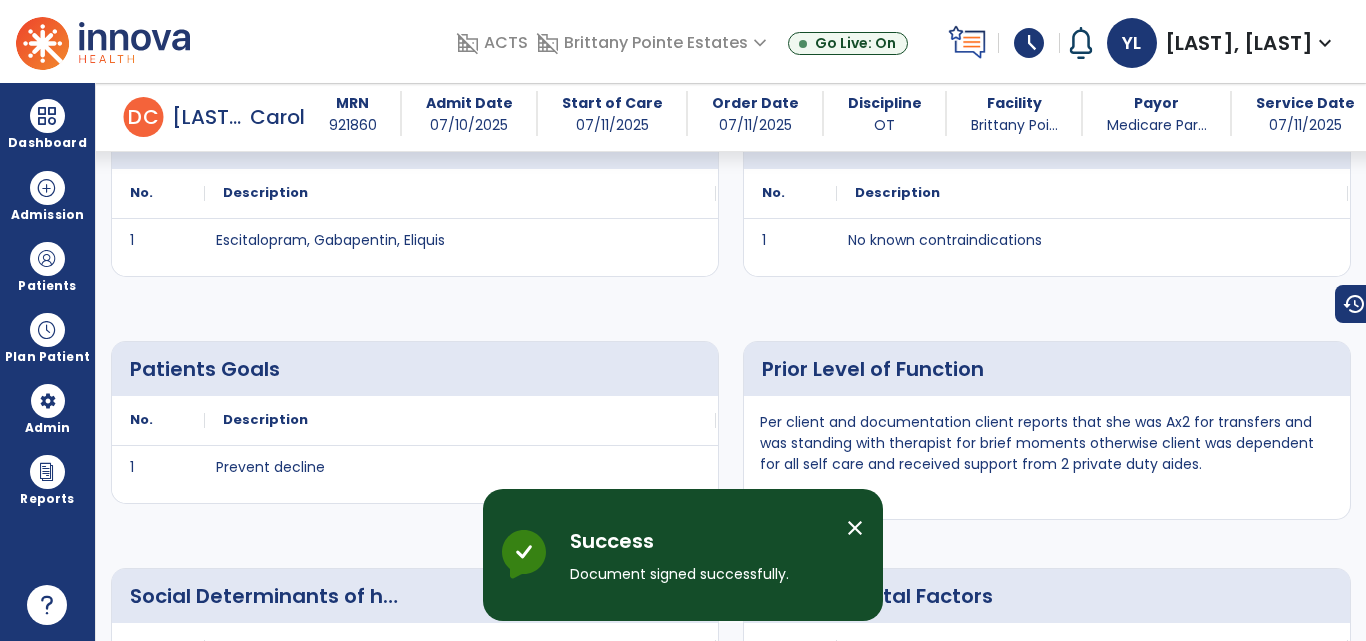 click on "close" at bounding box center (855, 528) 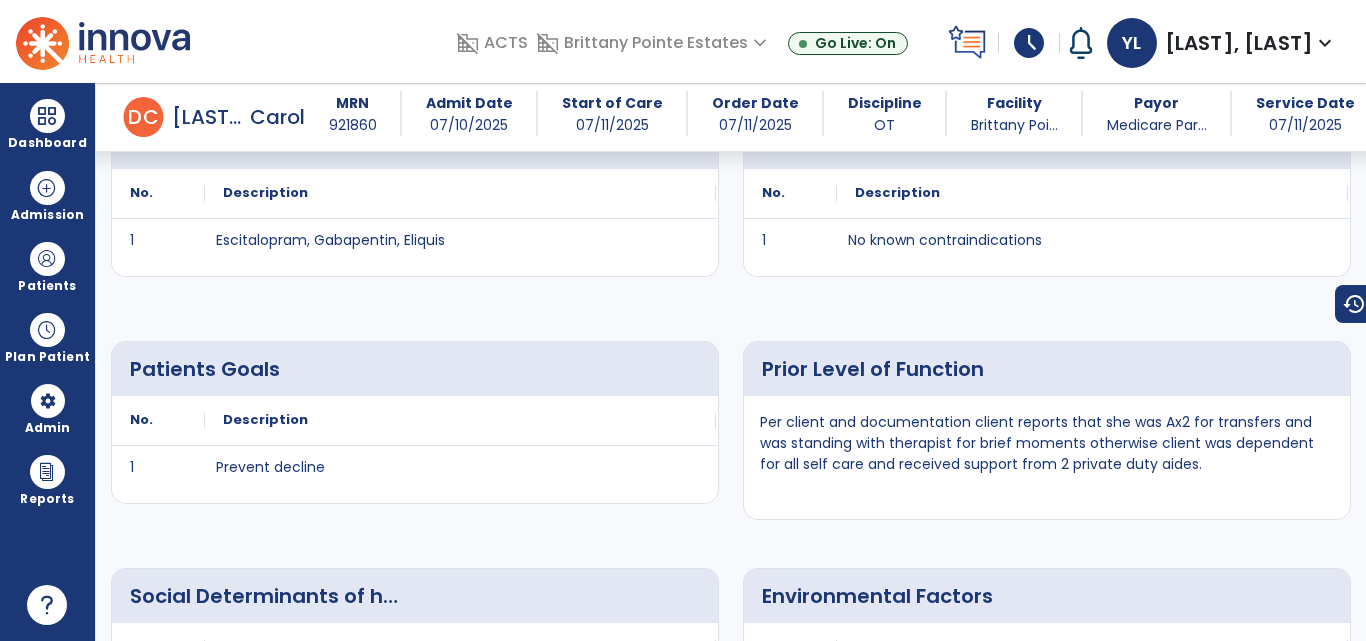 scroll, scrollTop: 158, scrollLeft: 0, axis: vertical 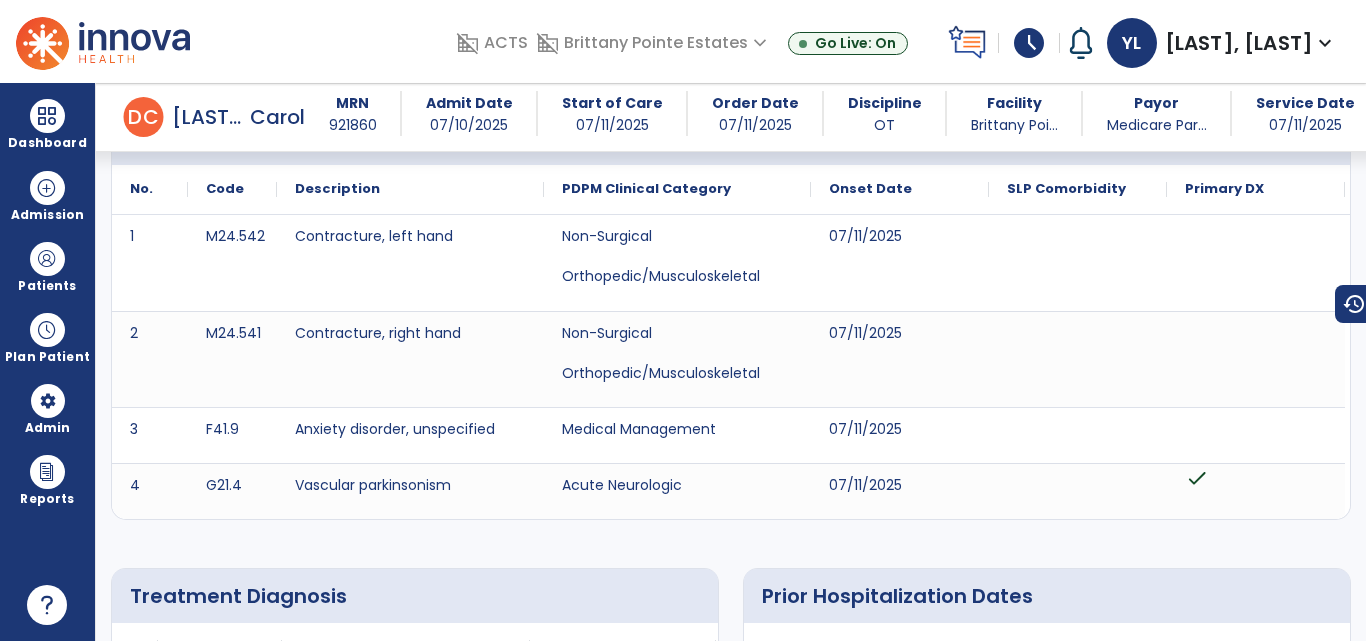 click at bounding box center [103, 41] 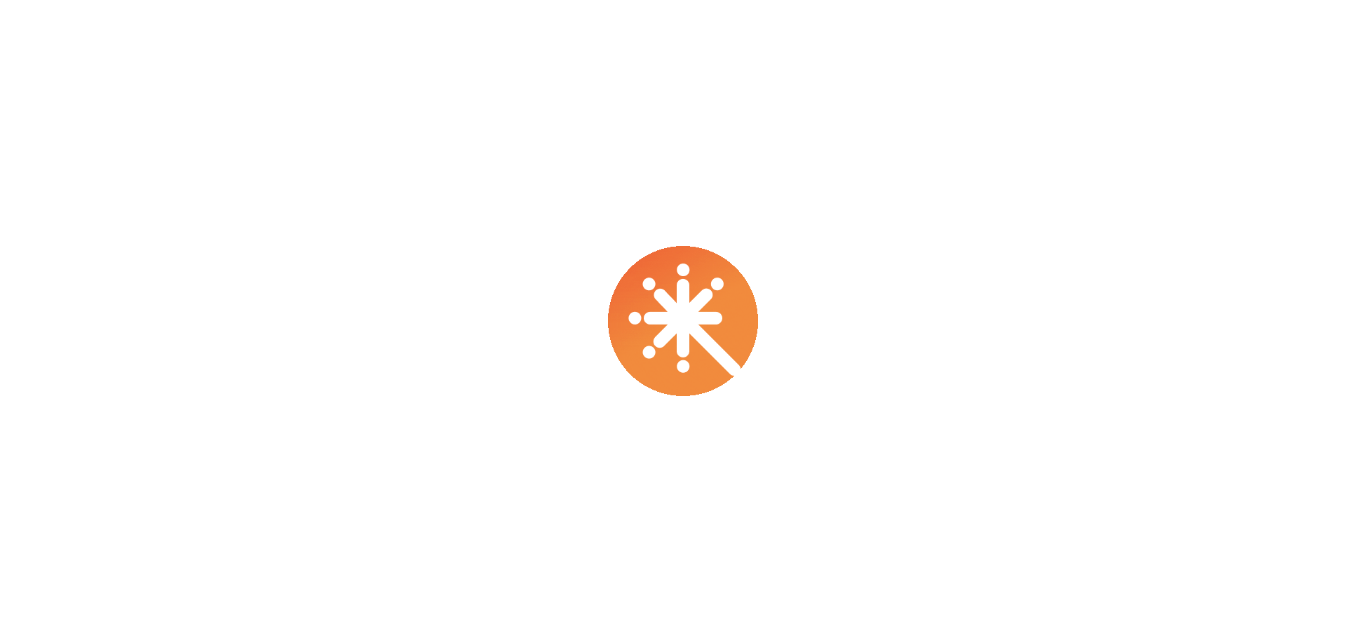 scroll, scrollTop: 0, scrollLeft: 0, axis: both 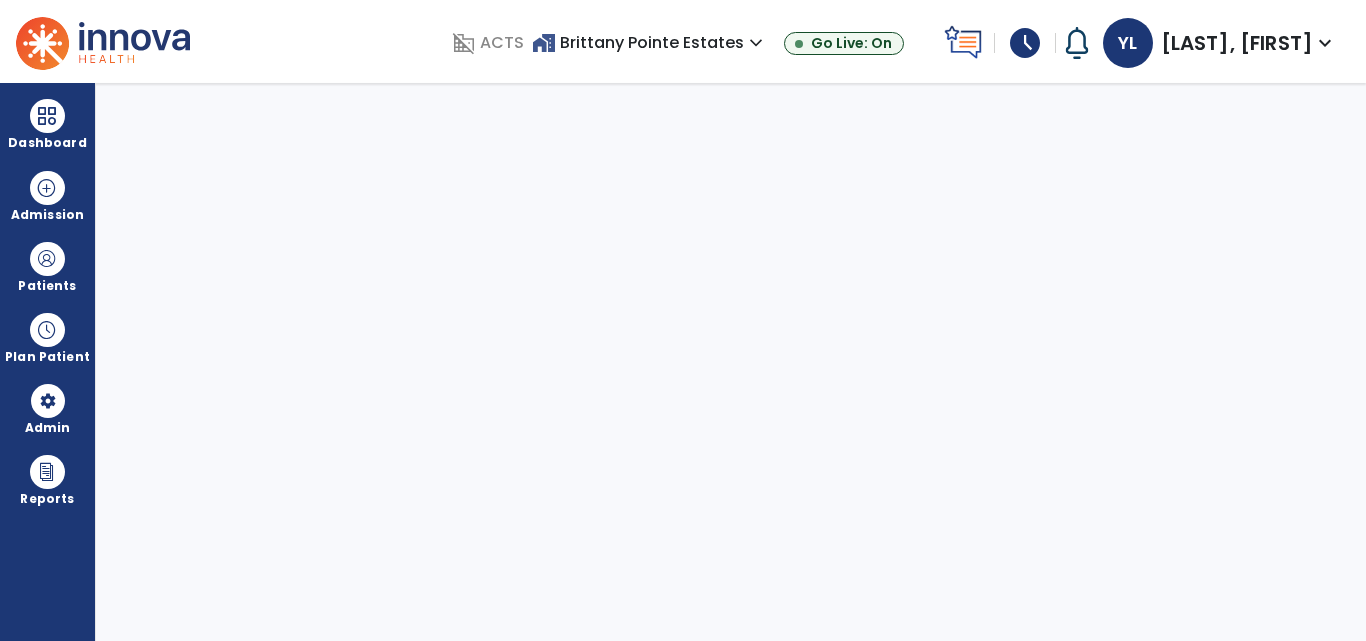 select on "****" 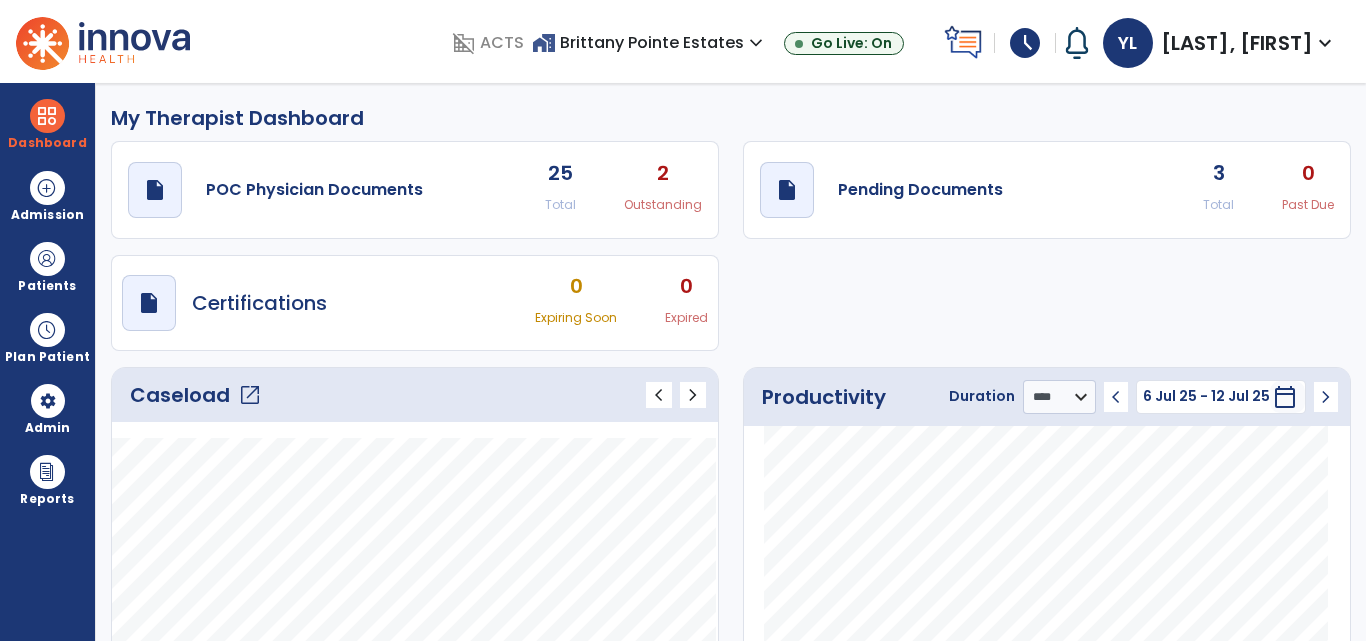 click on "draft   open_in_new  Pending Documents 3 Total 0 Past Due" 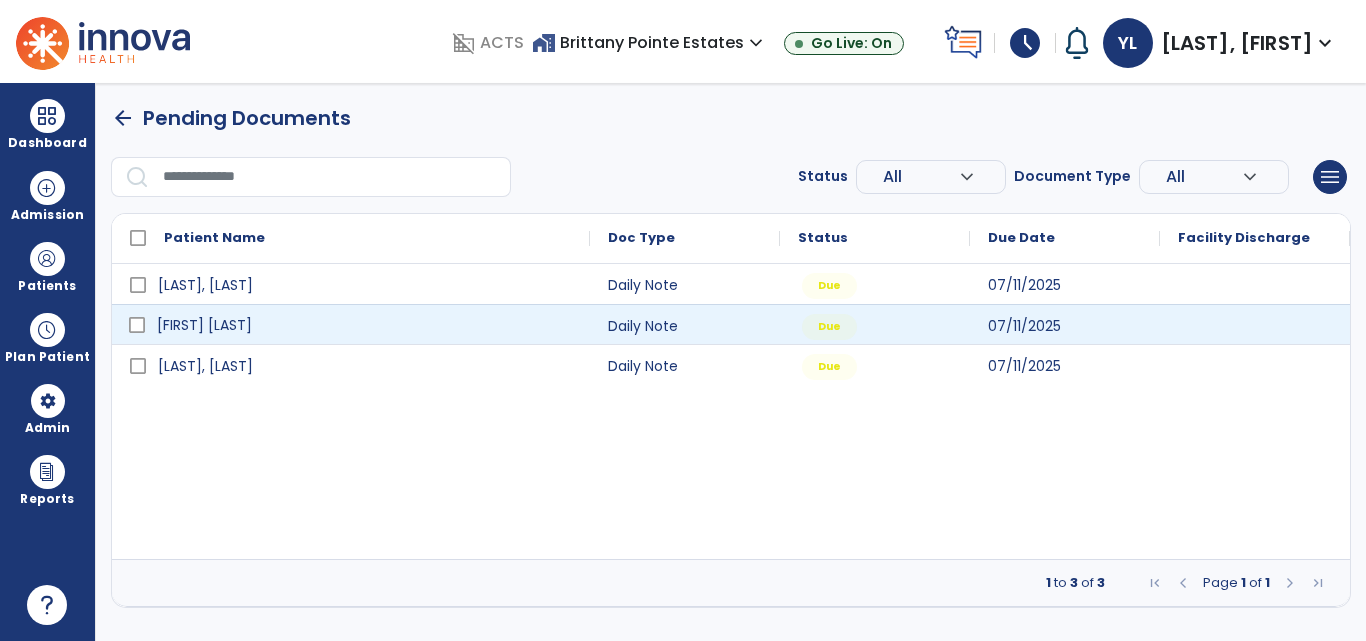 click on "[FIRST] [LAST]" at bounding box center (365, 325) 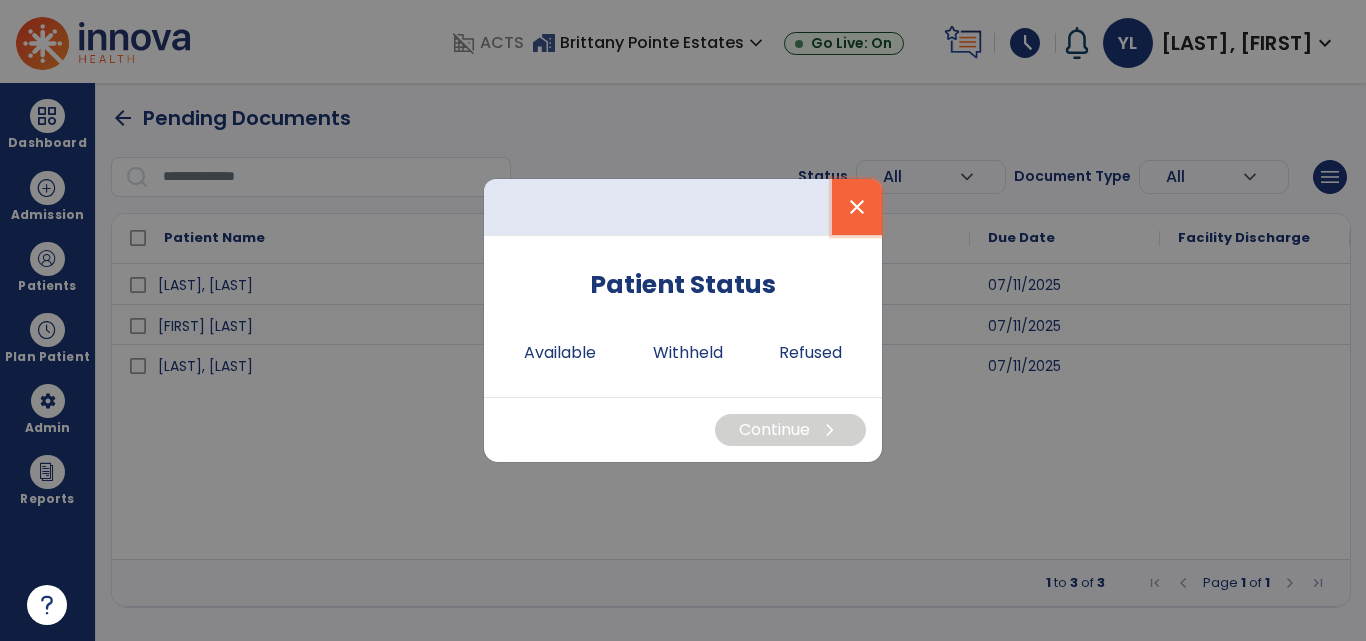 click on "close" at bounding box center [857, 207] 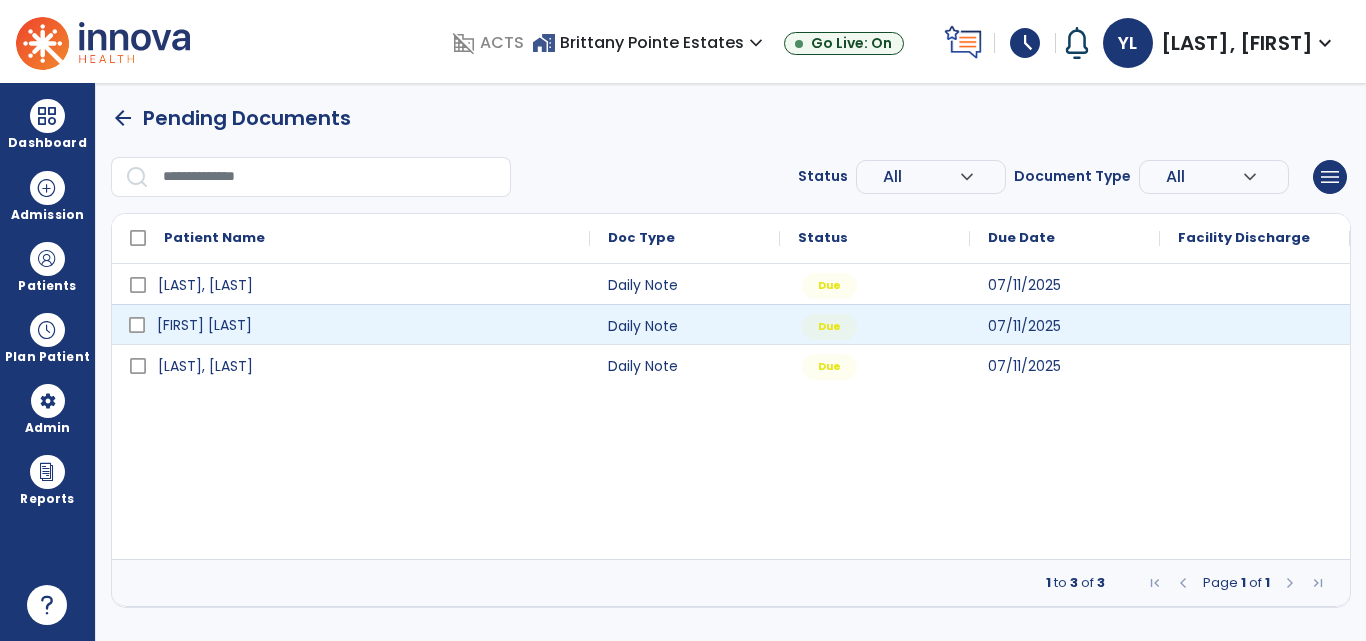 click on "[FIRST] [LAST]" at bounding box center (365, 325) 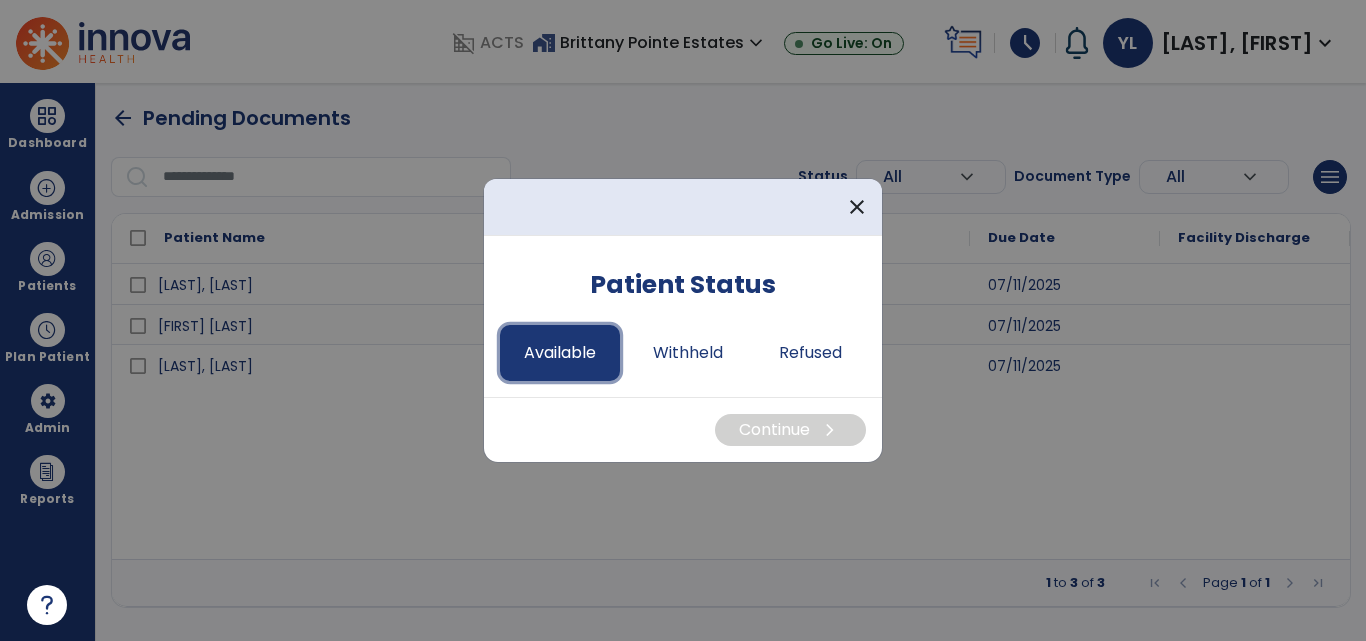 click on "Available" at bounding box center (560, 353) 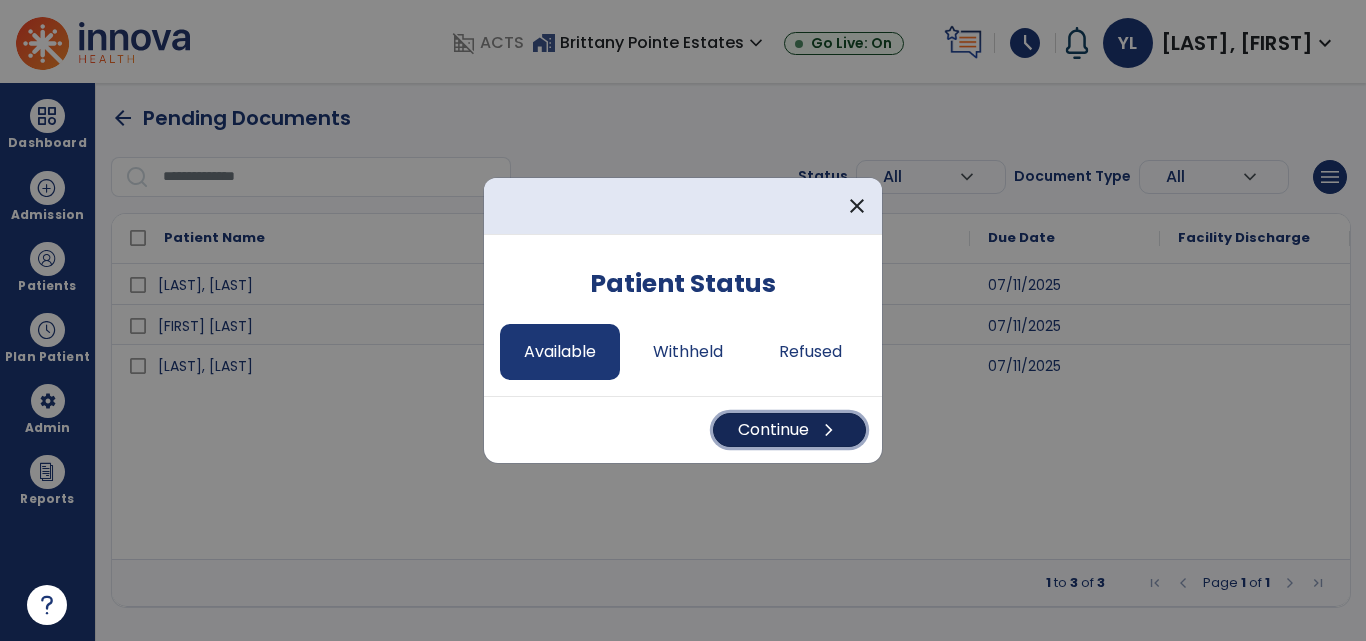 click on "Continue   chevron_right" at bounding box center [789, 430] 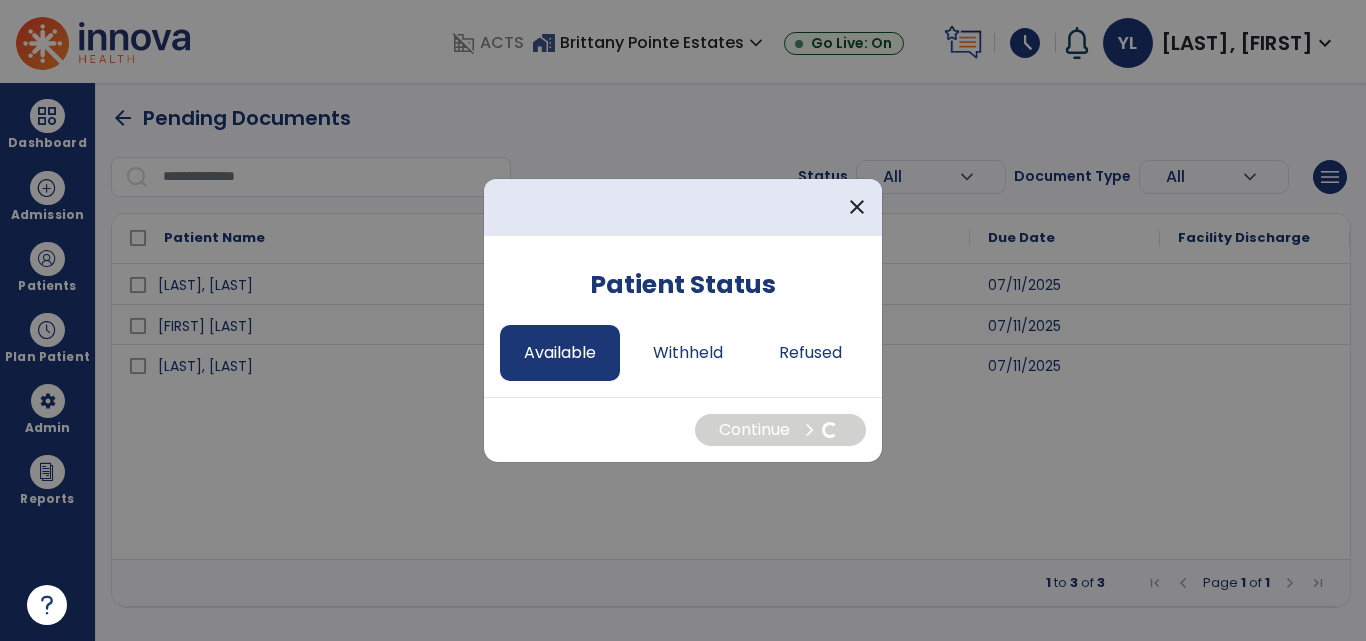 select on "*" 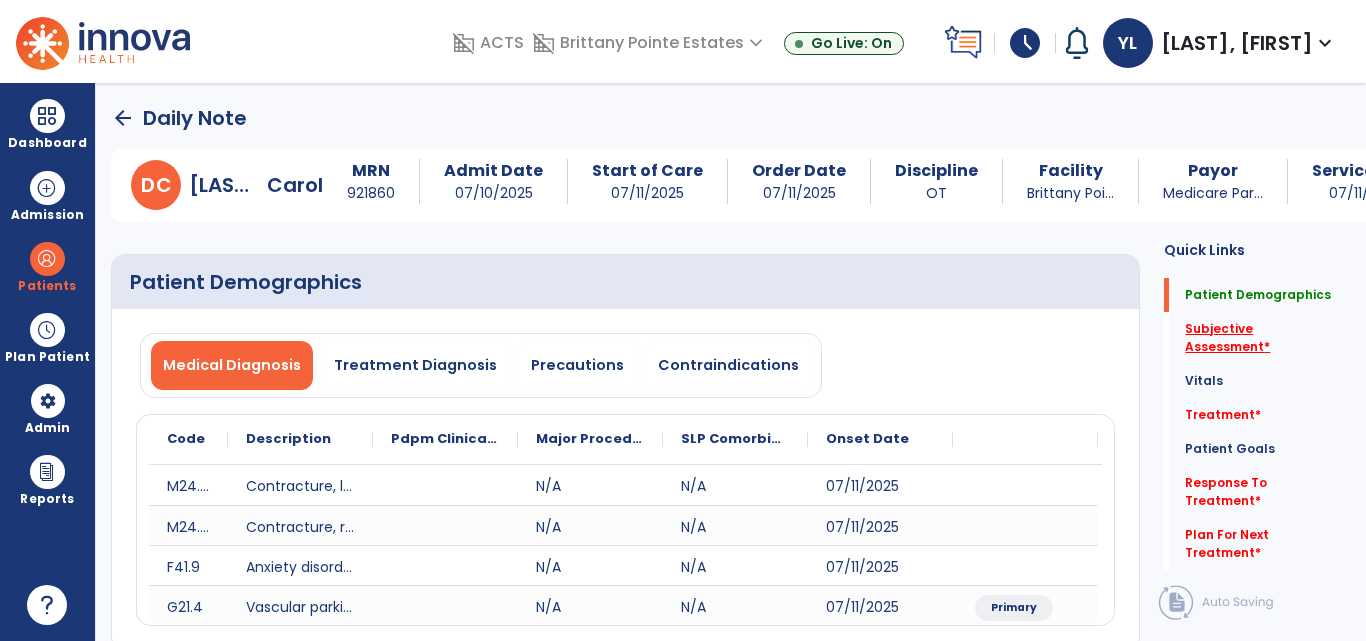 click on "Subjective Assessment   *" 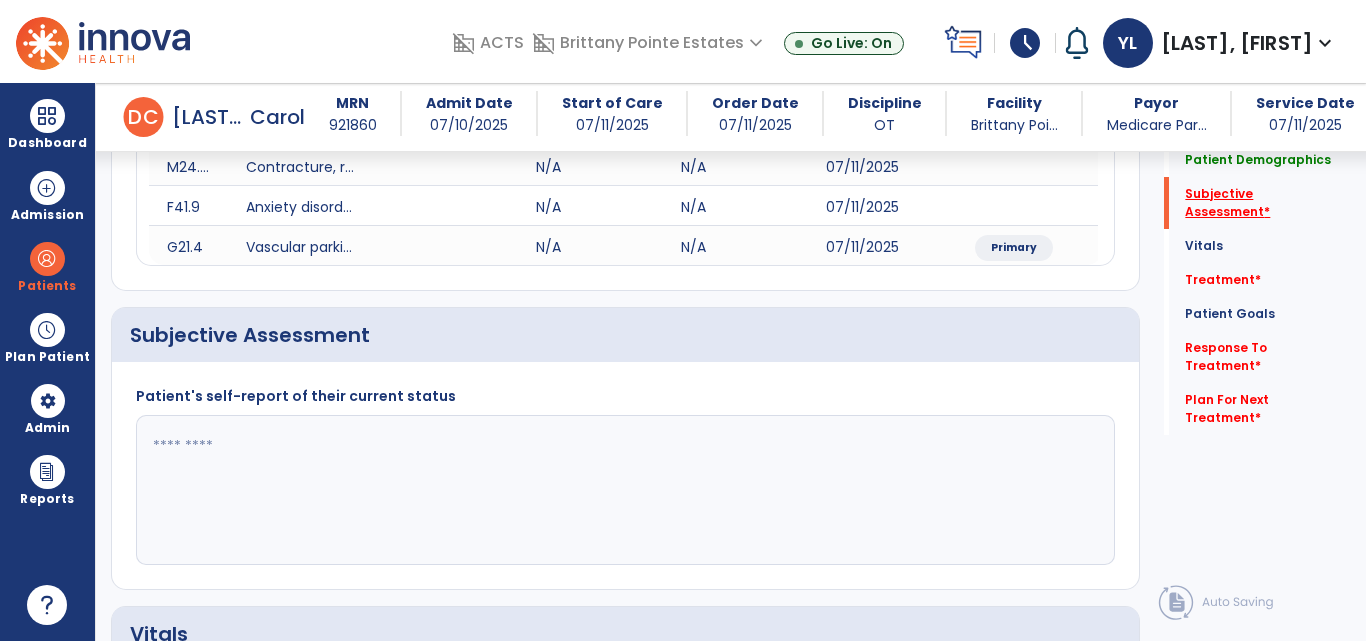 scroll, scrollTop: 446, scrollLeft: 0, axis: vertical 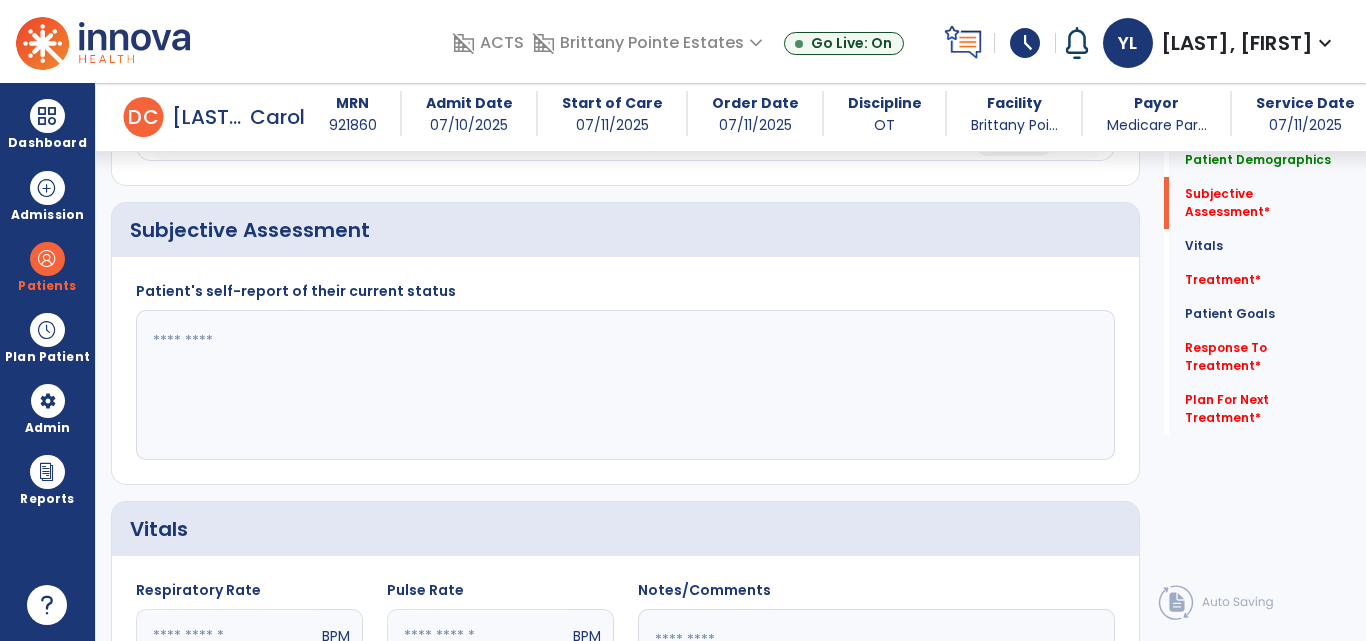 click 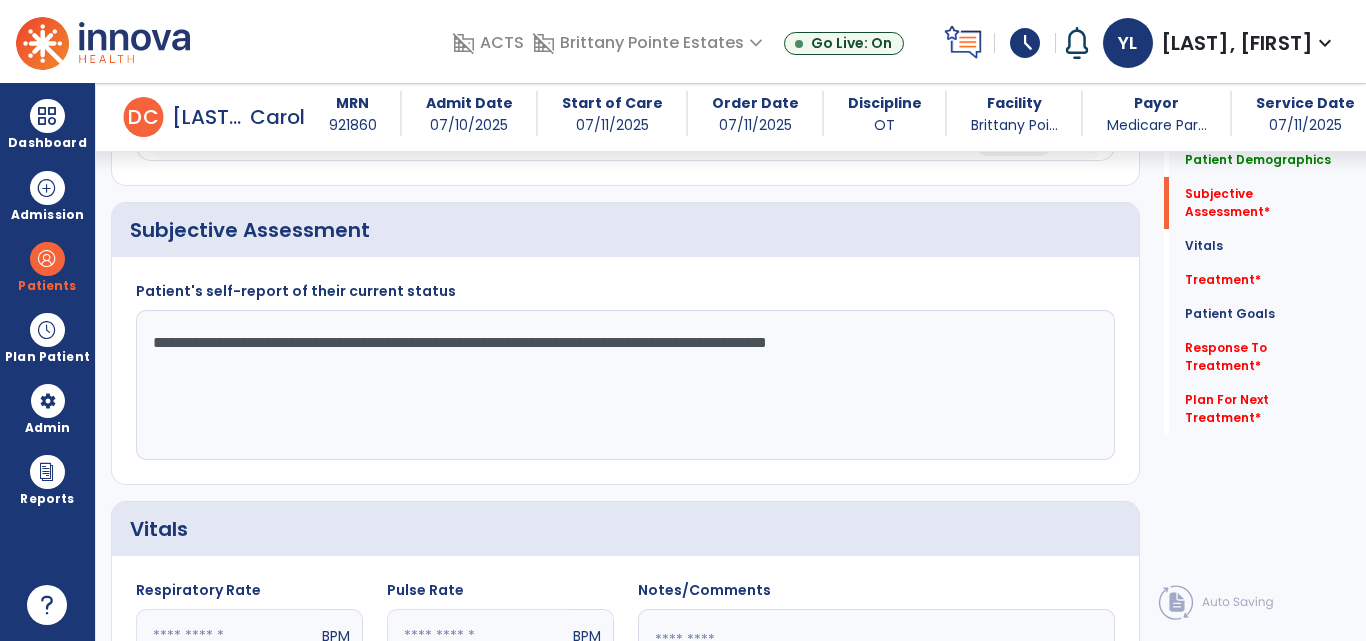 type on "**********" 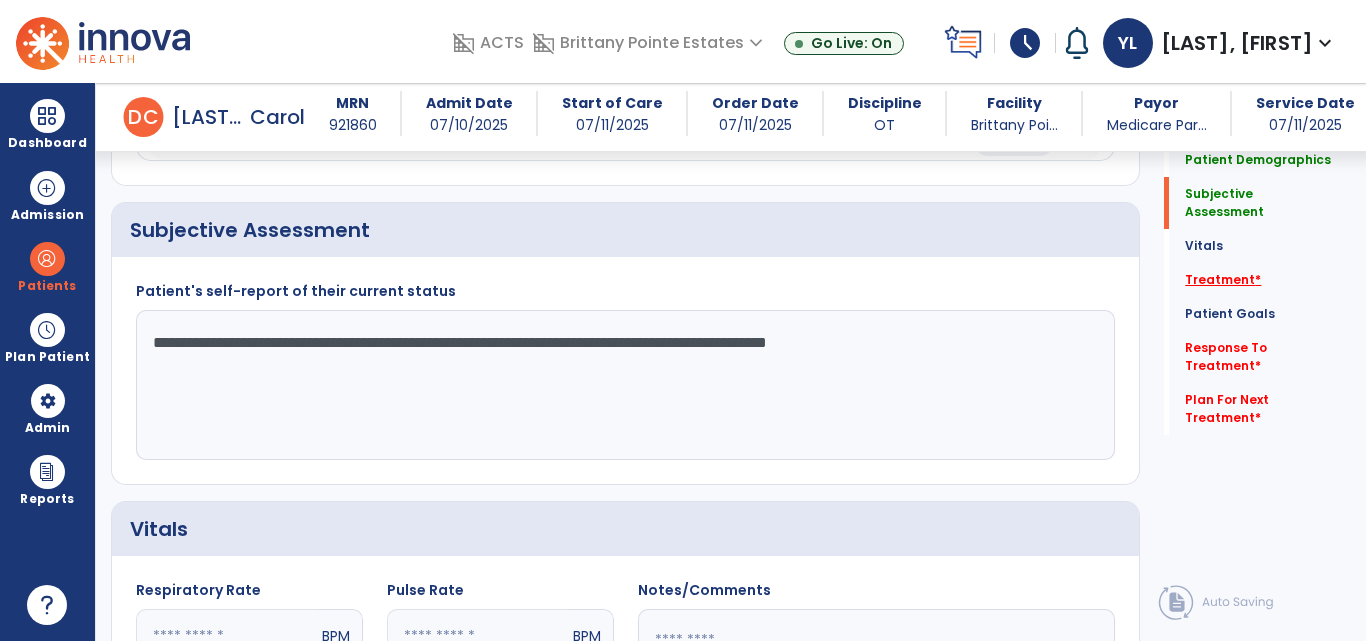 click on "Treatment   *" 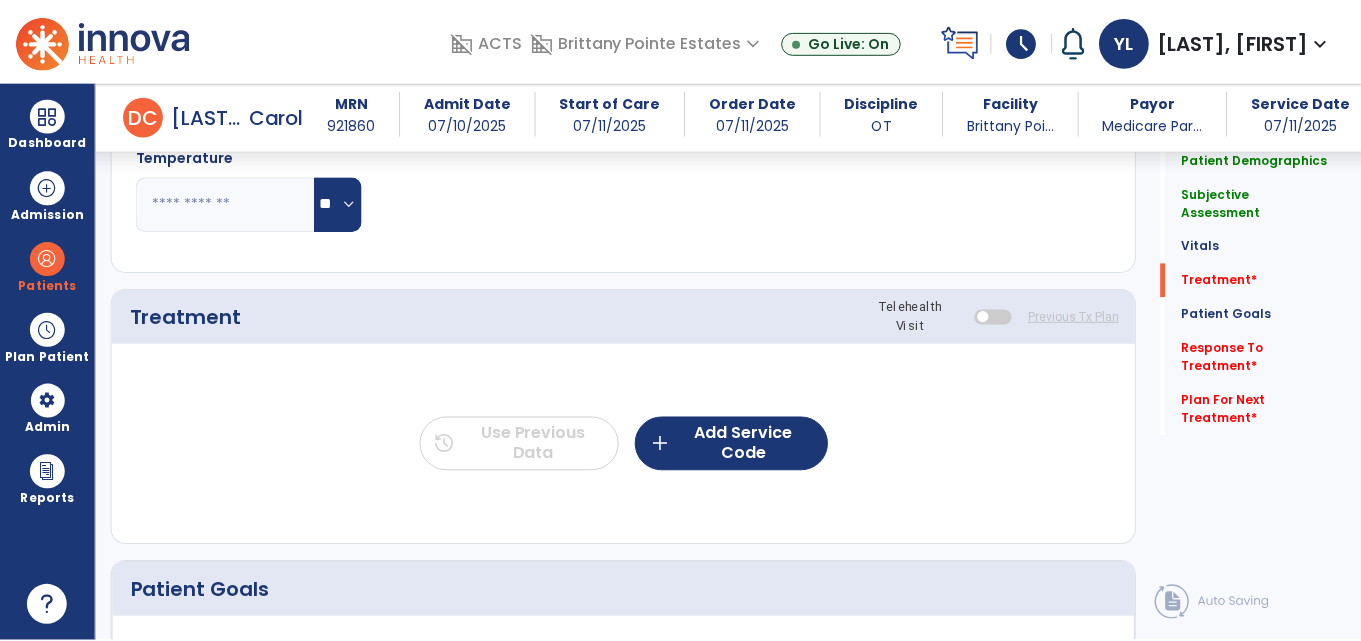 scroll, scrollTop: 1136, scrollLeft: 0, axis: vertical 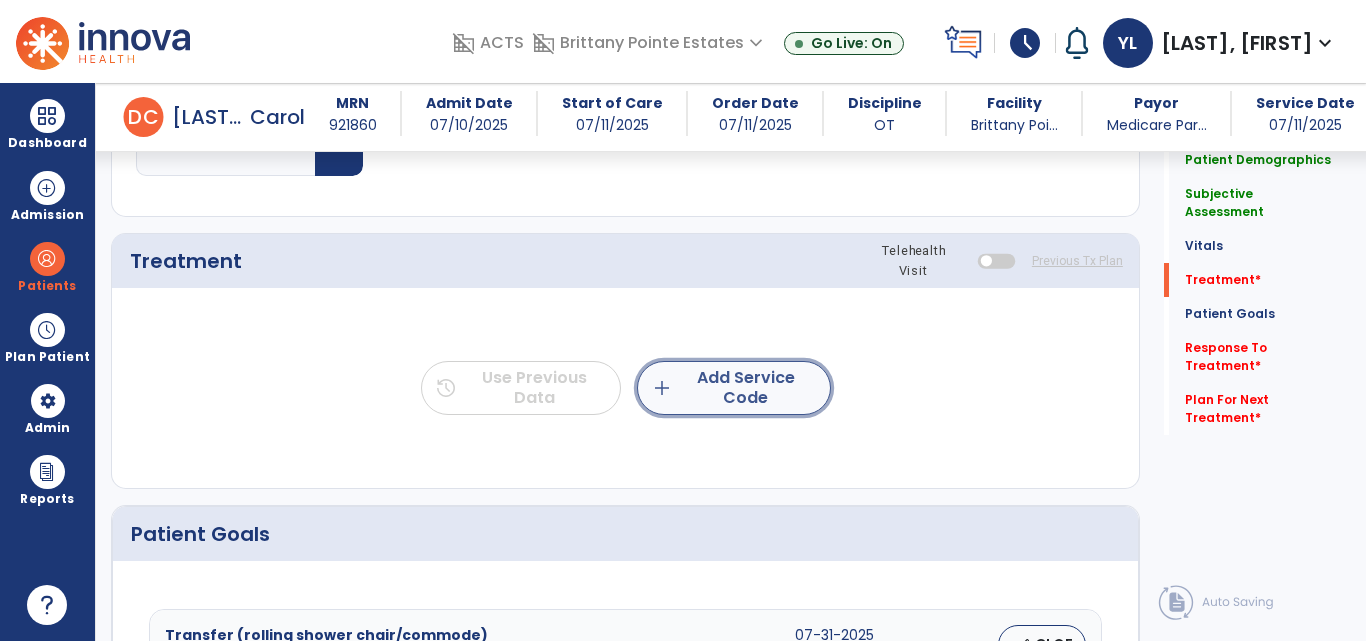 click on "add  Add Service Code" 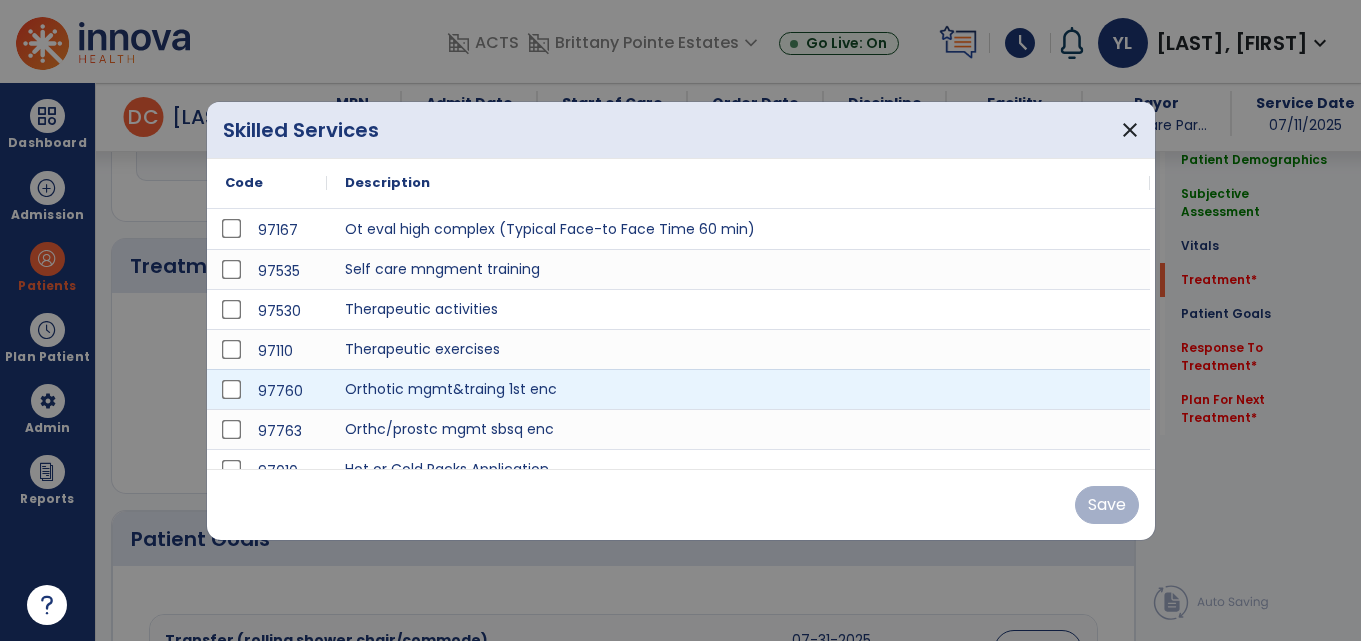 scroll, scrollTop: 1136, scrollLeft: 0, axis: vertical 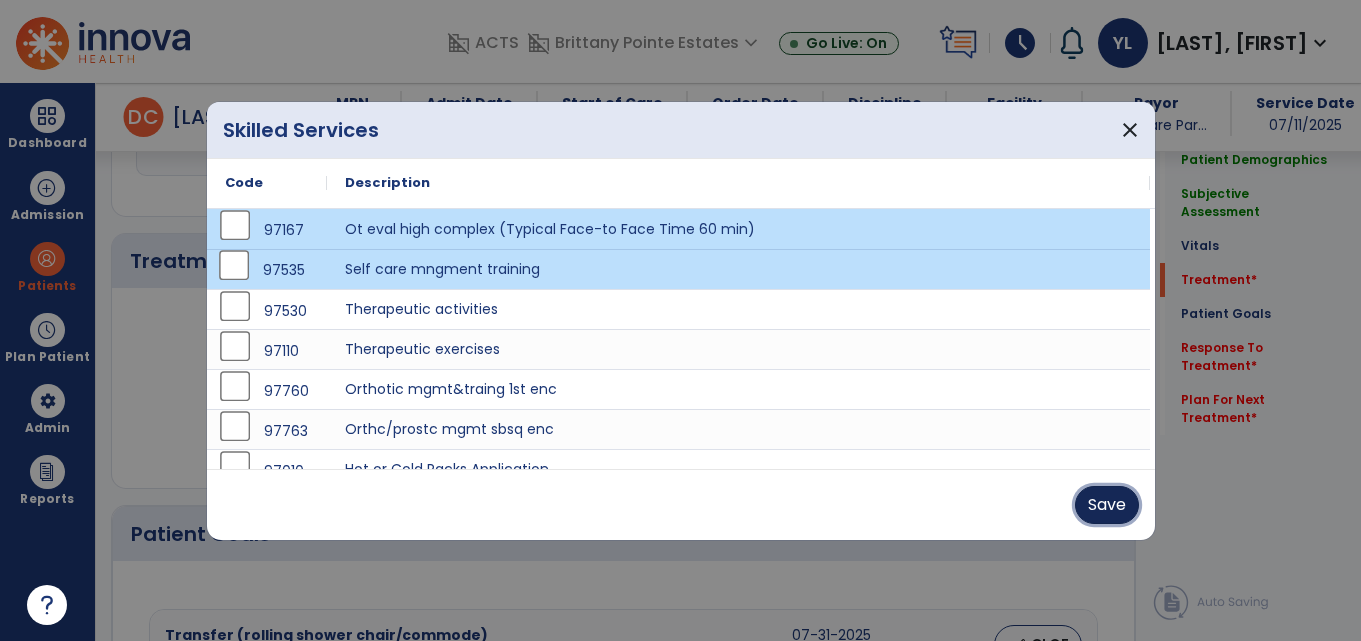 click on "Save" at bounding box center (1107, 505) 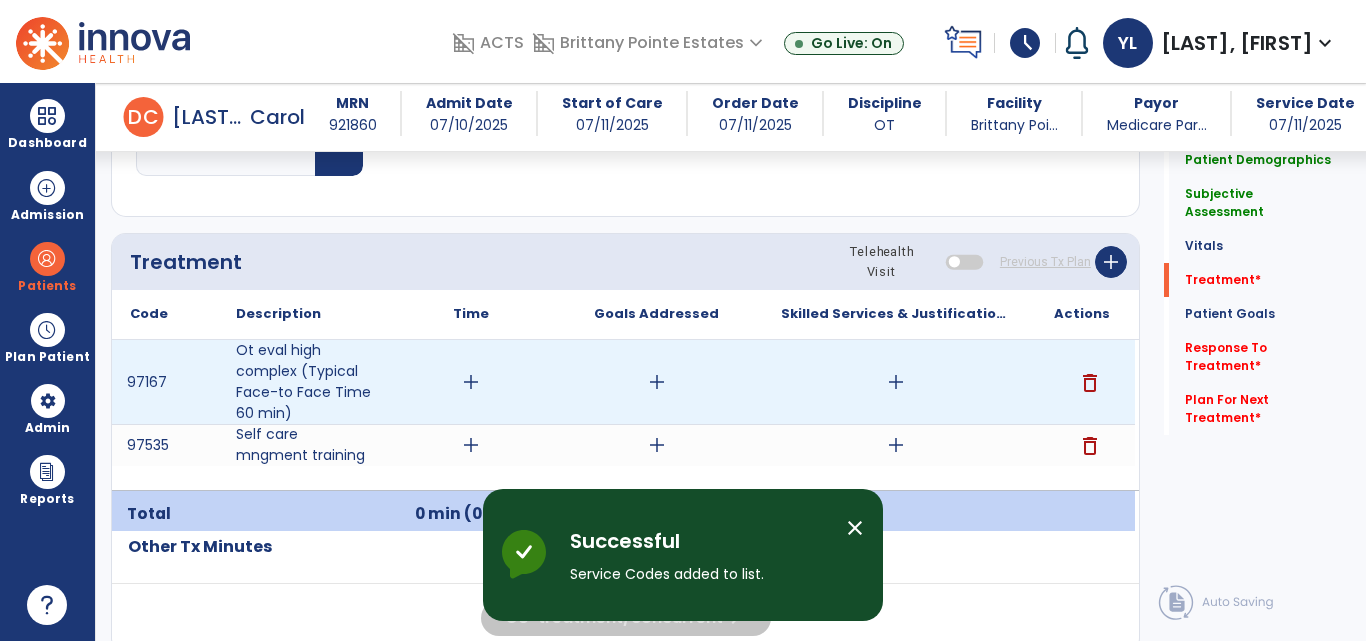 click on "add" at bounding box center (896, 382) 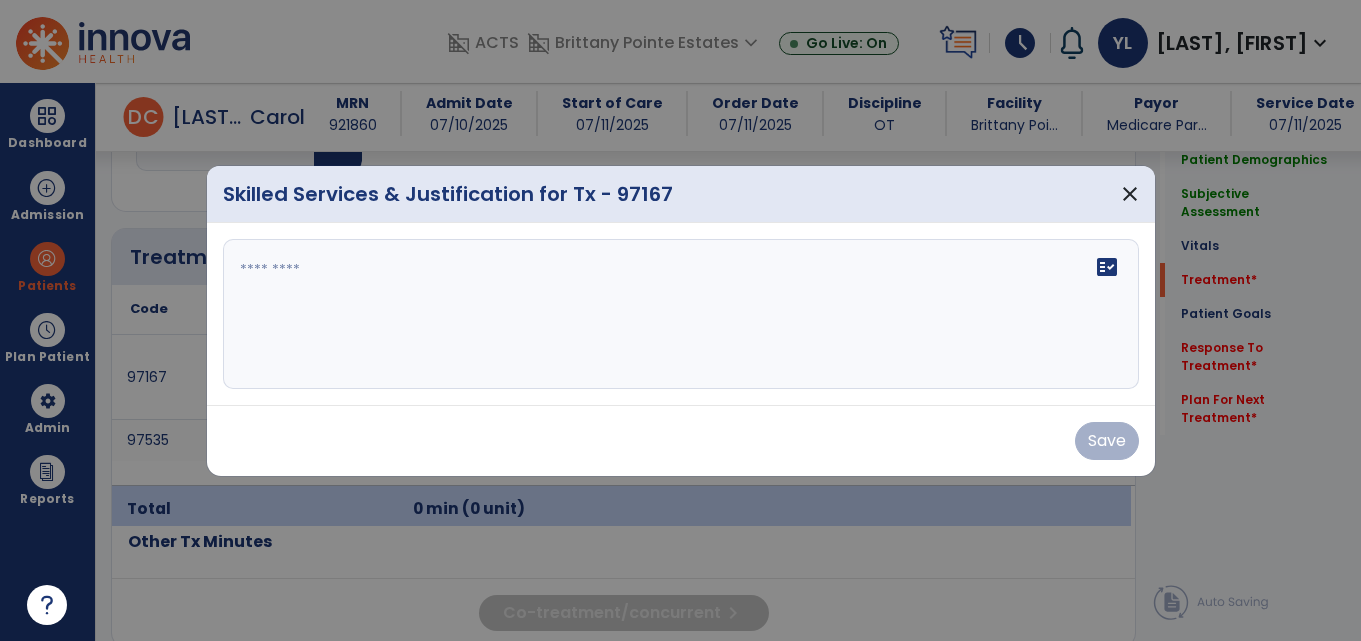 scroll, scrollTop: 1136, scrollLeft: 0, axis: vertical 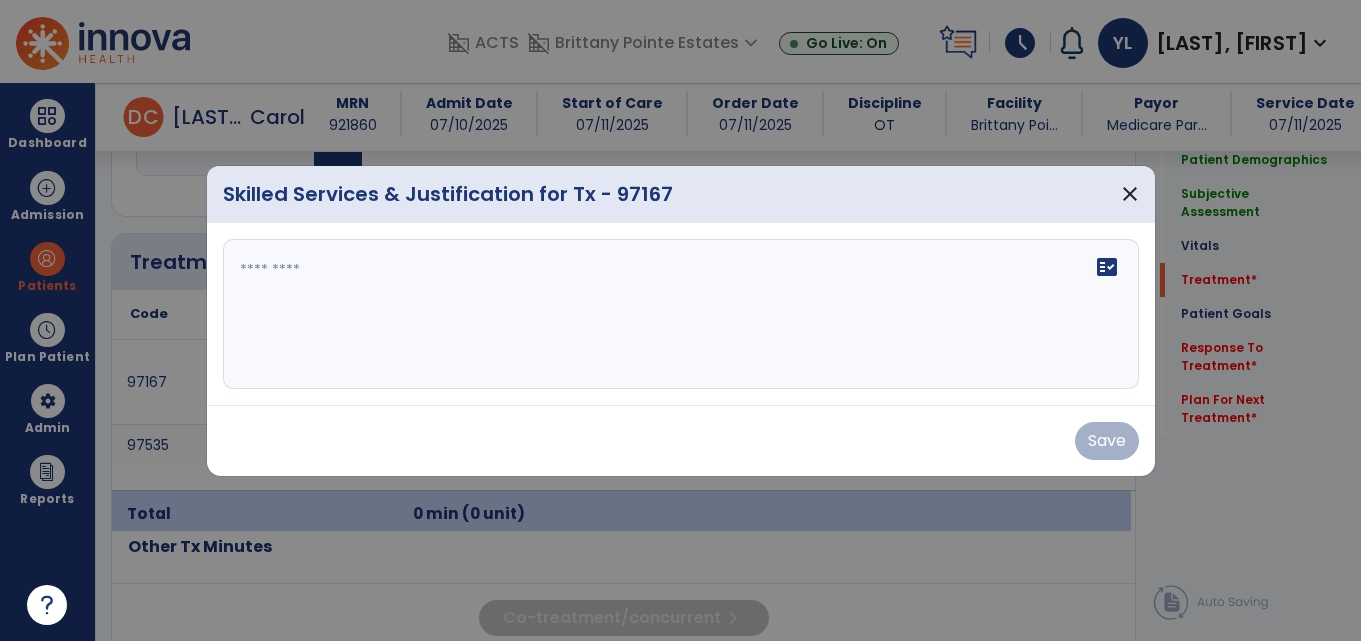 click on "fact_check" at bounding box center [681, 314] 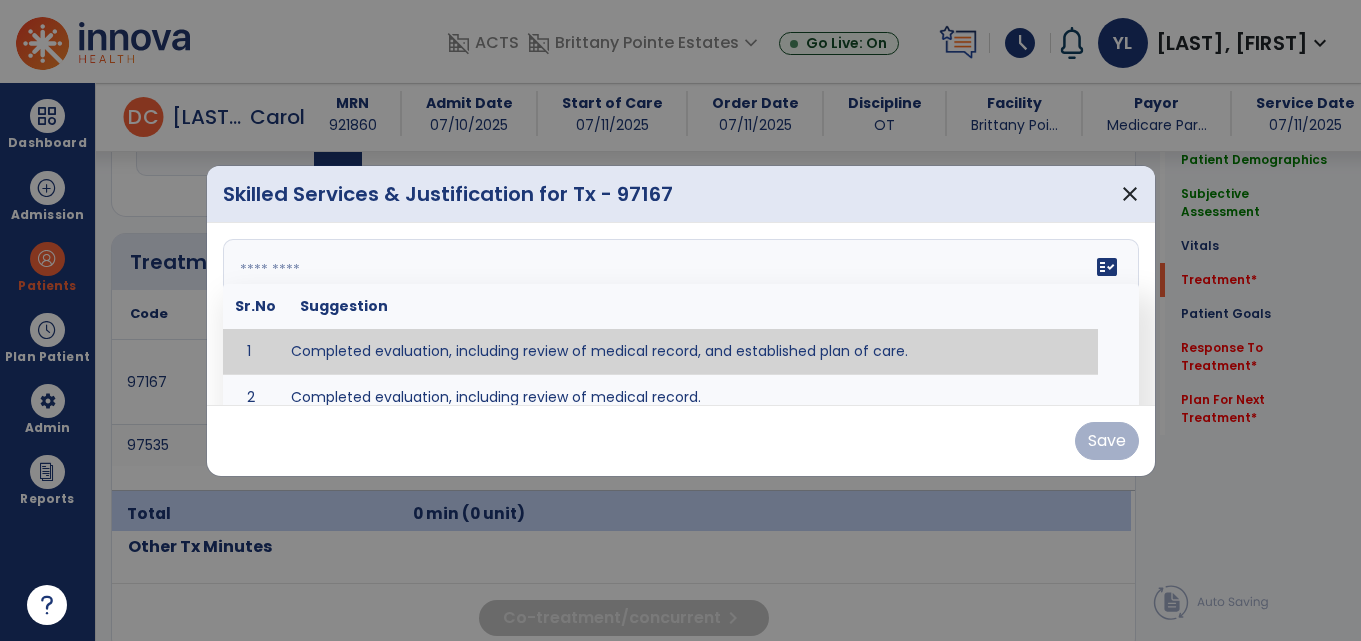 paste on "**********" 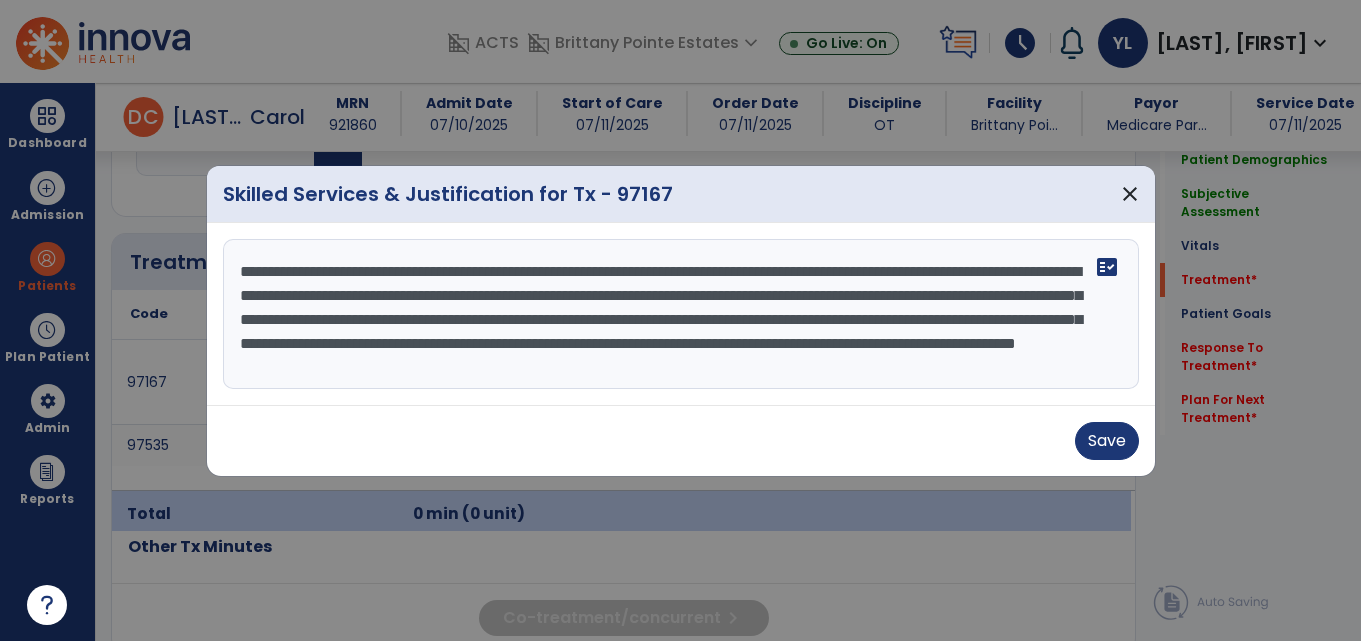 scroll, scrollTop: 16, scrollLeft: 0, axis: vertical 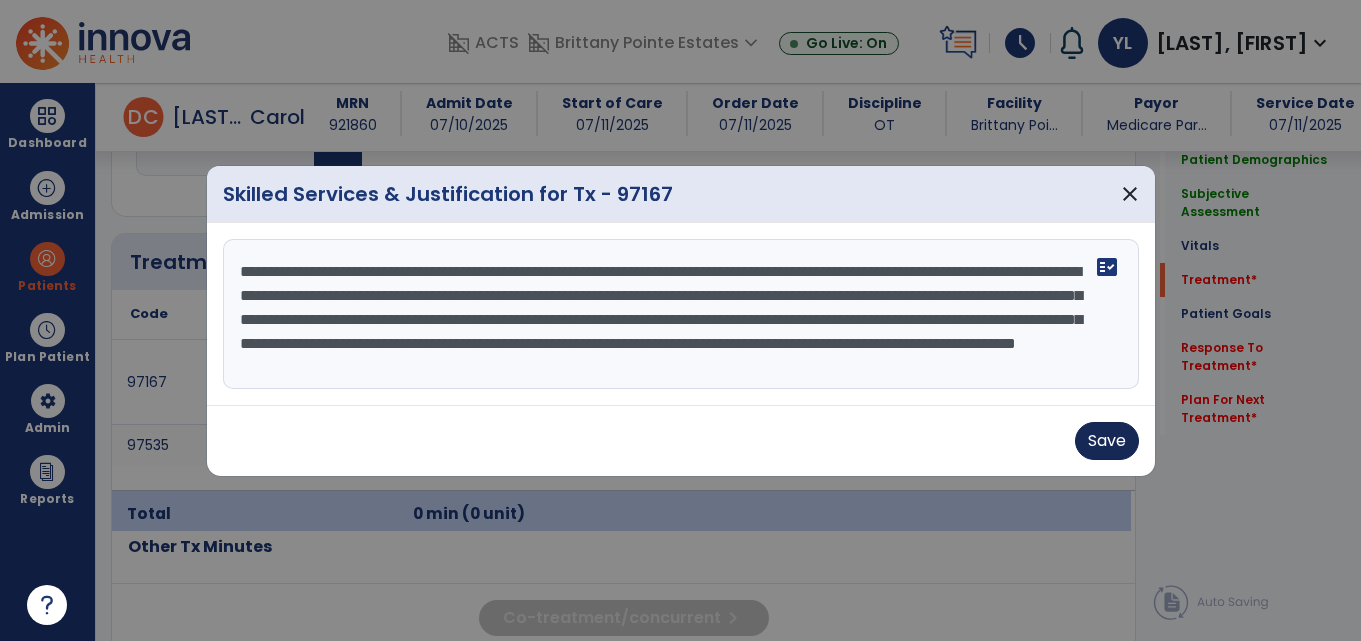 type on "**********" 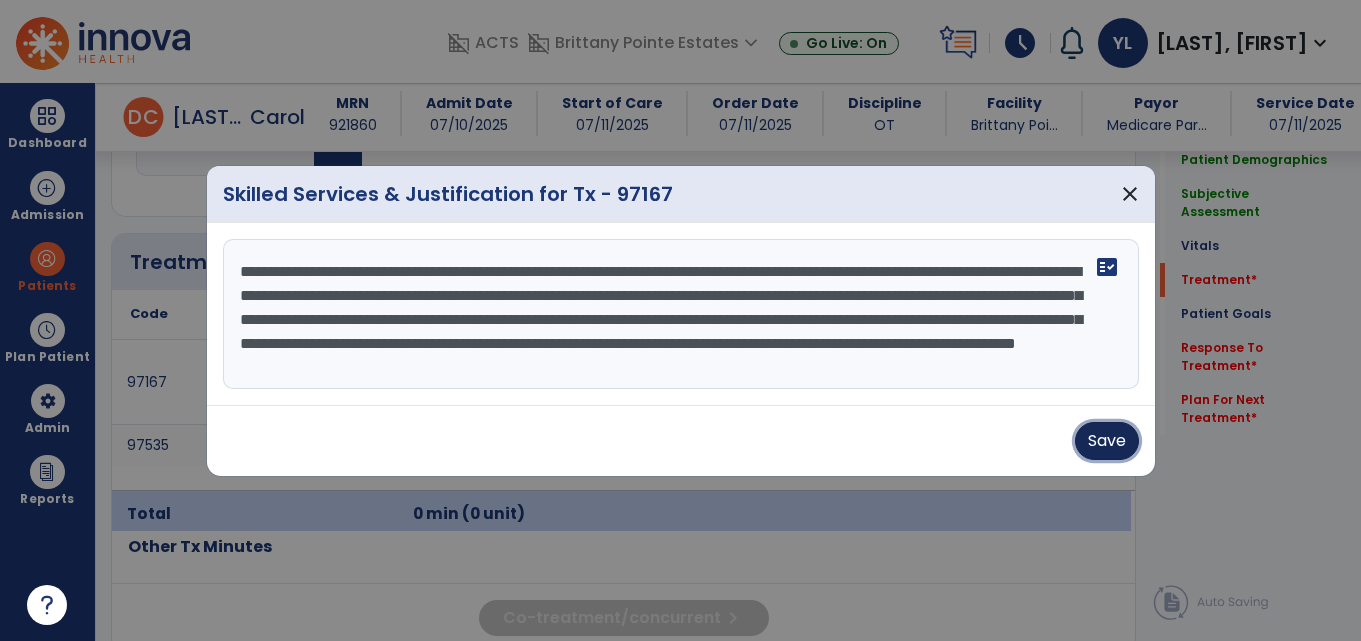 click on "Save" at bounding box center [1107, 441] 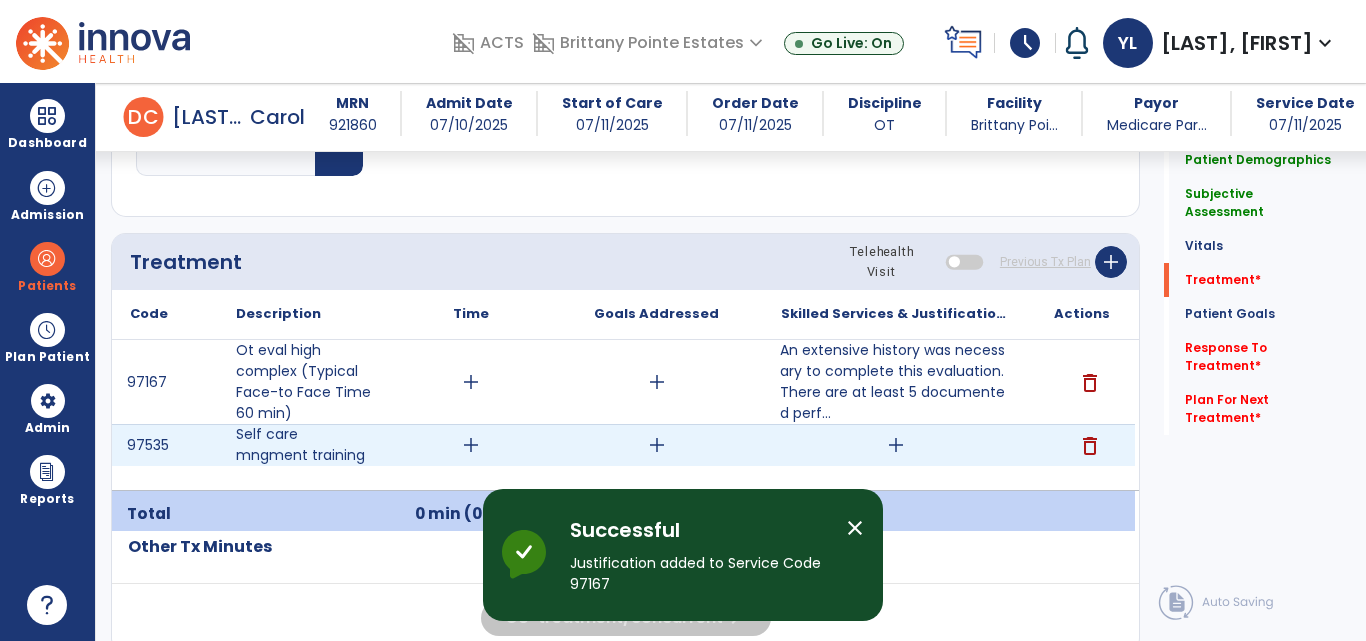 click on "add" at bounding box center [896, 445] 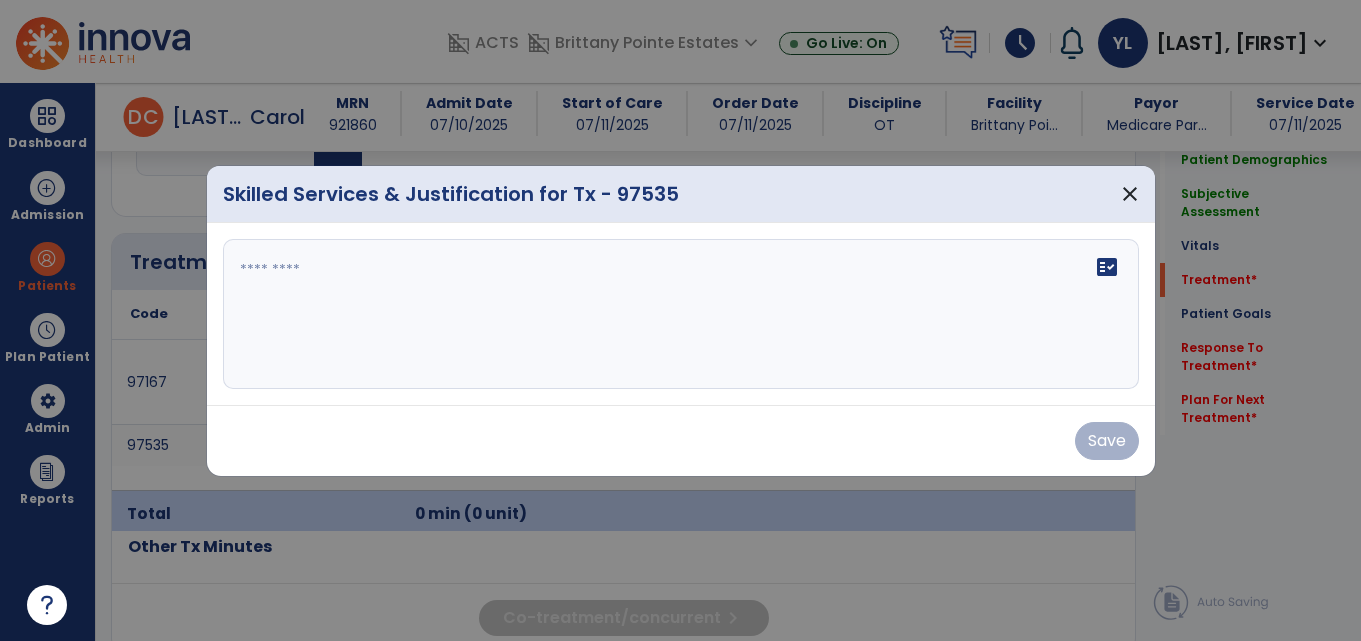 scroll, scrollTop: 1136, scrollLeft: 0, axis: vertical 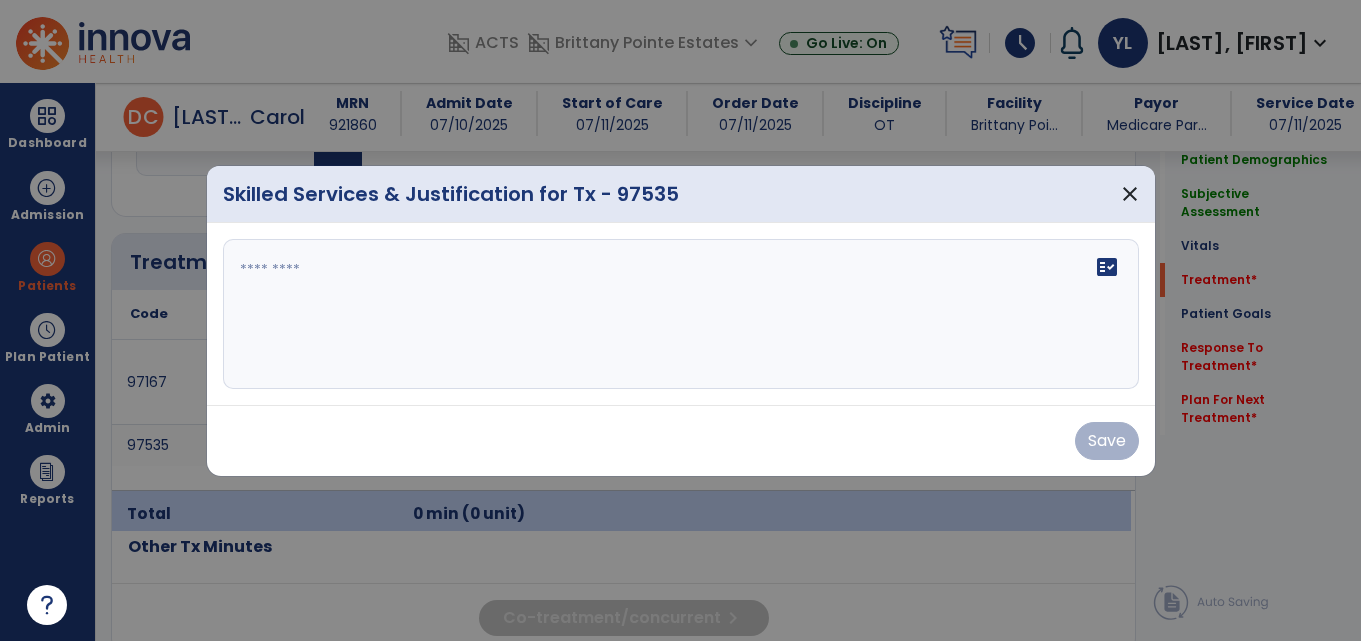 click on "Save" at bounding box center [681, 440] 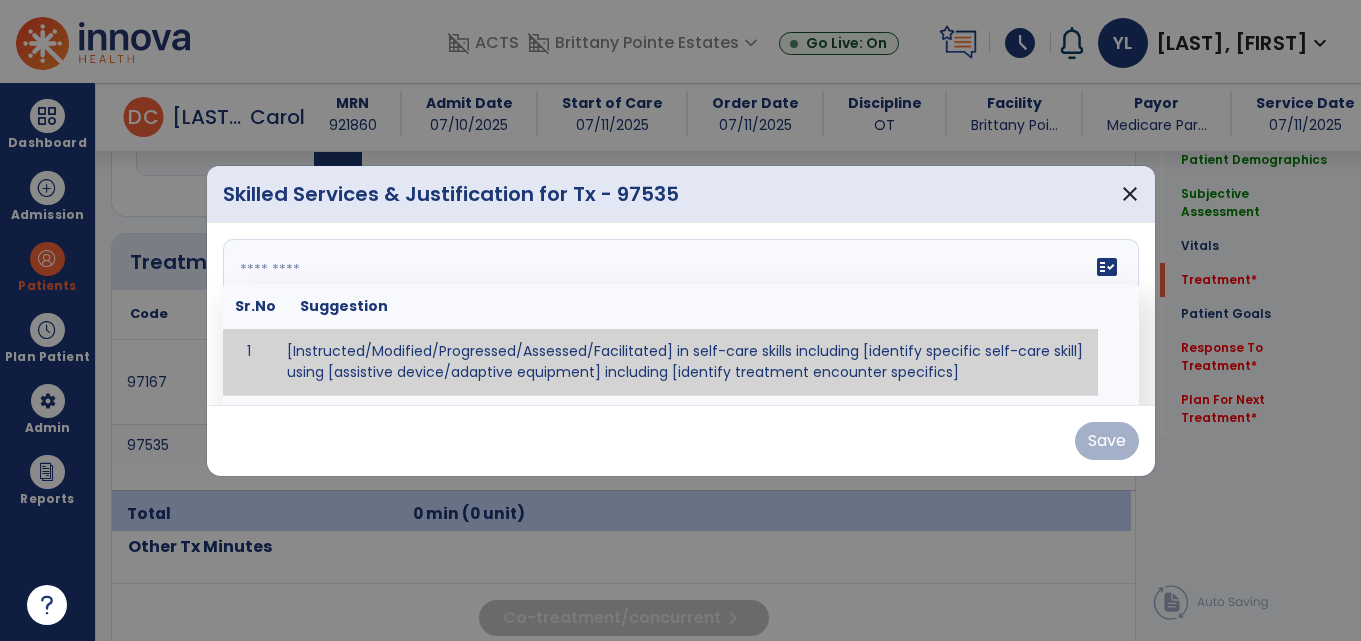 click on "fact_check  Sr.No Suggestion 1 [Instructed/Modified/Progressed/Assessed/Facilitated] in self-care skills including [identify specific self-care skill] using [assistive device/adaptive equipment] including [identify treatment encounter specifics]" at bounding box center [681, 314] 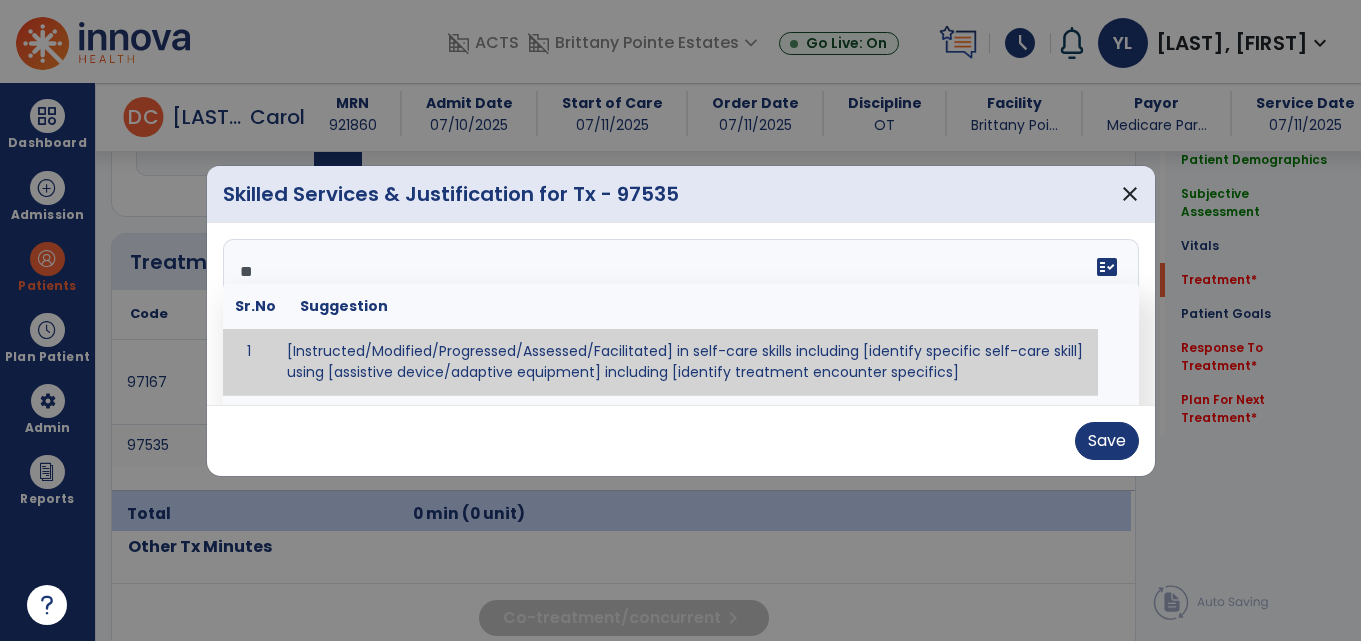 type on "*" 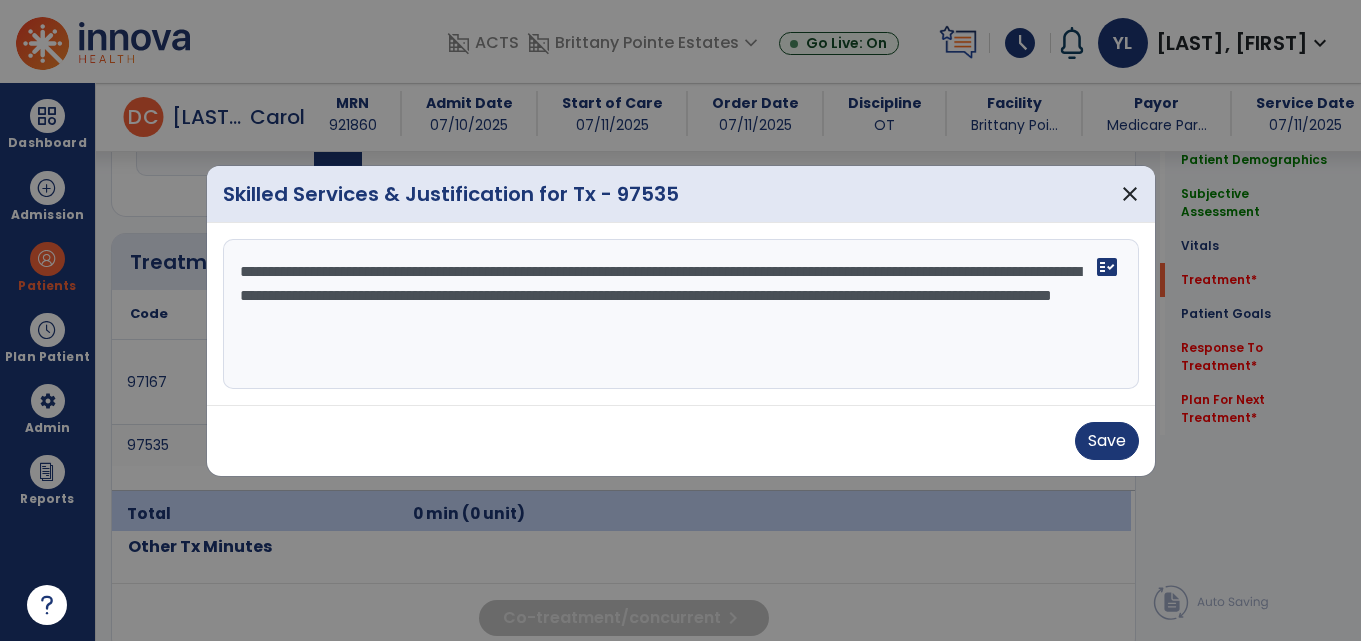 type on "**********" 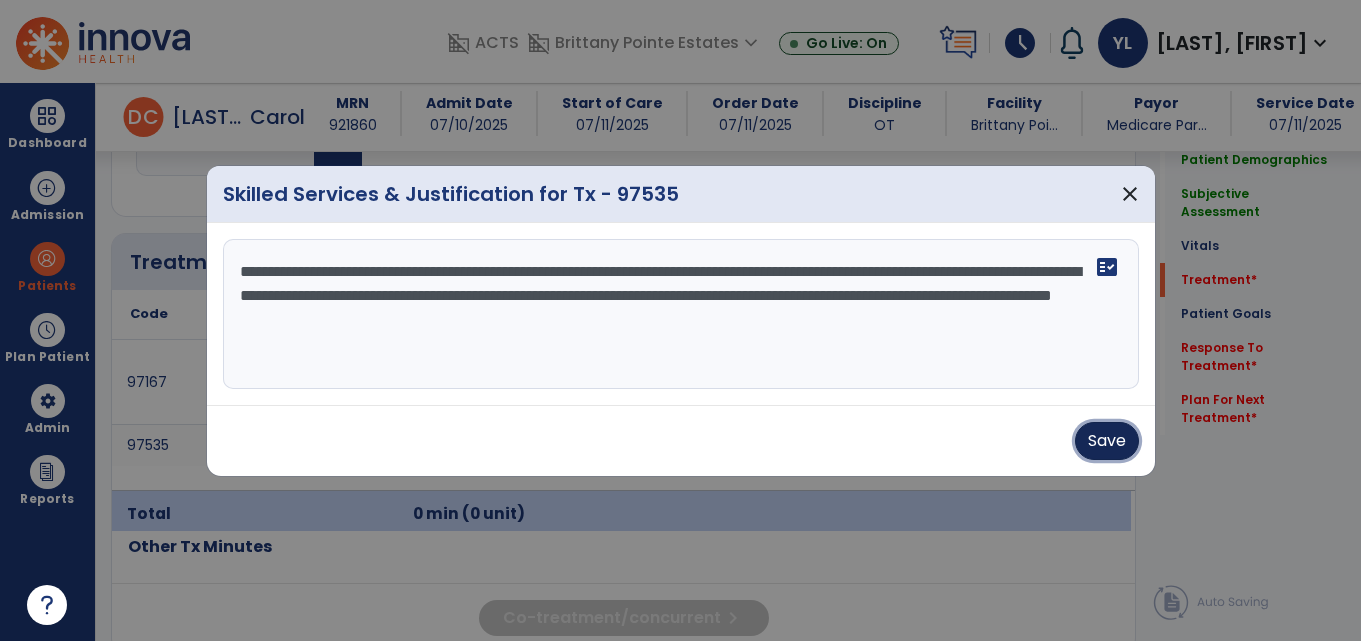 click on "Save" at bounding box center (1107, 441) 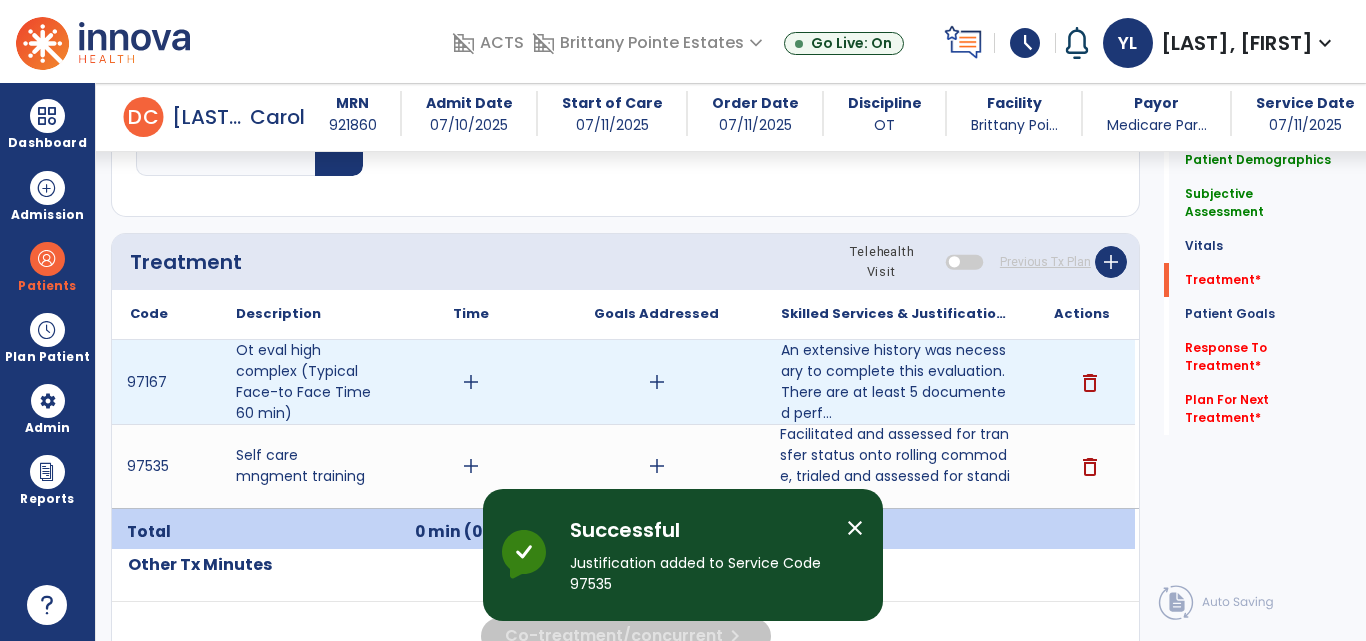 click on "add" at bounding box center (657, 382) 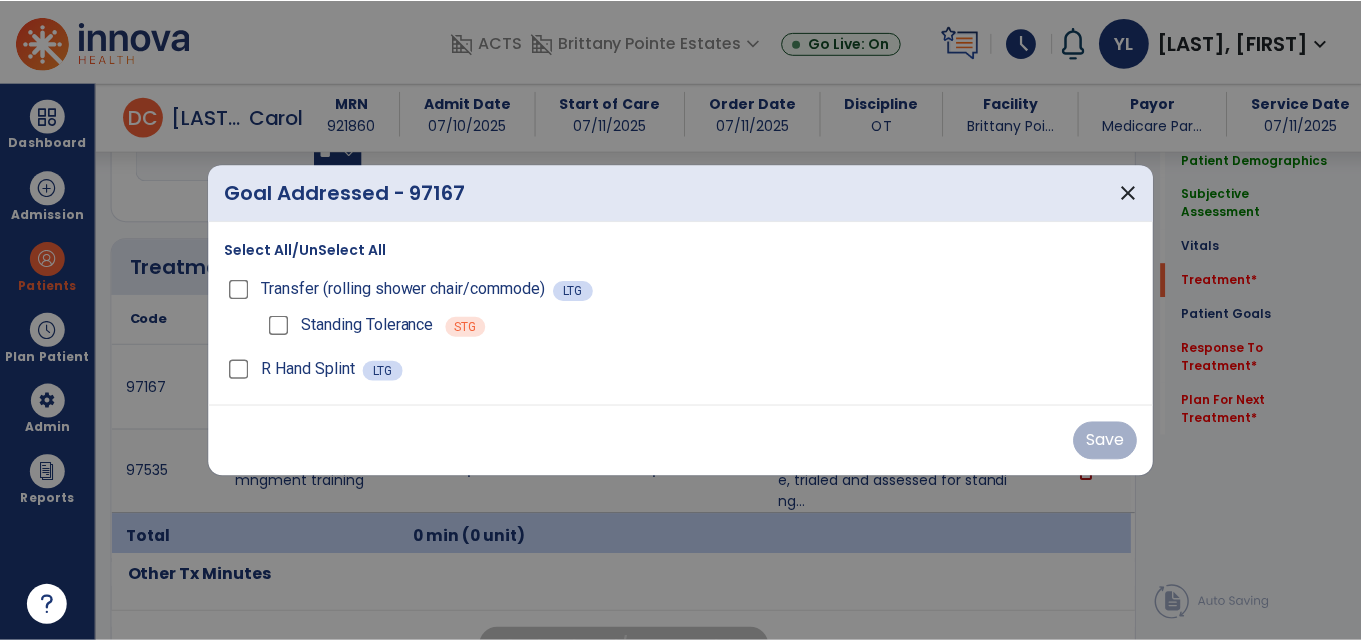 scroll, scrollTop: 1136, scrollLeft: 0, axis: vertical 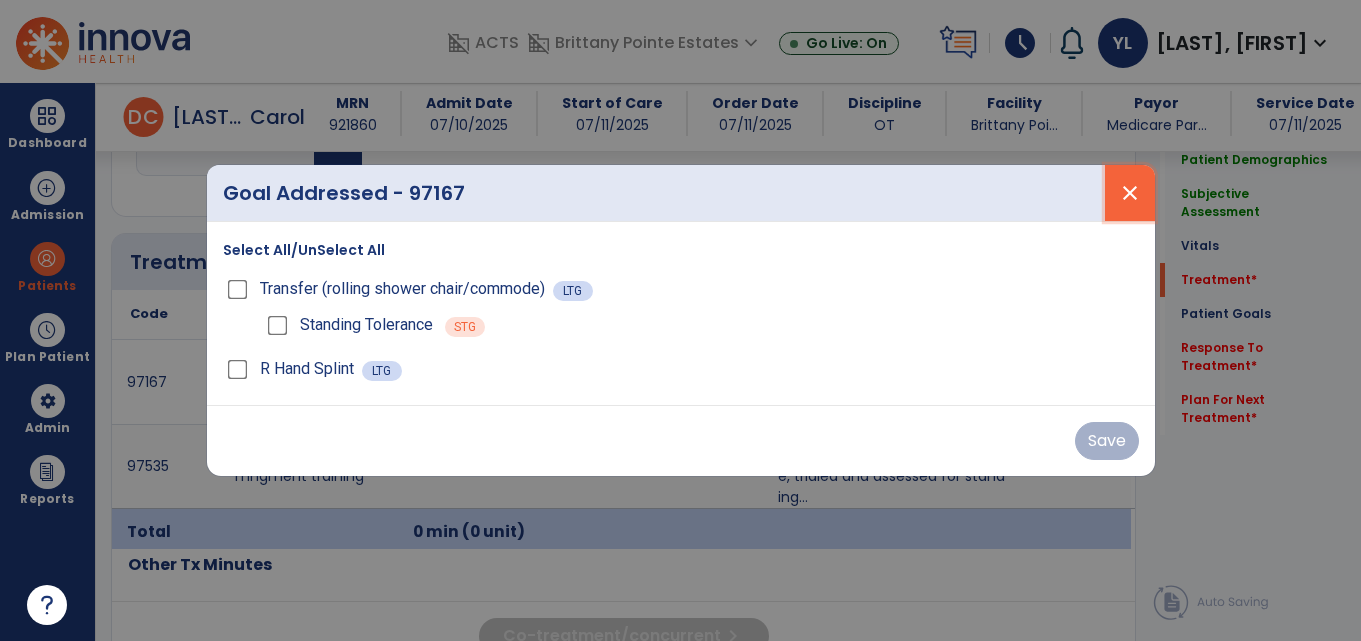 click on "close" at bounding box center (1130, 193) 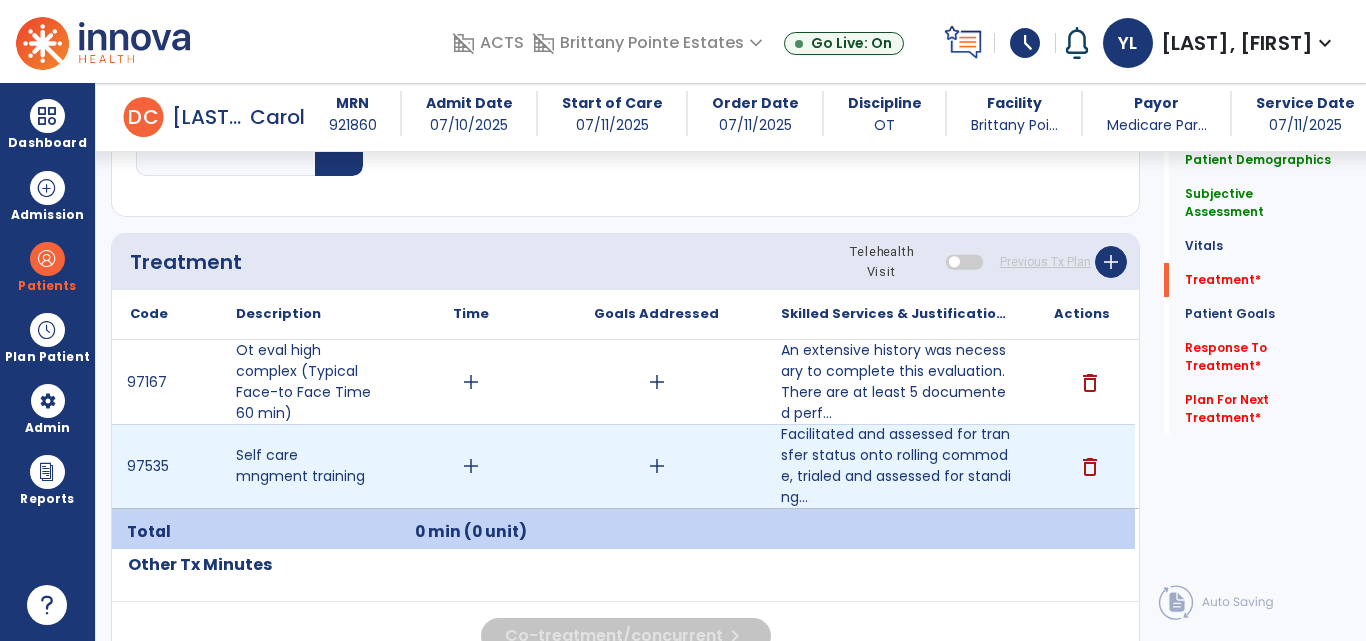 click on "add" at bounding box center (656, 466) 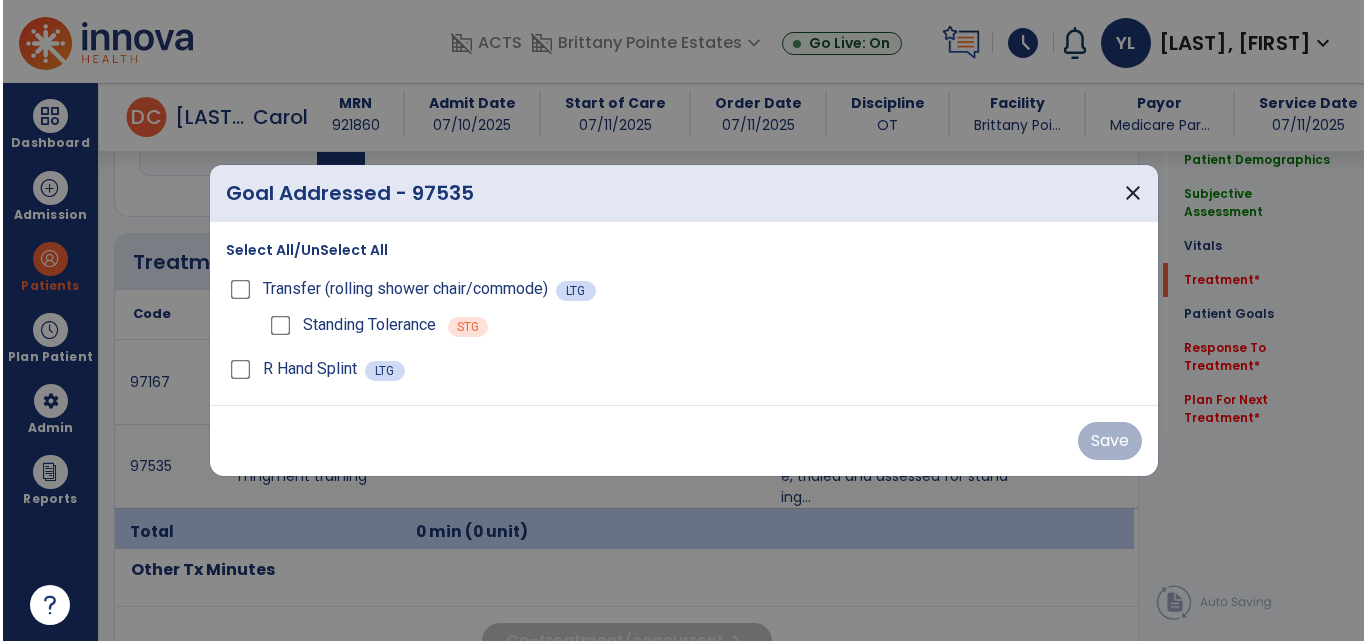 scroll, scrollTop: 1136, scrollLeft: 0, axis: vertical 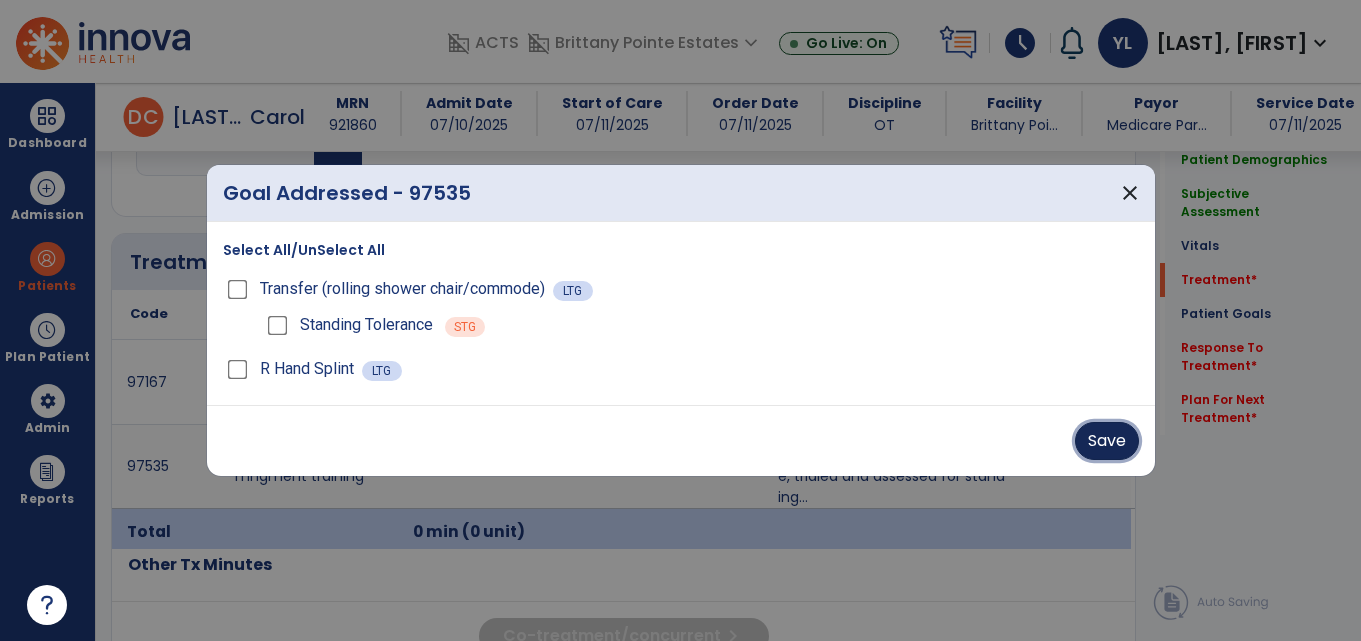 click on "Save" at bounding box center [1107, 441] 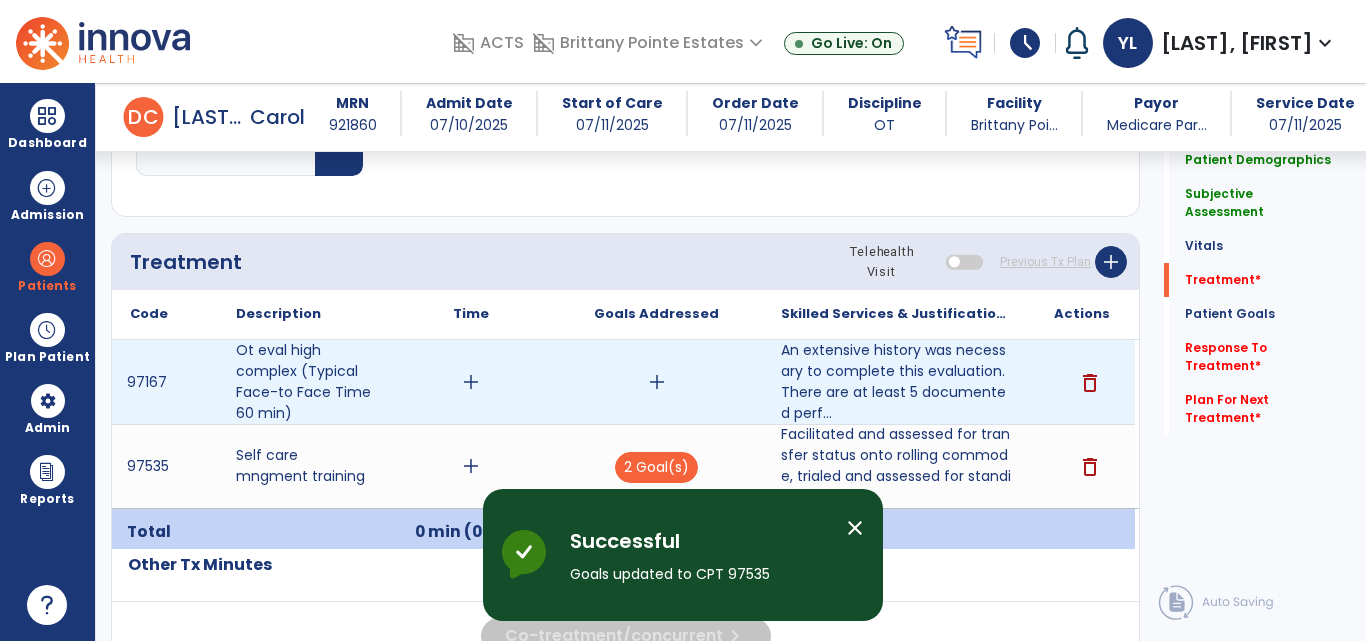 click on "add" at bounding box center [471, 382] 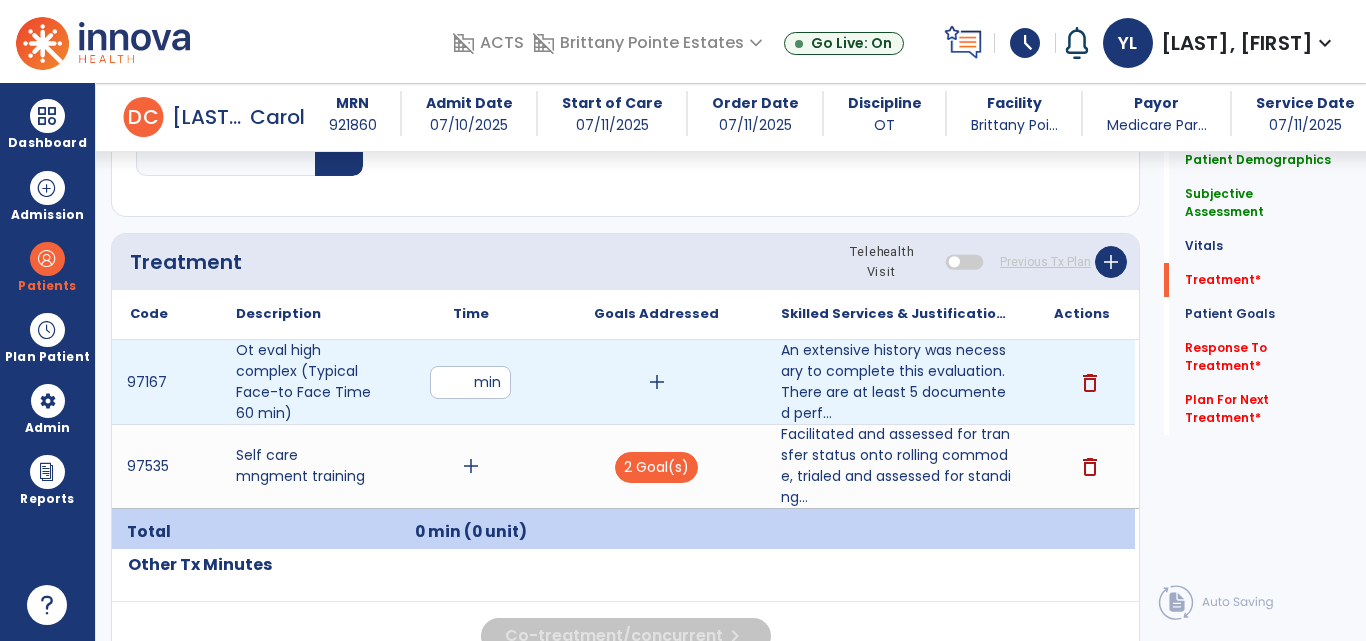 type on "*" 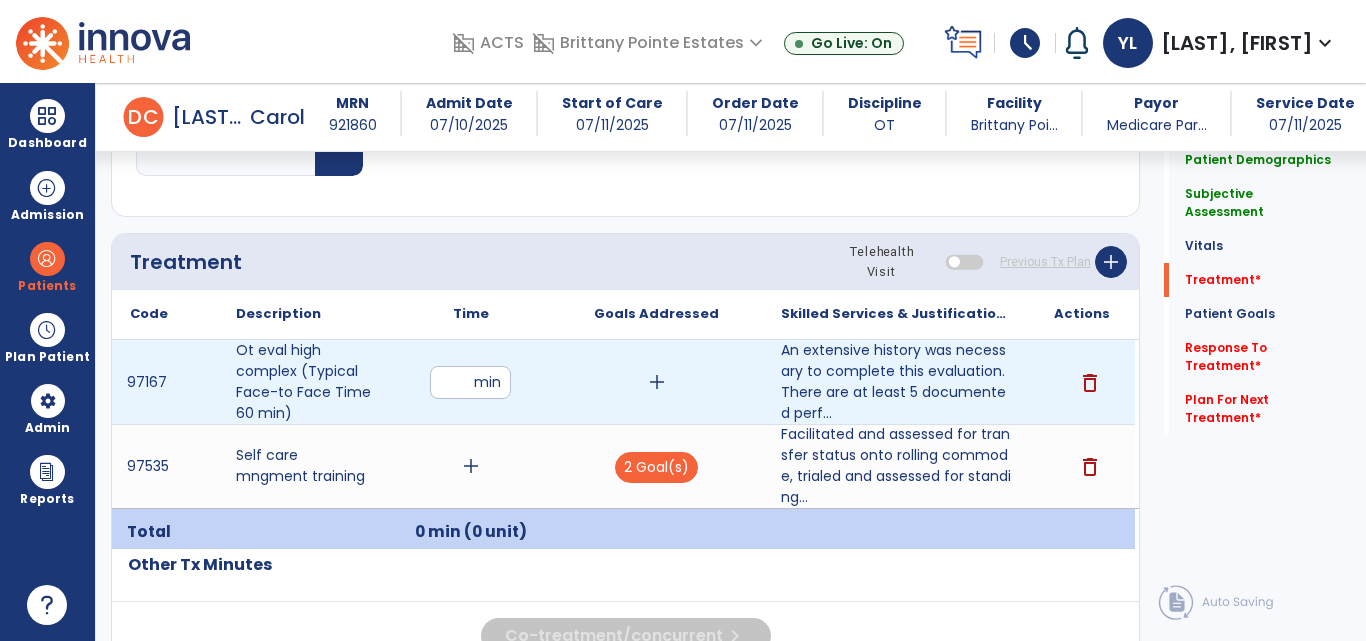 type on "**" 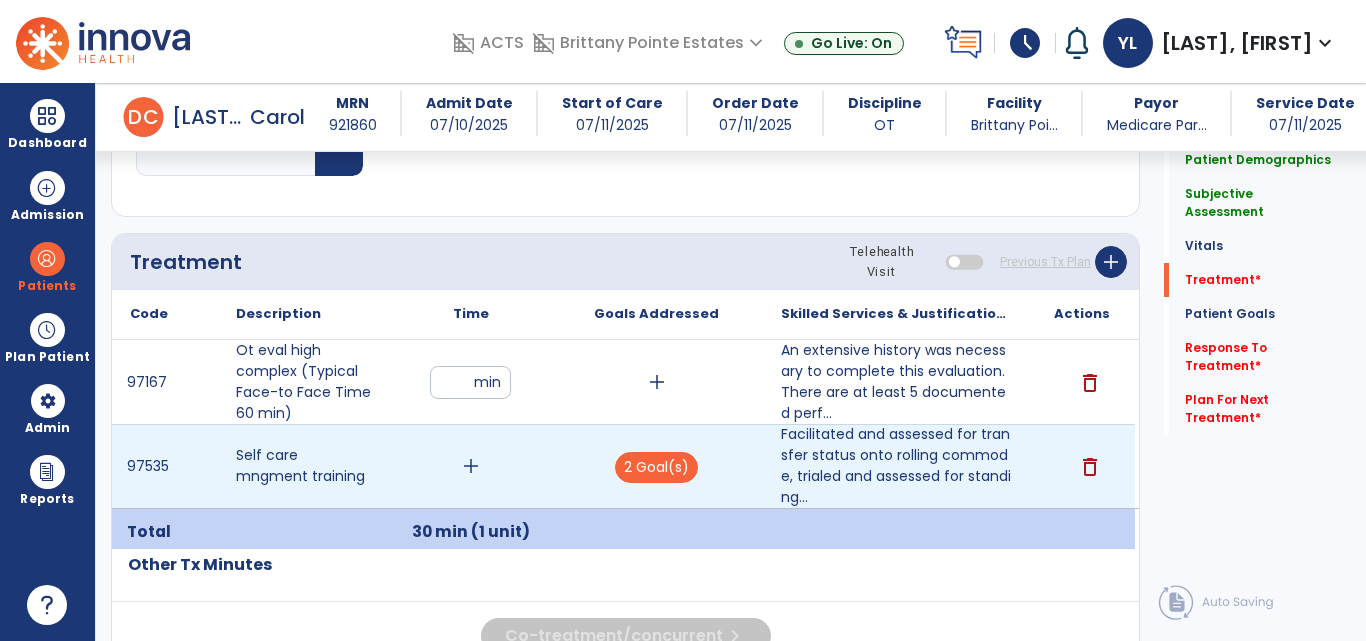 click on "add" at bounding box center (471, 466) 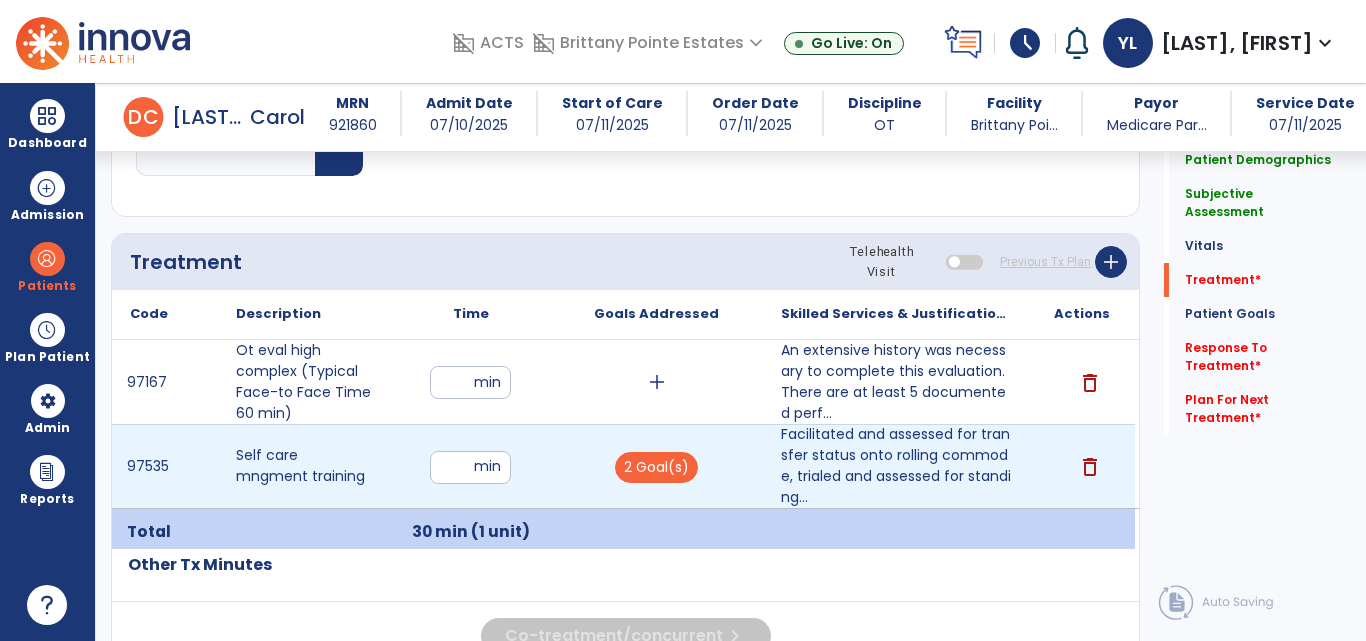 type on "**" 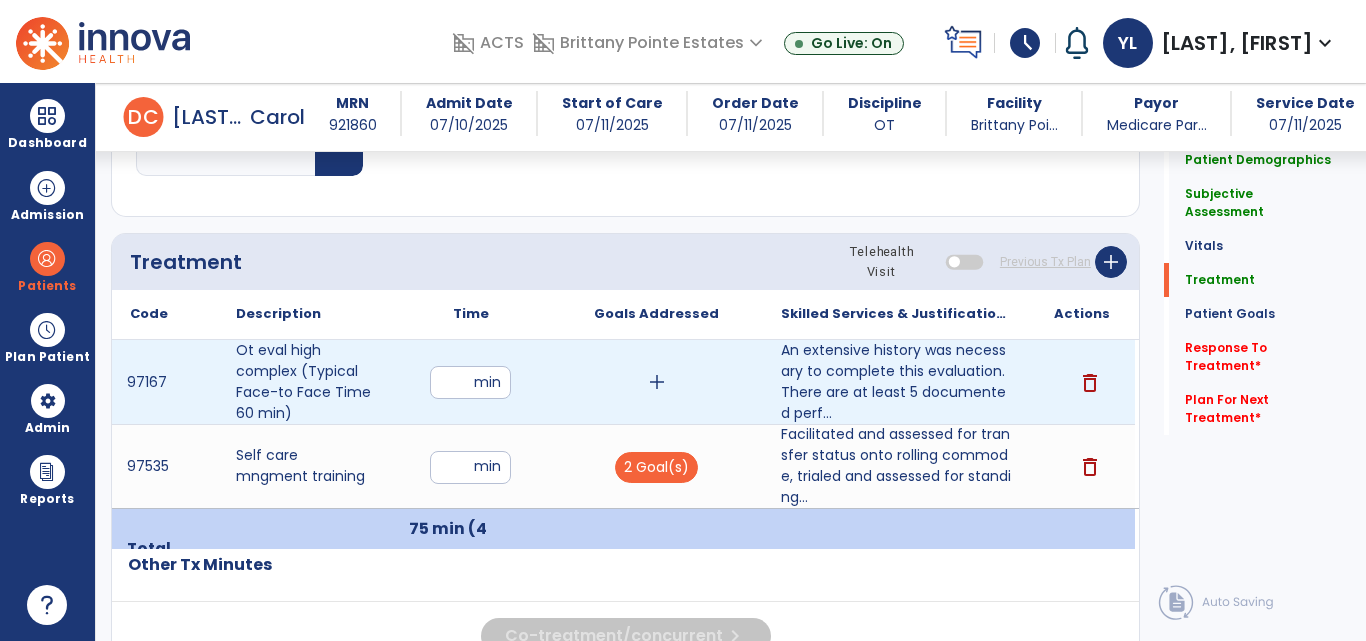 click on "**" at bounding box center [470, 382] 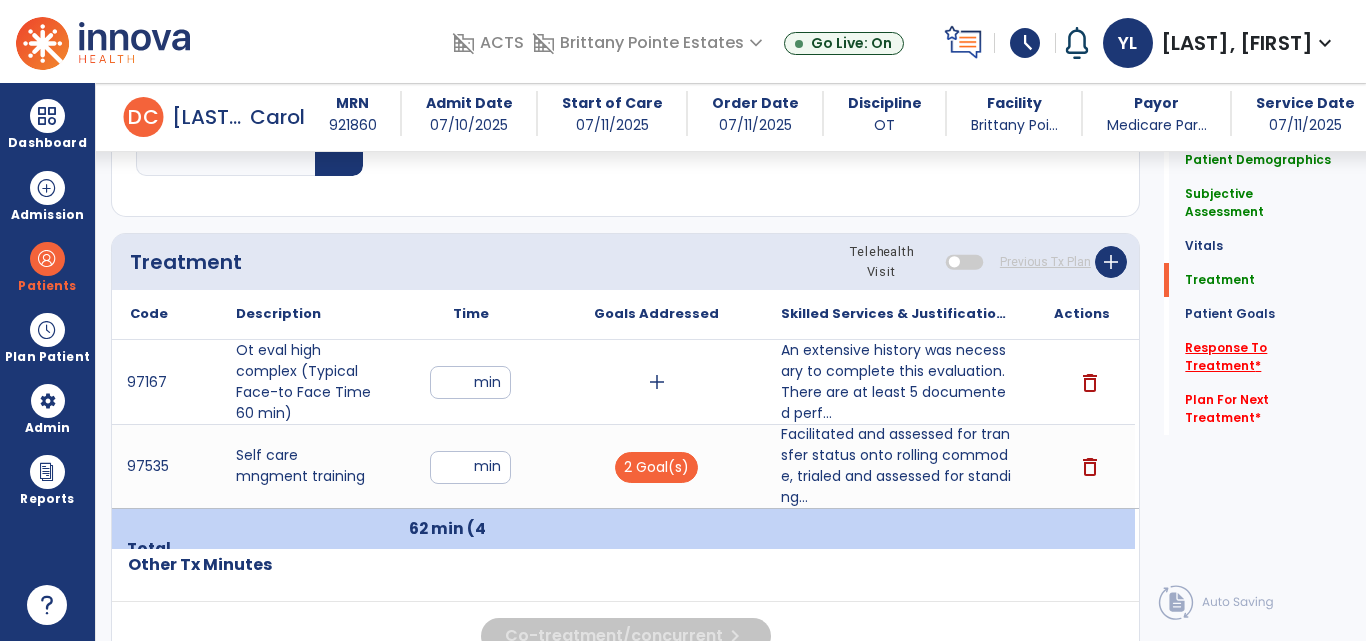 click on "Response To Treatment   *" 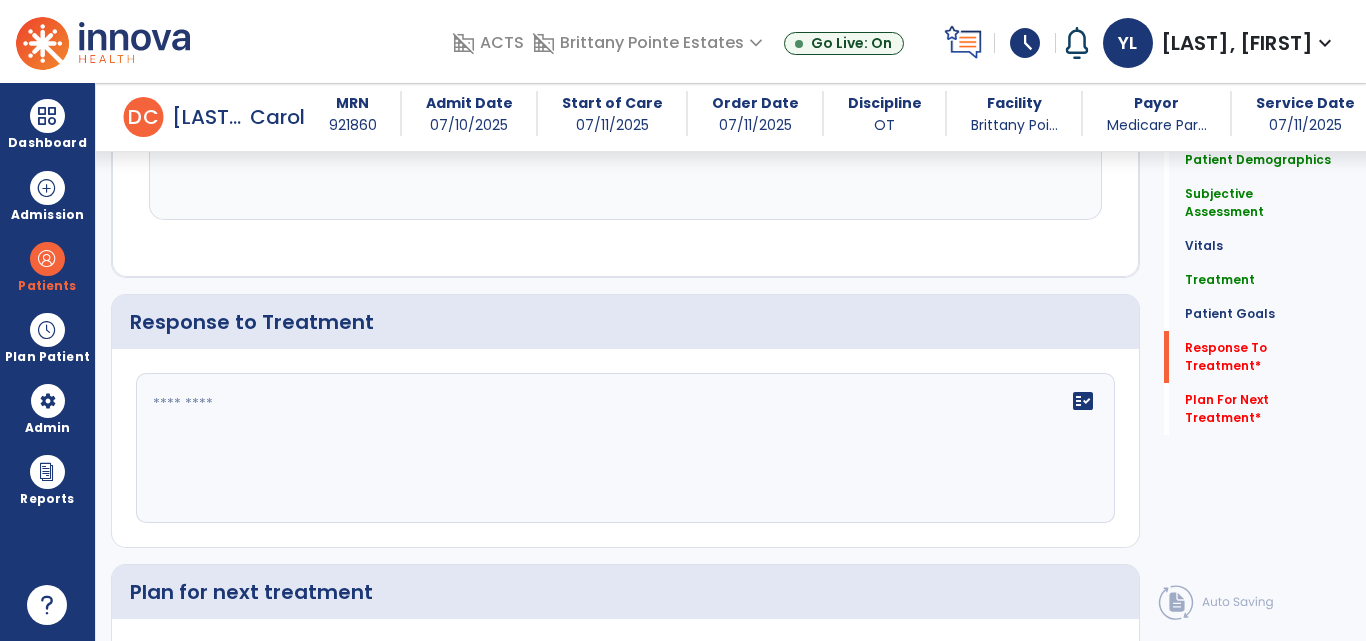 scroll, scrollTop: 2255, scrollLeft: 0, axis: vertical 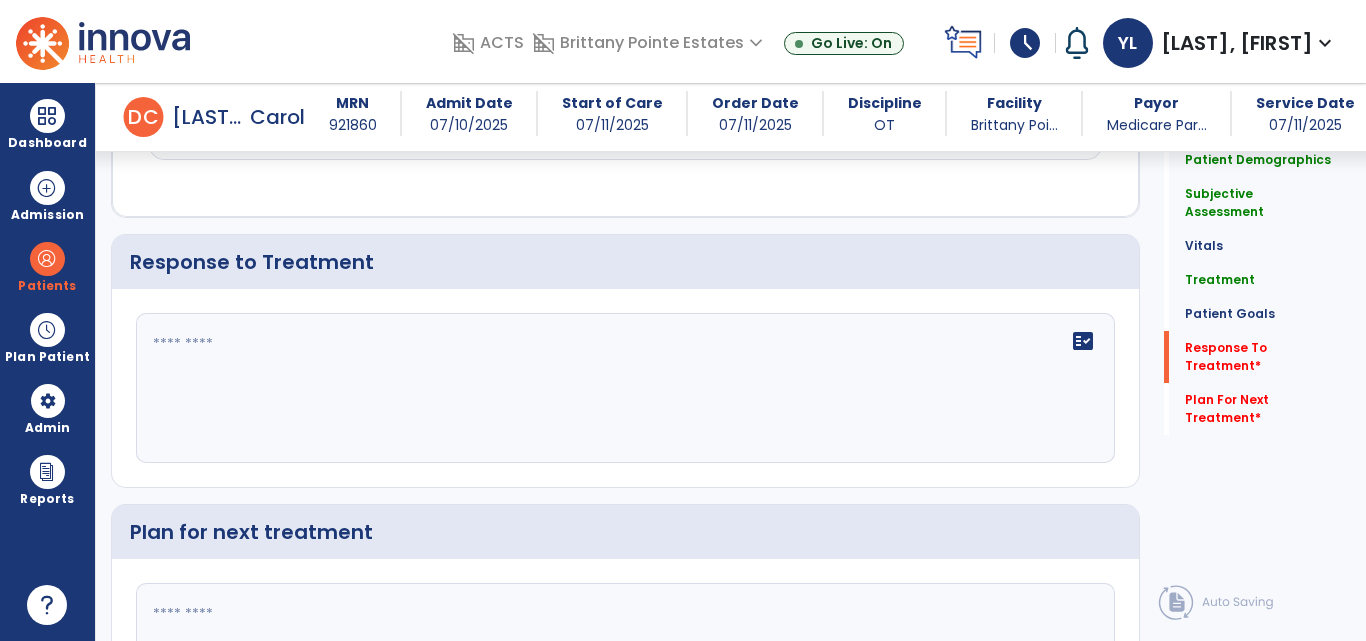 click 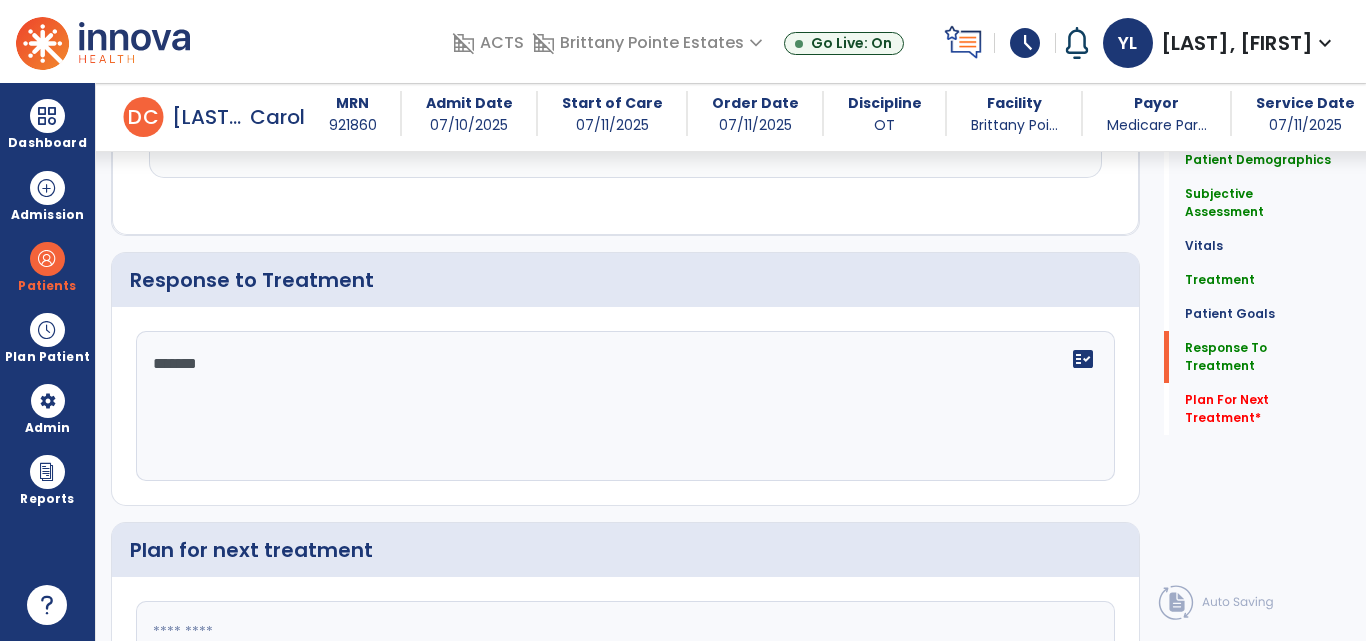 scroll, scrollTop: 2255, scrollLeft: 0, axis: vertical 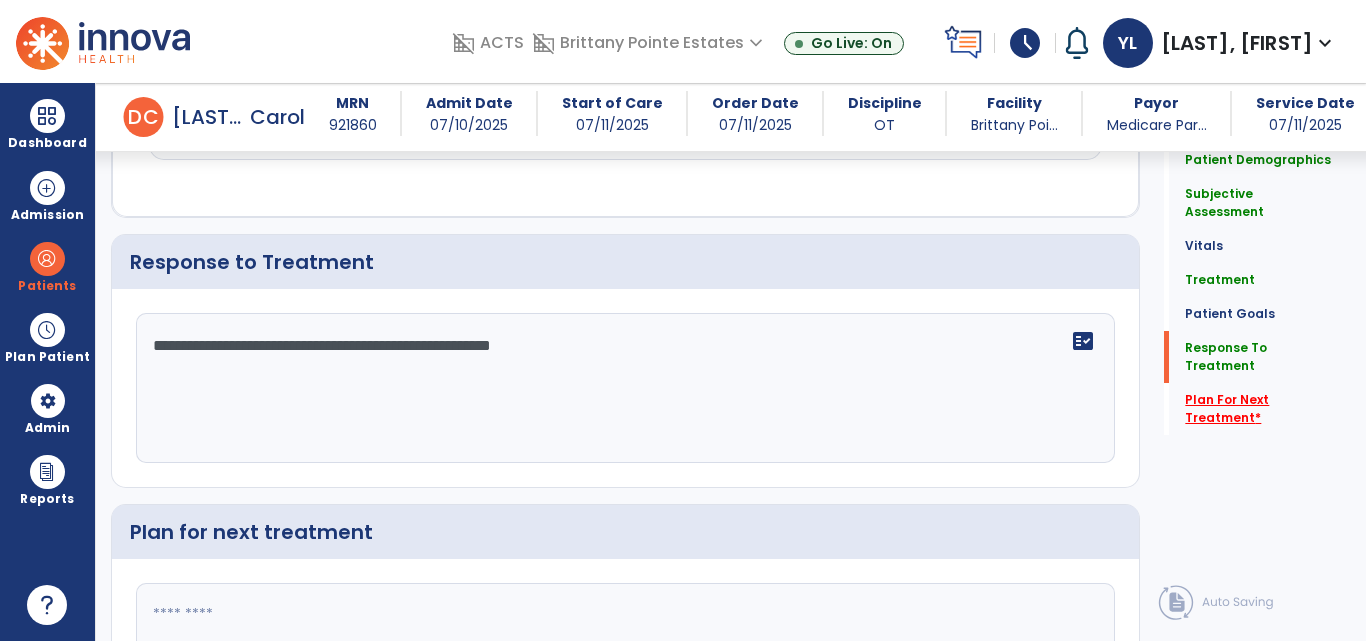 type on "**********" 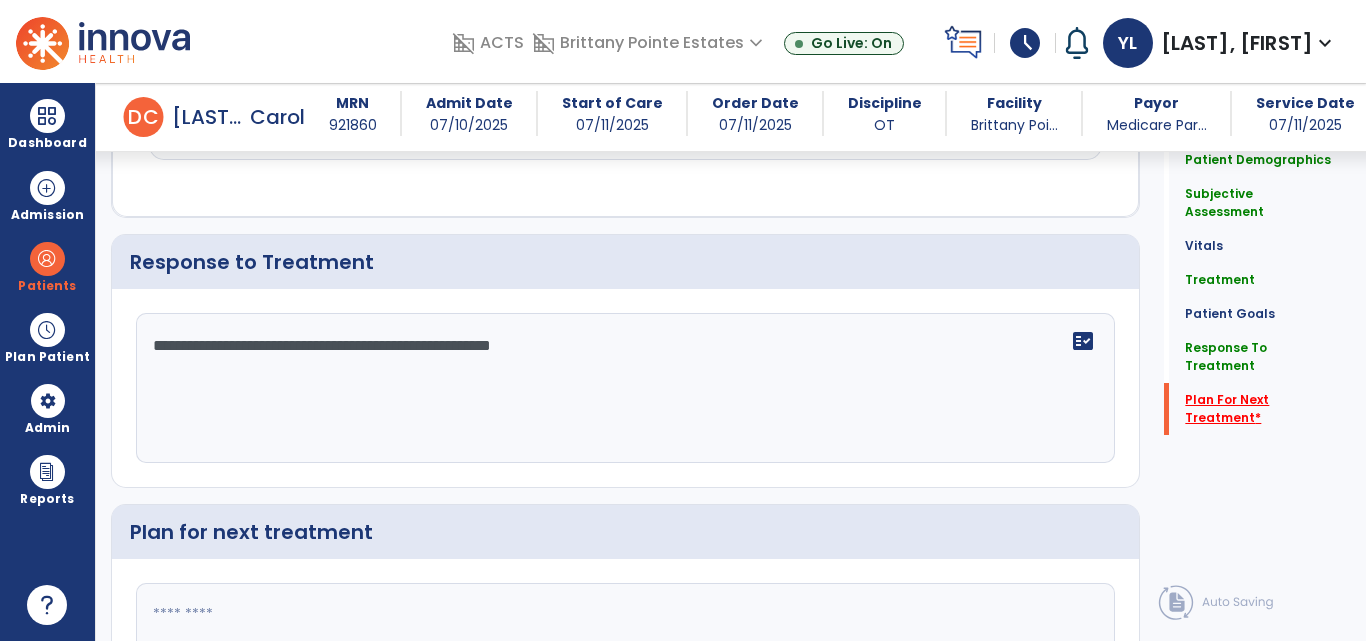 click on "Plan For Next Treatment   *" 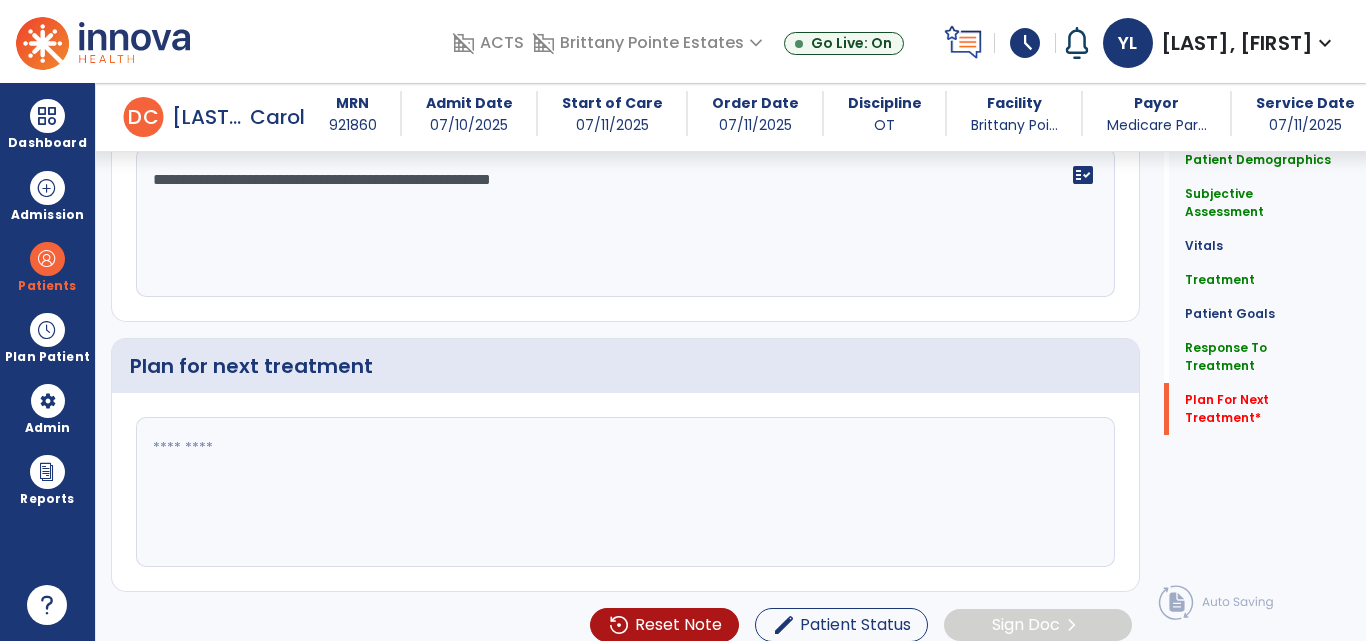 click 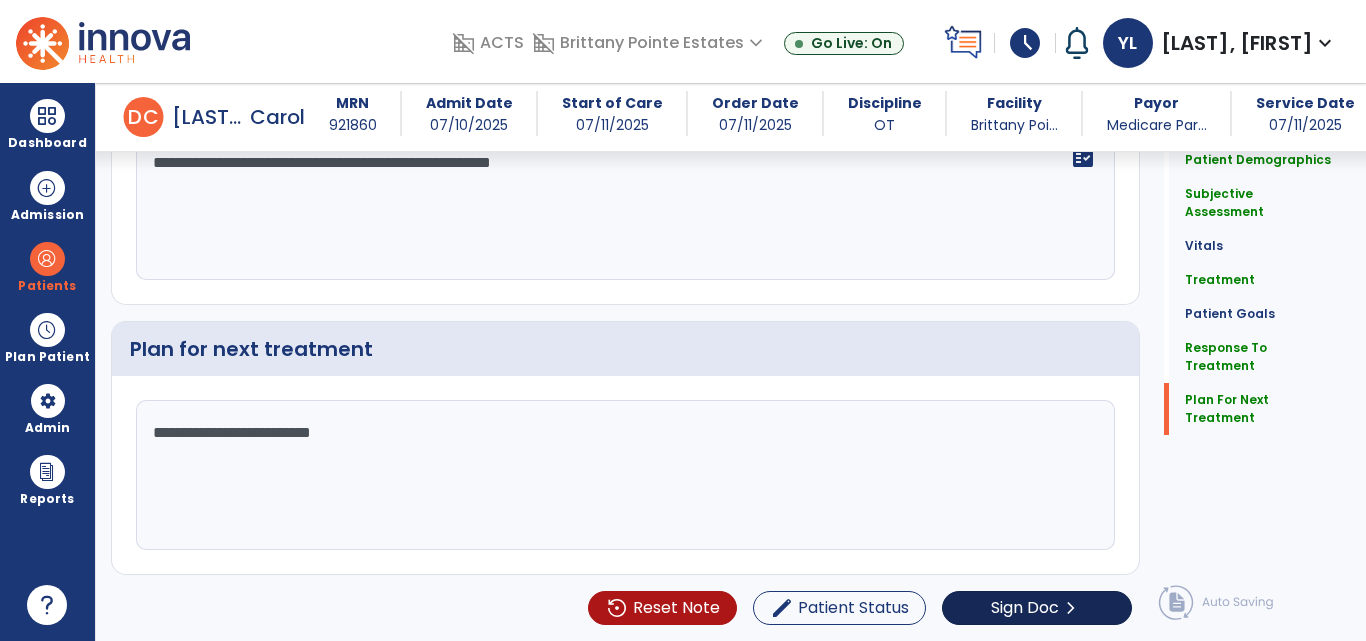 type on "**********" 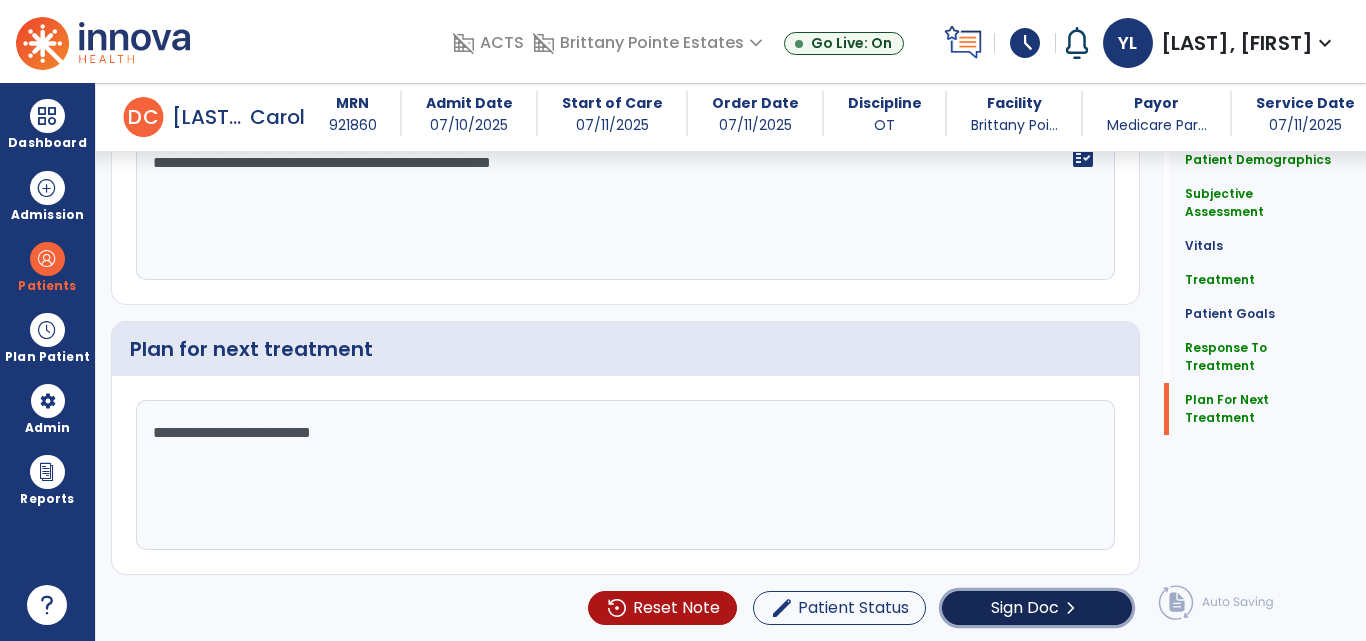 click on "Sign Doc" 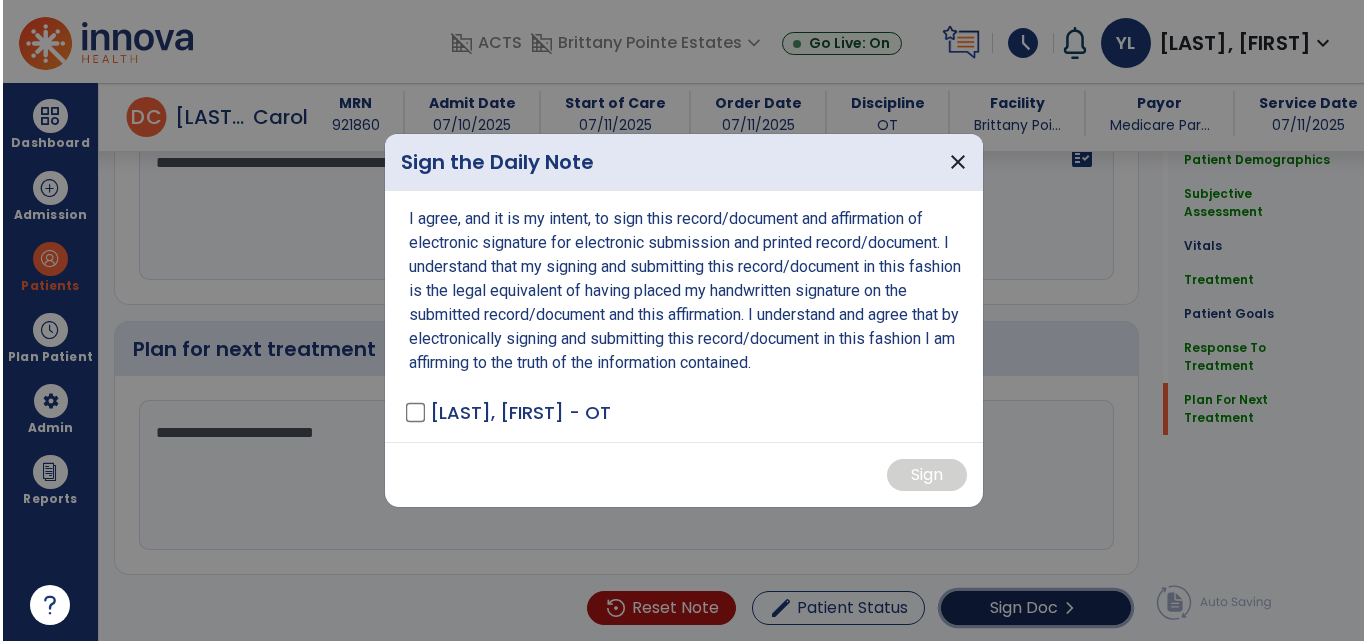 scroll, scrollTop: 2439, scrollLeft: 0, axis: vertical 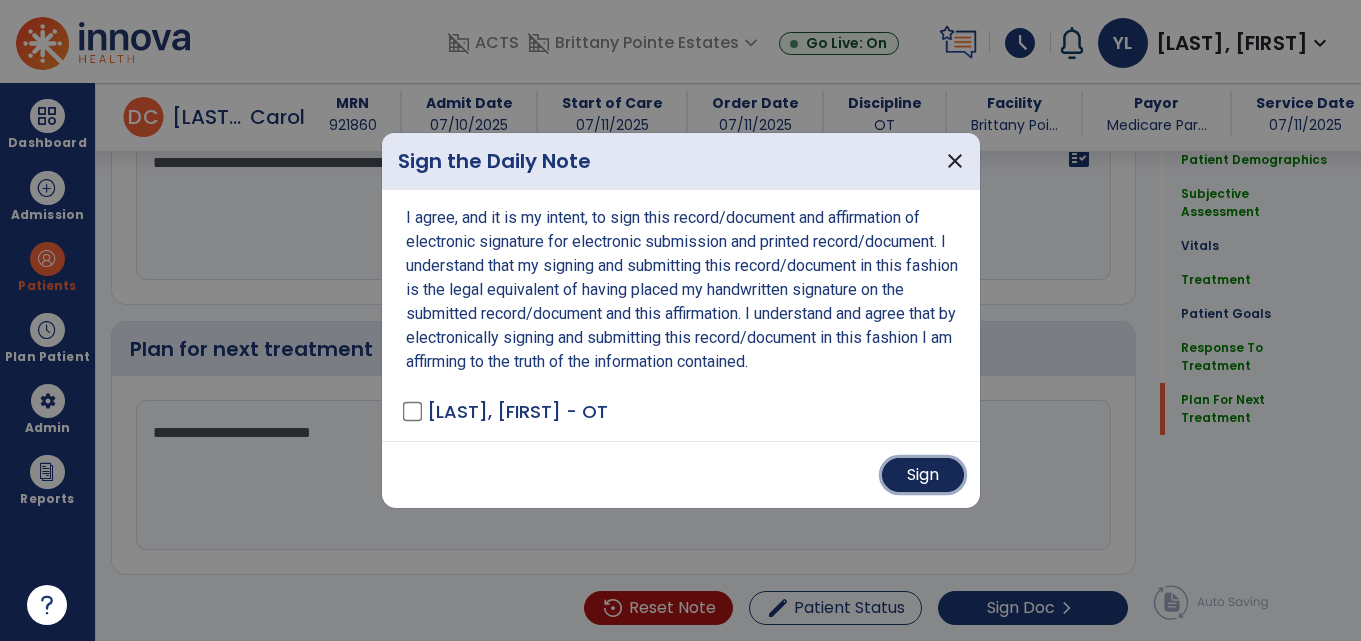 click on "Sign" at bounding box center (923, 475) 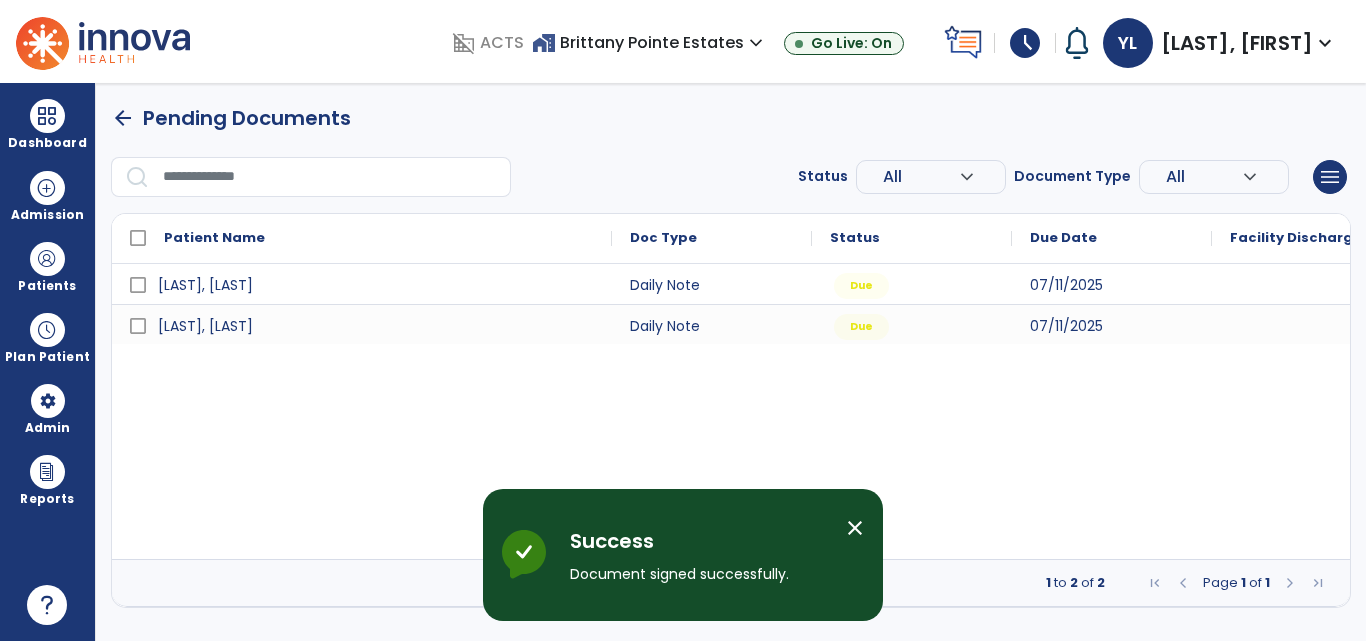 scroll, scrollTop: 0, scrollLeft: 0, axis: both 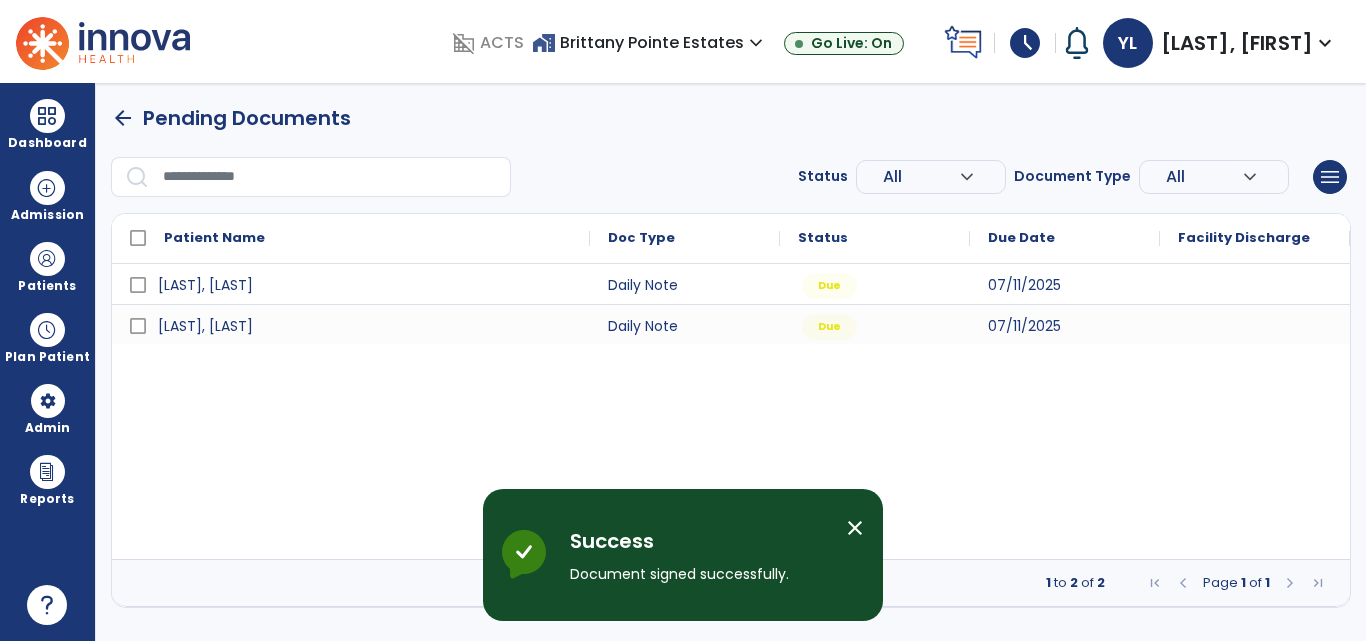 click on "close" at bounding box center [855, 528] 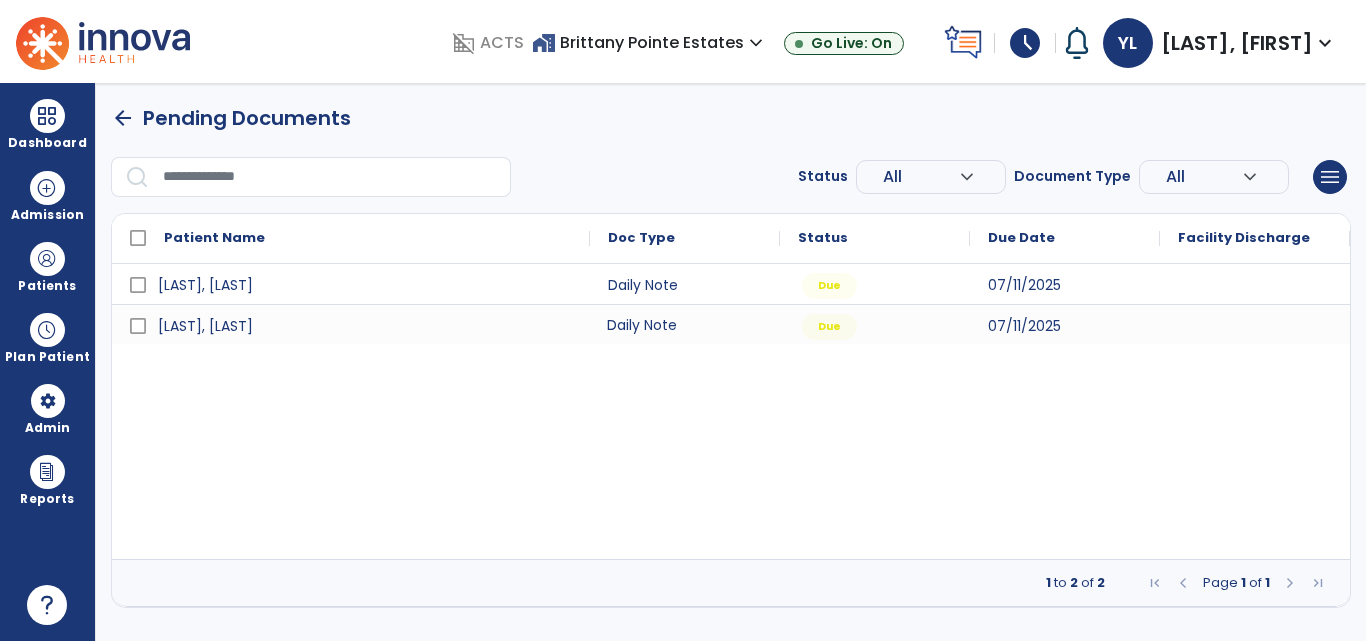 click on "Daily Note" at bounding box center (685, 324) 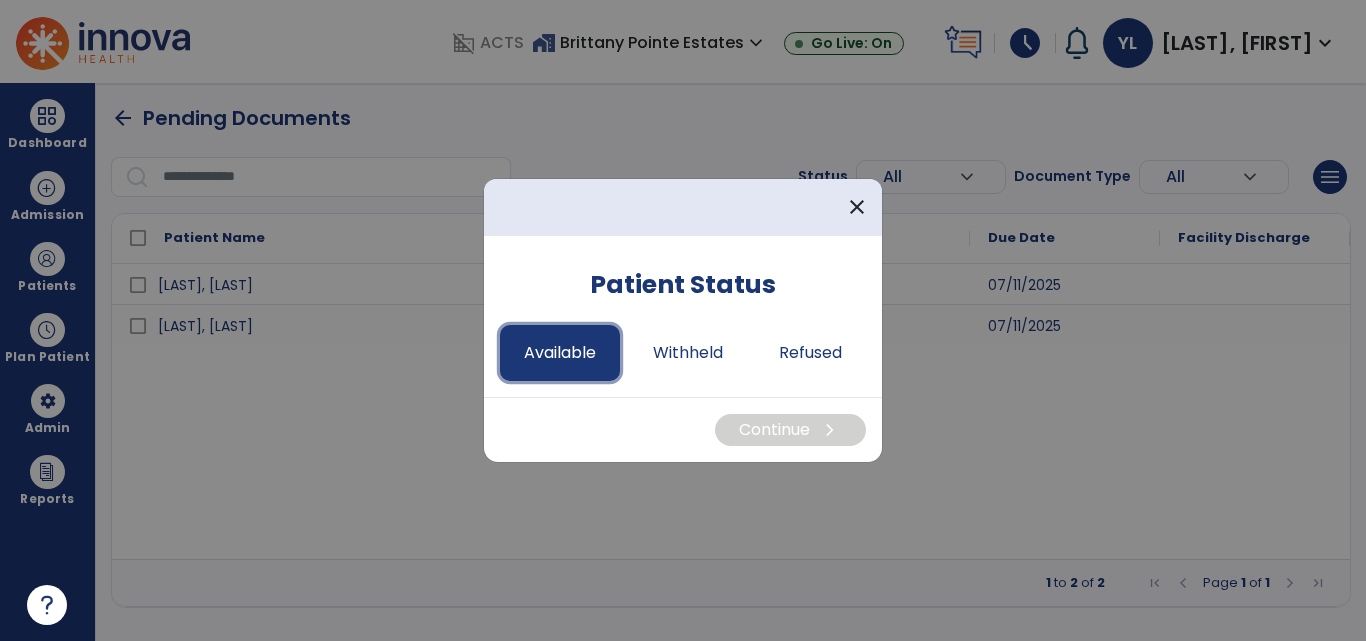 click on "Available" at bounding box center [560, 353] 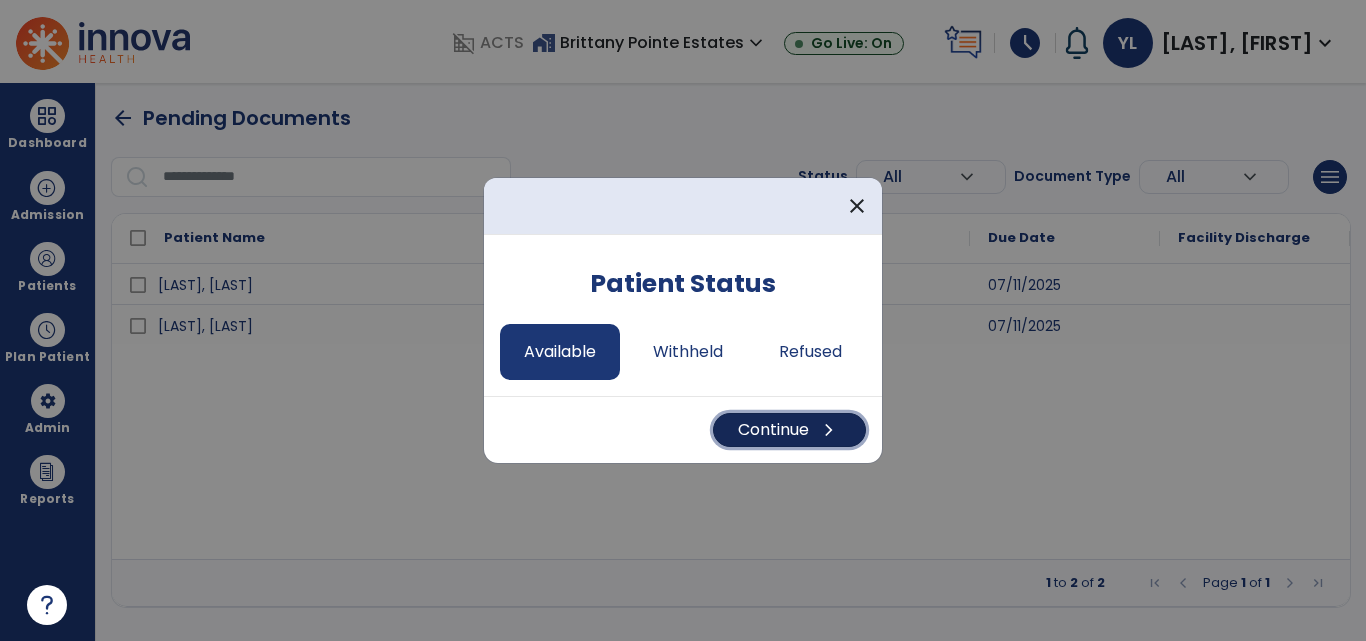 click on "Continue   chevron_right" at bounding box center [789, 430] 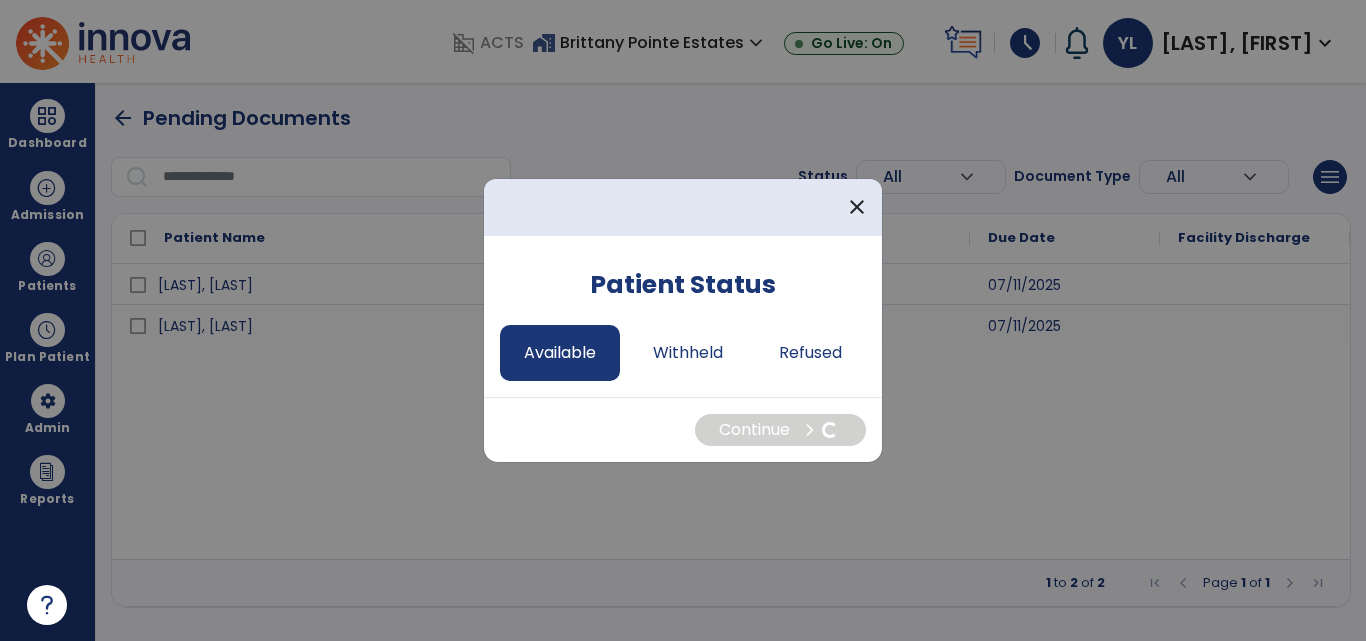 select on "*" 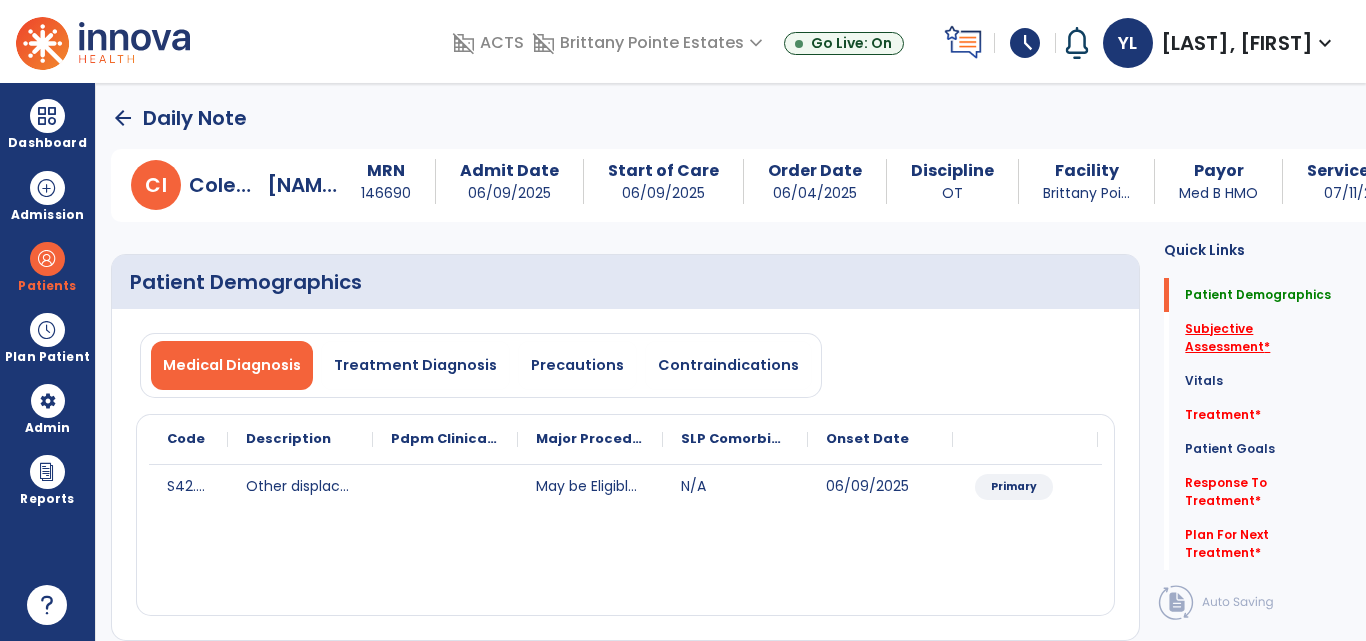 click on "Subjective Assessment   *" 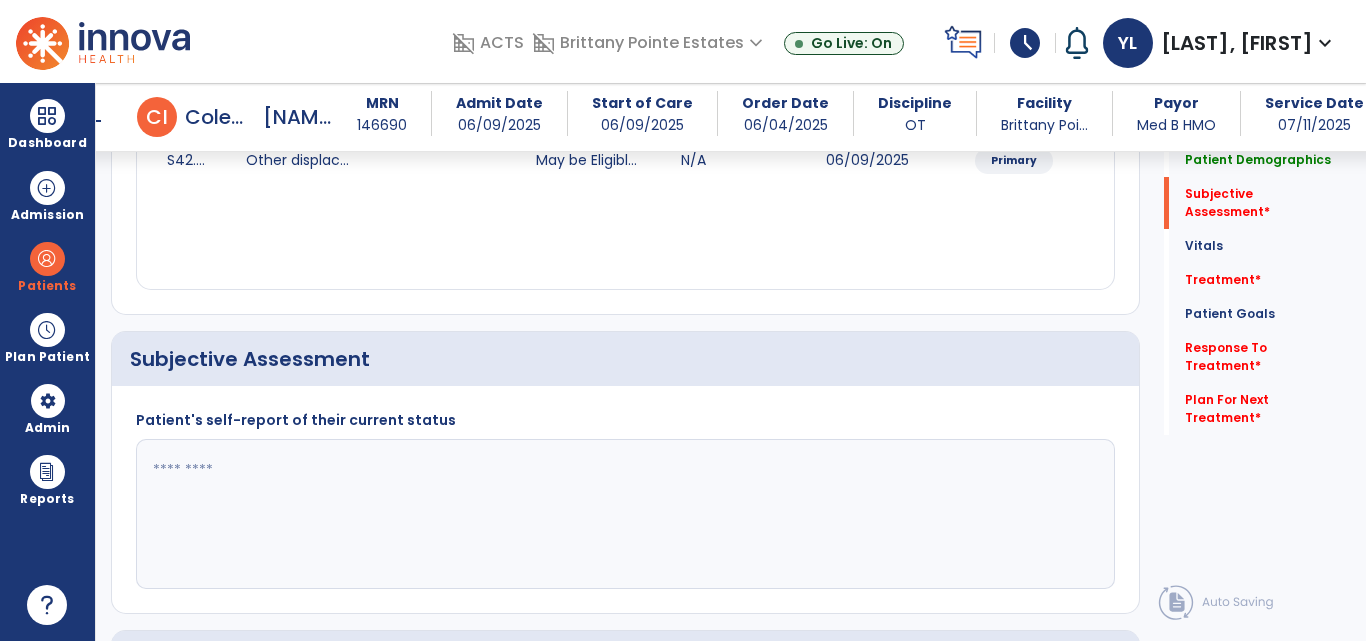 scroll, scrollTop: 436, scrollLeft: 0, axis: vertical 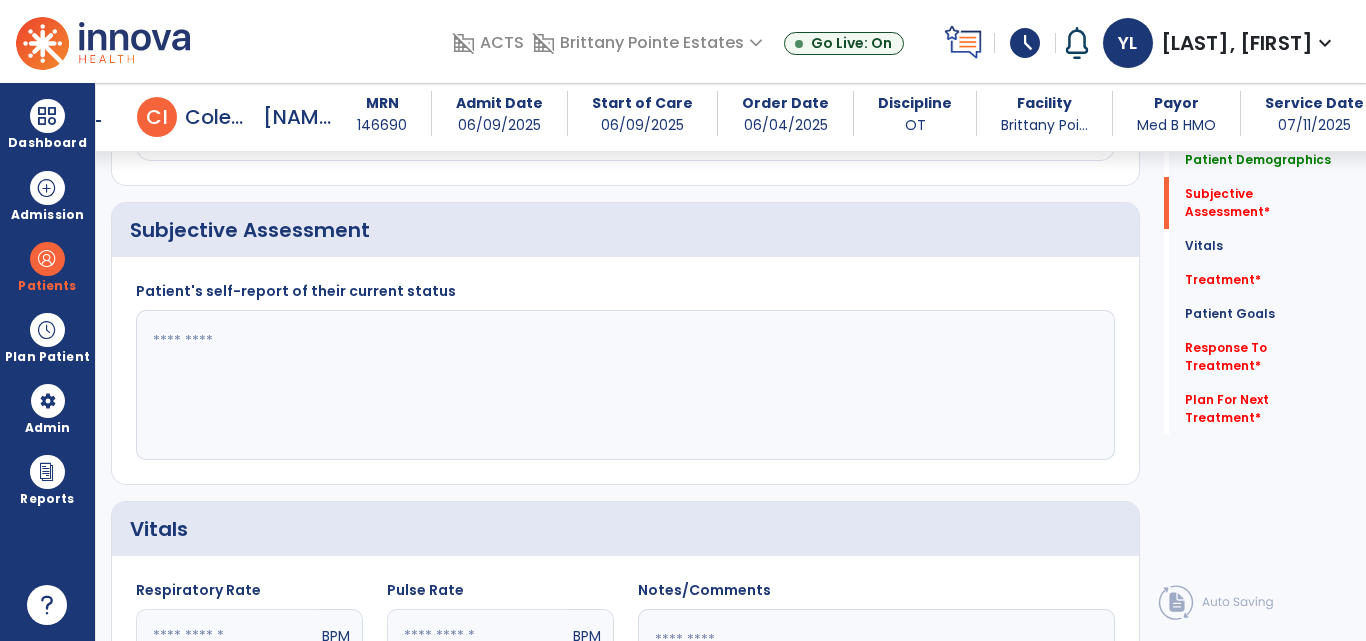 click 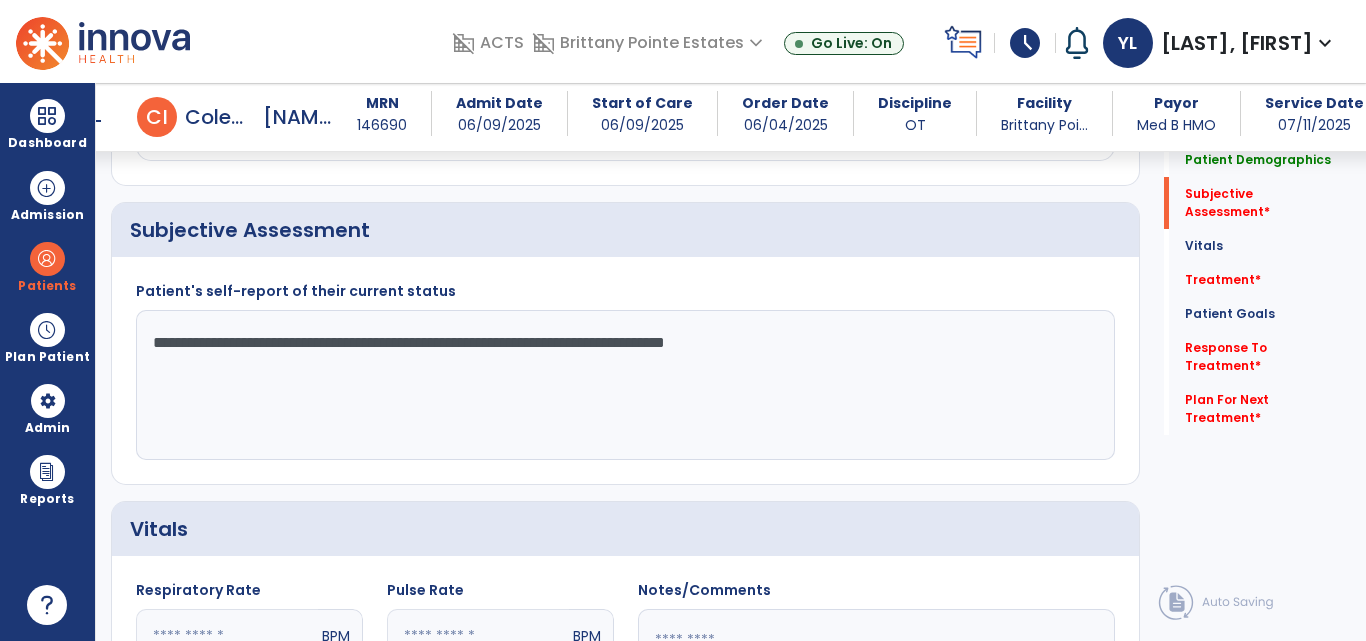 type on "**********" 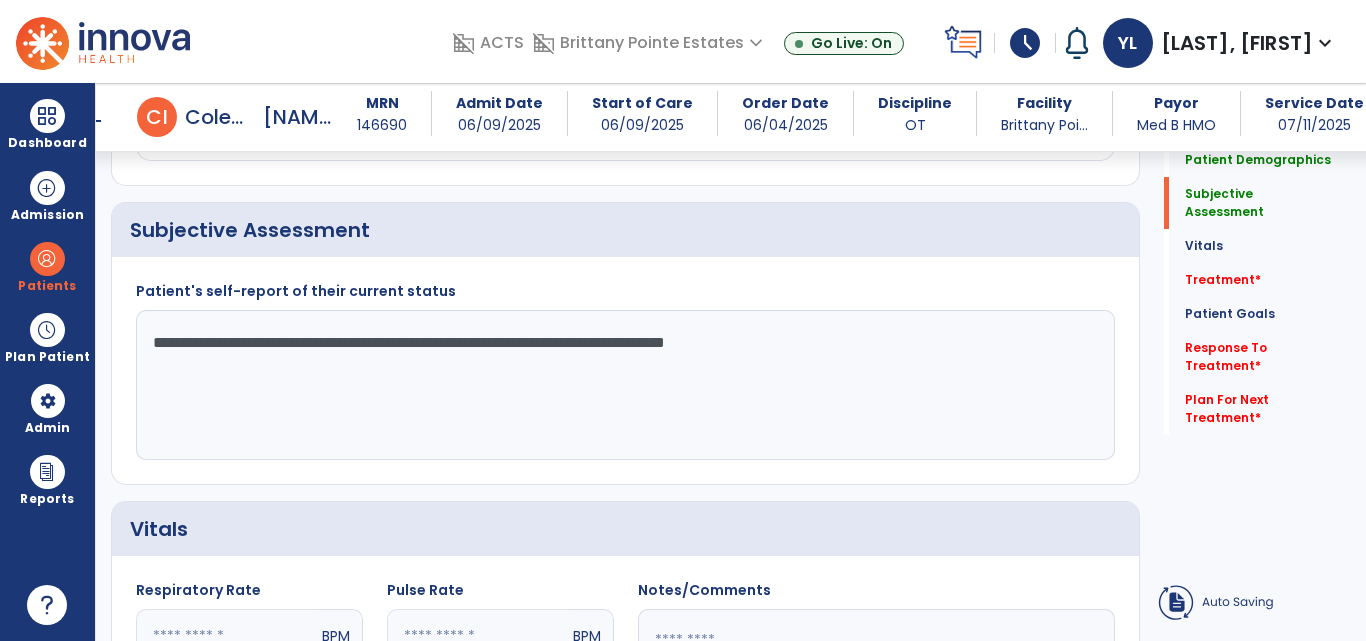 click on "Patient Goals   Patient Goals" 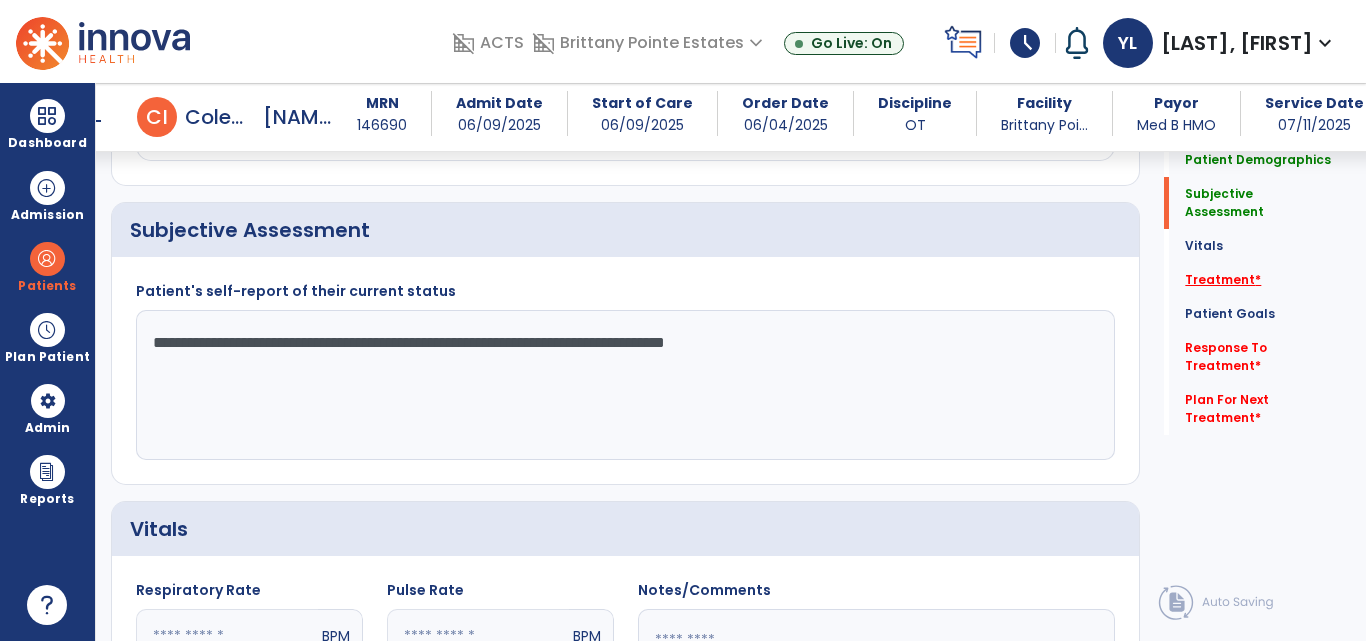 click on "Treatment   *" 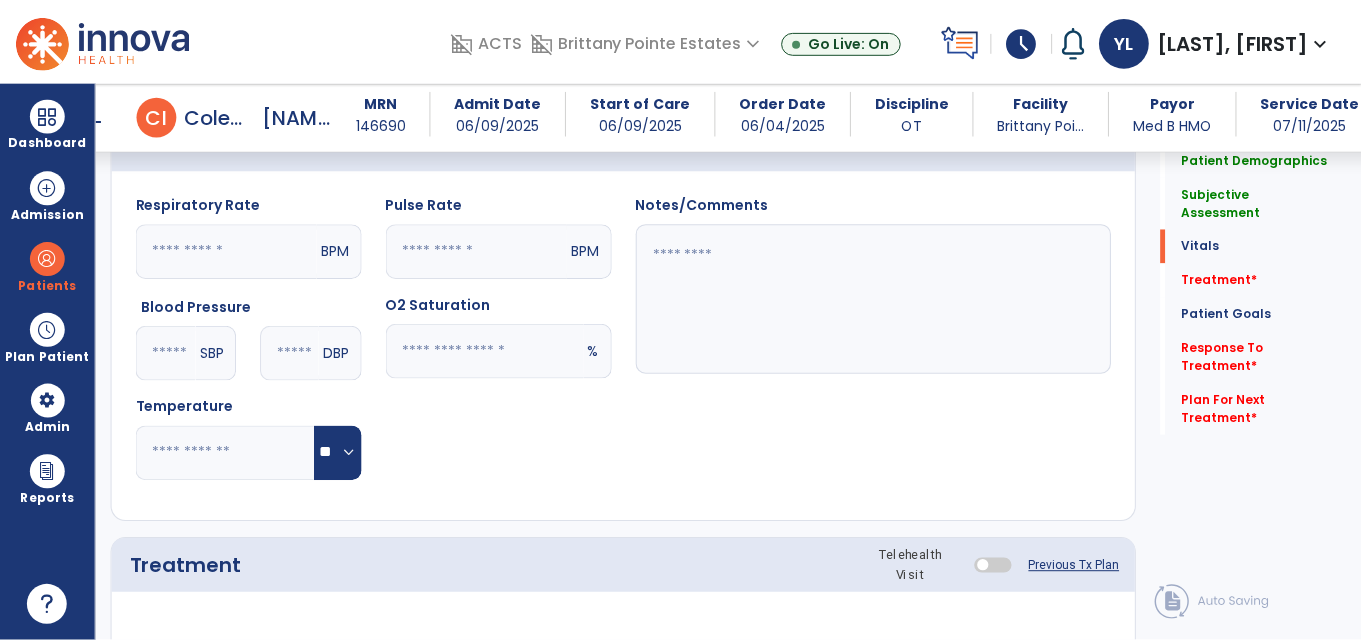 scroll, scrollTop: 1126, scrollLeft: 0, axis: vertical 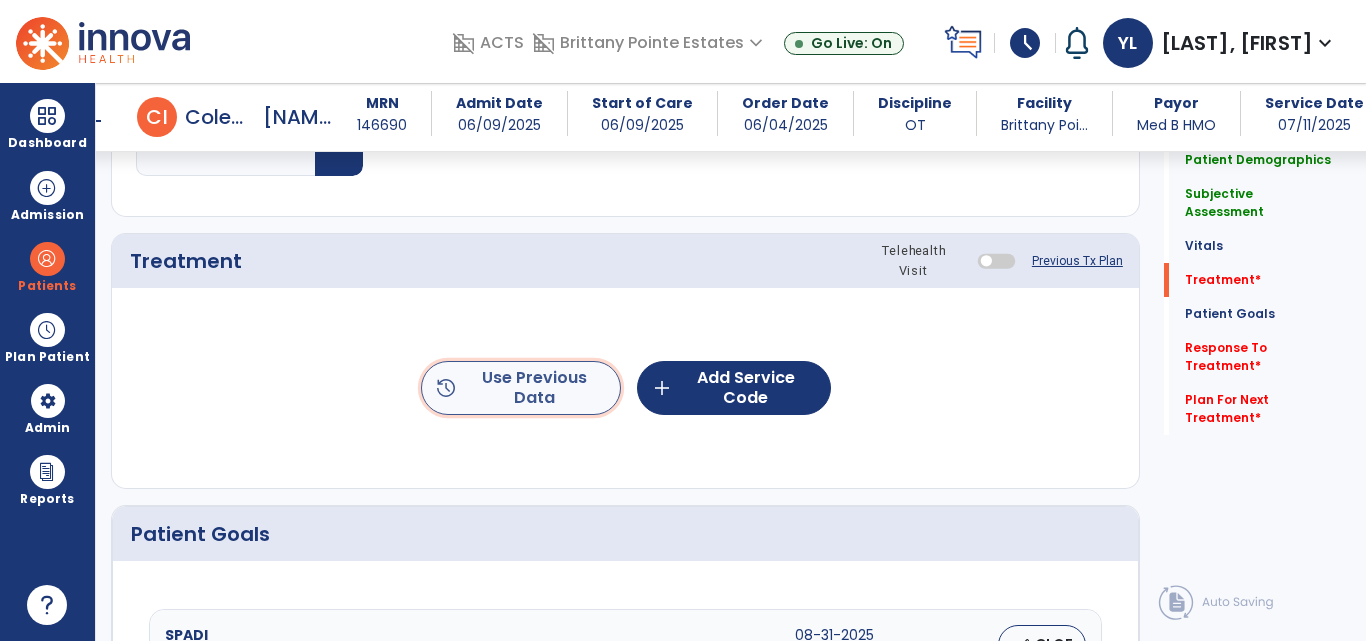 click on "history  Use Previous Data" 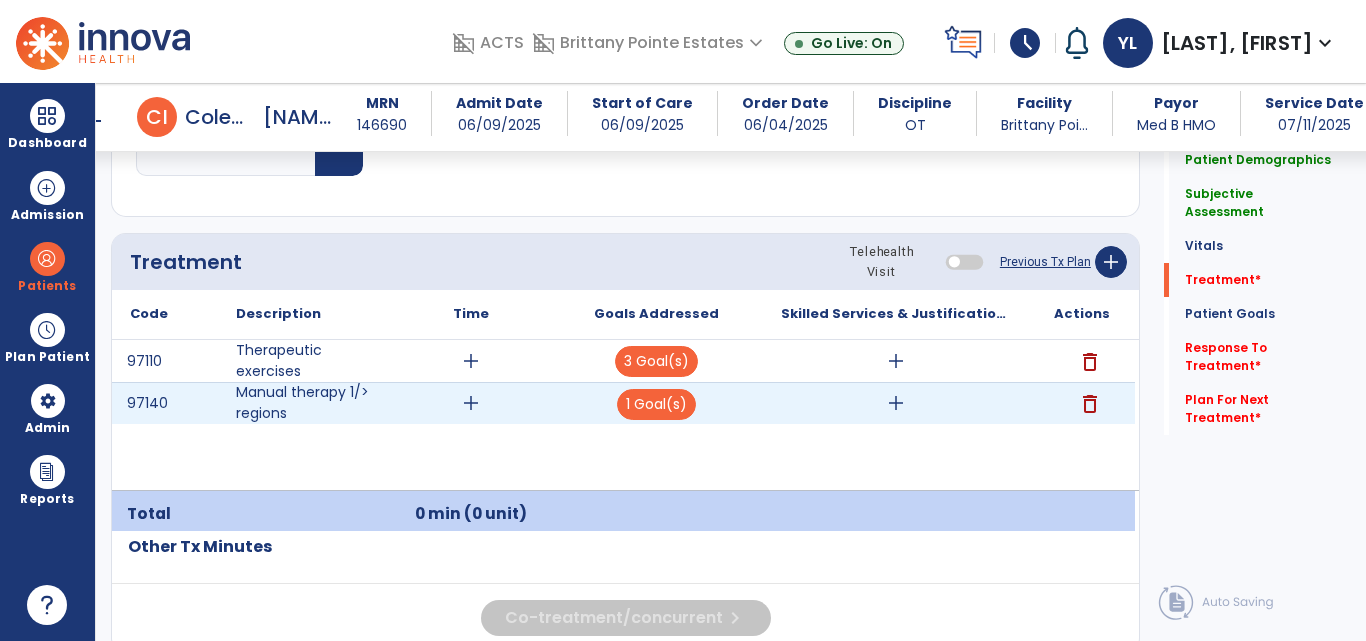 click on "delete" at bounding box center [1090, 404] 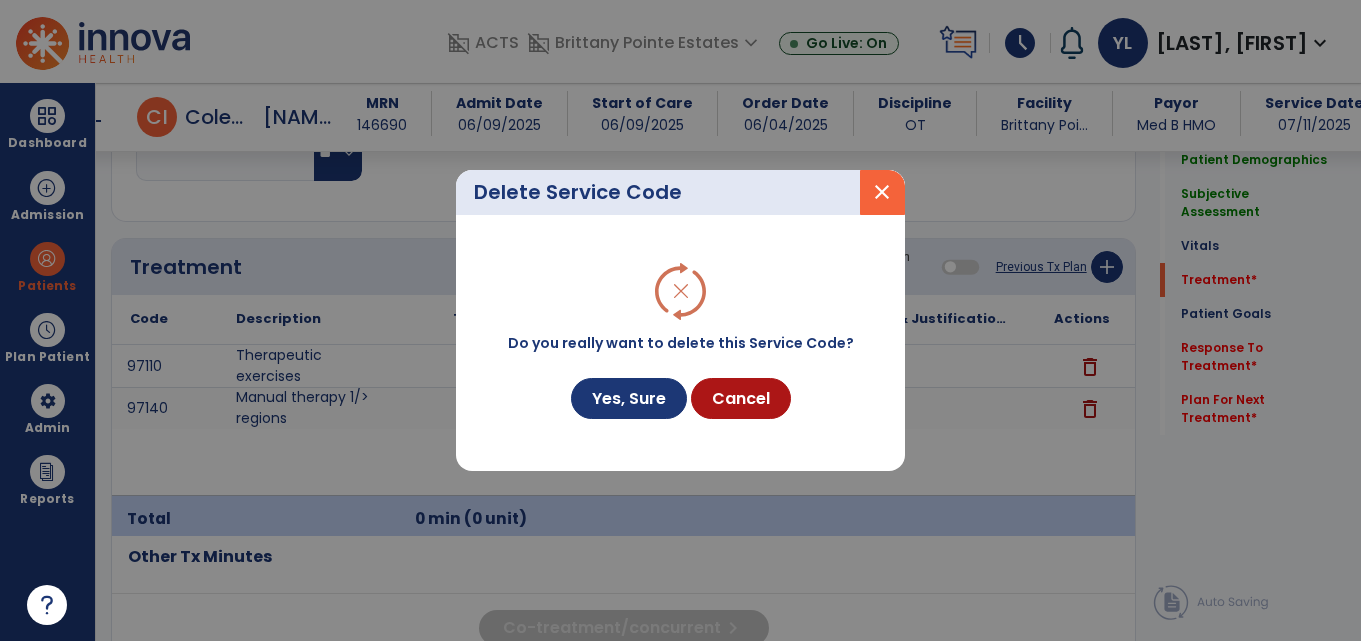 scroll, scrollTop: 1126, scrollLeft: 0, axis: vertical 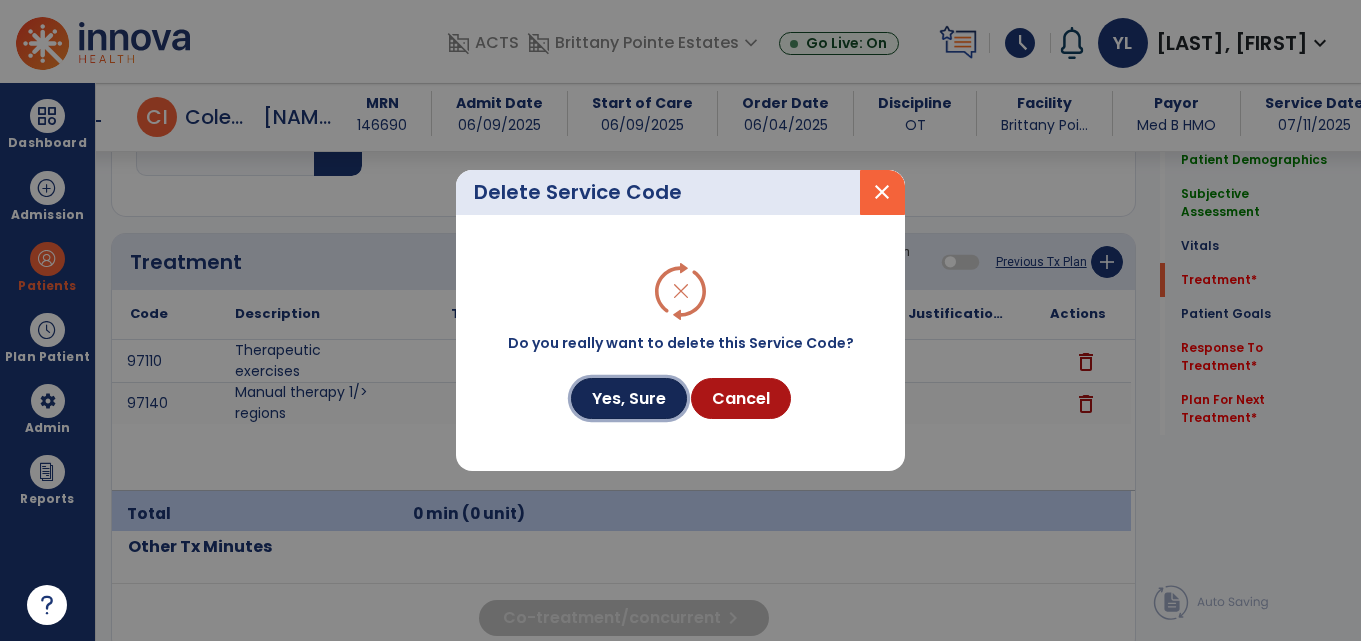 click on "Yes, Sure" at bounding box center (629, 398) 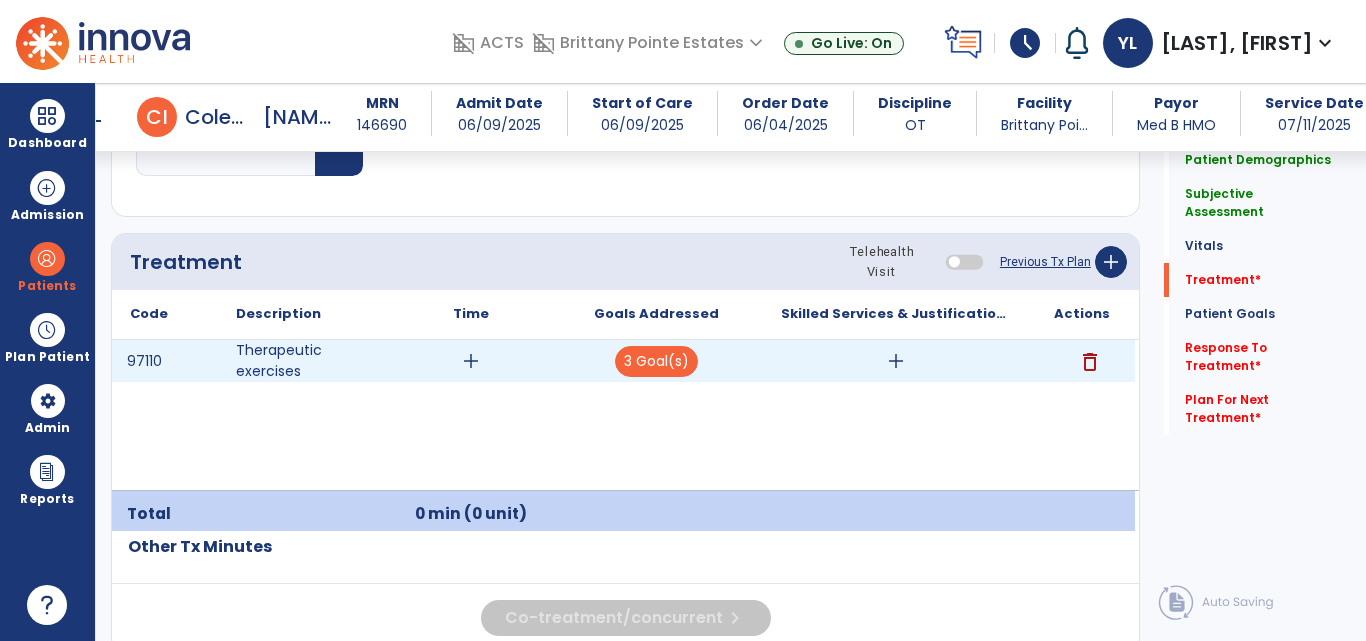click on "add" at bounding box center [896, 361] 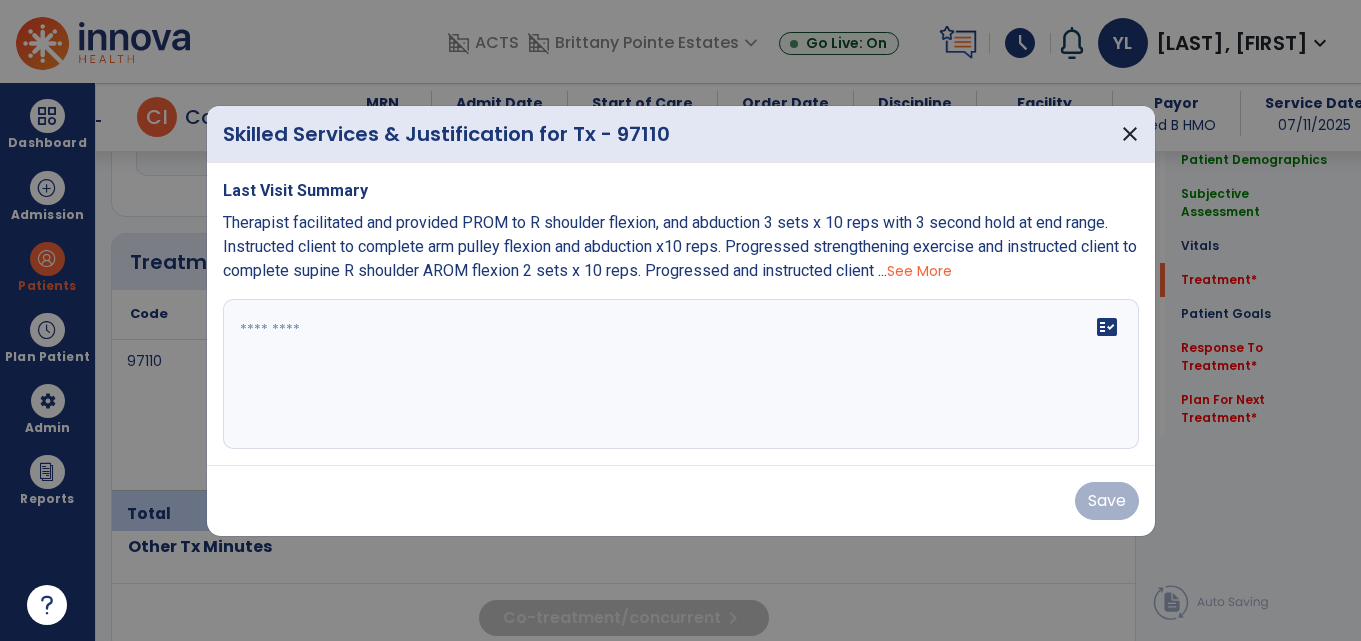 scroll, scrollTop: 1126, scrollLeft: 0, axis: vertical 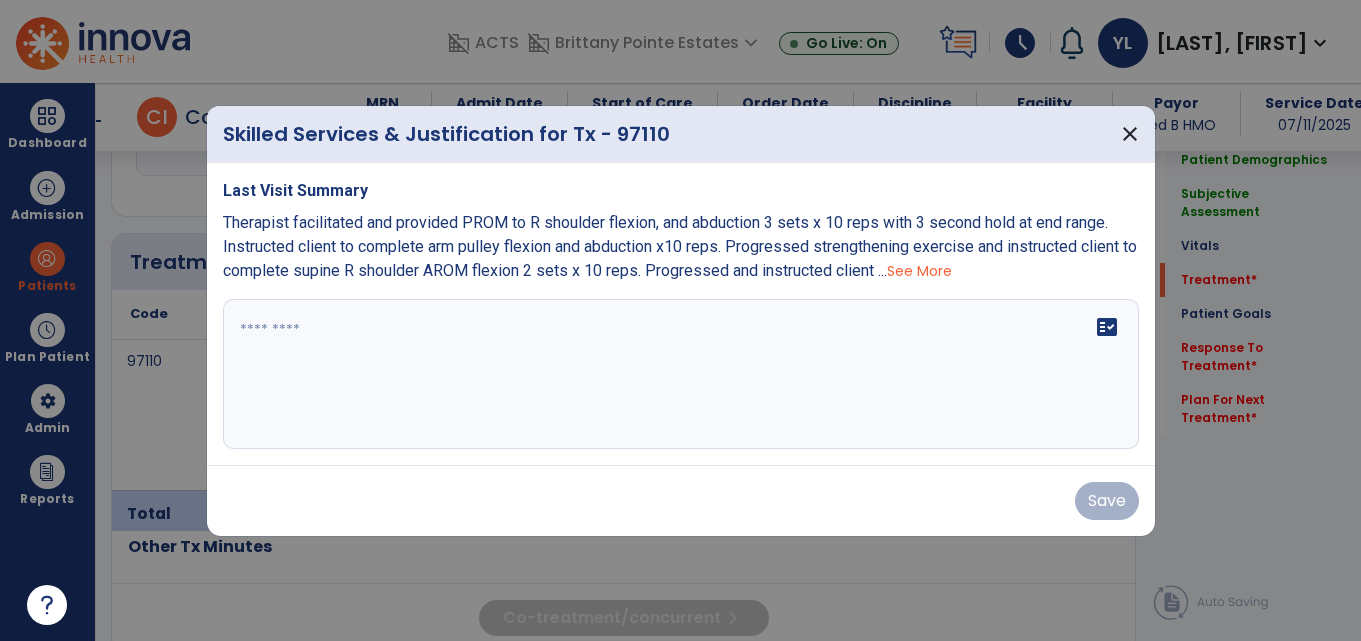 click on "See More" at bounding box center [919, 271] 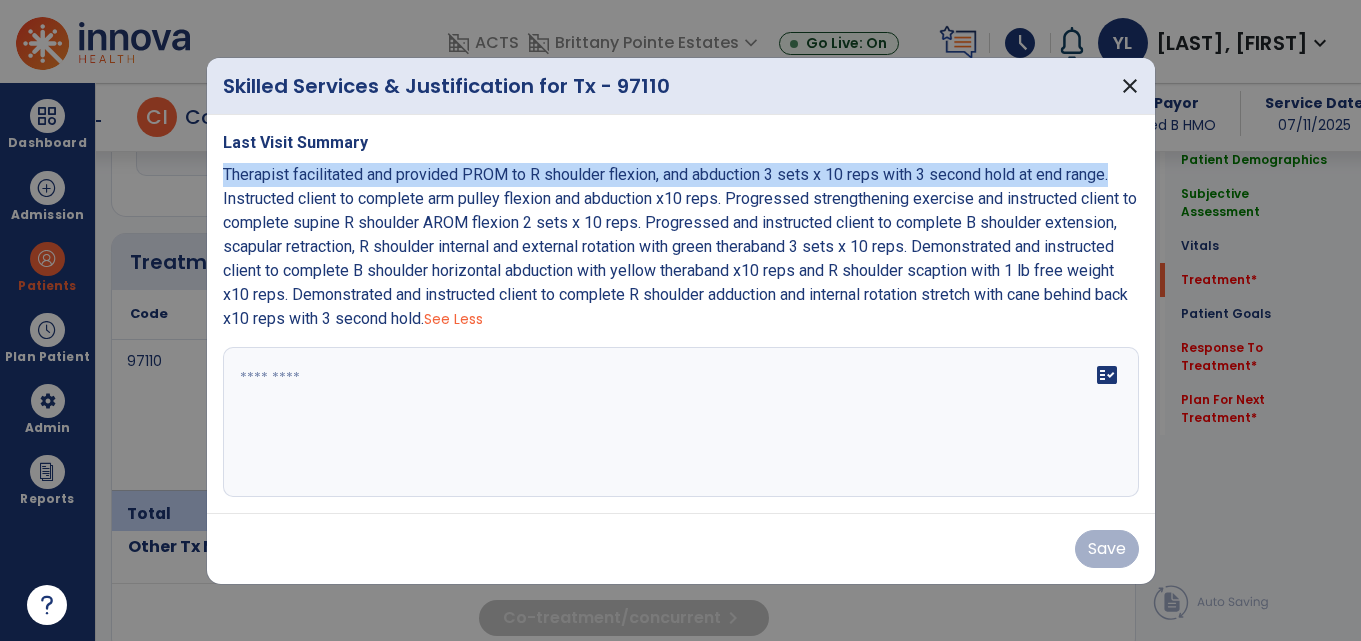 drag, startPoint x: 222, startPoint y: 175, endPoint x: 1121, endPoint y: 186, distance: 899.0673 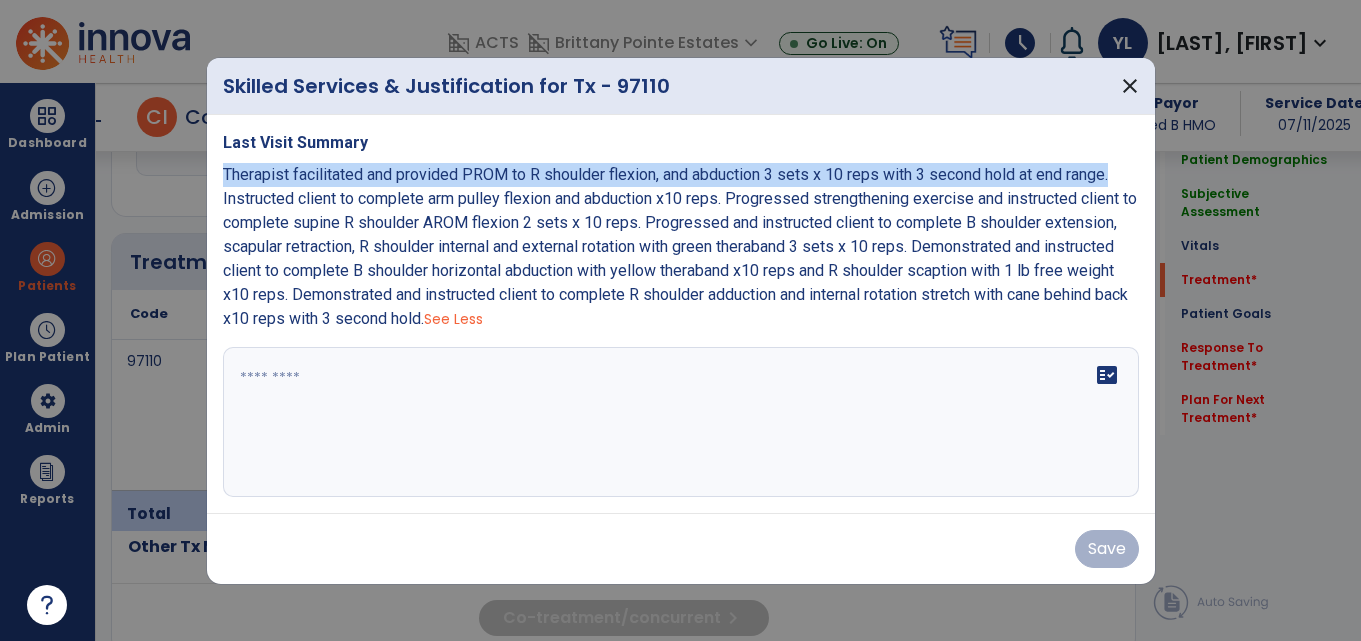 click on "Therapist facilitated and provided PROM to R shoulder flexion, and abduction 3 sets x 10 reps with 3 second hold at end range. Instructed client to complete arm pulley flexion and abduction x10 reps. Progressed strengthening exercise and instructed client to complete supine R shoulder AROM flexion 2 sets x 10 reps. Progressed and instructed client to complete B shoulder extension, scapular retraction, R shoulder internal and external rotation with green theraband 3 sets x 10 reps. Demonstrated and instructed client to complete B shoulder horizontal abduction with yellow theraband x10 reps and R shoulder scaption with 1 lb free weight x10 reps. Demonstrated and instructed client to complete R shoulder adduction and internal rotation stretch with cane behind back x10 reps with 3 second hold.   See Less" at bounding box center [681, 247] 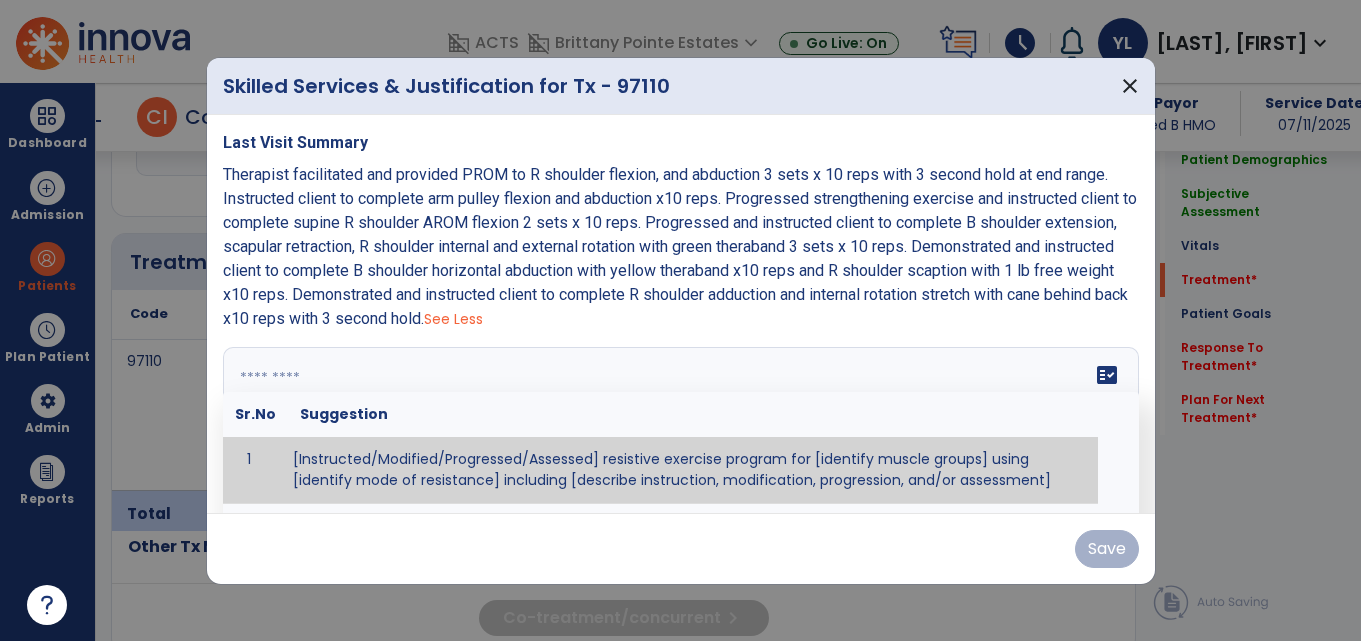 paste on "**********" 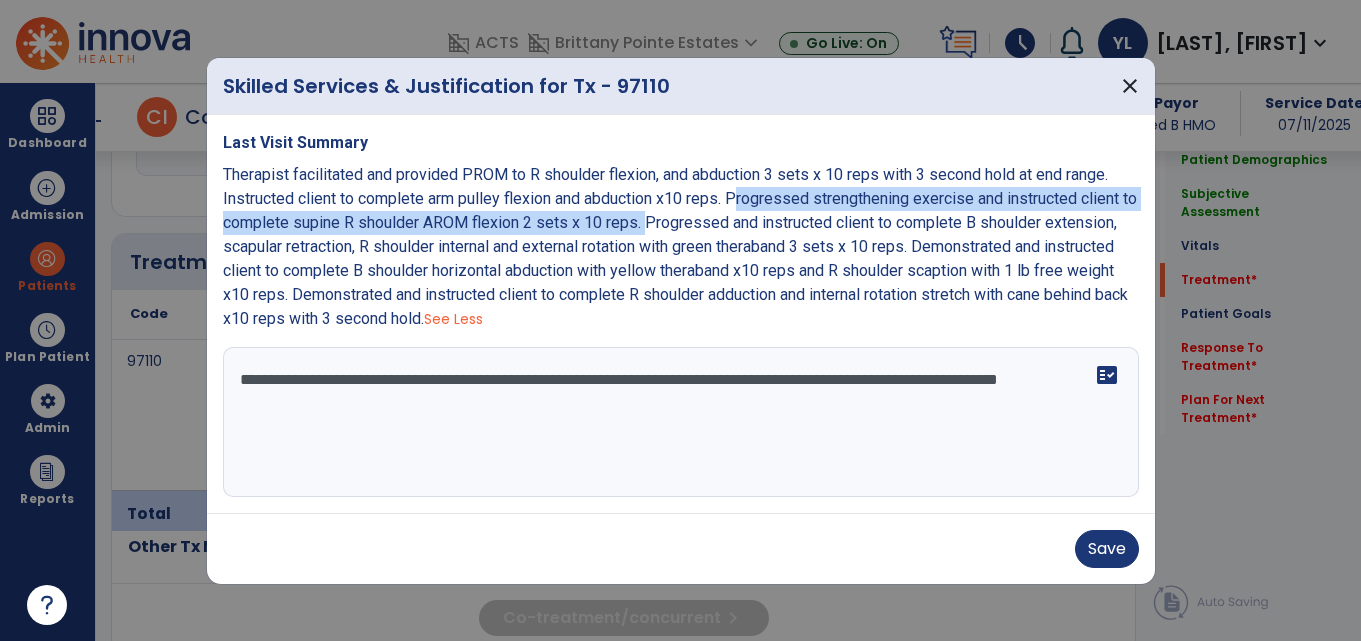 drag, startPoint x: 739, startPoint y: 202, endPoint x: 663, endPoint y: 215, distance: 77.10383 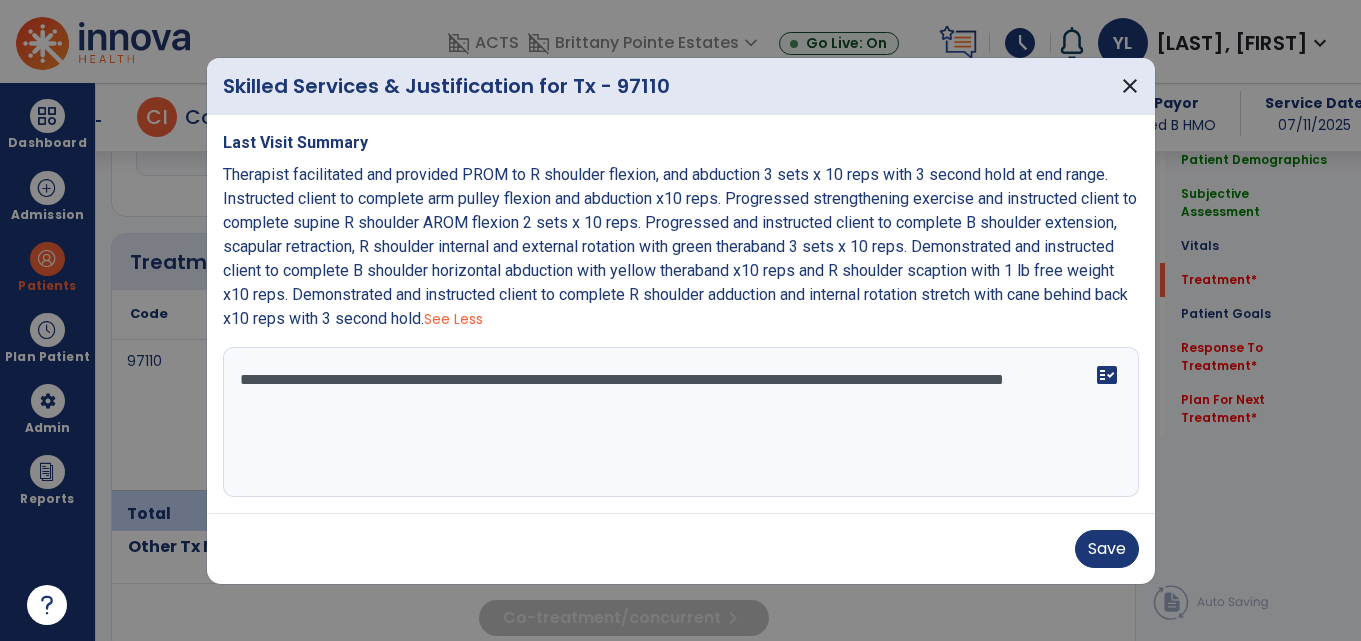 paste on "**********" 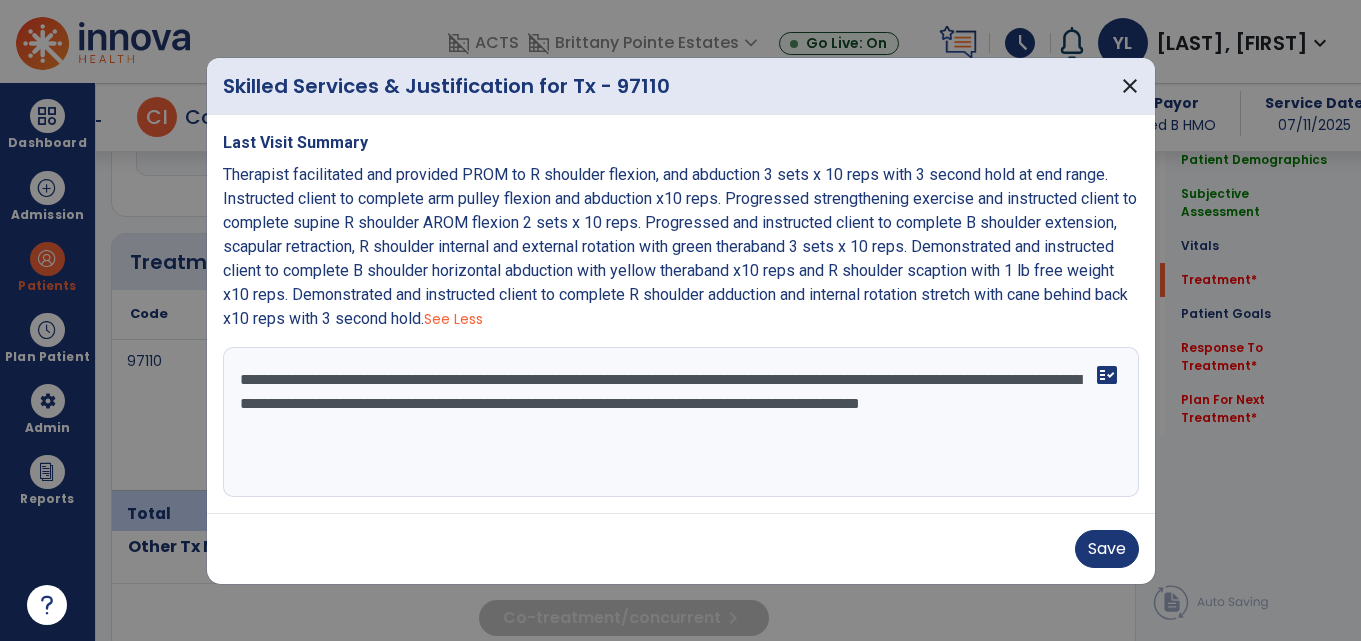 click on "**********" at bounding box center [681, 422] 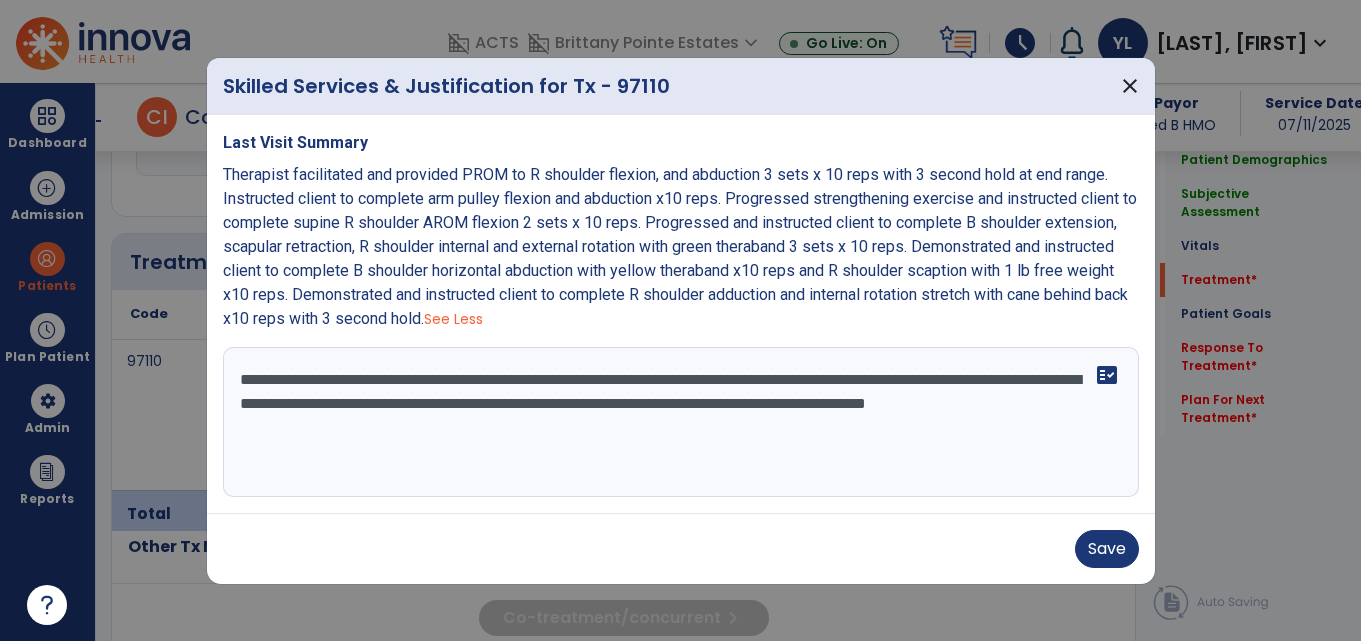 click on "**********" at bounding box center (681, 422) 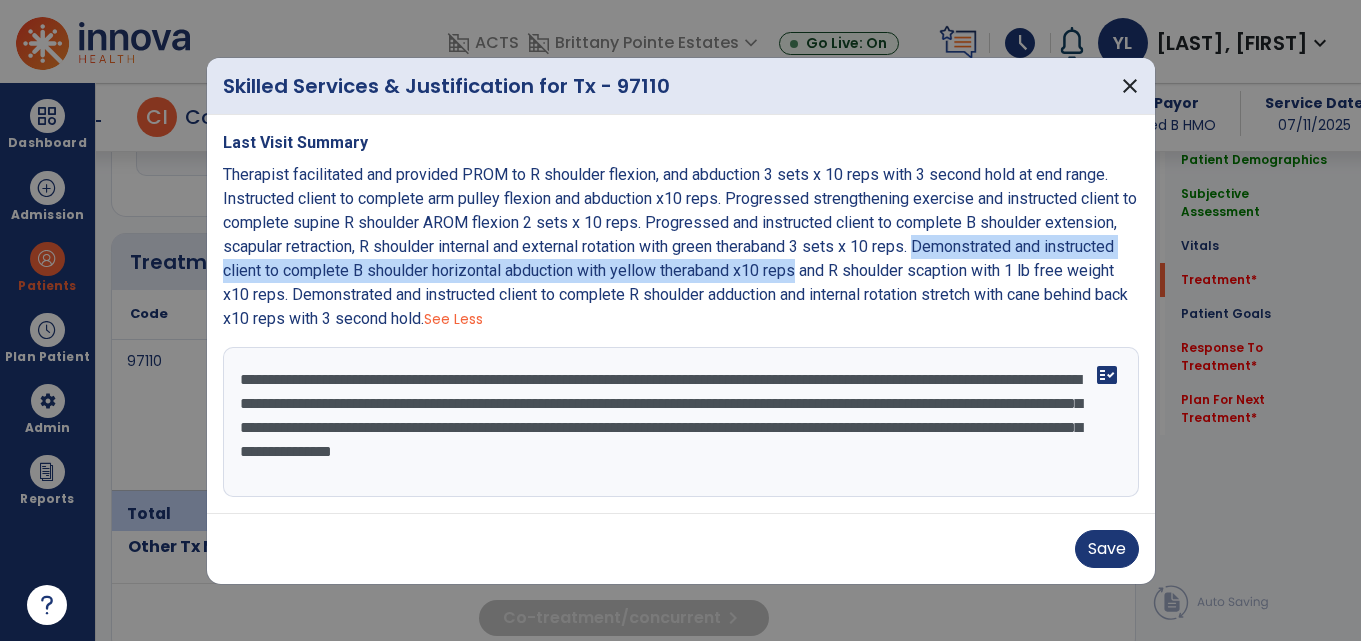 drag, startPoint x: 928, startPoint y: 246, endPoint x: 801, endPoint y: 271, distance: 129.43724 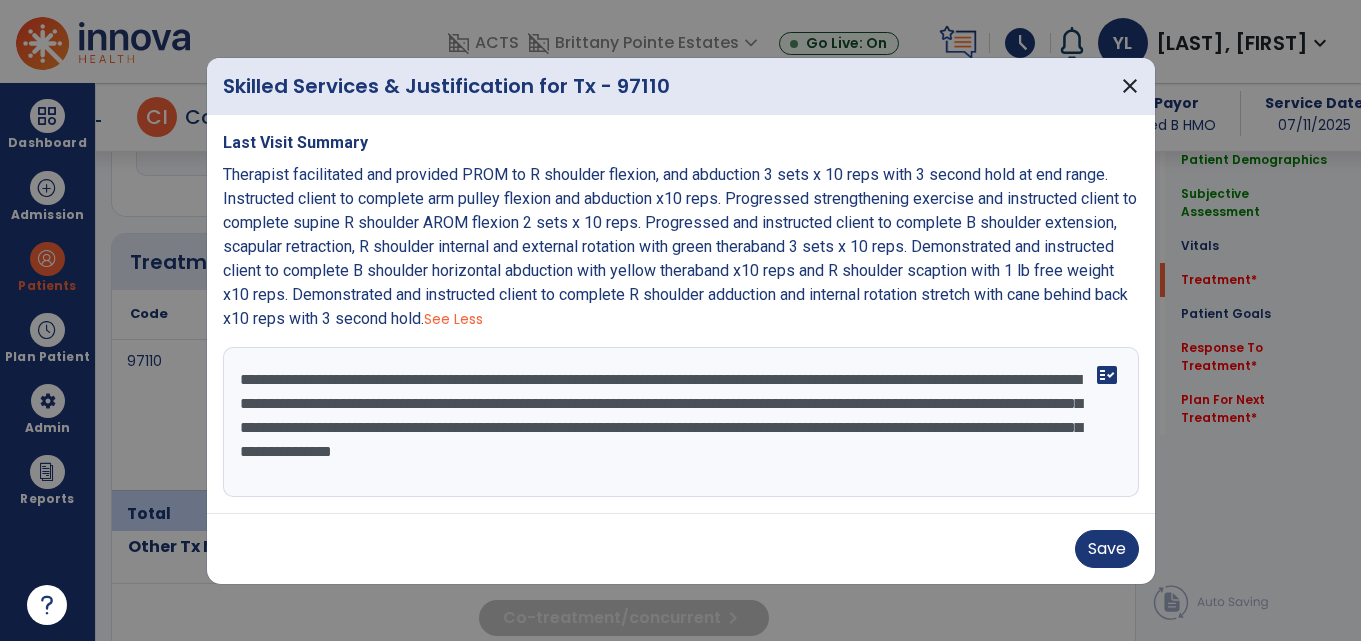 click on "**********" at bounding box center [681, 422] 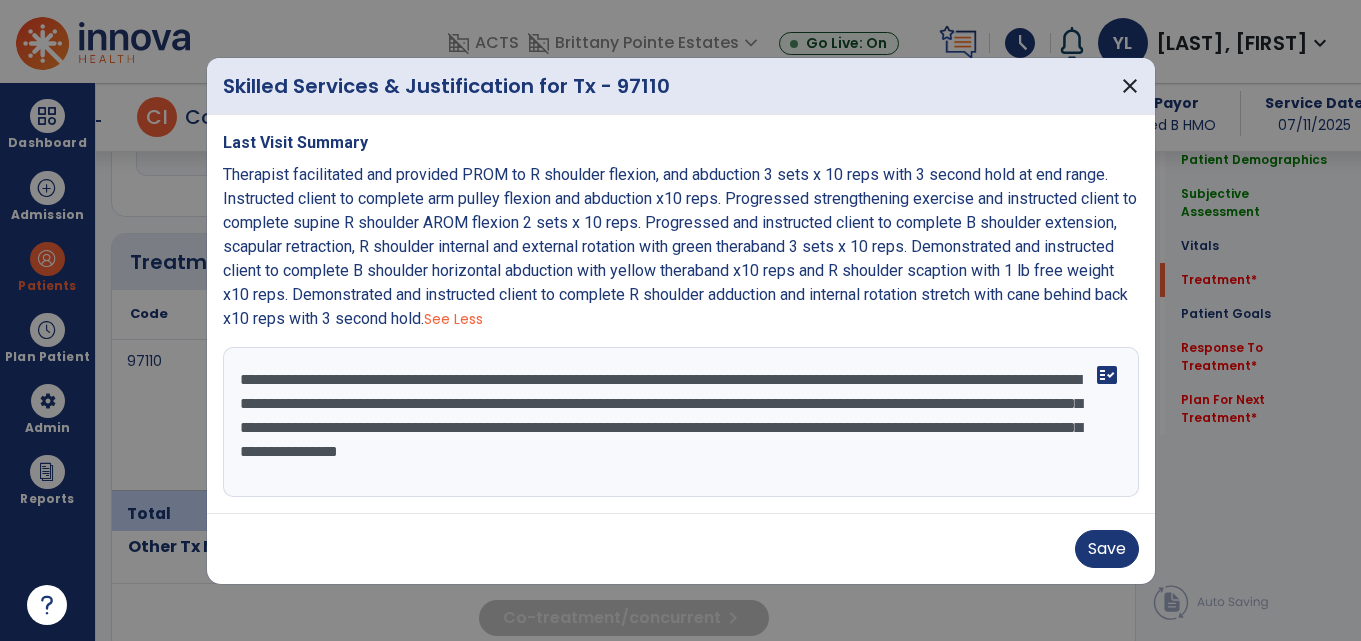 paste on "**********" 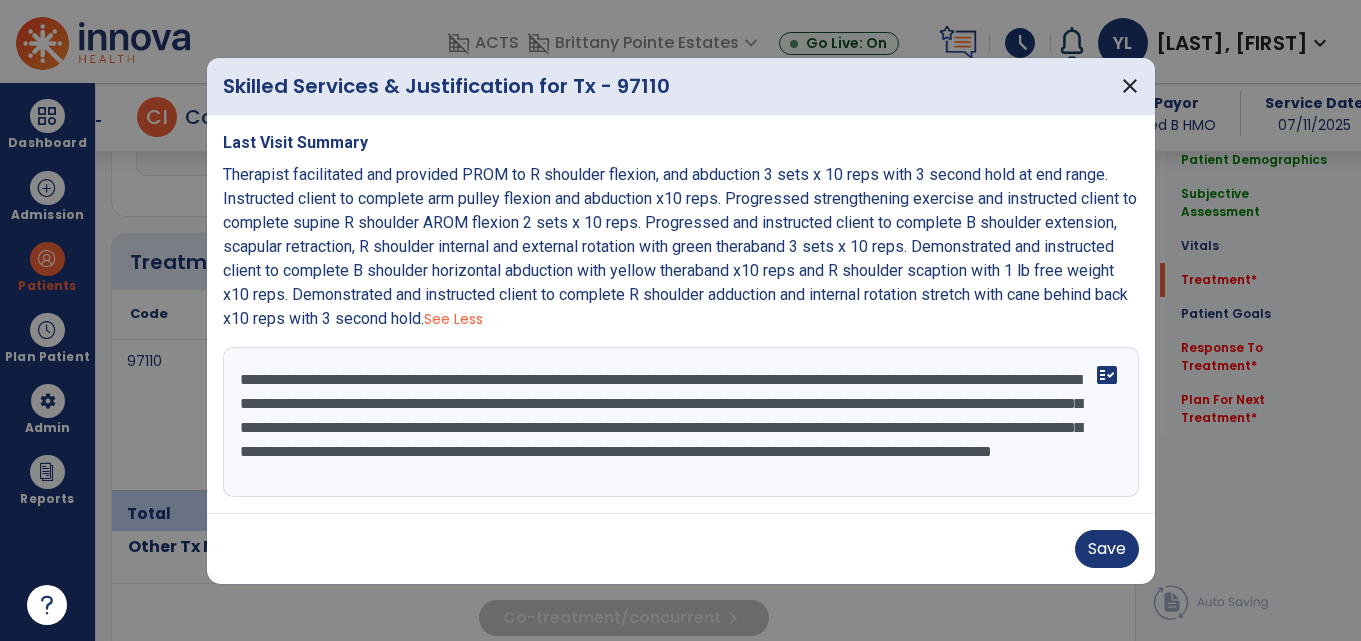 scroll, scrollTop: 16, scrollLeft: 0, axis: vertical 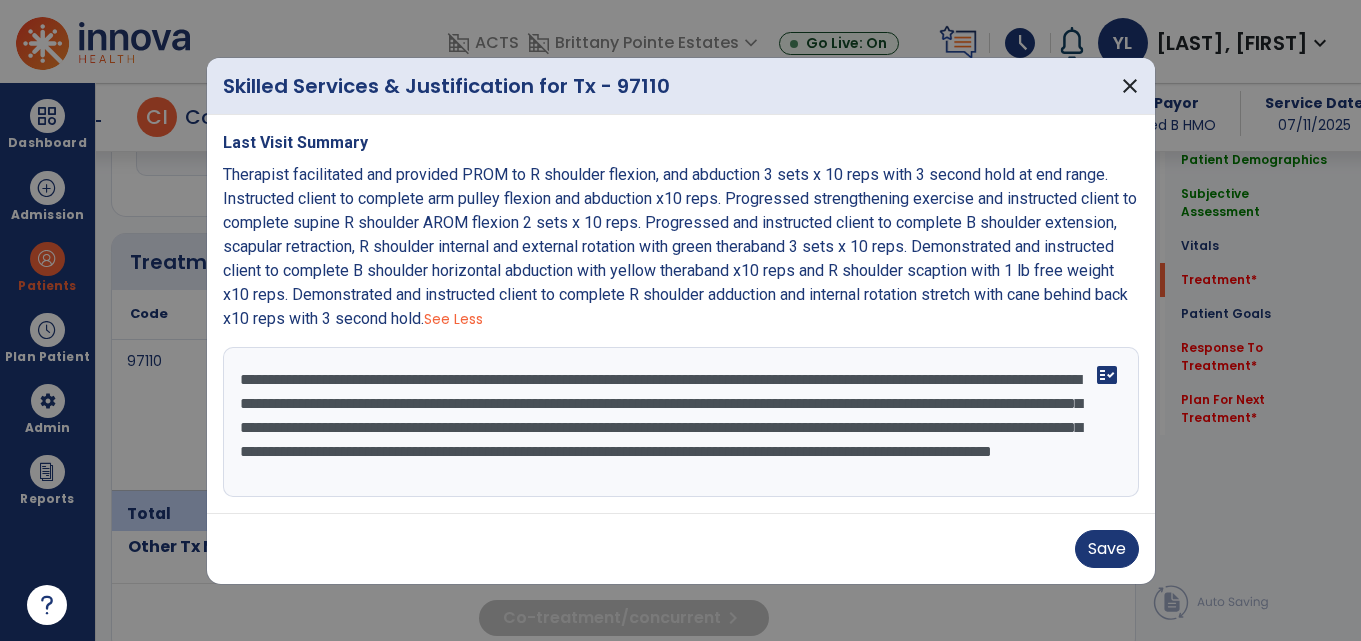 click on "**********" at bounding box center (681, 422) 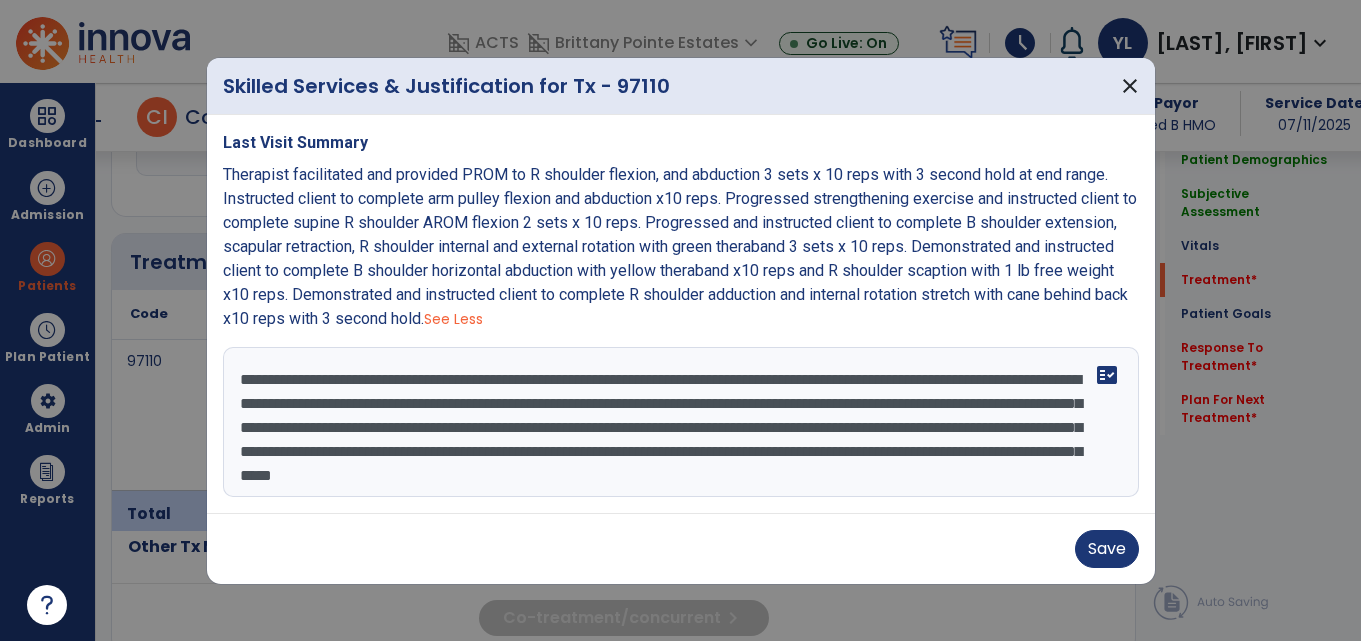 click on "Last Visit Summary Therapist facilitated and provided PROM to R shoulder flexion, and abduction 3 sets x 10 reps with 3 second hold at end range. Instructed client to complete arm pulley flexion and abduction x10 reps. Progressed strengthening exercise and instructed client to complete supine R shoulder AROM flexion 2 sets x 10 reps. Progressed and instructed client to complete B shoulder extension, scapular retraction, R shoulder internal and external rotation with green theraband 3 sets x 10 reps. Demonstrated and instructed client to complete B shoulder horizontal abduction with yellow theraband x10 reps and R shoulder scaption with 1 lb free weight x10 reps. Demonstrated and instructed client to complete R shoulder adduction and internal rotation stretch with cane behind back x10 reps with 3 second hold.   See Less   fact_check" at bounding box center (681, 314) 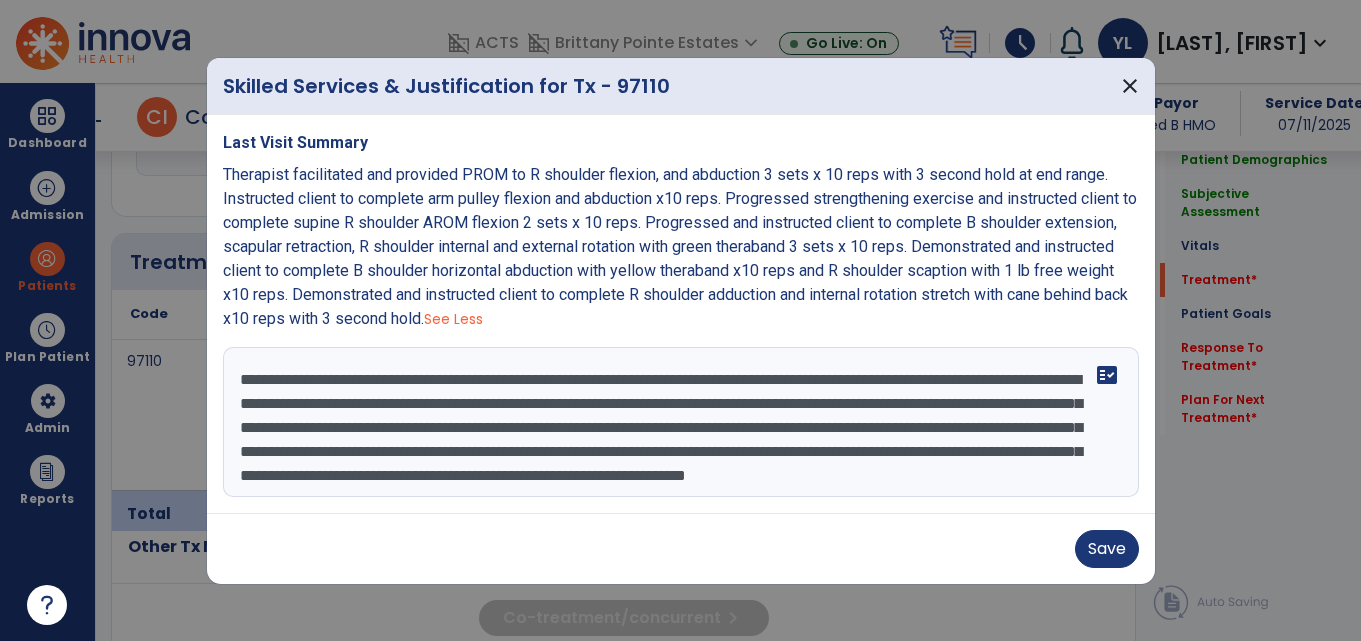 scroll, scrollTop: 40, scrollLeft: 0, axis: vertical 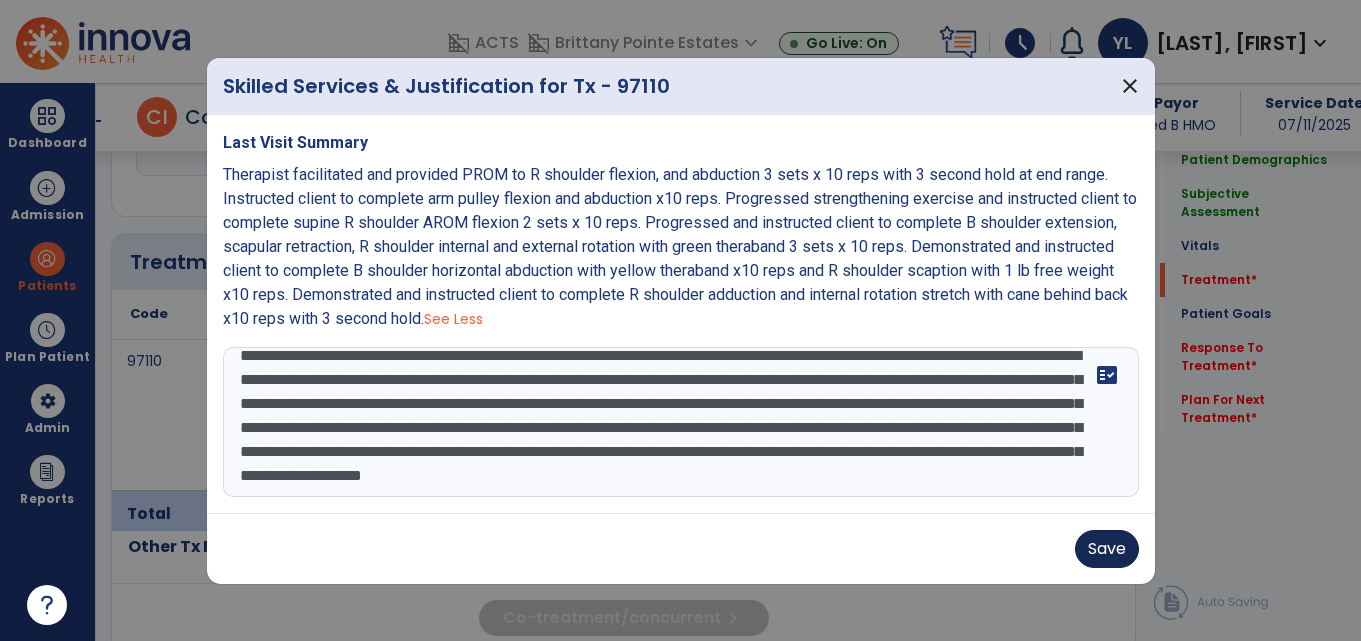 type on "**********" 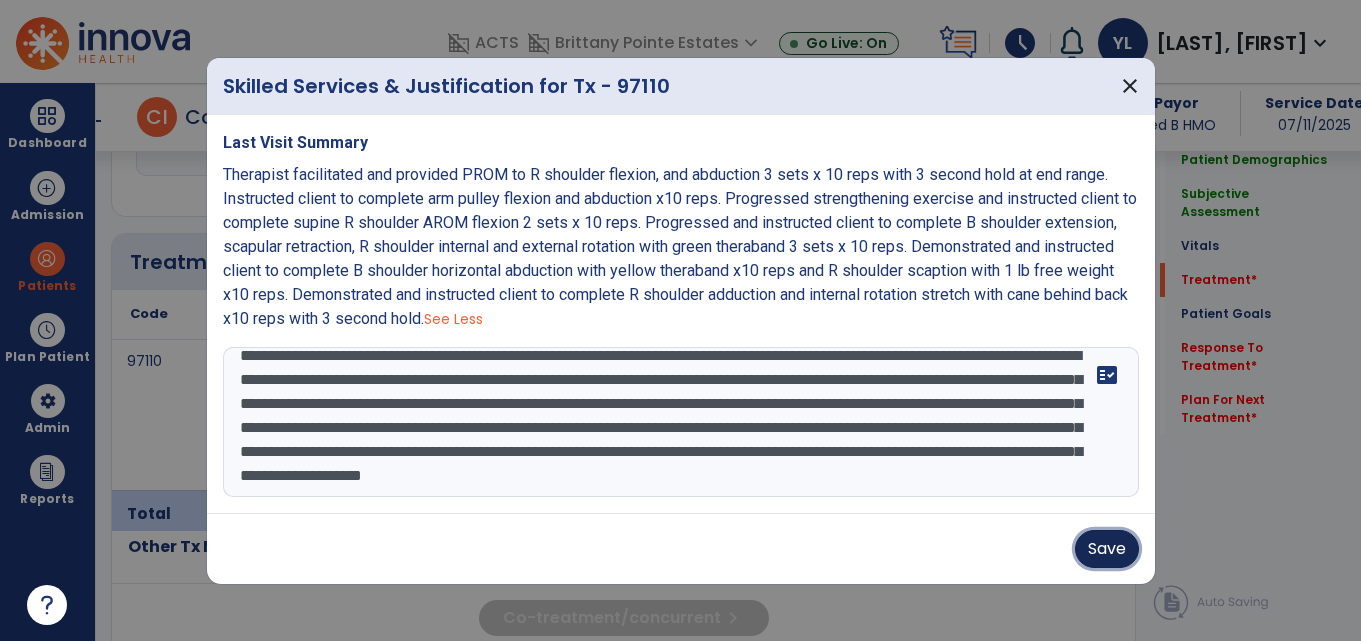 click on "Save" at bounding box center (1107, 549) 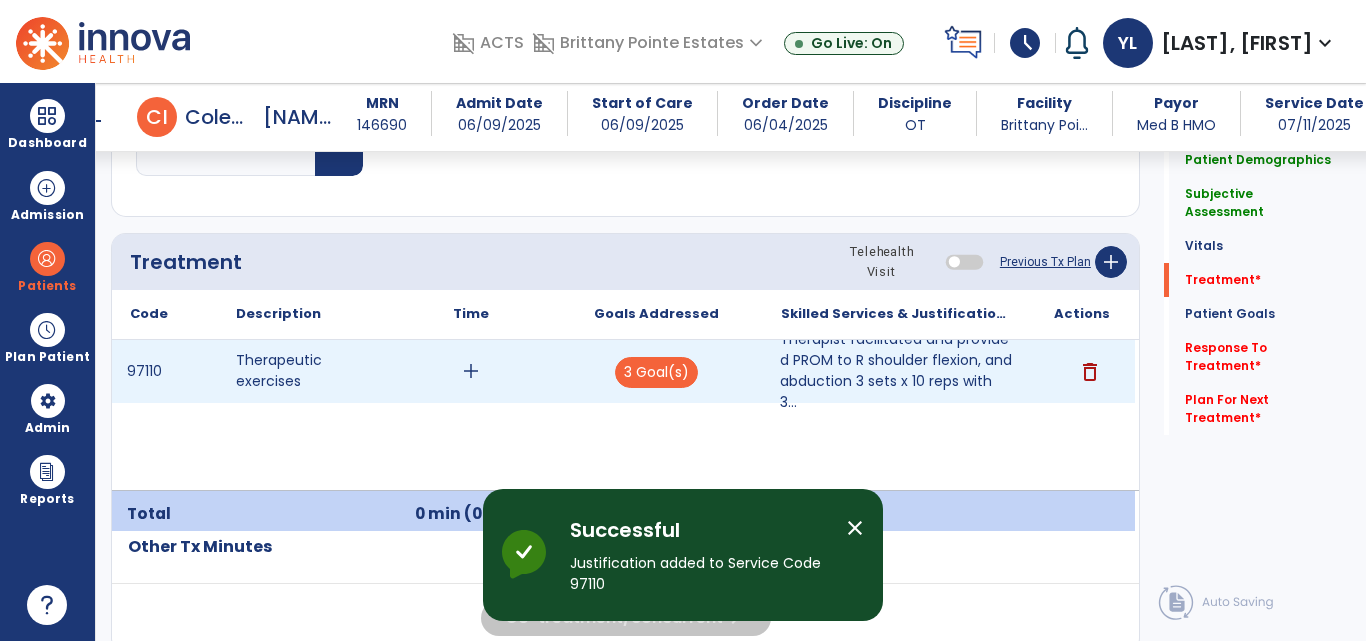 click on "add" at bounding box center [471, 371] 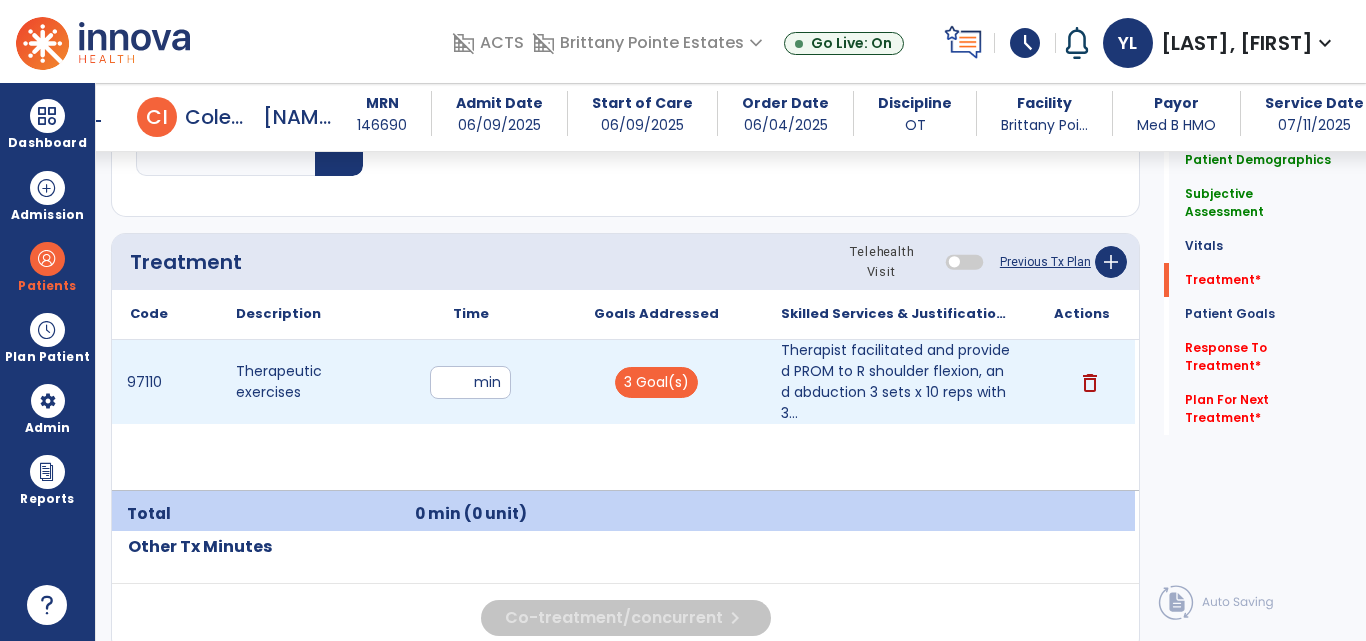 type on "**" 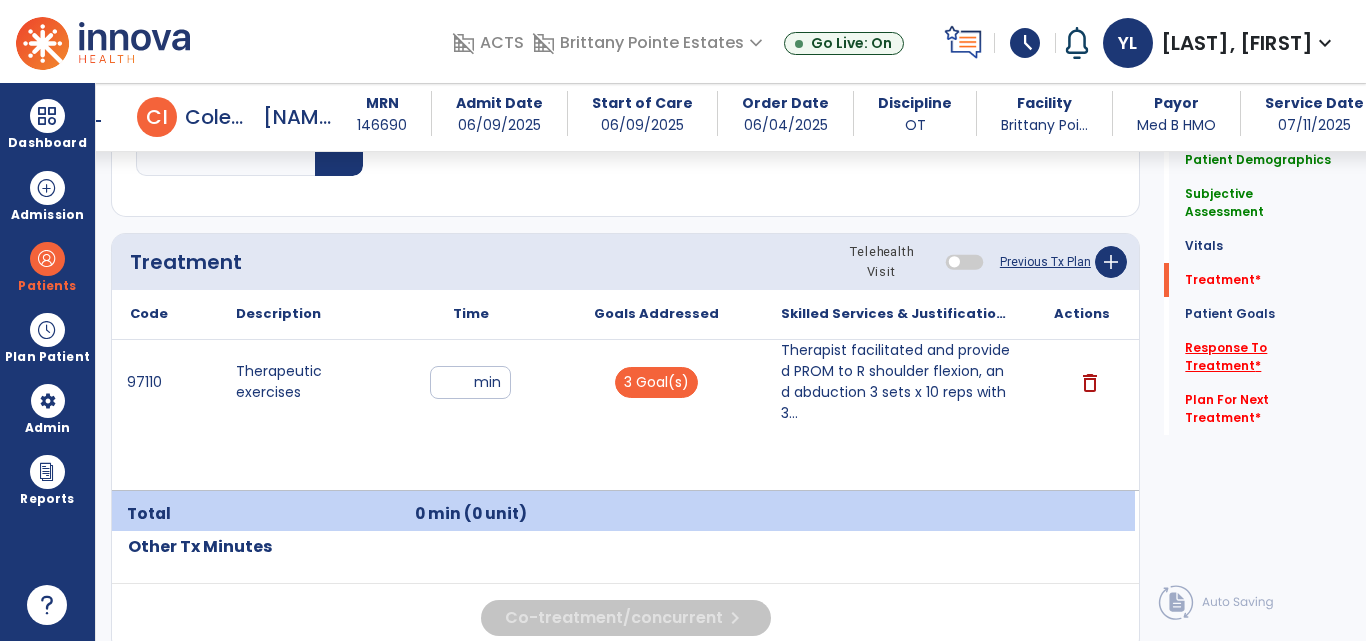 click on "Response To Treatment   *" 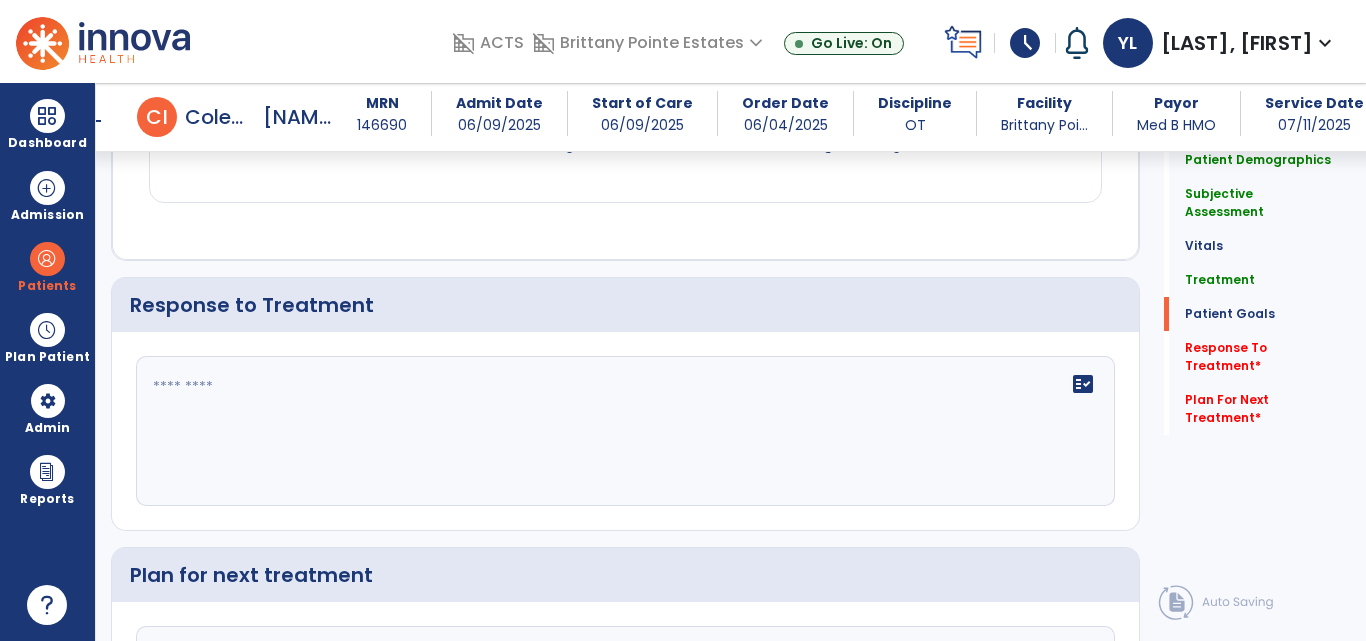 scroll, scrollTop: 2544, scrollLeft: 0, axis: vertical 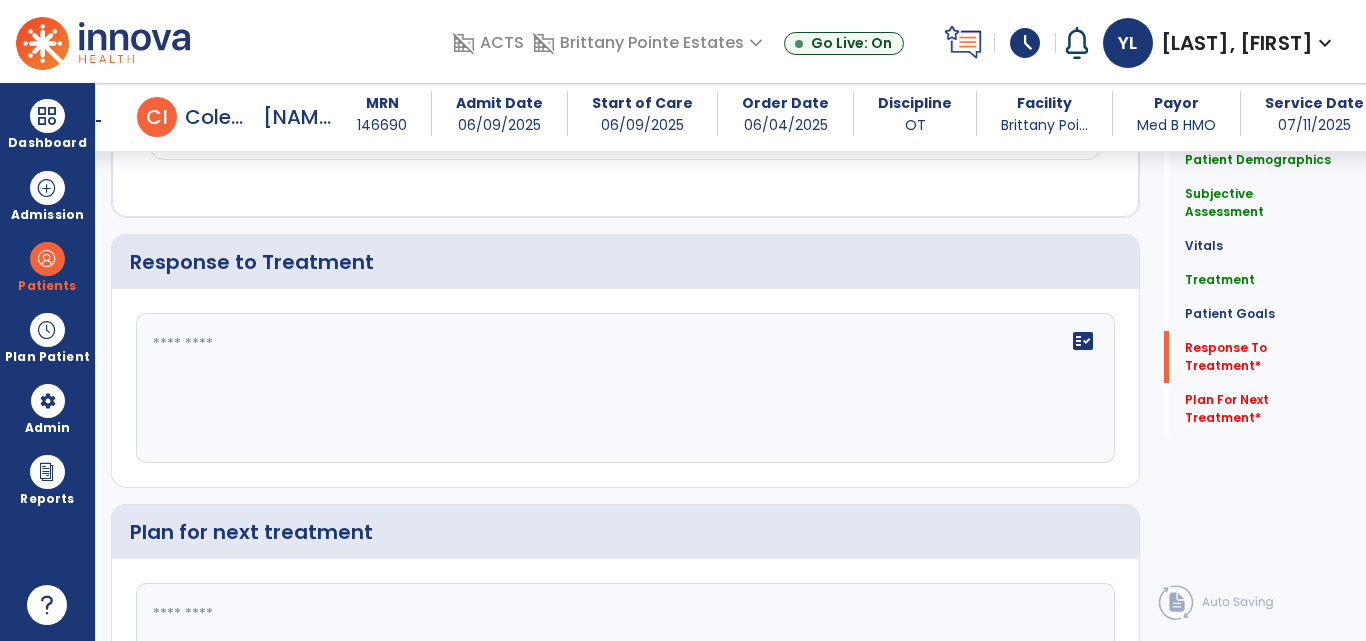 click on "fact_check" 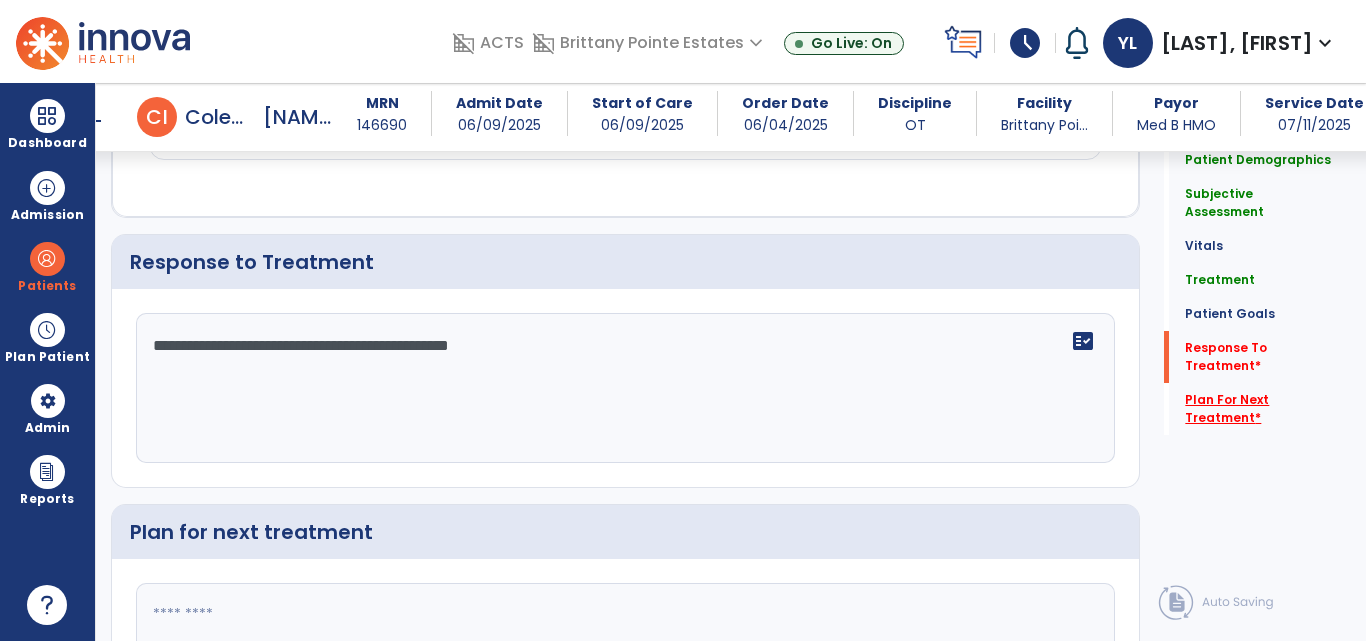 type on "**********" 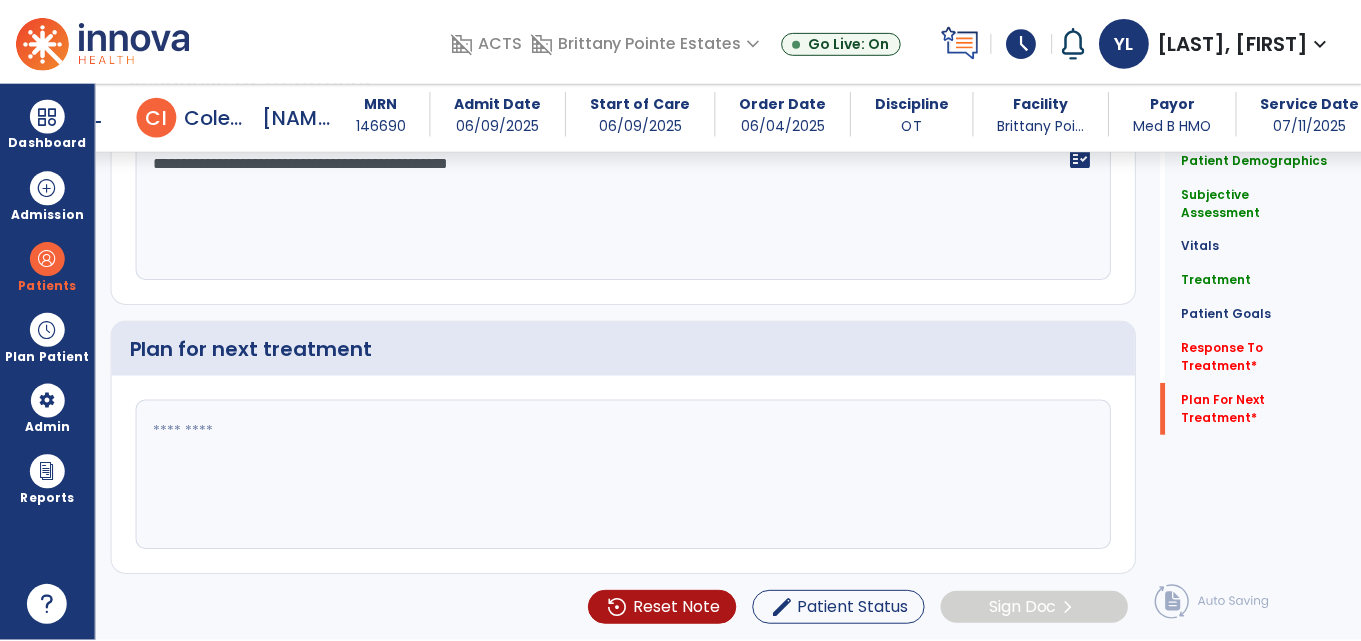 scroll, scrollTop: 2728, scrollLeft: 0, axis: vertical 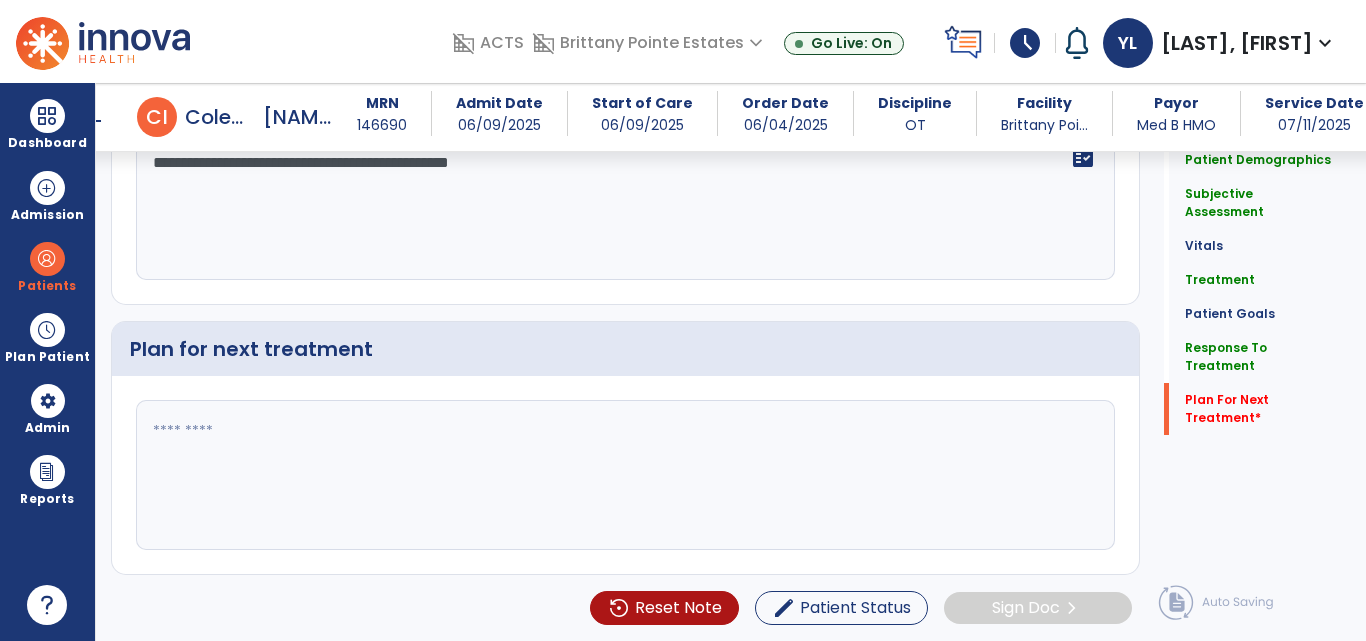 click 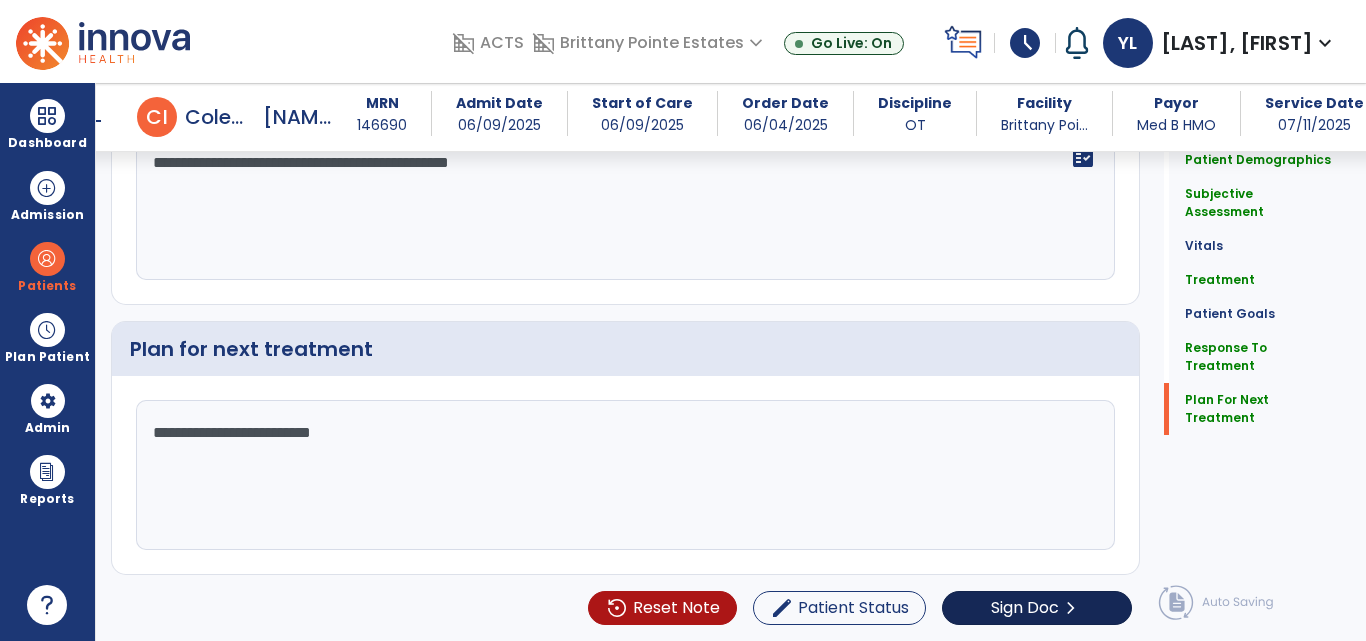 type on "**********" 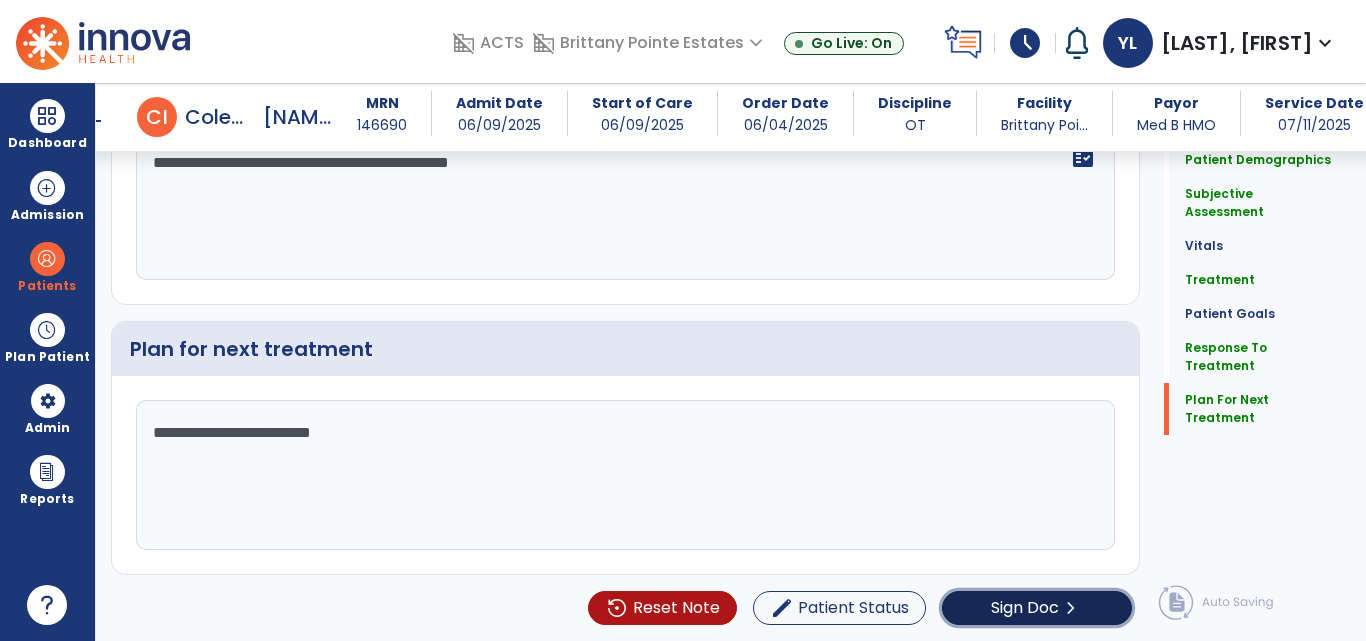 click on "chevron_right" 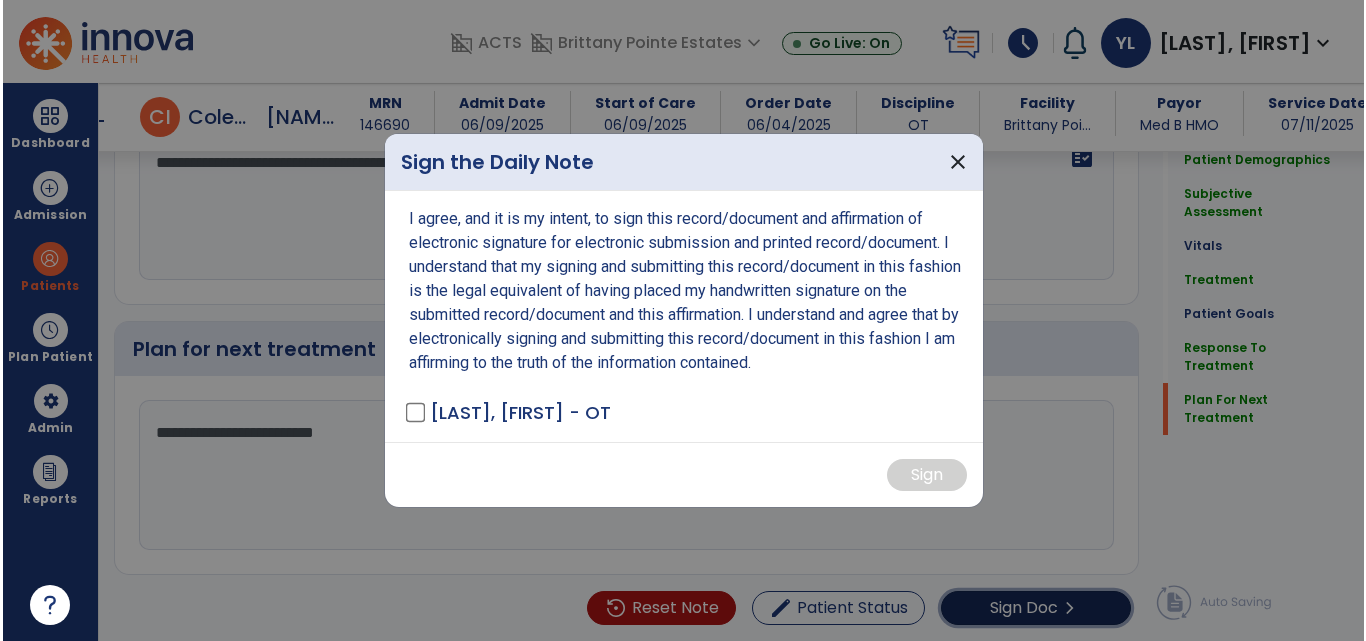scroll, scrollTop: 2728, scrollLeft: 0, axis: vertical 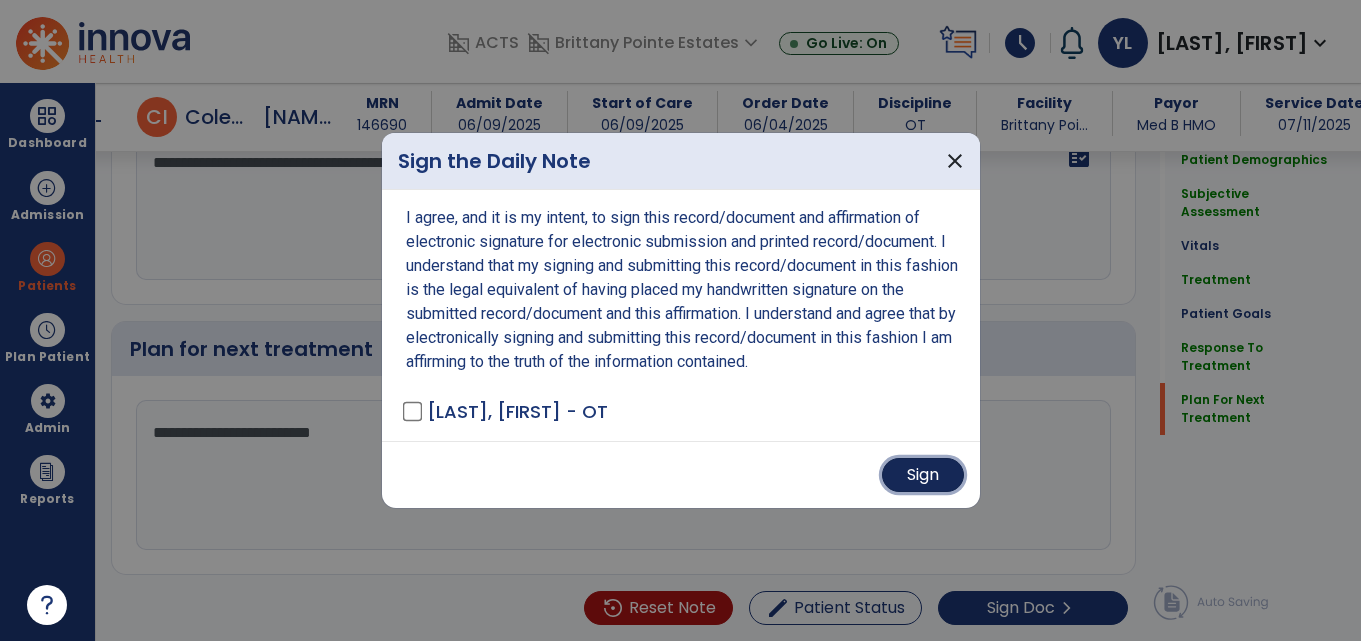 click on "Sign" at bounding box center [923, 475] 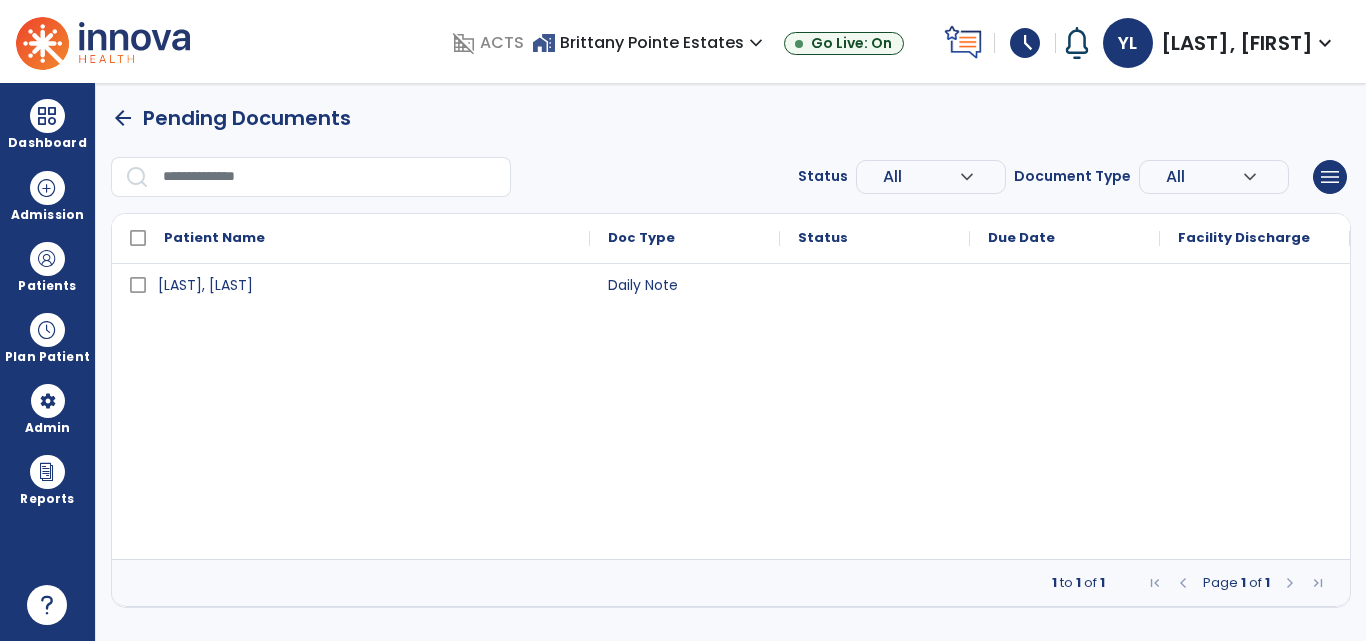 scroll, scrollTop: 0, scrollLeft: 0, axis: both 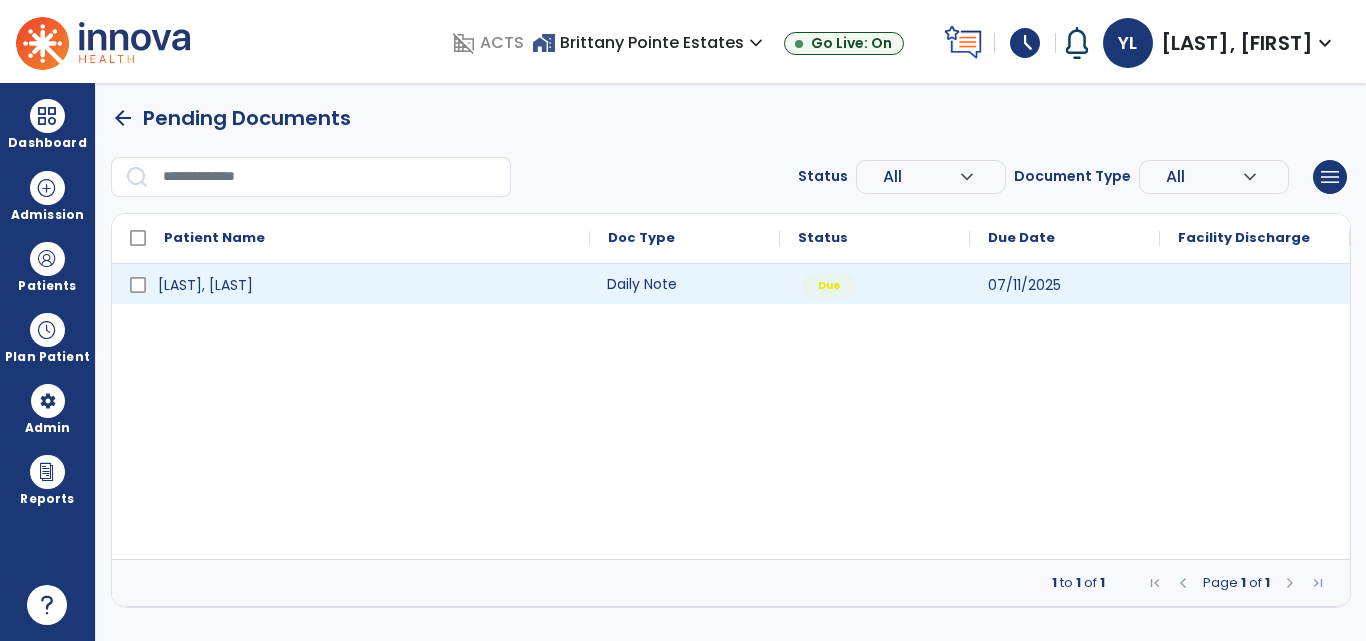 click on "Daily Note" at bounding box center (685, 284) 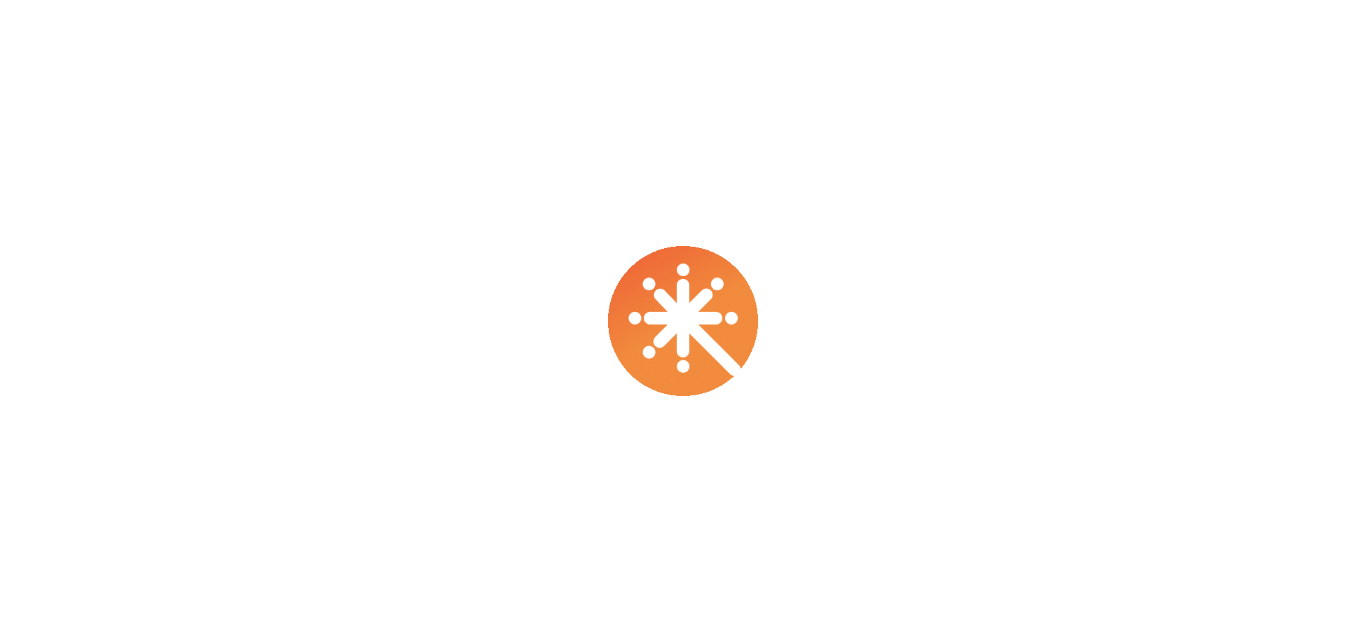 scroll, scrollTop: 0, scrollLeft: 0, axis: both 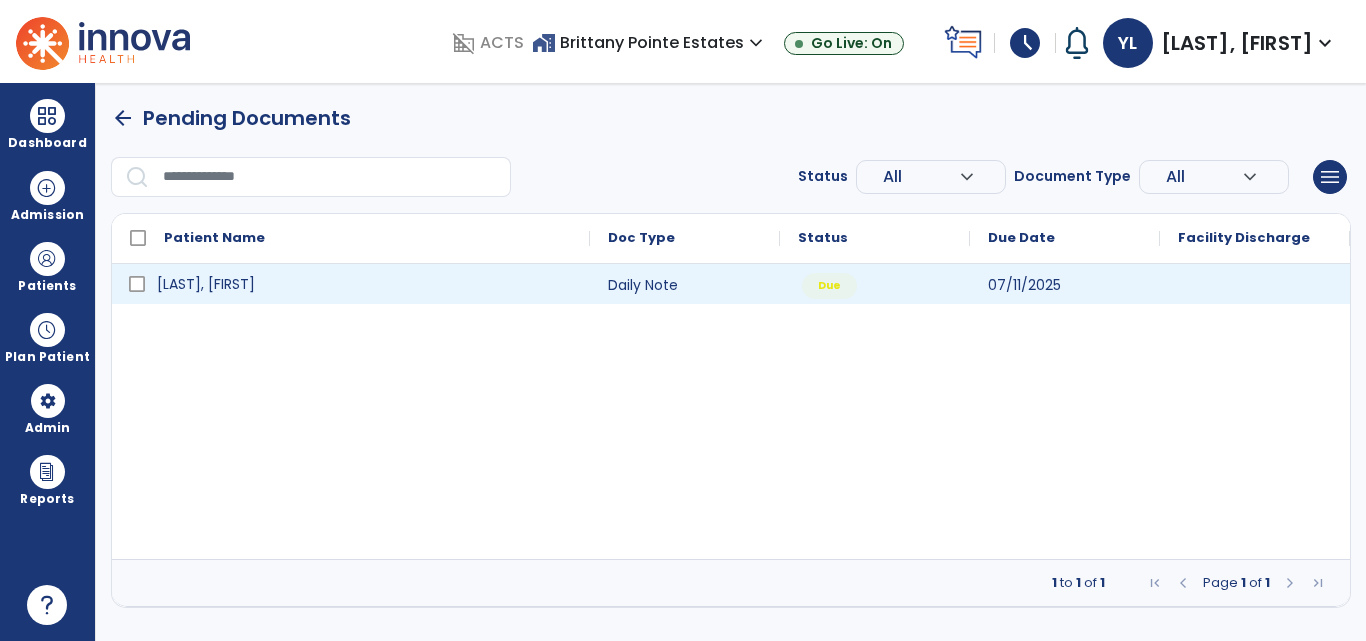 click on "[LAST], [FIRST]" at bounding box center (365, 284) 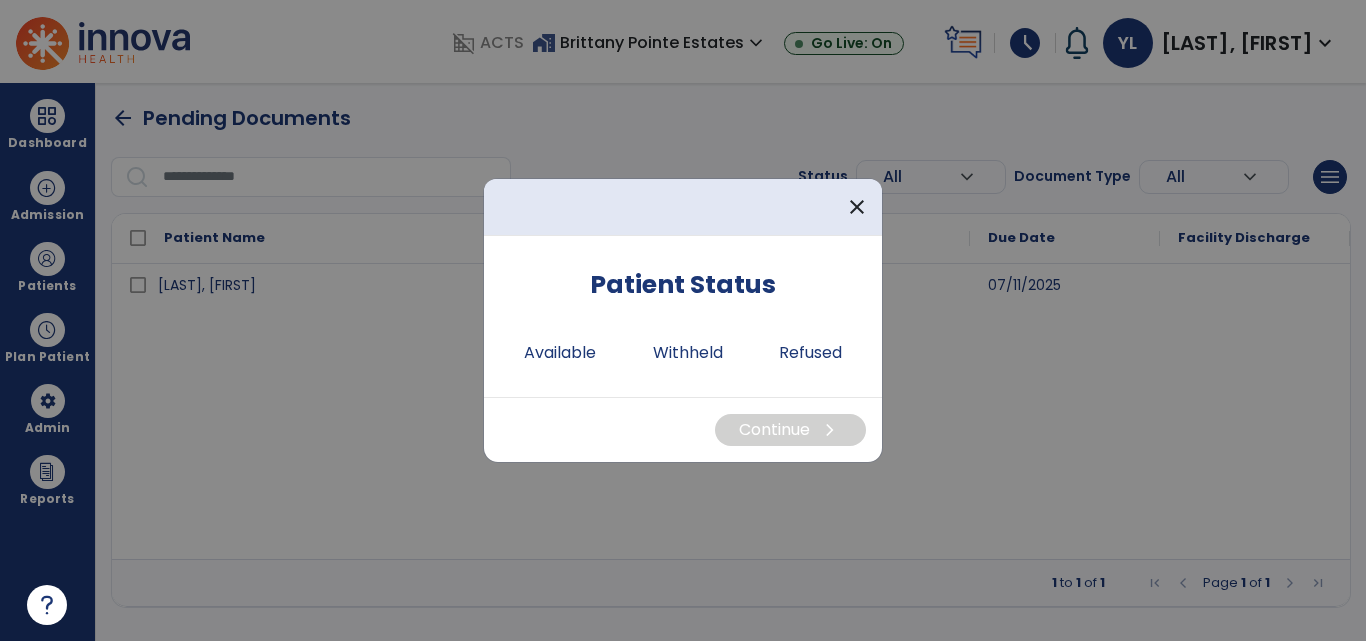 click at bounding box center (683, 320) 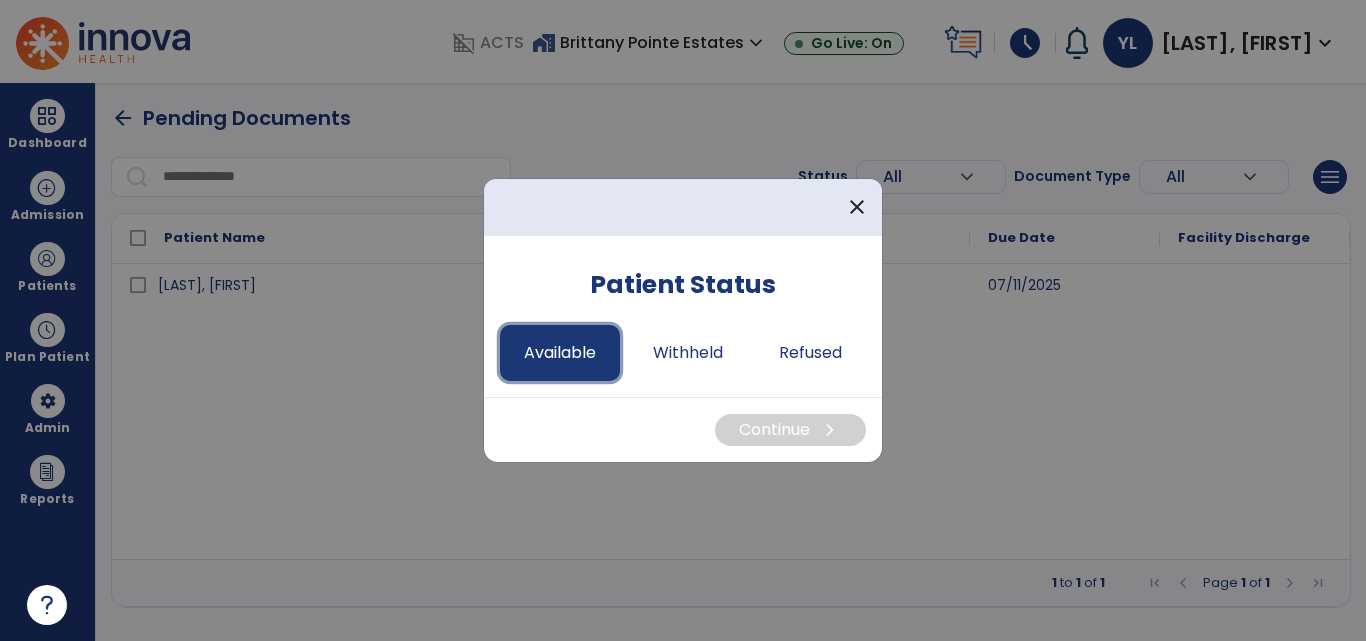 click on "Available" at bounding box center (560, 353) 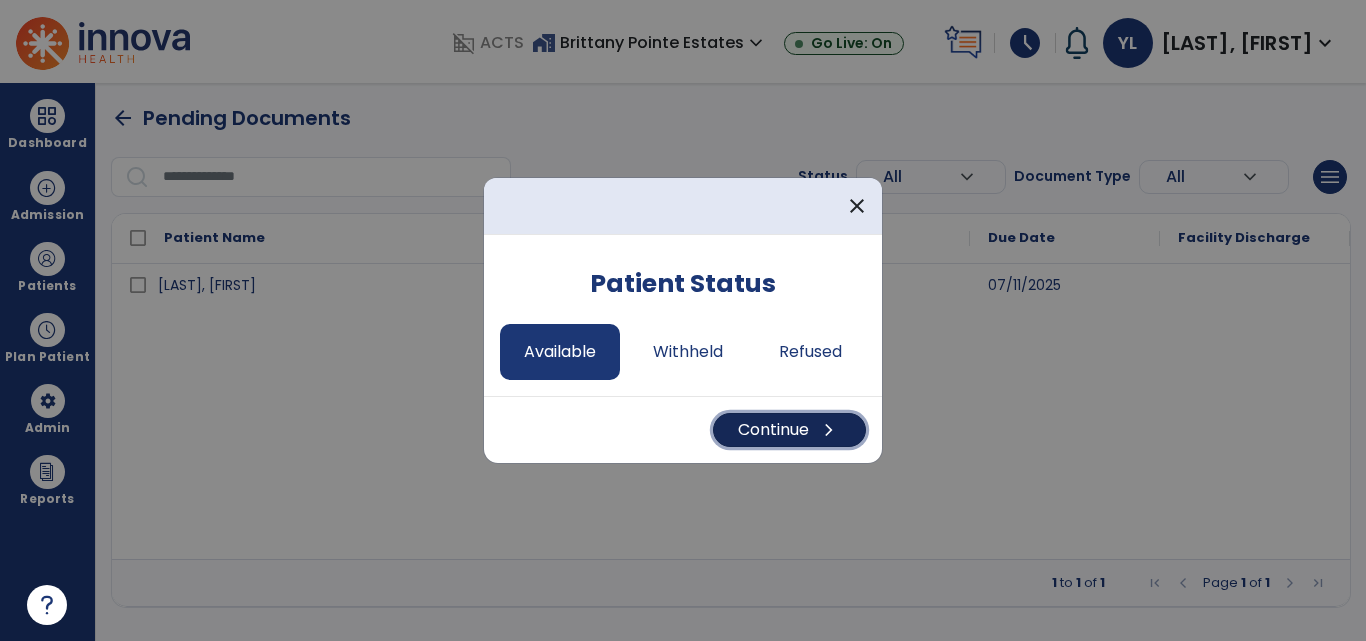 click on "Continue   chevron_right" at bounding box center (789, 430) 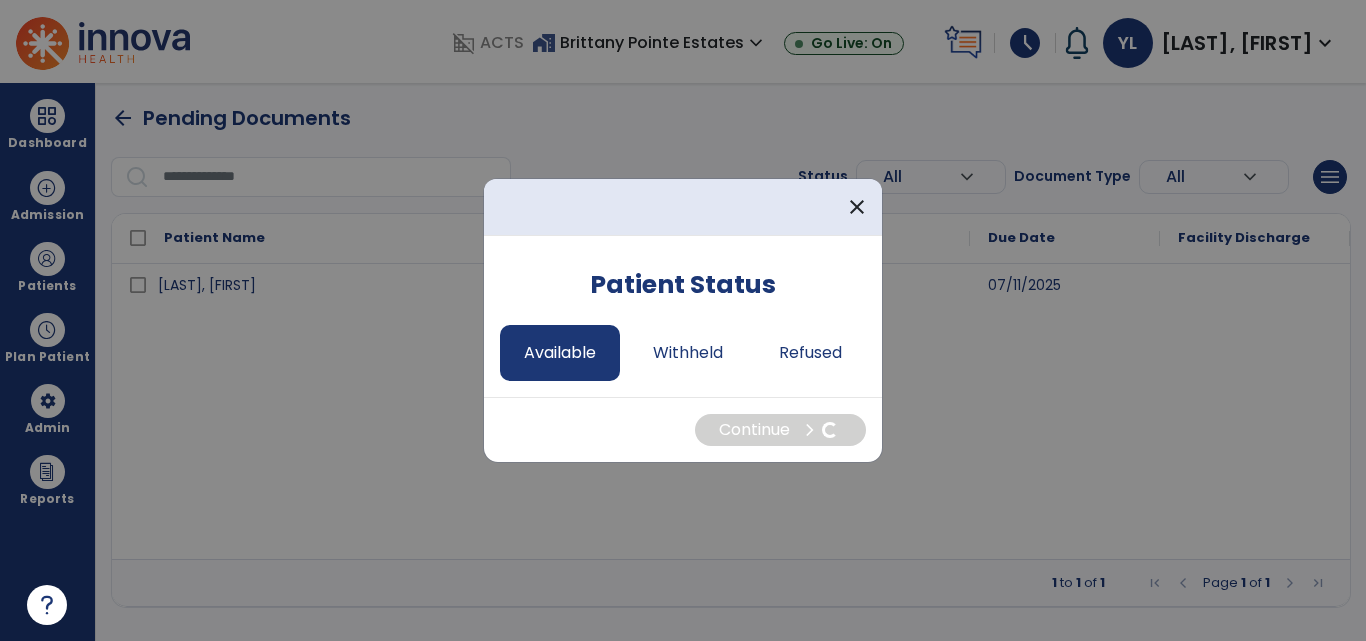 select on "*" 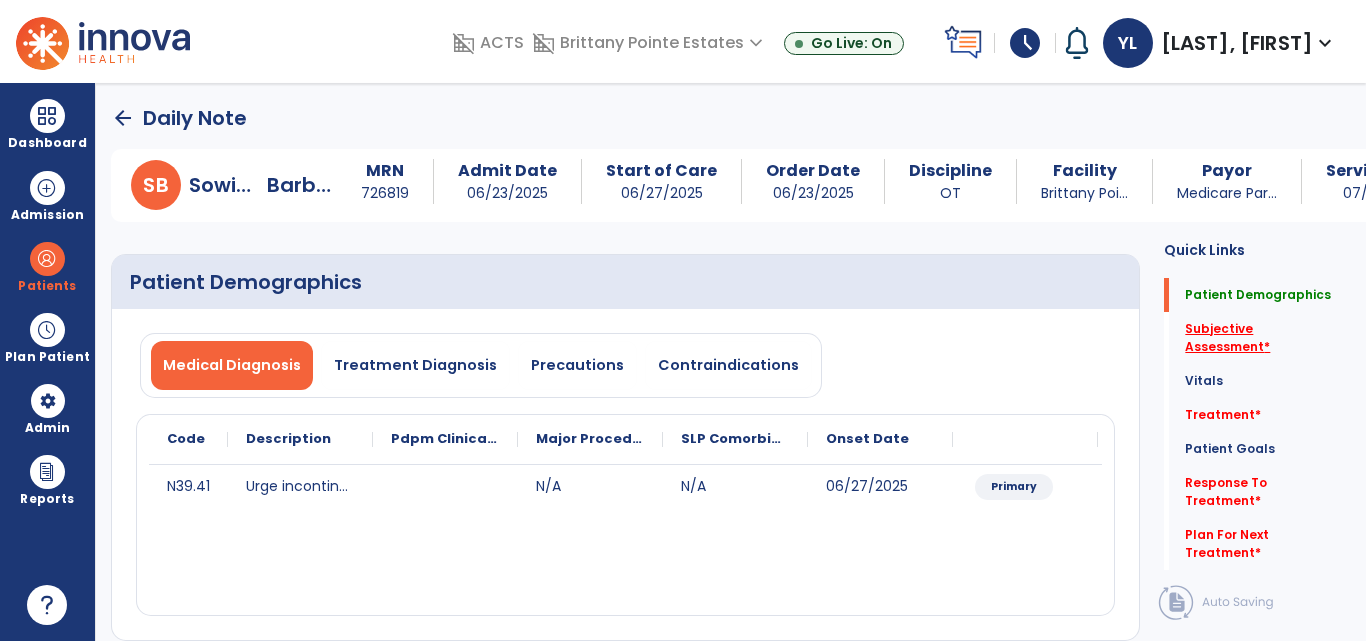 click on "Subjective Assessment   *" 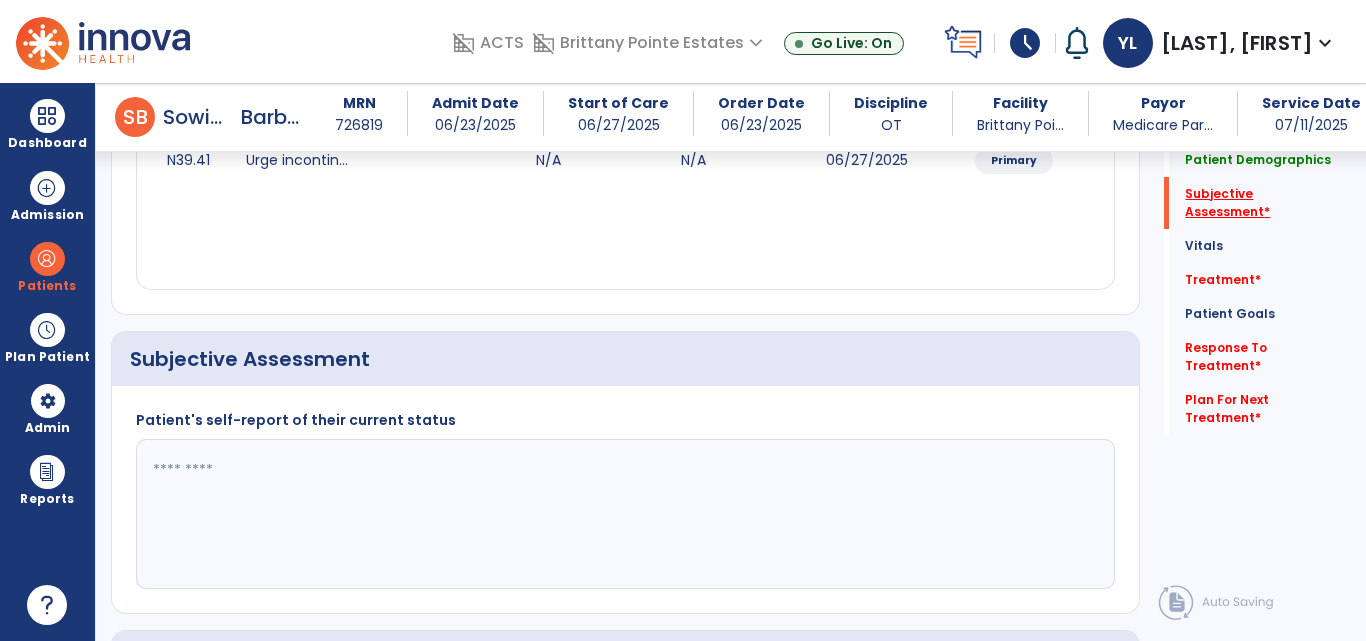 scroll, scrollTop: 436, scrollLeft: 0, axis: vertical 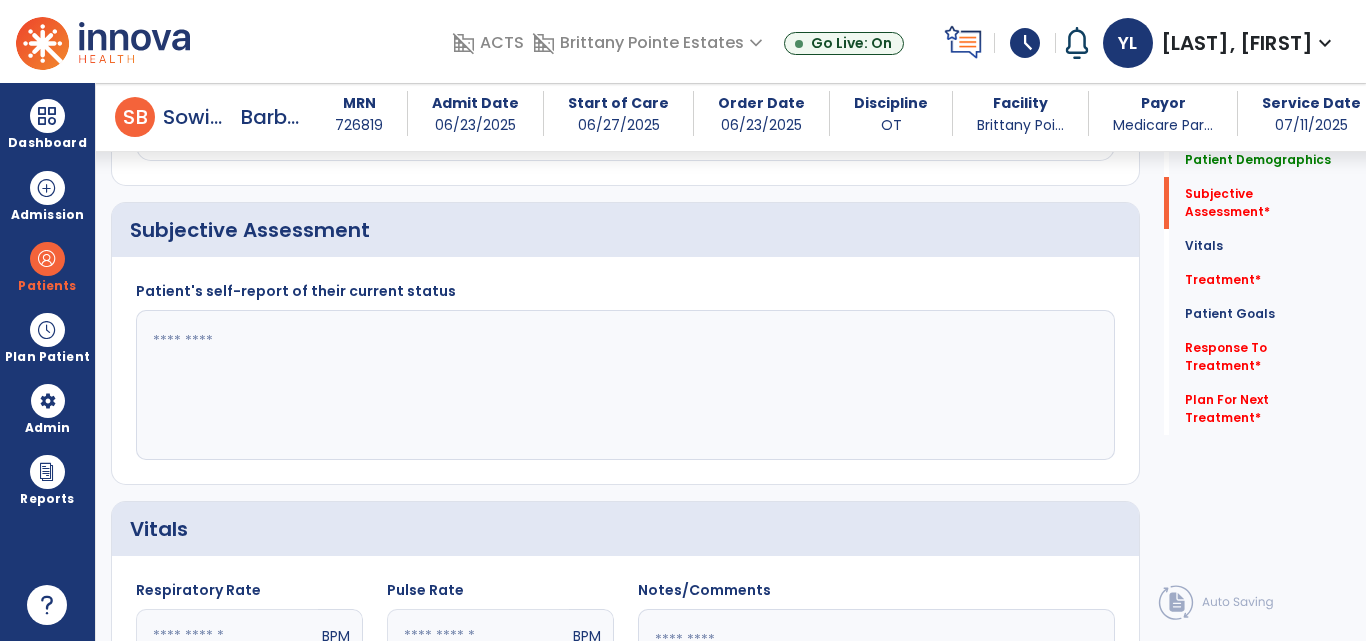 click 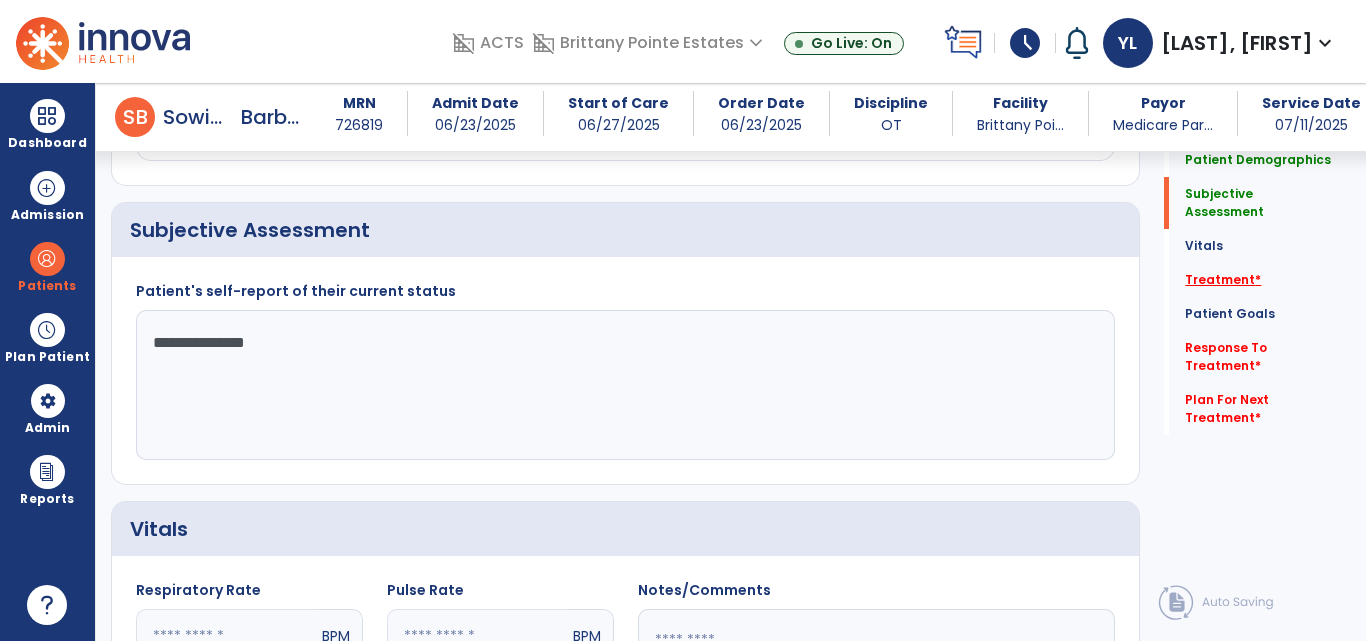 type on "**********" 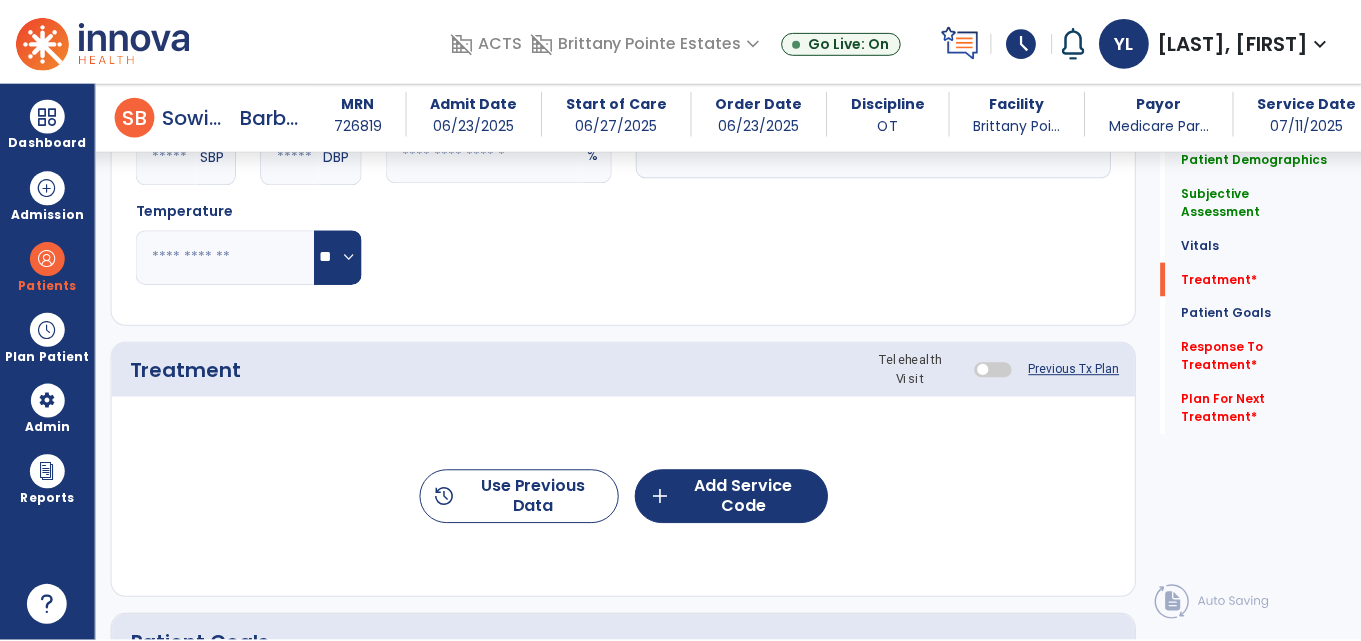 scroll, scrollTop: 1126, scrollLeft: 0, axis: vertical 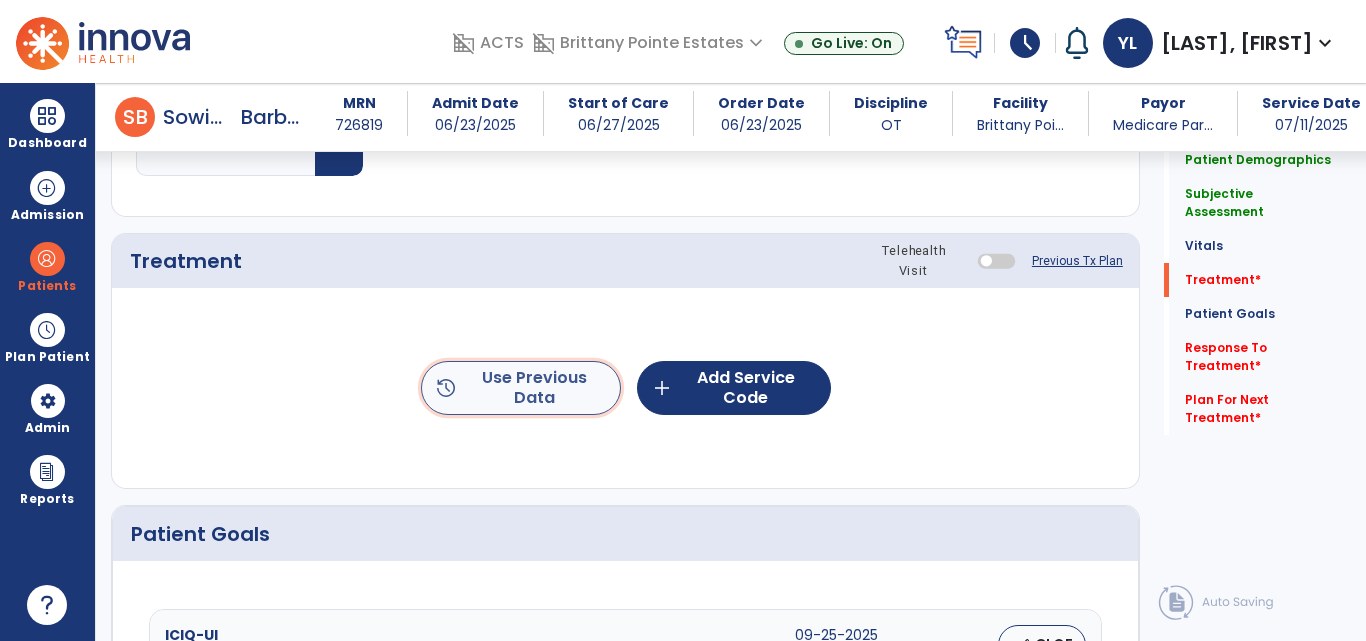 click on "history  Use Previous Data" 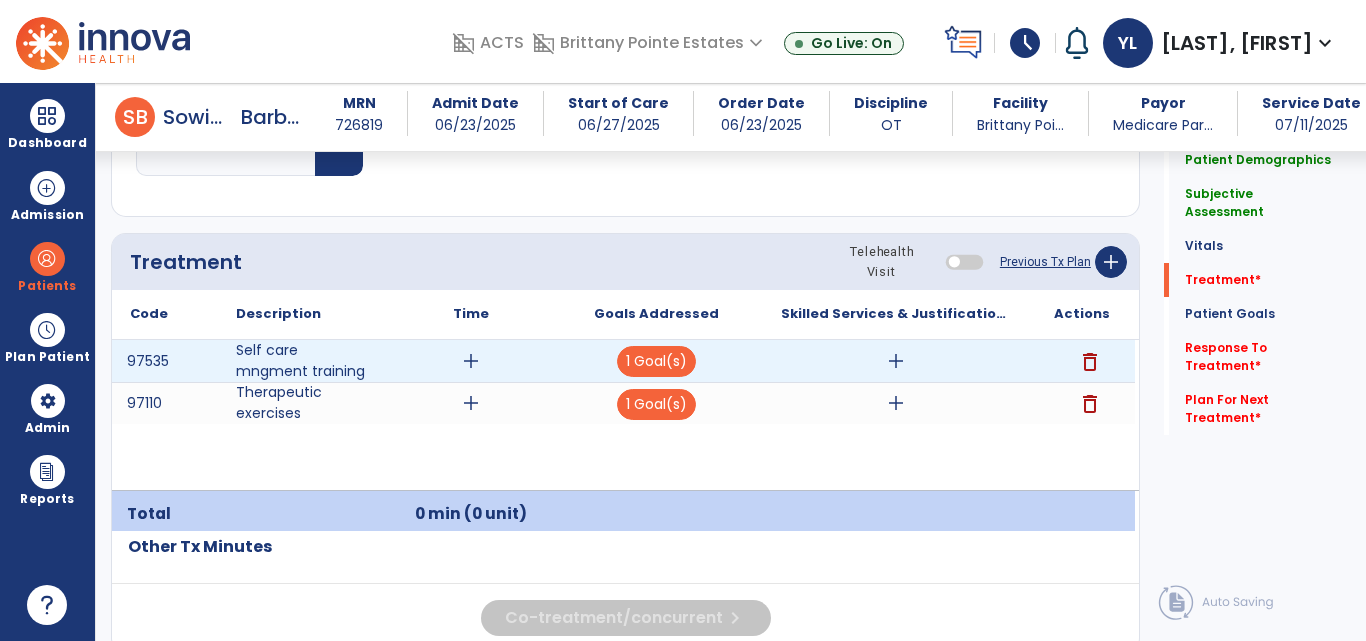 click on "add" at bounding box center [896, 361] 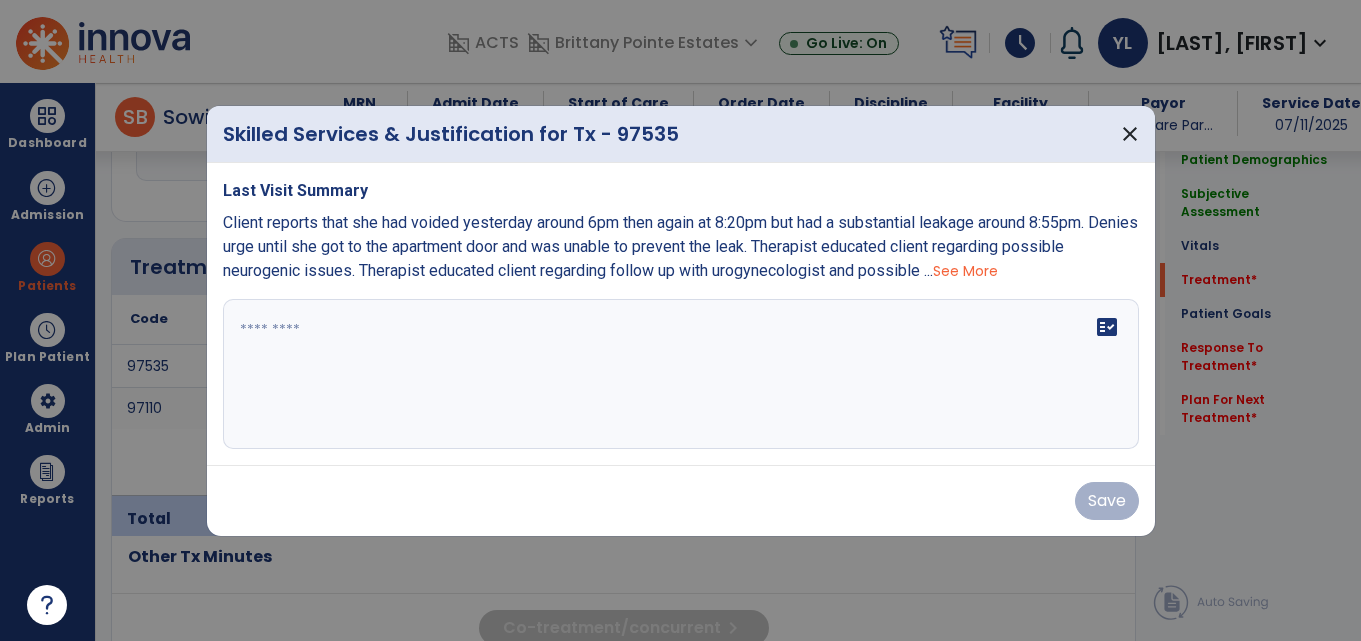 scroll, scrollTop: 1126, scrollLeft: 0, axis: vertical 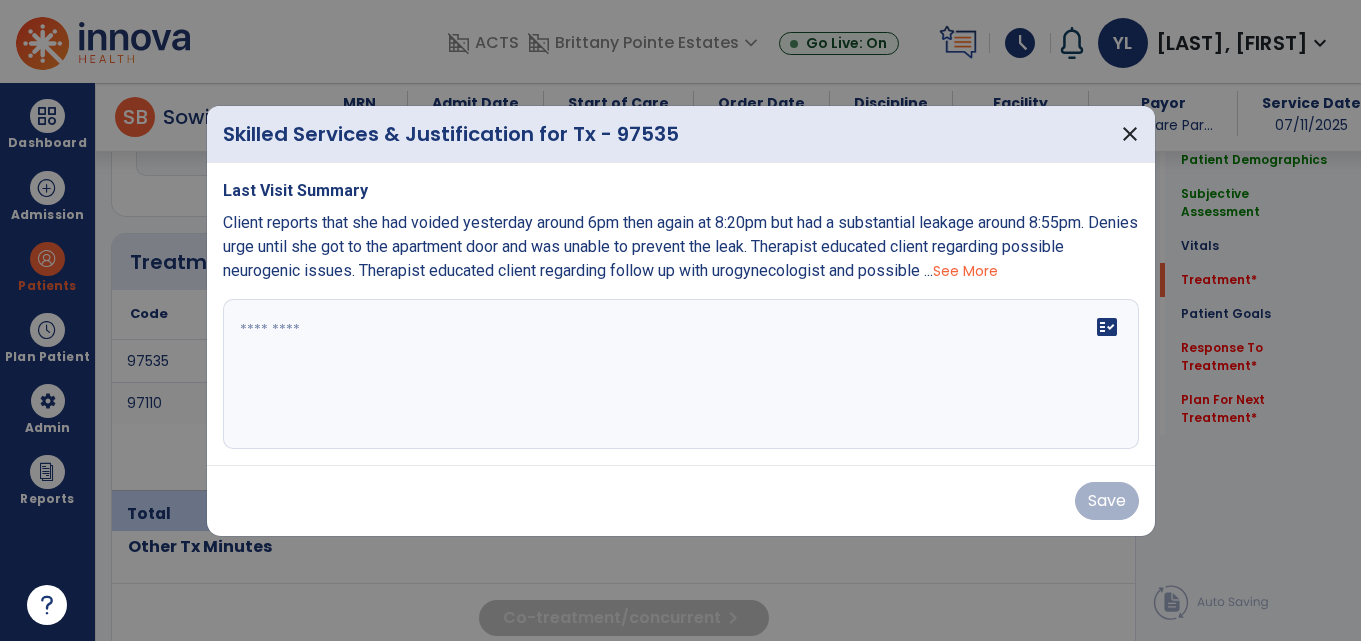 click at bounding box center (681, 374) 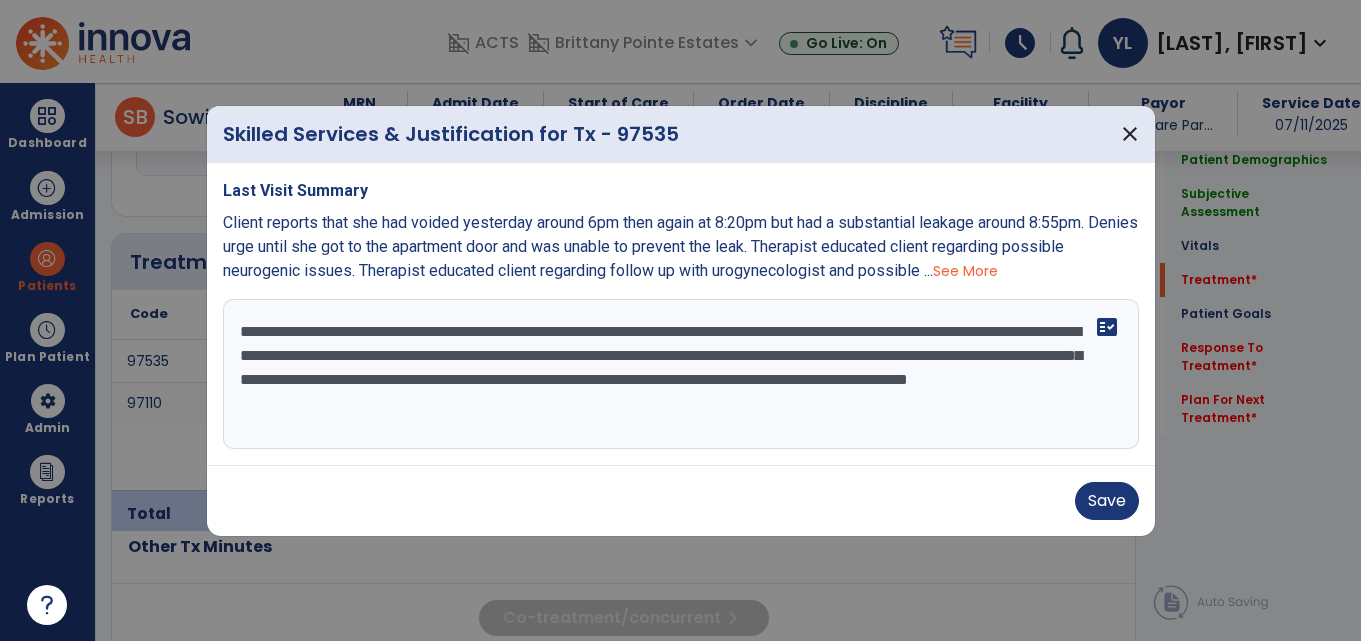 type on "**********" 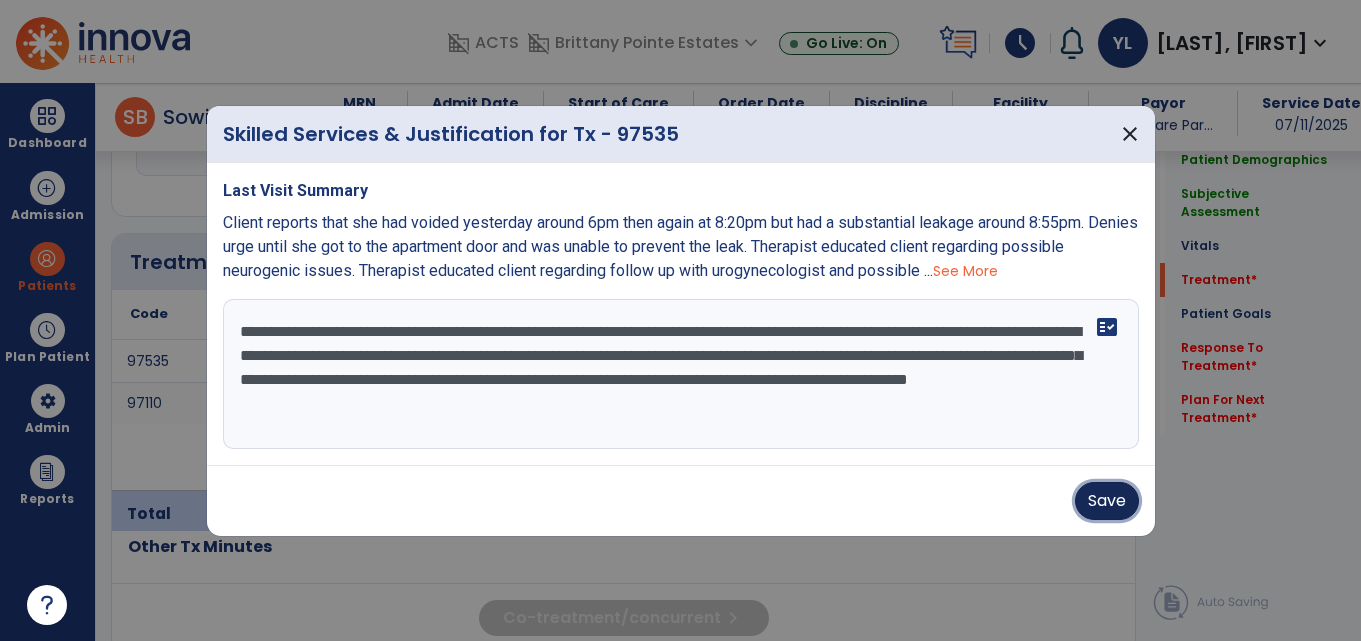 click on "Save" at bounding box center (1107, 501) 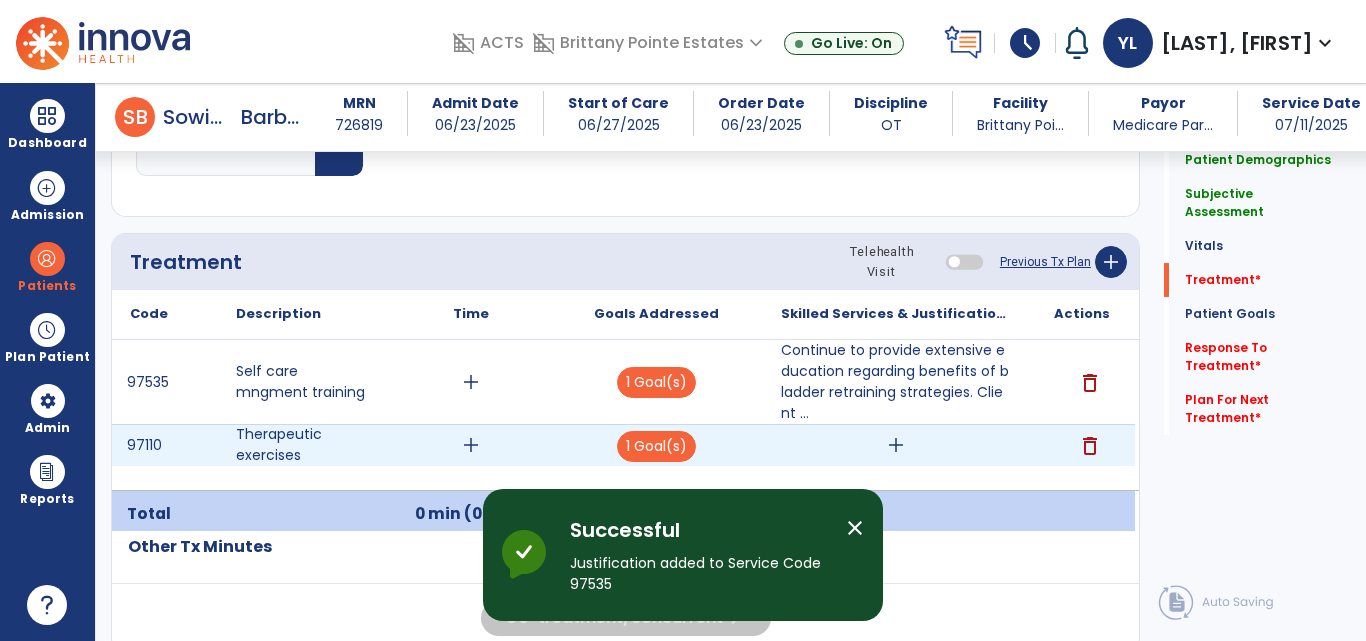 click on "add" at bounding box center (896, 445) 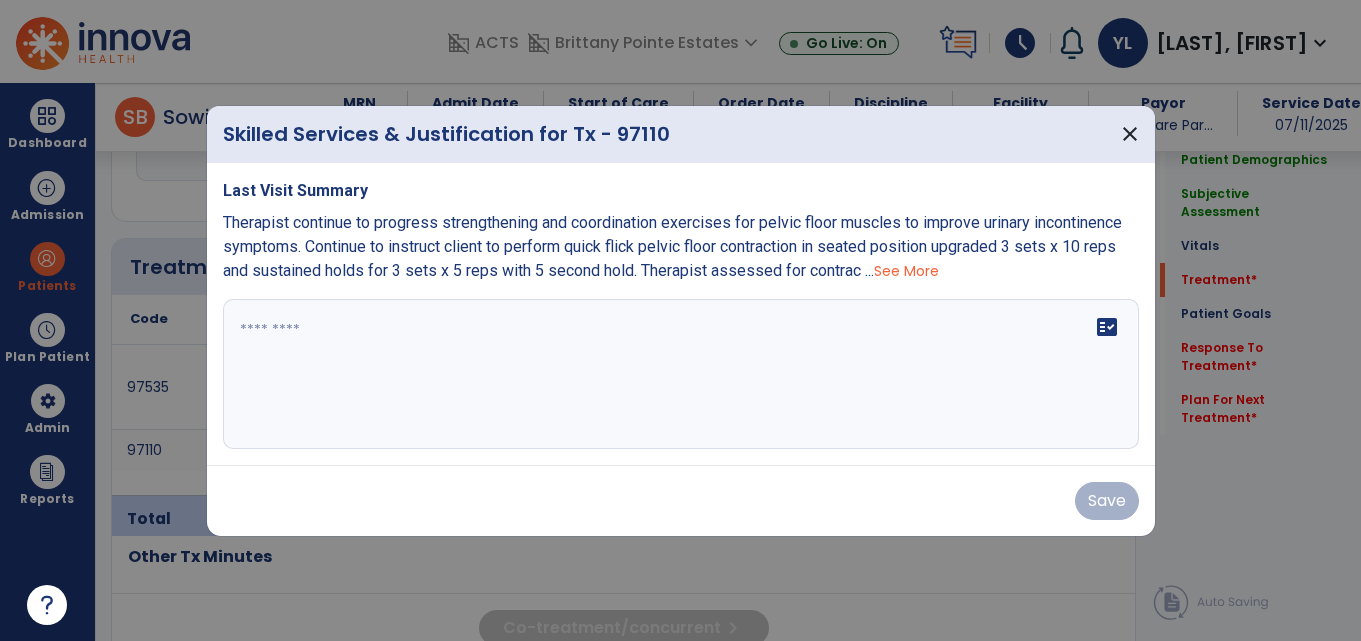 scroll, scrollTop: 1126, scrollLeft: 0, axis: vertical 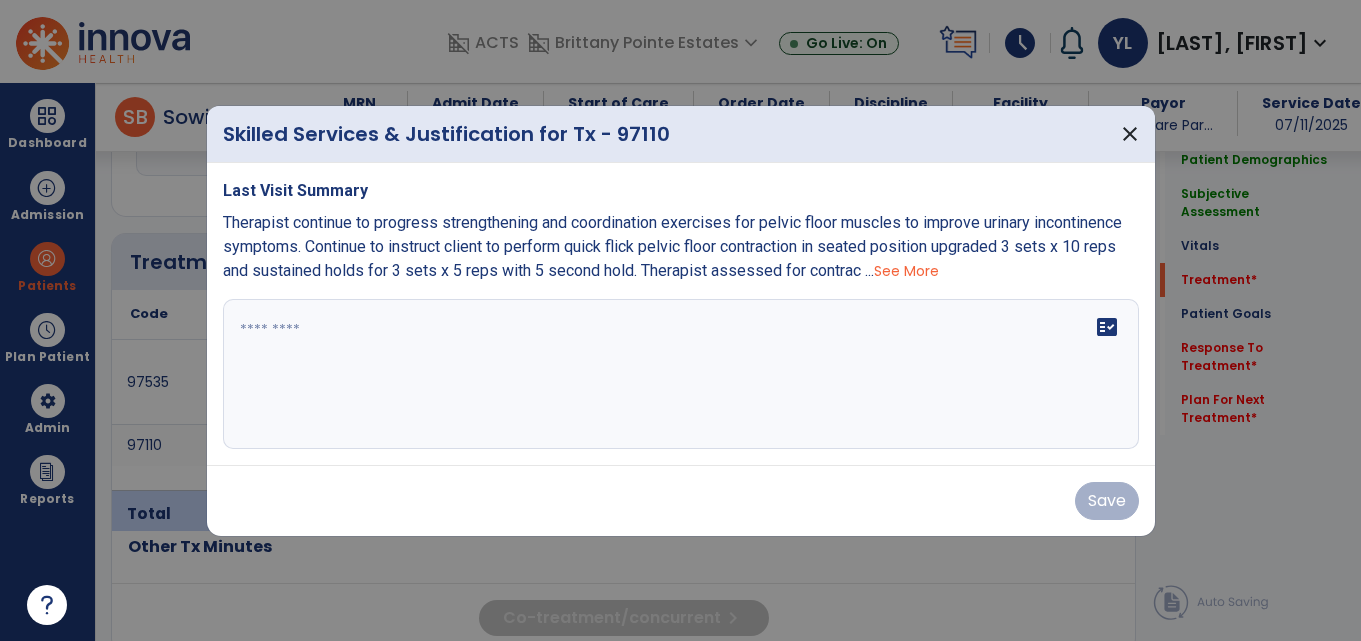 click on "See More" at bounding box center [906, 271] 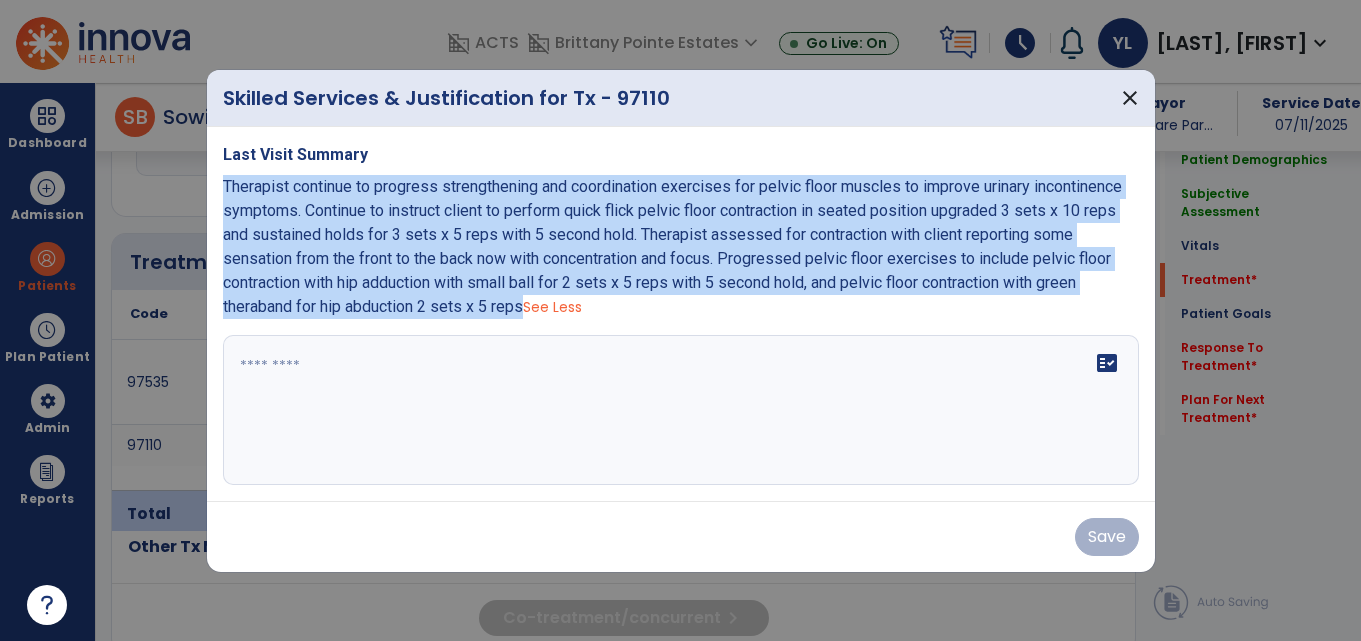 drag, startPoint x: 220, startPoint y: 185, endPoint x: 396, endPoint y: 305, distance: 213.01643 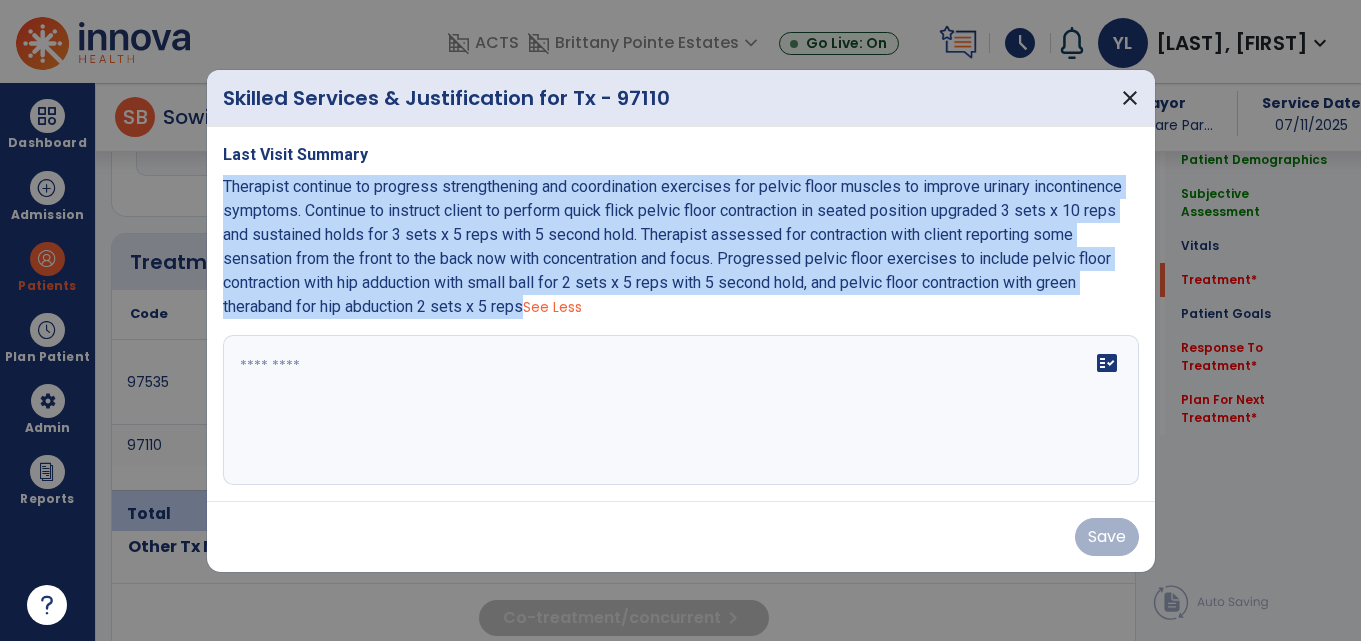 click on "Last Visit Summary Therapist continue to progress strengthening and coordination exercises for pelvic floor muscles to improve urinary incontinence symptoms. Continue to instruct client to perform quick flick pelvic floor contraction in seated position upgraded 3 sets x 10 reps and sustained holds for 3 sets x 5 reps with 5 second hold. Therapist assessed for contraction with client reporting some sensation from the front to the back now with concentration and focus. Progressed pelvic floor exercises to include pelvic floor contraction with hip adduction with small ball for 2 sets x 5 reps with 5 second hold, and pelvic floor contraction with green theraband for hip abduction 2 sets x 5 reps See Less fact_check" at bounding box center (681, 314) 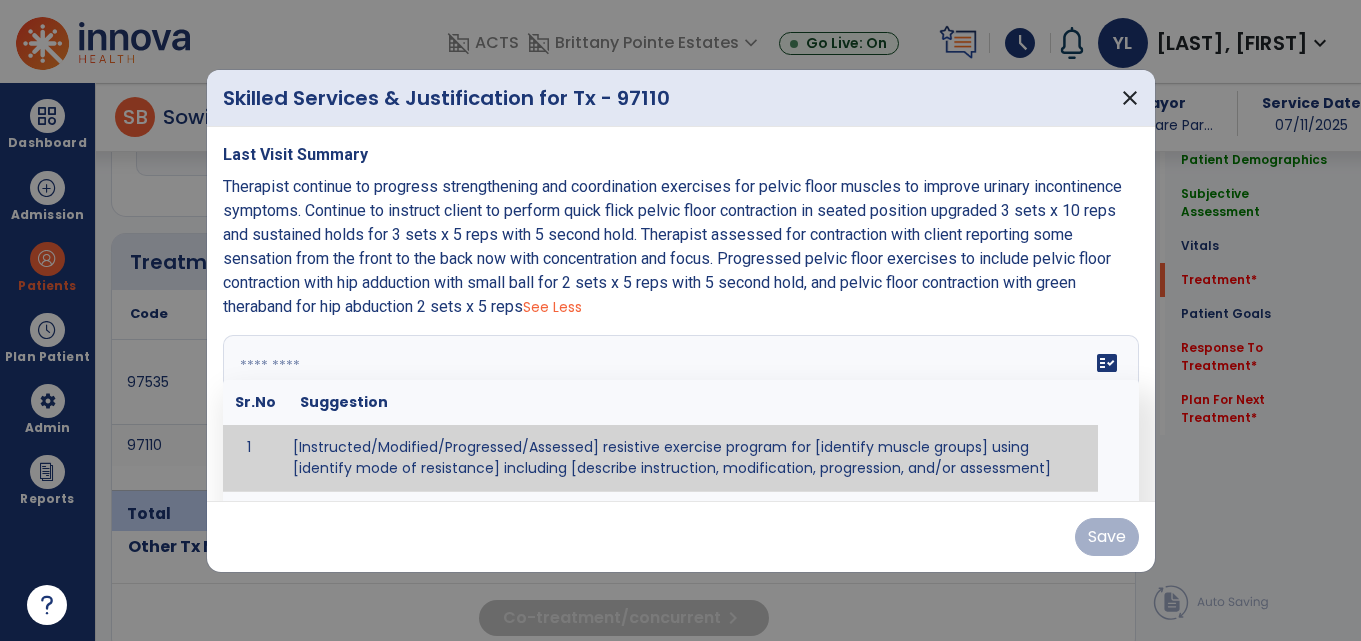 paste on "**********" 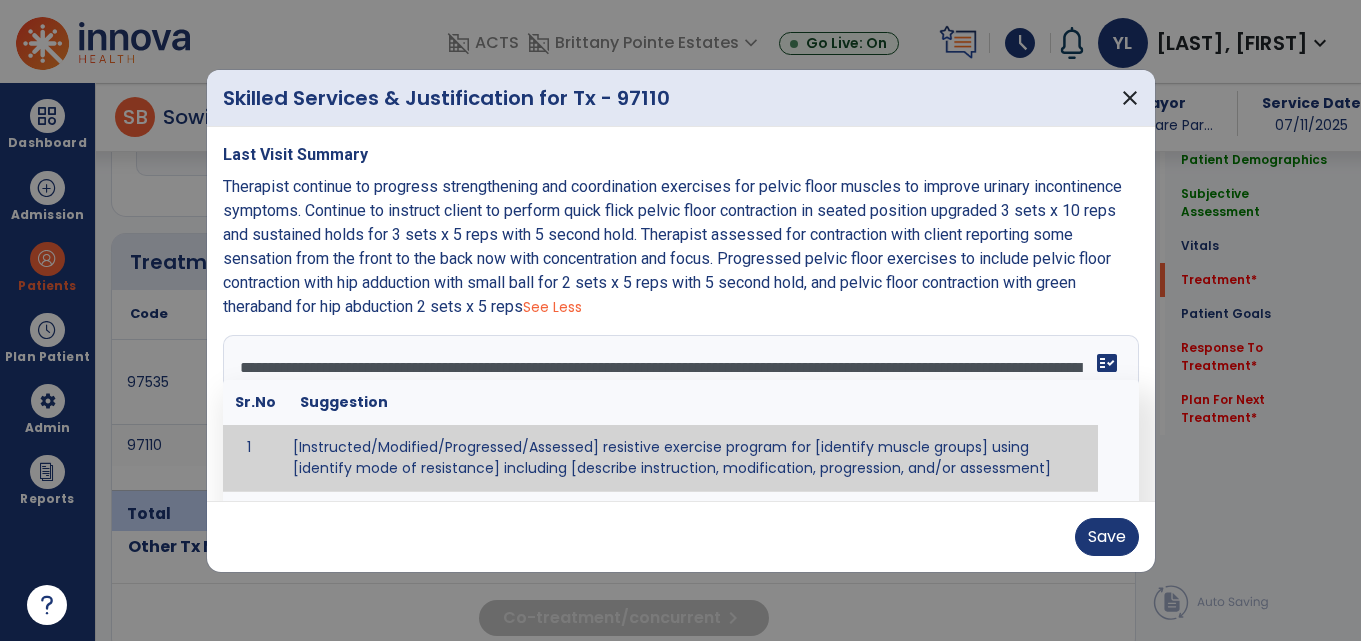 scroll, scrollTop: 40, scrollLeft: 0, axis: vertical 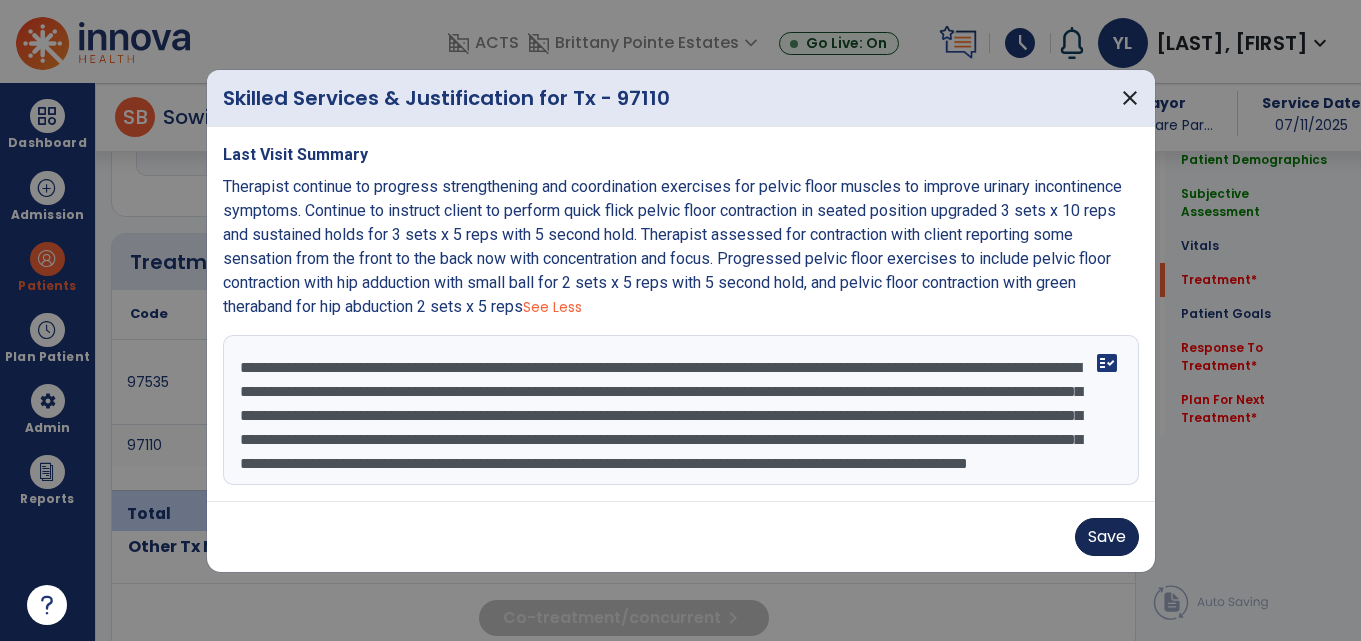 type on "**********" 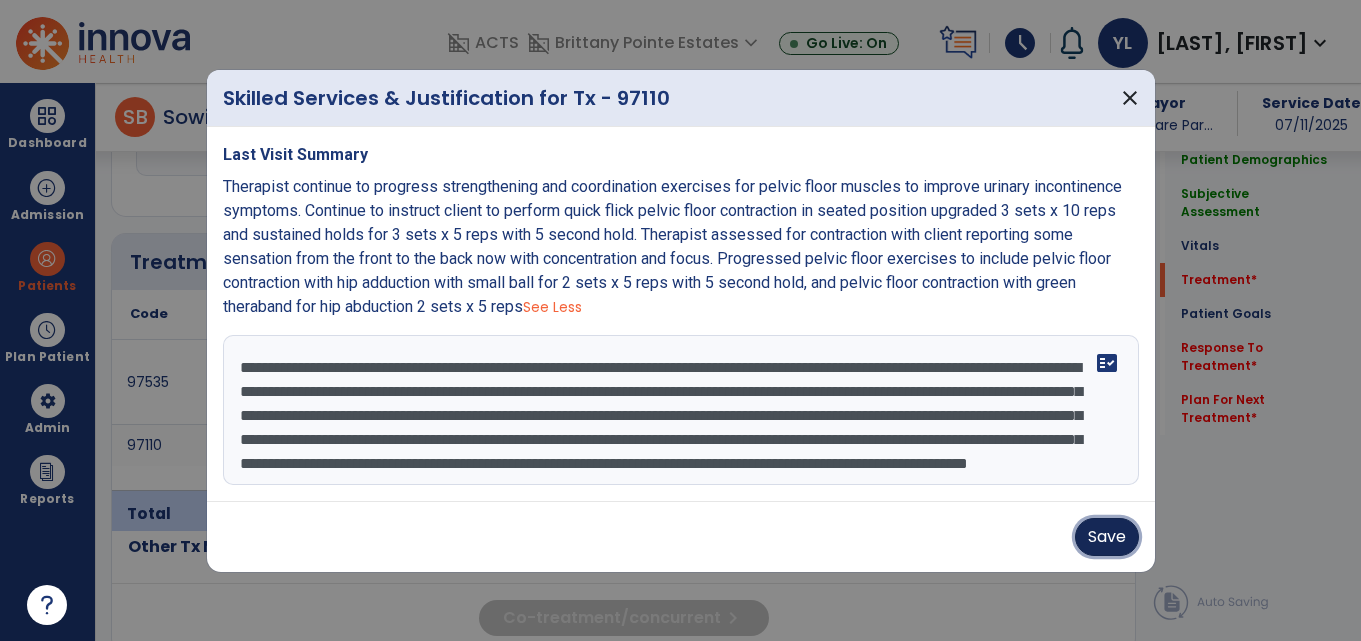 click on "Save" at bounding box center (1107, 537) 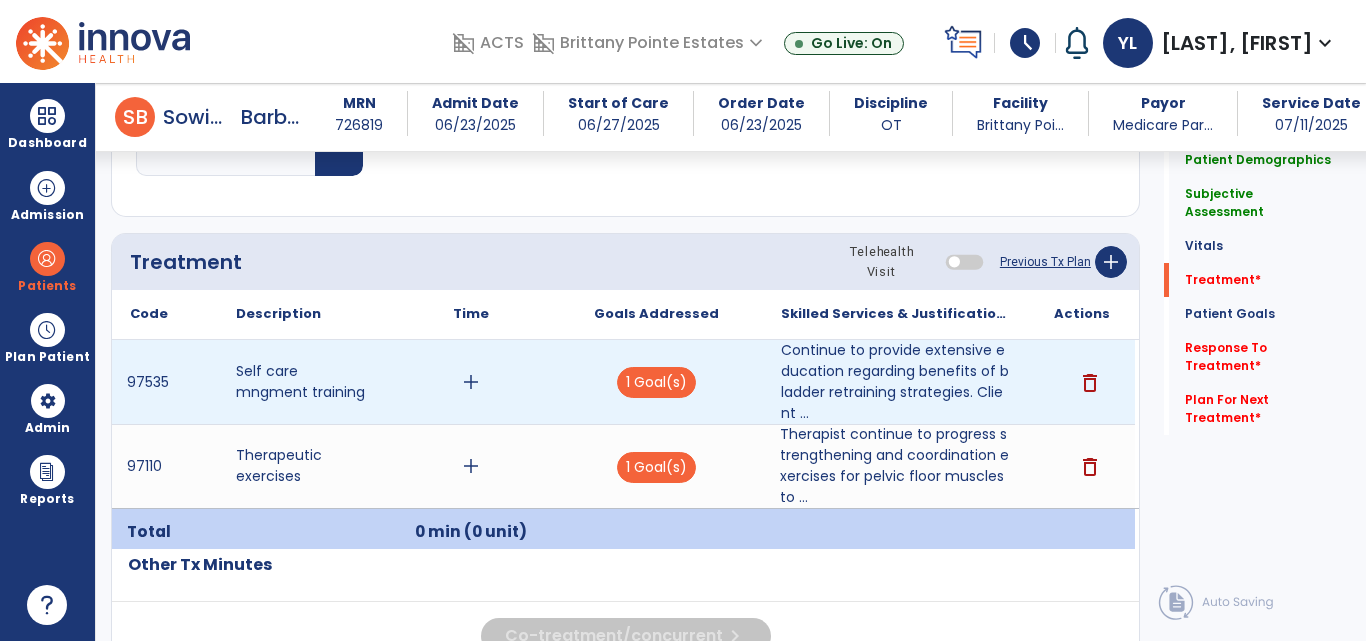 click on "add" at bounding box center [471, 382] 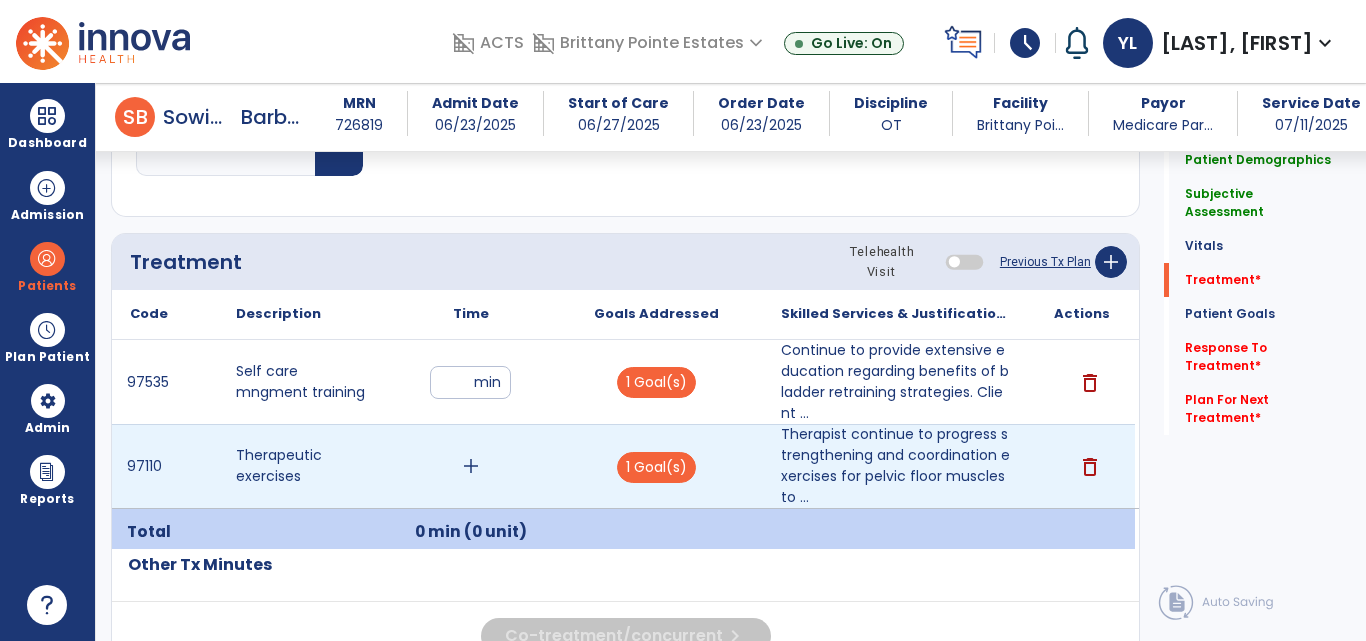 type on "*" 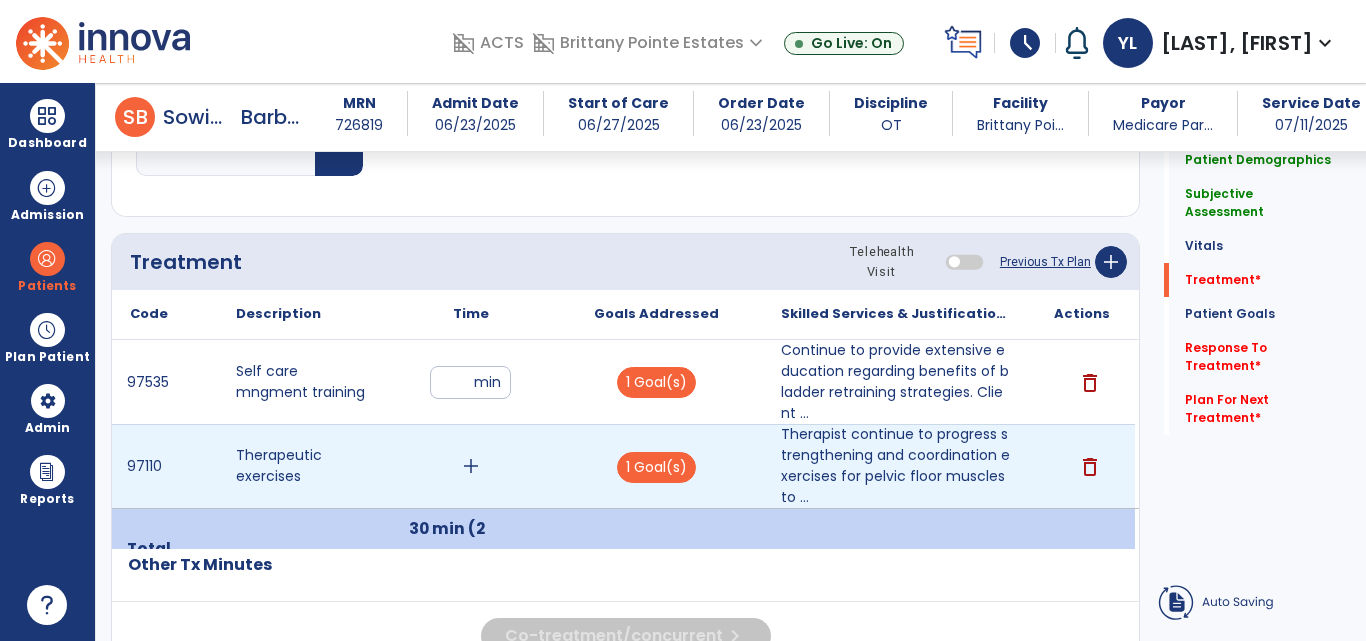 click on "add" at bounding box center (471, 466) 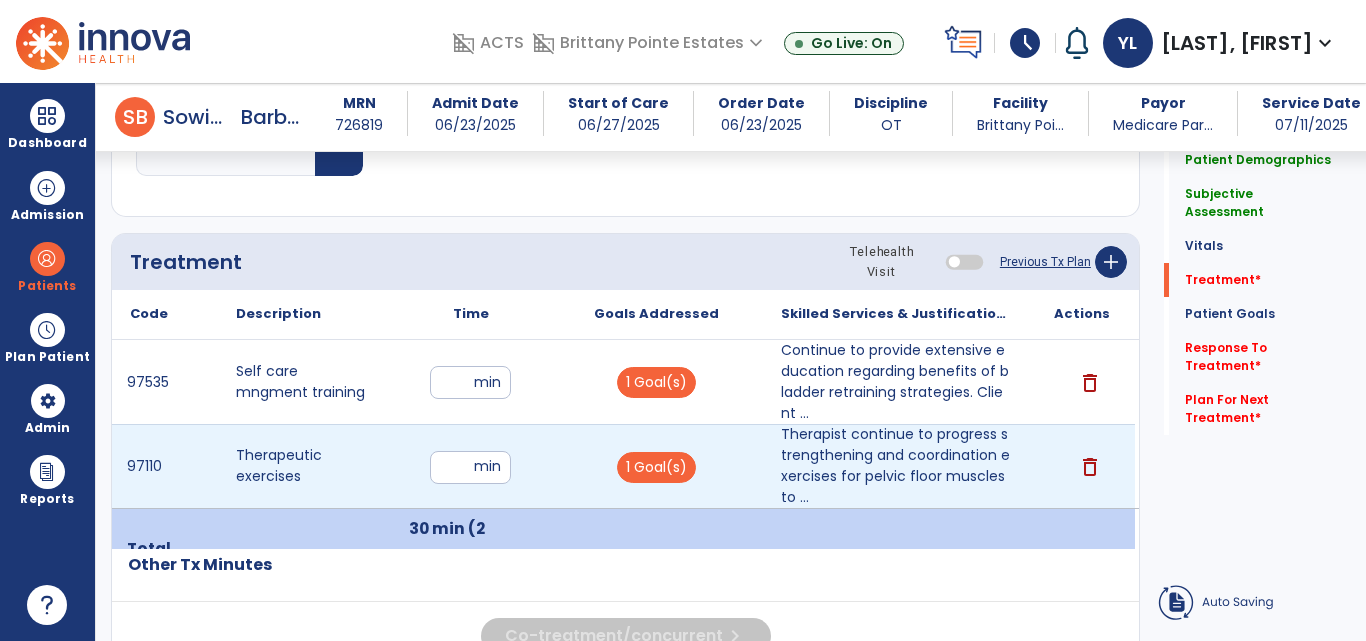 type on "**" 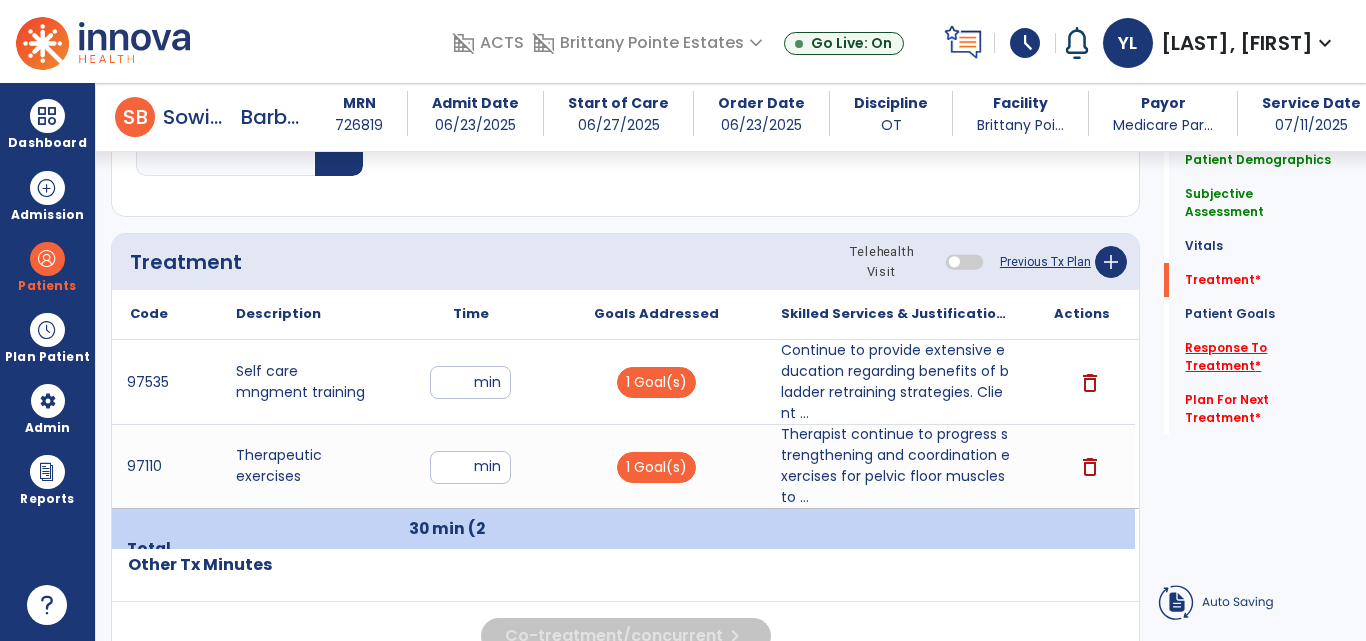 click on "Response To Treatment   *" 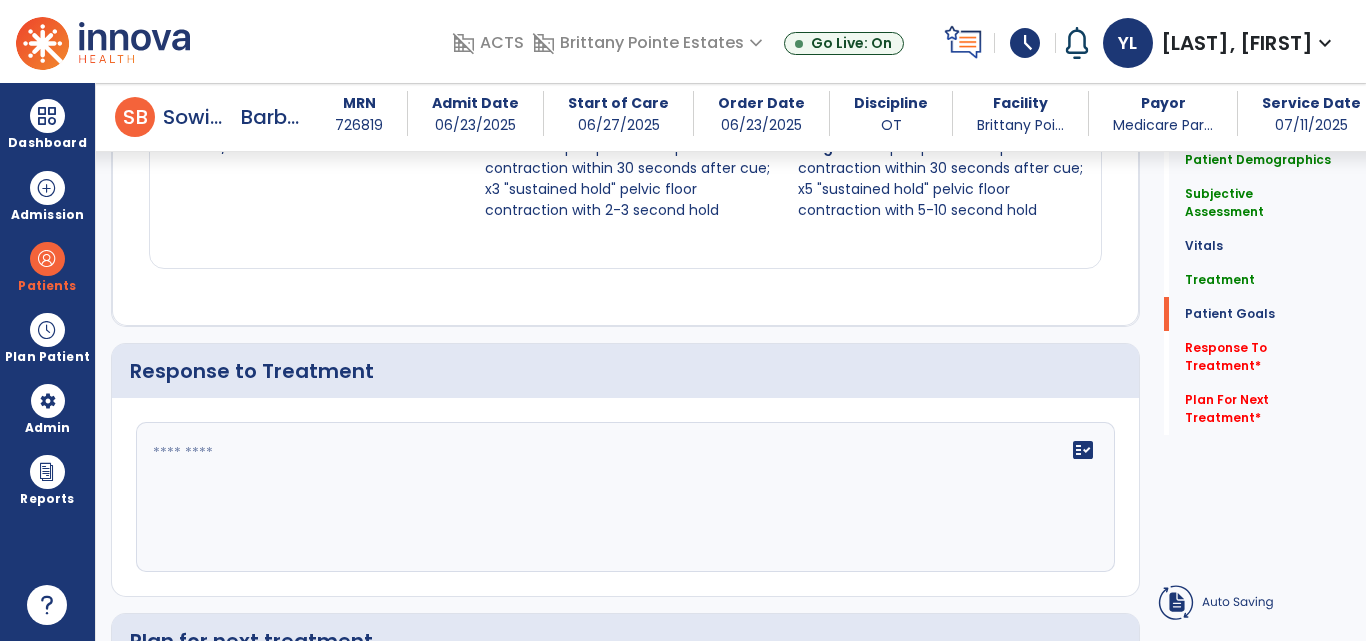 scroll, scrollTop: 2628, scrollLeft: 0, axis: vertical 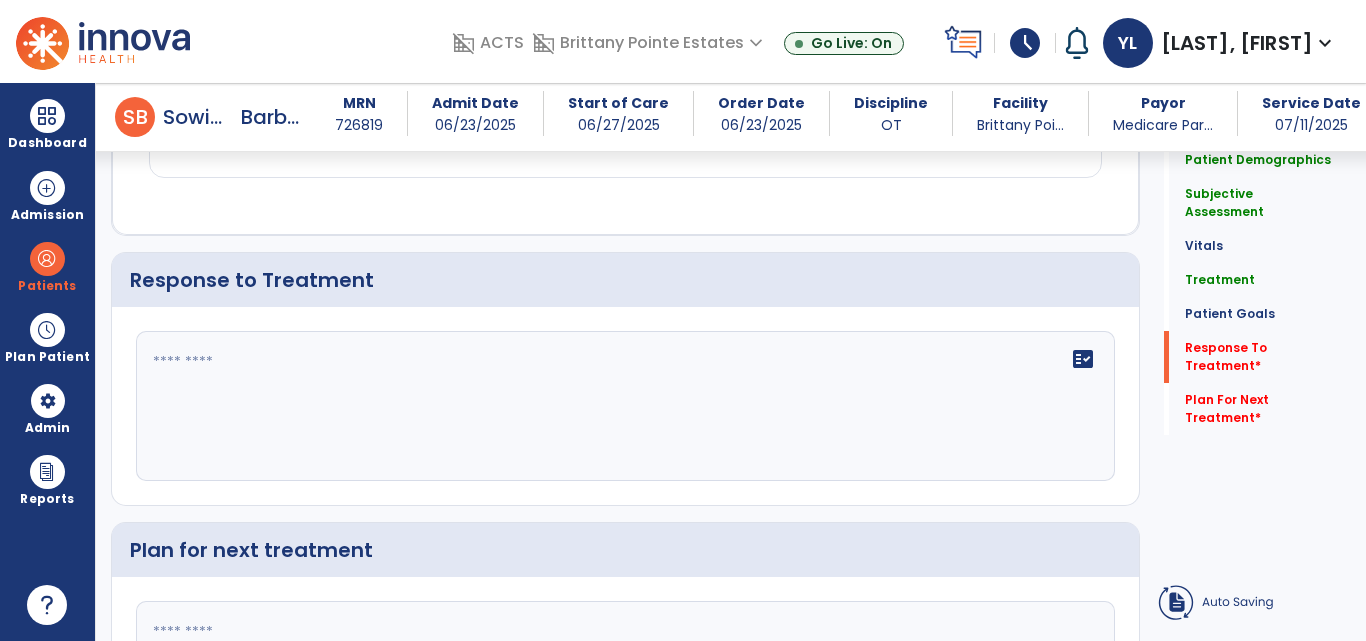 click 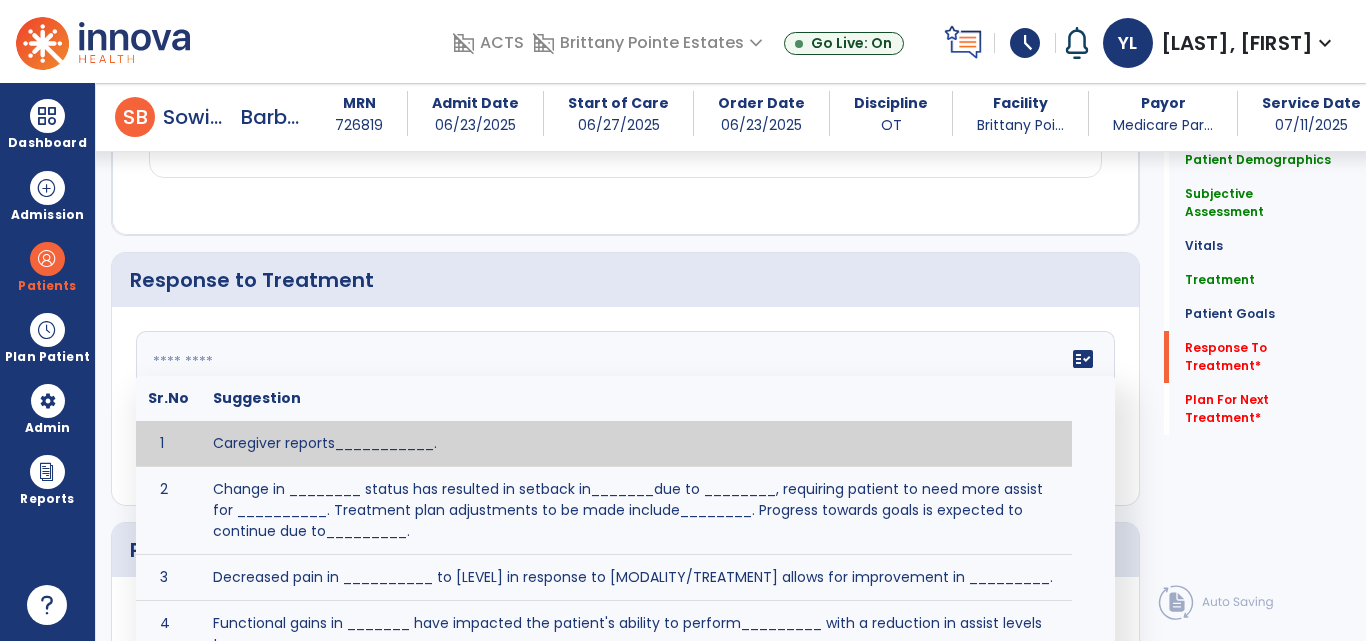 scroll, scrollTop: 2628, scrollLeft: 0, axis: vertical 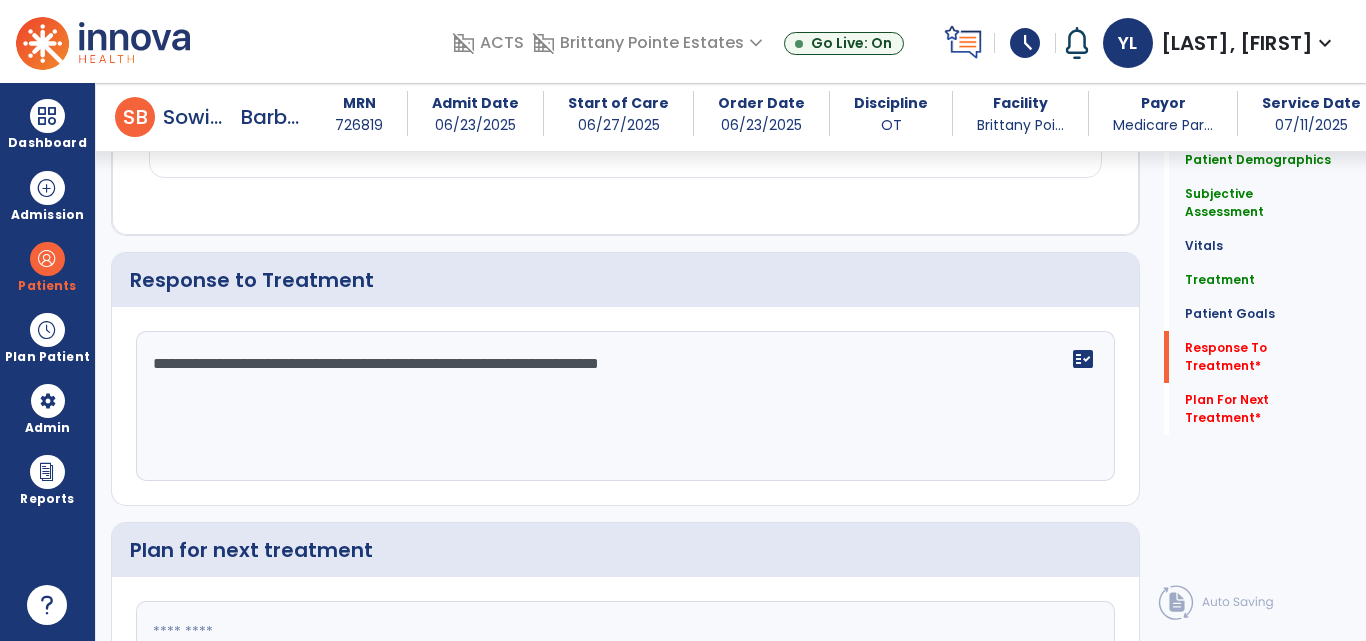 type on "**********" 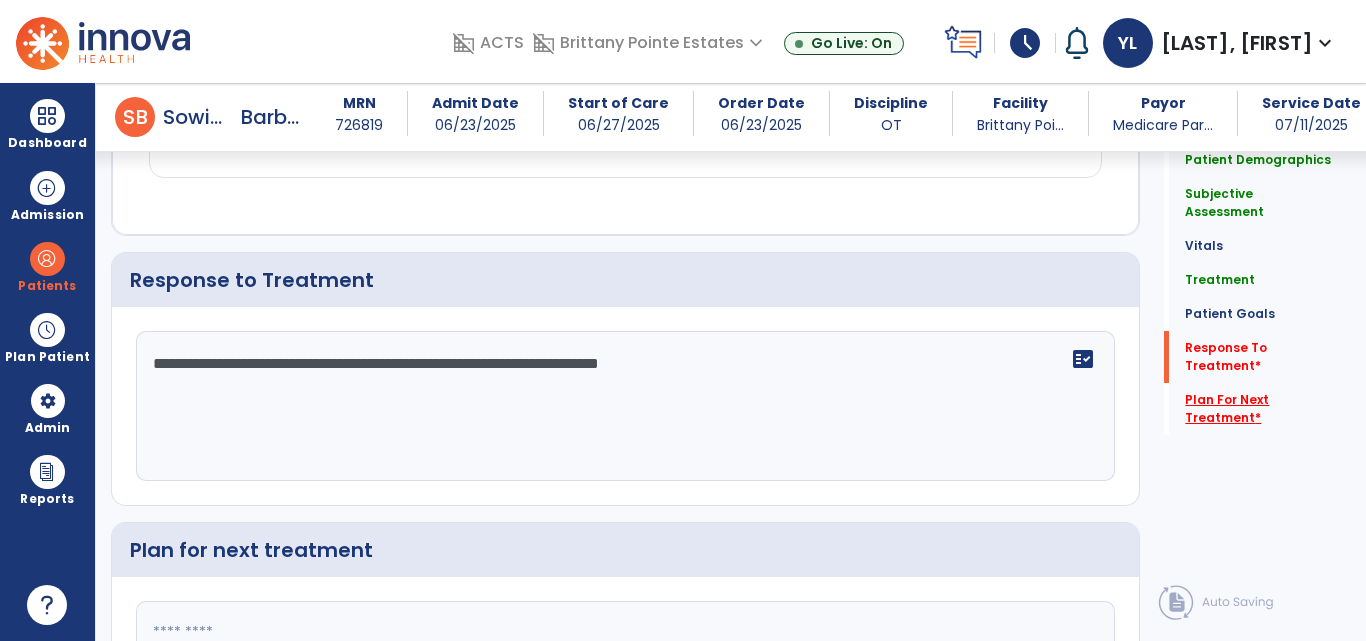 click on "Plan For Next Treatment   *" 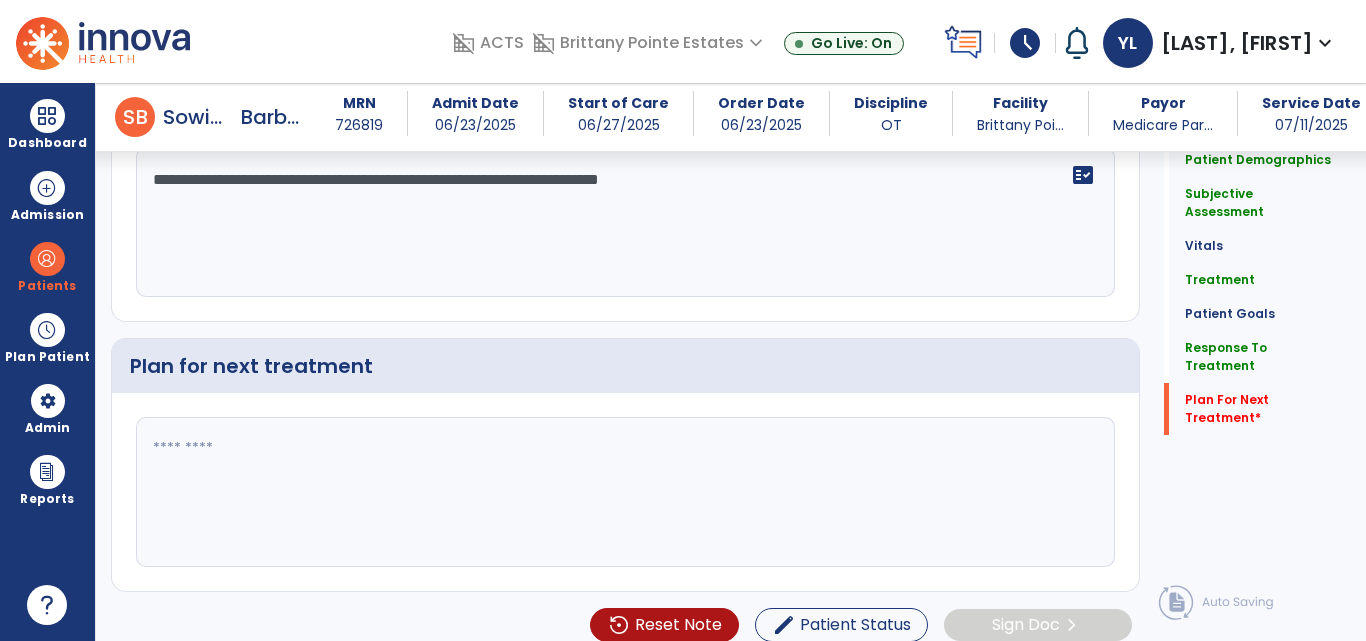 scroll, scrollTop: 2830, scrollLeft: 0, axis: vertical 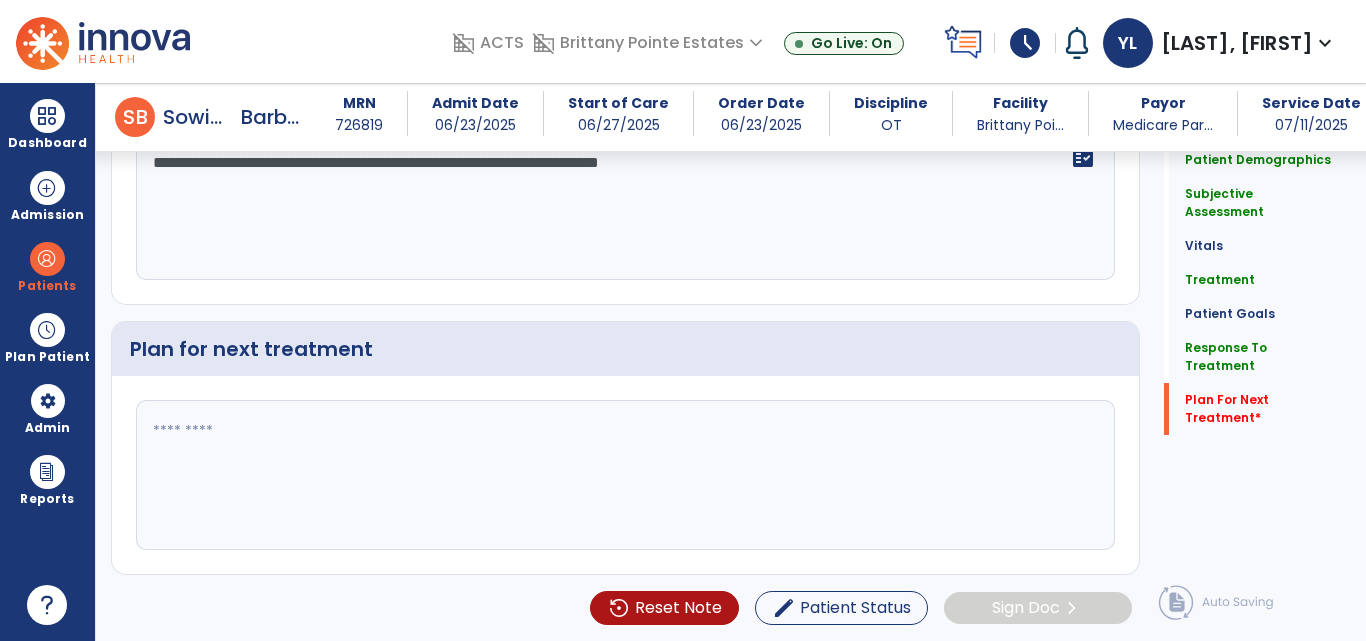 click 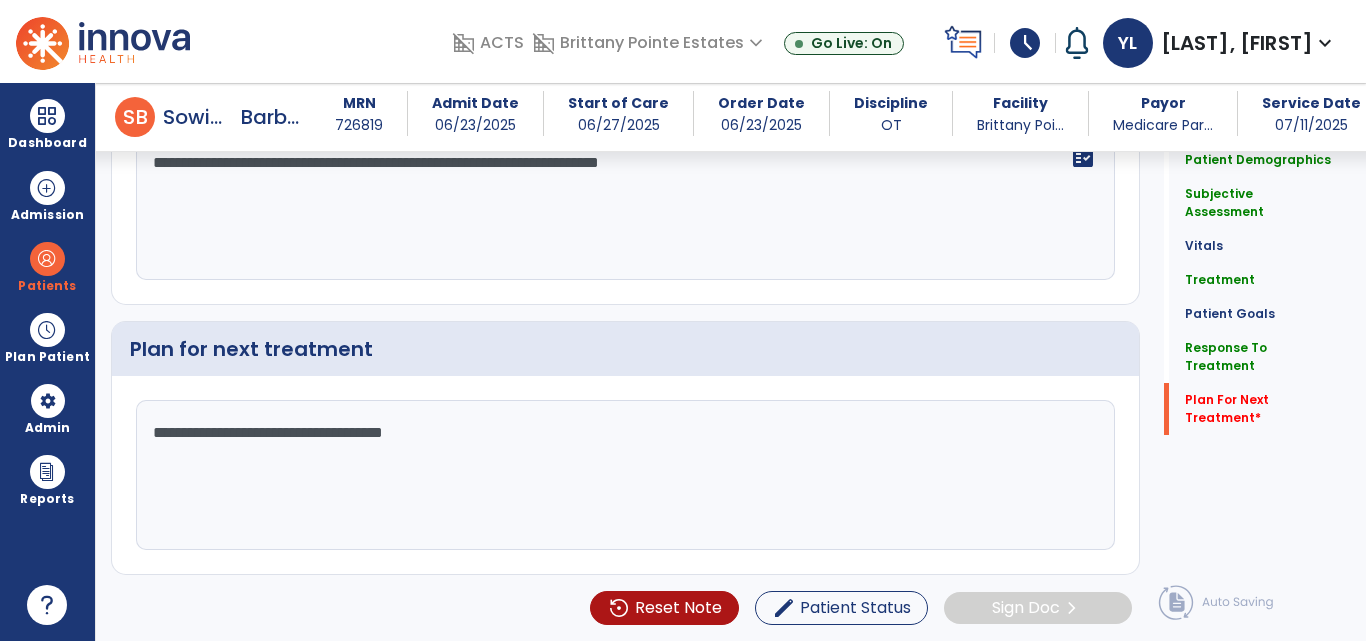 click on "**********" 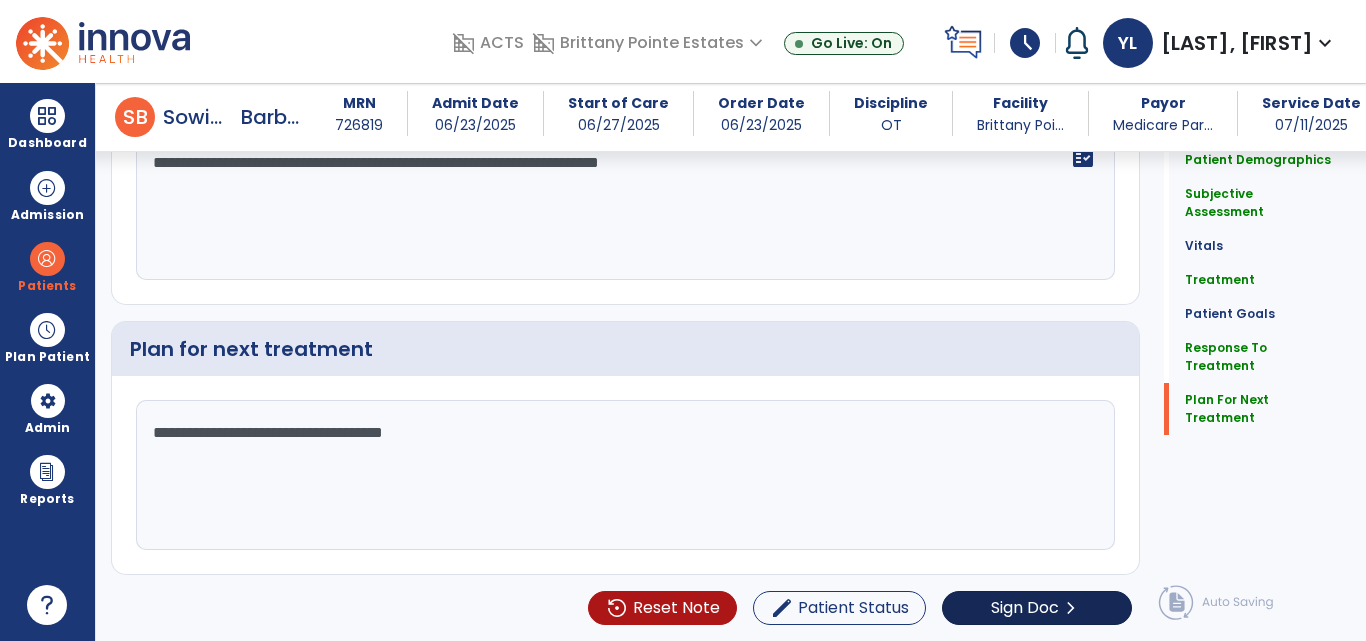 type on "**********" 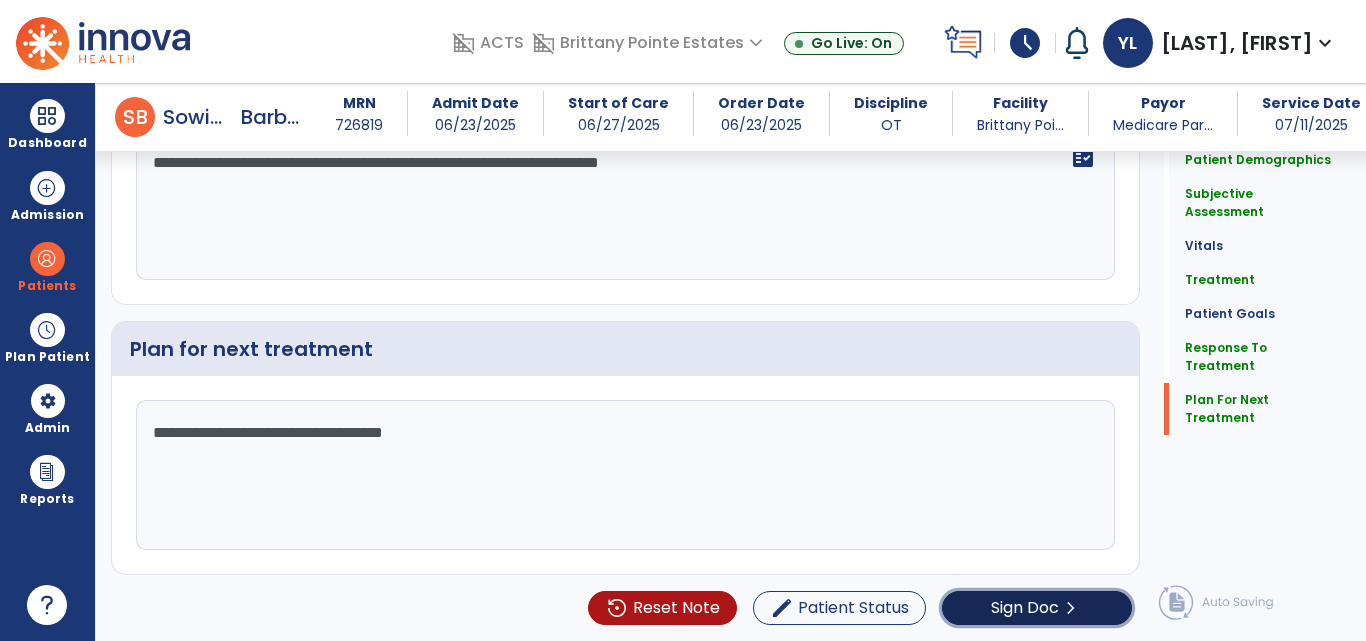 click on "Sign Doc" 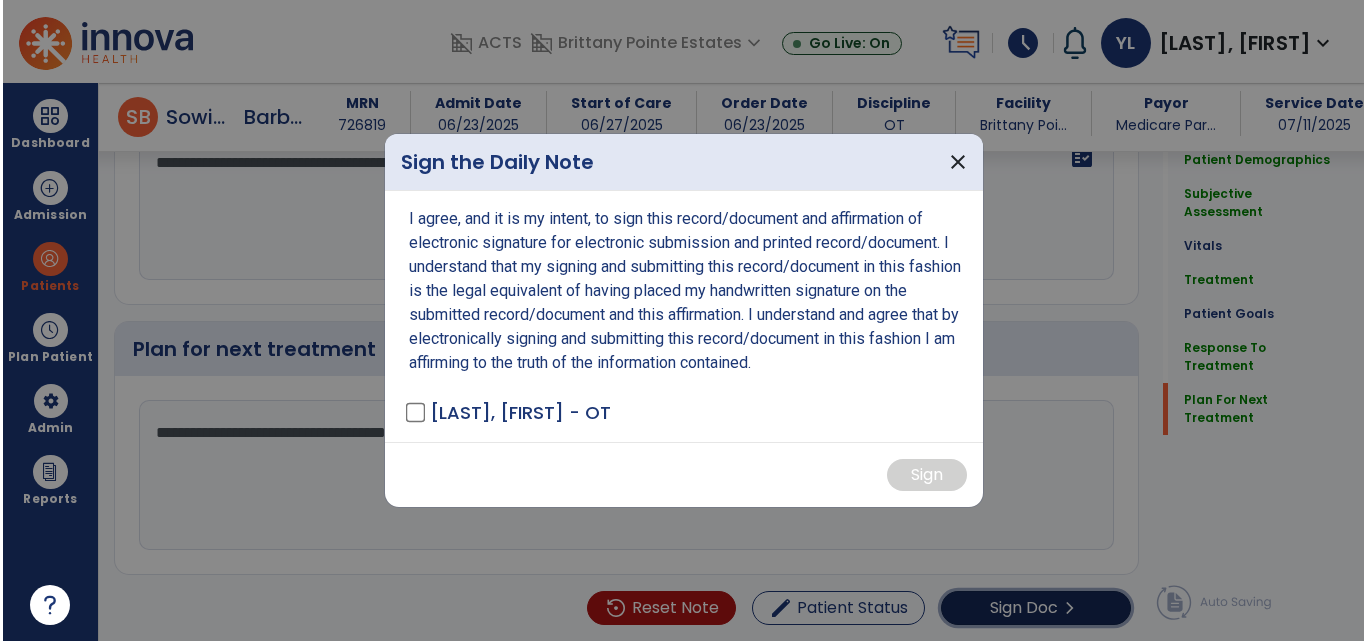 scroll, scrollTop: 2830, scrollLeft: 0, axis: vertical 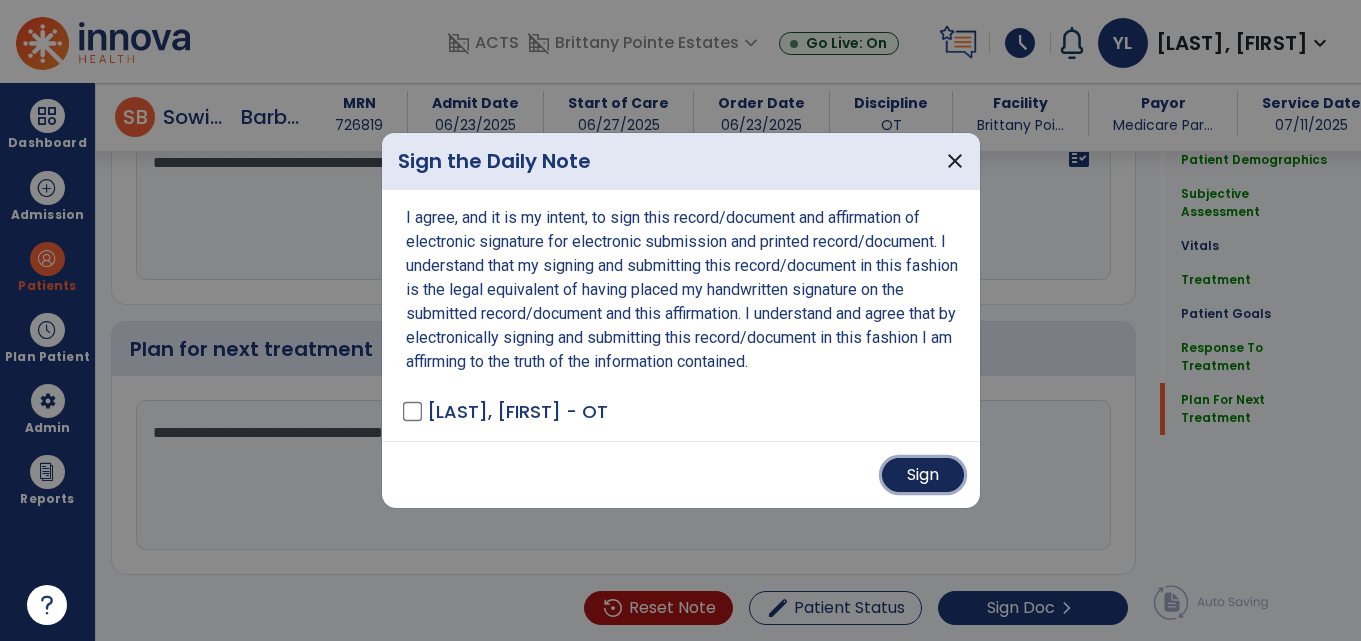 click on "Sign" at bounding box center [923, 475] 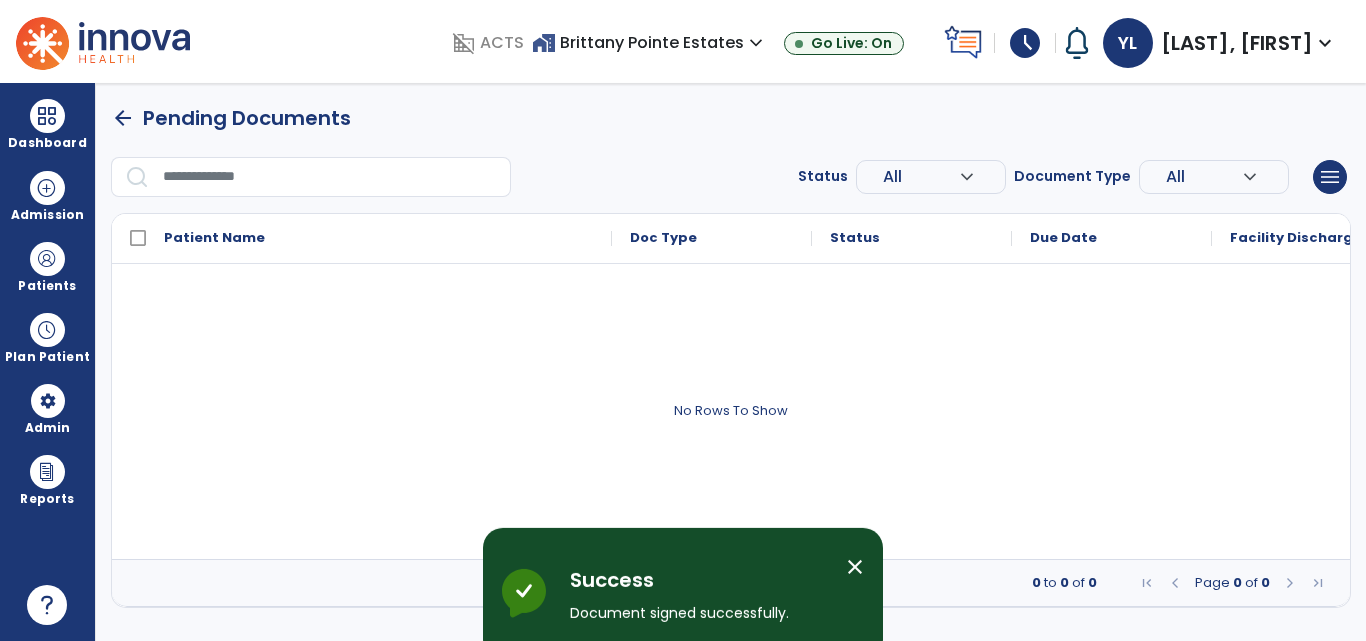 scroll, scrollTop: 0, scrollLeft: 0, axis: both 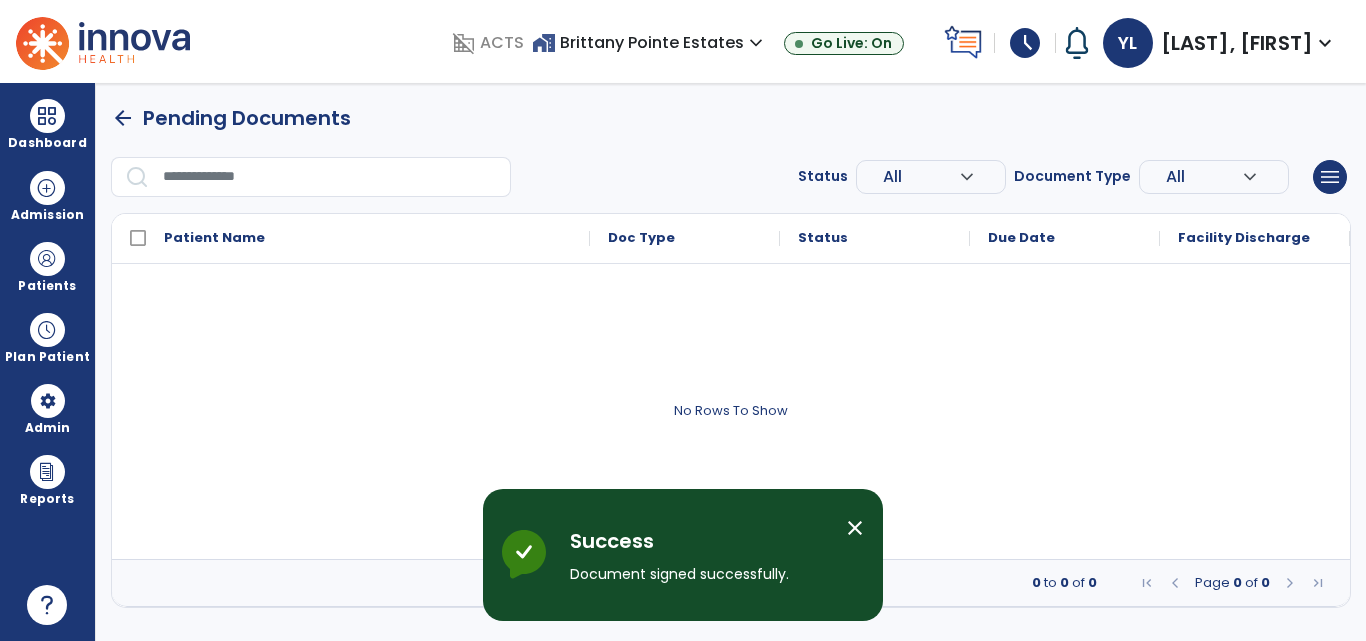 click at bounding box center (103, 41) 